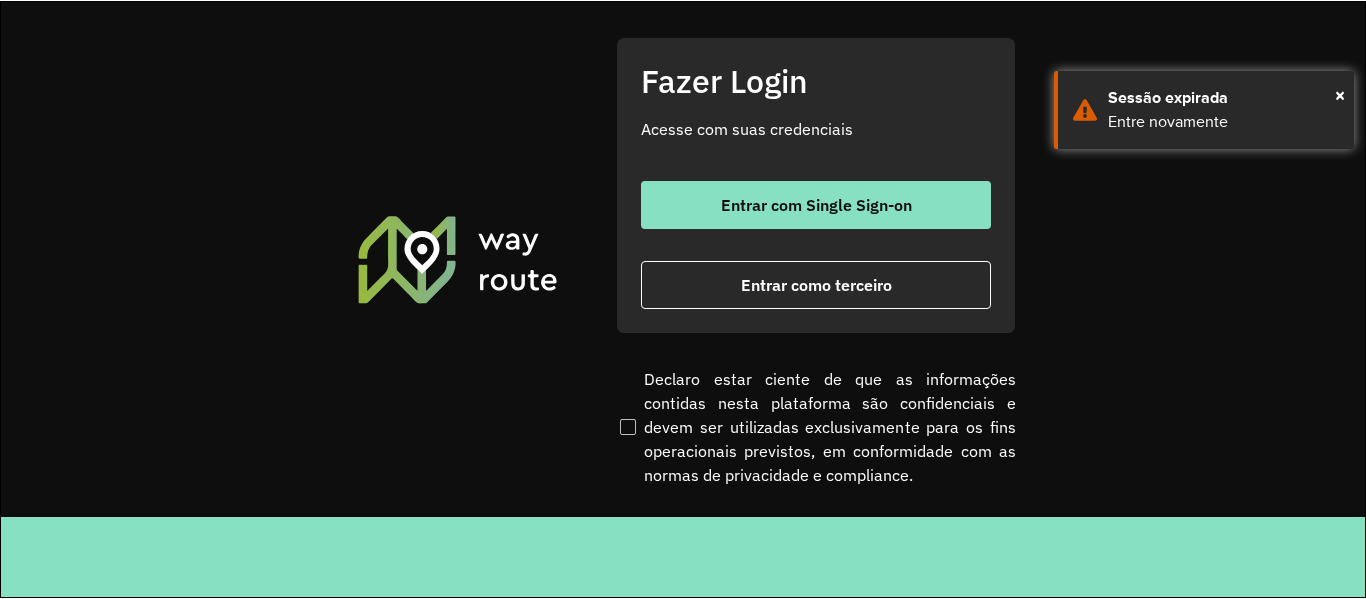 scroll, scrollTop: 0, scrollLeft: 0, axis: both 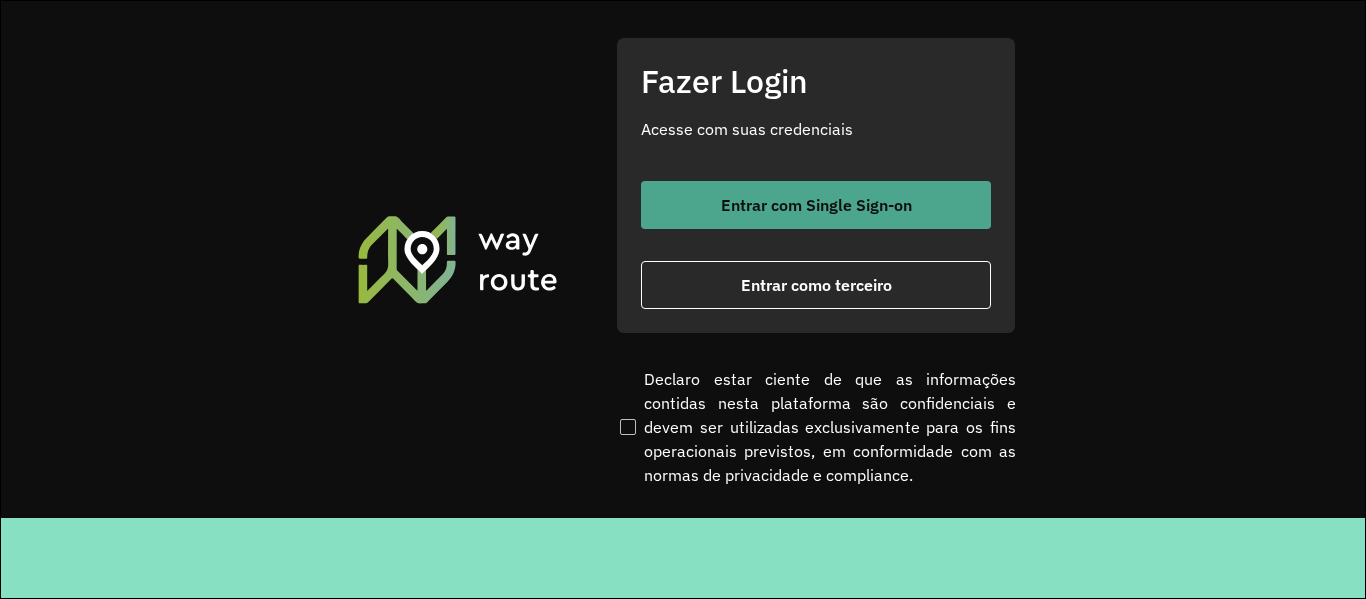 click on "Entrar com Single Sign-on" at bounding box center [816, 205] 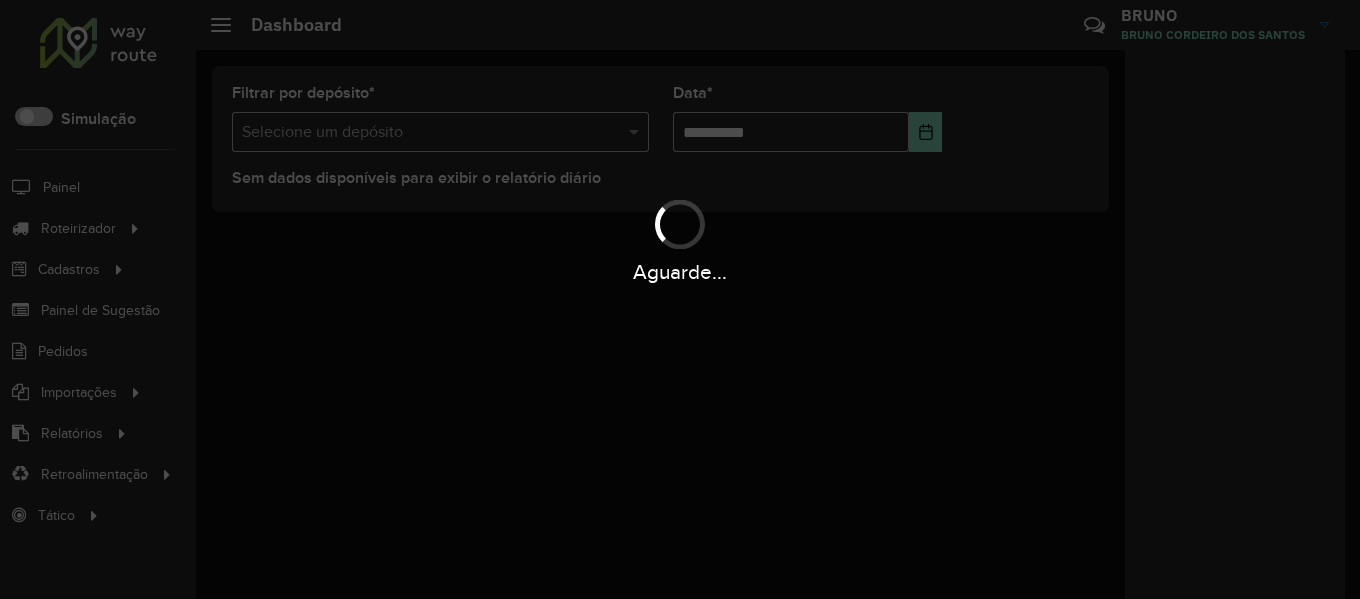 scroll, scrollTop: 0, scrollLeft: 0, axis: both 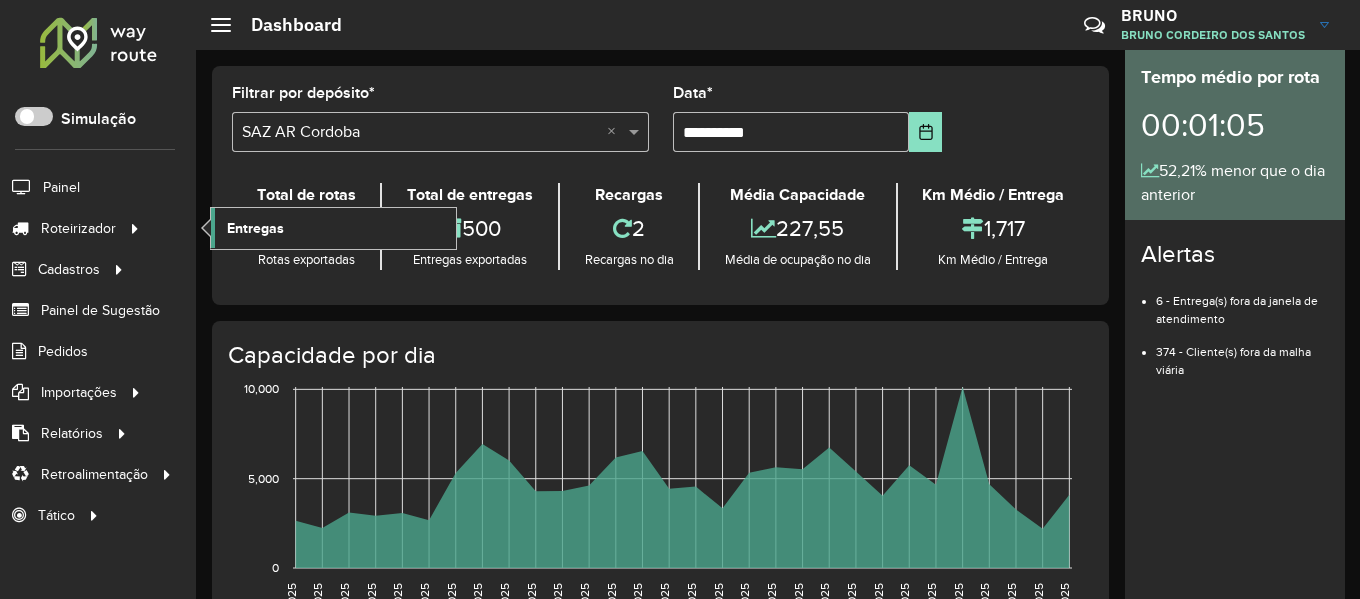 click on "Entregas" 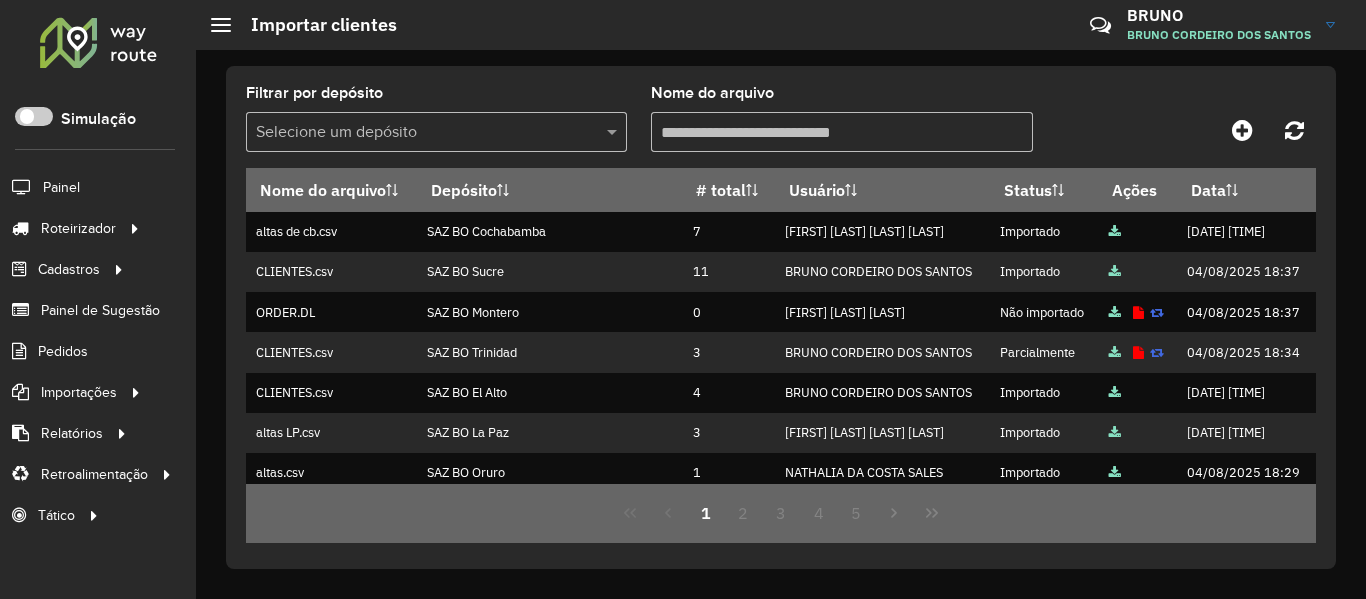 scroll, scrollTop: 0, scrollLeft: 0, axis: both 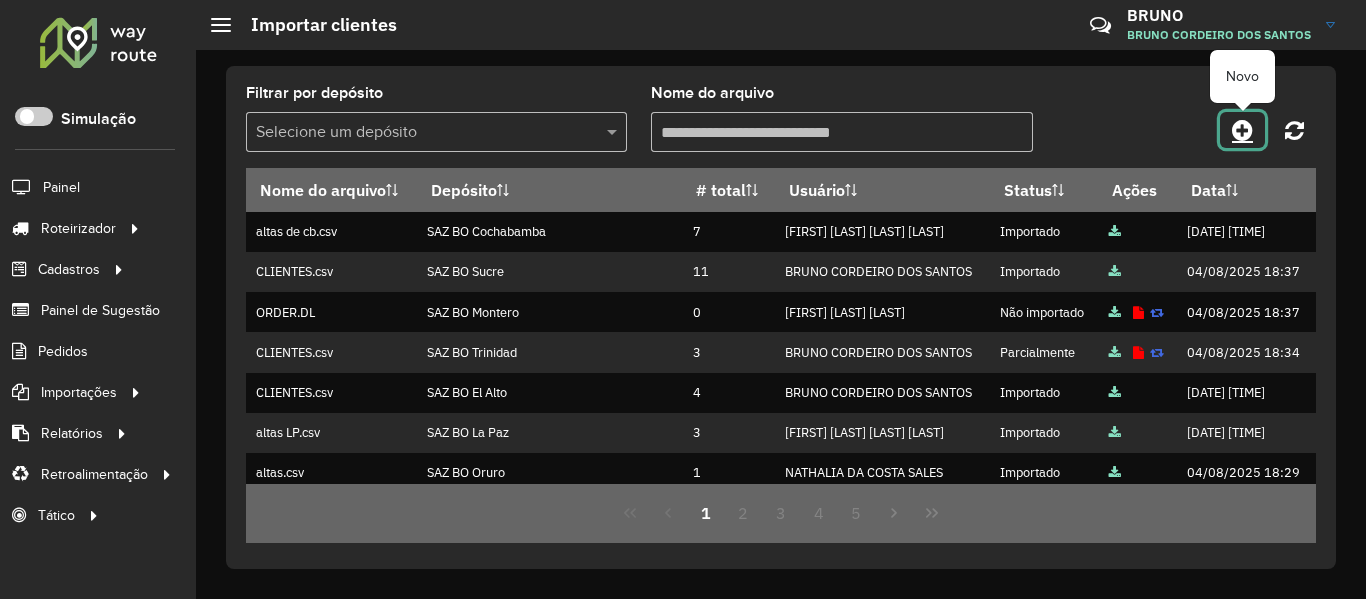 click 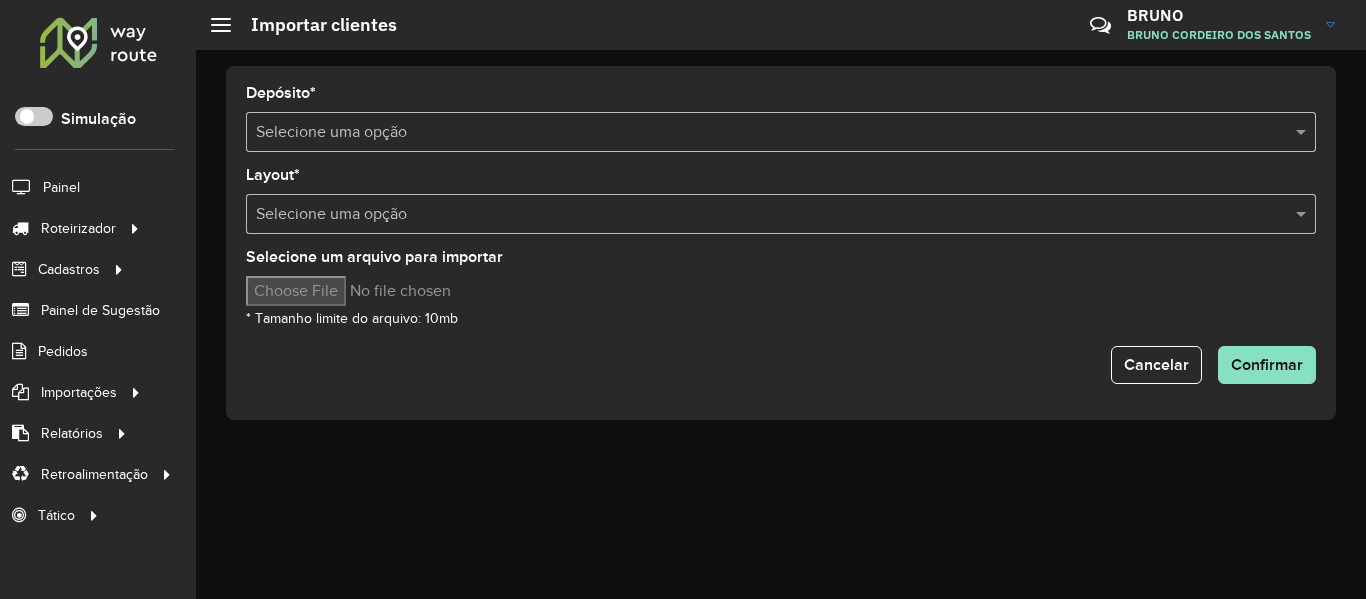 click on "Selecione uma opção" at bounding box center [781, 132] 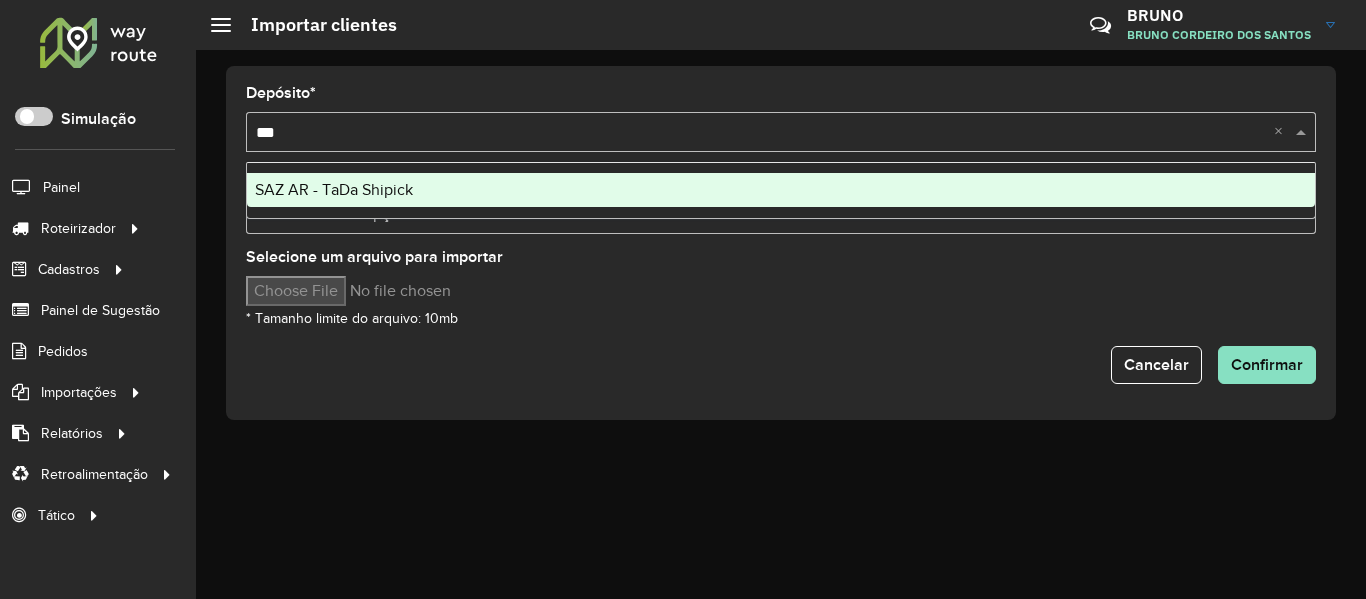 type on "****" 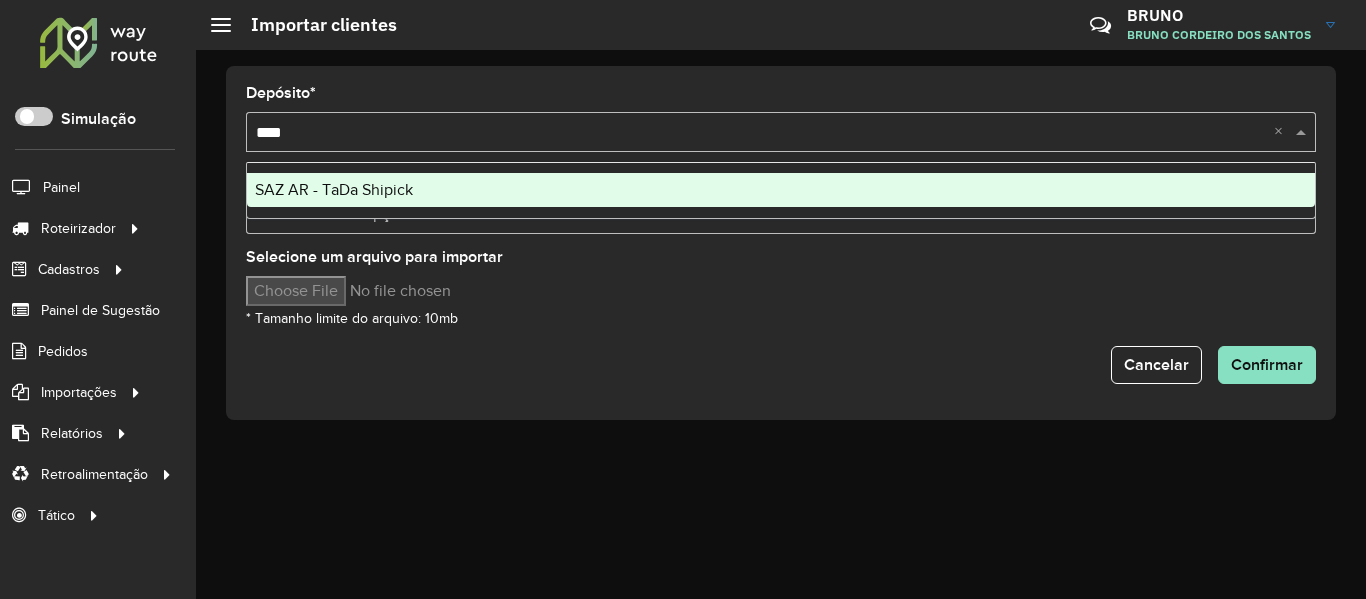 click on "SAZ AR - TaDa Shipick" at bounding box center (781, 190) 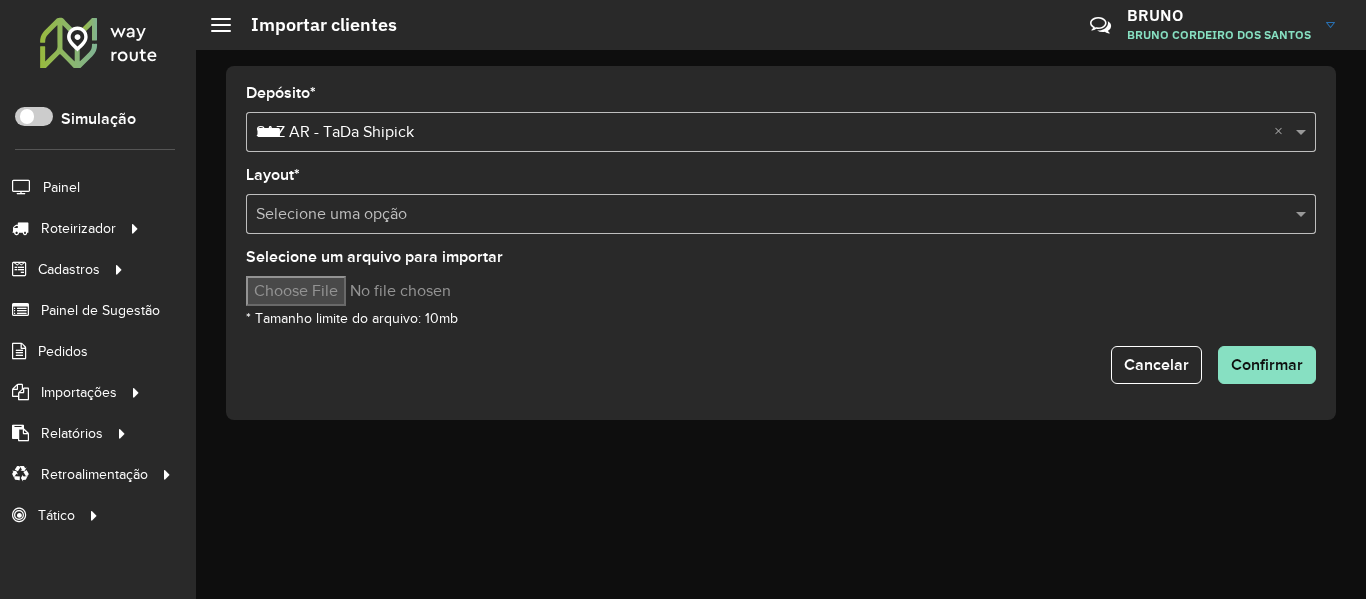 type 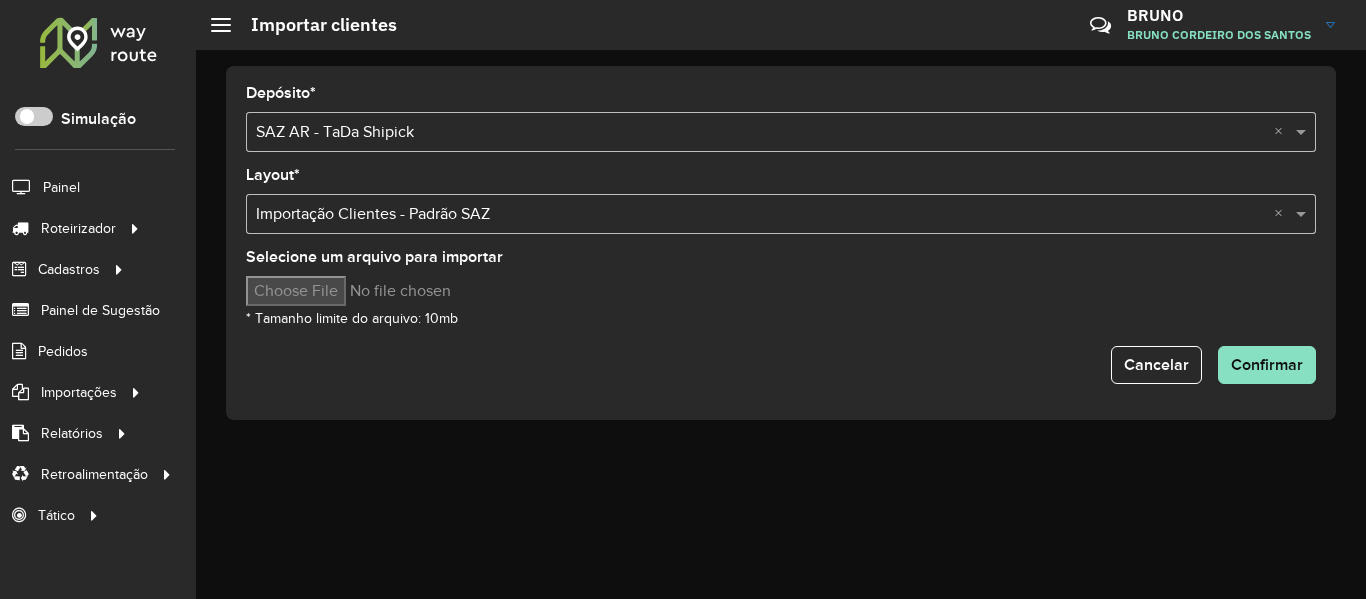 click on "Selecione um arquivo para importar" at bounding box center [416, 291] 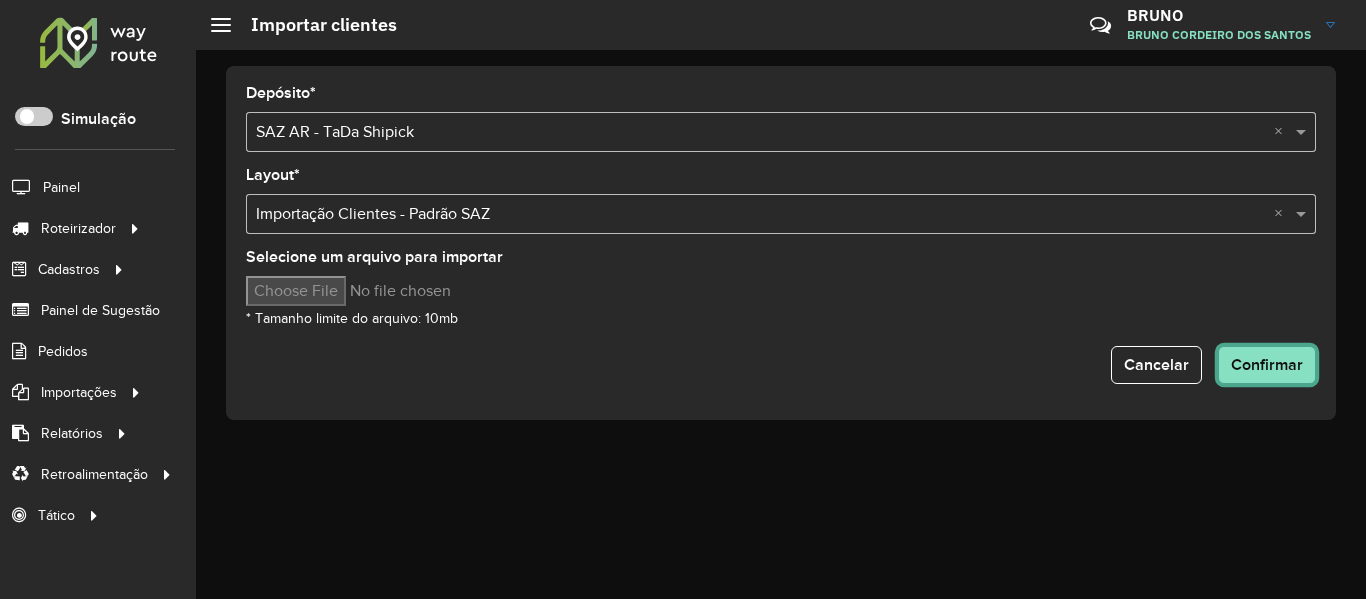 click on "Confirmar" 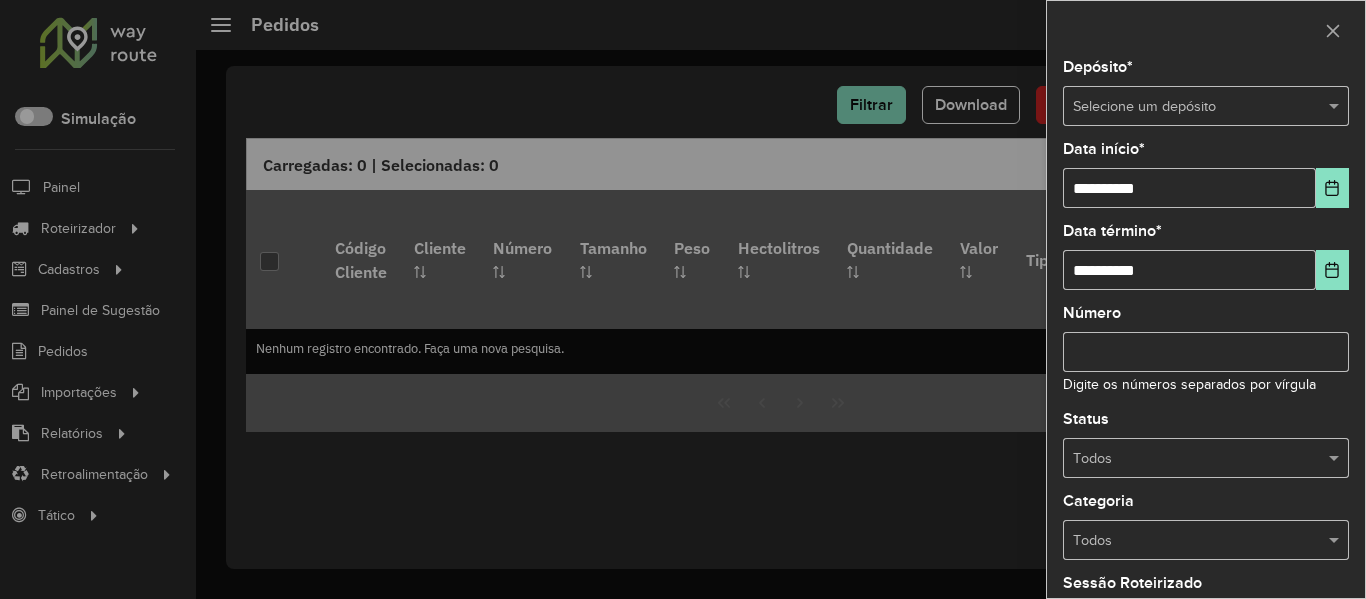 scroll, scrollTop: 0, scrollLeft: 0, axis: both 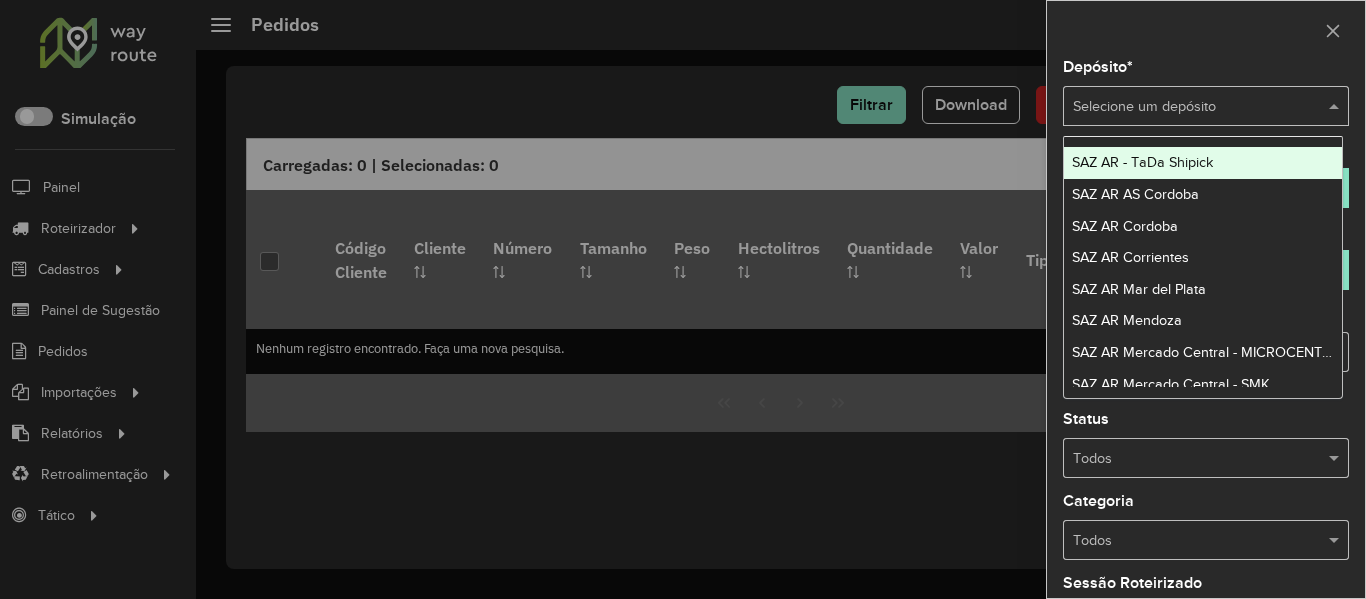 click at bounding box center (1186, 107) 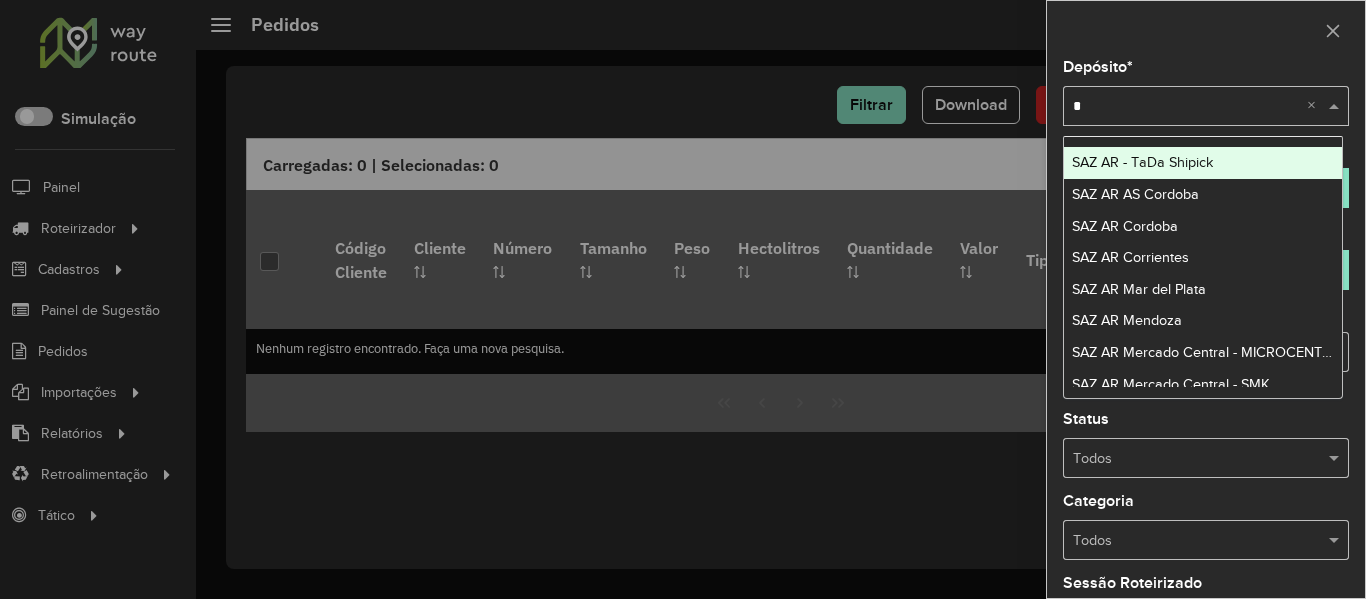 type on "**" 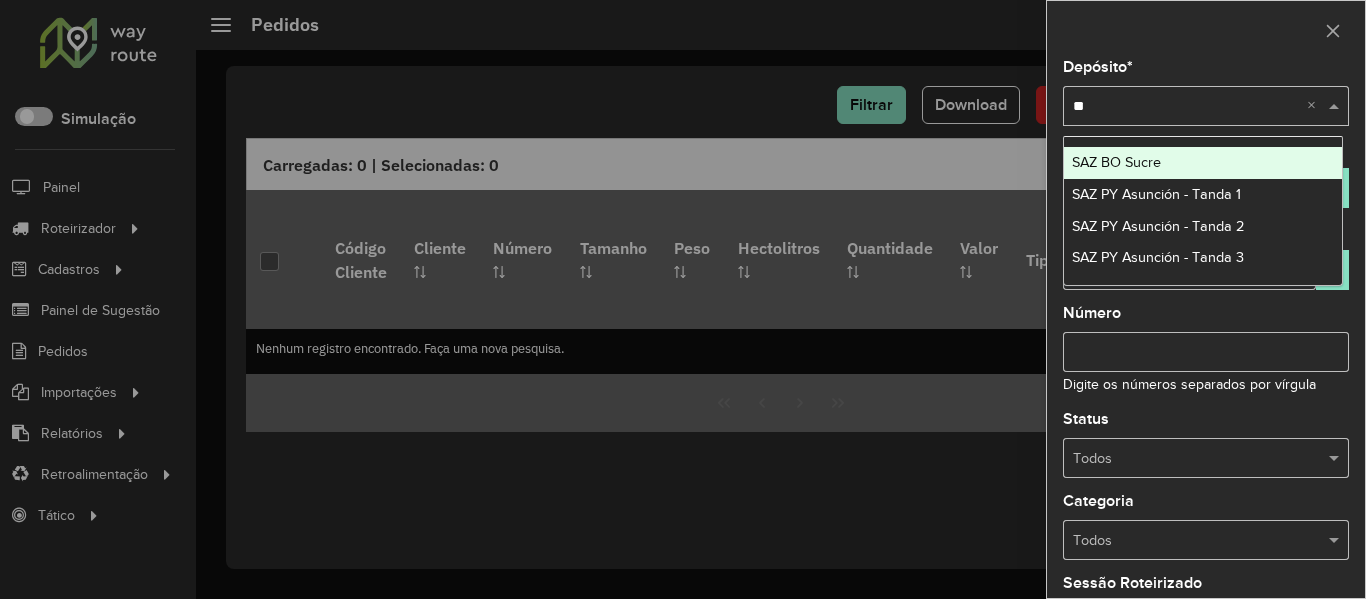click on "SAZ BO Sucre" at bounding box center (1203, 163) 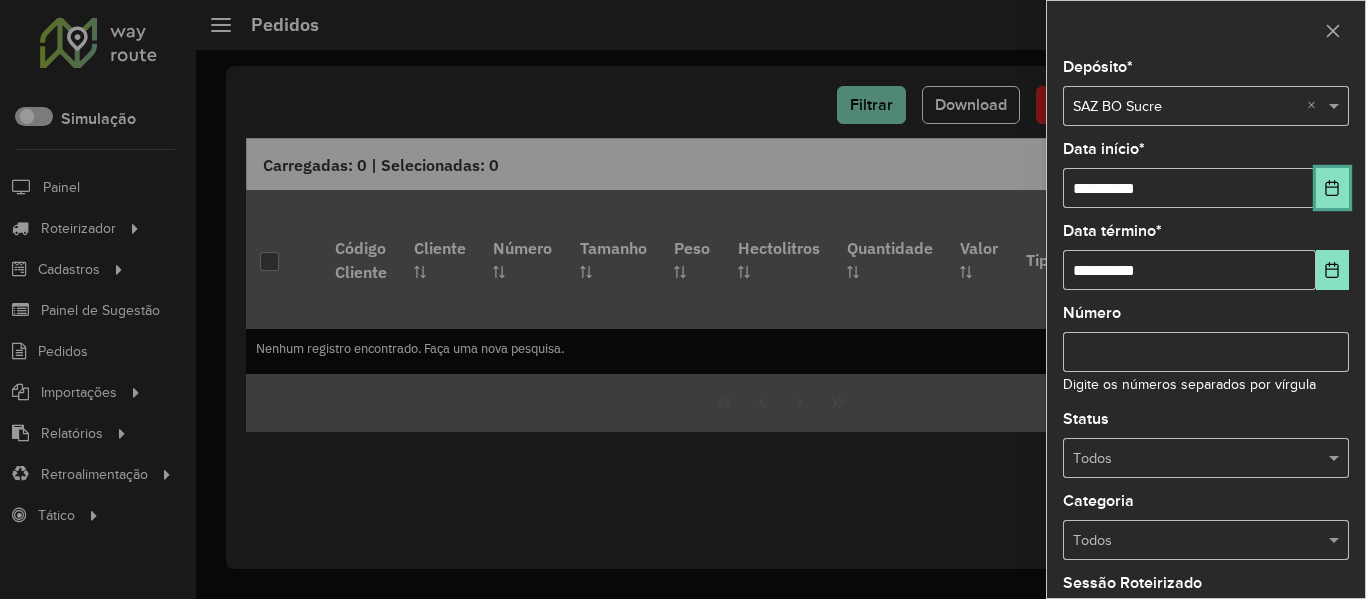 click 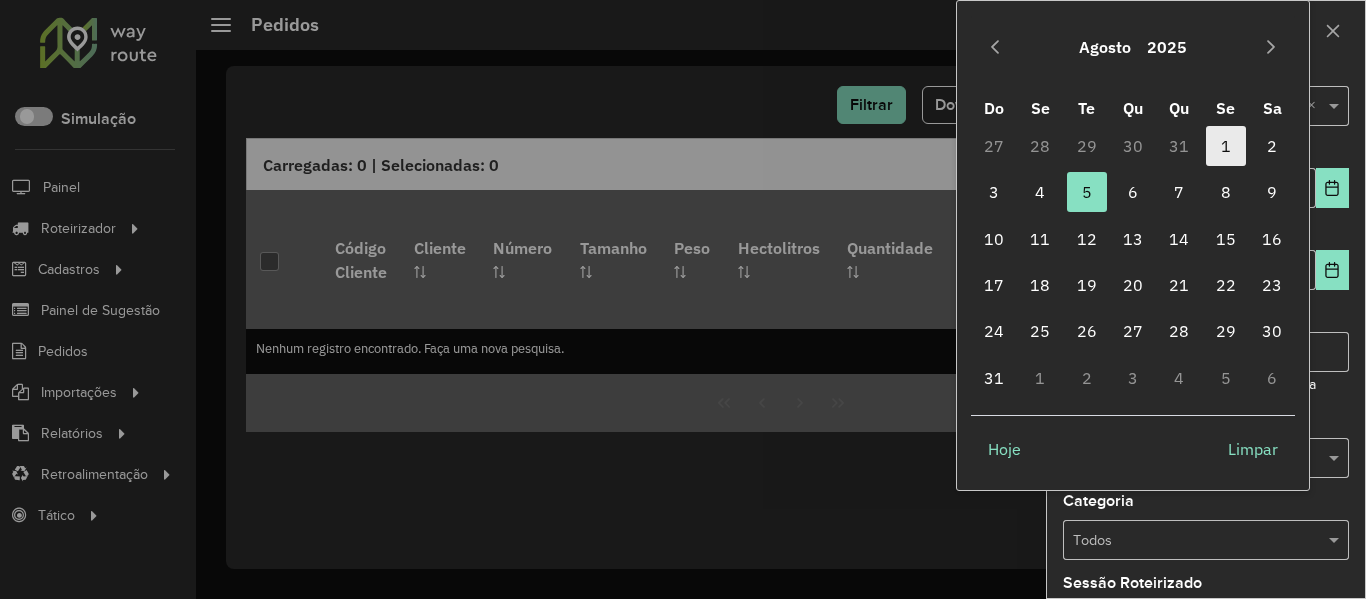 click on "1" at bounding box center [1226, 146] 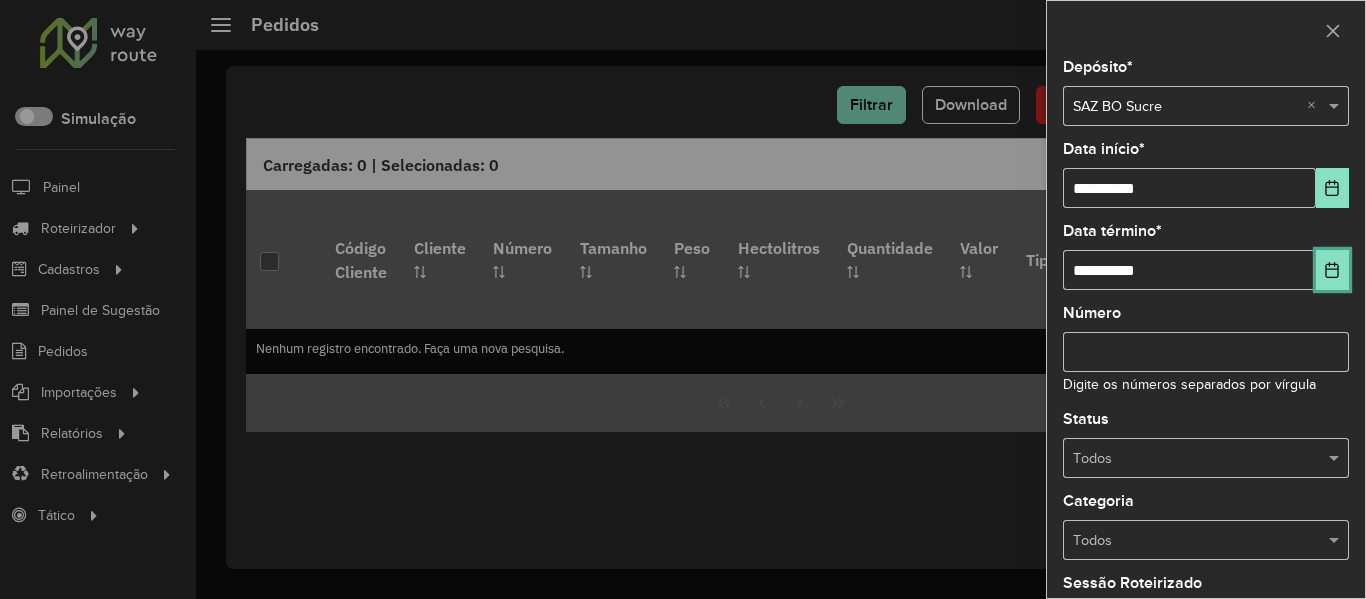 click at bounding box center (1332, 270) 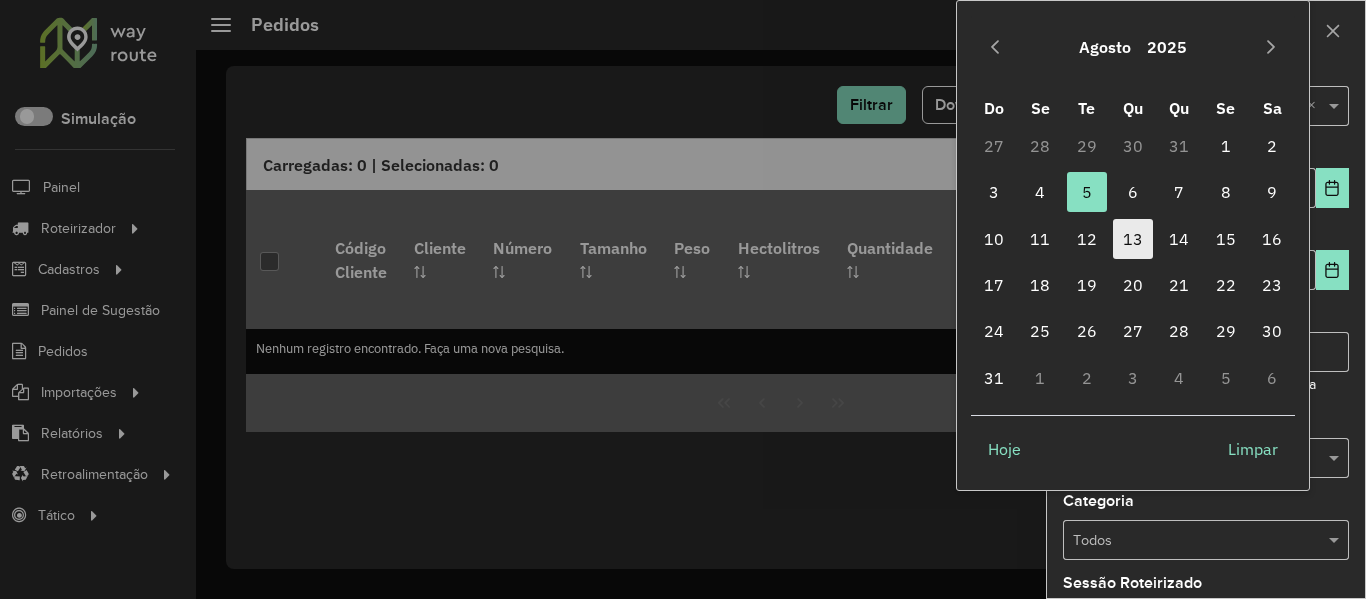 click on "13" at bounding box center [1133, 239] 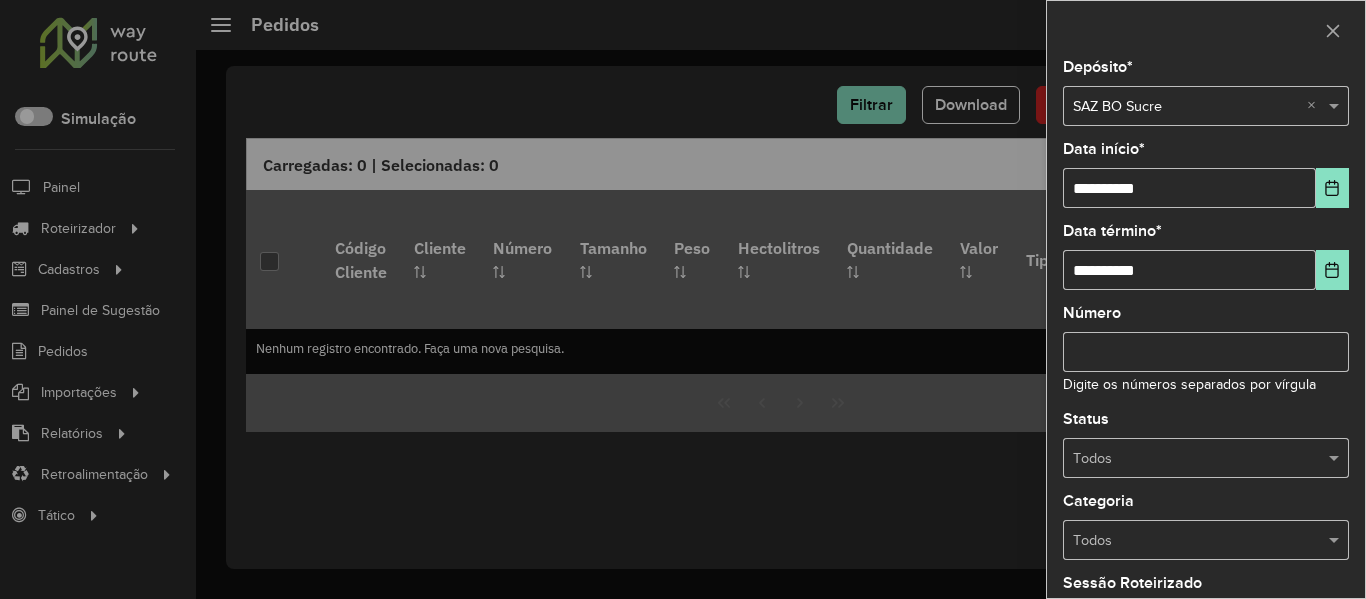 click on "Número" at bounding box center [1206, 352] 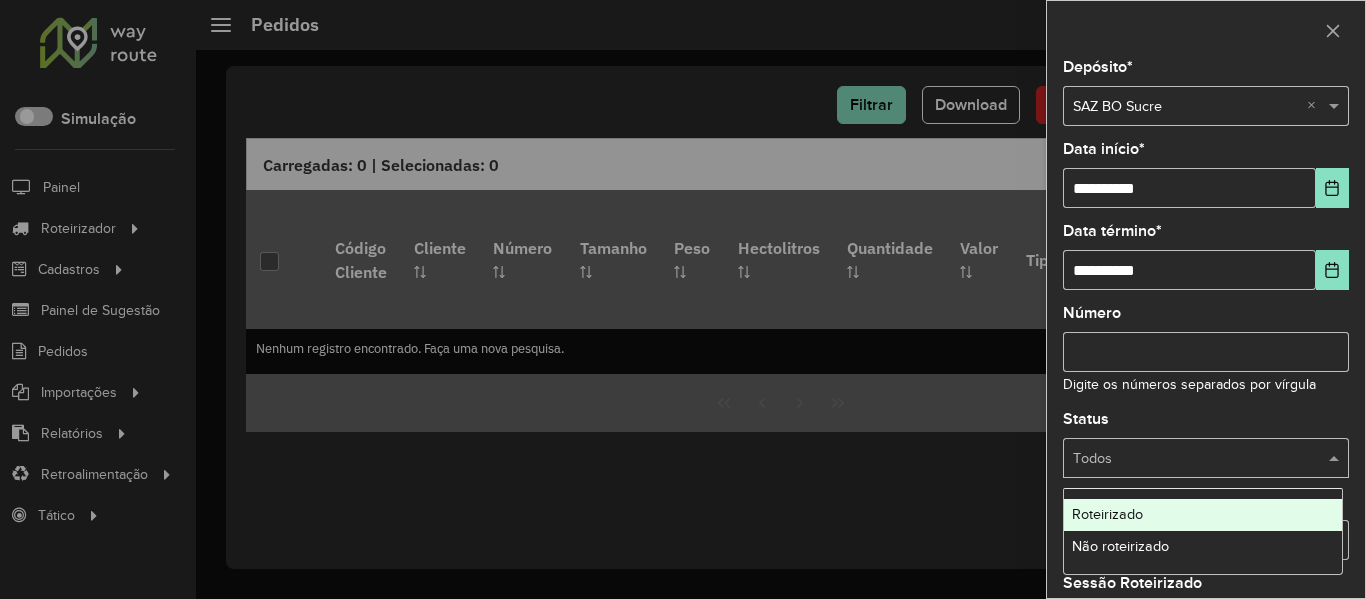 click at bounding box center (1186, 459) 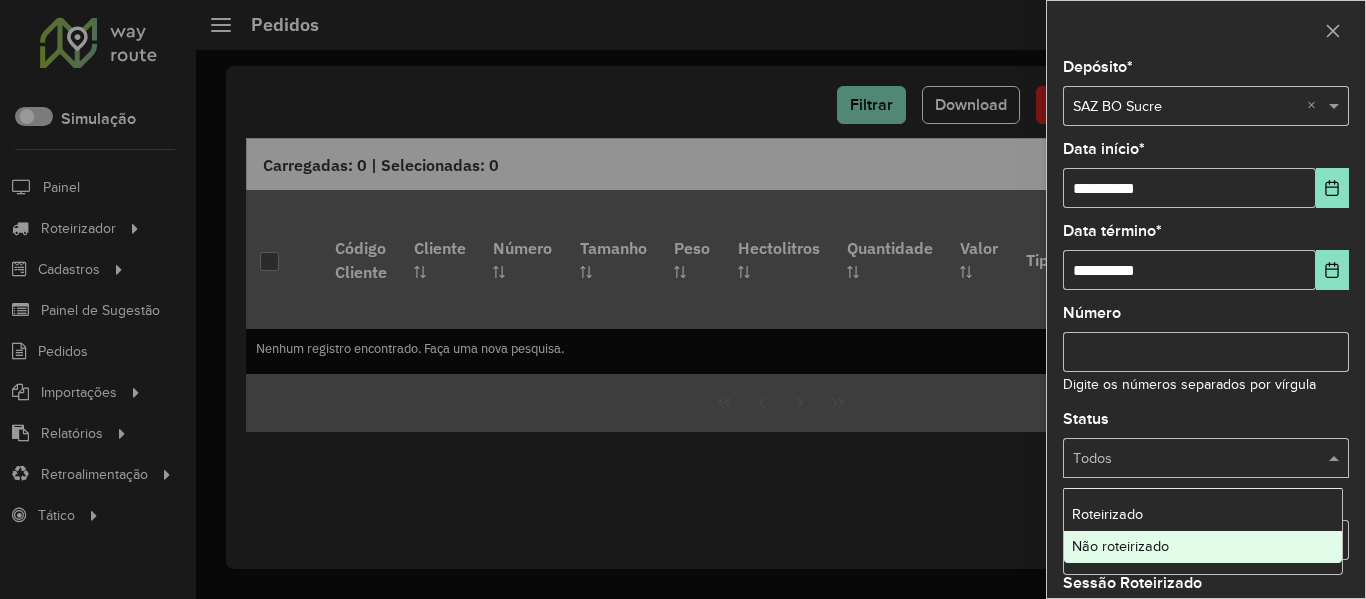 click on "Não roteirizado" at bounding box center [1203, 547] 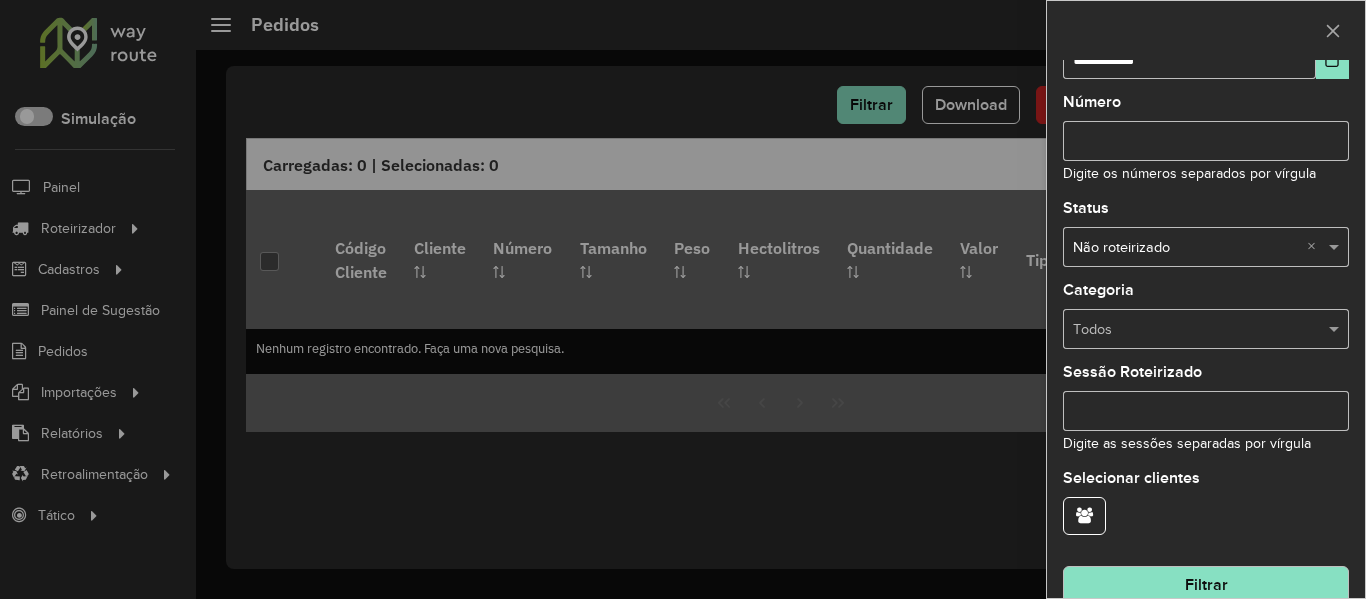 scroll, scrollTop: 243, scrollLeft: 0, axis: vertical 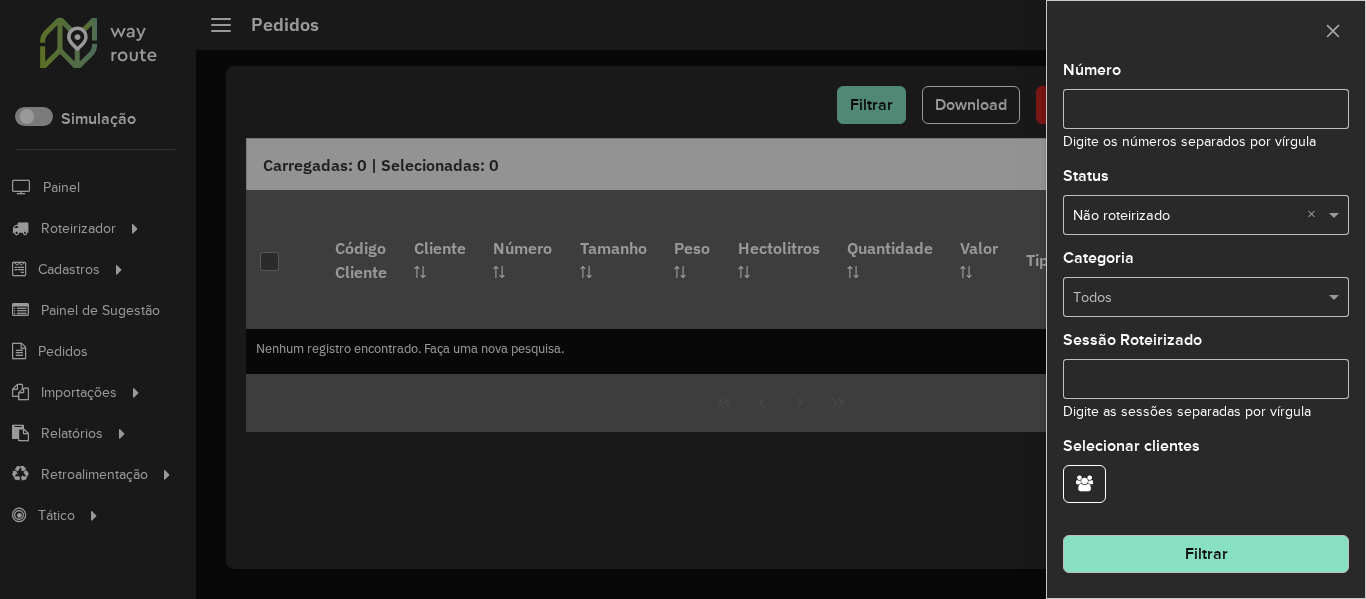 click on "Filtrar" 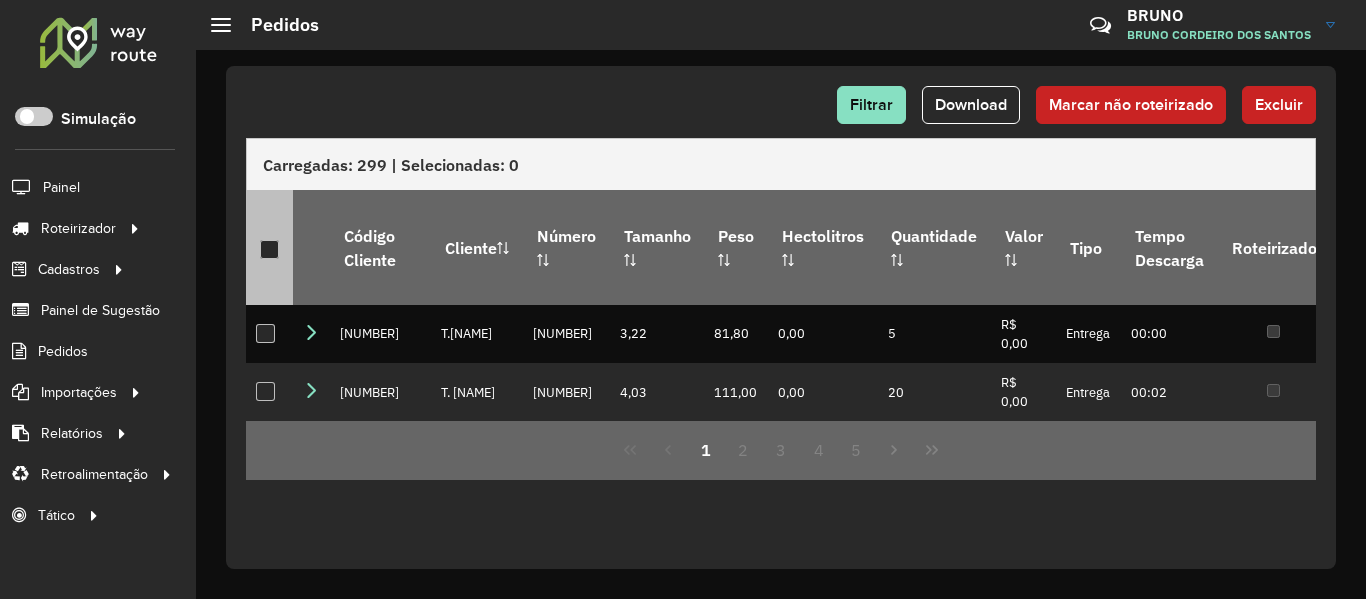 click at bounding box center (270, 250) 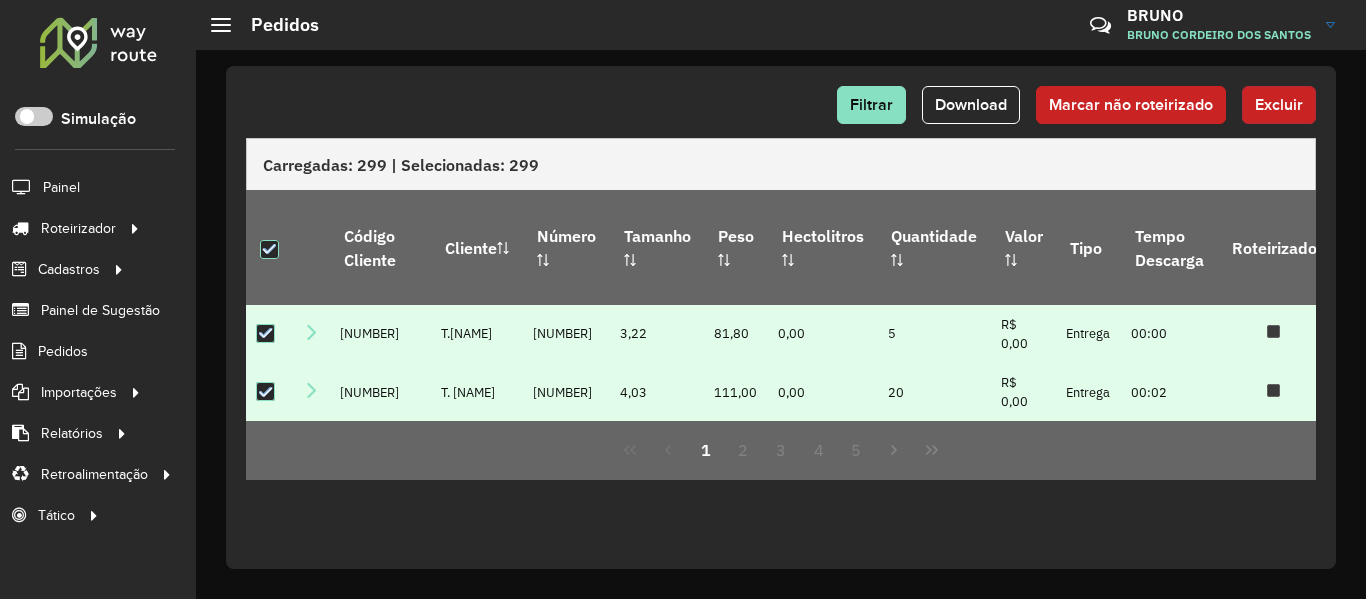 click on "Excluir" 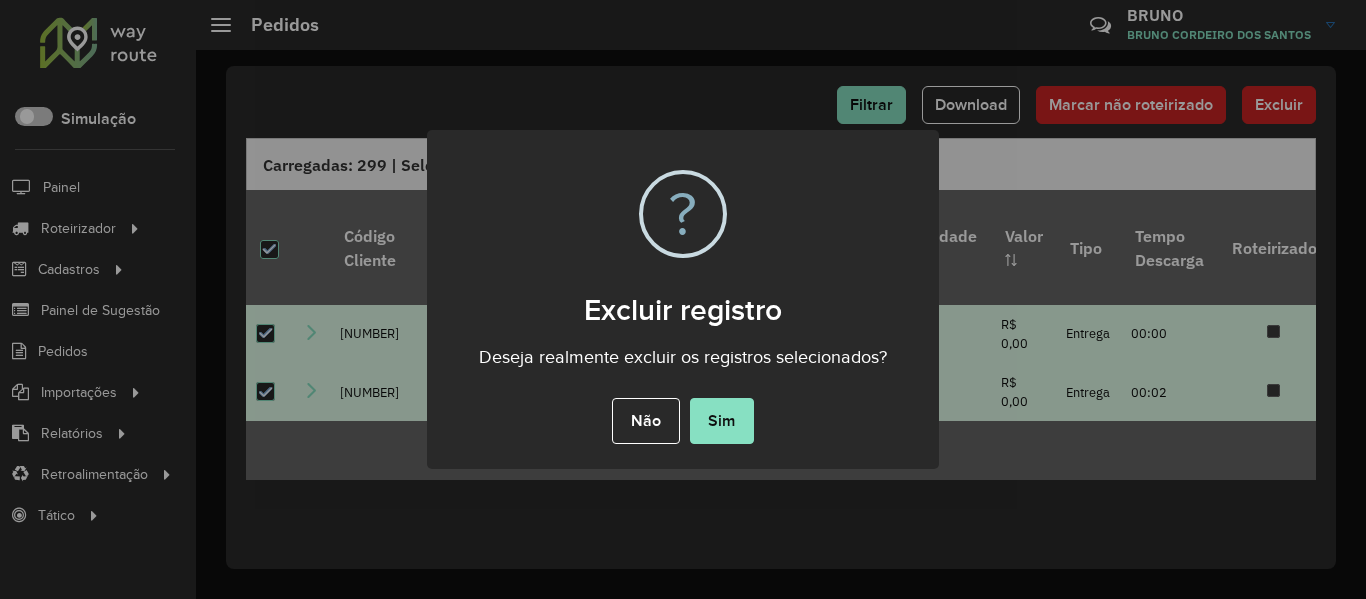 click on "Não No Sim" at bounding box center [683, 421] 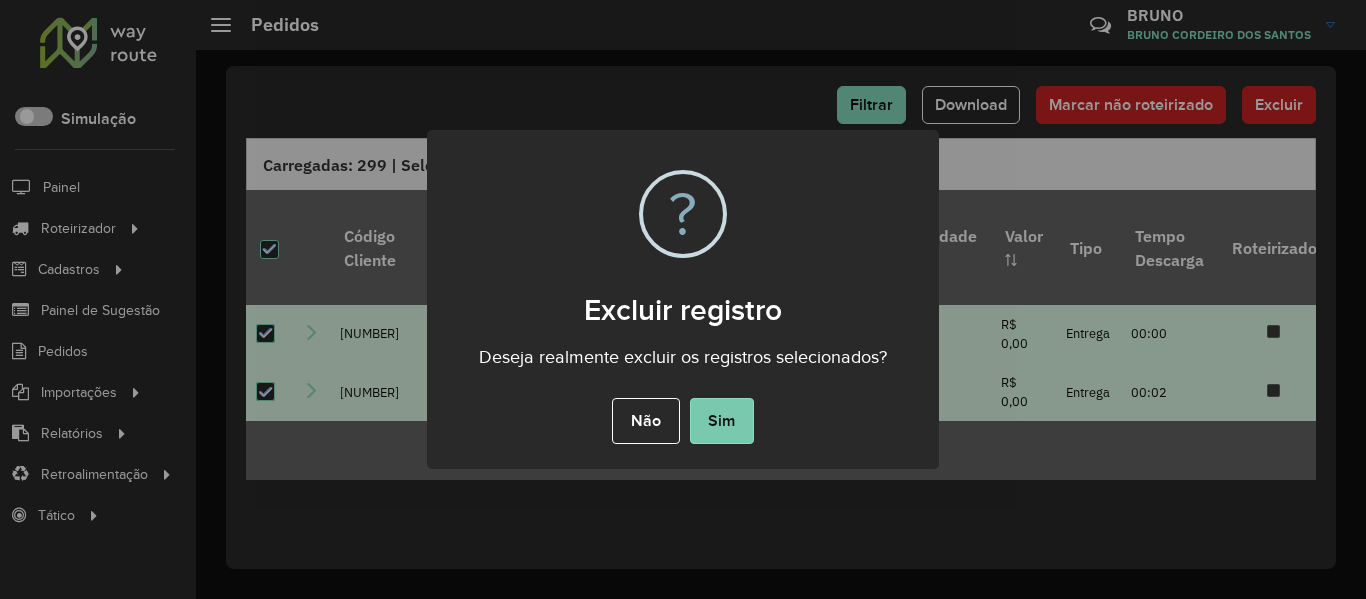 click on "Sim" at bounding box center [722, 421] 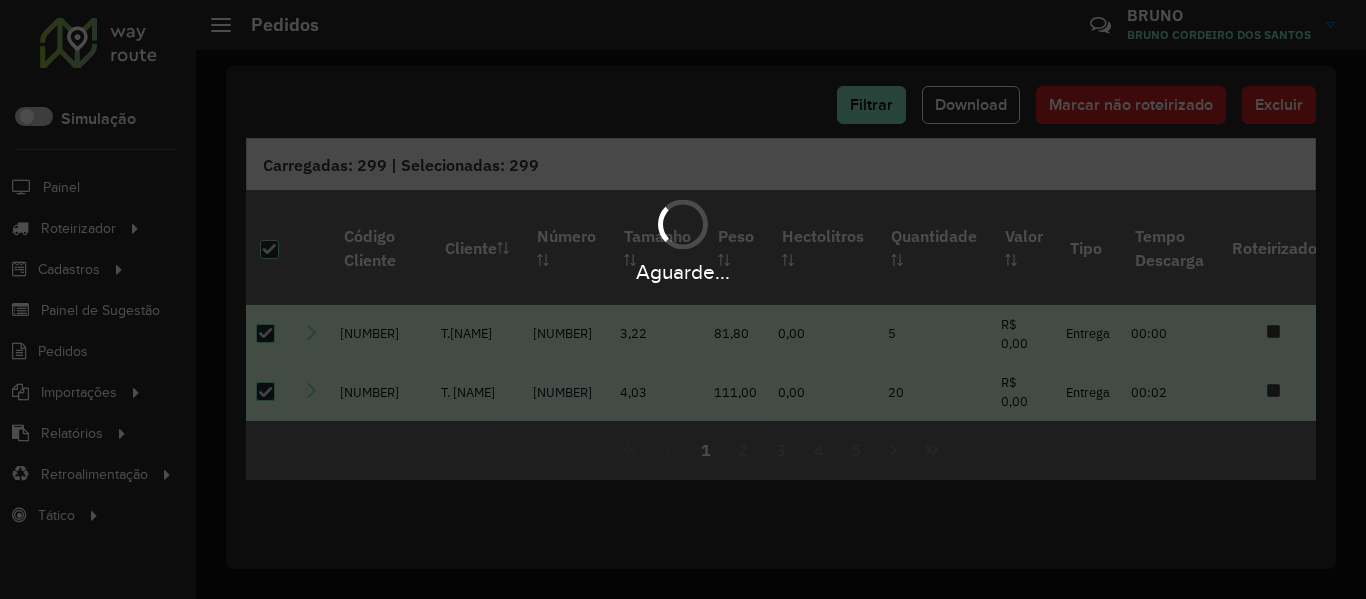 drag, startPoint x: 743, startPoint y: 419, endPoint x: 591, endPoint y: 82, distance: 369.6931 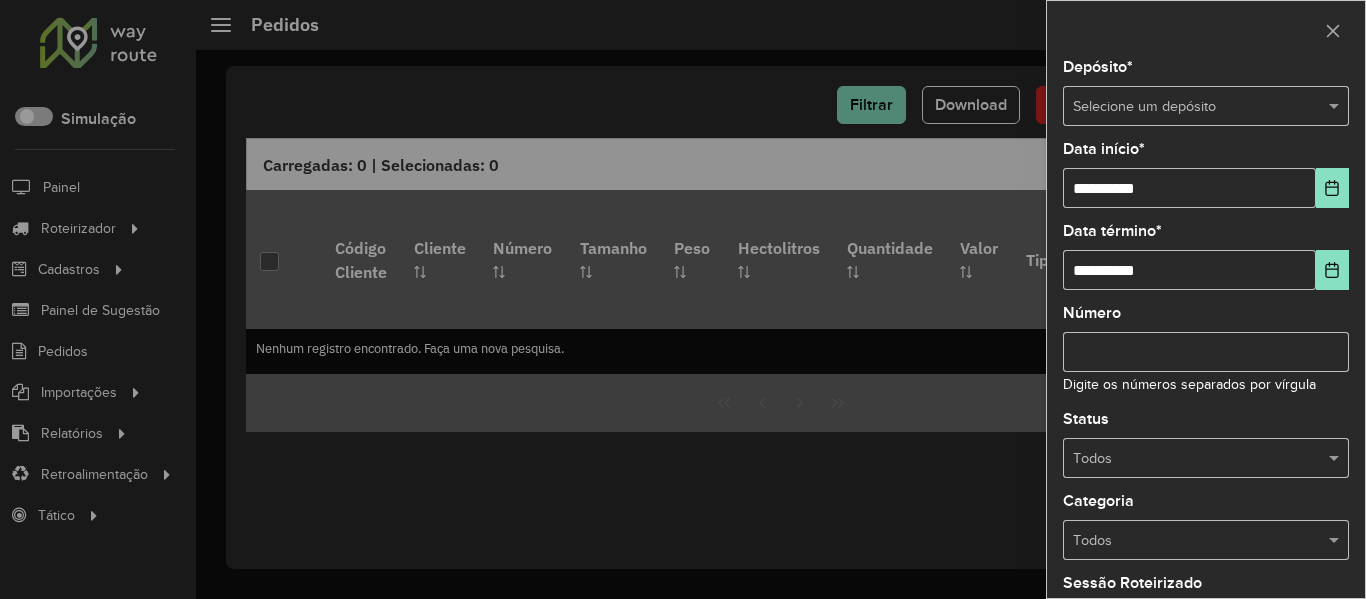 scroll, scrollTop: 0, scrollLeft: 0, axis: both 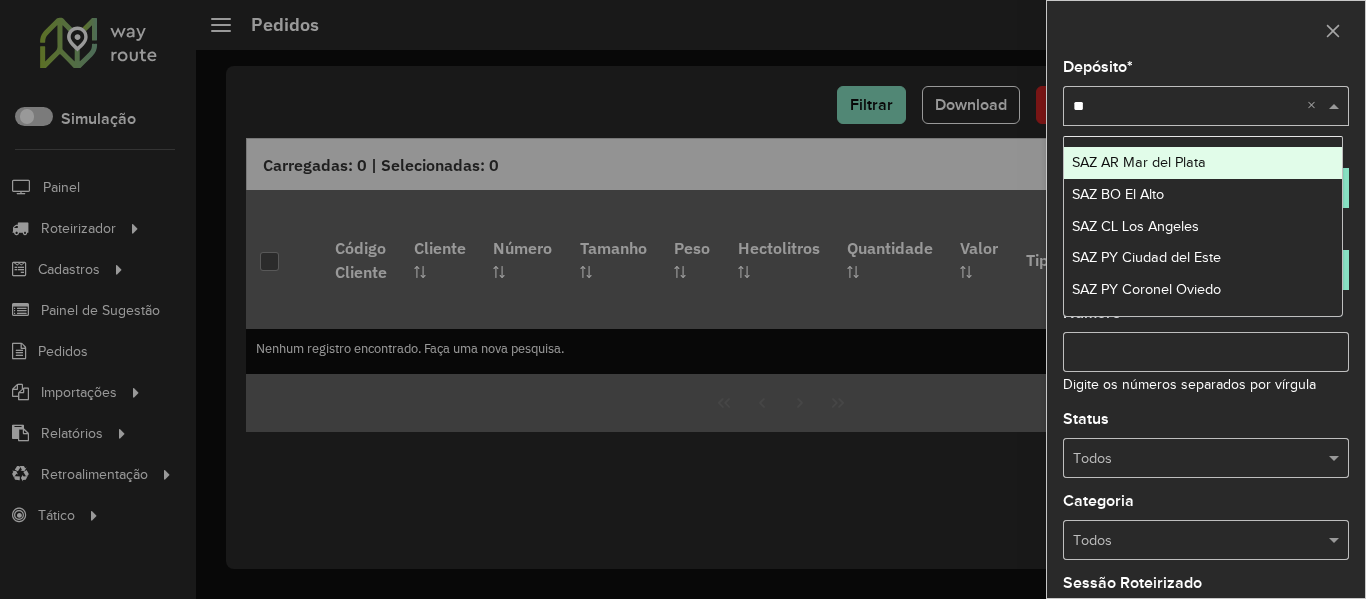 type on "**" 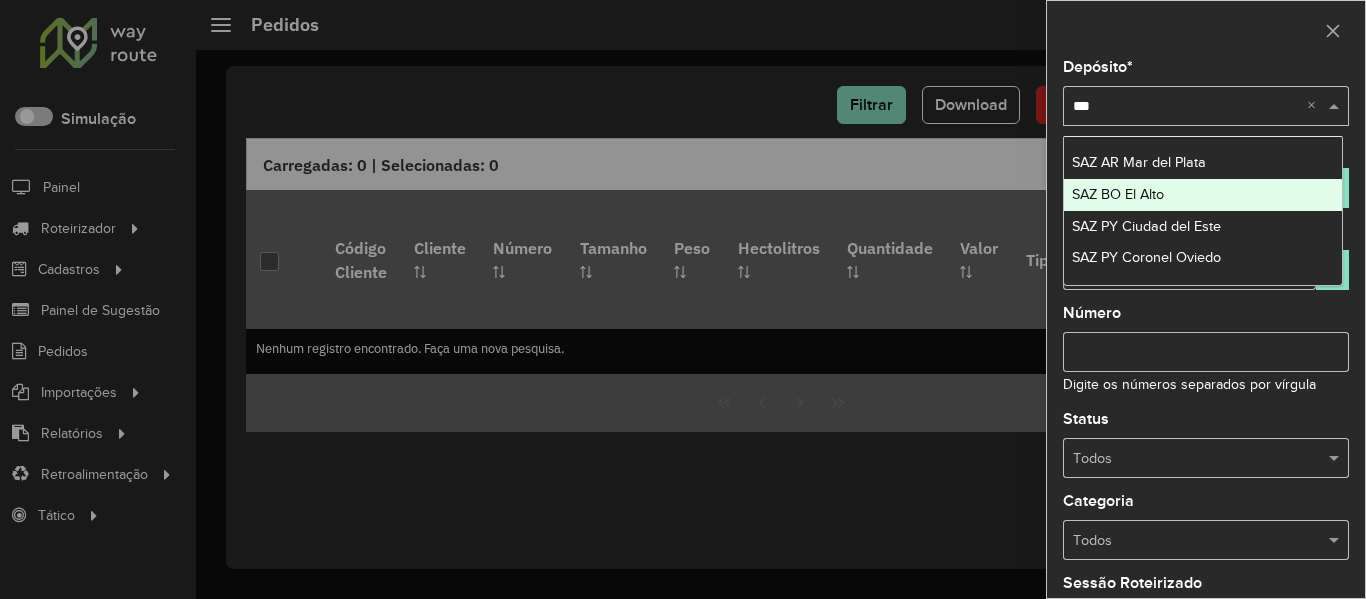 click on "SAZ BO El Alto" at bounding box center [1203, 195] 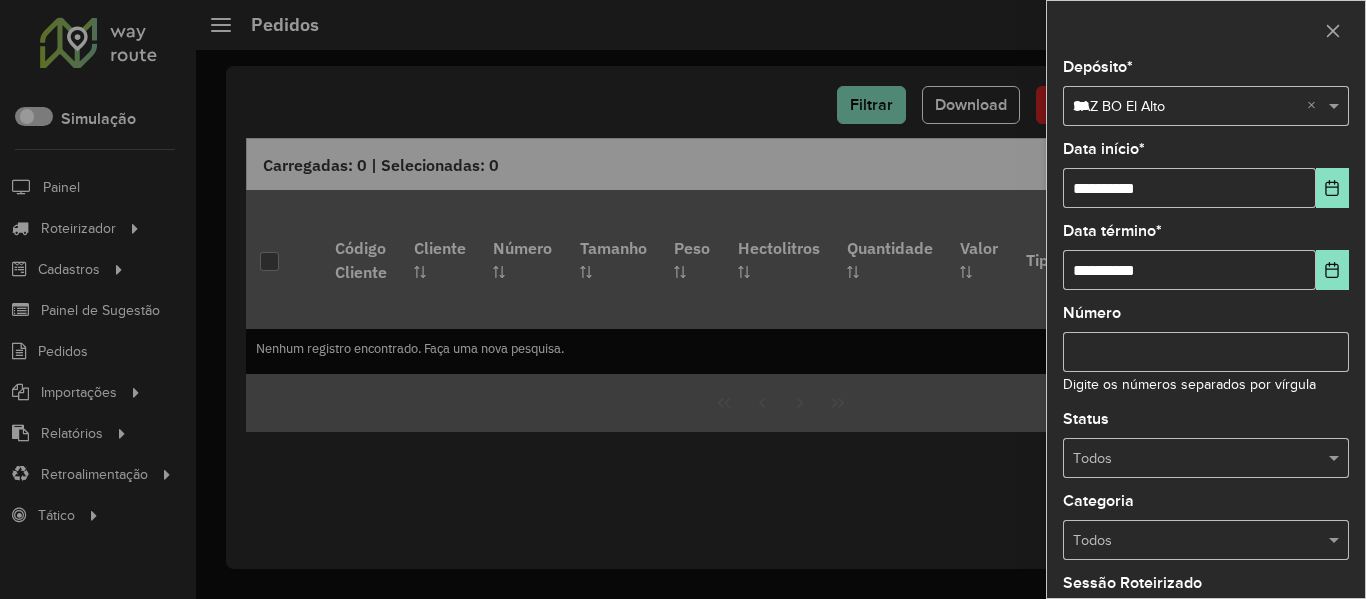 type 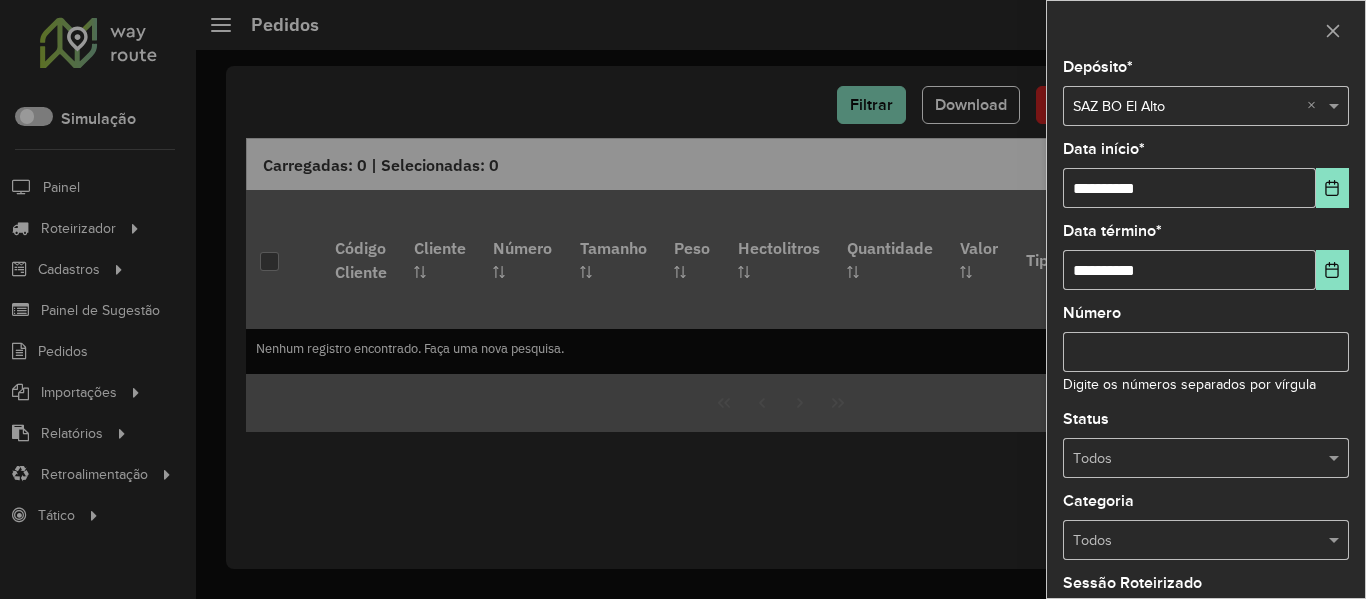 click on "**********" 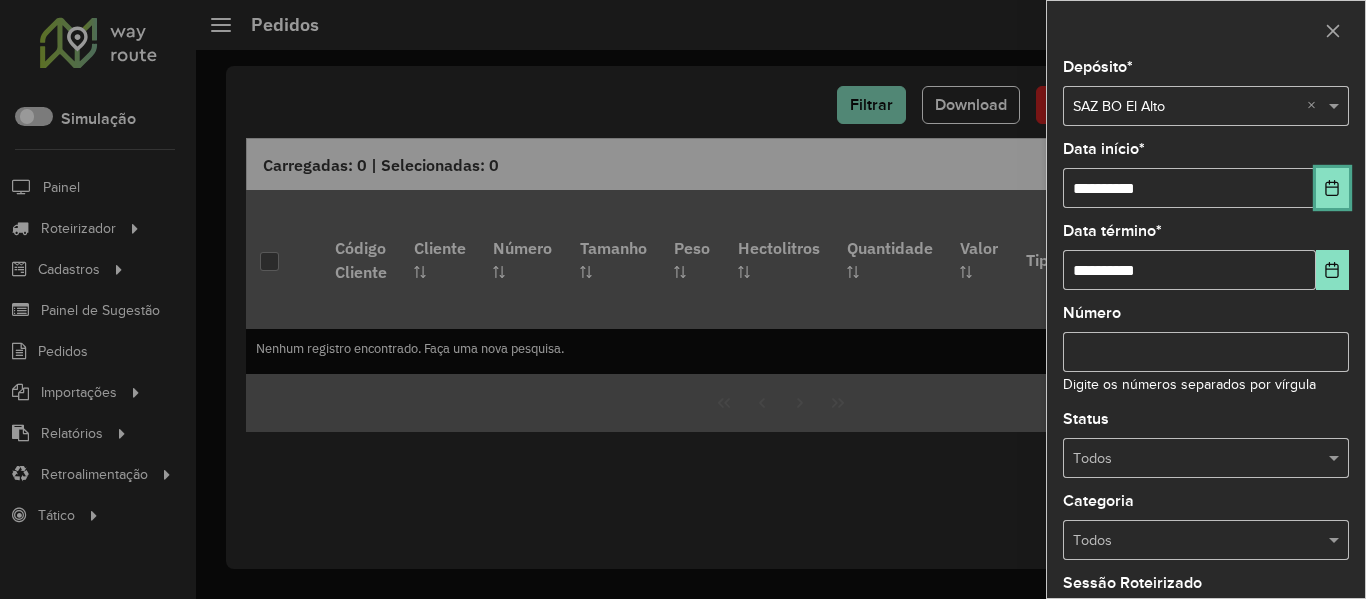 click 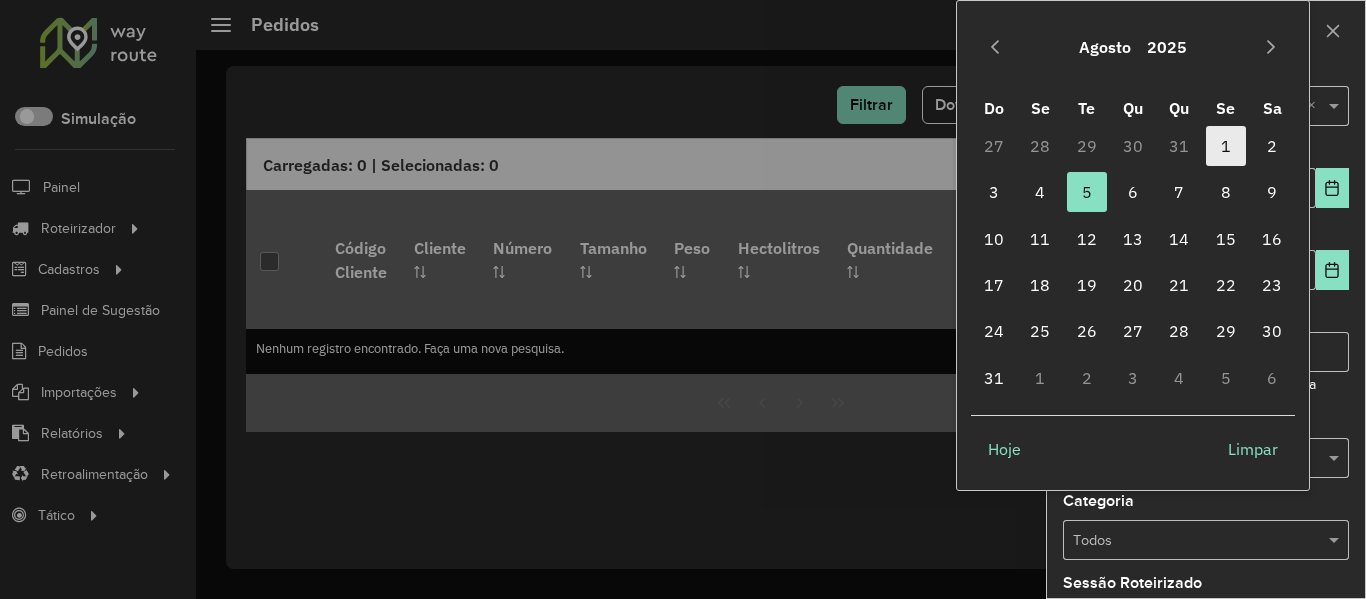 click on "1" at bounding box center [1226, 146] 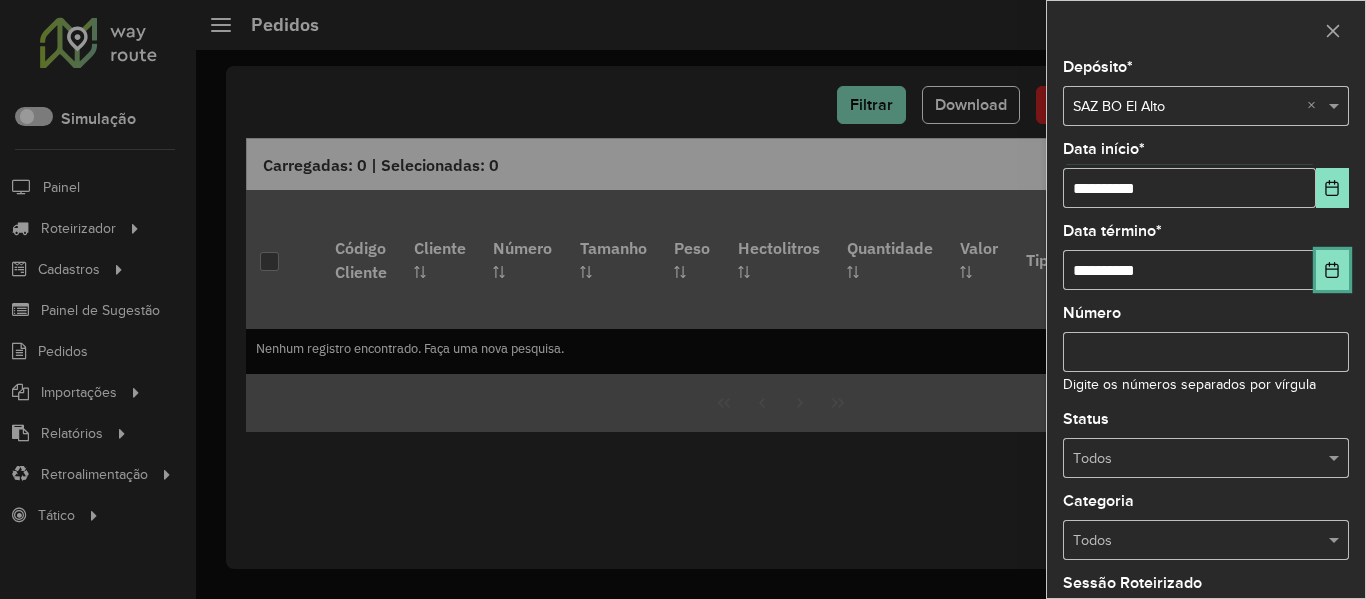 click 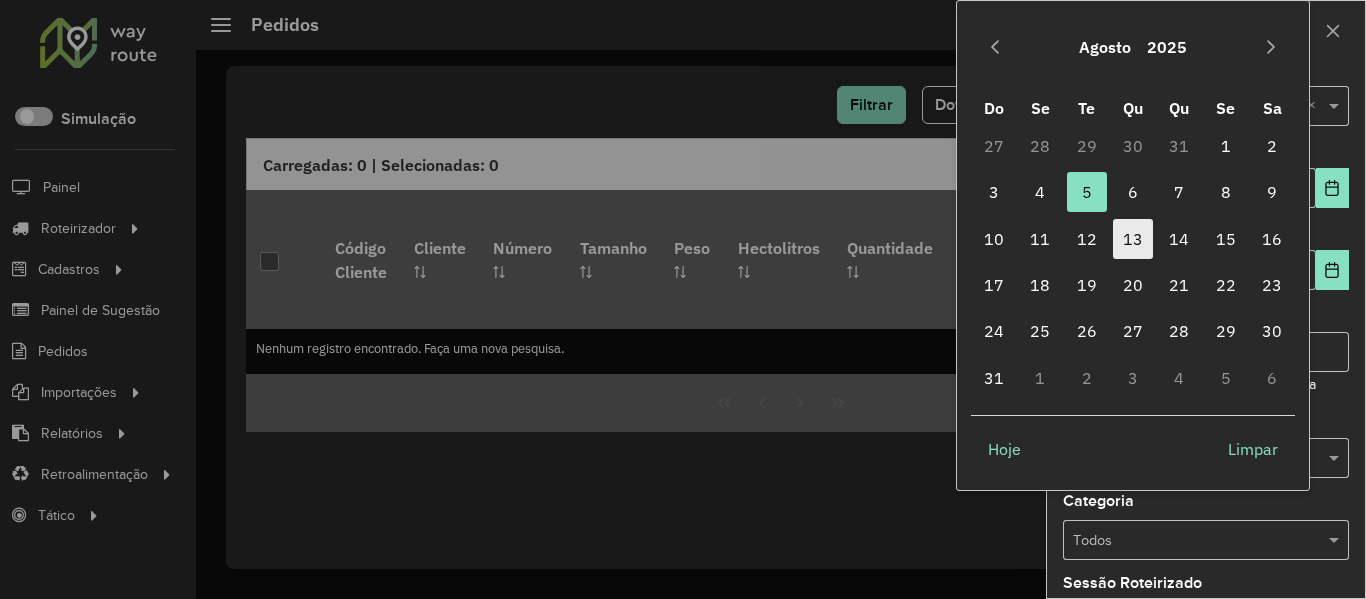 click on "13" at bounding box center (1133, 239) 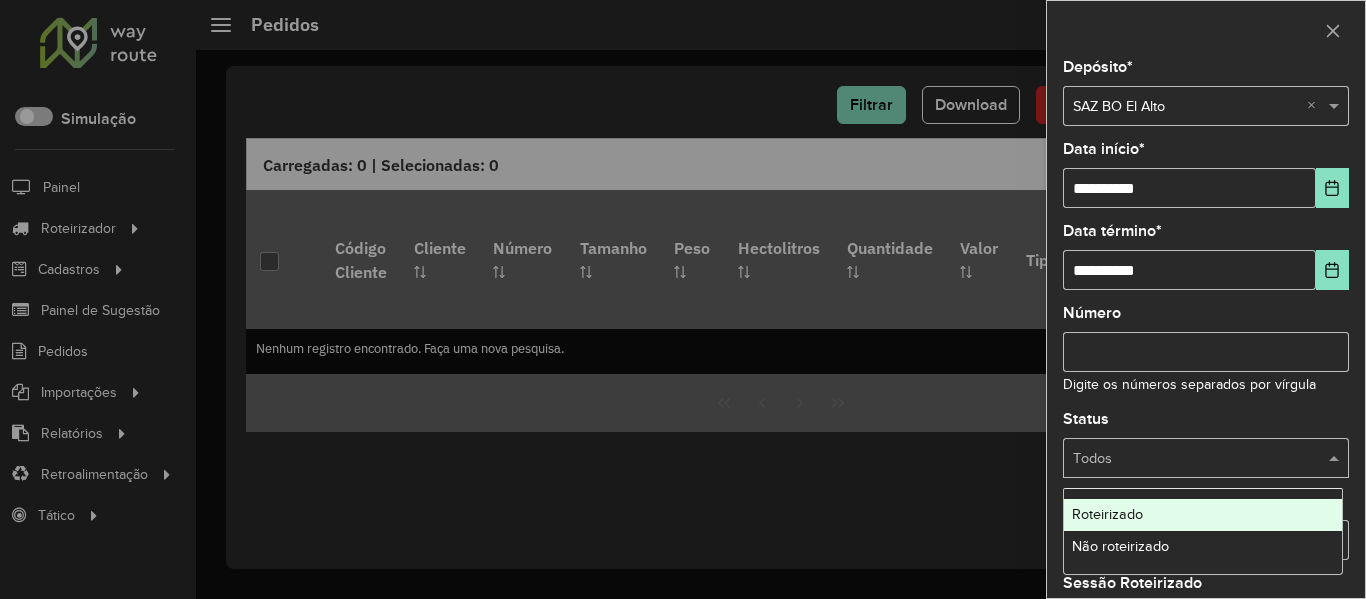 drag, startPoint x: 1262, startPoint y: 470, endPoint x: 1268, endPoint y: 458, distance: 13.416408 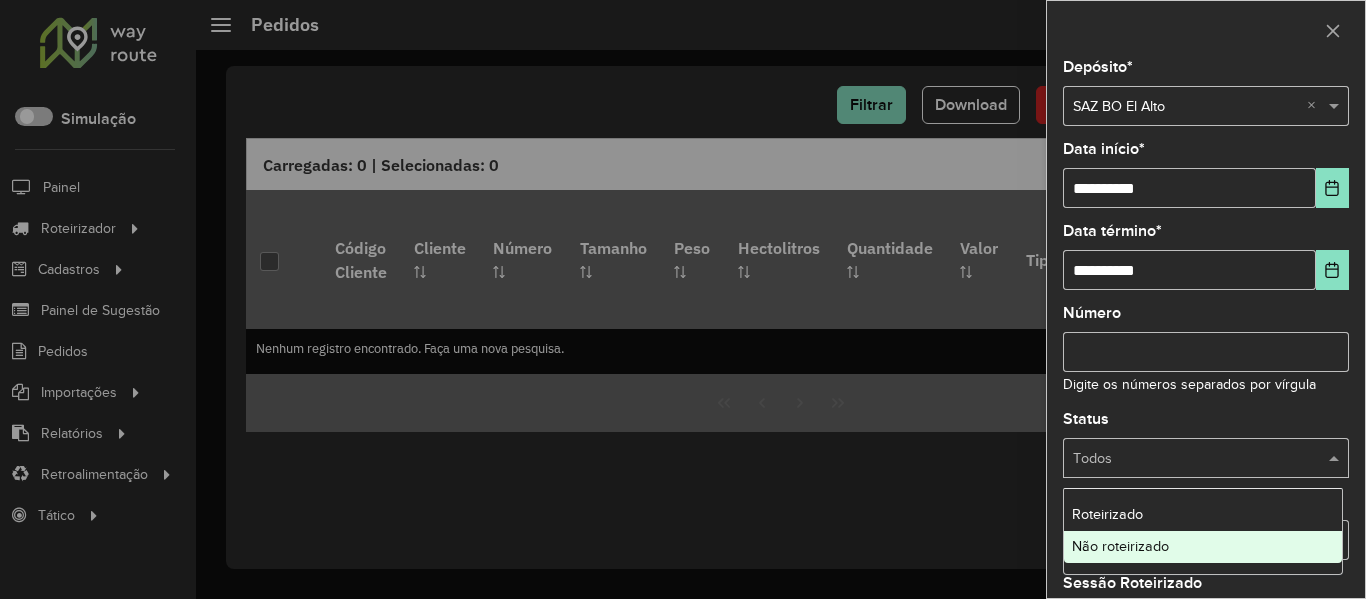 click on "Não roteirizado" at bounding box center [1203, 547] 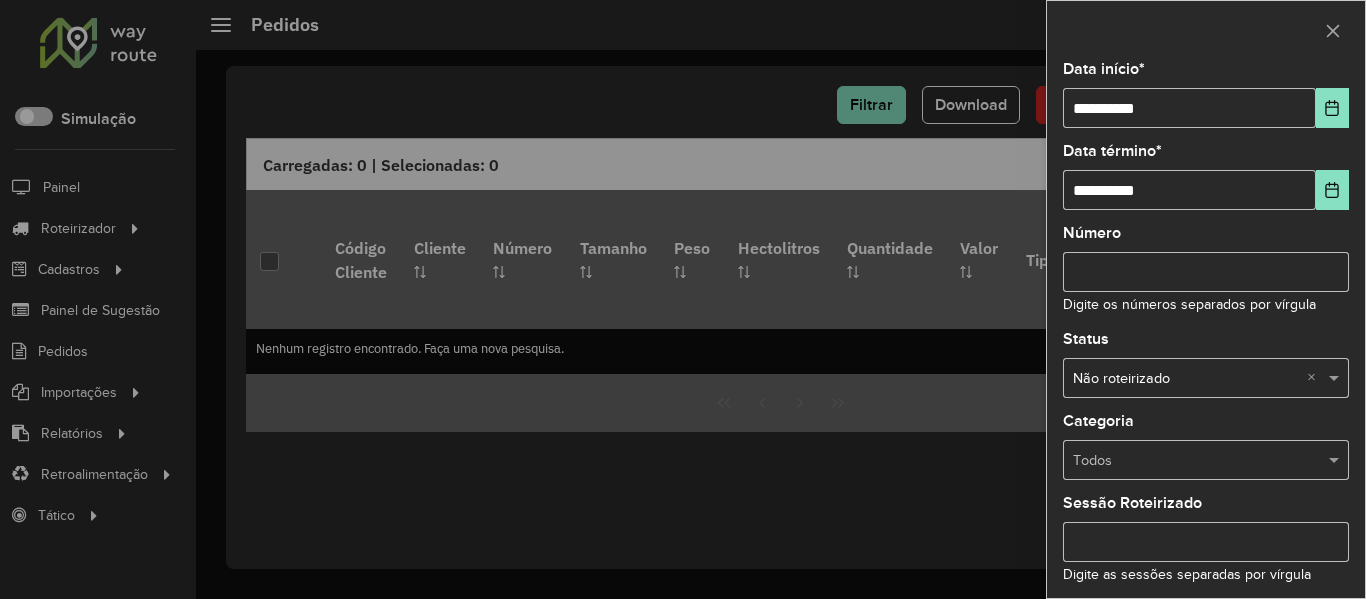 scroll, scrollTop: 200, scrollLeft: 0, axis: vertical 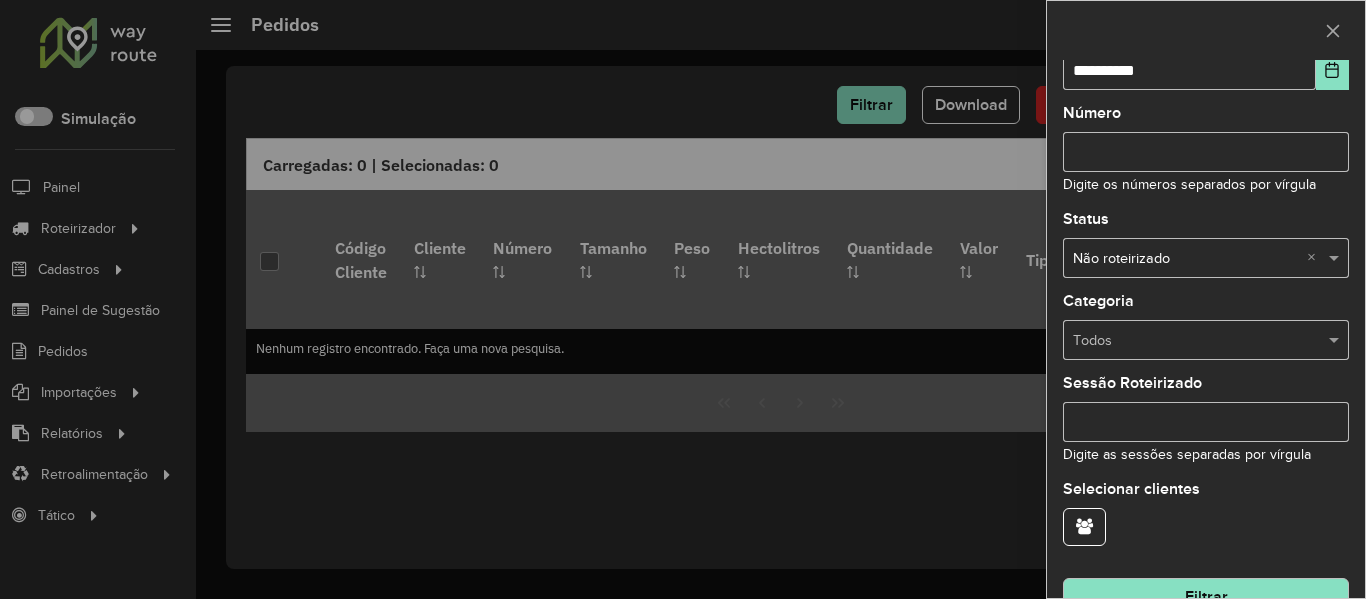 click on "Filtrar" 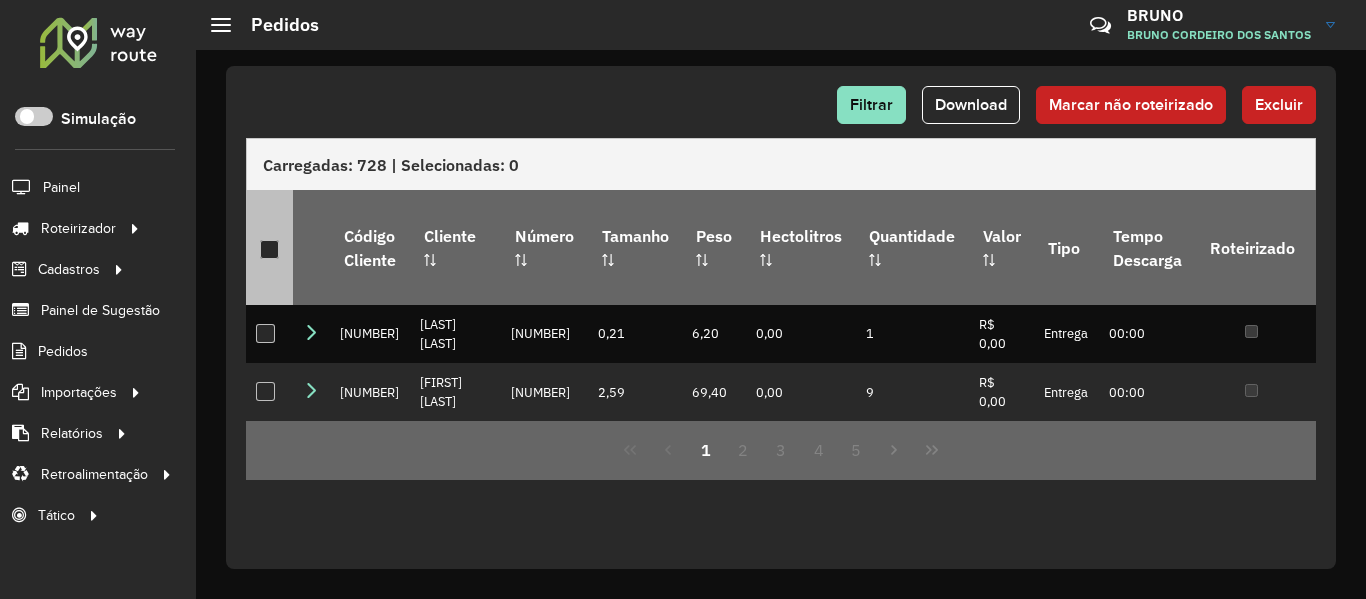 click at bounding box center [269, 249] 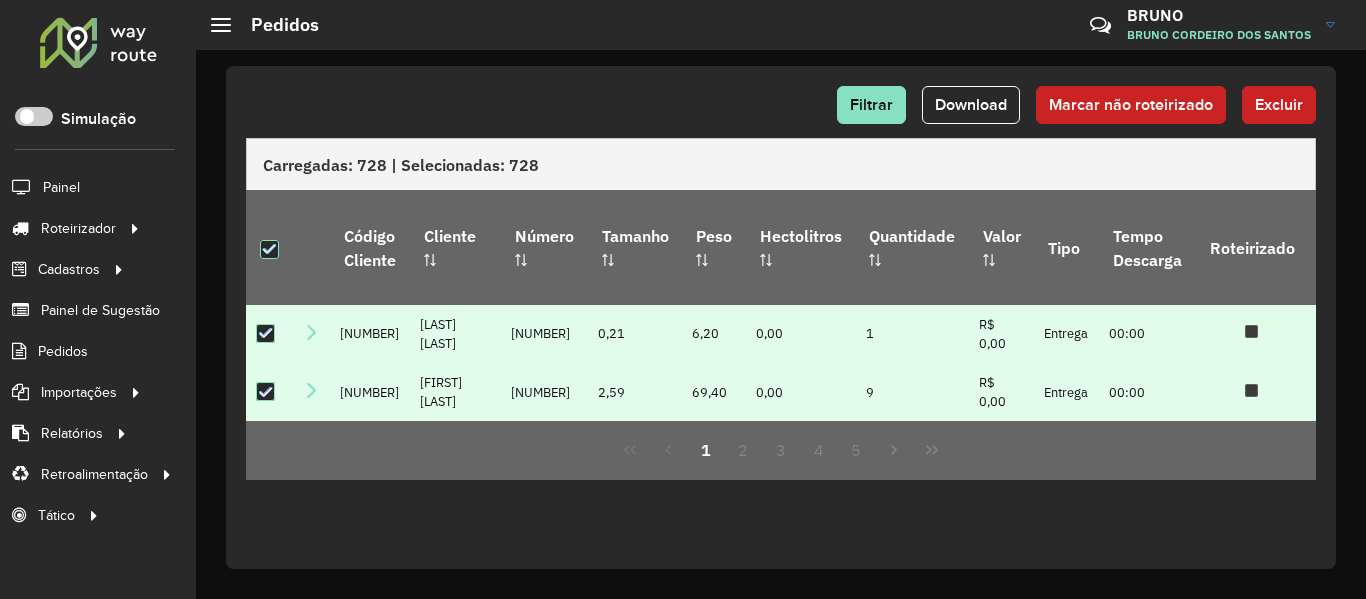 click on "Filtrar   Download   Marcar não roteirizado   Excluir   Carregadas: 728 | Selecionadas: 728   Código Cliente   Cliente   Número   Tamanho   Peso   Hectolitros   Quantidade   Valor  Tipo Tempo Descarga Roteirizado Sessão Roteirizado Data Roteirizado  Data de entrega   Data de entrega original  Exportável ERP  Pedidos Não Liberados  Exportável Tracking Código condição pagamento  Descrição condição pagamento   Código   Identificador   Descrição  GUID 0000151341 REMEDIOS QUISPE 088221398 0,21 6,20 0,00 1 R$ 0,00 Entrega 00:00    06/08/2025 06/08/2025 2 N AS 0000151751 MAY. GUILLERMIN 088221404 2,59 69,40 0,00 9 R$ 0,00 Entrega 00:00    06/08/2025 06/08/2025 2 N AS 0000151751 MAY. GUILLERMIN 088221405 1,68 49,60 0,00 8 R$ 0,00 Entrega 00:00    06/08/2025 06/08/2025 2 N AS 0000151751 MAY. GUILLERMIN 088221406 0,63 18,60 0,00 3 R$ 0,00 Entrega 00:00    06/08/2025 06/08/2025 2 N AS 0000151751 MAY. GUILLERMIN 088221407 6,00 163,00 0,00 10 R$ 0,00 Entrega 00:01    06/08/2025 06/08/2025 2 N AS 3,36 7 2" 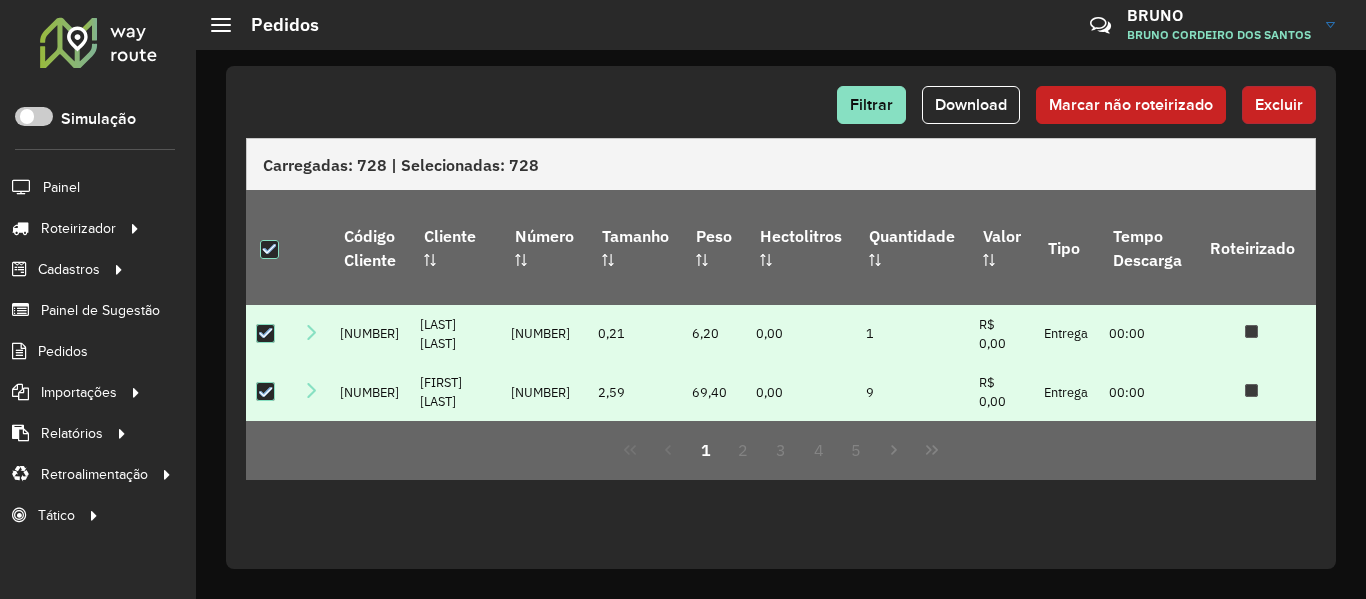 click on "Excluir" 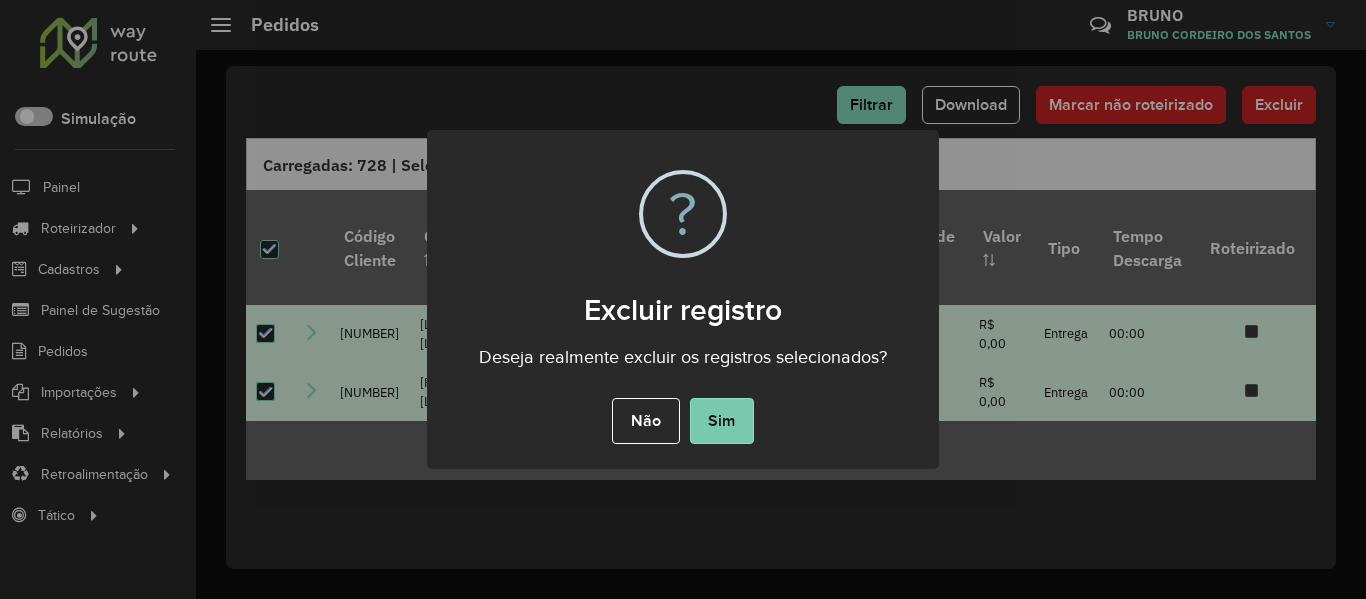 click on "Sim" at bounding box center (722, 421) 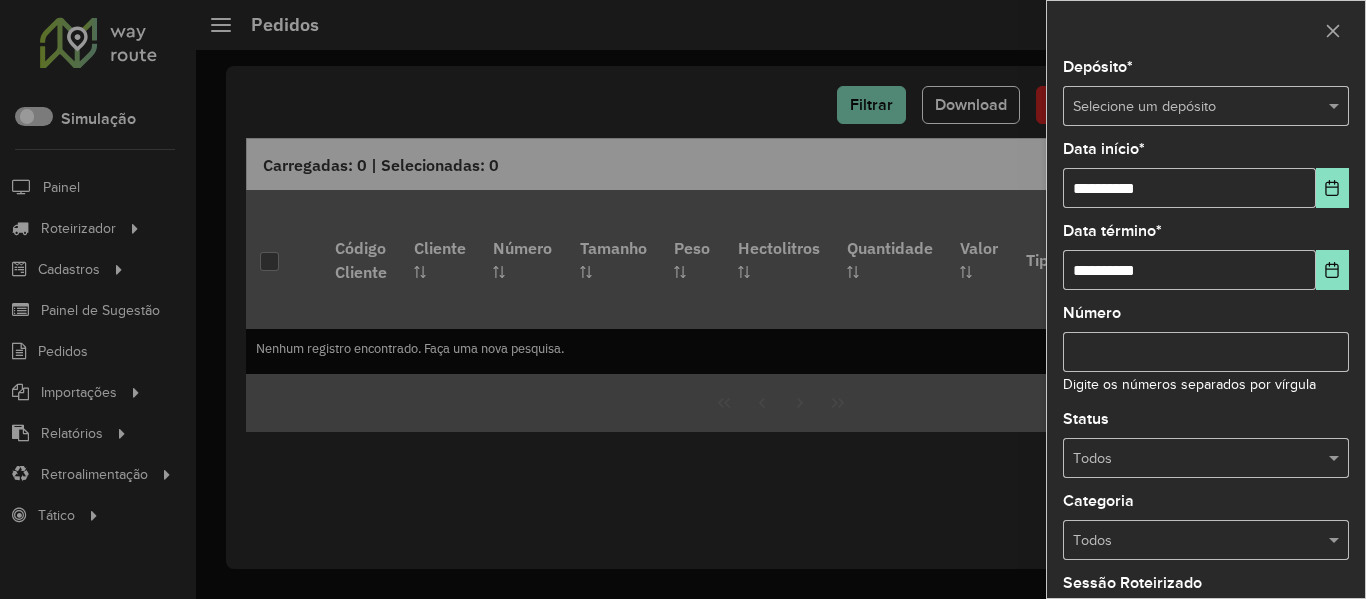 scroll, scrollTop: 0, scrollLeft: 0, axis: both 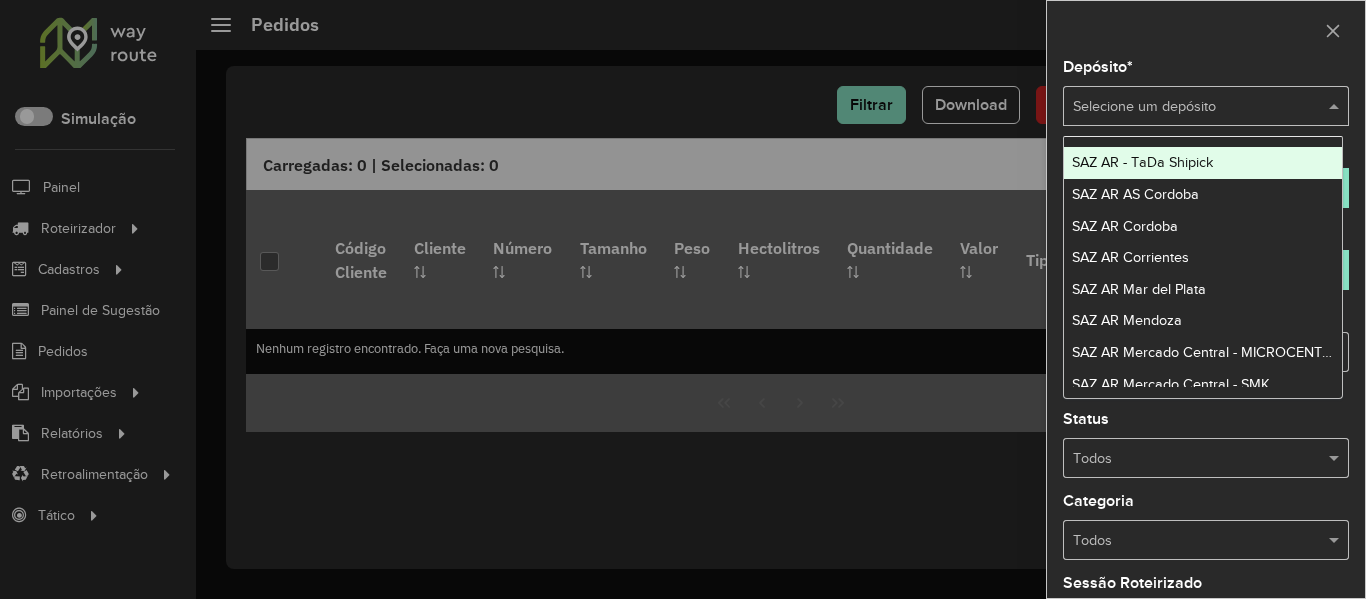 click on "Selecione um depósito" at bounding box center (1206, 106) 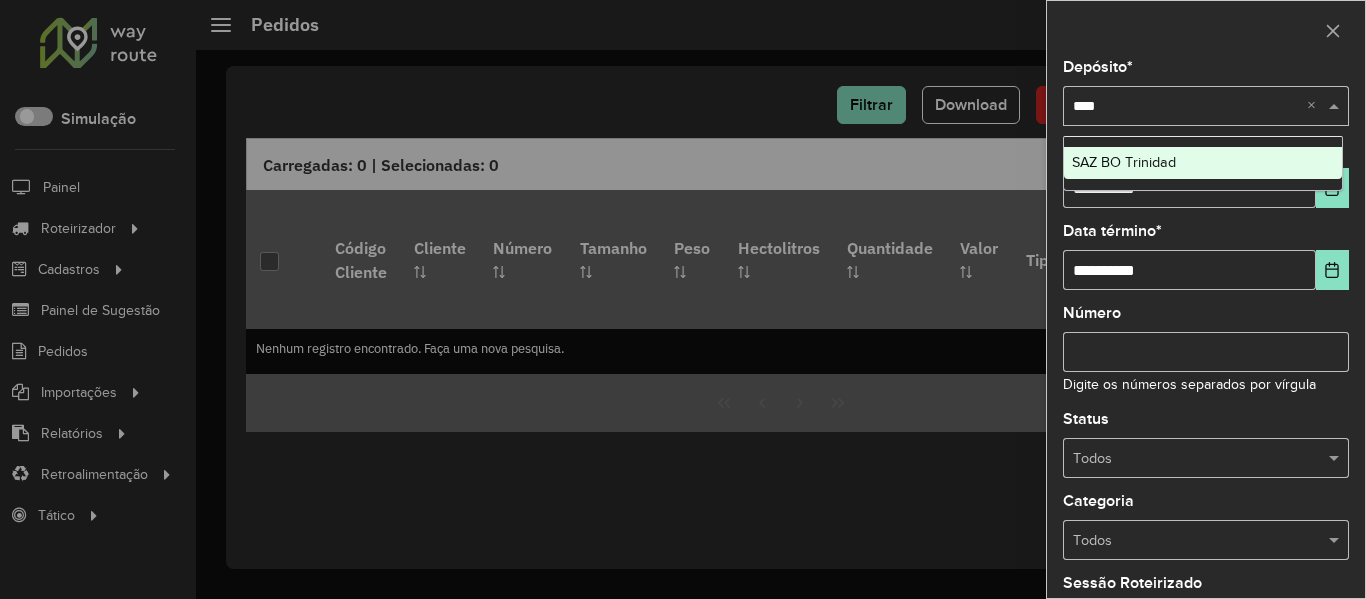type on "*****" 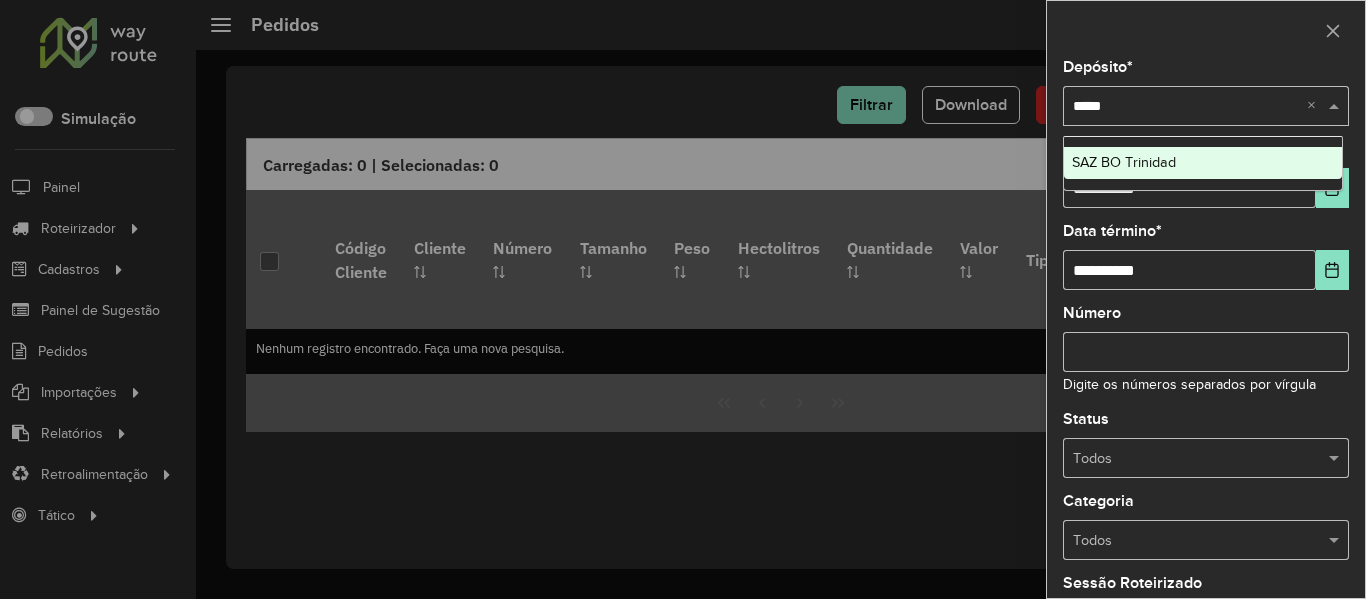 click on "SAZ BO Trinidad" at bounding box center (1124, 162) 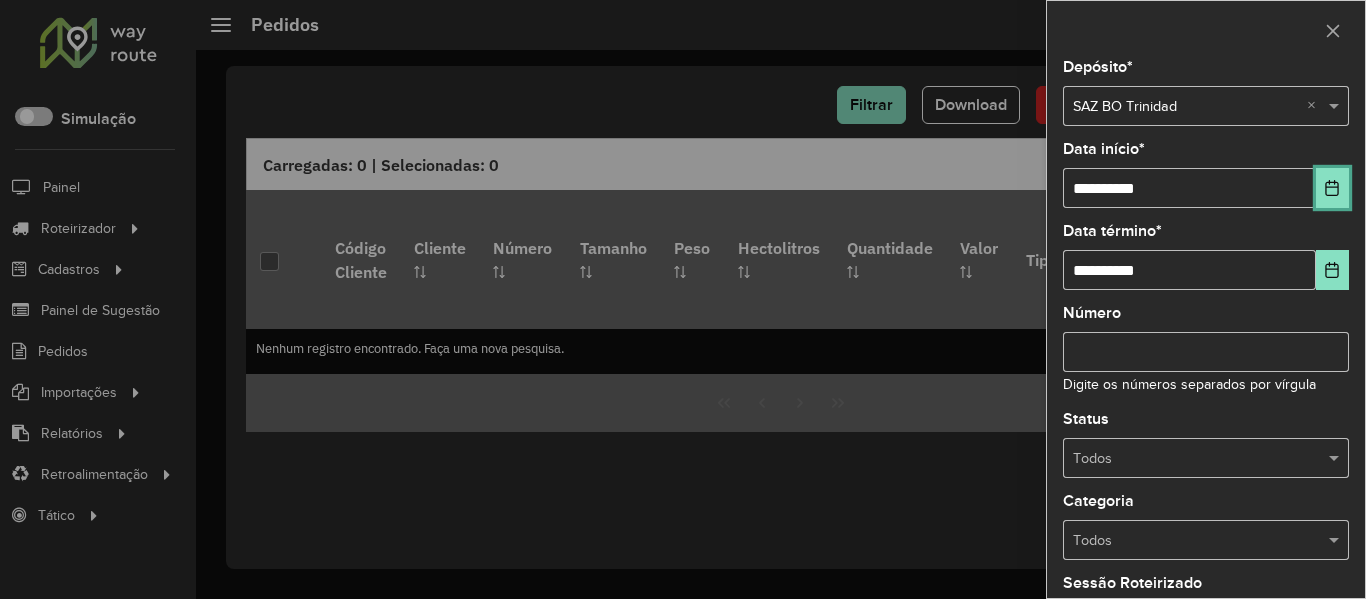 click 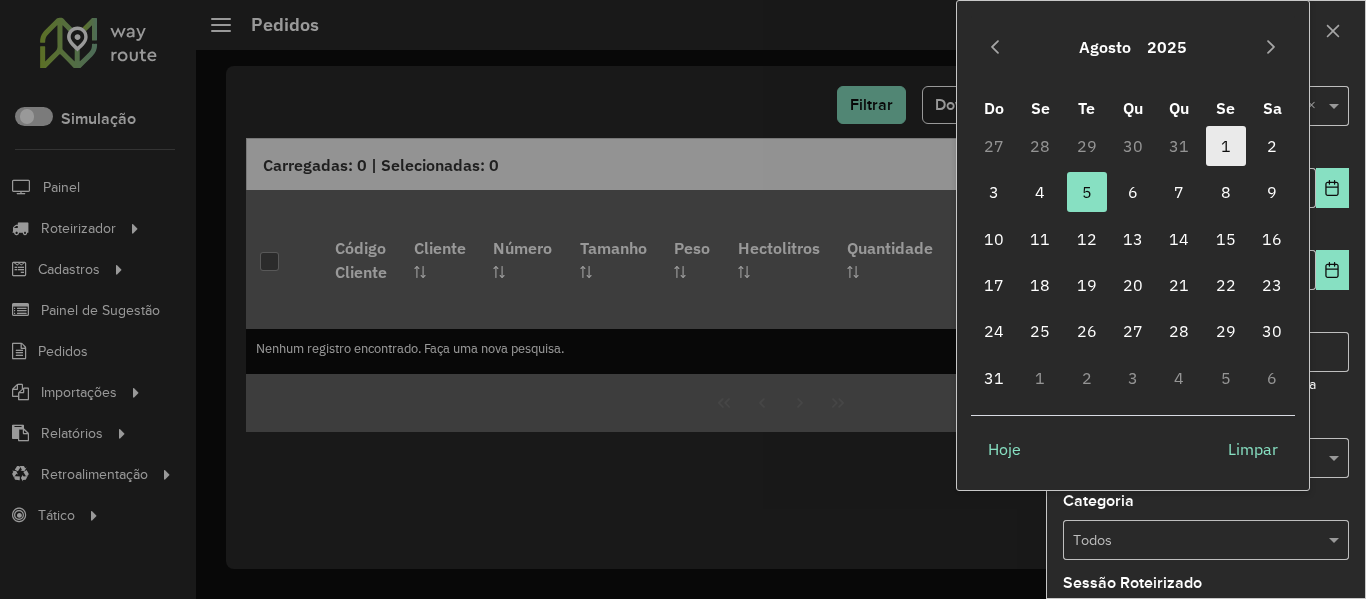 click on "1" at bounding box center [1226, 146] 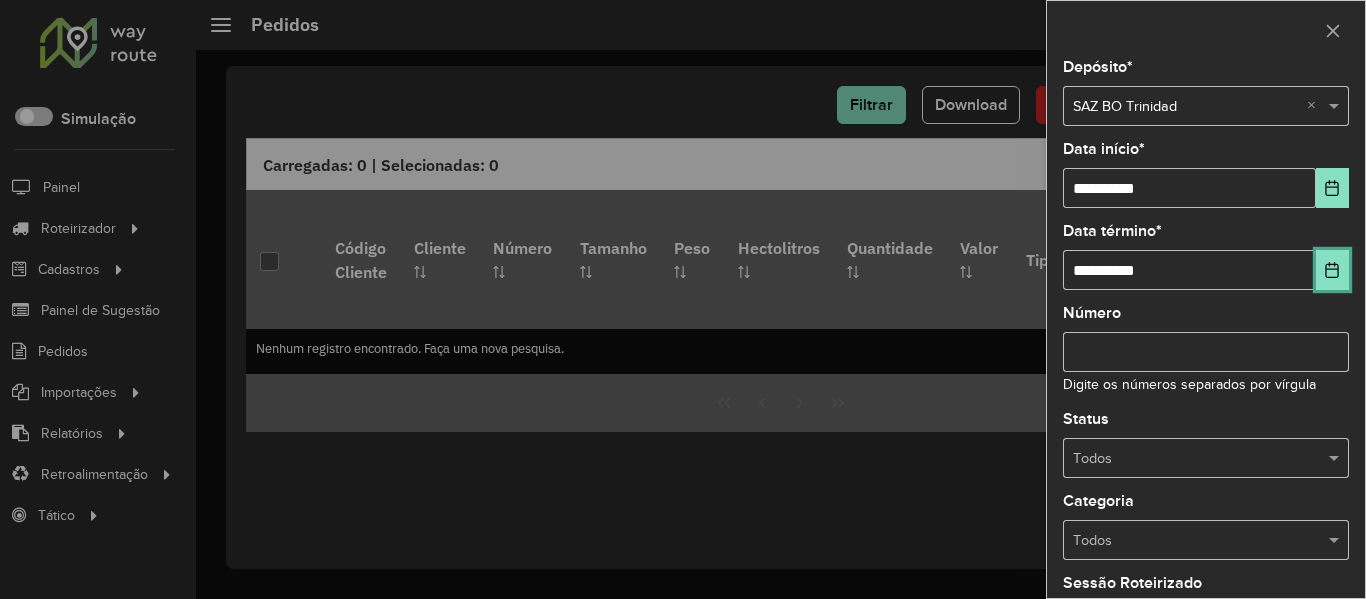 click 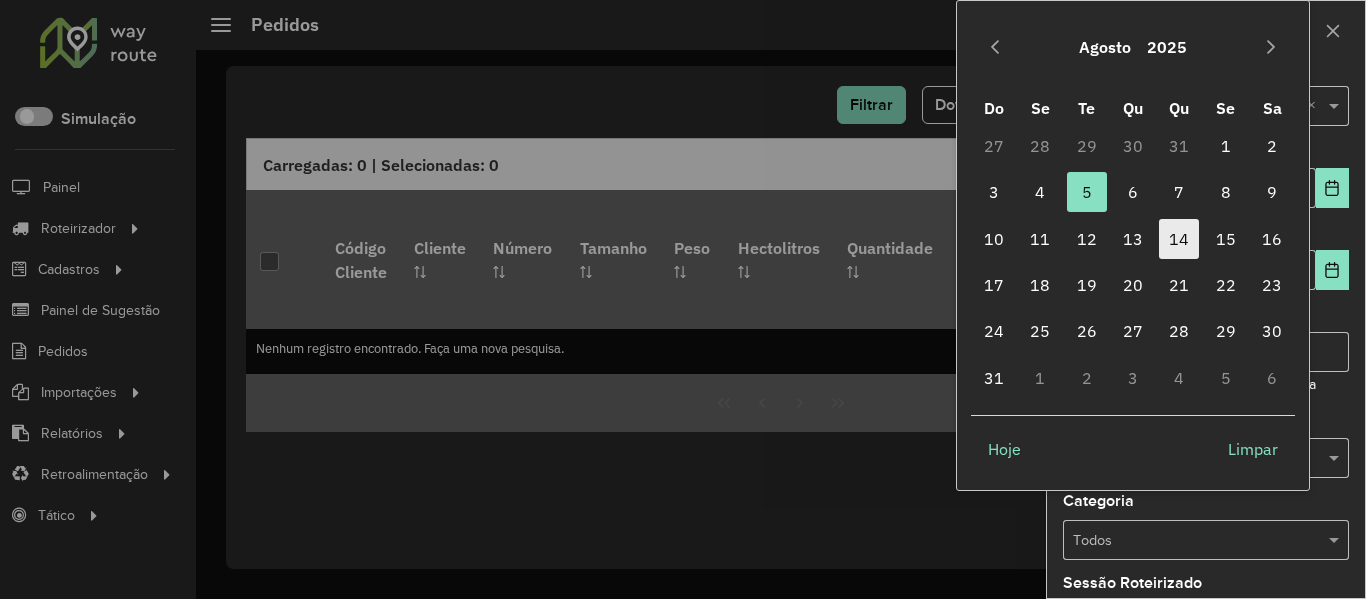 click on "14" at bounding box center [1179, 239] 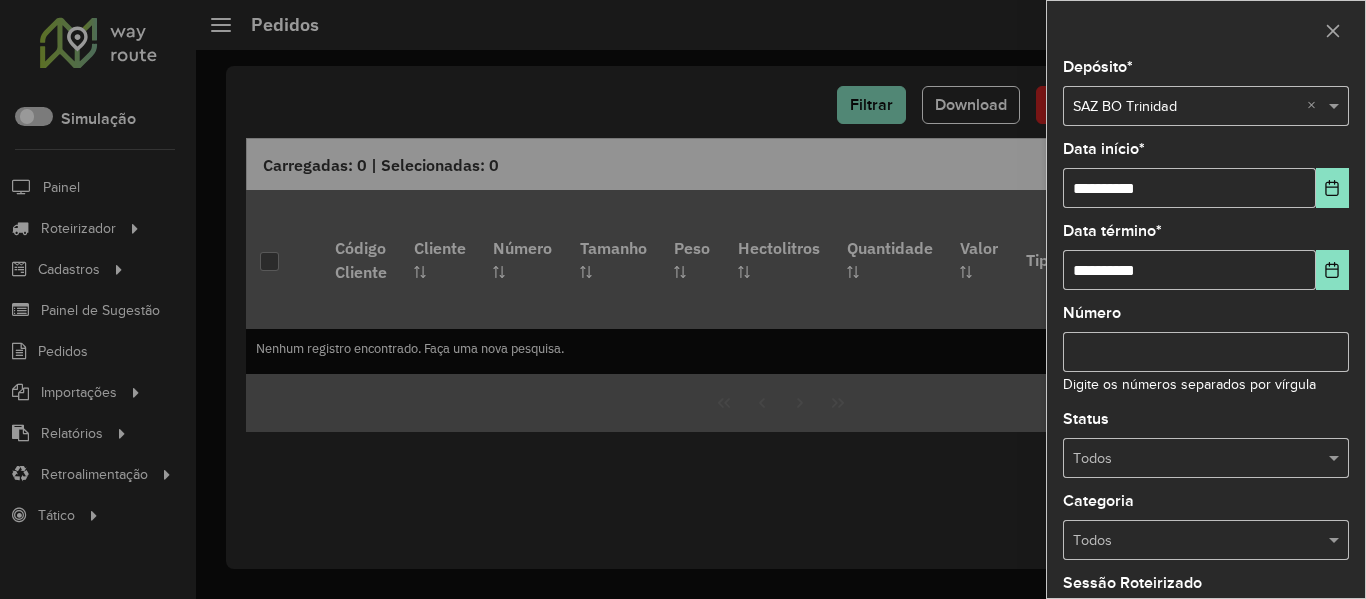 click at bounding box center [1186, 459] 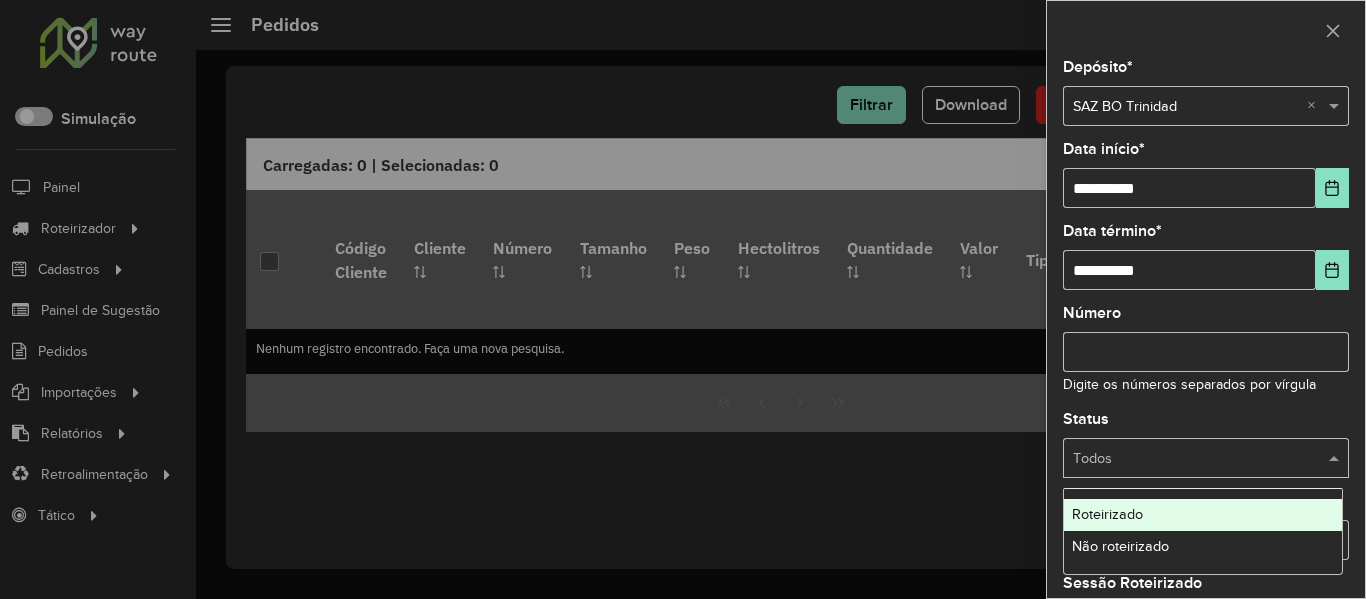 click on "Não roteirizado" at bounding box center (1203, 547) 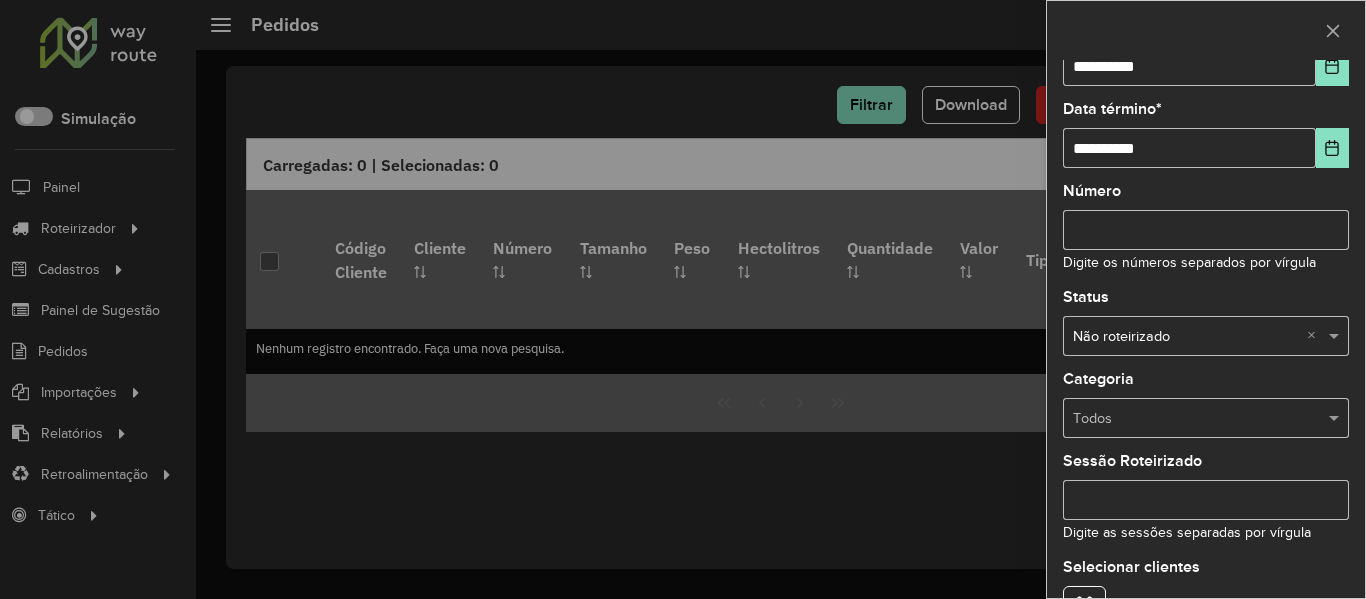 scroll, scrollTop: 243, scrollLeft: 0, axis: vertical 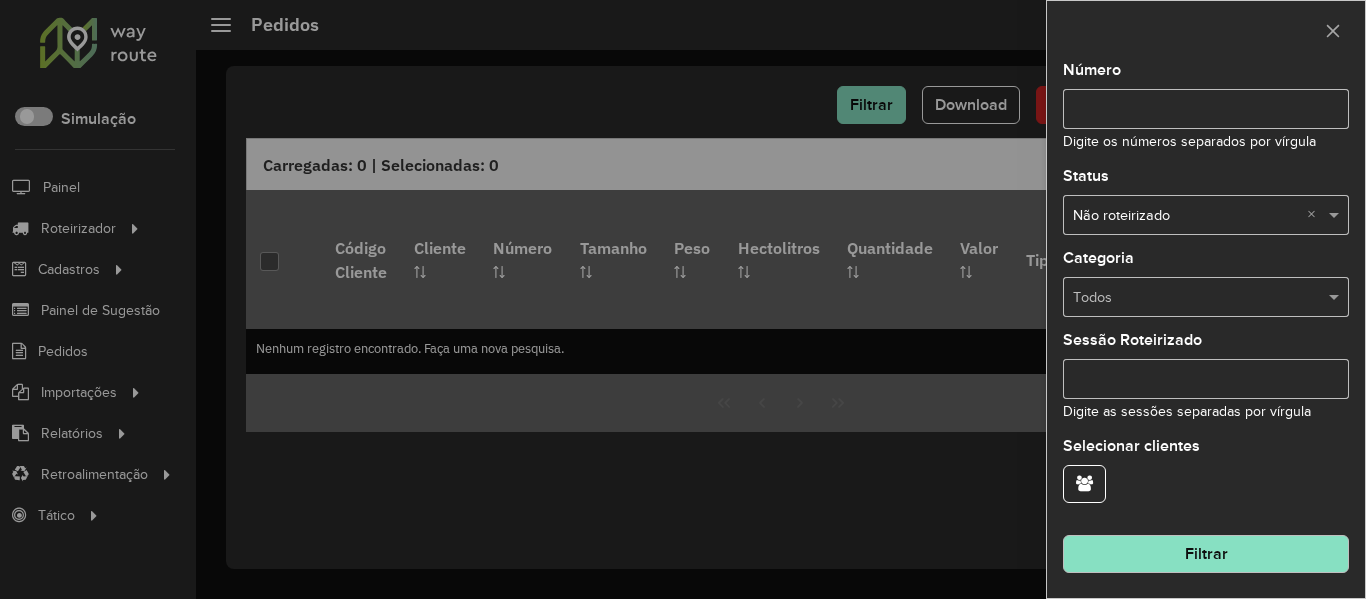 click on "Filtrar" 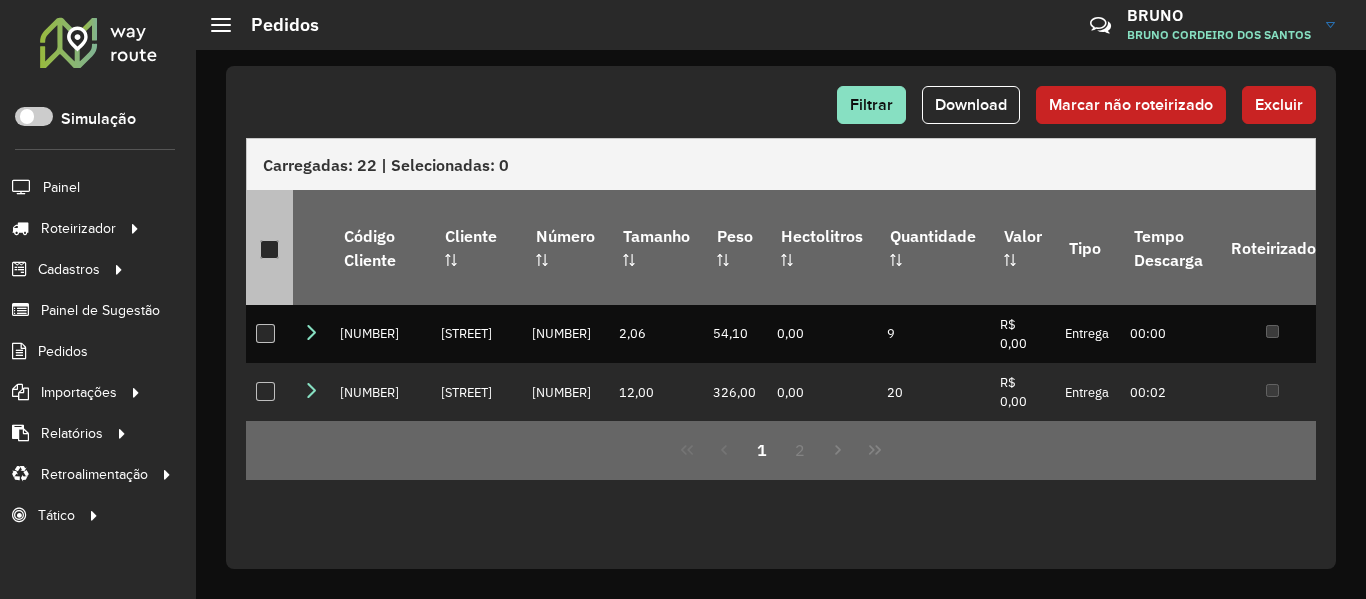 click at bounding box center [269, 249] 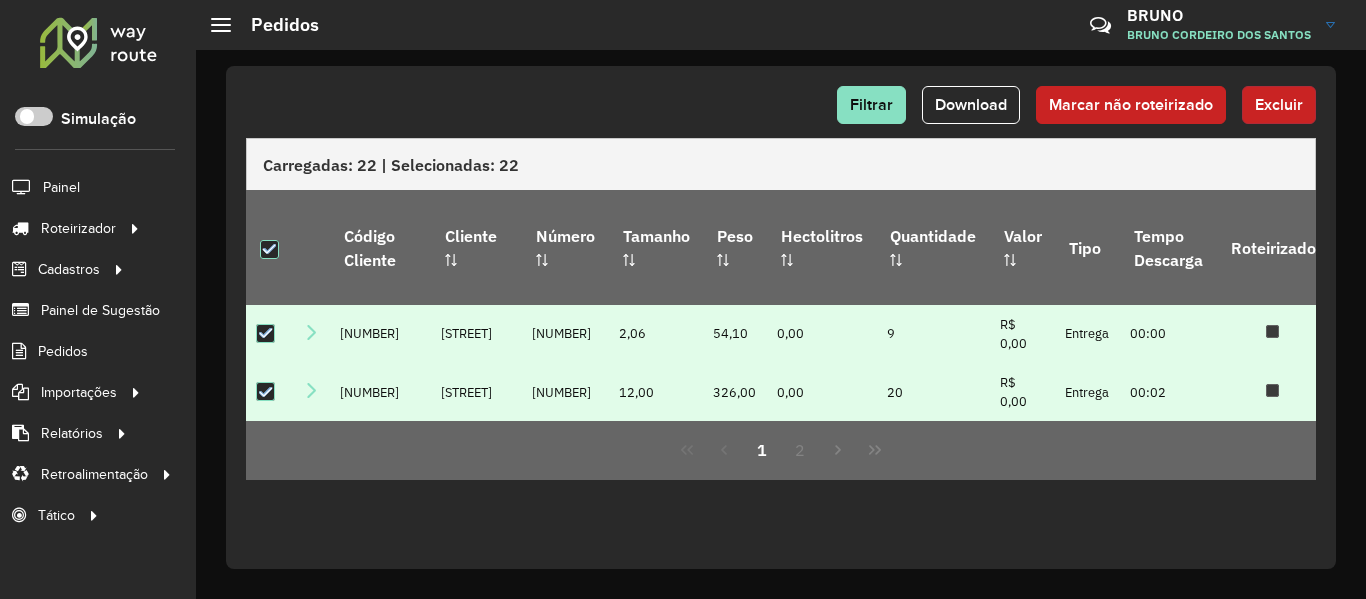 click on "Excluir" 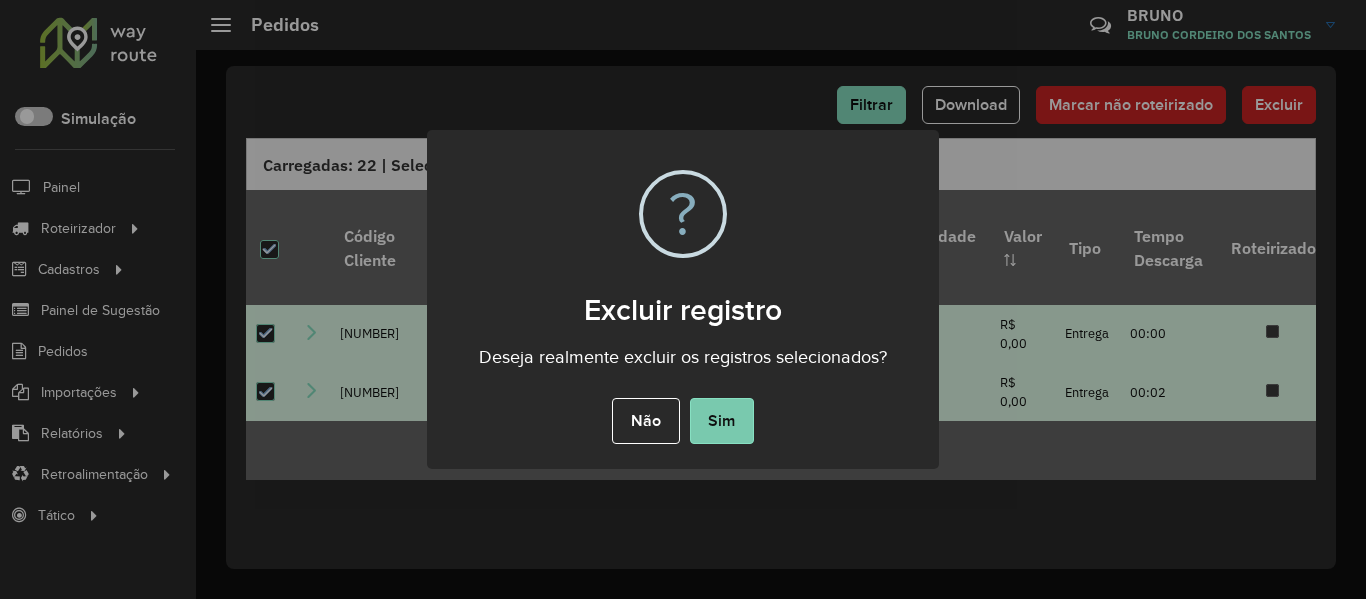 click on "Sim" at bounding box center (722, 421) 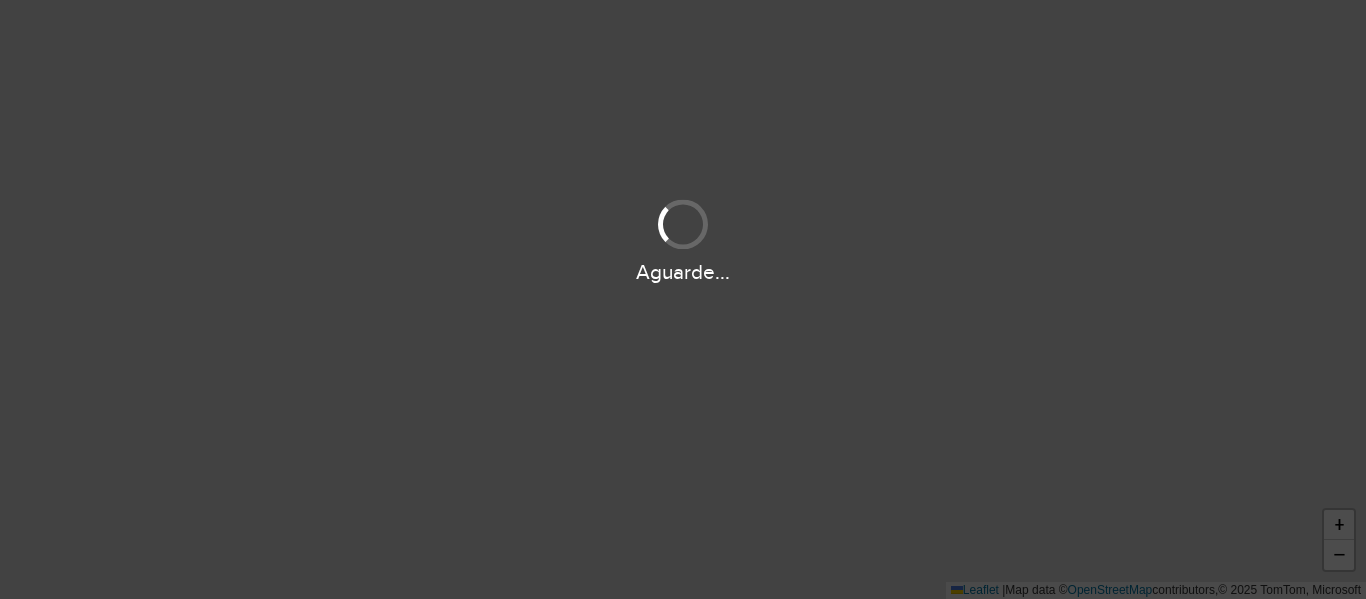 scroll, scrollTop: 0, scrollLeft: 0, axis: both 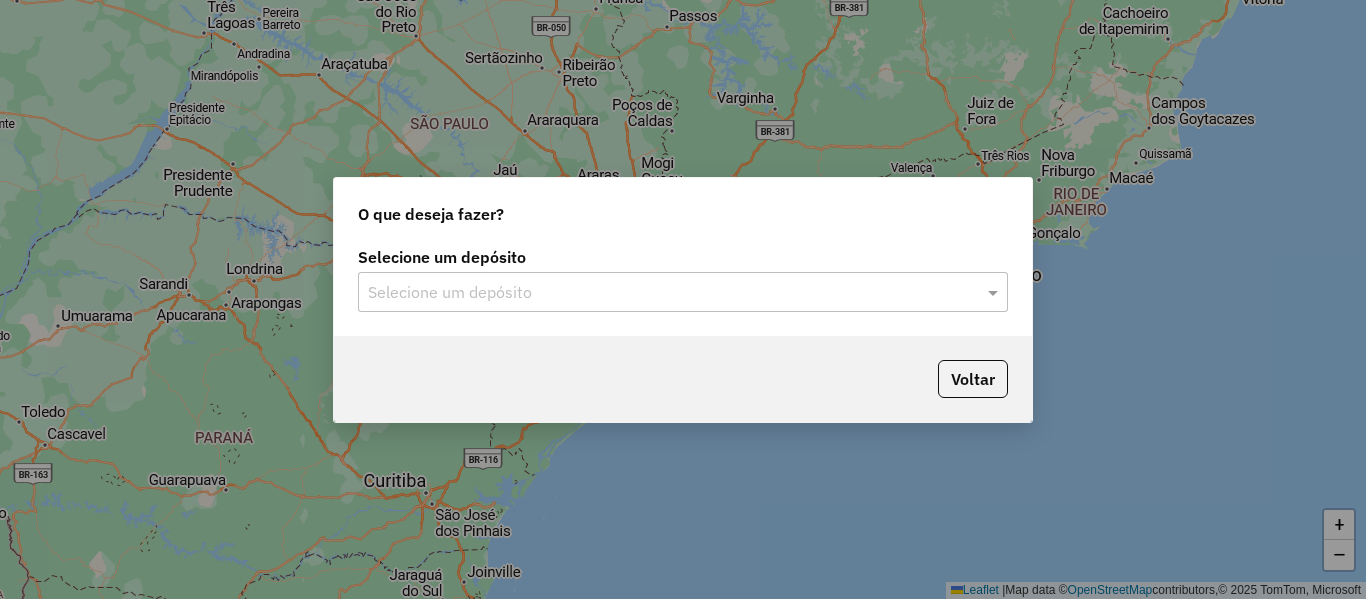 click 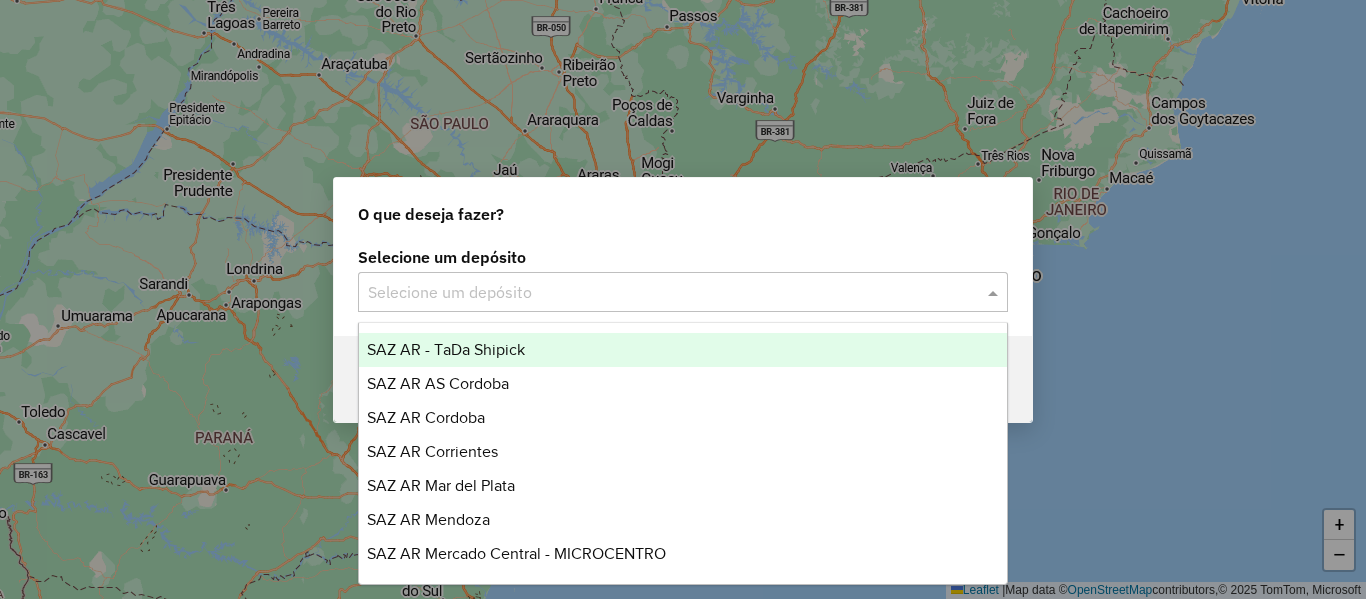 click on "SAZ AR - TaDa Shipick" at bounding box center (683, 350) 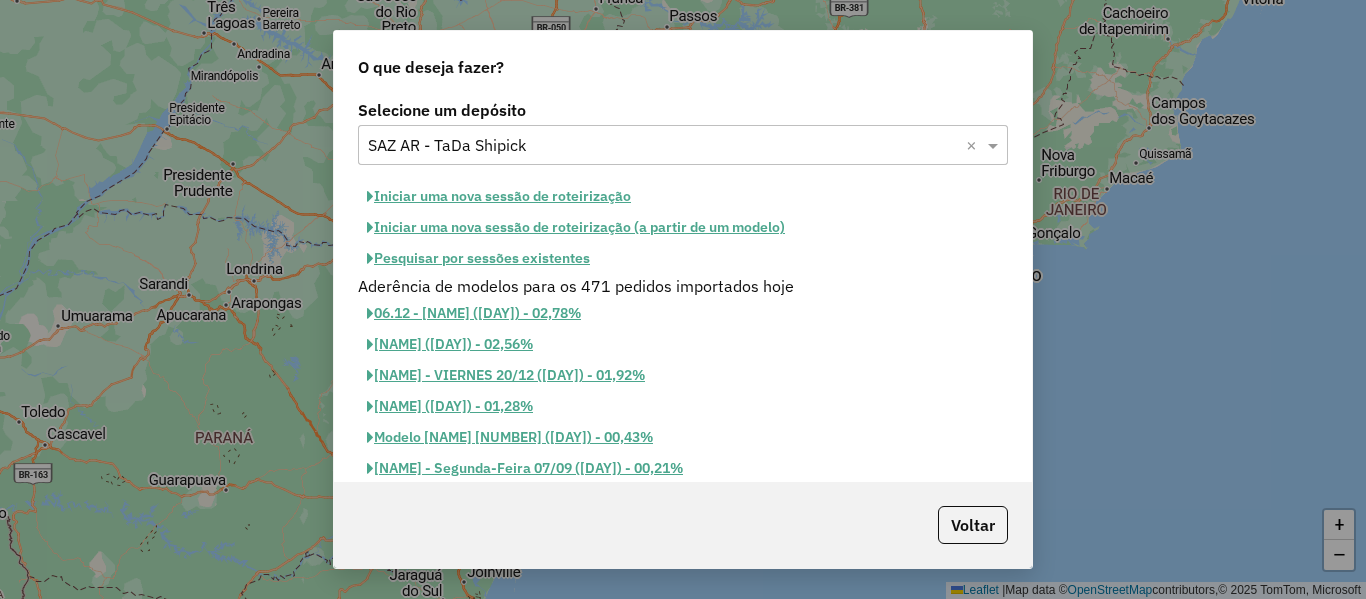 click on "Pesquisar por sessões existentes" 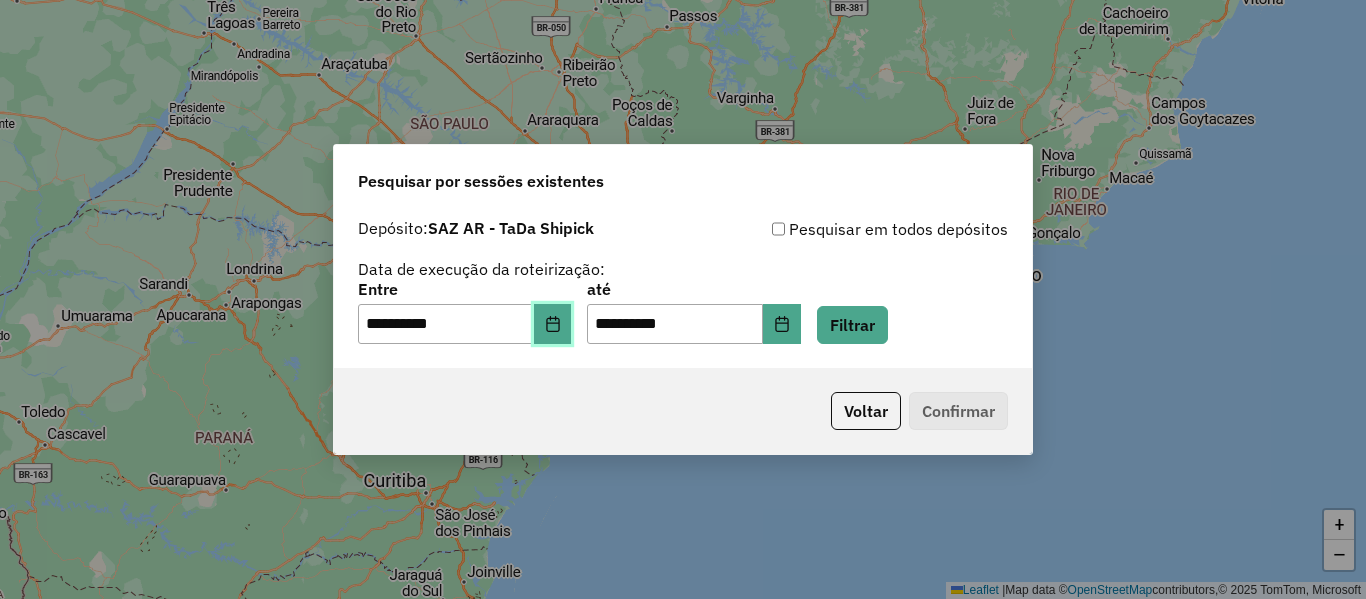 click 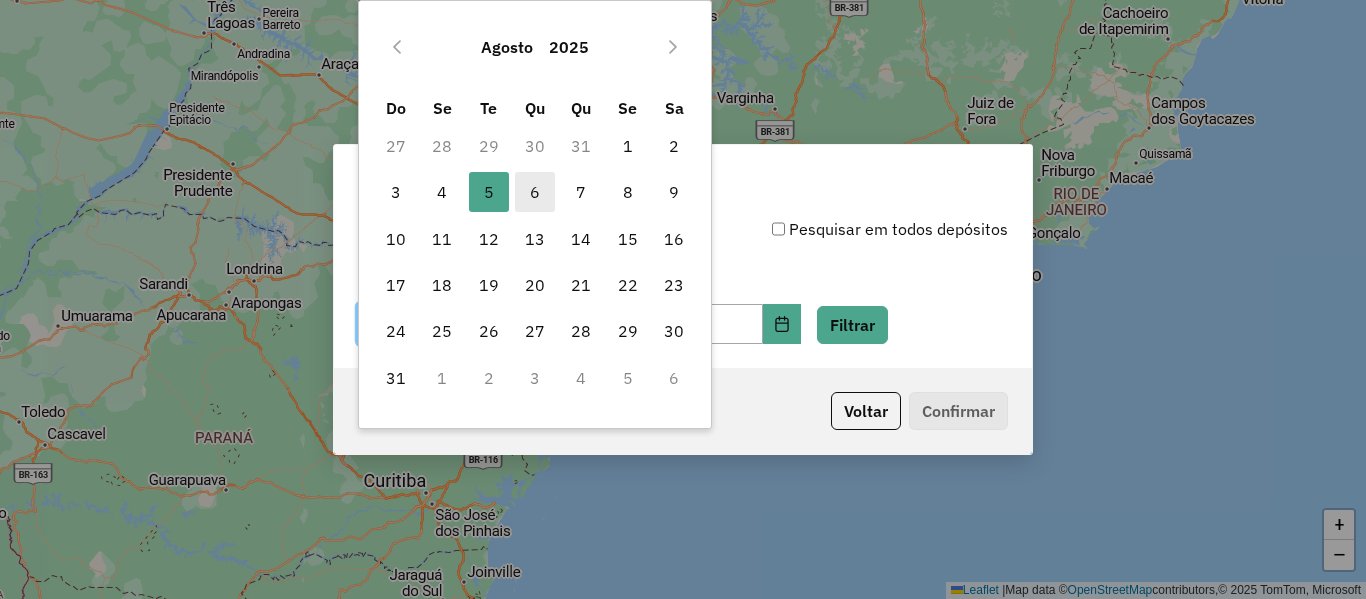 click on "6" at bounding box center (535, 192) 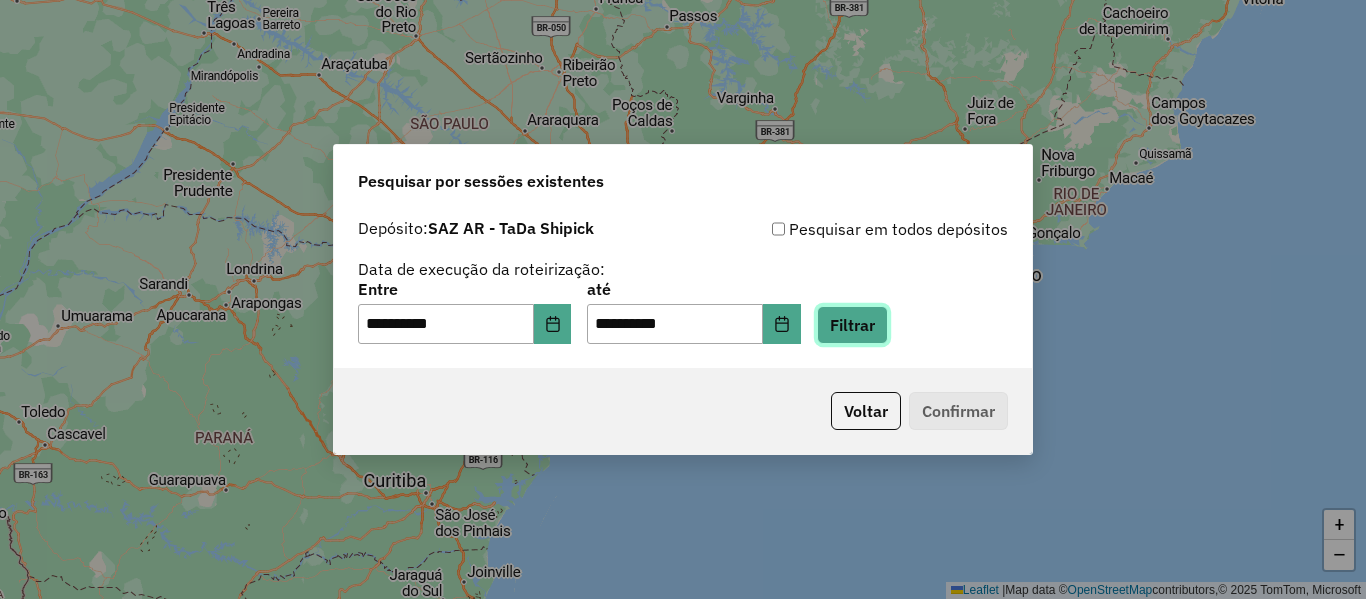 click on "Filtrar" 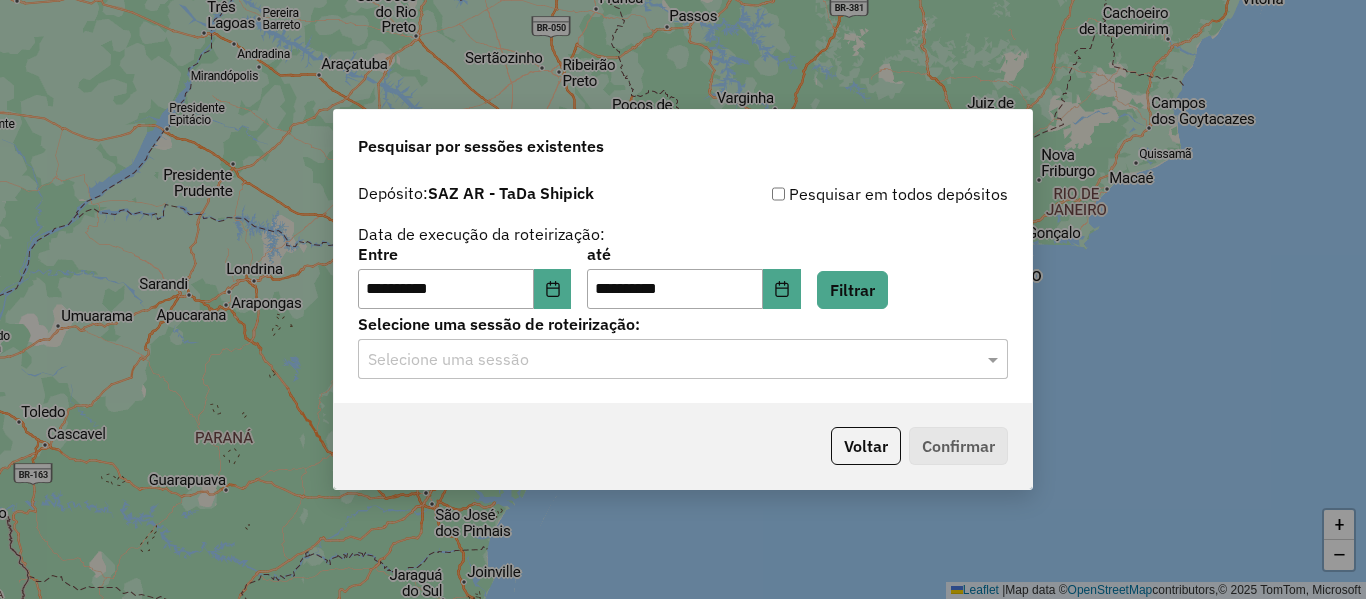 click 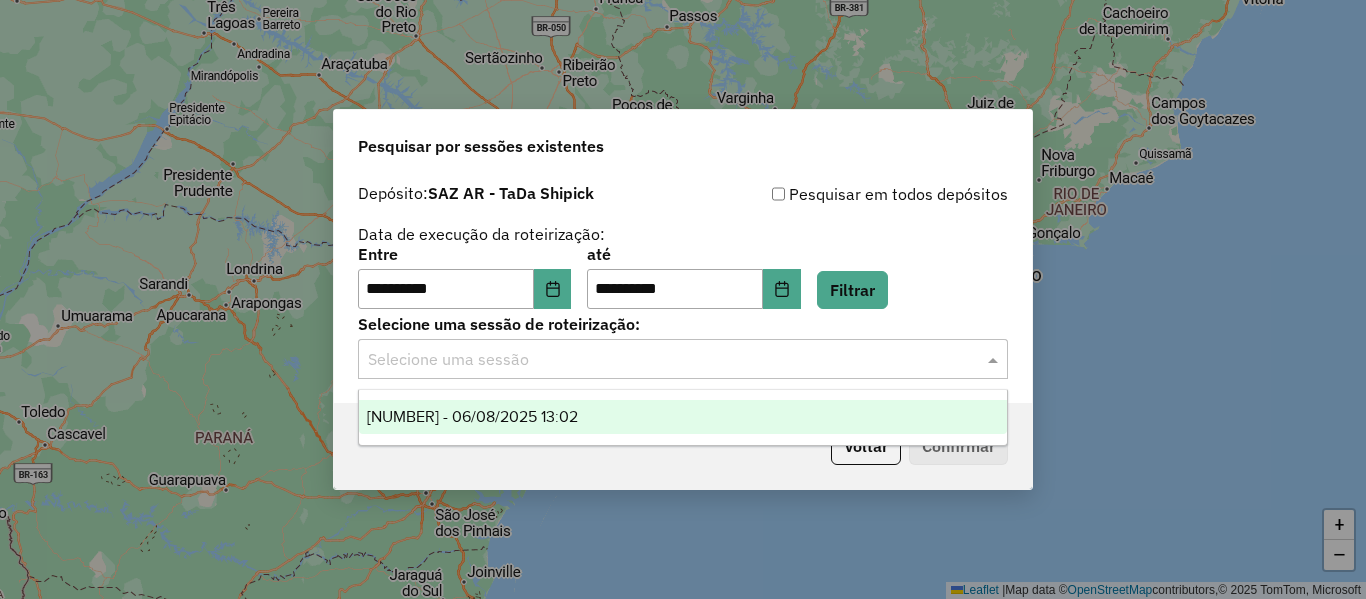 click on "1224191 - 06/08/2025 13:02" at bounding box center (472, 416) 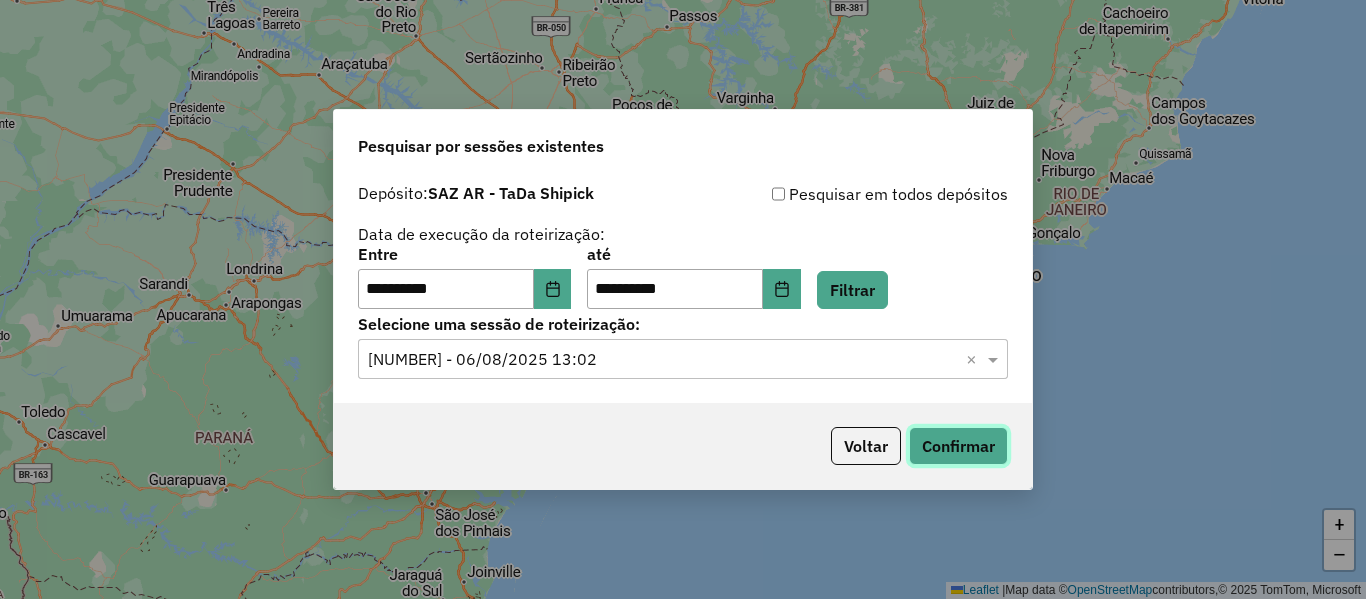 click on "Confirmar" 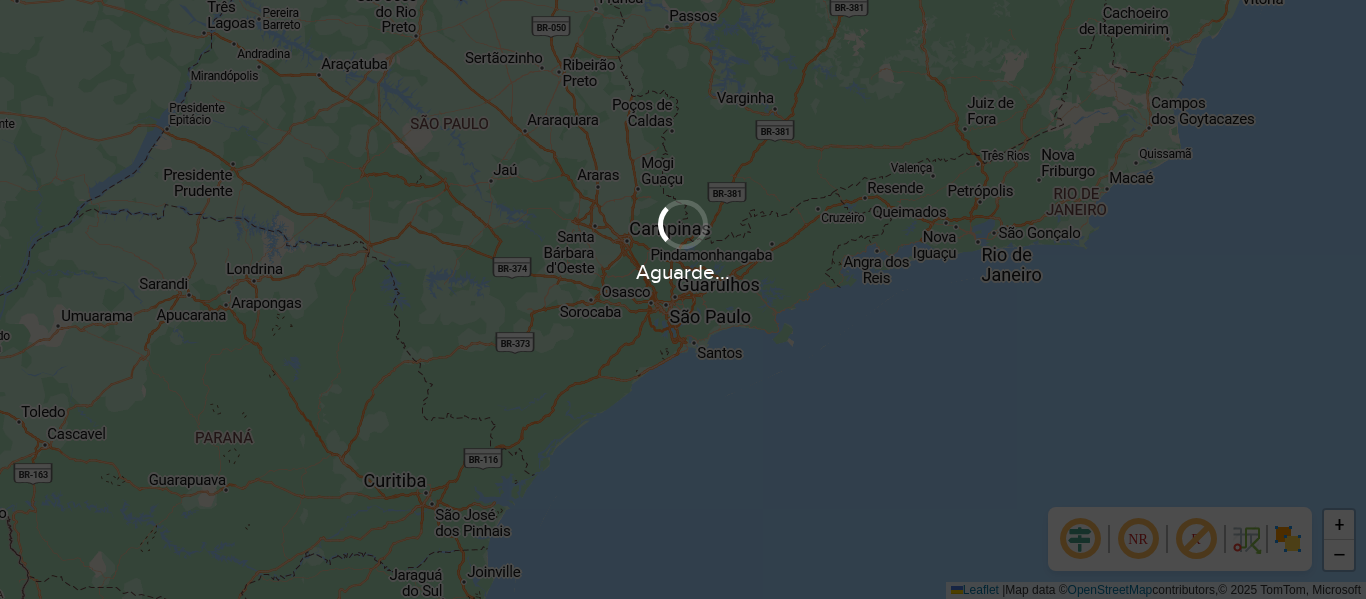 scroll, scrollTop: 0, scrollLeft: 0, axis: both 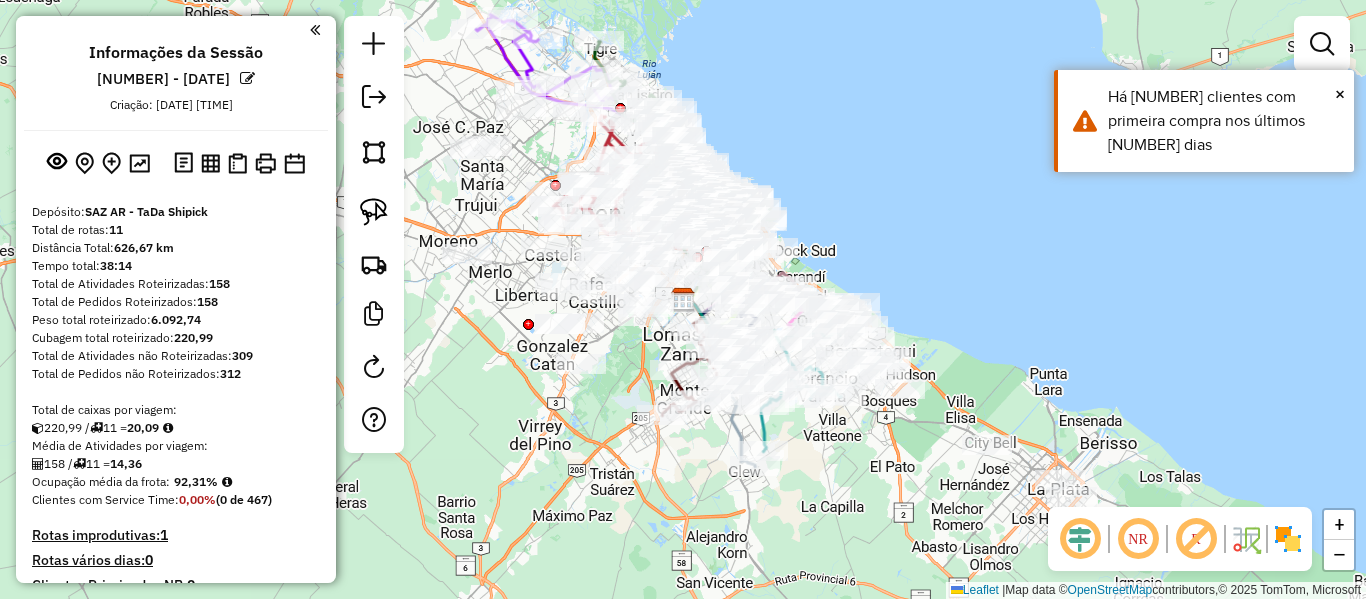 drag, startPoint x: 955, startPoint y: 195, endPoint x: 958, endPoint y: 206, distance: 11.401754 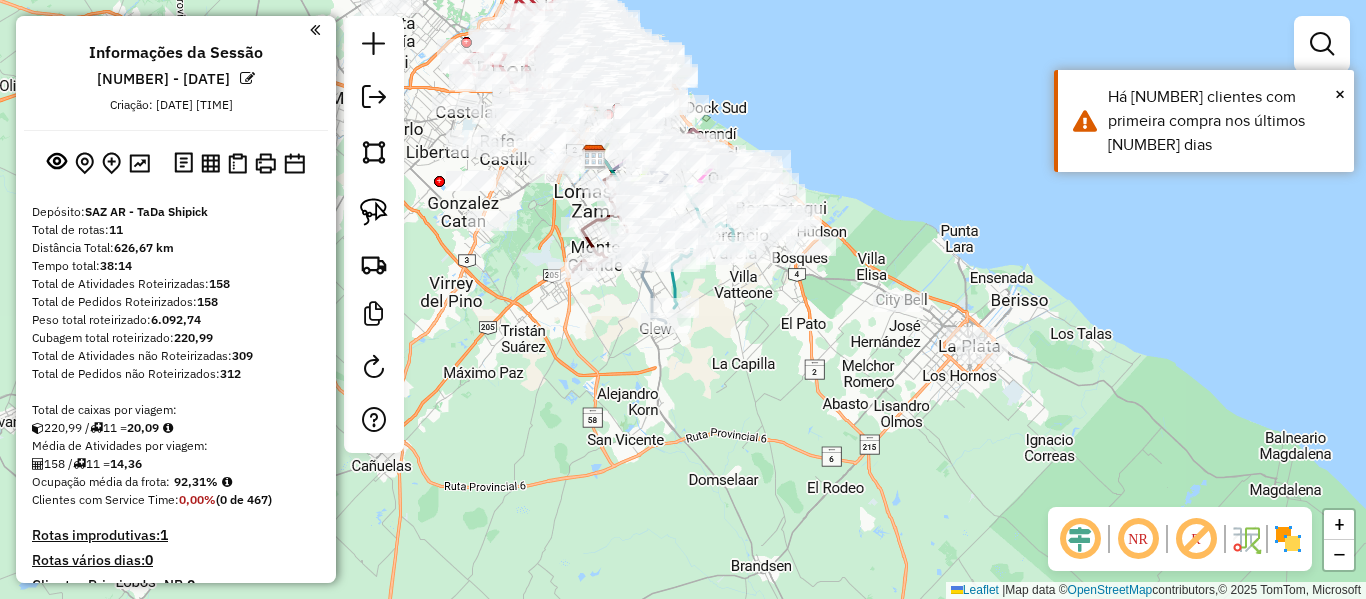 click 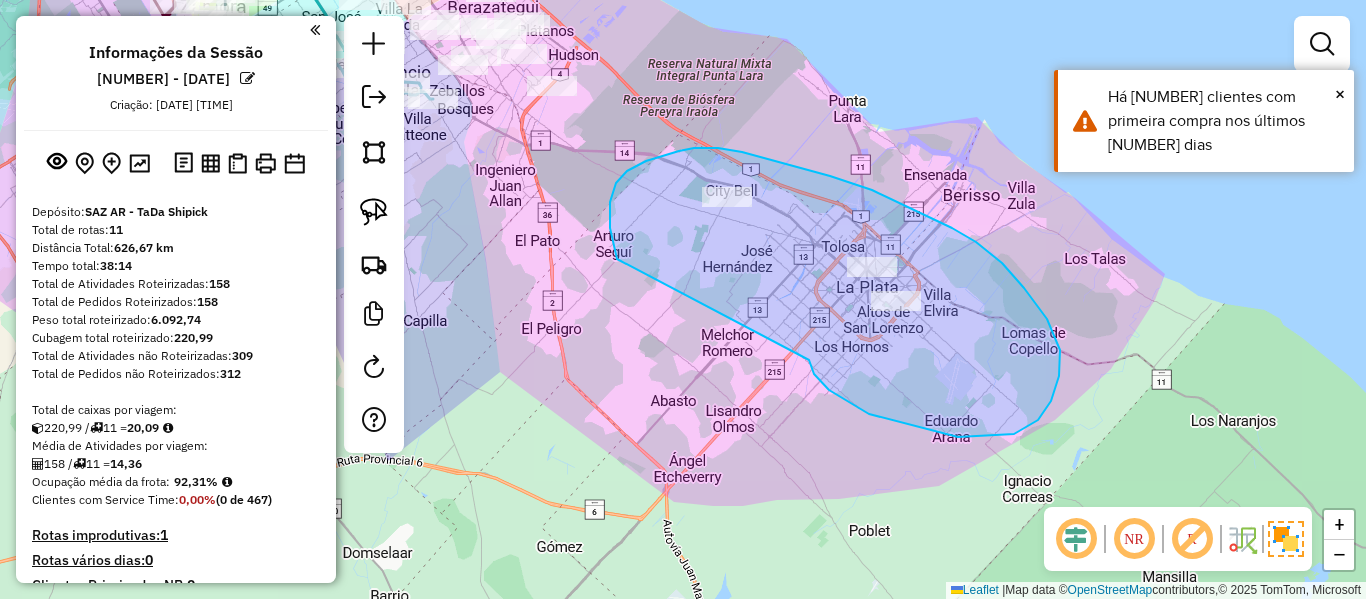 drag, startPoint x: 809, startPoint y: 360, endPoint x: 646, endPoint y: 310, distance: 170.49634 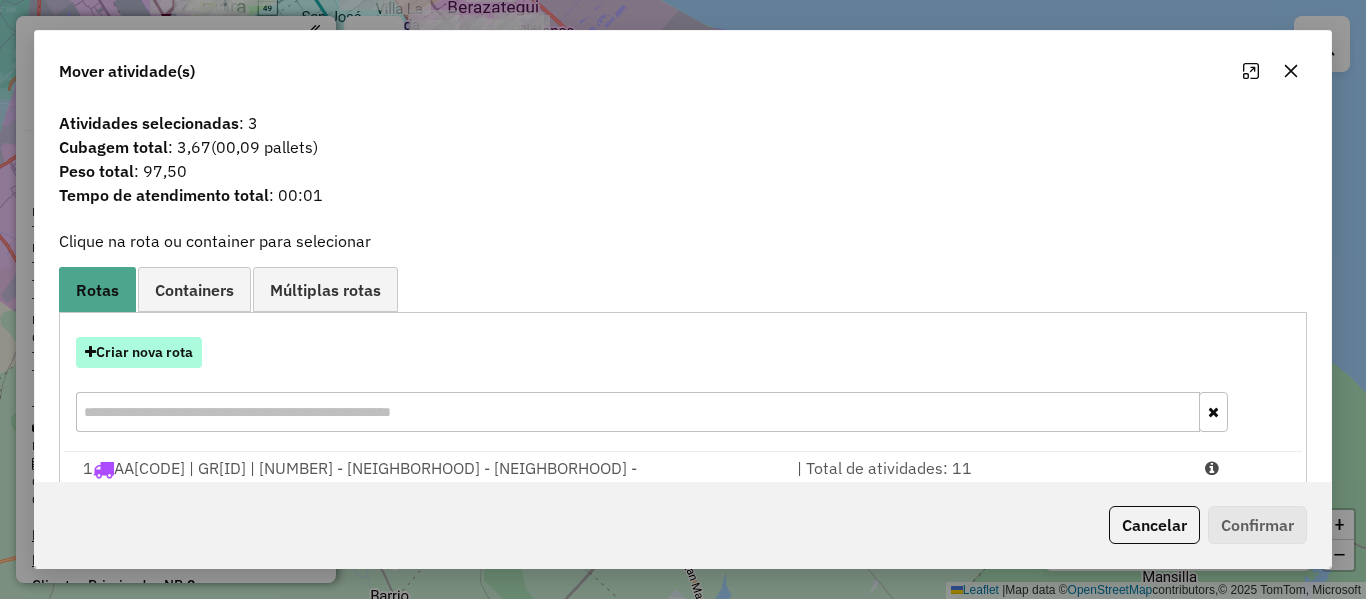 click on "Criar nova rota" at bounding box center (139, 352) 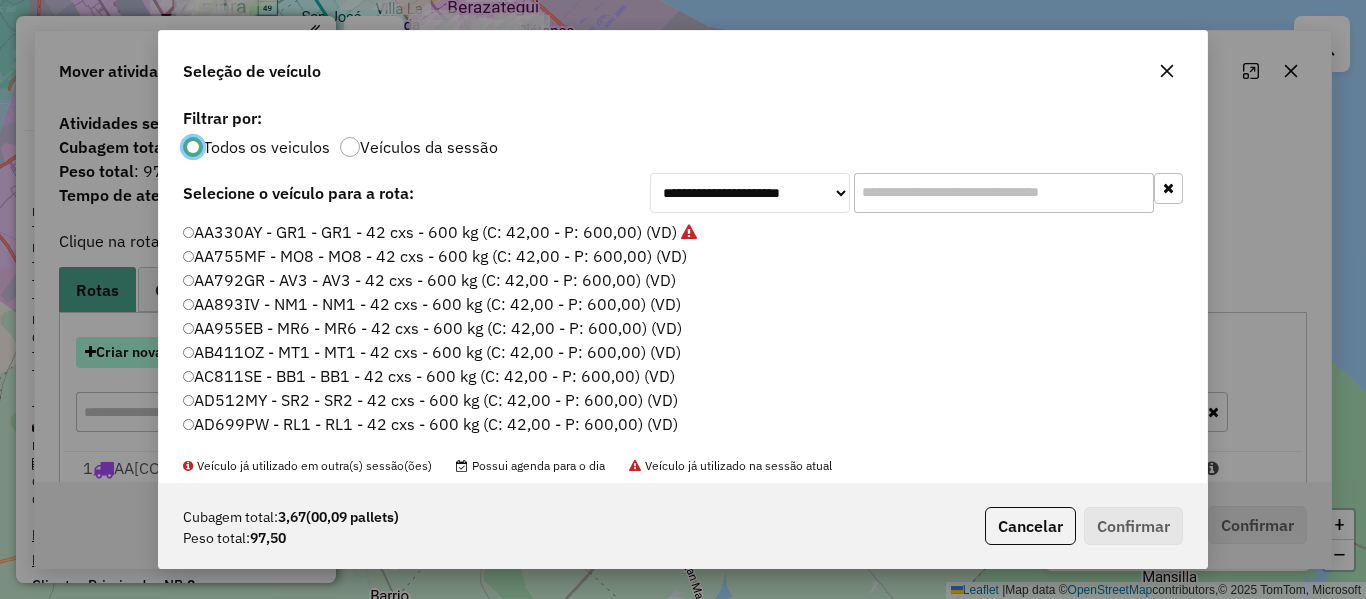 scroll, scrollTop: 11, scrollLeft: 6, axis: both 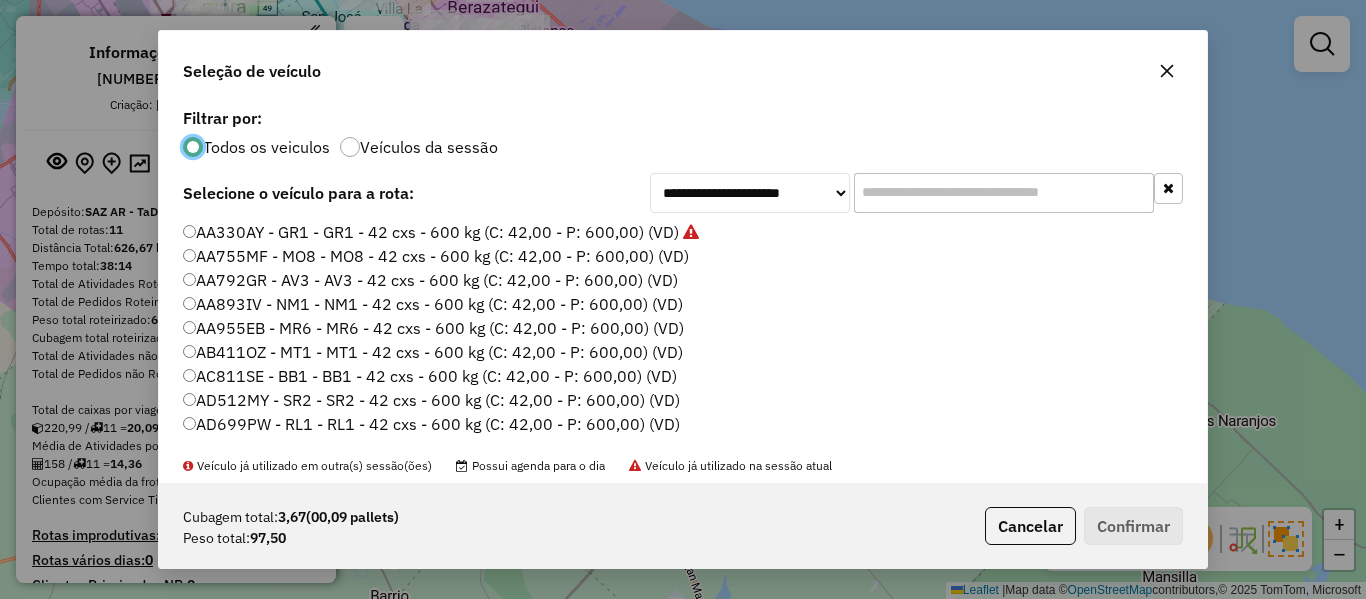 click on "Veículos da sessão" 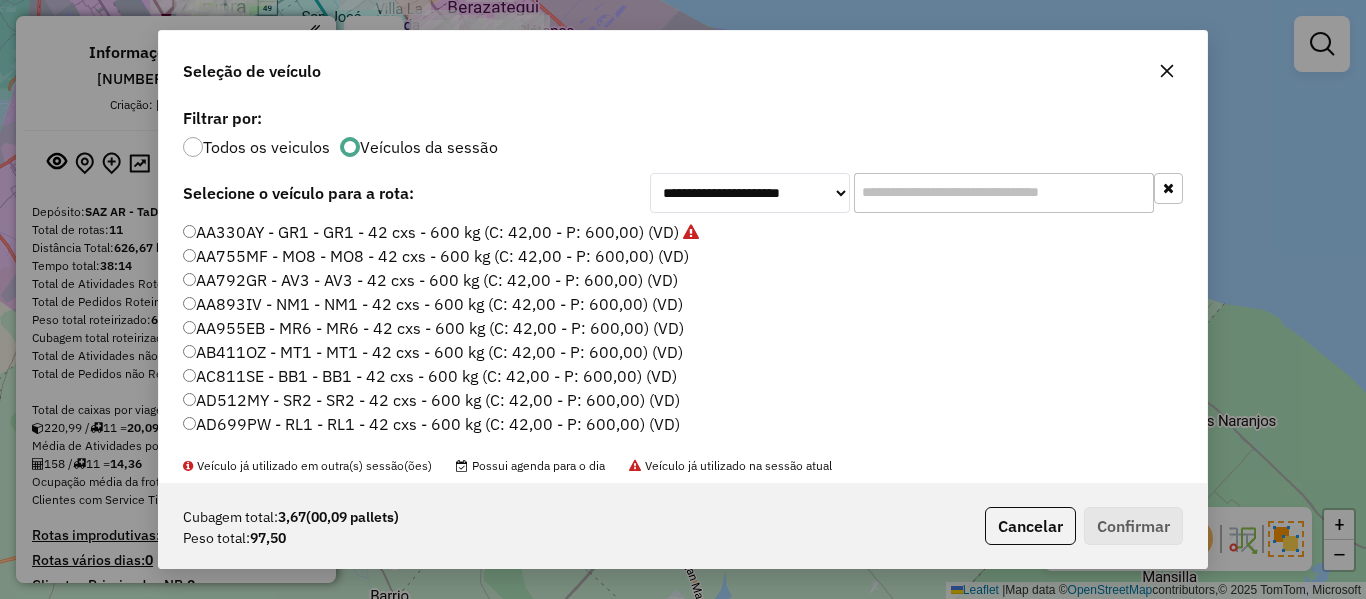 click on "AA755MF - MO8 - MO8 - 42 cxs - 600 kg (C: 42,00 - P: 600,00) (VD)" 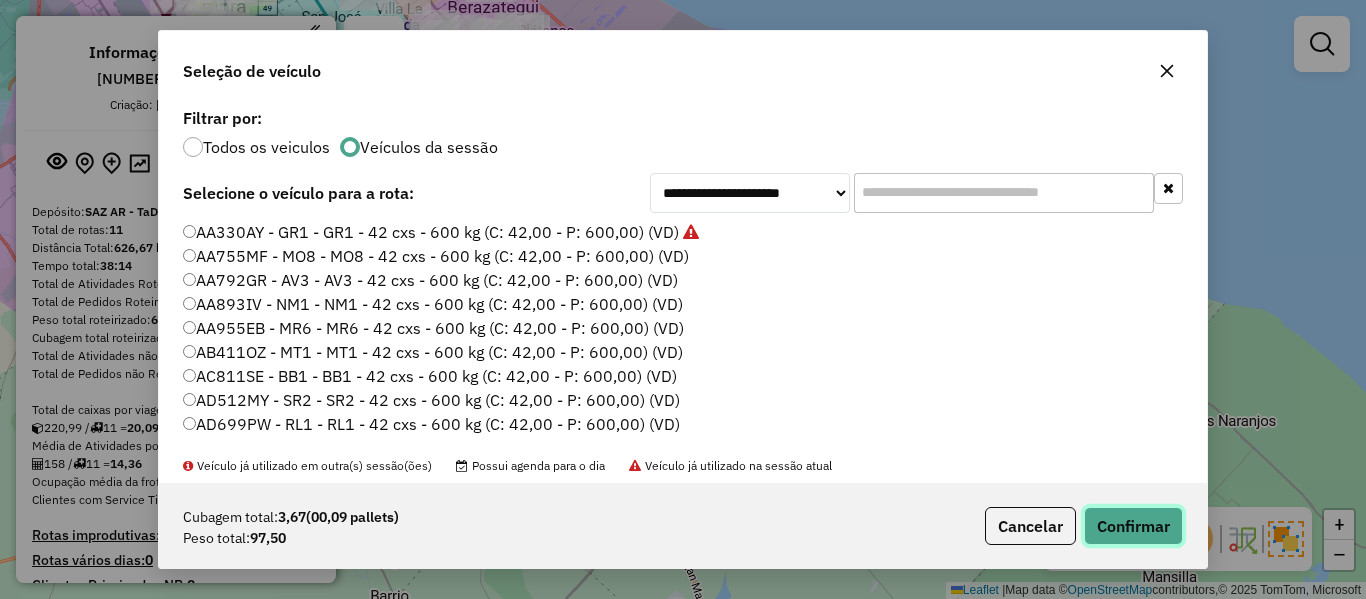 click on "Confirmar" 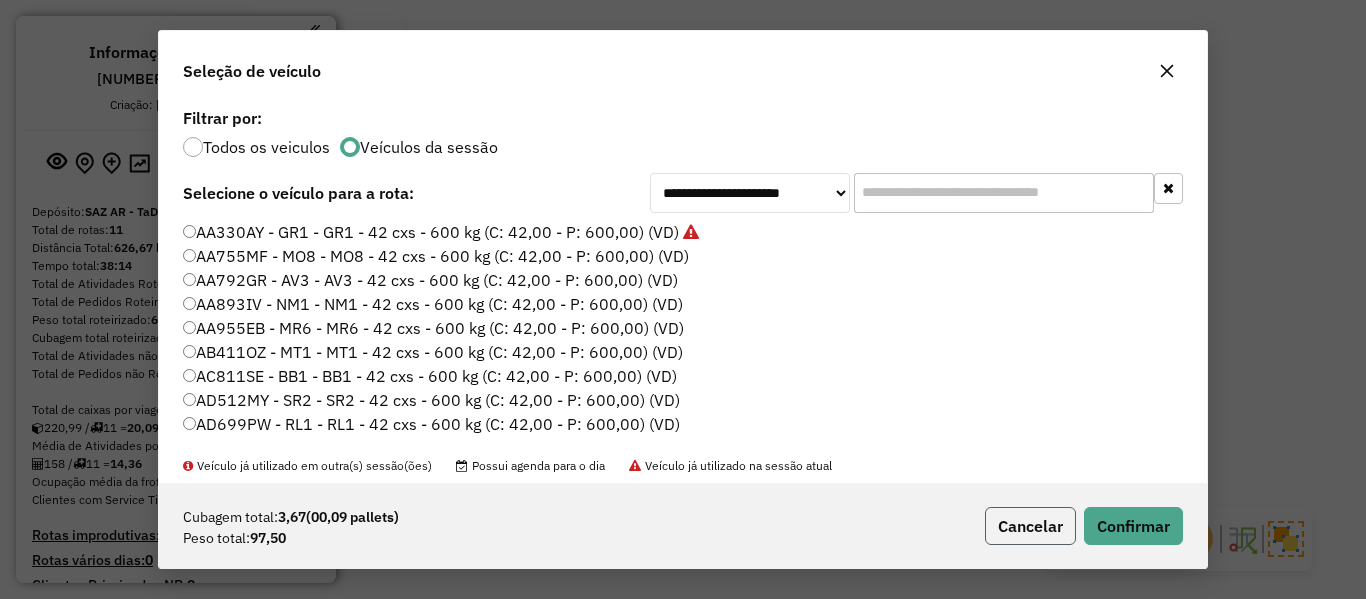 click on "Cancelar" 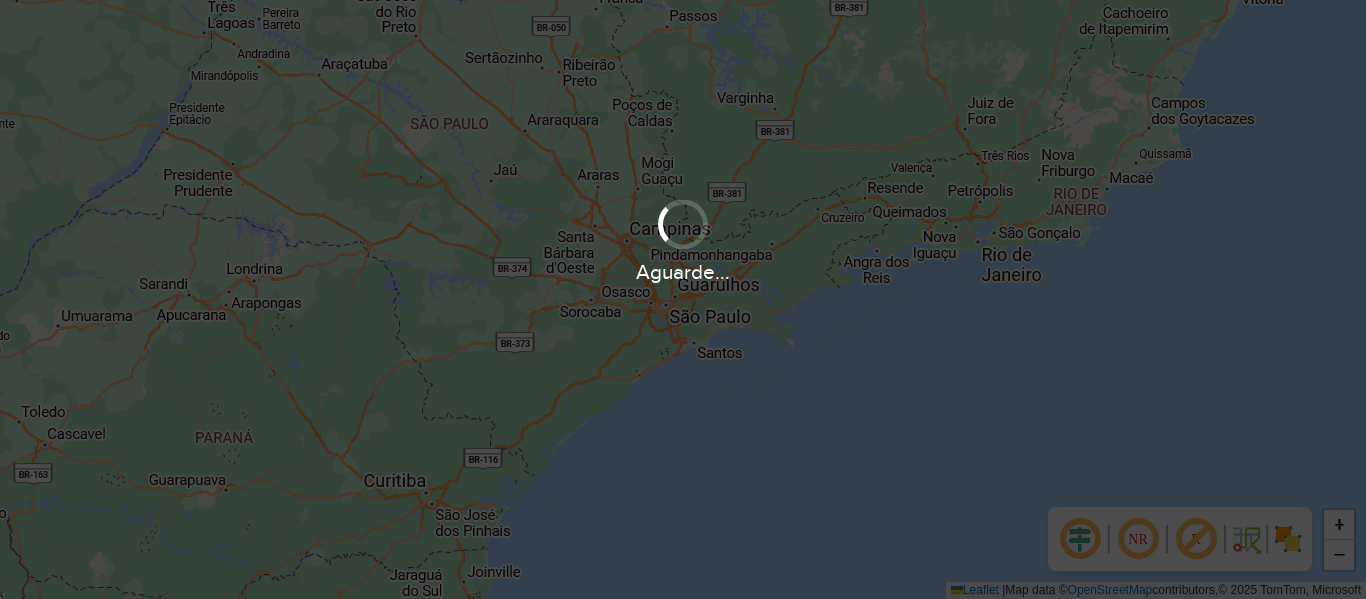scroll, scrollTop: 0, scrollLeft: 0, axis: both 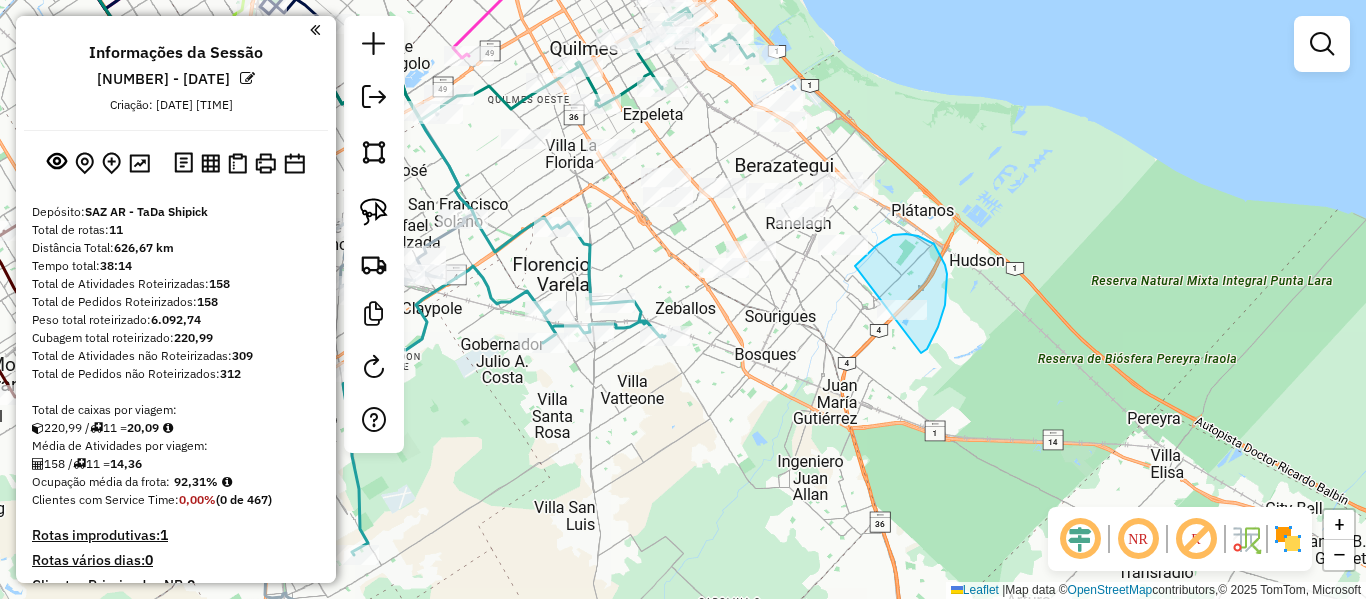 drag, startPoint x: 921, startPoint y: 353, endPoint x: 914, endPoint y: 418, distance: 65.37584 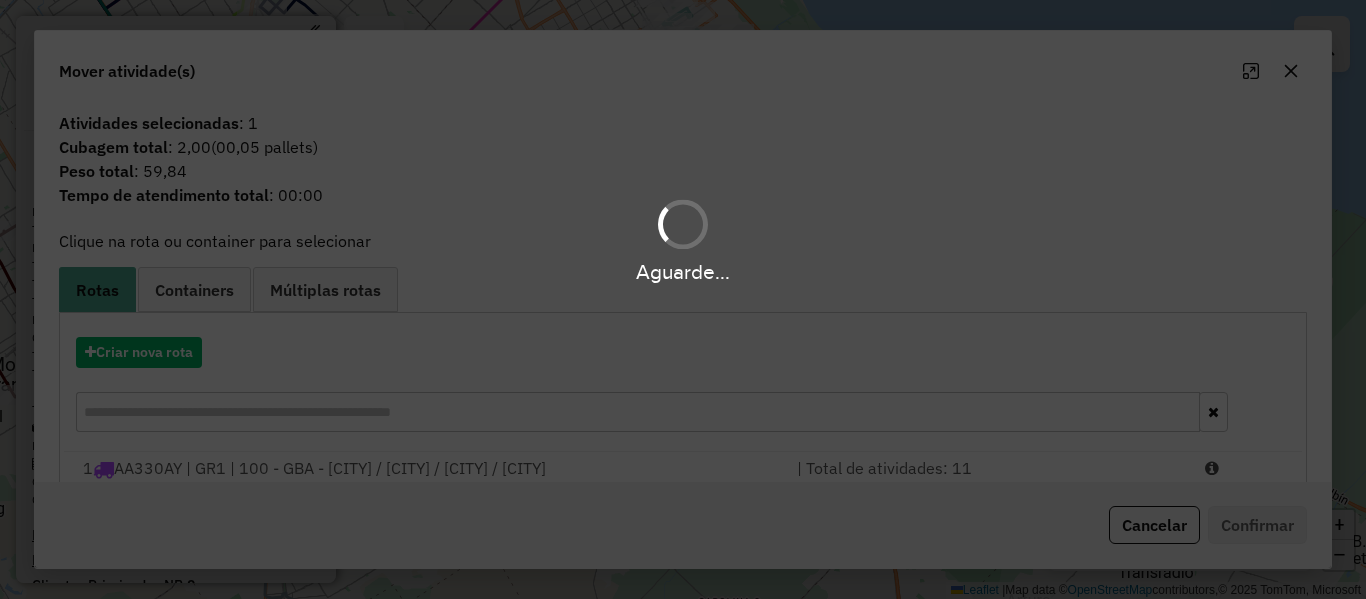 click on "Aguarde..." at bounding box center (683, 299) 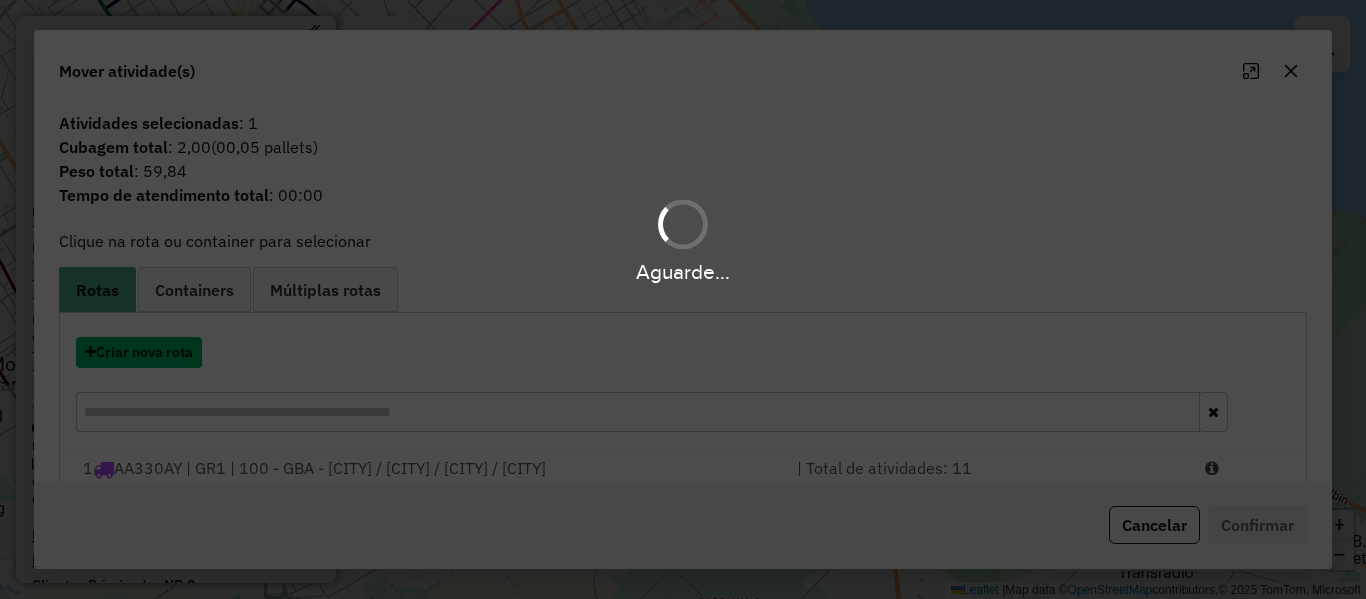 click on "Criar nova rota" at bounding box center (139, 352) 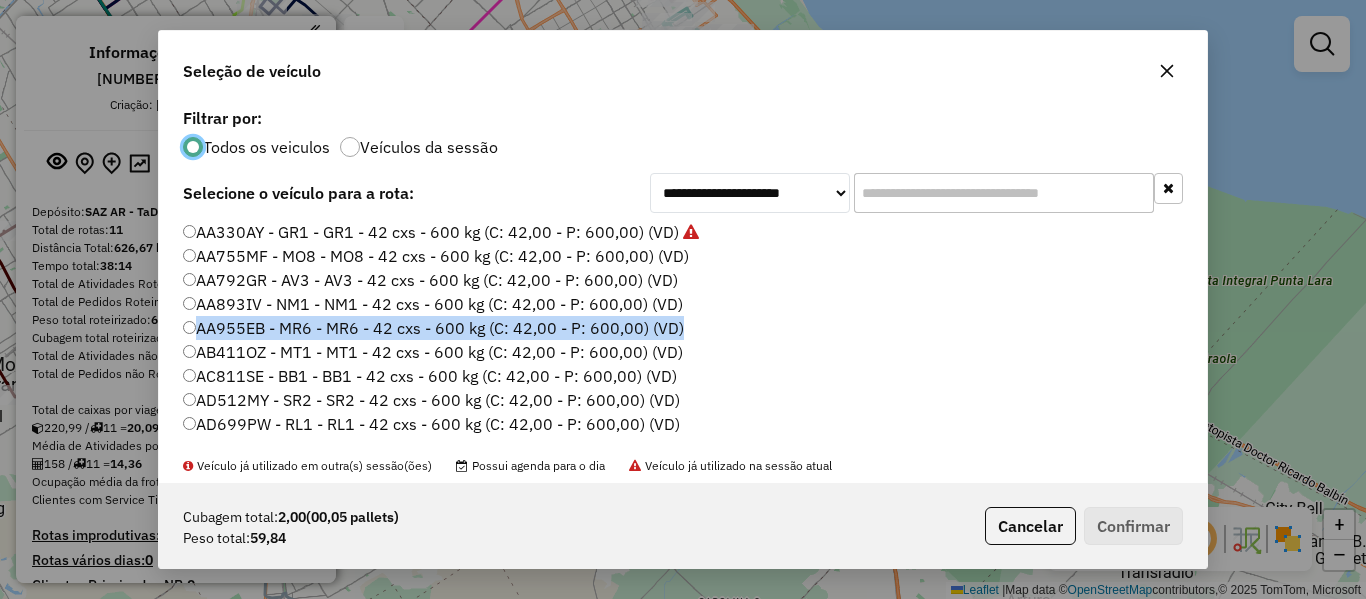 click on "**********" 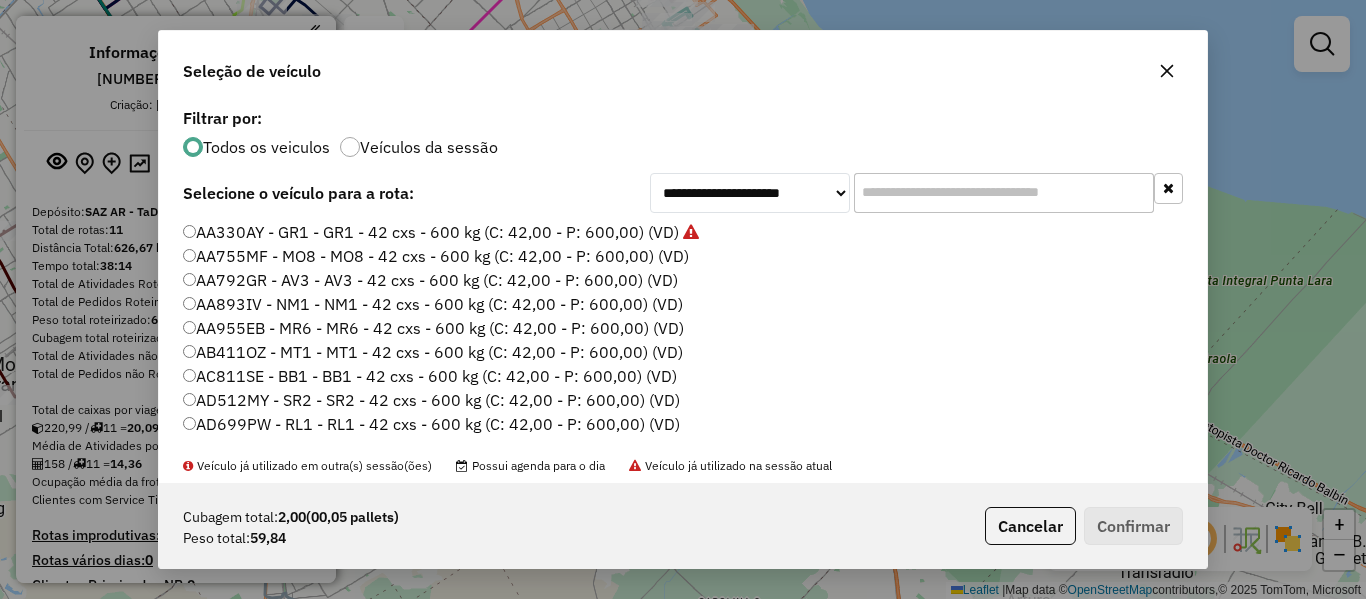 click on "AA755MF - MO8 - MO8 - 42 cxs - 600 kg (C: 42,00 - P: 600,00) (VD)" 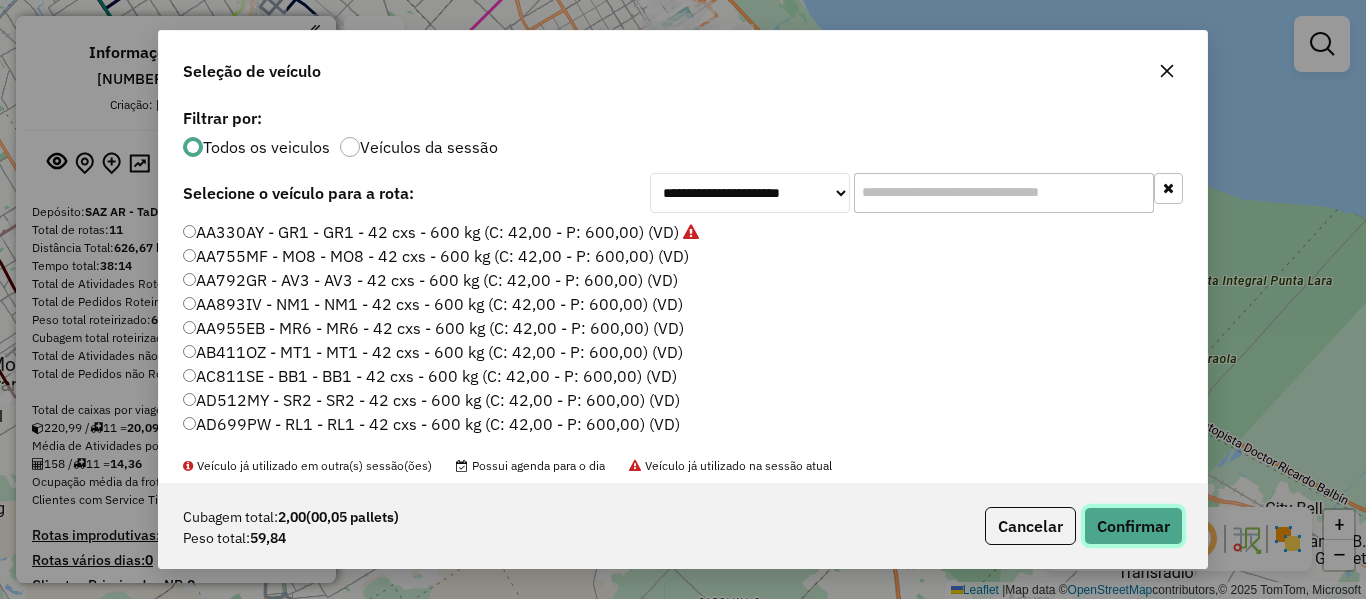 click on "Confirmar" 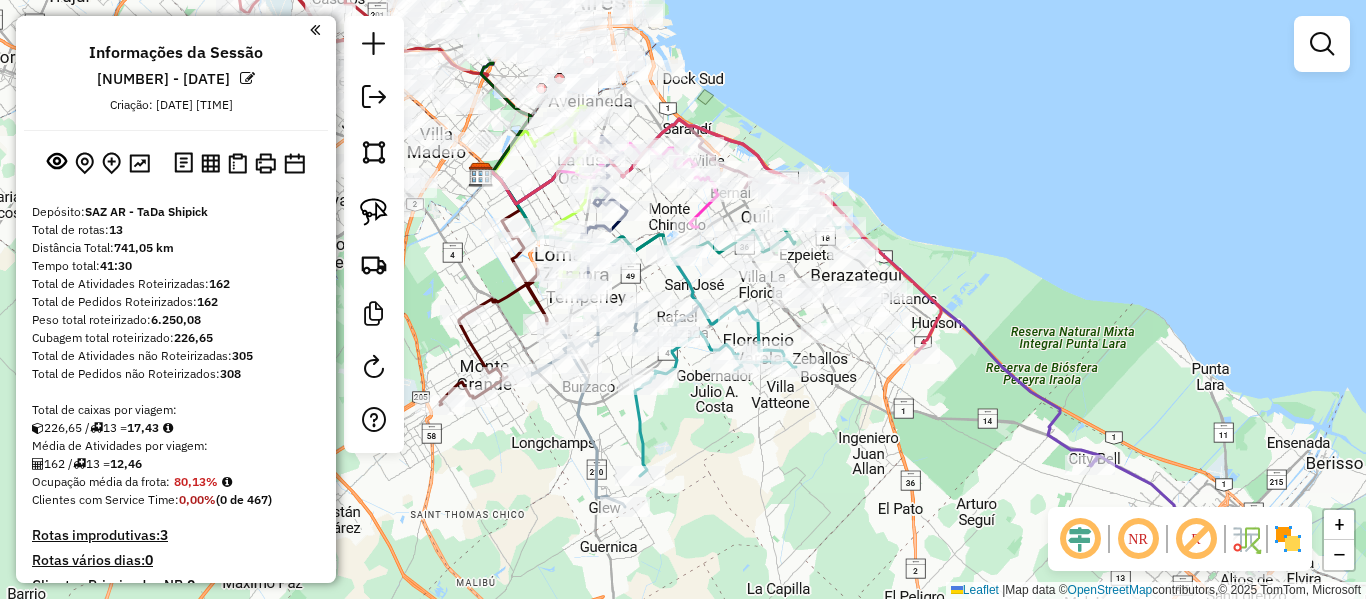 click 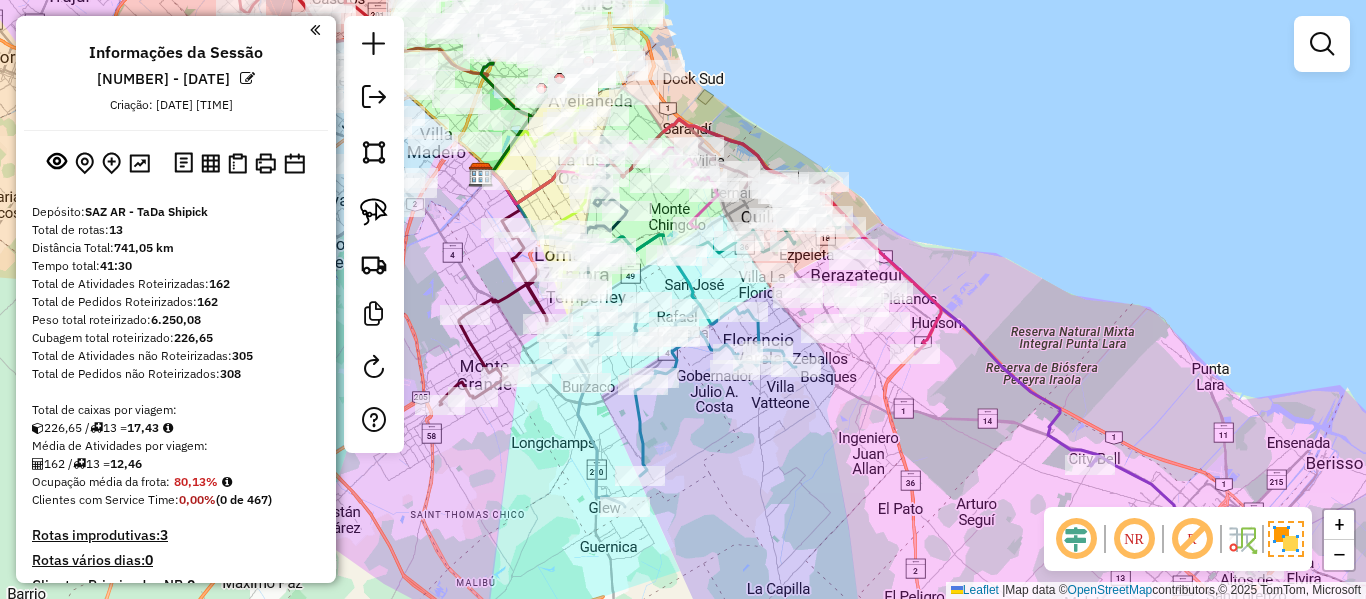 click 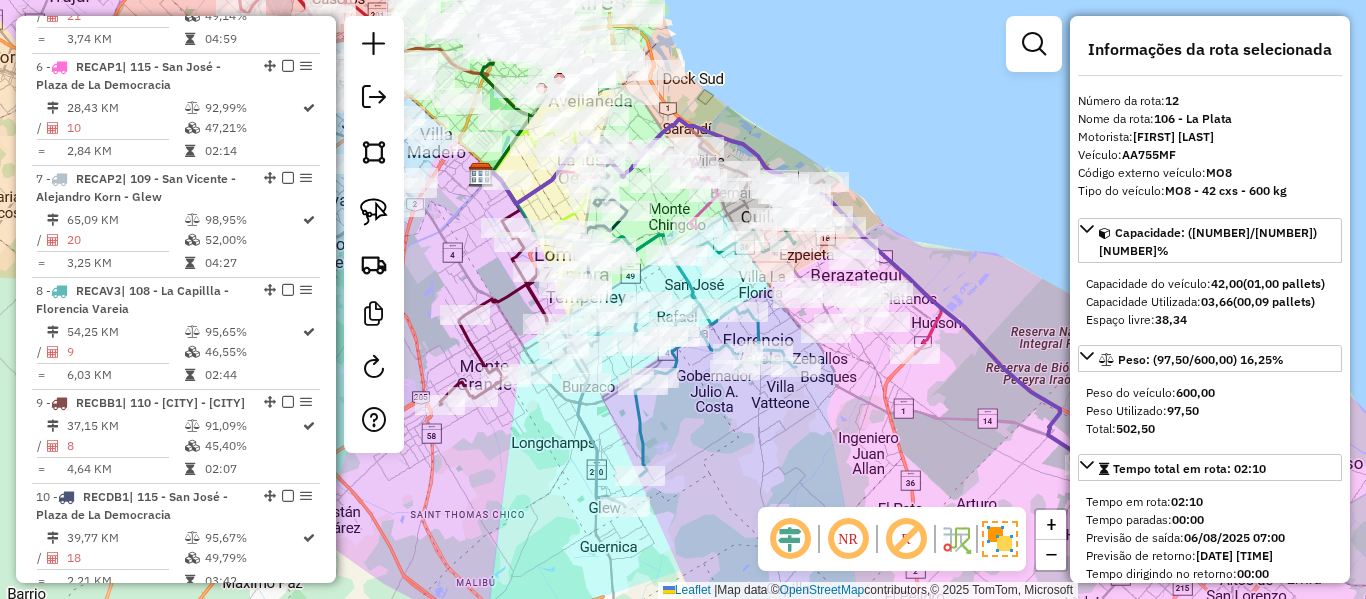 scroll, scrollTop: 2031, scrollLeft: 0, axis: vertical 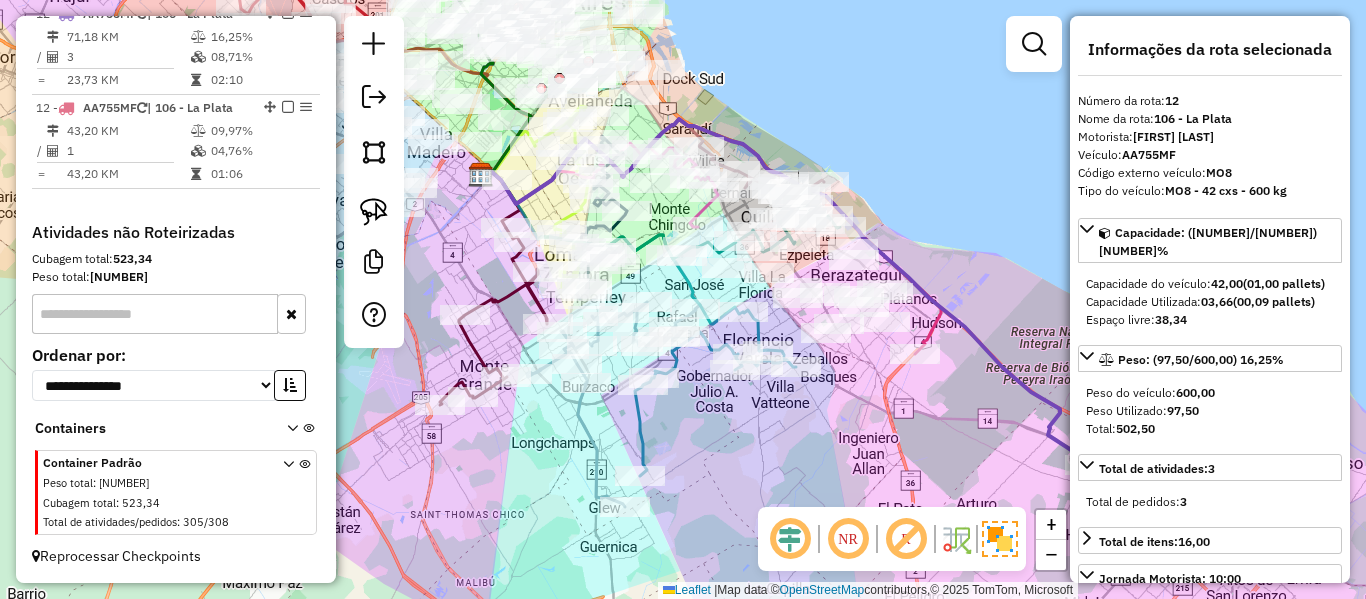 drag, startPoint x: 965, startPoint y: 432, endPoint x: 892, endPoint y: 420, distance: 73.97973 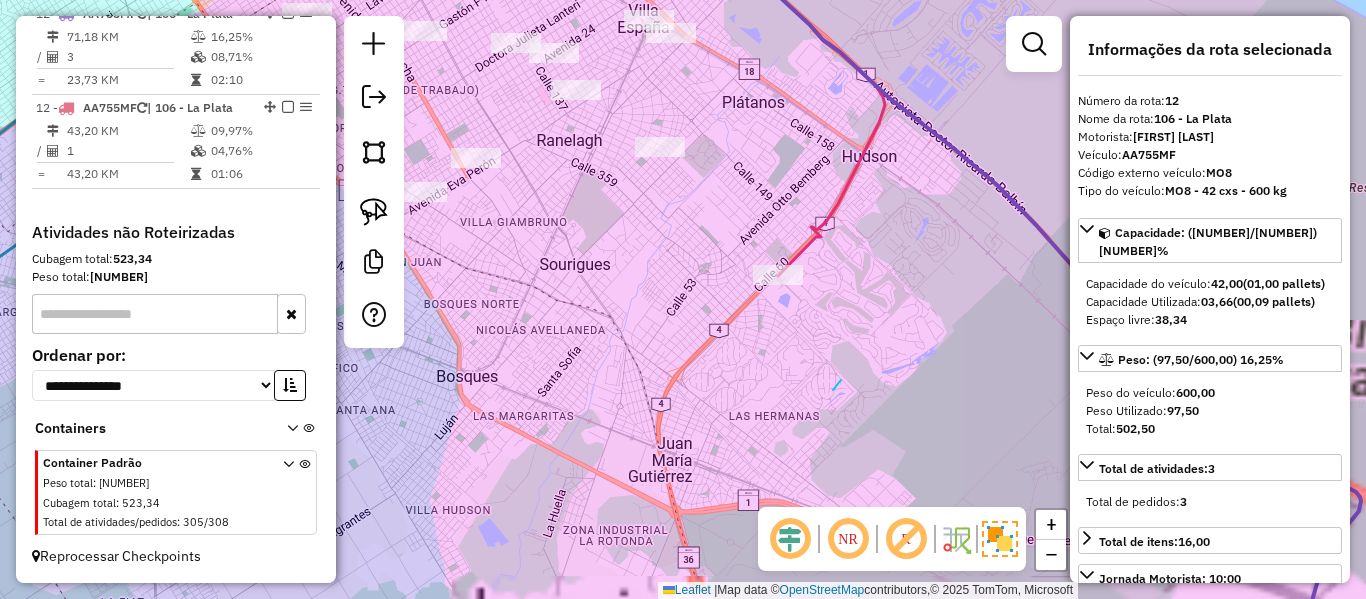 drag, startPoint x: 833, startPoint y: 390, endPoint x: 849, endPoint y: 363, distance: 31.38471 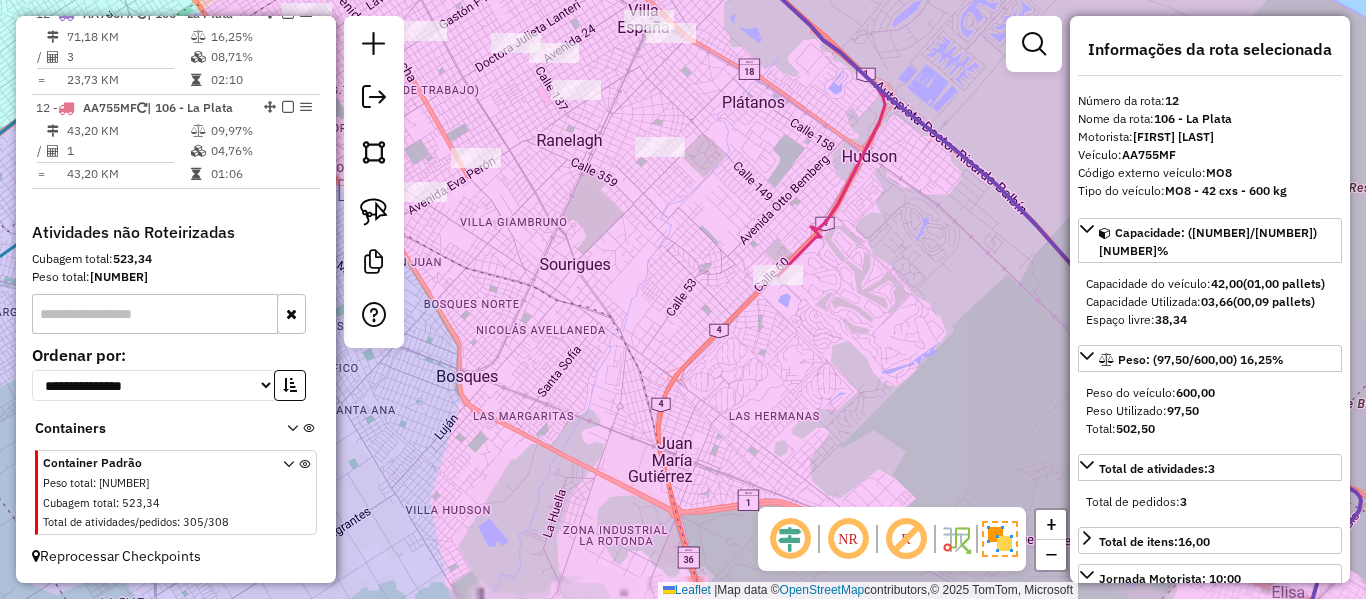 drag, startPoint x: 851, startPoint y: 399, endPoint x: 856, endPoint y: 470, distance: 71.17584 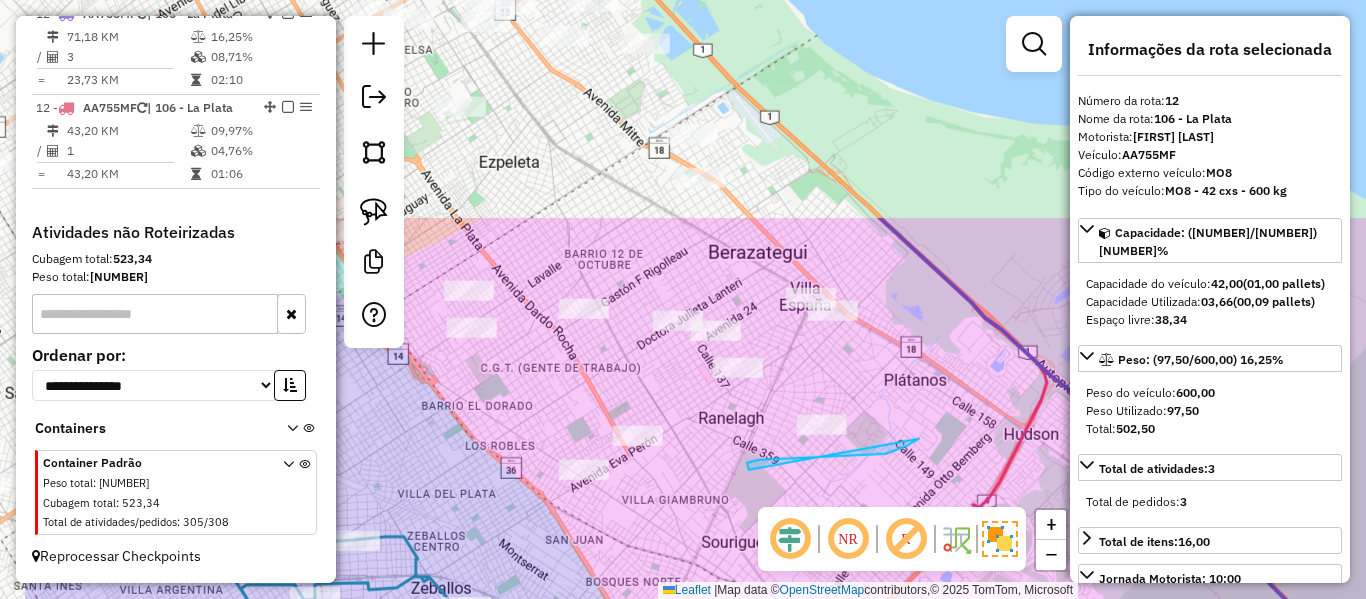drag, startPoint x: 736, startPoint y: 450, endPoint x: 917, endPoint y: 437, distance: 181.46625 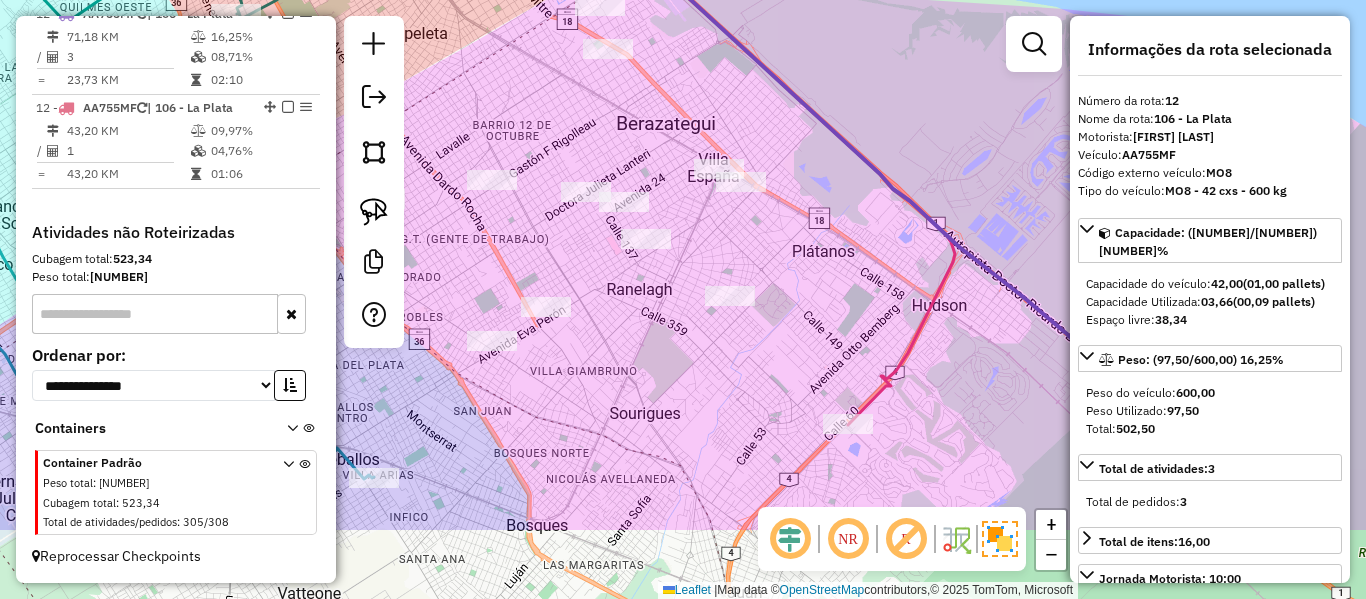 drag, startPoint x: 914, startPoint y: 435, endPoint x: 807, endPoint y: 294, distance: 177.00282 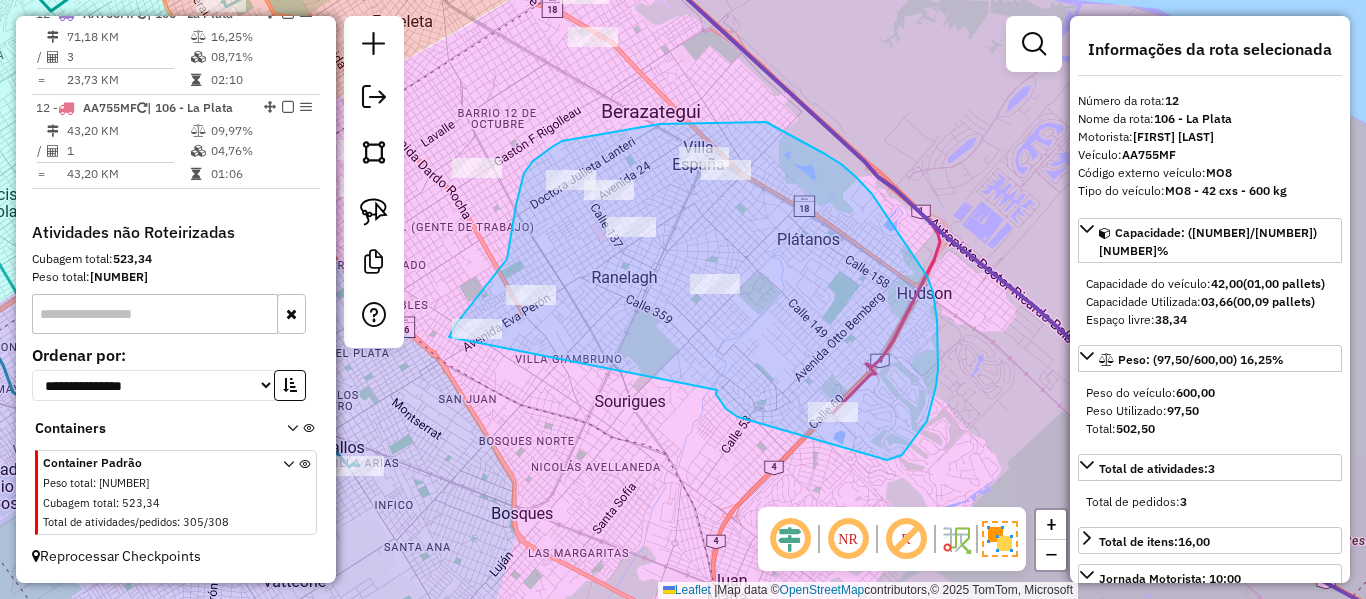 drag, startPoint x: 738, startPoint y: 417, endPoint x: 447, endPoint y: 341, distance: 300.7607 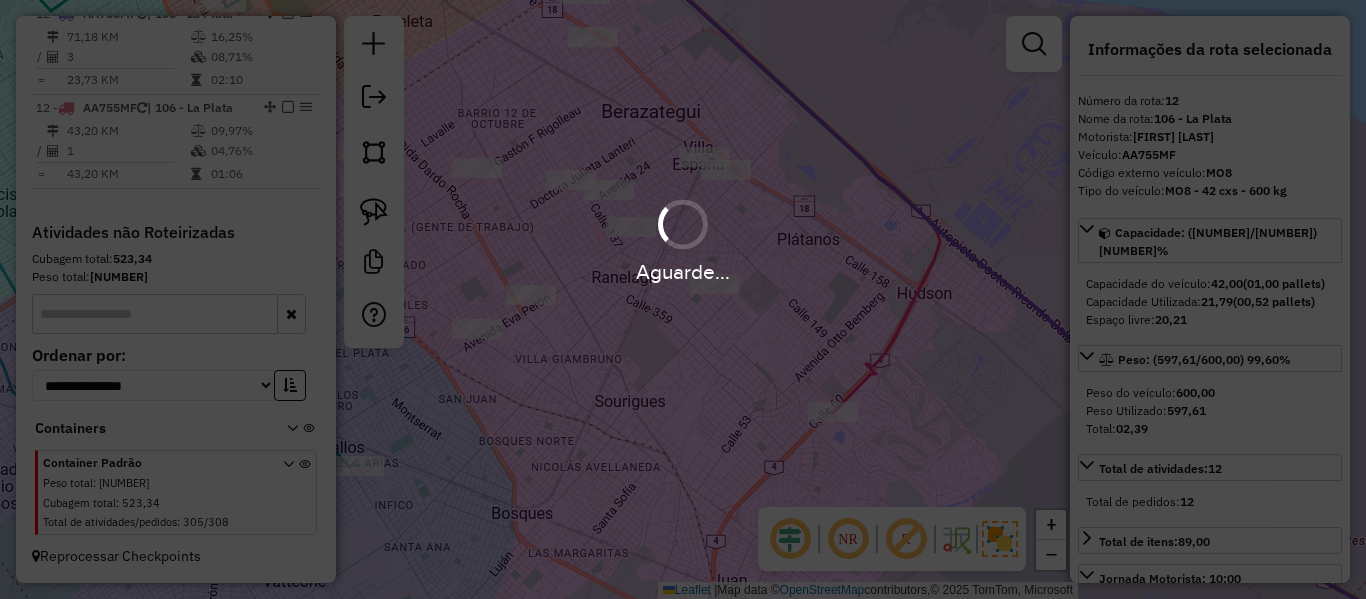 select on "**********" 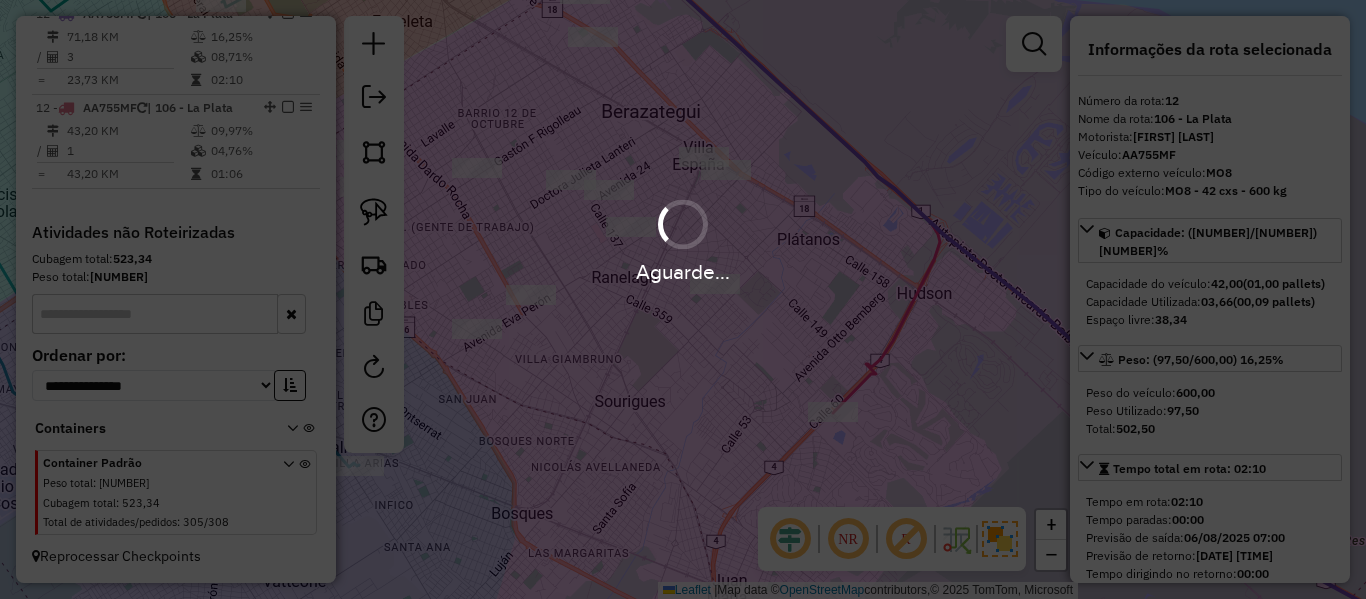 scroll, scrollTop: 1952, scrollLeft: 0, axis: vertical 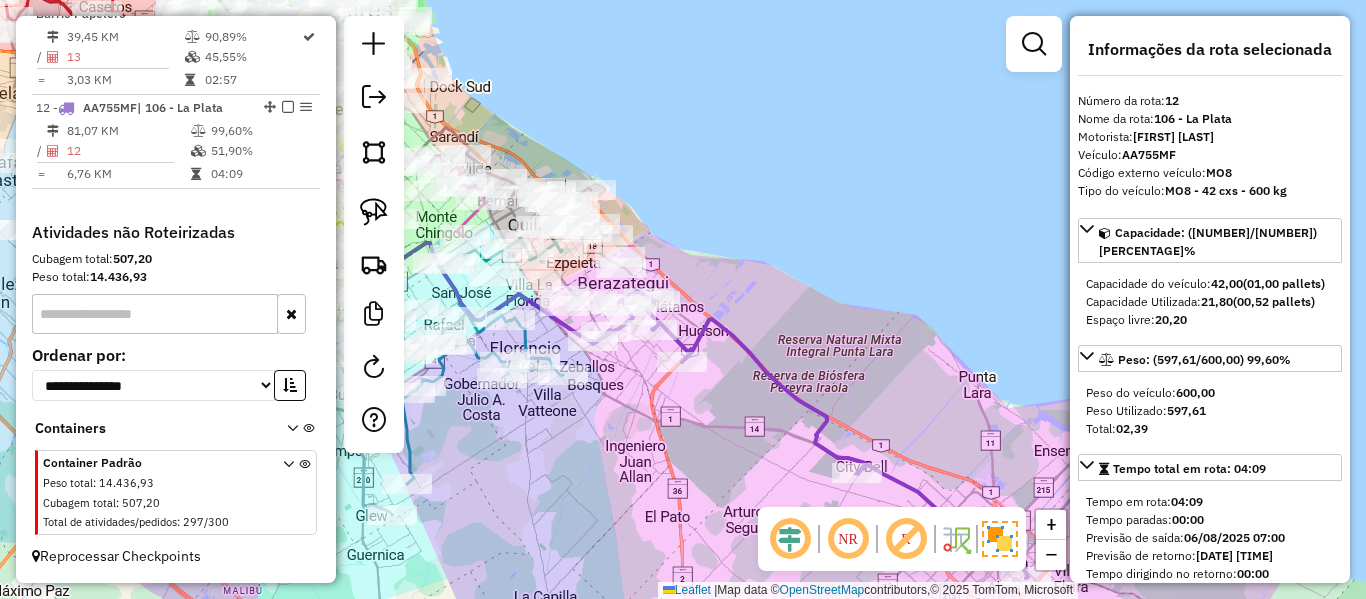 drag, startPoint x: 727, startPoint y: 430, endPoint x: 717, endPoint y: 375, distance: 55.9017 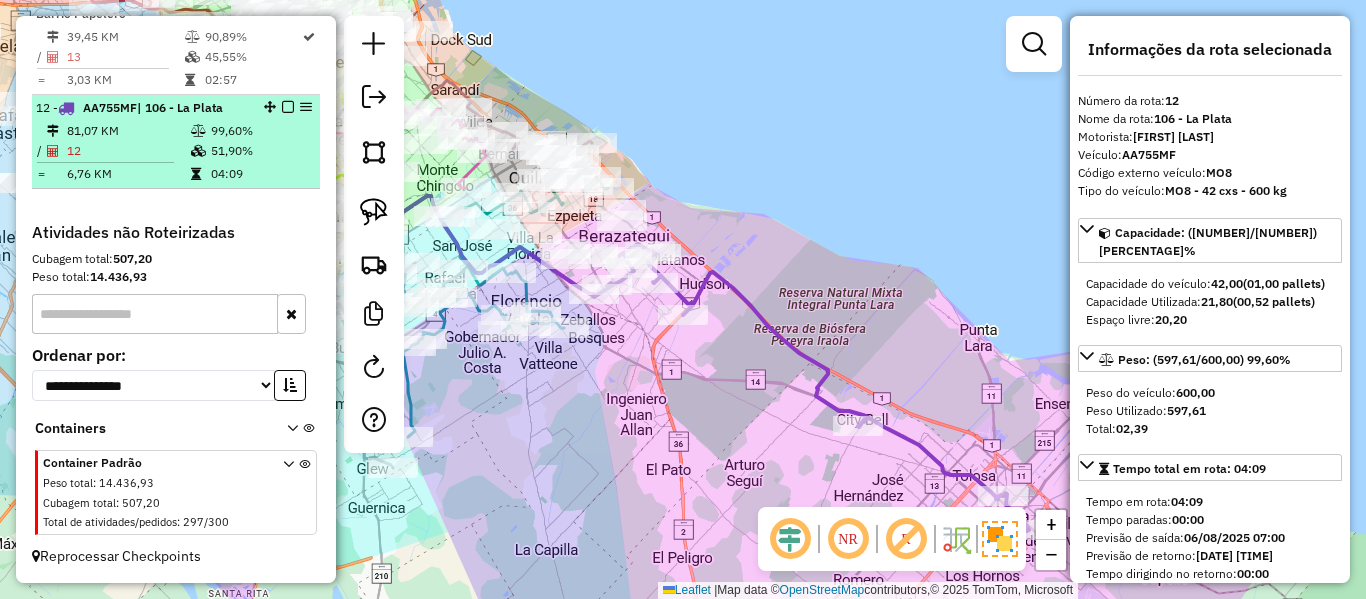 click at bounding box center (288, 107) 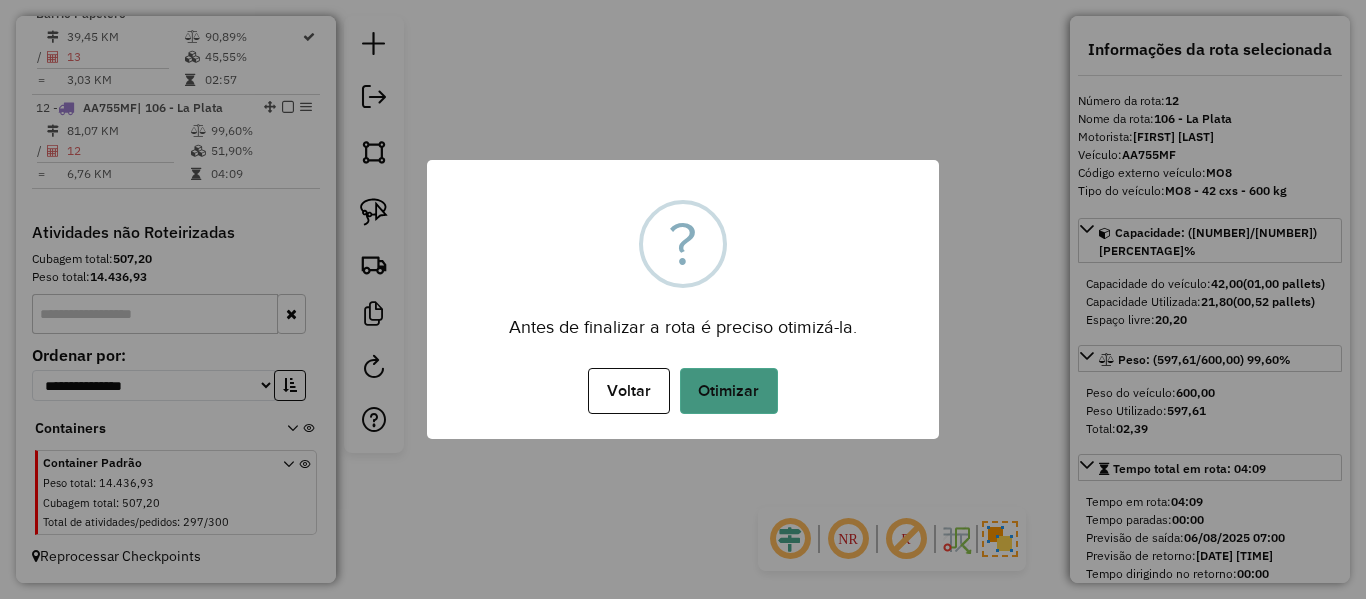 click on "Otimizar" at bounding box center (729, 391) 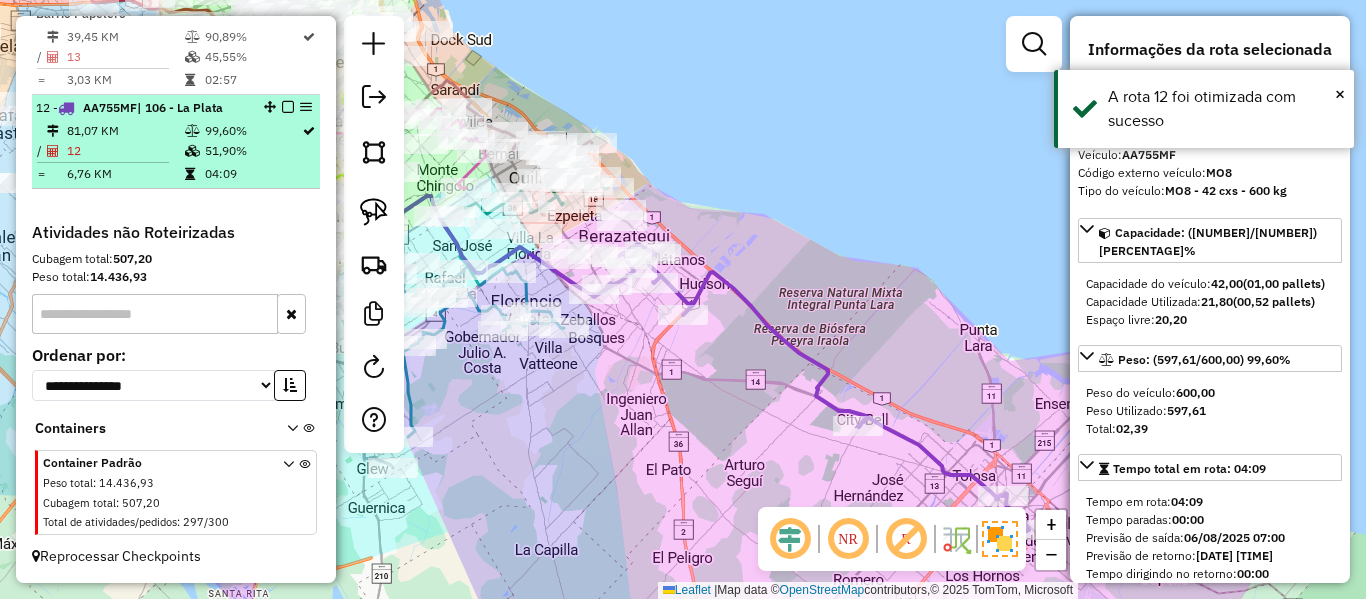 click at bounding box center [288, 107] 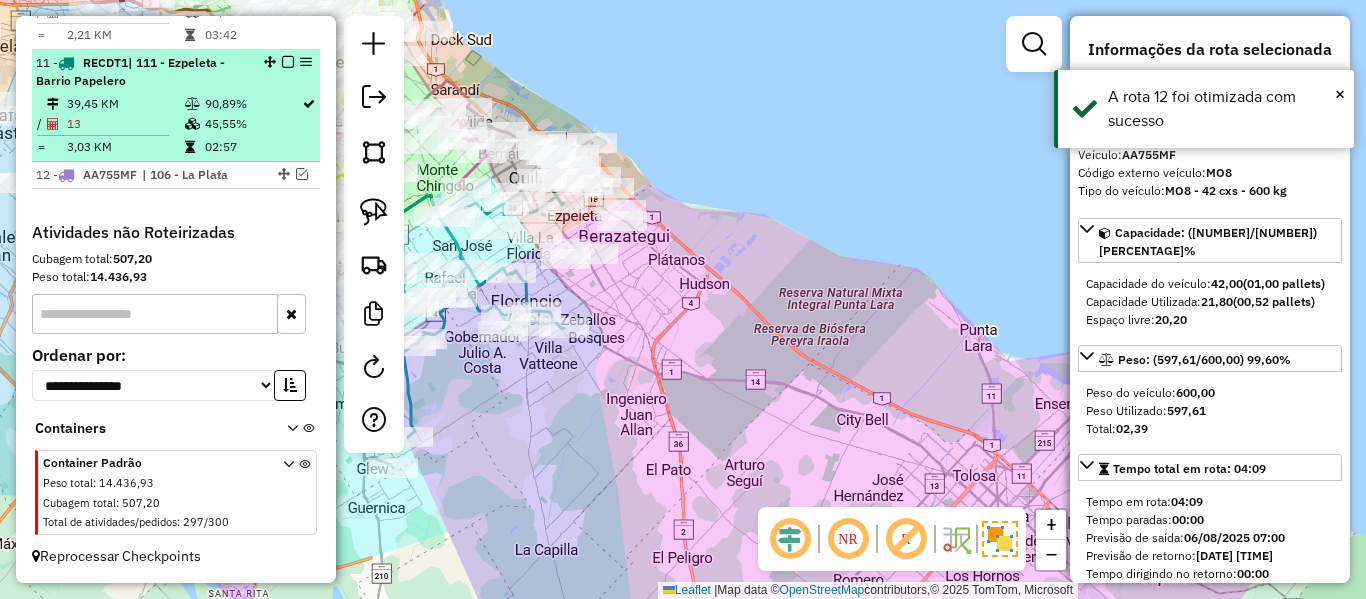 scroll, scrollTop: 1885, scrollLeft: 0, axis: vertical 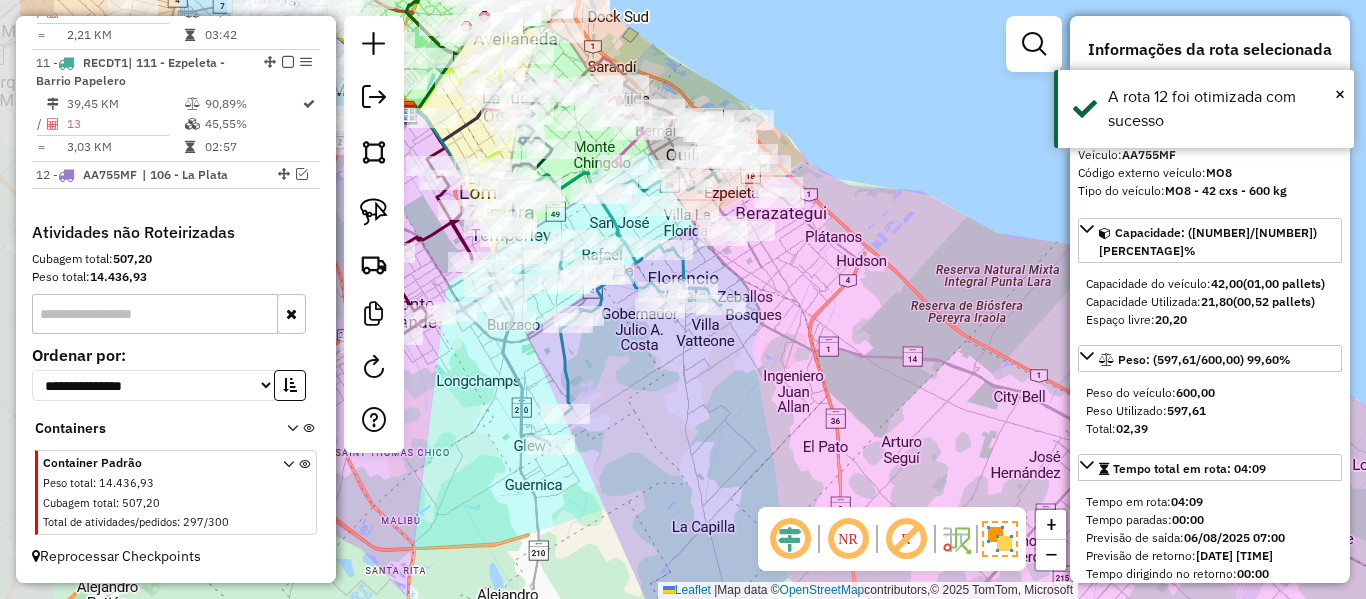 drag, startPoint x: 697, startPoint y: 305, endPoint x: 848, endPoint y: 281, distance: 152.89539 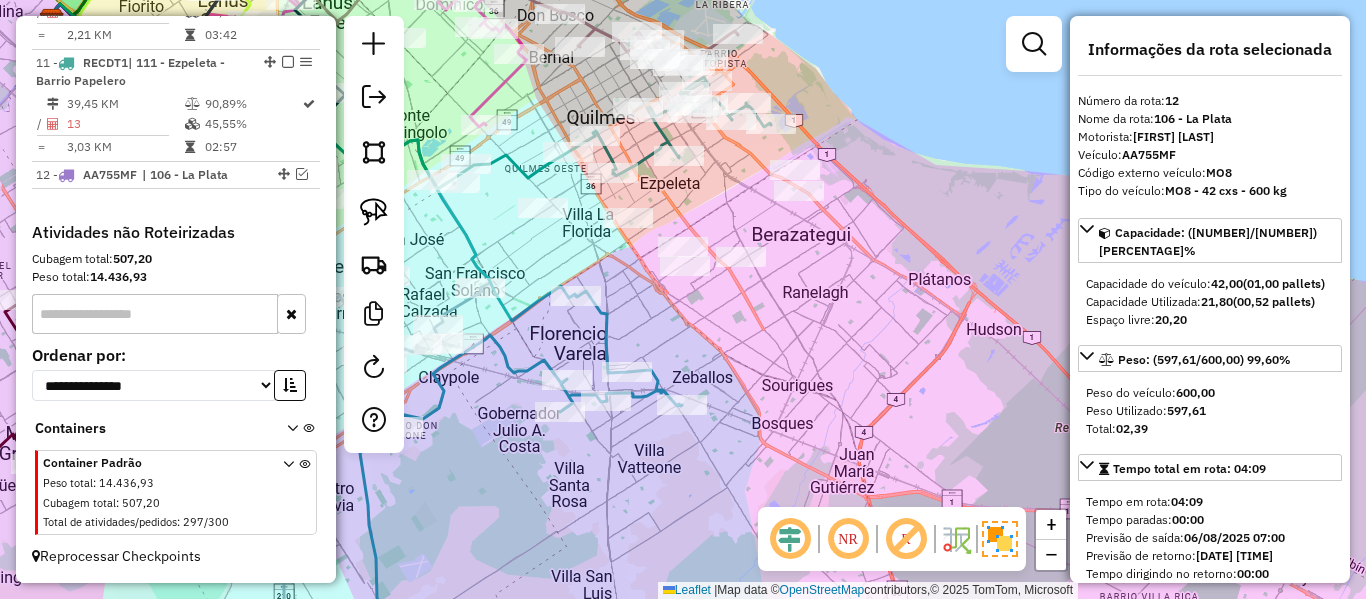 click on "Janela de atendimento Grade de atendimento Capacidade Transportadoras Veículos Cliente Pedidos  Rotas Selecione os dias de semana para filtrar as janelas de atendimento  Seg   Ter   Qua   Qui   Sex   Sáb   Dom  Informe o período da janela de atendimento: De: Até:  Filtrar exatamente a janela do cliente  Considerar janela de atendimento padrão  Selecione os dias de semana para filtrar as grades de atendimento  Seg   Ter   Qua   Qui   Sex   Sáb   Dom   Considerar clientes sem dia de atendimento cadastrado  Clientes fora do dia de atendimento selecionado Filtrar as atividades entre os valores definidos abaixo:  Peso mínimo:   Peso máximo:   Cubagem mínima:   Cubagem máxima:   De:   Até:  Filtrar as atividades entre o tempo de atendimento definido abaixo:  De:   Até:   Considerar capacidade total dos clientes não roteirizados Transportadora: Selecione um ou mais itens Tipo de veículo: Selecione um ou mais itens Veículo: Selecione um ou mais itens Motorista: Selecione um ou mais itens Nome: Rótulo:" 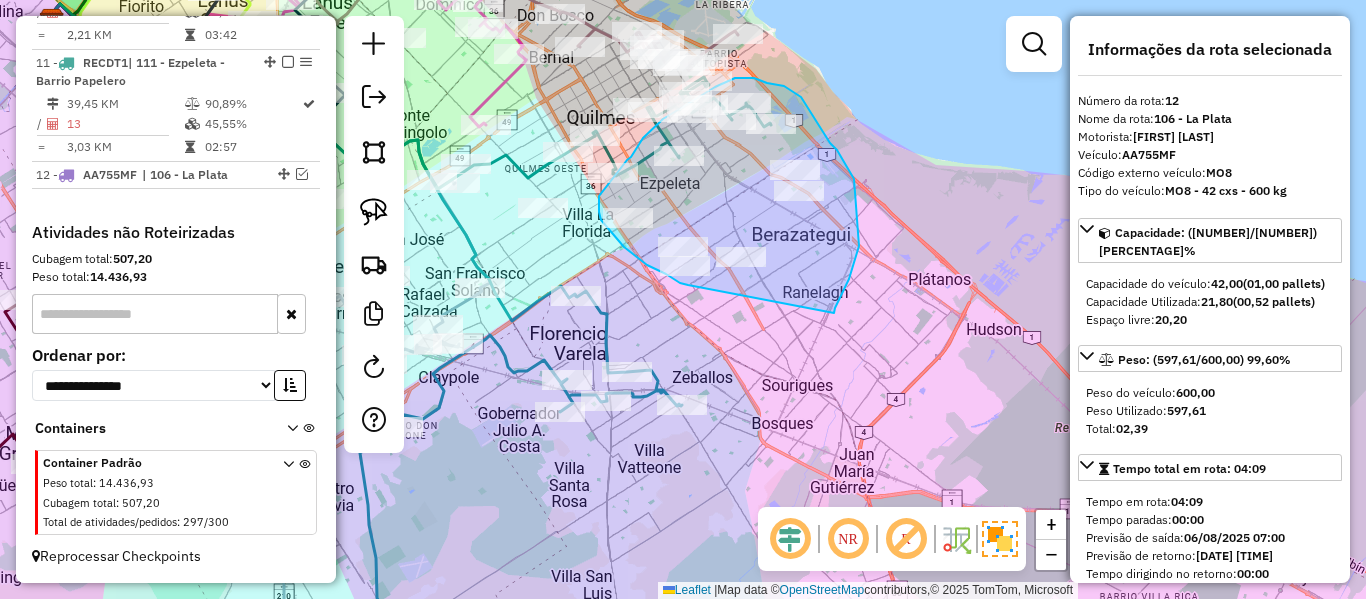 drag, startPoint x: 834, startPoint y: 313, endPoint x: 689, endPoint y: 285, distance: 147.67871 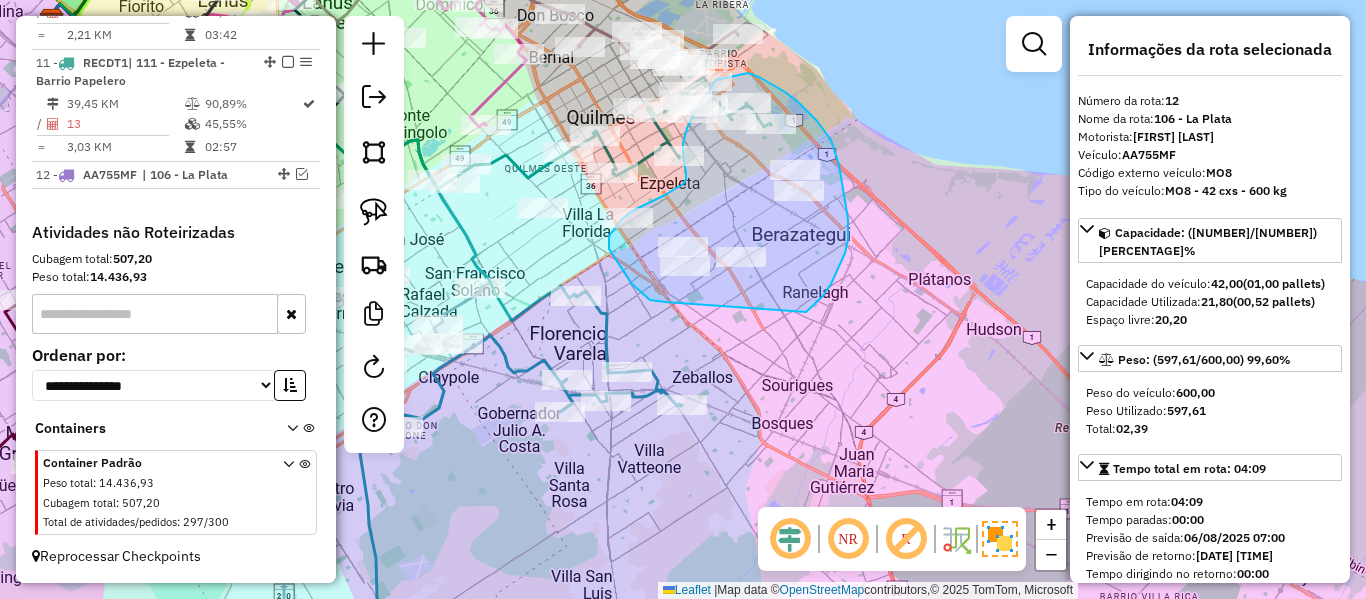 drag, startPoint x: 845, startPoint y: 199, endPoint x: 682, endPoint y: 297, distance: 190.192 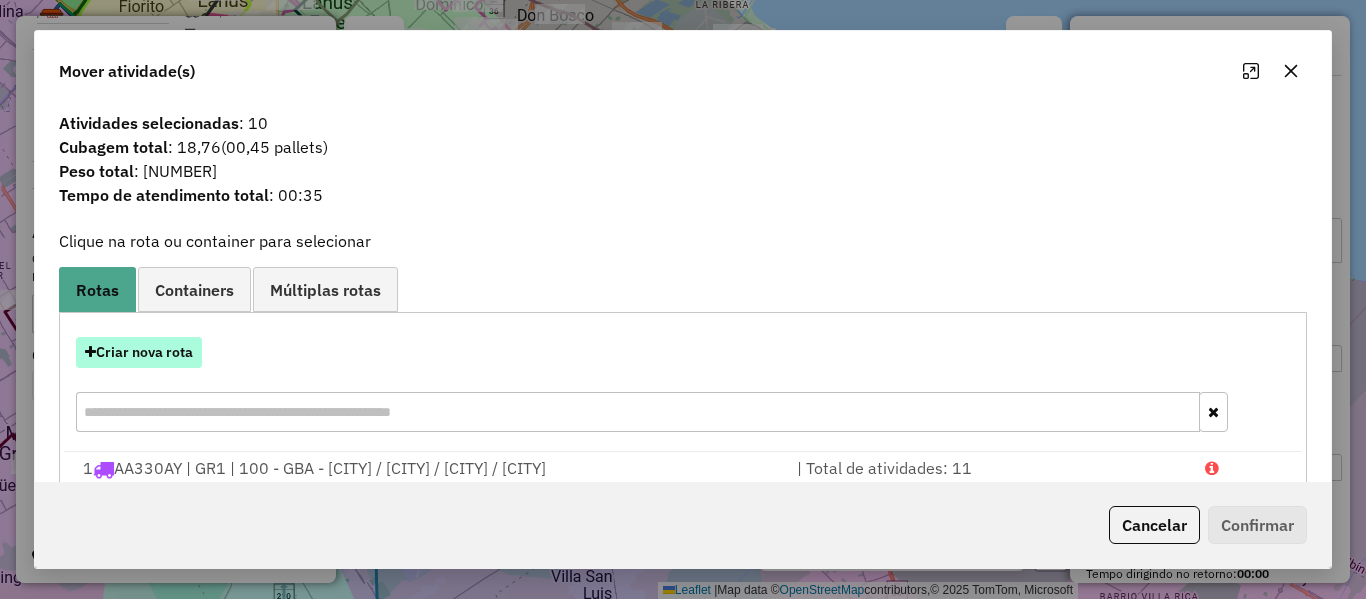 click on "Criar nova rota" at bounding box center [139, 352] 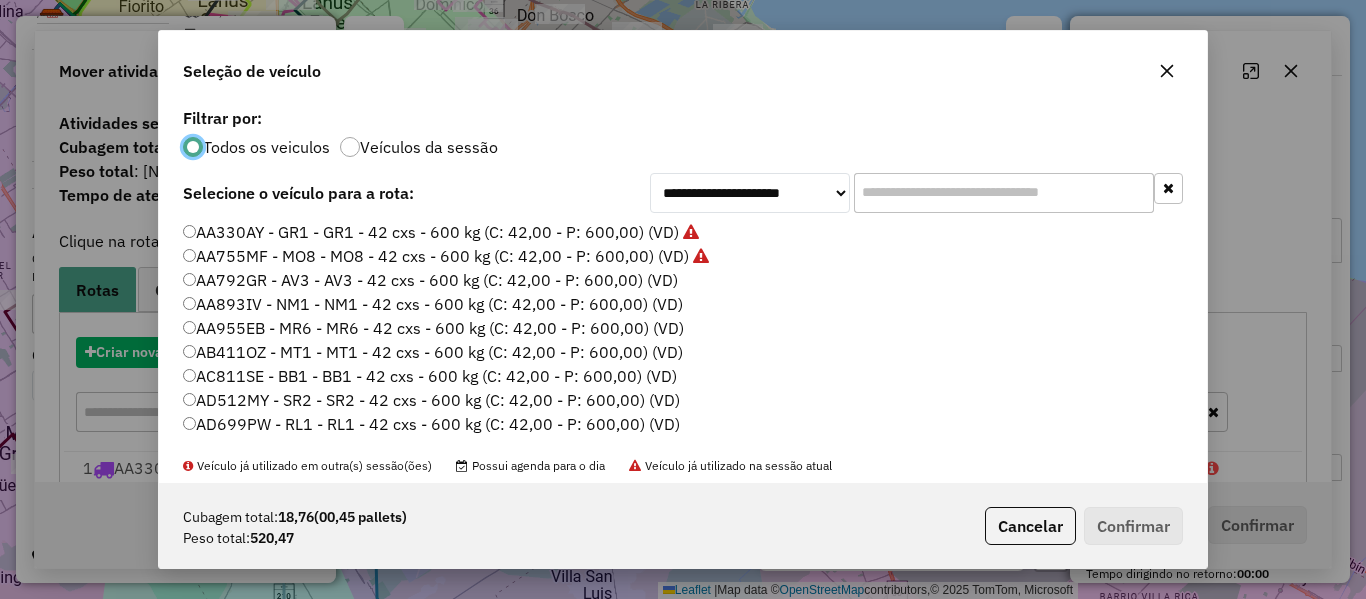 scroll, scrollTop: 11, scrollLeft: 6, axis: both 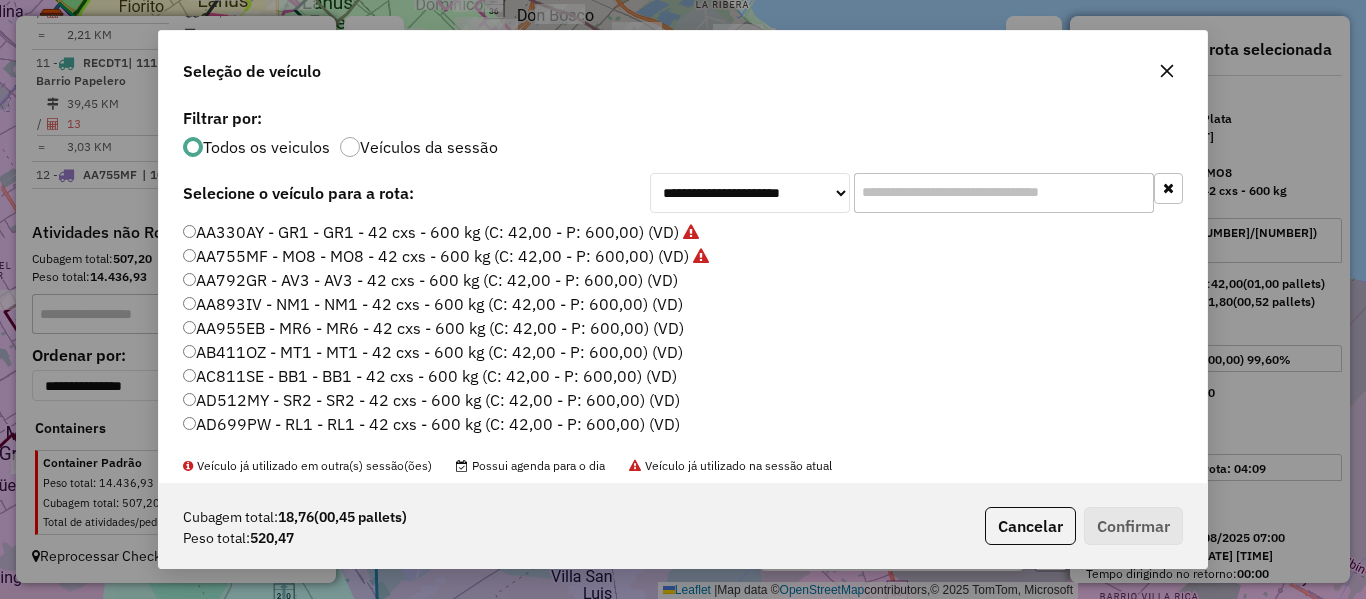 drag, startPoint x: 177, startPoint y: 355, endPoint x: 215, endPoint y: 342, distance: 40.16217 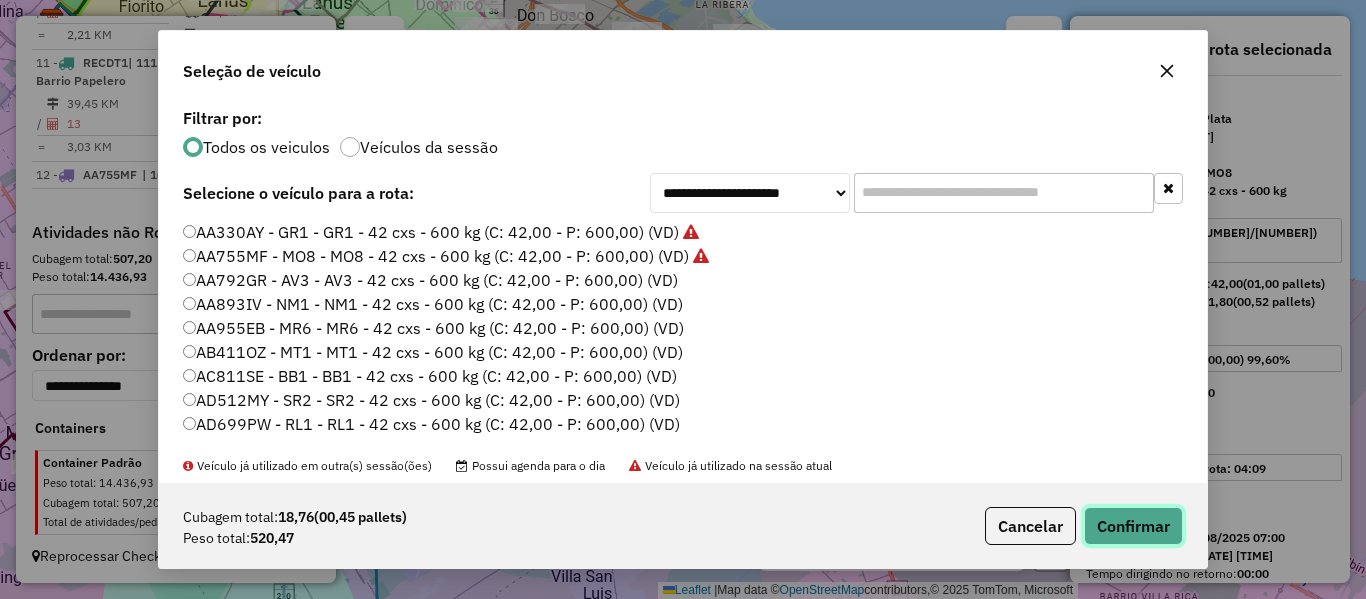 click on "Confirmar" 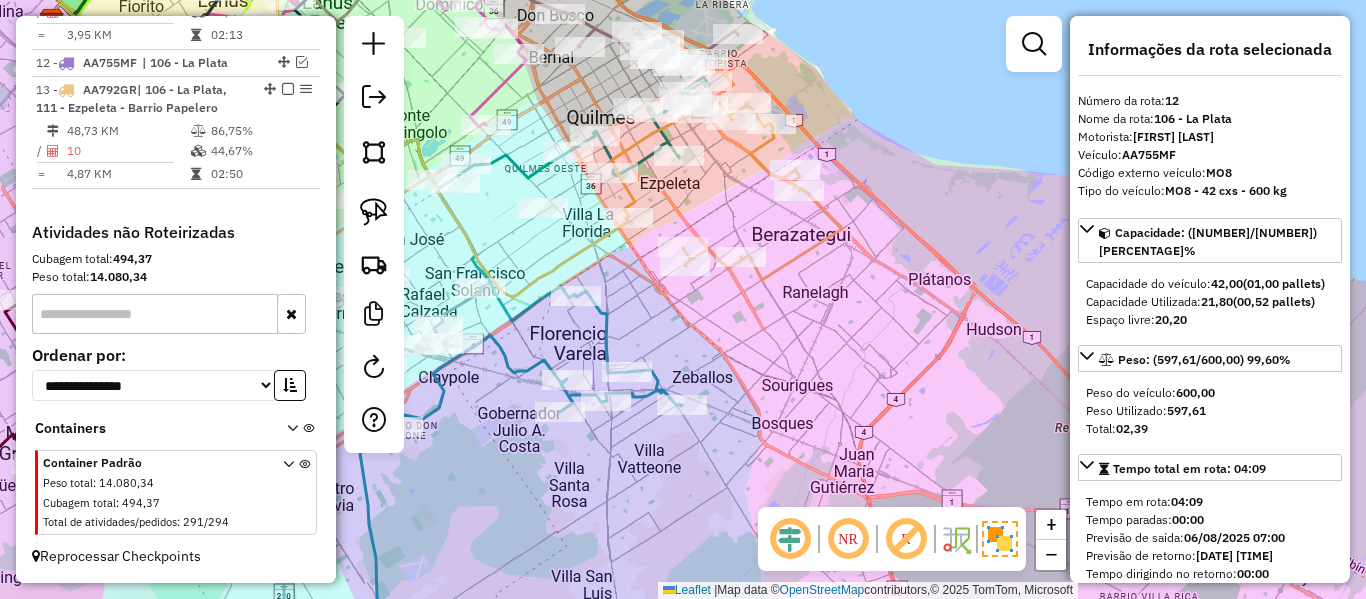 scroll, scrollTop: 1997, scrollLeft: 0, axis: vertical 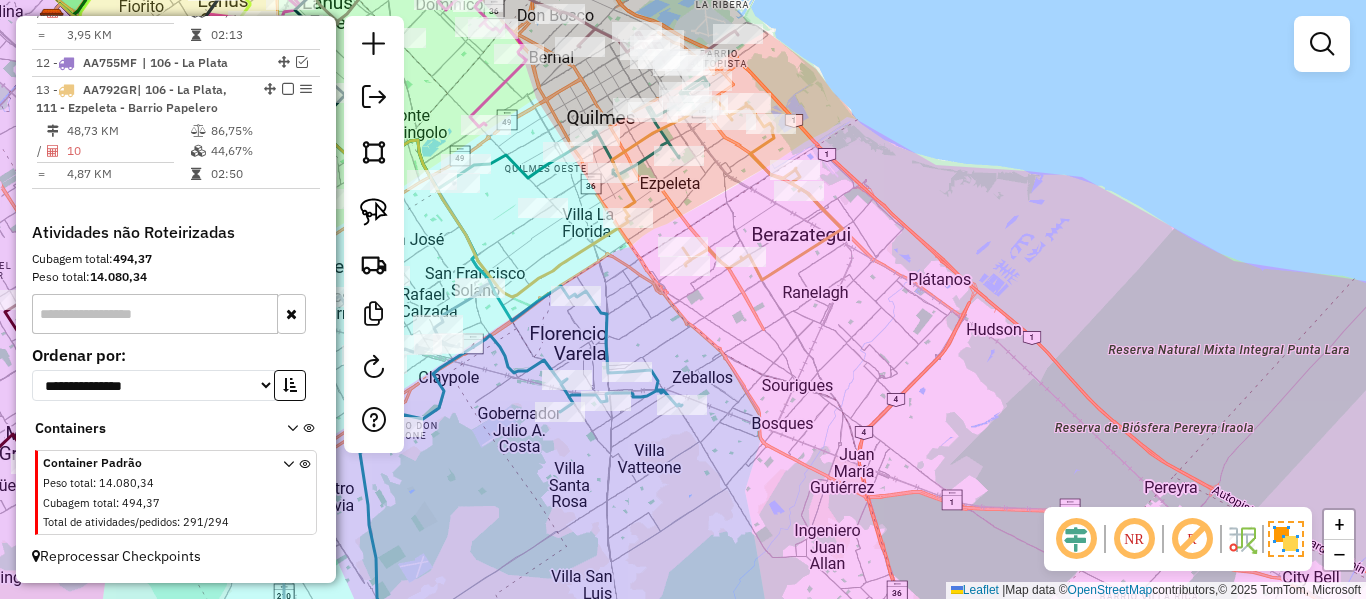 click 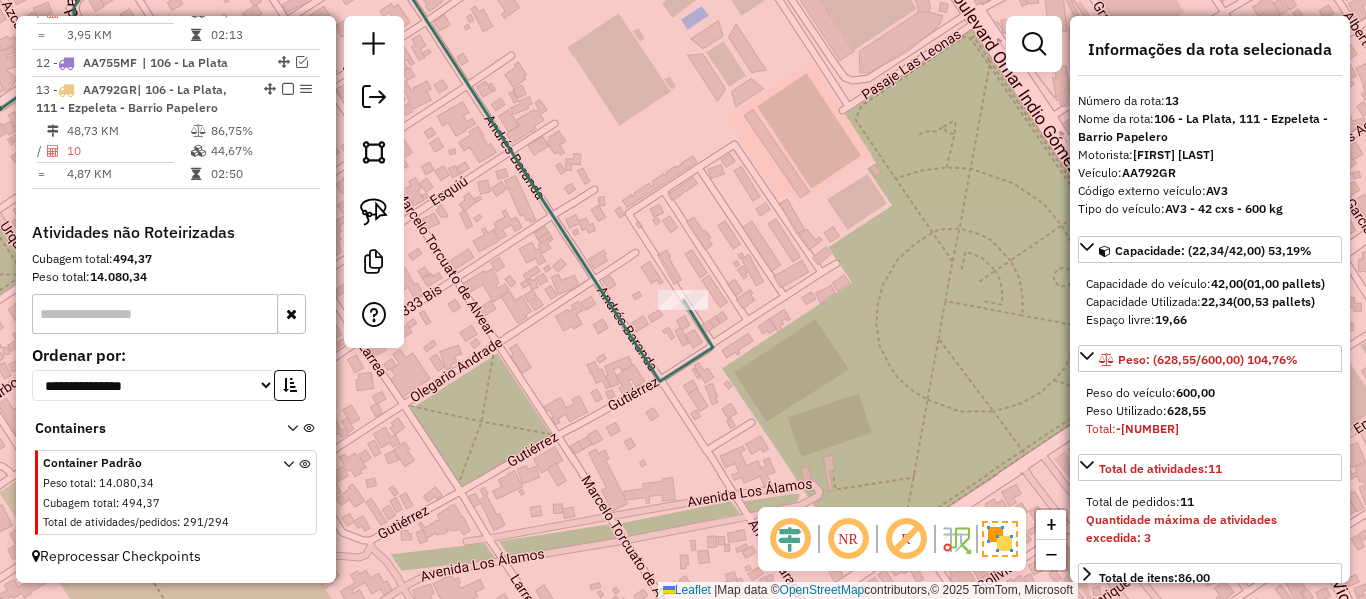 select on "**********" 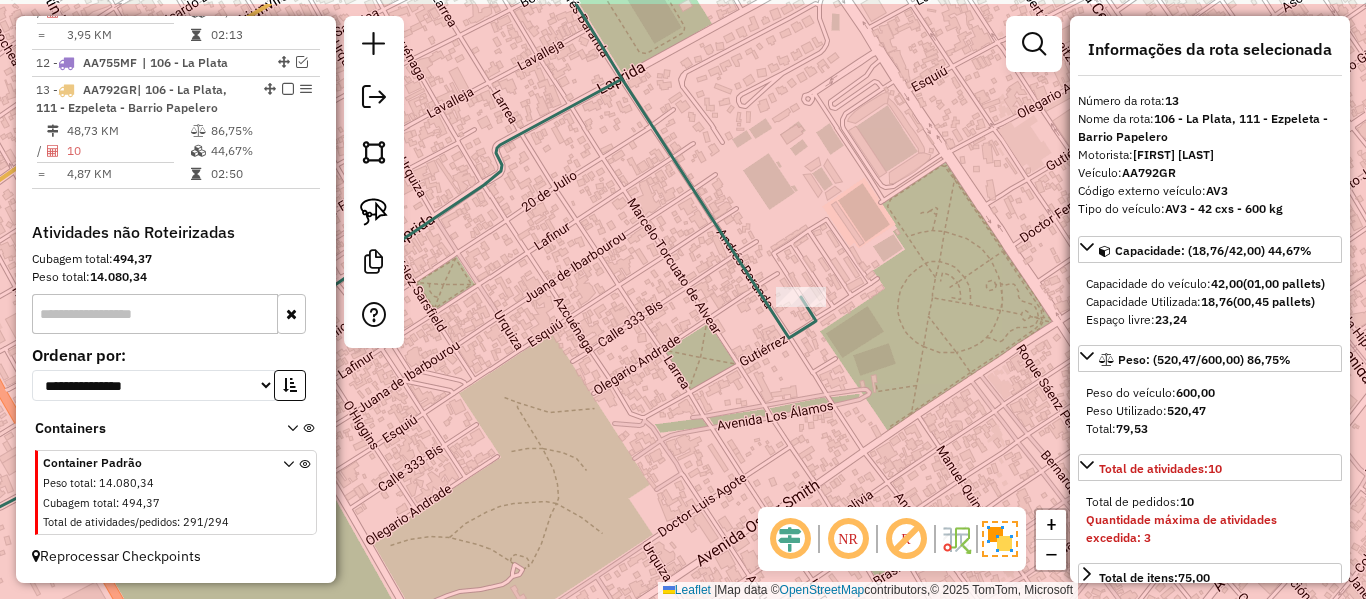 drag, startPoint x: 844, startPoint y: 256, endPoint x: 865, endPoint y: 269, distance: 24.698177 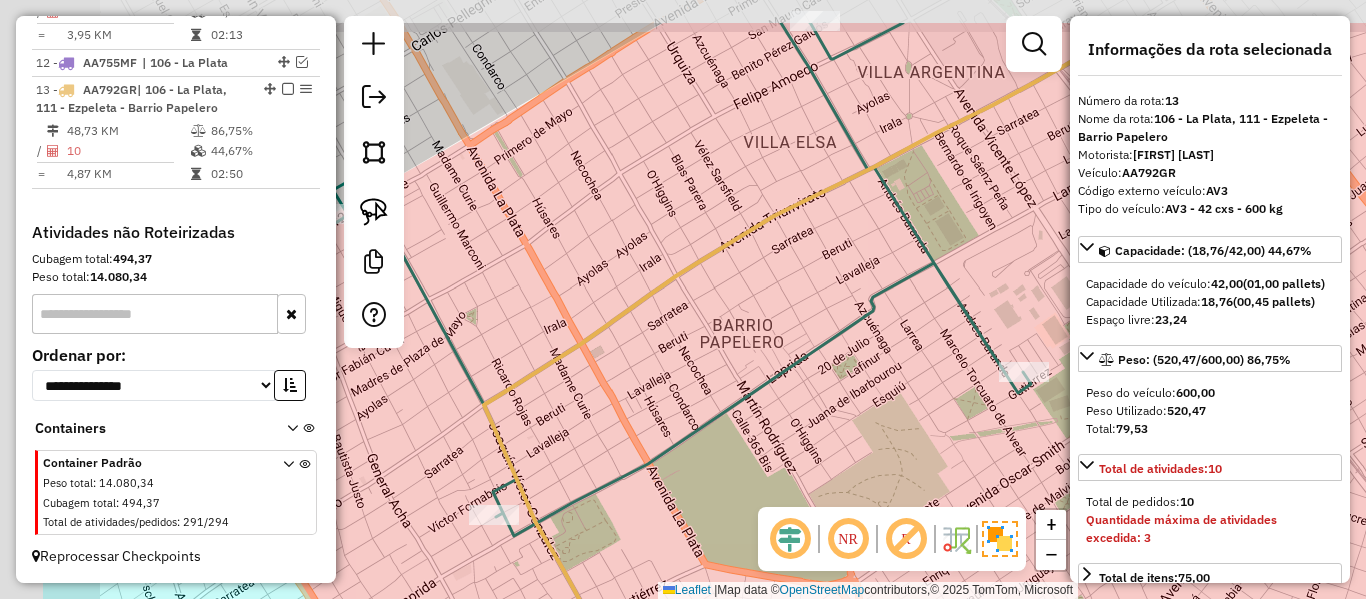 drag, startPoint x: 725, startPoint y: 226, endPoint x: 905, endPoint y: 309, distance: 198.21452 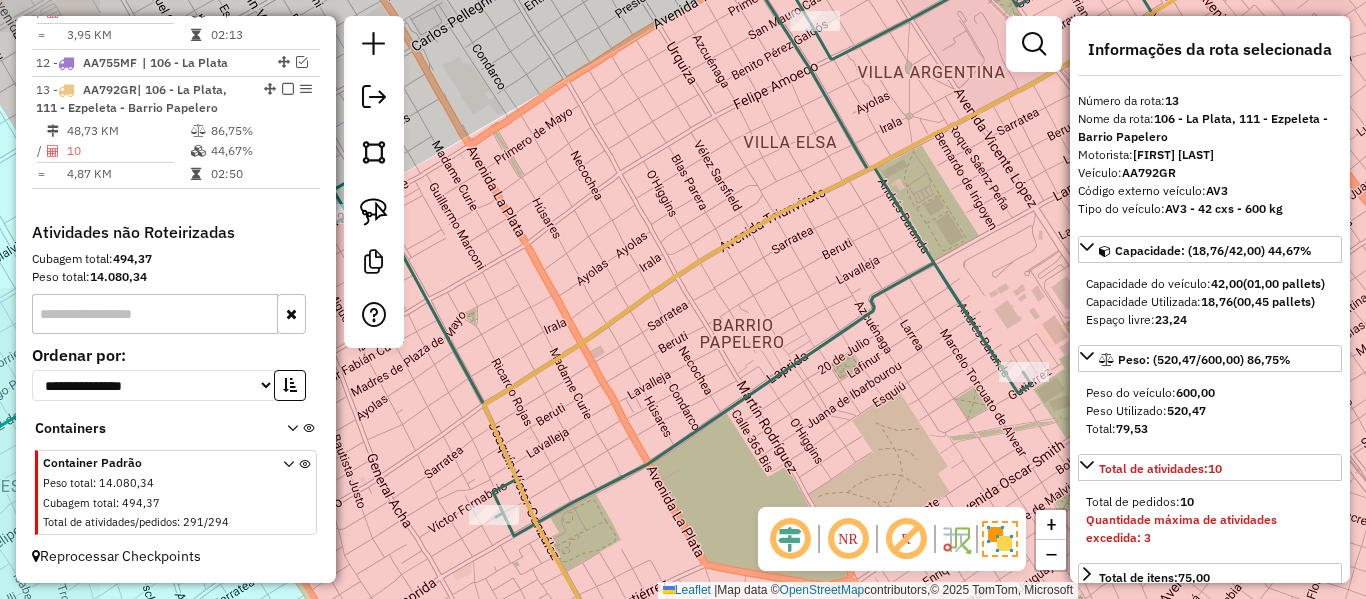 drag, startPoint x: 772, startPoint y: 230, endPoint x: 828, endPoint y: 412, distance: 190.4206 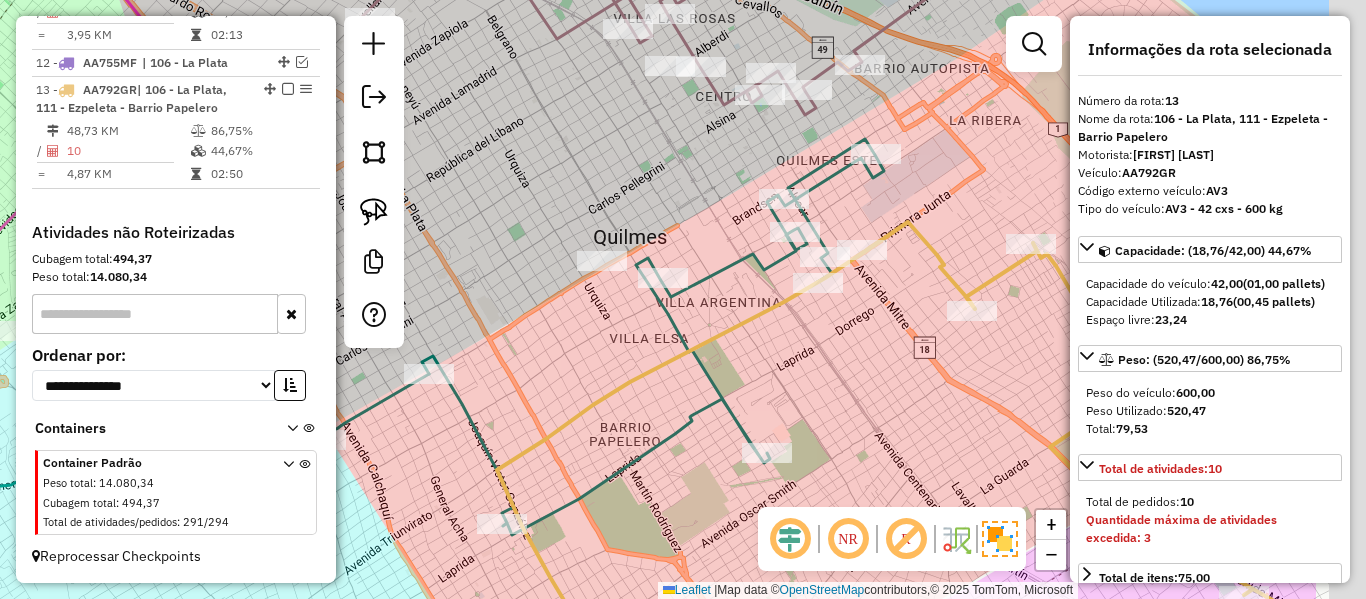 drag, startPoint x: 934, startPoint y: 265, endPoint x: 715, endPoint y: 236, distance: 220.91174 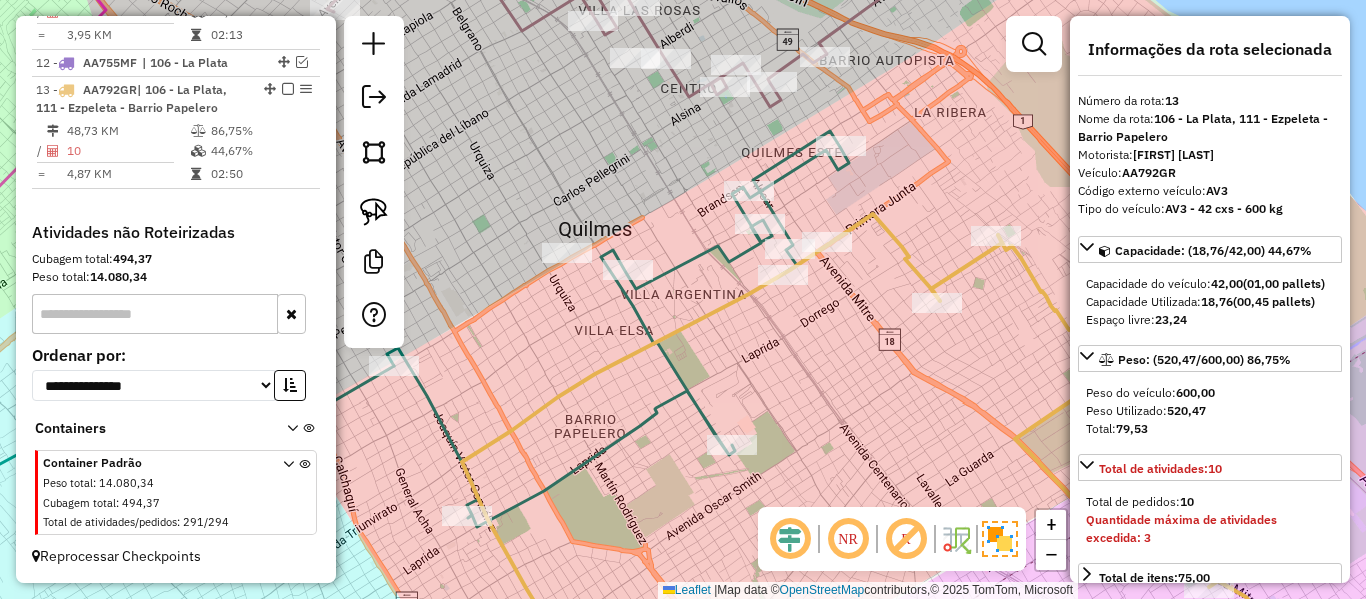 drag, startPoint x: 846, startPoint y: 333, endPoint x: 707, endPoint y: 257, distance: 158.42033 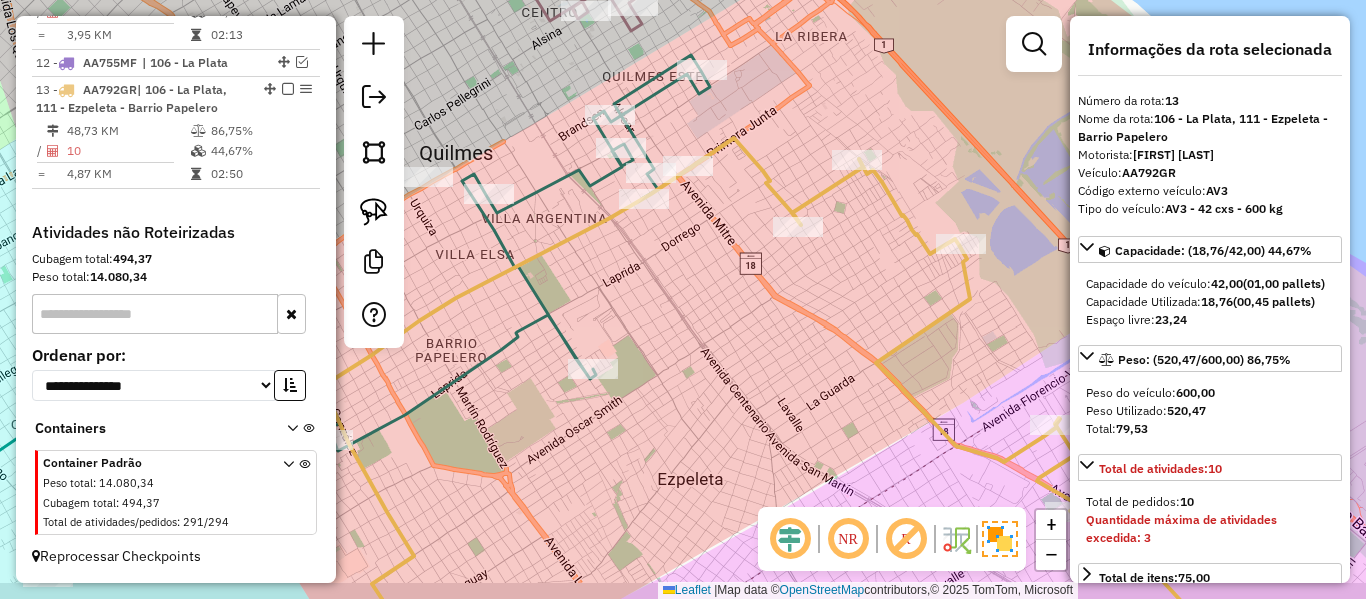 click on "Janela de atendimento Grade de atendimento Capacidade Transportadoras Veículos Cliente Pedidos  Rotas Selecione os dias de semana para filtrar as janelas de atendimento  Seg   Ter   Qua   Qui   Sex   Sáb   Dom  Informe o período da janela de atendimento: De: Até:  Filtrar exatamente a janela do cliente  Considerar janela de atendimento padrão  Selecione os dias de semana para filtrar as grades de atendimento  Seg   Ter   Qua   Qui   Sex   Sáb   Dom   Considerar clientes sem dia de atendimento cadastrado  Clientes fora do dia de atendimento selecionado Filtrar as atividades entre os valores definidos abaixo:  Peso mínimo:   Peso máximo:   Cubagem mínima:   Cubagem máxima:   De:   Até:  Filtrar as atividades entre o tempo de atendimento definido abaixo:  De:   Até:   Considerar capacidade total dos clientes não roteirizados Transportadora: Selecione um ou mais itens Tipo de veículo: Selecione um ou mais itens Veículo: Selecione um ou mais itens Motorista: Selecione um ou mais itens Nome: Rótulo:" 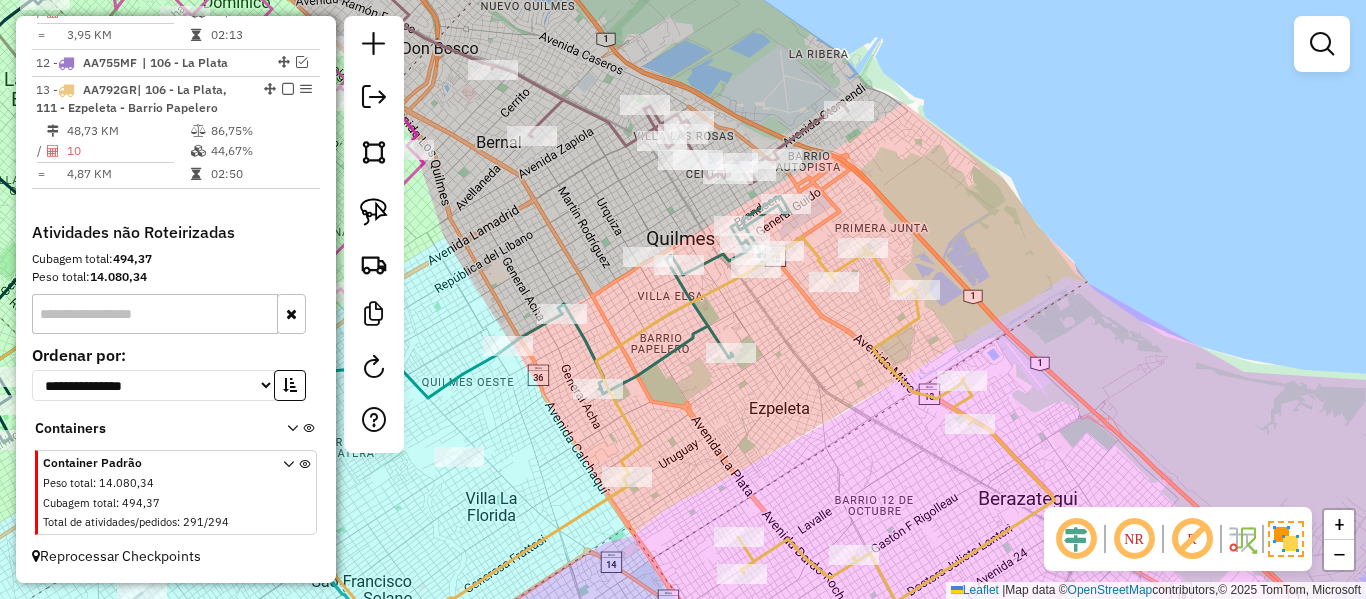 click 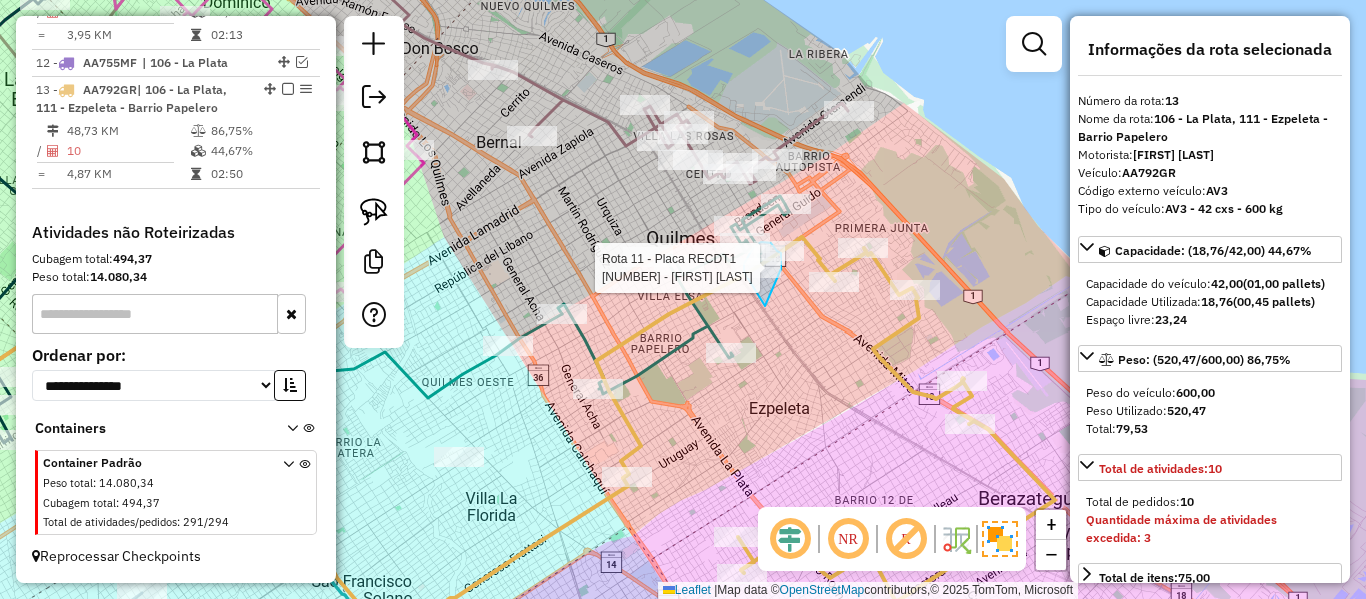 click on "Rota 11 - Placa RECDT1  484596 - Luciano Grasso Rota 11 - Placa RECDT1  540274 - OMAR ZEPPILLI Janela de atendimento Grade de atendimento Capacidade Transportadoras Veículos Cliente Pedidos  Rotas Selecione os dias de semana para filtrar as janelas de atendimento  Seg   Ter   Qua   Qui   Sex   Sáb   Dom  Informe o período da janela de atendimento: De: Até:  Filtrar exatamente a janela do cliente  Considerar janela de atendimento padrão  Selecione os dias de semana para filtrar as grades de atendimento  Seg   Ter   Qua   Qui   Sex   Sáb   Dom   Considerar clientes sem dia de atendimento cadastrado  Clientes fora do dia de atendimento selecionado Filtrar as atividades entre os valores definidos abaixo:  Peso mínimo:   Peso máximo:   Cubagem mínima:   Cubagem máxima:   De:   Até:  Filtrar as atividades entre o tempo de atendimento definido abaixo:  De:   Até:   Considerar capacidade total dos clientes não roteirizados Transportadora: Selecione um ou mais itens Tipo de veículo: Veículo: Motorista:" 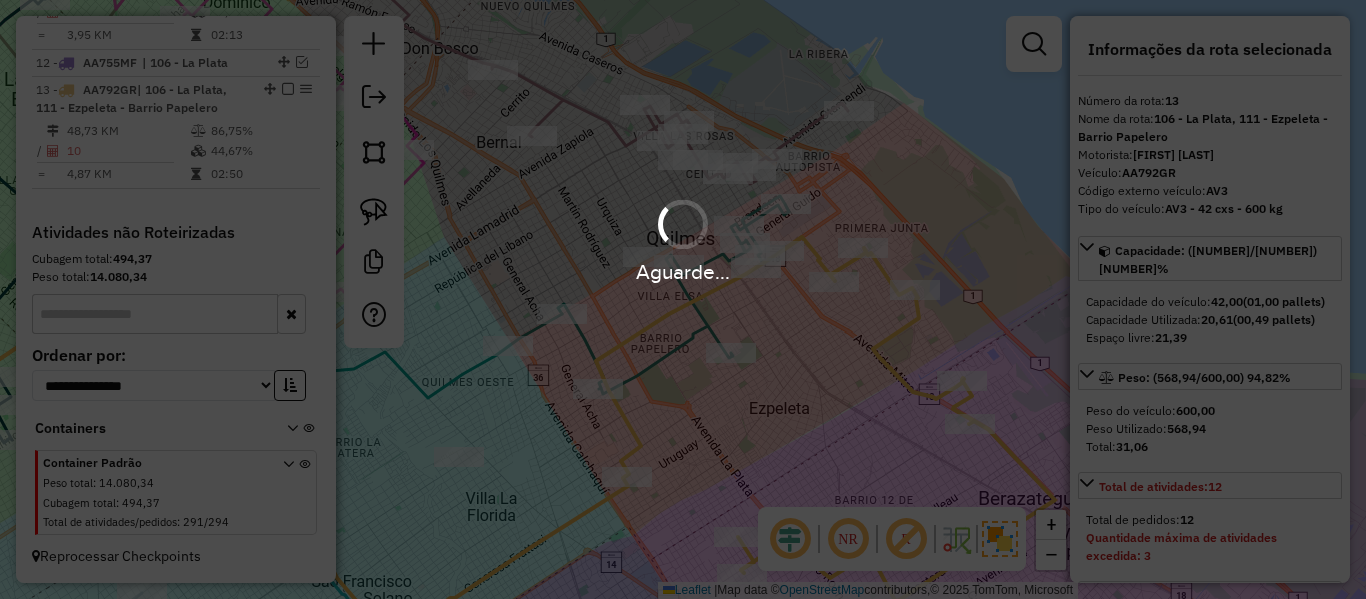 select on "**********" 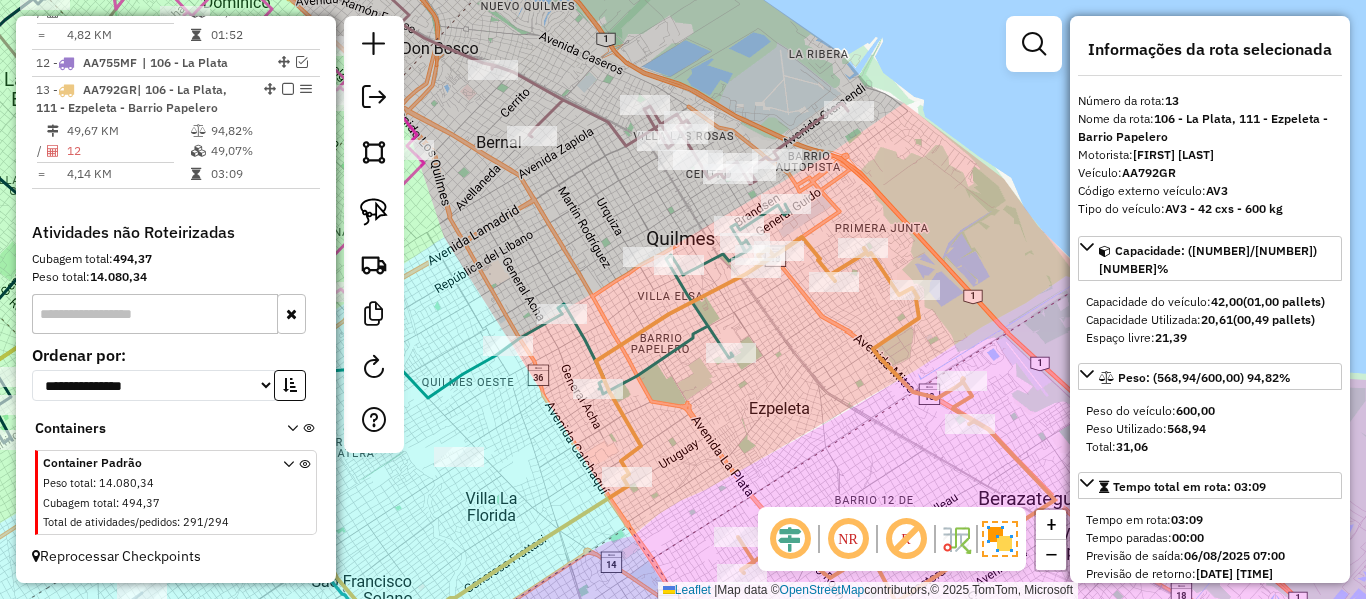 click 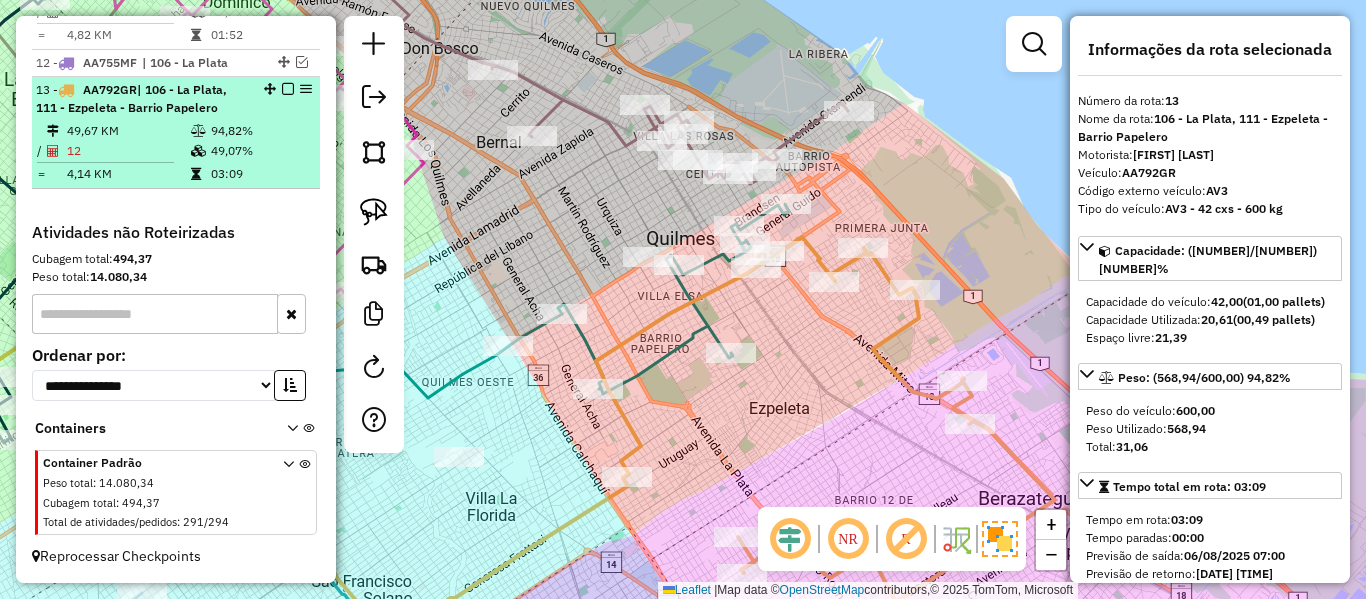 click at bounding box center [288, 89] 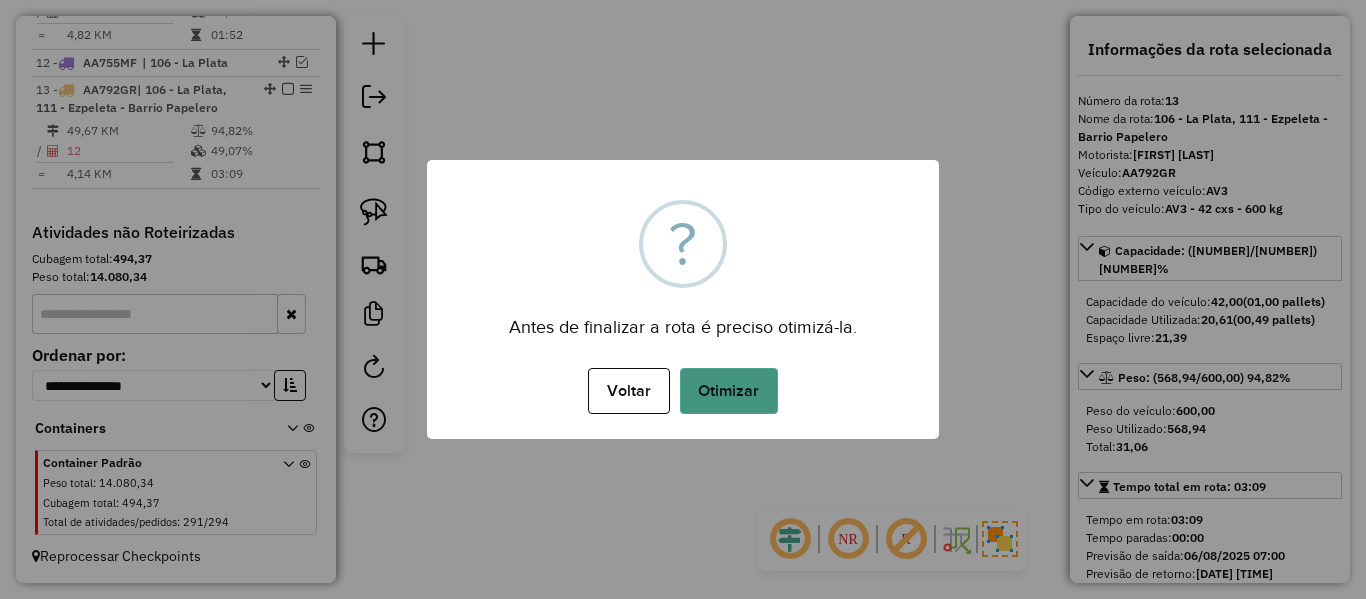 click on "Otimizar" at bounding box center [729, 391] 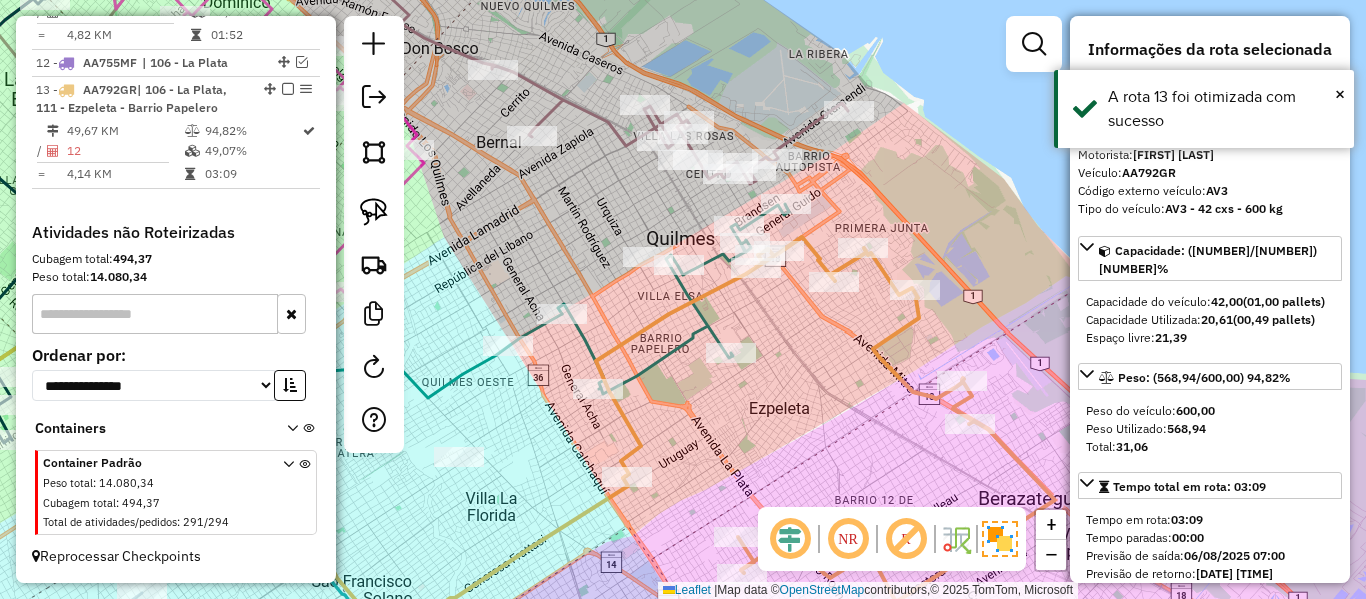 drag, startPoint x: 286, startPoint y: 94, endPoint x: 534, endPoint y: 189, distance: 265.57297 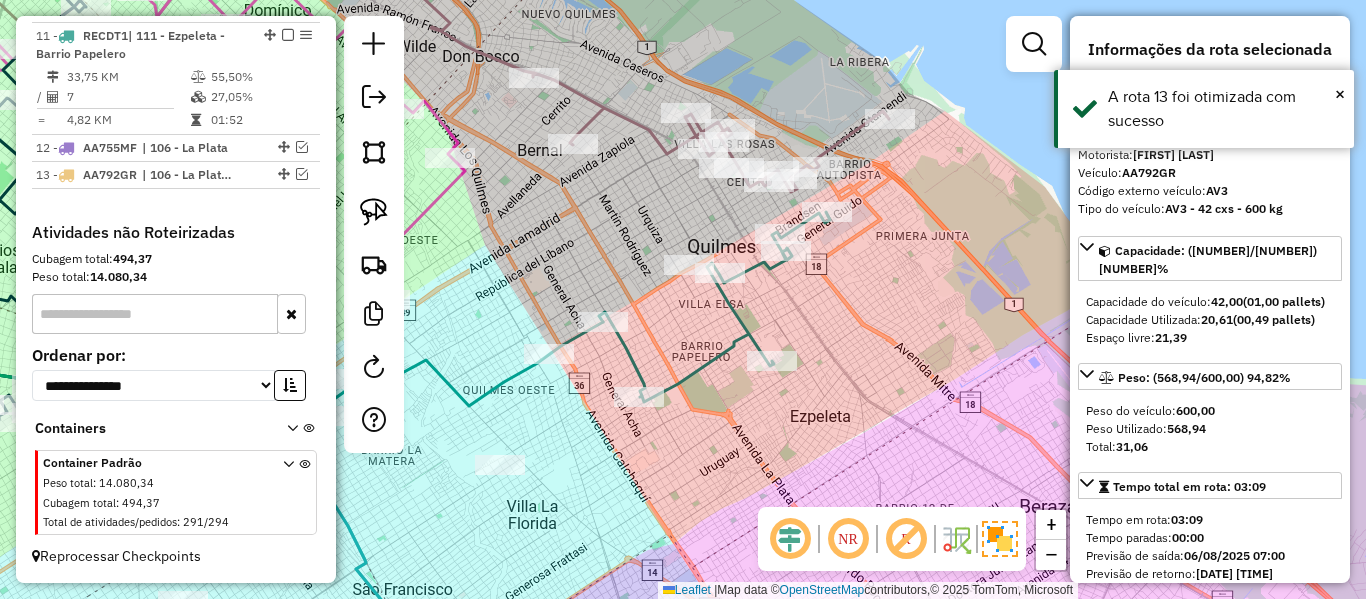 drag, startPoint x: 864, startPoint y: 349, endPoint x: 886, endPoint y: 359, distance: 24.166092 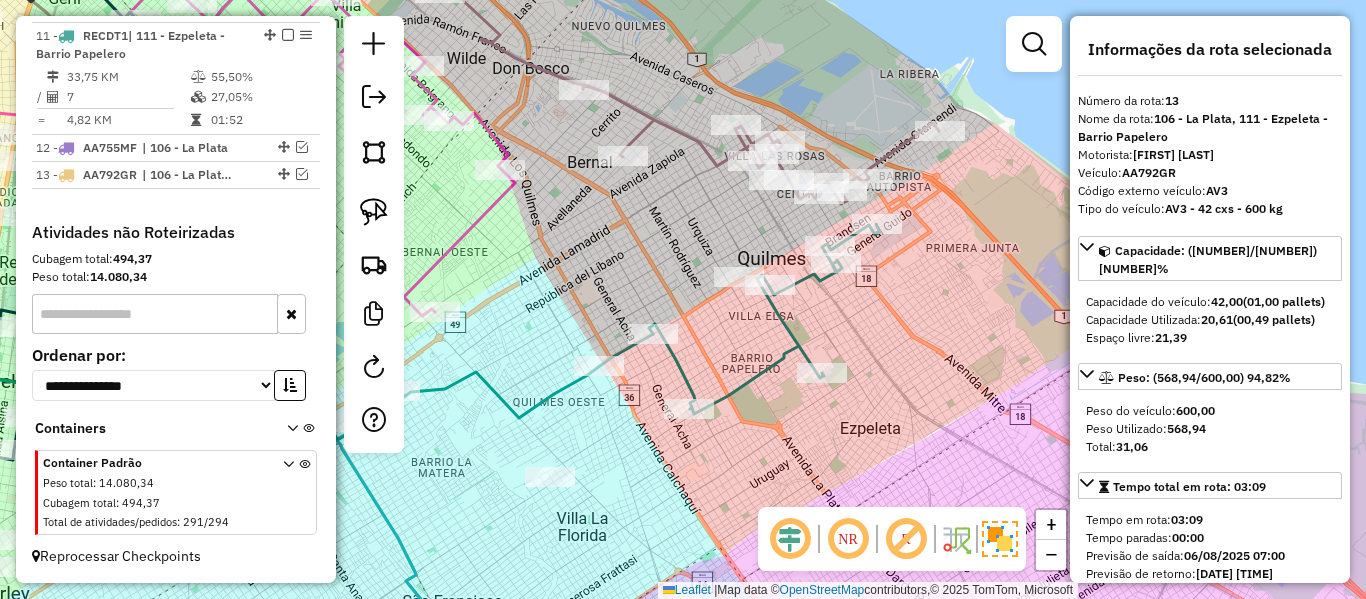 click 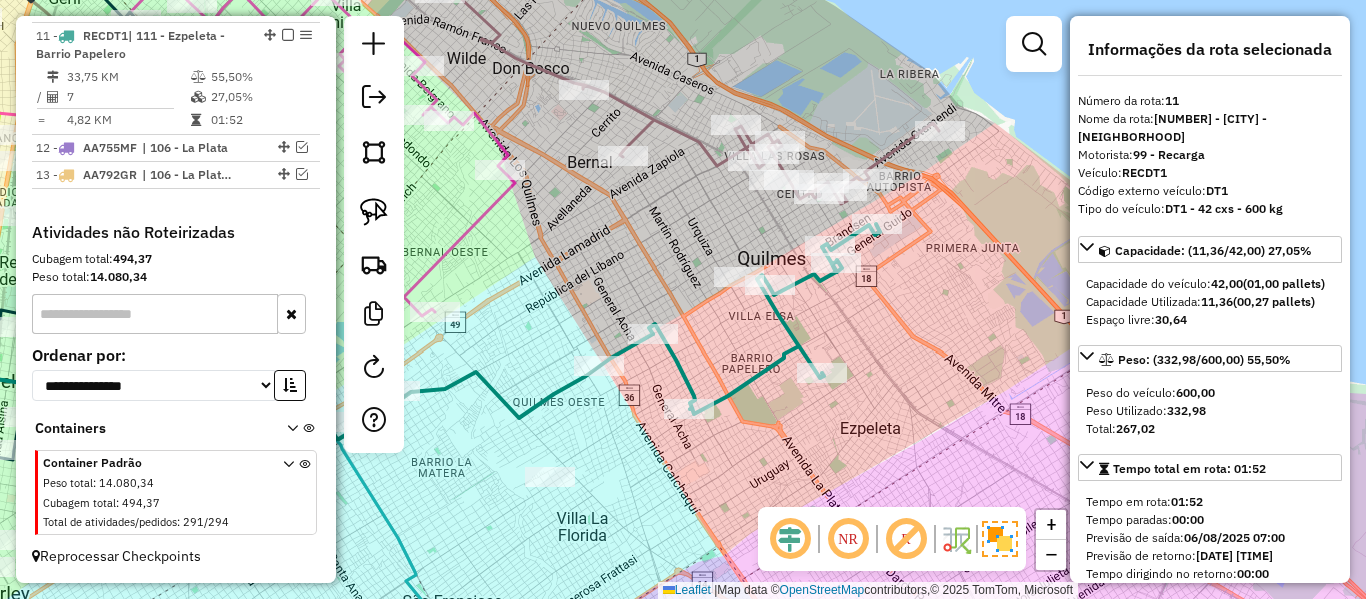 click 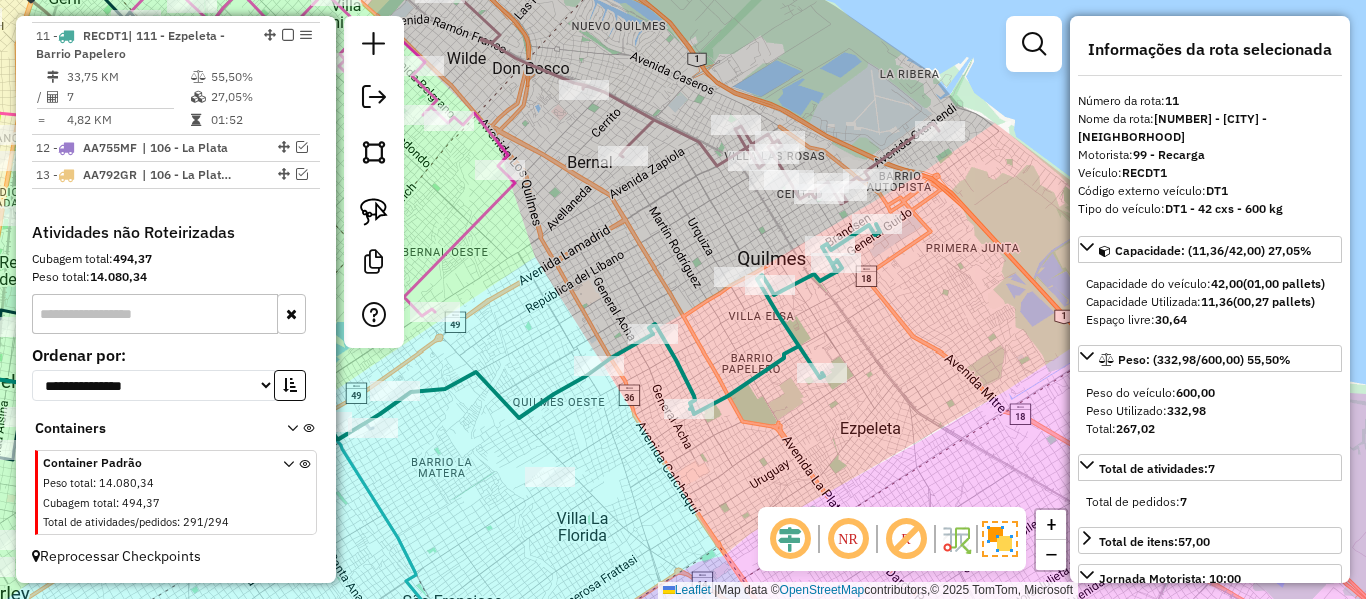 drag, startPoint x: 863, startPoint y: 340, endPoint x: 892, endPoint y: 282, distance: 64.84597 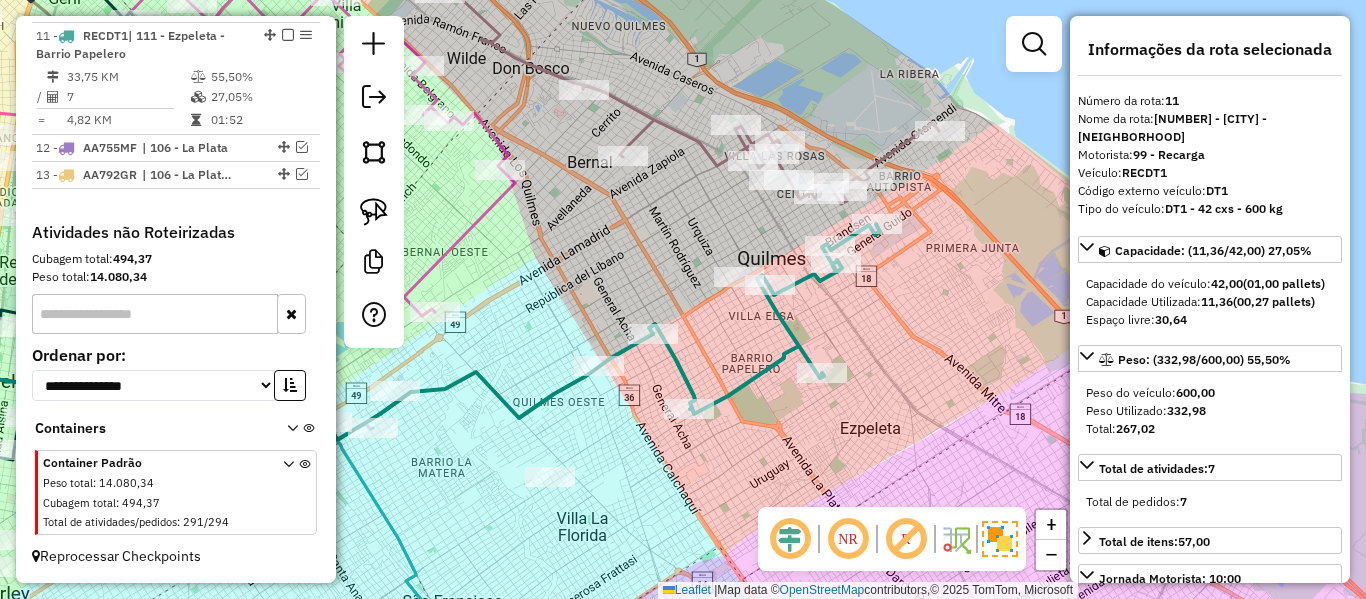 click on "Janela de atendimento Grade de atendimento Capacidade Transportadoras Veículos Cliente Pedidos  Rotas Selecione os dias de semana para filtrar as janelas de atendimento  Seg   Ter   Qua   Qui   Sex   Sáb   Dom  Informe o período da janela de atendimento: De: Até:  Filtrar exatamente a janela do cliente  Considerar janela de atendimento padrão  Selecione os dias de semana para filtrar as grades de atendimento  Seg   Ter   Qua   Qui   Sex   Sáb   Dom   Considerar clientes sem dia de atendimento cadastrado  Clientes fora do dia de atendimento selecionado Filtrar as atividades entre os valores definidos abaixo:  Peso mínimo:   Peso máximo:   Cubagem mínima:   Cubagem máxima:   De:   Até:  Filtrar as atividades entre o tempo de atendimento definido abaixo:  De:   Até:   Considerar capacidade total dos clientes não roteirizados Transportadora: Selecione um ou mais itens Tipo de veículo: Selecione um ou mais itens Veículo: Selecione um ou mais itens Motorista: Selecione um ou mais itens Nome: Rótulo:" 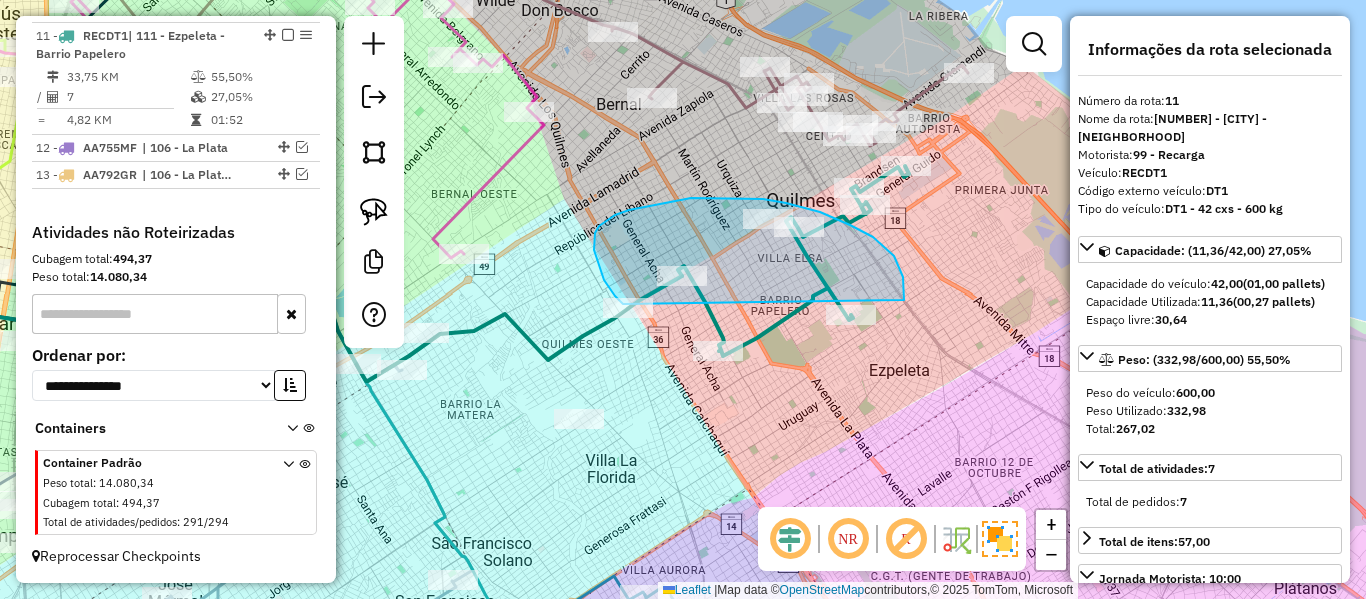 drag, startPoint x: 904, startPoint y: 300, endPoint x: 738, endPoint y: 335, distance: 169.64964 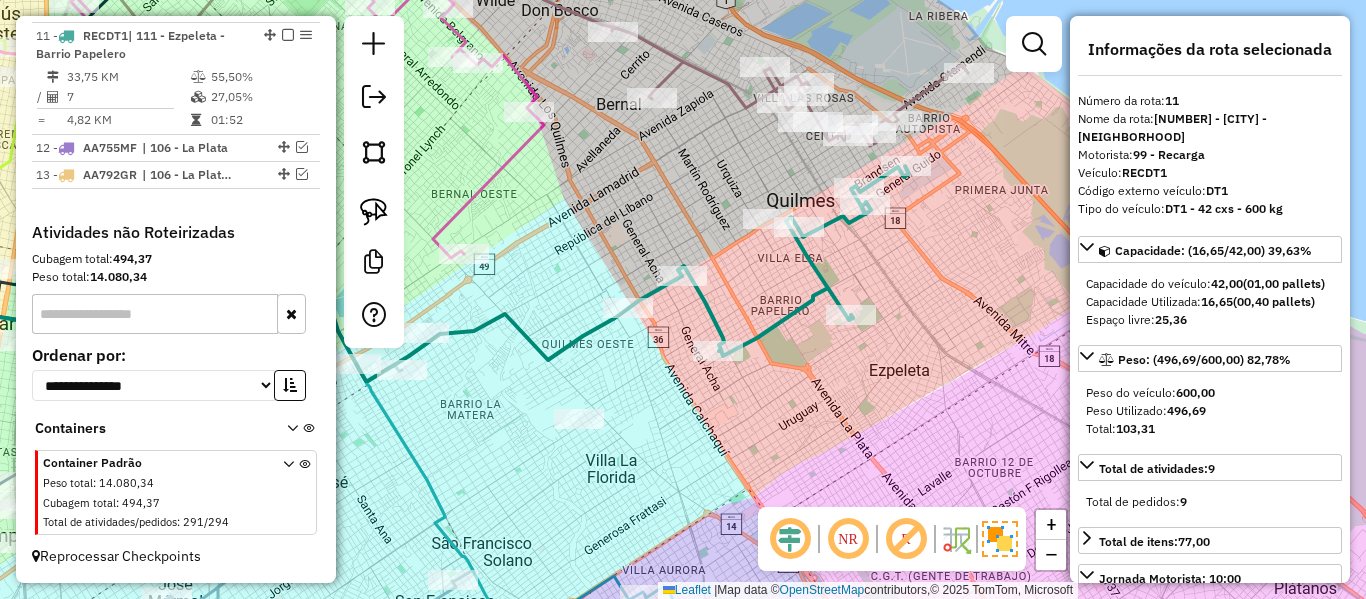 drag, startPoint x: 1005, startPoint y: 130, endPoint x: 895, endPoint y: 215, distance: 139.01439 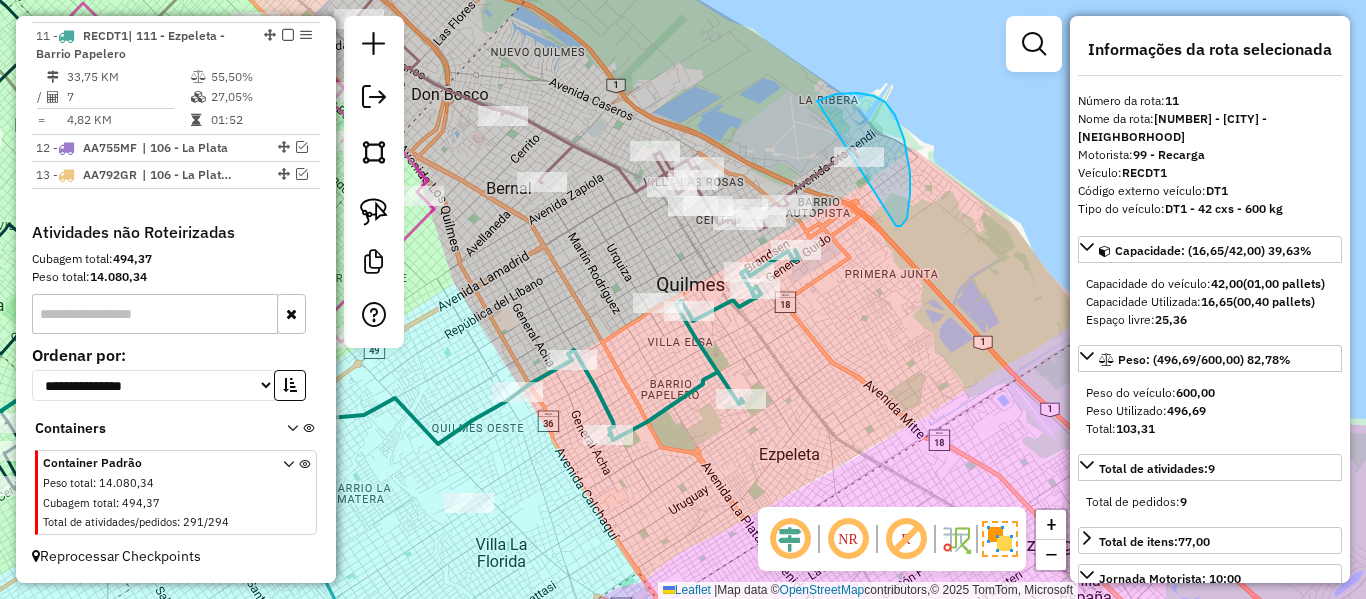 drag, startPoint x: 905, startPoint y: 222, endPoint x: 786, endPoint y: 151, distance: 138.57127 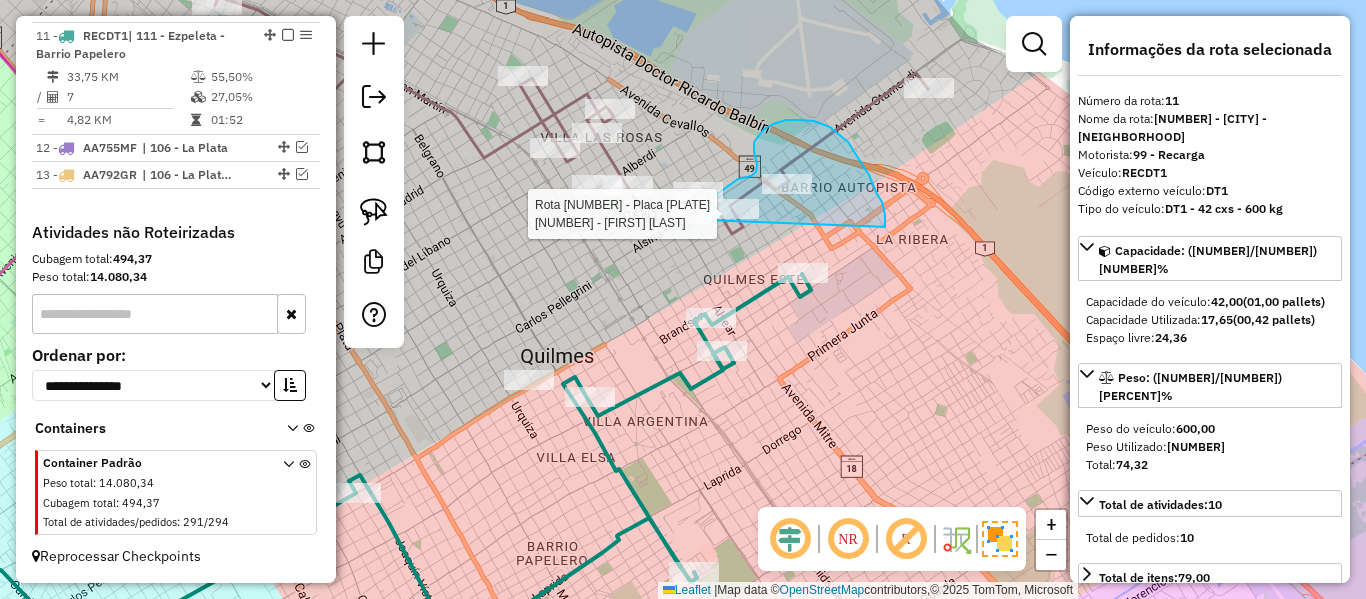 drag, startPoint x: 858, startPoint y: 156, endPoint x: 726, endPoint y: 262, distance: 169.29265 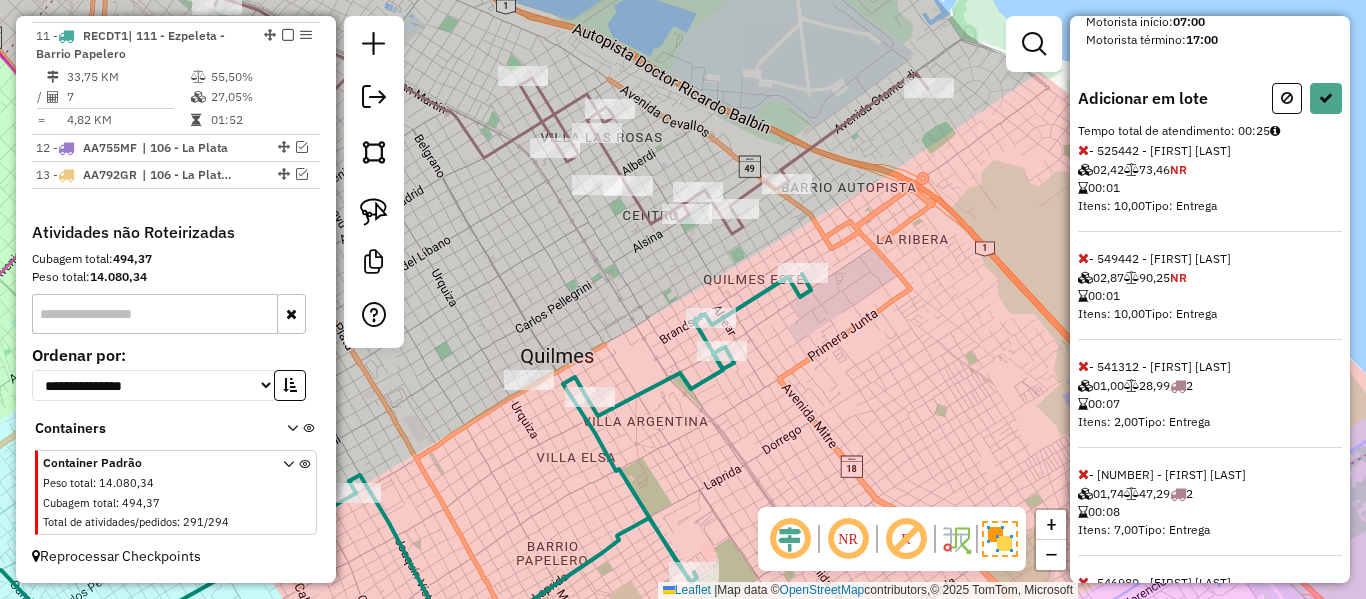 scroll, scrollTop: 695, scrollLeft: 0, axis: vertical 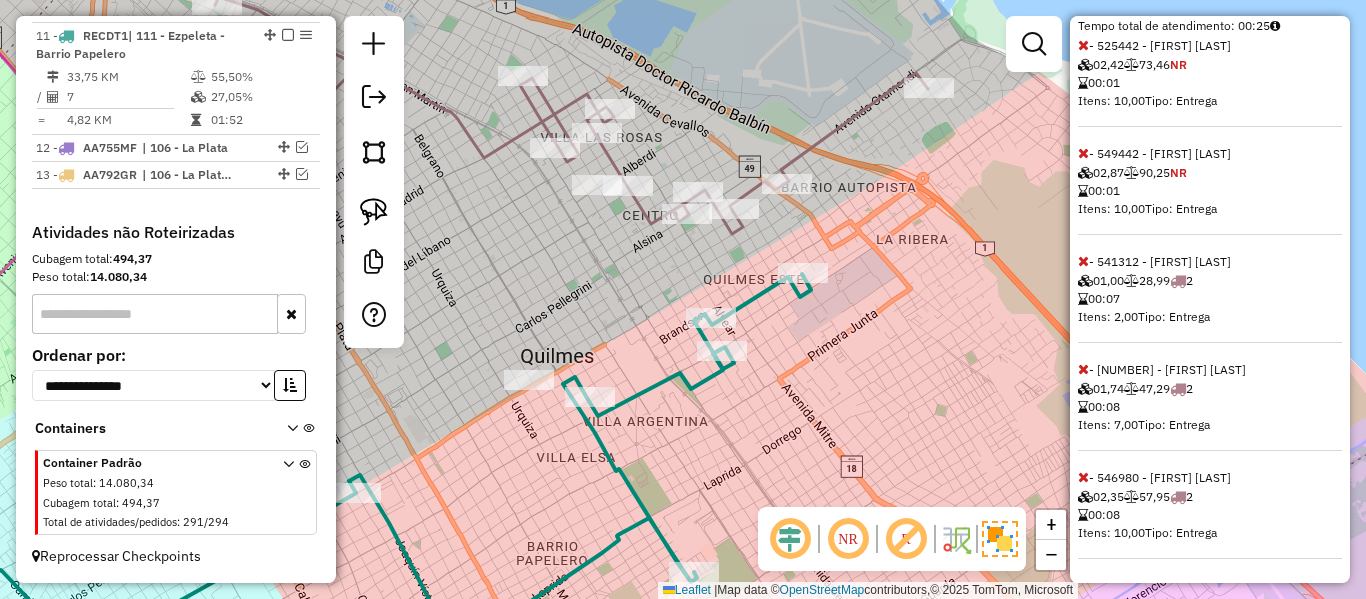 click at bounding box center (1083, 477) 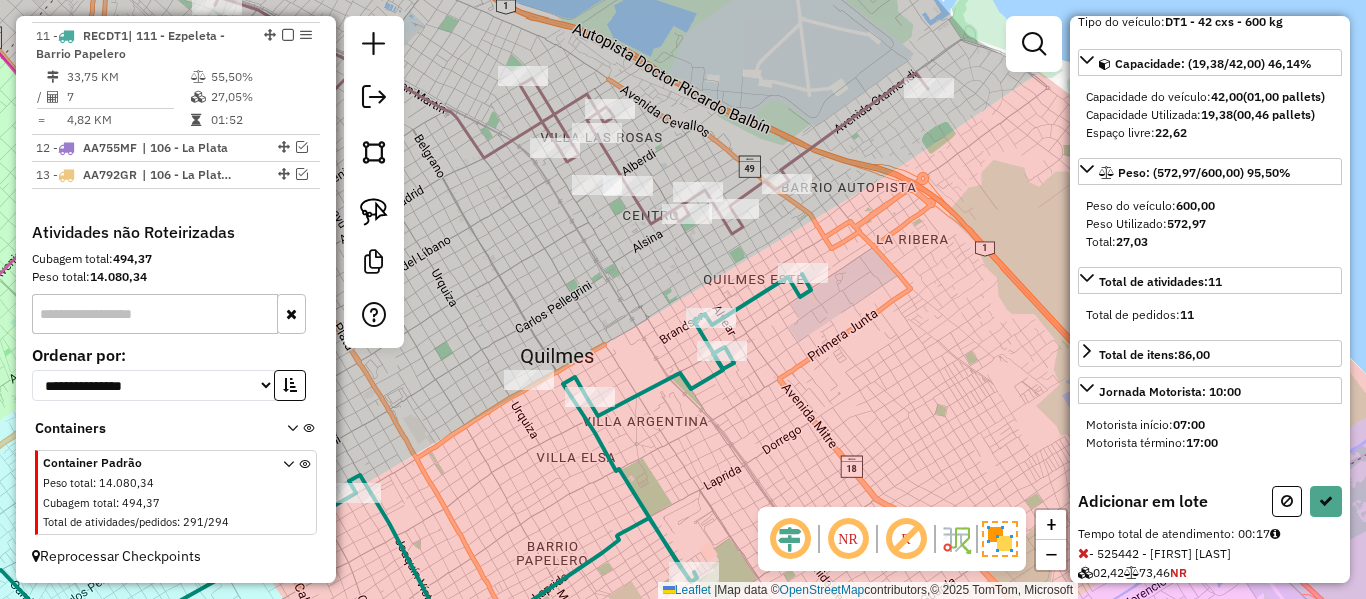 scroll, scrollTop: 0, scrollLeft: 0, axis: both 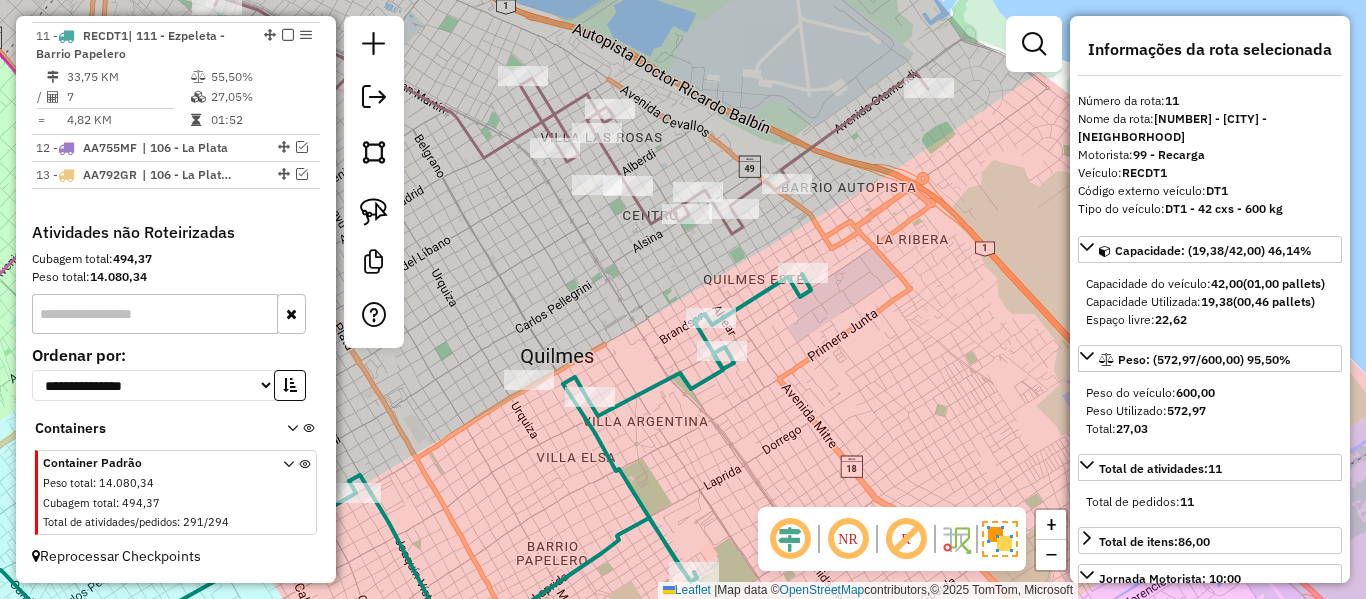 select on "**********" 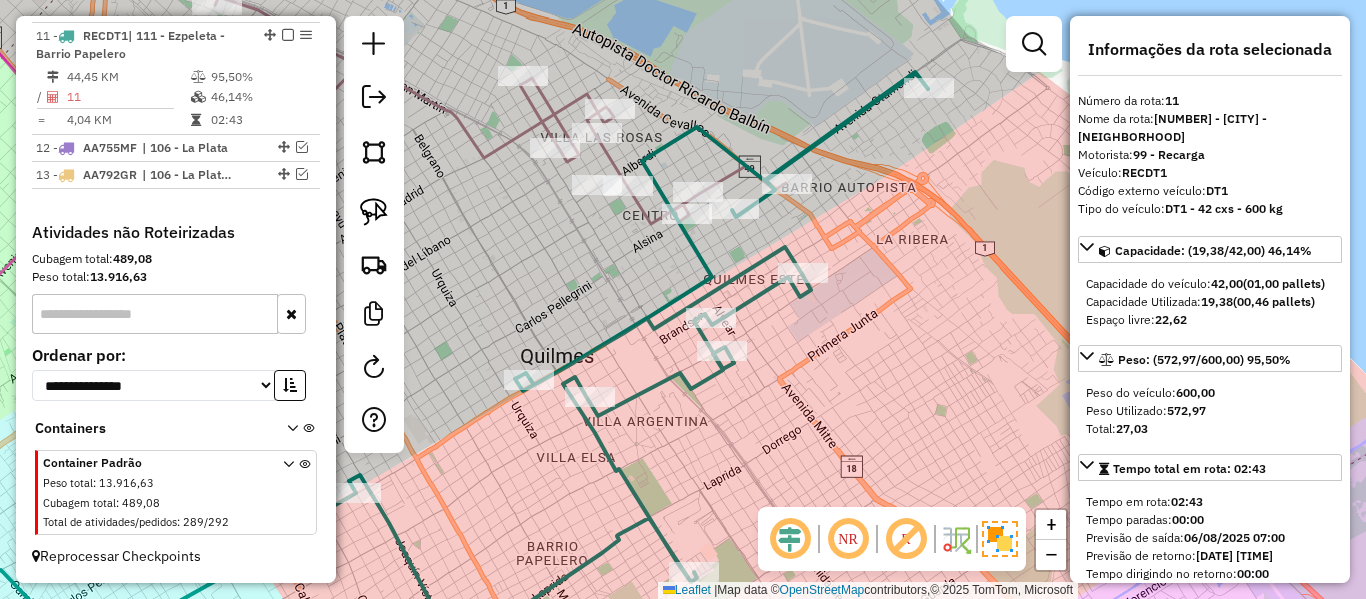 click 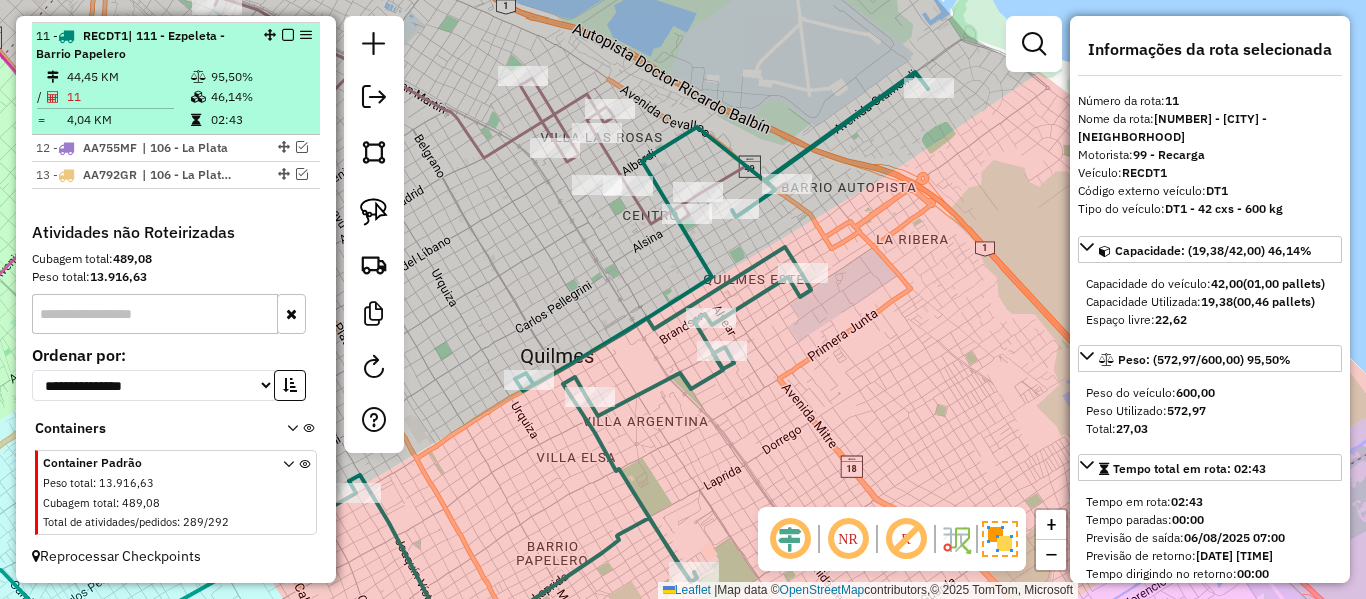 click at bounding box center (288, 35) 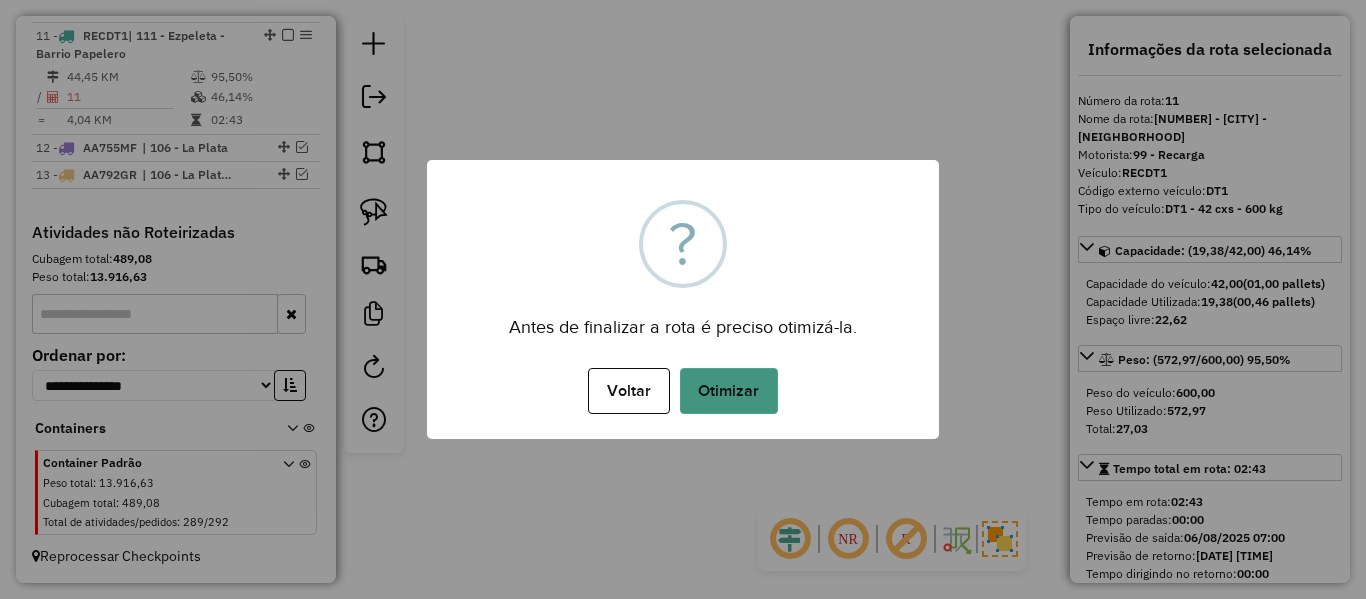 click on "Otimizar" at bounding box center (729, 391) 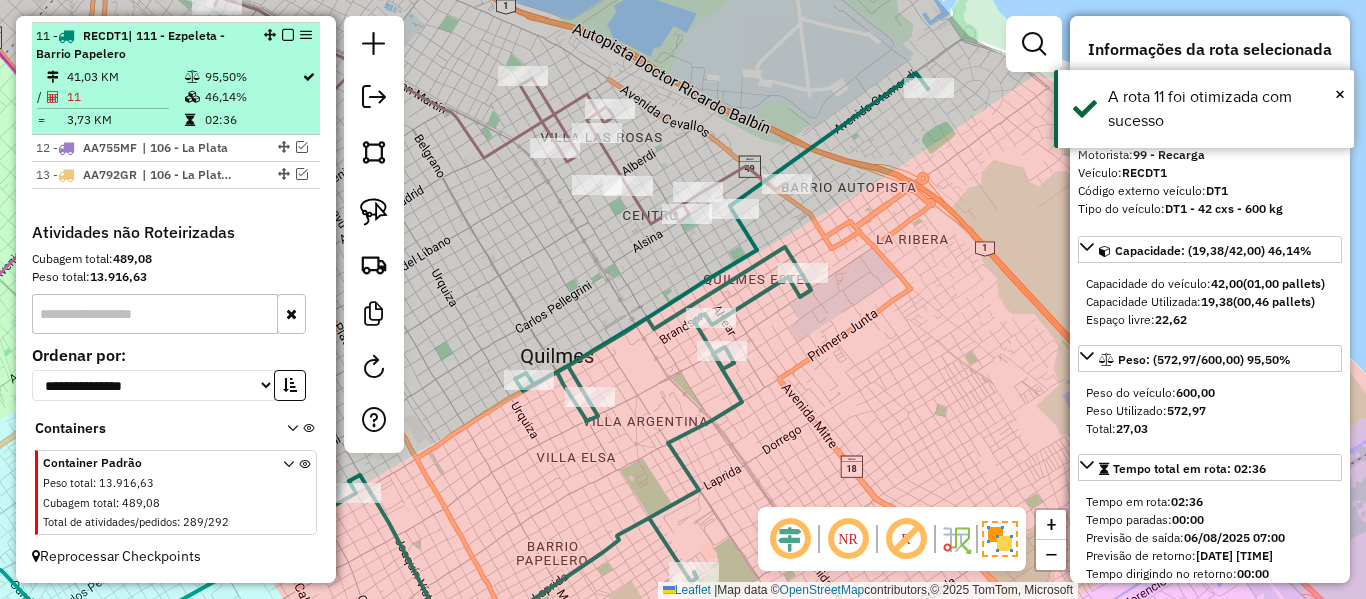 click at bounding box center [288, 35] 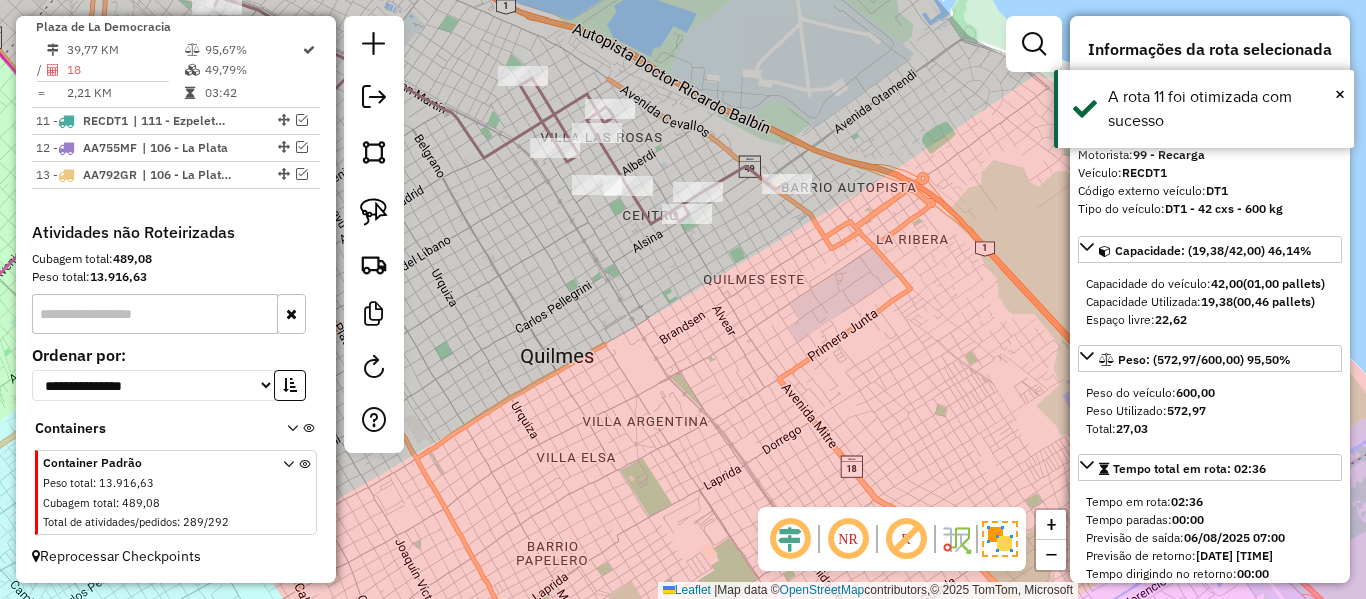scroll, scrollTop: 1827, scrollLeft: 0, axis: vertical 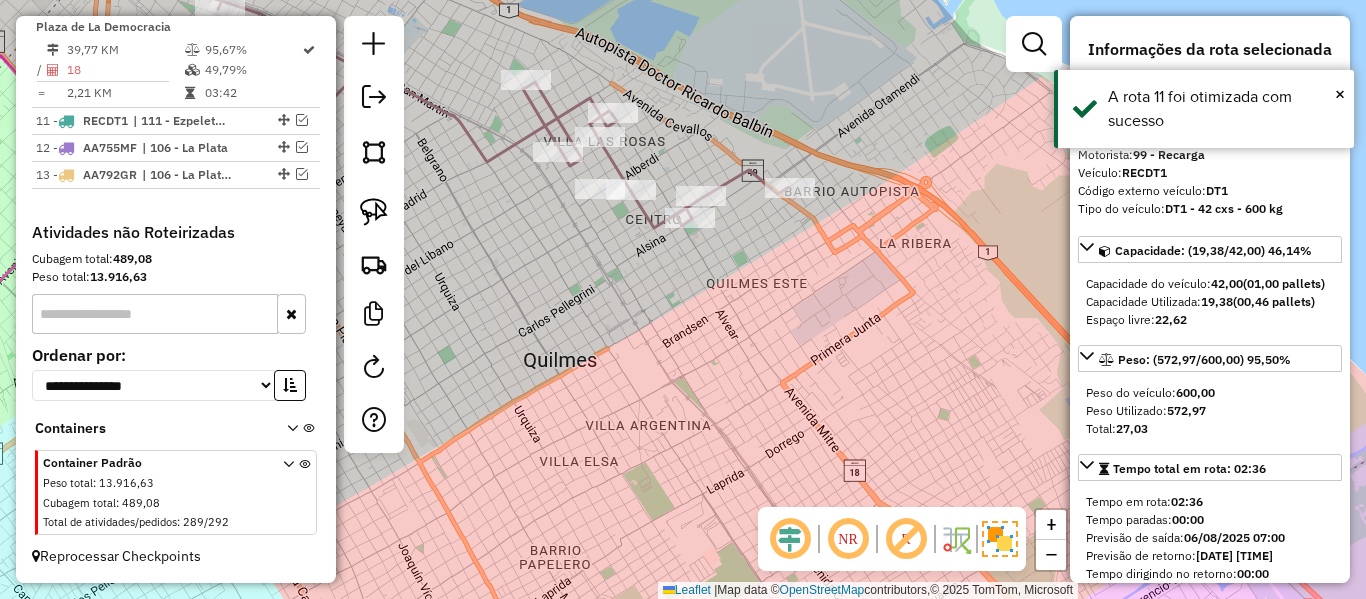 drag, startPoint x: 642, startPoint y: 296, endPoint x: 745, endPoint y: 345, distance: 114.061386 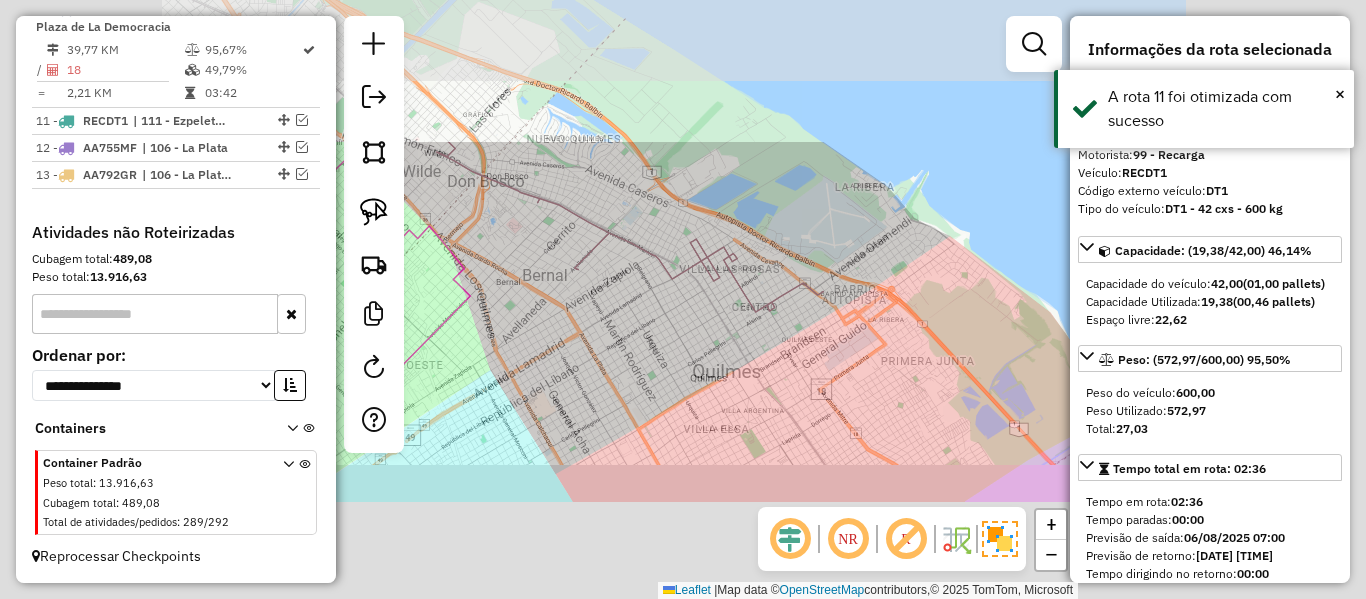 click on "Janela de atendimento Grade de atendimento Capacidade Transportadoras Veículos Cliente Pedidos  Rotas Selecione os dias de semana para filtrar as janelas de atendimento  Seg   Ter   Qua   Qui   Sex   Sáb   Dom  Informe o período da janela de atendimento: De: Até:  Filtrar exatamente a janela do cliente  Considerar janela de atendimento padrão  Selecione os dias de semana para filtrar as grades de atendimento  Seg   Ter   Qua   Qui   Sex   Sáb   Dom   Considerar clientes sem dia de atendimento cadastrado  Clientes fora do dia de atendimento selecionado Filtrar as atividades entre os valores definidos abaixo:  Peso mínimo:   Peso máximo:   Cubagem mínima:   Cubagem máxima:   De:   Até:  Filtrar as atividades entre o tempo de atendimento definido abaixo:  De:   Até:   Considerar capacidade total dos clientes não roteirizados Transportadora: Selecione um ou mais itens Tipo de veículo: Selecione um ou mais itens Veículo: Selecione um ou mais itens Motorista: Selecione um ou mais itens Nome: Rótulo:" 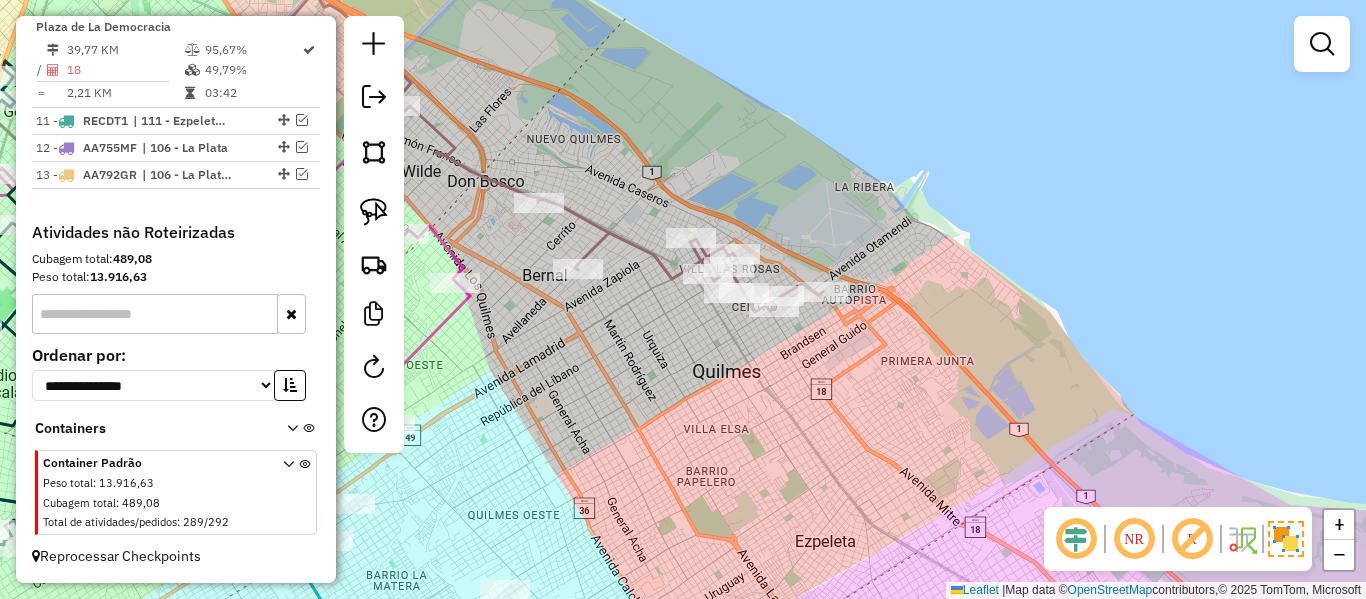 click 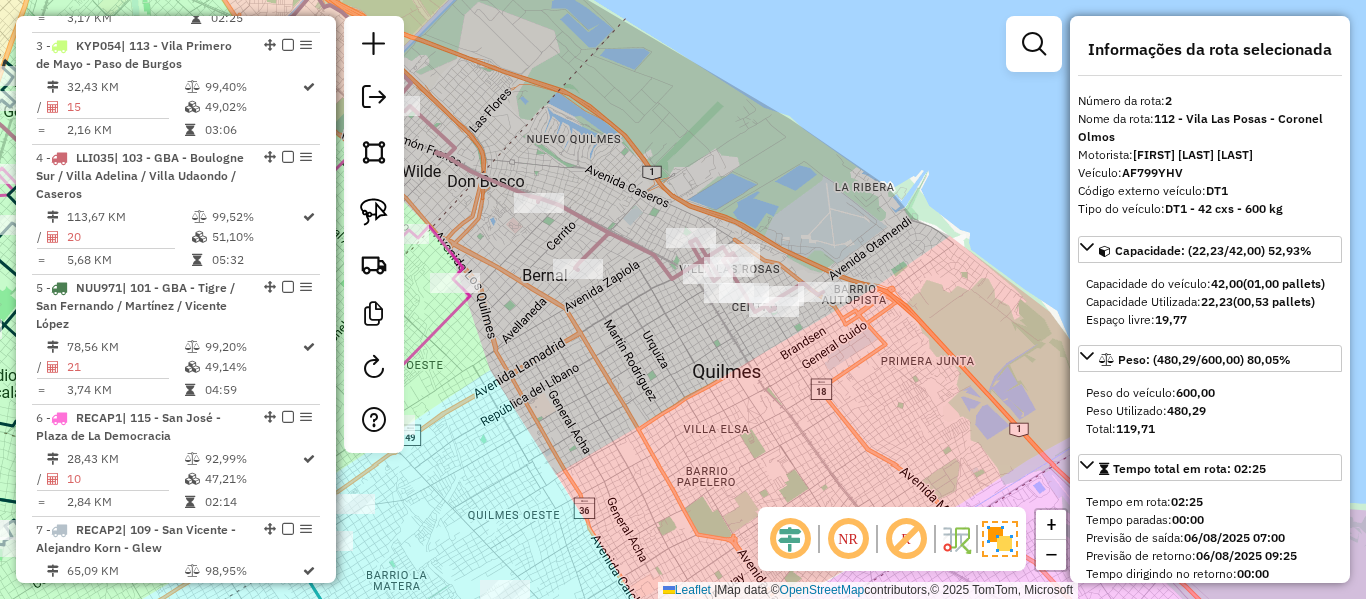 scroll, scrollTop: 875, scrollLeft: 0, axis: vertical 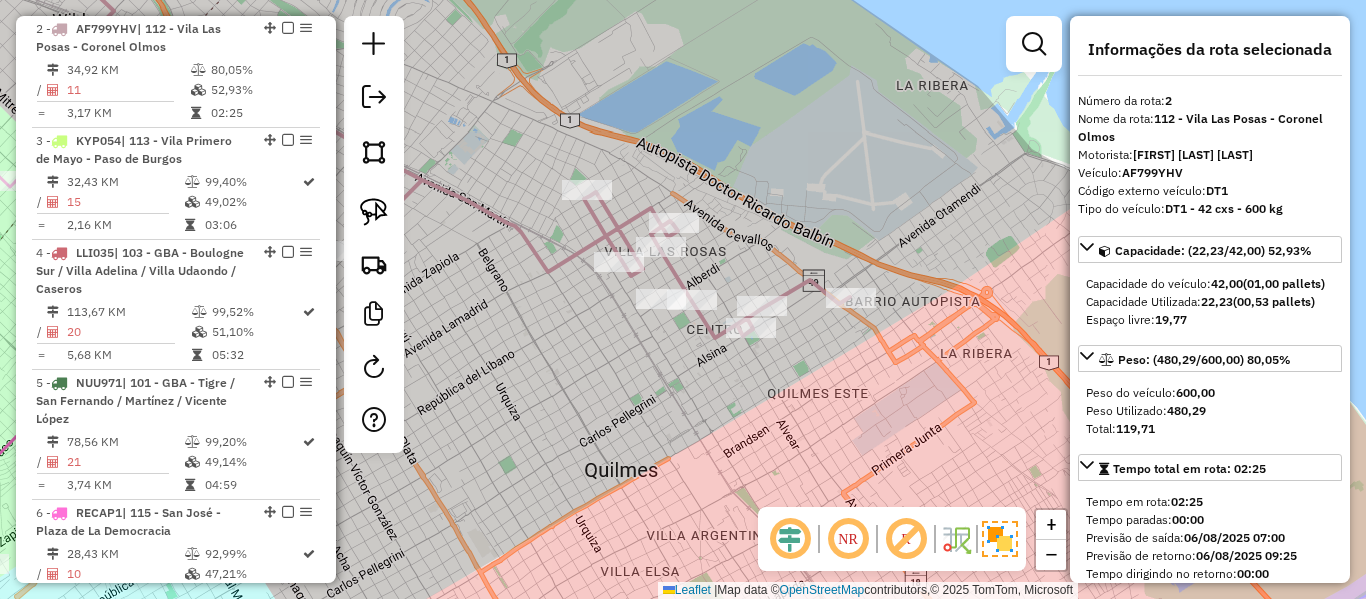 click 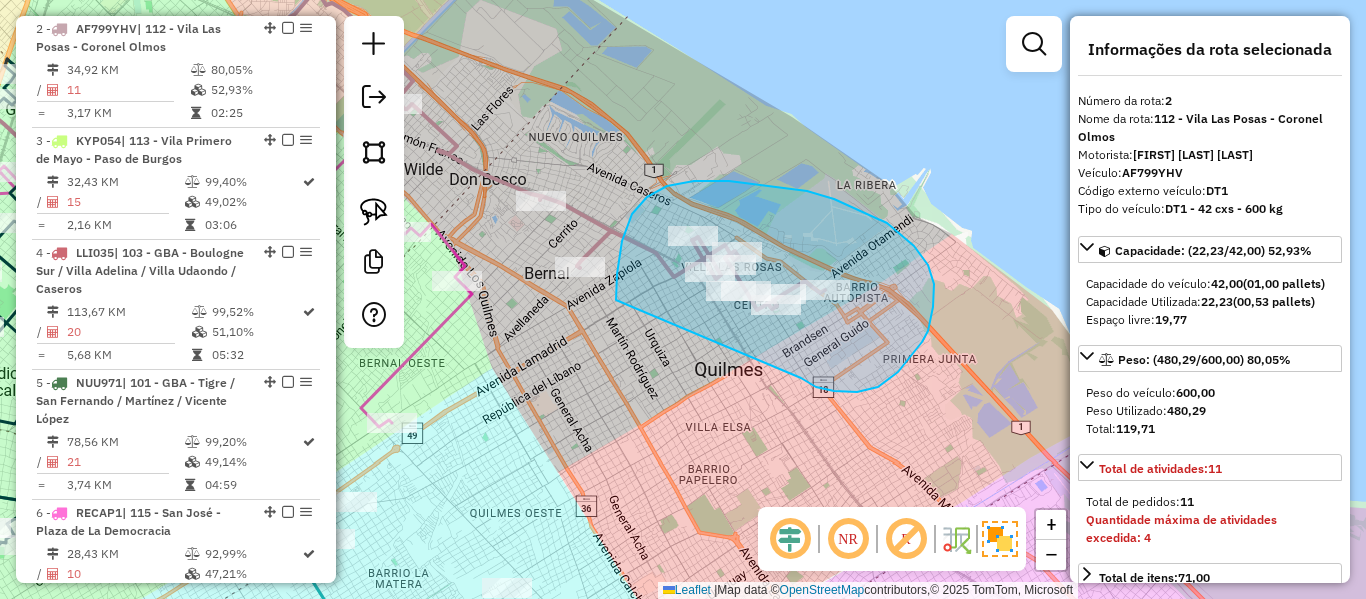 drag, startPoint x: 834, startPoint y: 391, endPoint x: 690, endPoint y: 358, distance: 147.73286 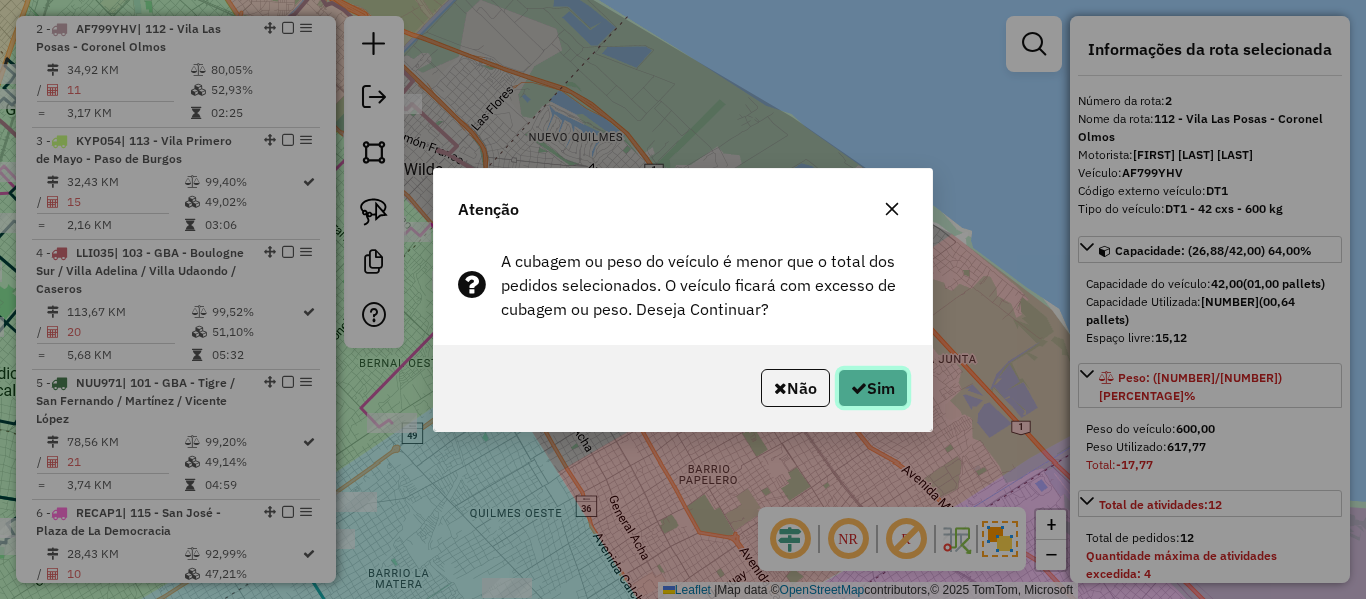 click on "Sim" 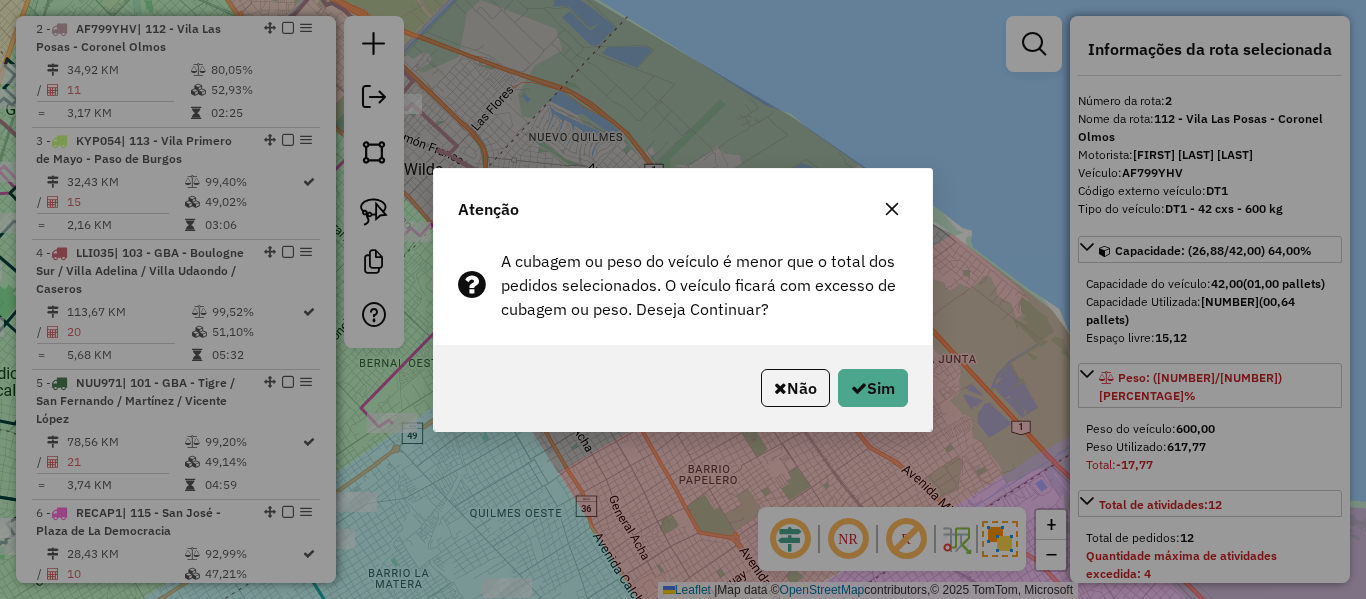 select on "**********" 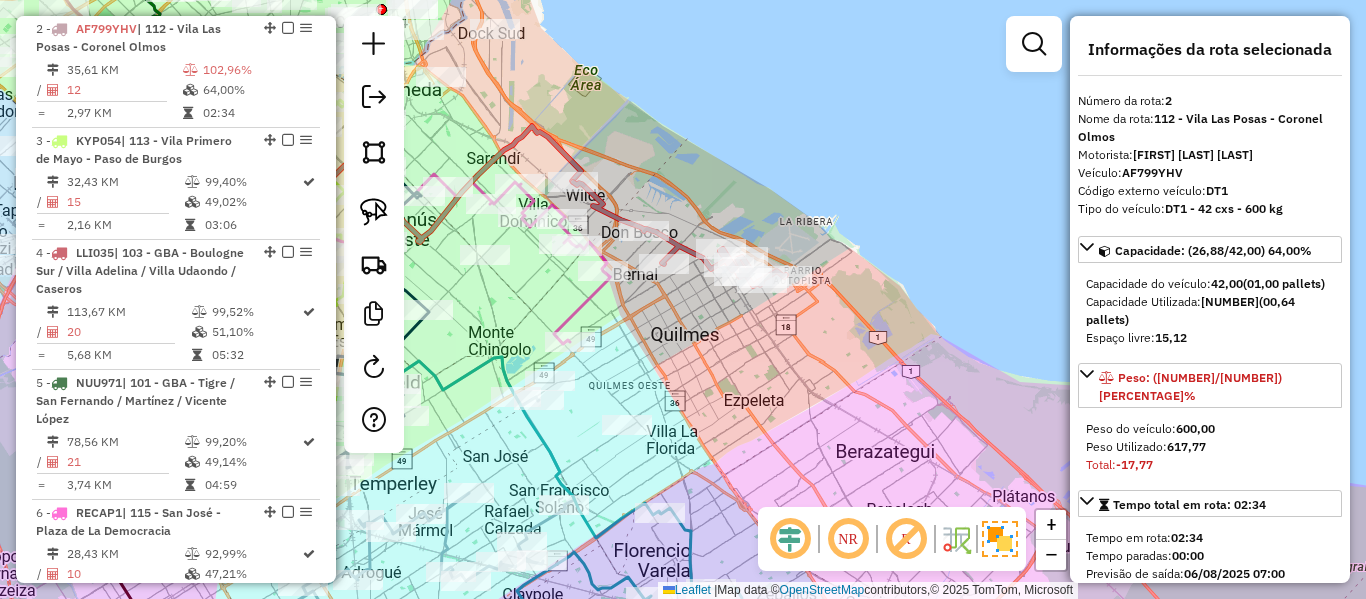 drag, startPoint x: 682, startPoint y: 195, endPoint x: 741, endPoint y: 195, distance: 59 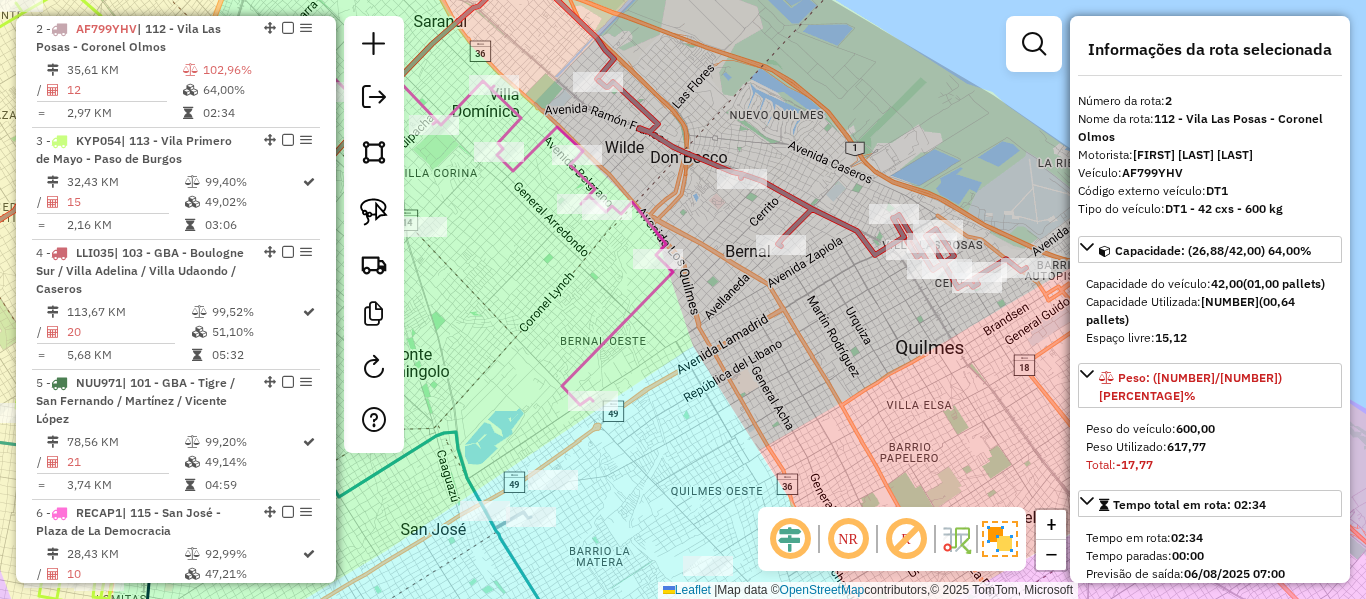 click 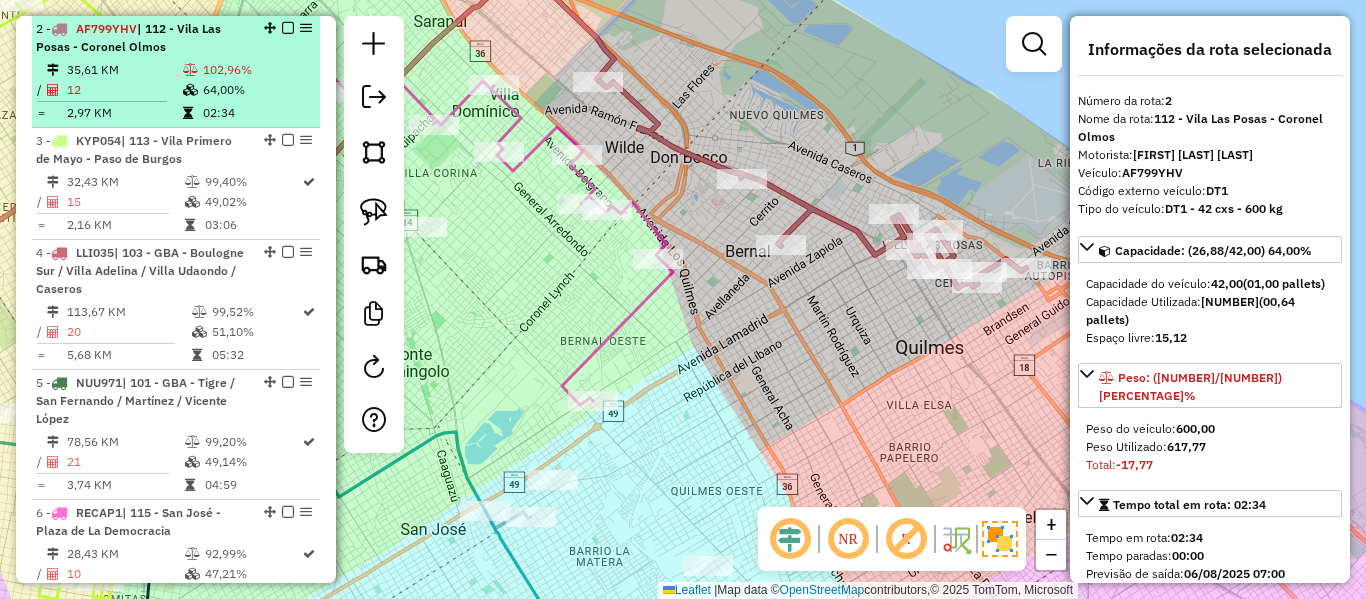 click on "102,96%" at bounding box center (257, 70) 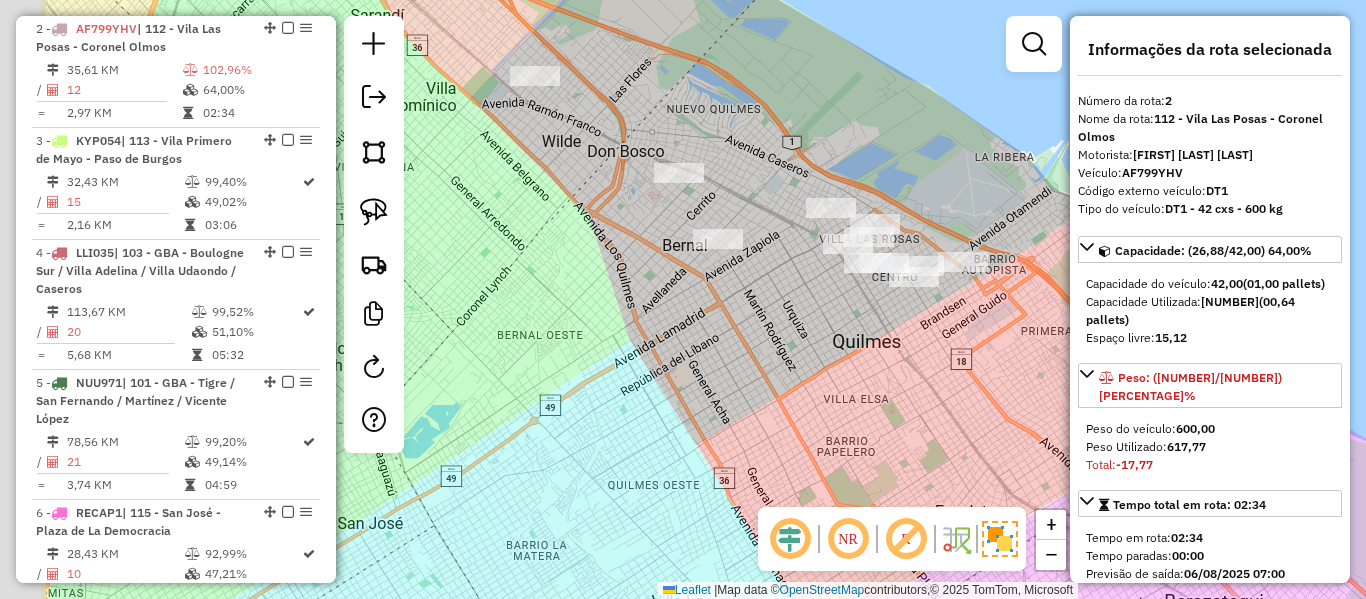 click on "Janela de atendimento Grade de atendimento Capacidade Transportadoras Veículos Cliente Pedidos  Rotas Selecione os dias de semana para filtrar as janelas de atendimento  Seg   Ter   Qua   Qui   Sex   Sáb   Dom  Informe o período da janela de atendimento: De: Até:  Filtrar exatamente a janela do cliente  Considerar janela de atendimento padrão  Selecione os dias de semana para filtrar as grades de atendimento  Seg   Ter   Qua   Qui   Sex   Sáb   Dom   Considerar clientes sem dia de atendimento cadastrado  Clientes fora do dia de atendimento selecionado Filtrar as atividades entre os valores definidos abaixo:  Peso mínimo:   Peso máximo:   Cubagem mínima:   Cubagem máxima:   De:   Até:  Filtrar as atividades entre o tempo de atendimento definido abaixo:  De:   Até:   Considerar capacidade total dos clientes não roteirizados Transportadora: Selecione um ou mais itens Tipo de veículo: Selecione um ou mais itens Veículo: Selecione um ou mais itens Motorista: Selecione um ou mais itens Nome: Rótulo:" 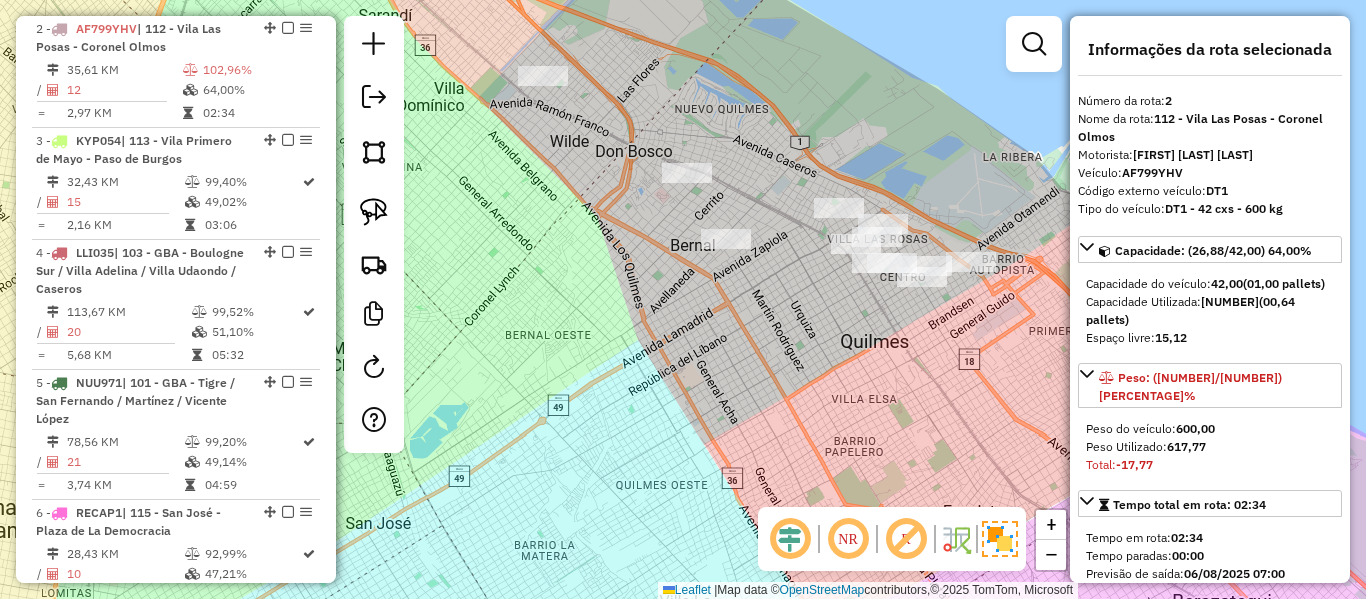 click on "Rota 2 - Placa AF799YHV  543997 - Daniel Pablo Morales Janela de atendimento Grade de atendimento Capacidade Transportadoras Veículos Cliente Pedidos  Rotas Selecione os dias de semana para filtrar as janelas de atendimento  Seg   Ter   Qua   Qui   Sex   Sáb   Dom  Informe o período da janela de atendimento: De: Até:  Filtrar exatamente a janela do cliente  Considerar janela de atendimento padrão  Selecione os dias de semana para filtrar as grades de atendimento  Seg   Ter   Qua   Qui   Sex   Sáb   Dom   Considerar clientes sem dia de atendimento cadastrado  Clientes fora do dia de atendimento selecionado Filtrar as atividades entre os valores definidos abaixo:  Peso mínimo:   Peso máximo:   Cubagem mínima:   Cubagem máxima:   De:   Até:  Filtrar as atividades entre o tempo de atendimento definido abaixo:  De:   Até:   Considerar capacidade total dos clientes não roteirizados Transportadora: Selecione um ou mais itens Tipo de veículo: Selecione um ou mais itens Veículo: Motorista: Nome: Setor:" 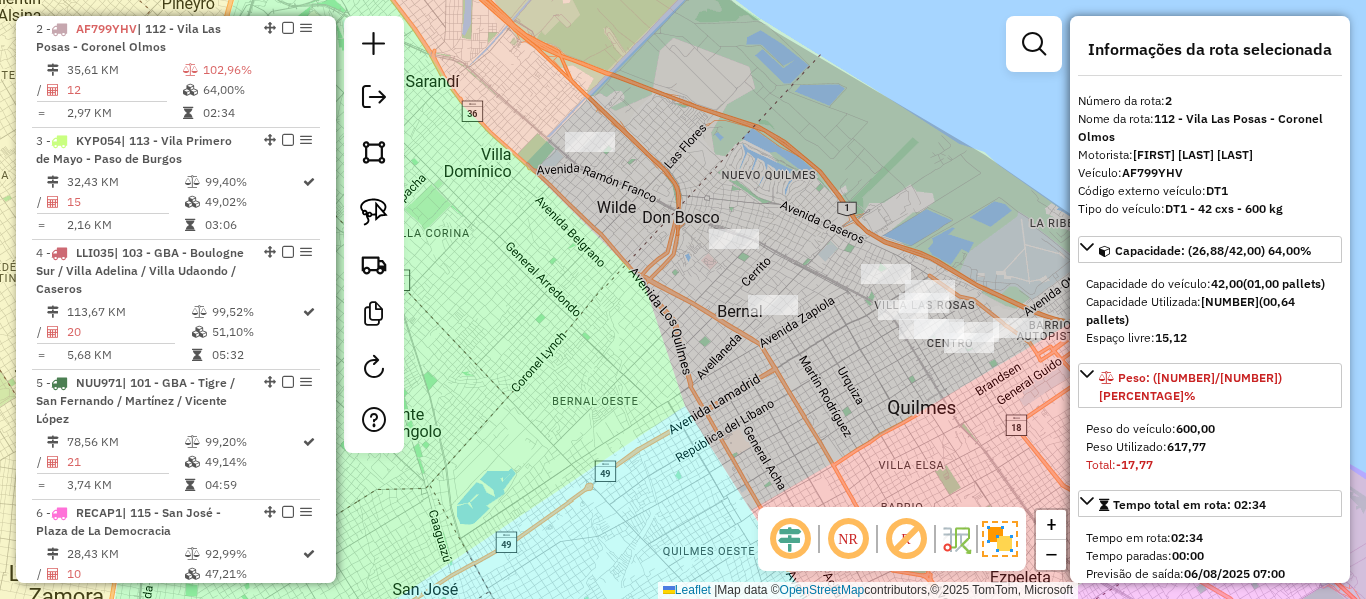 click on "Janela de atendimento Grade de atendimento Capacidade Transportadoras Veículos Cliente Pedidos  Rotas Selecione os dias de semana para filtrar as janelas de atendimento  Seg   Ter   Qua   Qui   Sex   Sáb   Dom  Informe o período da janela de atendimento: De: Até:  Filtrar exatamente a janela do cliente  Considerar janela de atendimento padrão  Selecione os dias de semana para filtrar as grades de atendimento  Seg   Ter   Qua   Qui   Sex   Sáb   Dom   Considerar clientes sem dia de atendimento cadastrado  Clientes fora do dia de atendimento selecionado Filtrar as atividades entre os valores definidos abaixo:  Peso mínimo:   Peso máximo:   Cubagem mínima:   Cubagem máxima:   De:   Até:  Filtrar as atividades entre o tempo de atendimento definido abaixo:  De:   Até:   Considerar capacidade total dos clientes não roteirizados Transportadora: Selecione um ou mais itens Tipo de veículo: Selecione um ou mais itens Veículo: Selecione um ou mais itens Motorista: Selecione um ou mais itens Nome: Rótulo:" 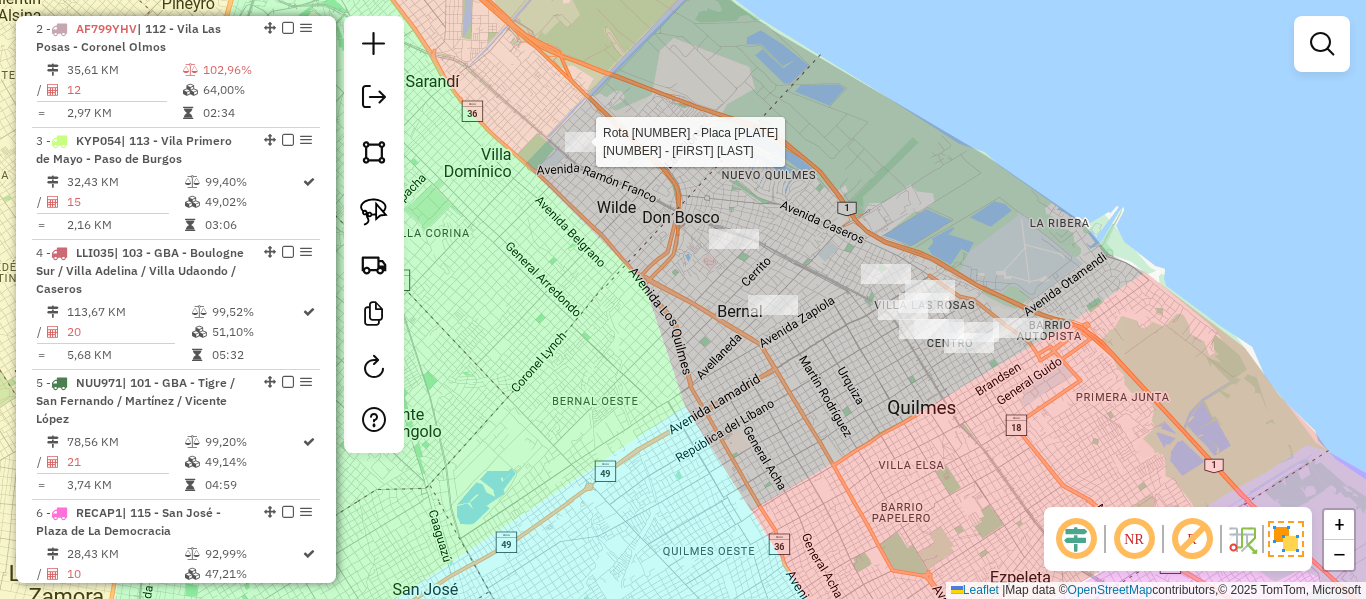 click 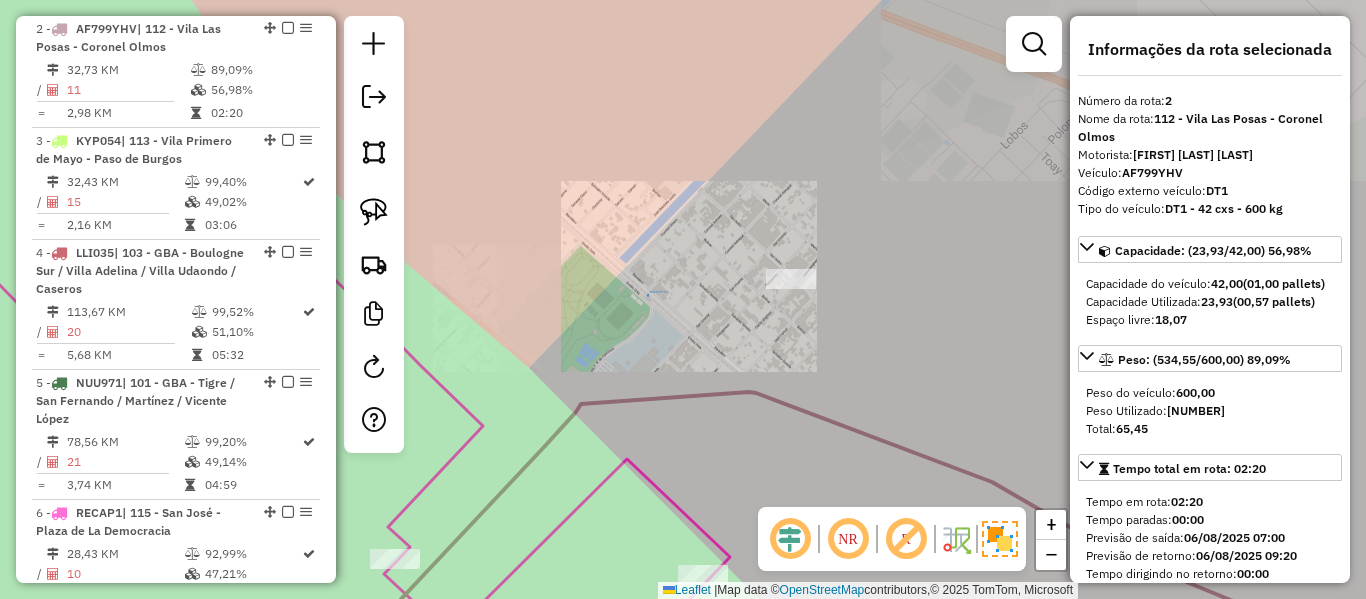 drag, startPoint x: 851, startPoint y: 274, endPoint x: 556, endPoint y: 156, distance: 317.72473 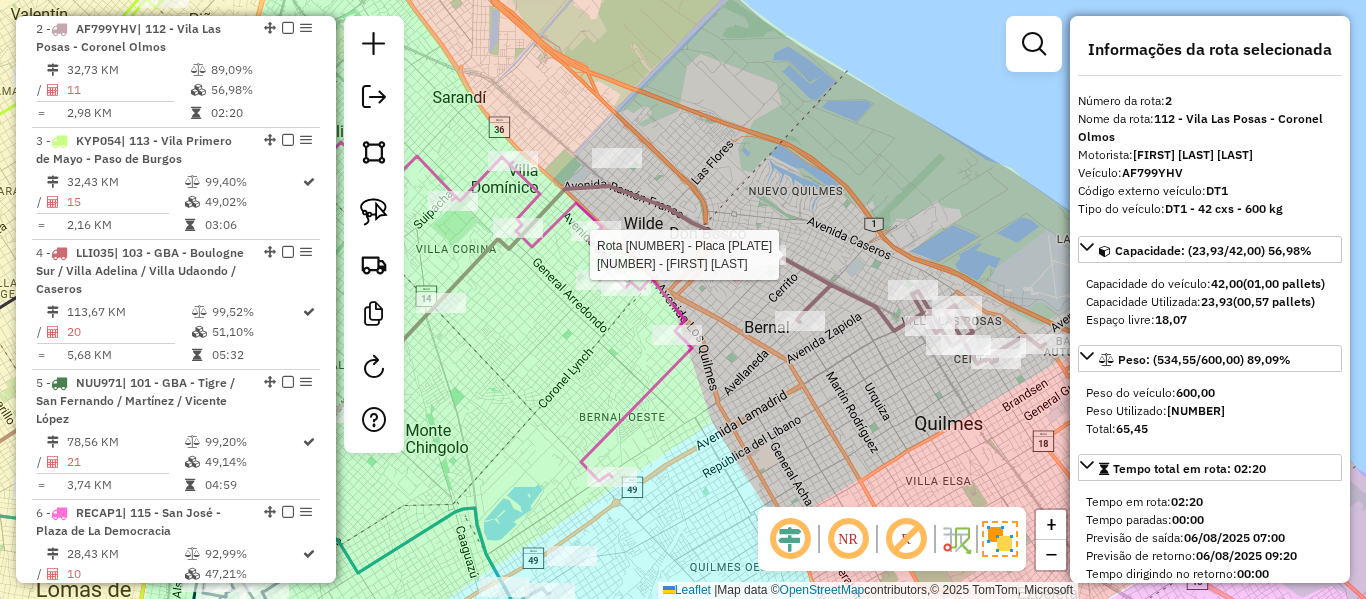 click 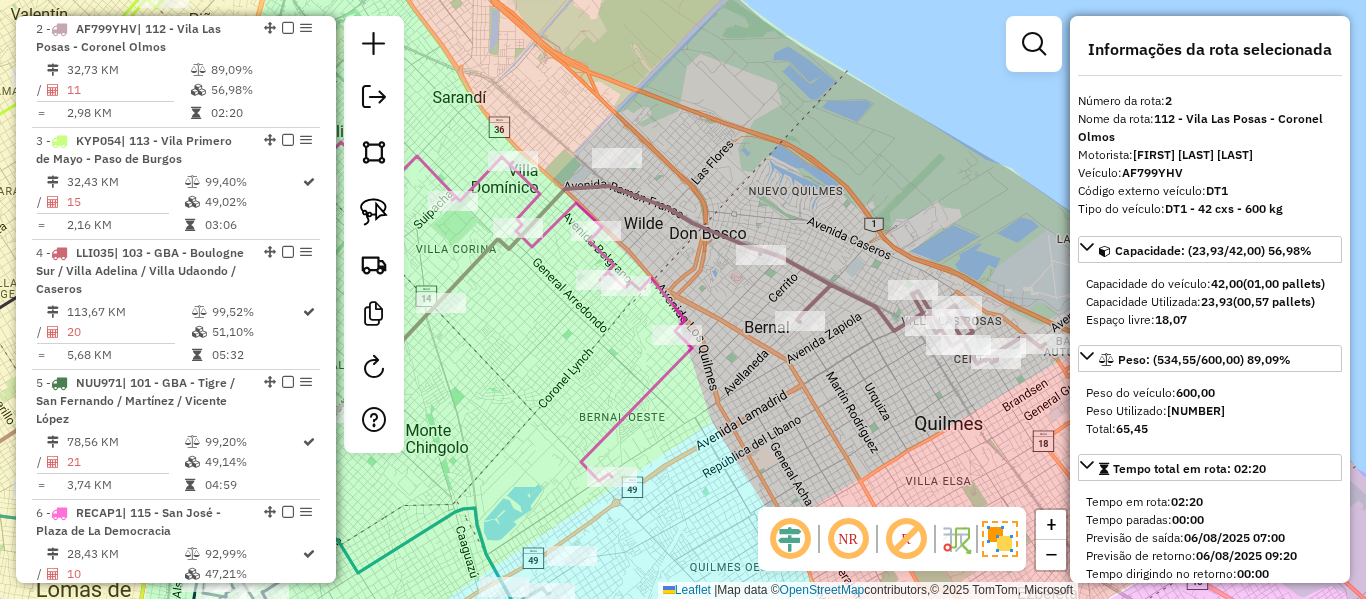click 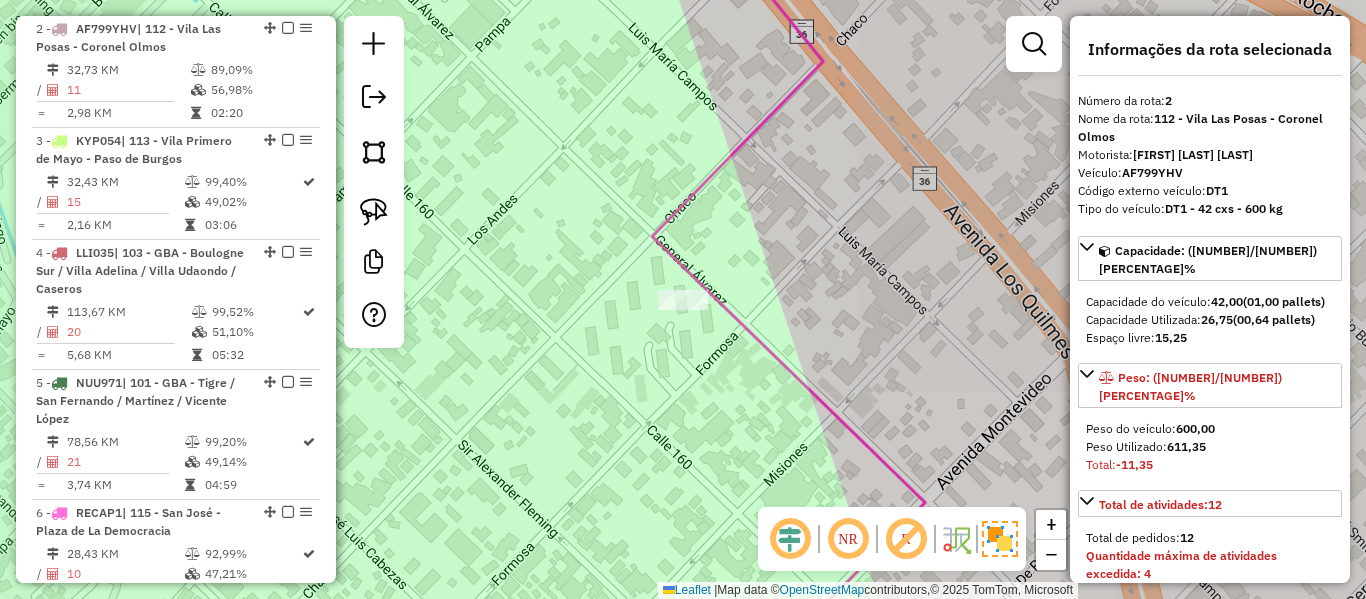 select on "**********" 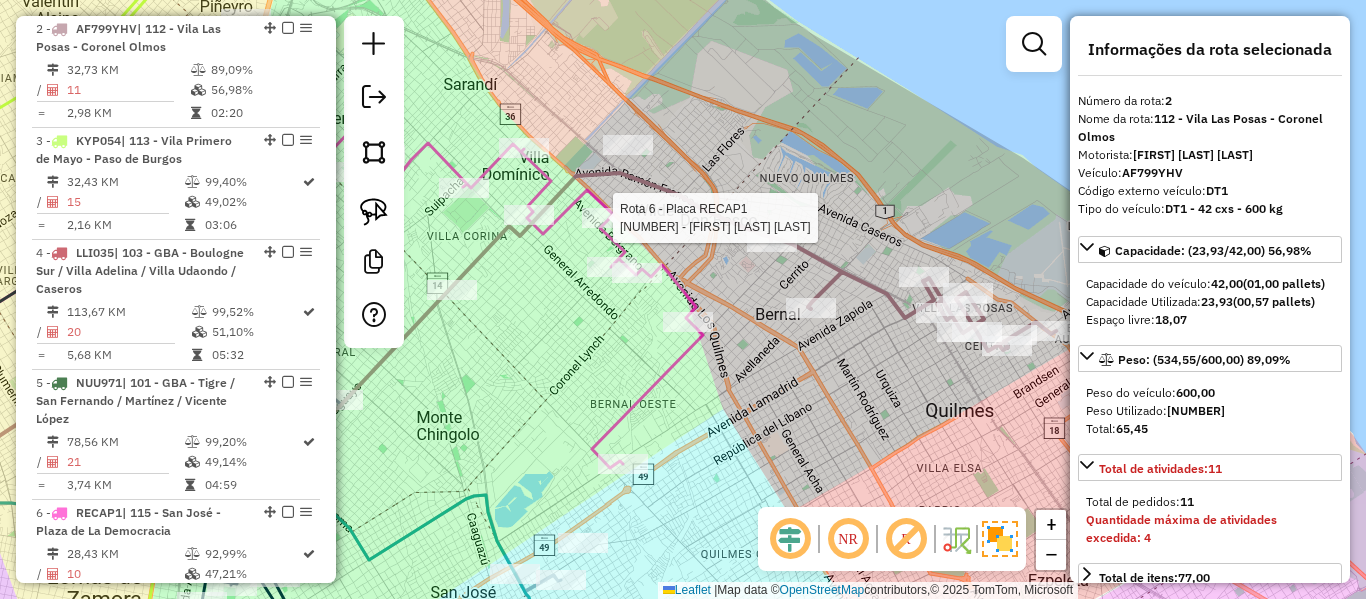 click 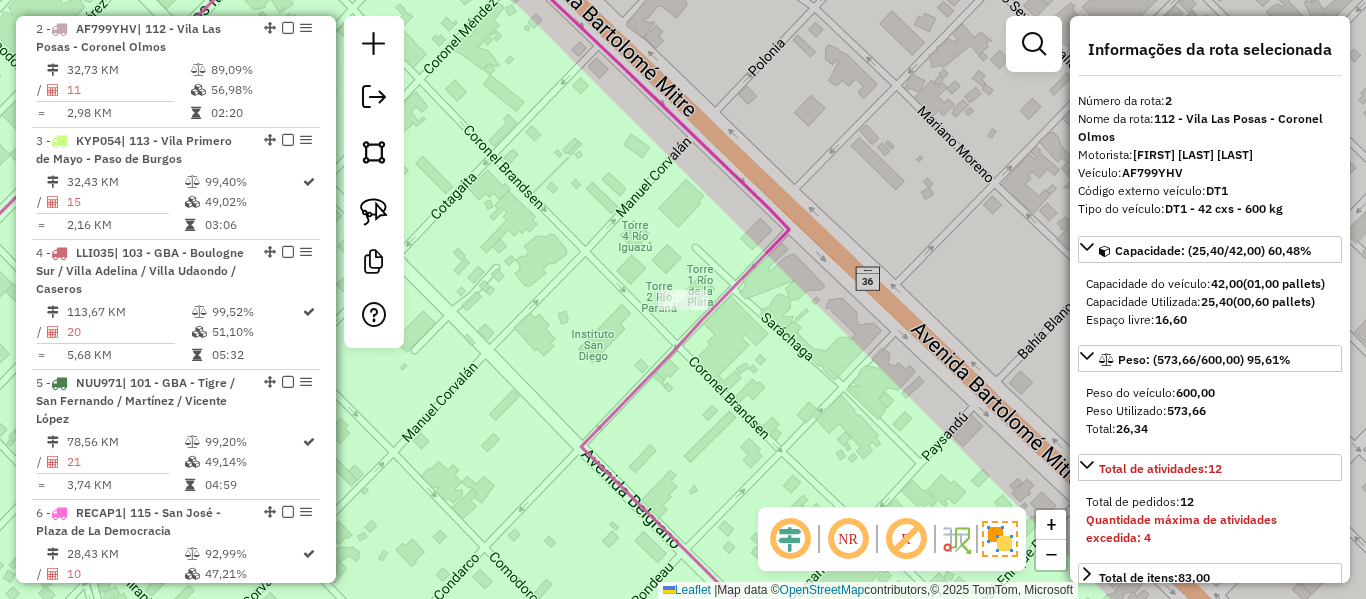 select on "**********" 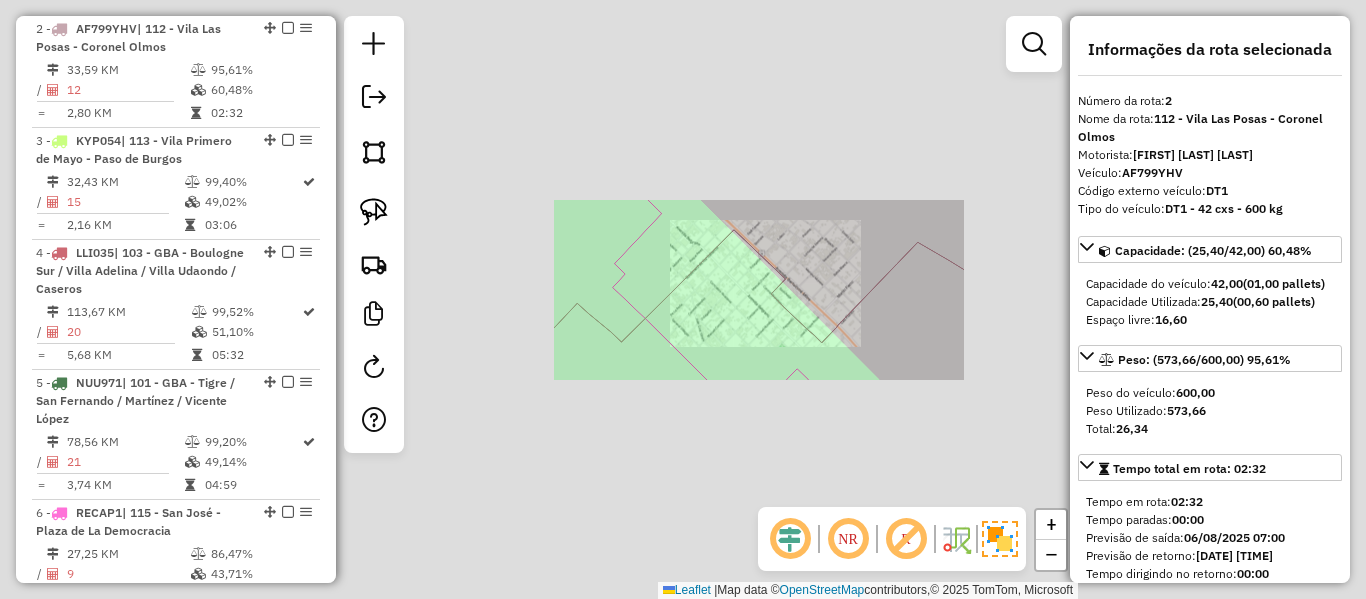 click 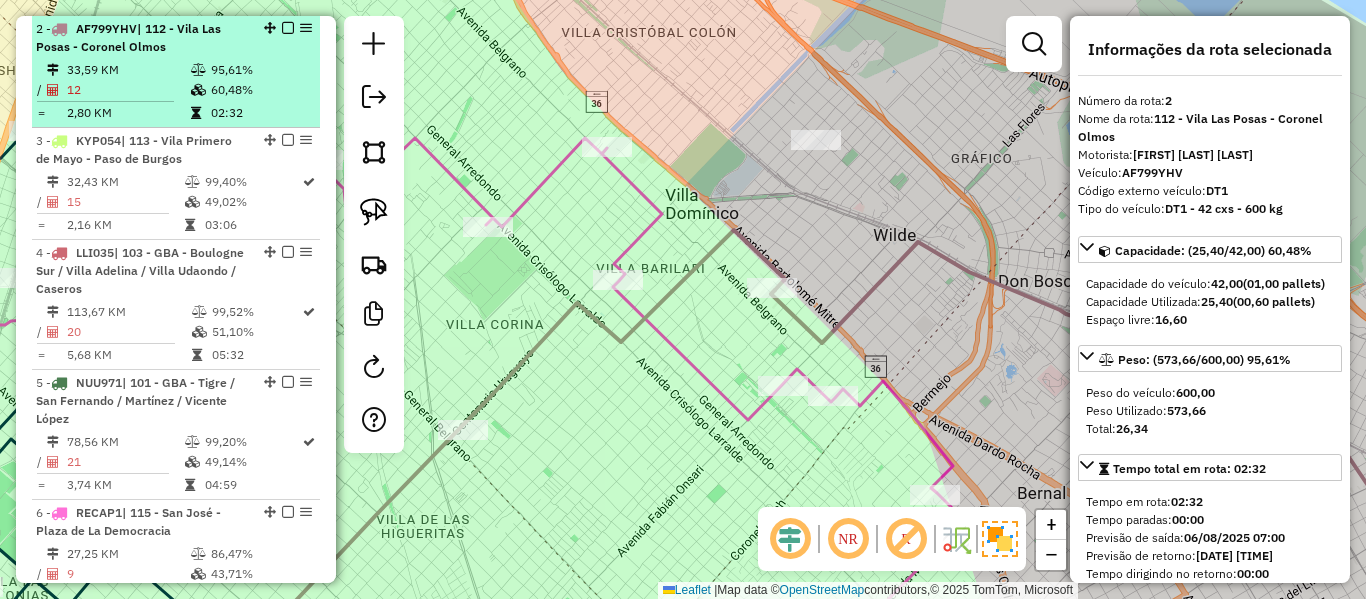 click at bounding box center (288, 28) 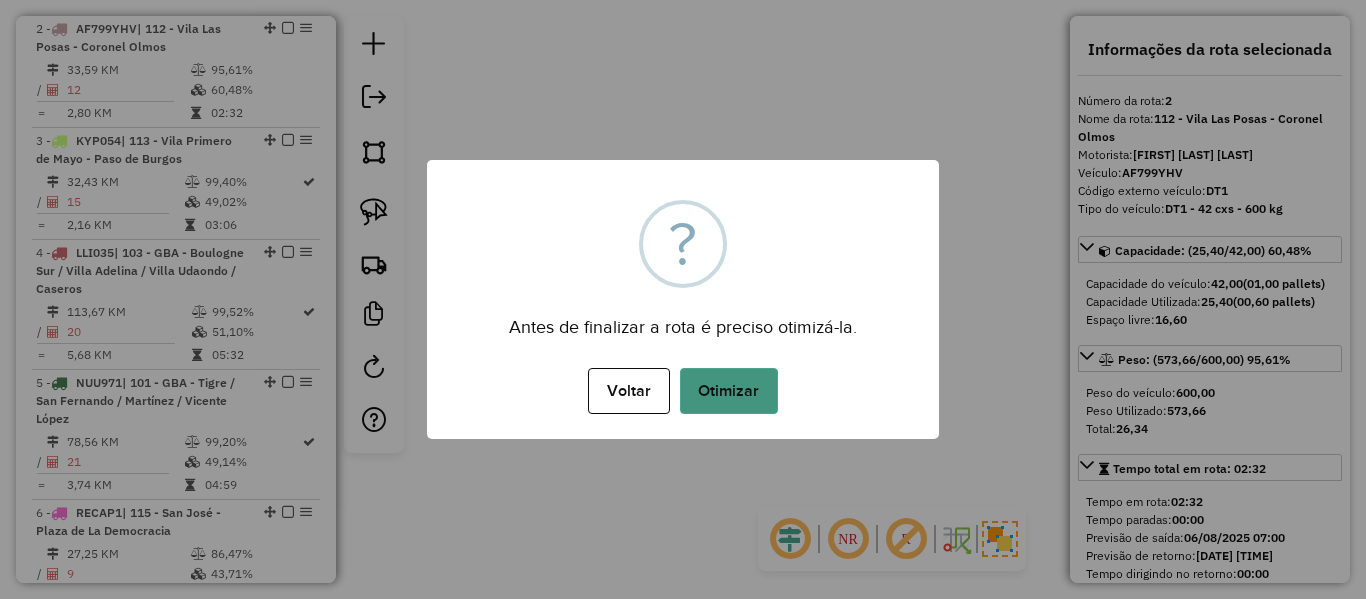 click on "Otimizar" at bounding box center [729, 391] 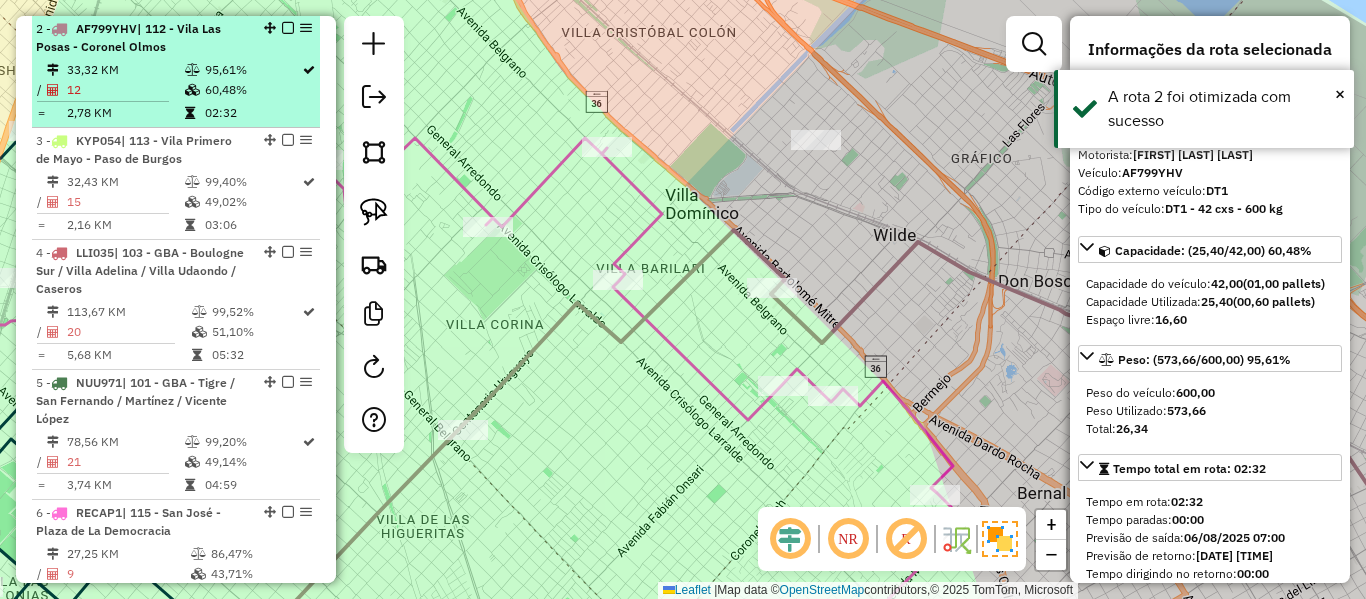click at bounding box center (288, 28) 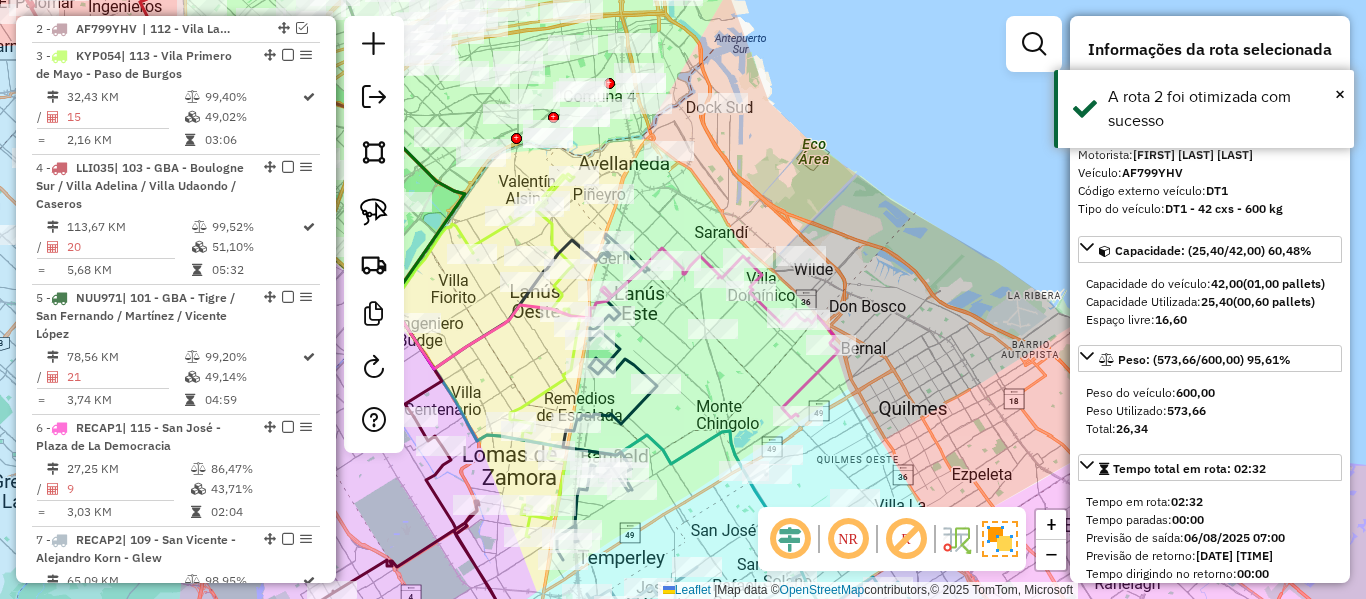 drag, startPoint x: 938, startPoint y: 339, endPoint x: 899, endPoint y: 131, distance: 211.62466 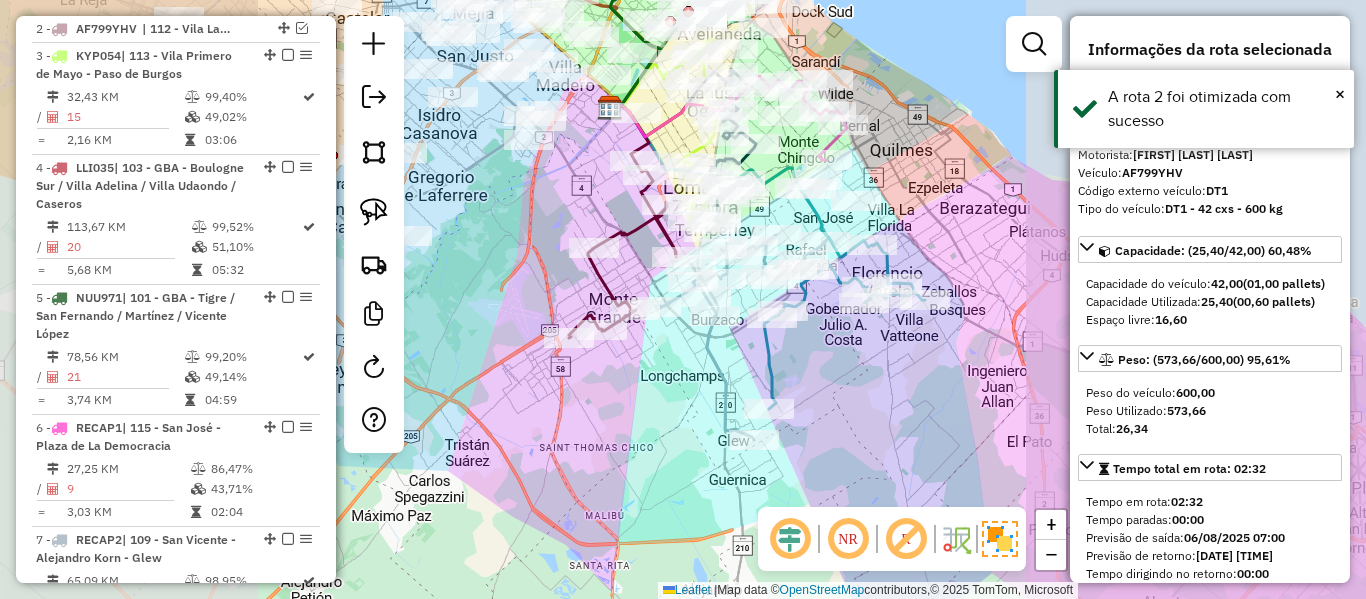 drag, startPoint x: 958, startPoint y: 215, endPoint x: 944, endPoint y: 135, distance: 81.21576 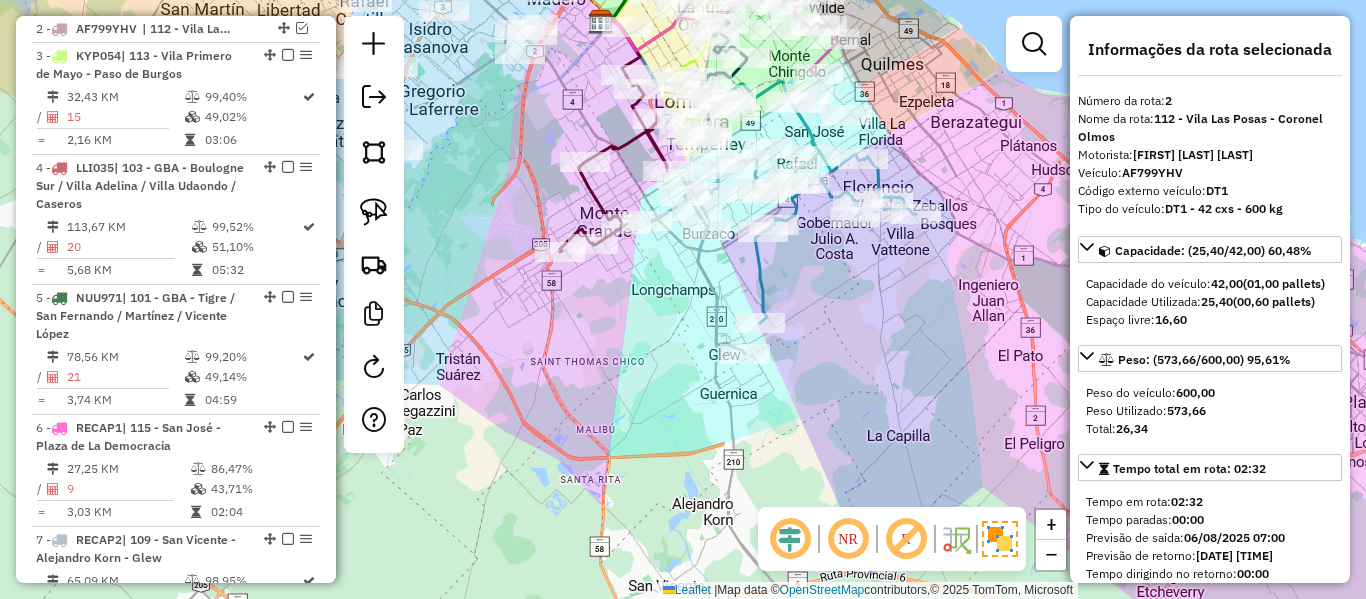 click 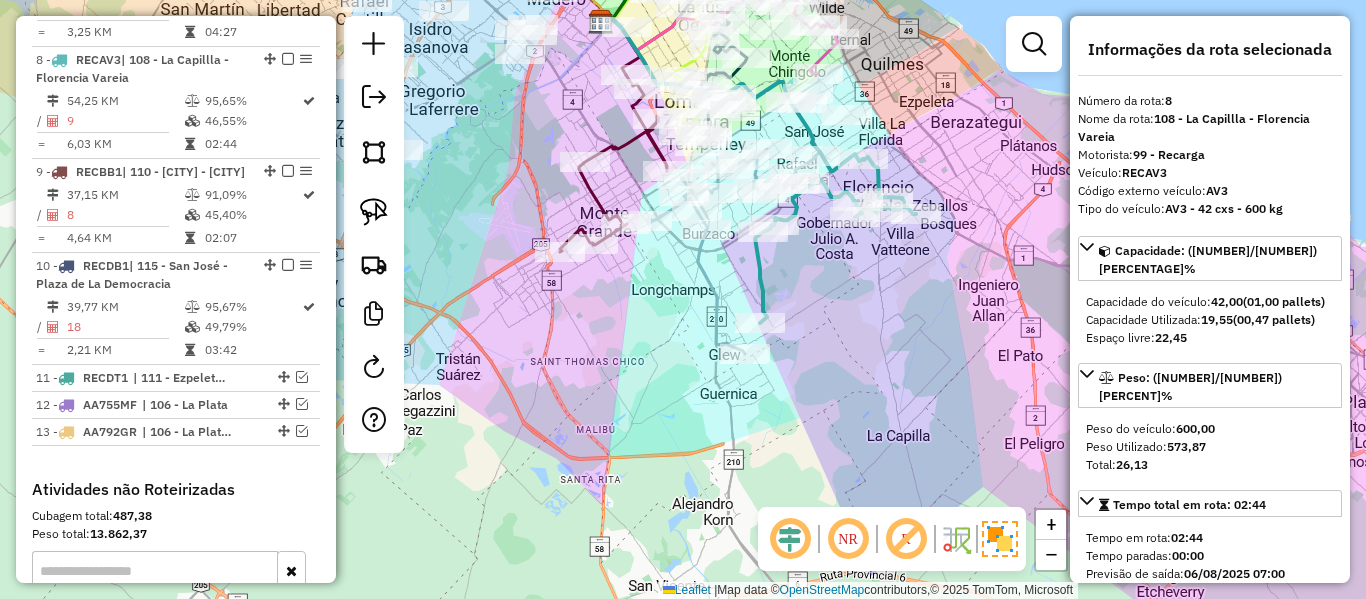 scroll, scrollTop: 1498, scrollLeft: 0, axis: vertical 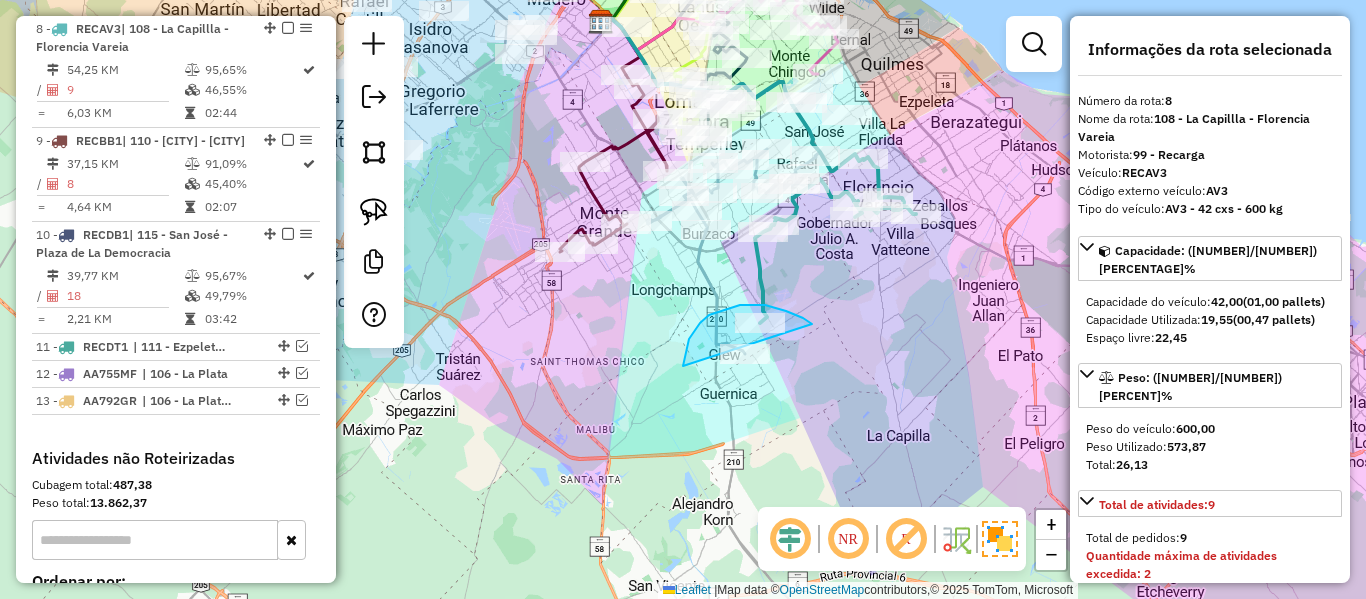 drag, startPoint x: 683, startPoint y: 366, endPoint x: 860, endPoint y: 381, distance: 177.63446 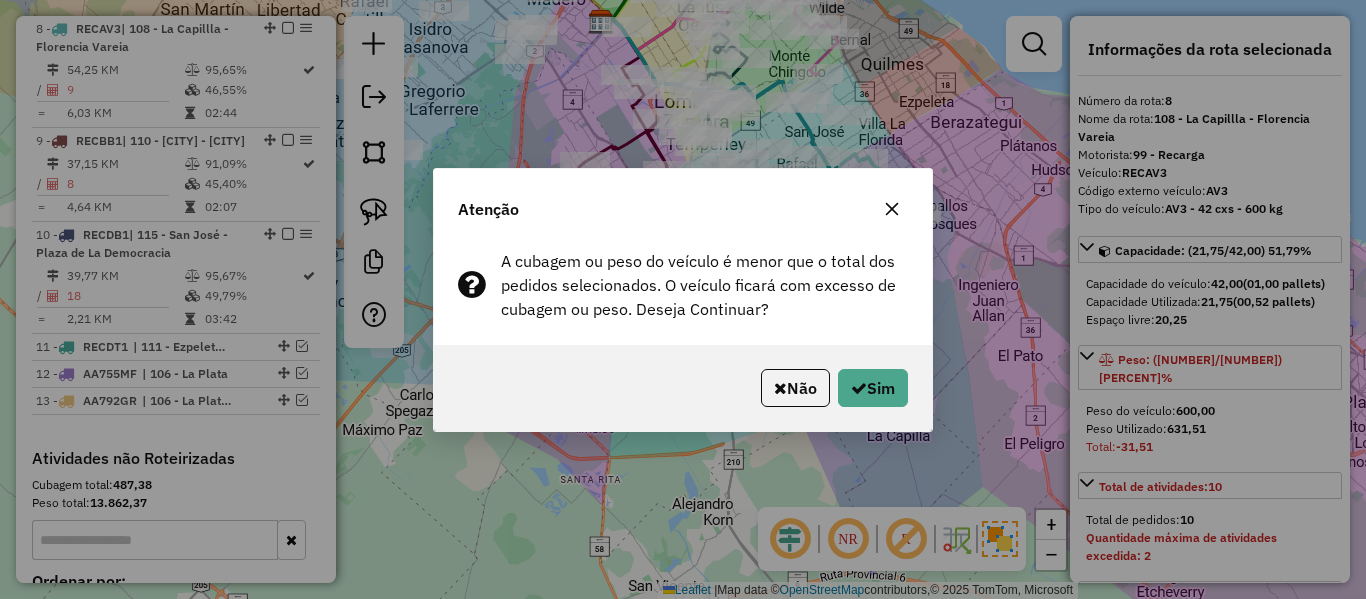 click on "Não   Sim" 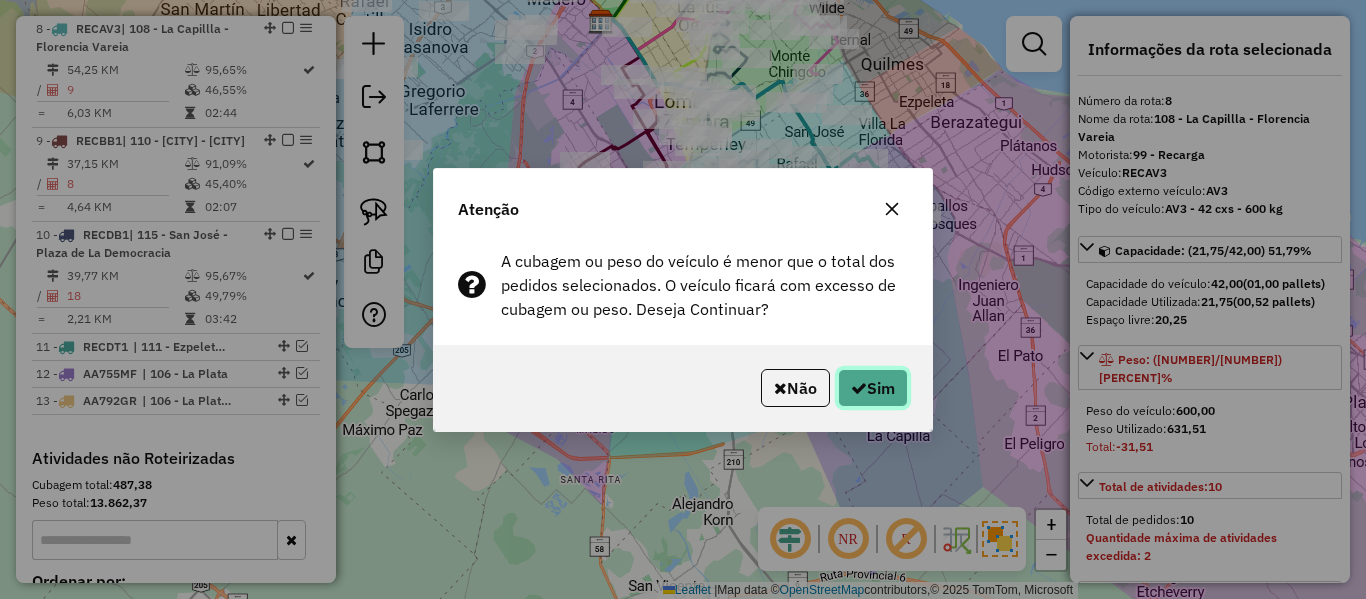 click on "Sim" 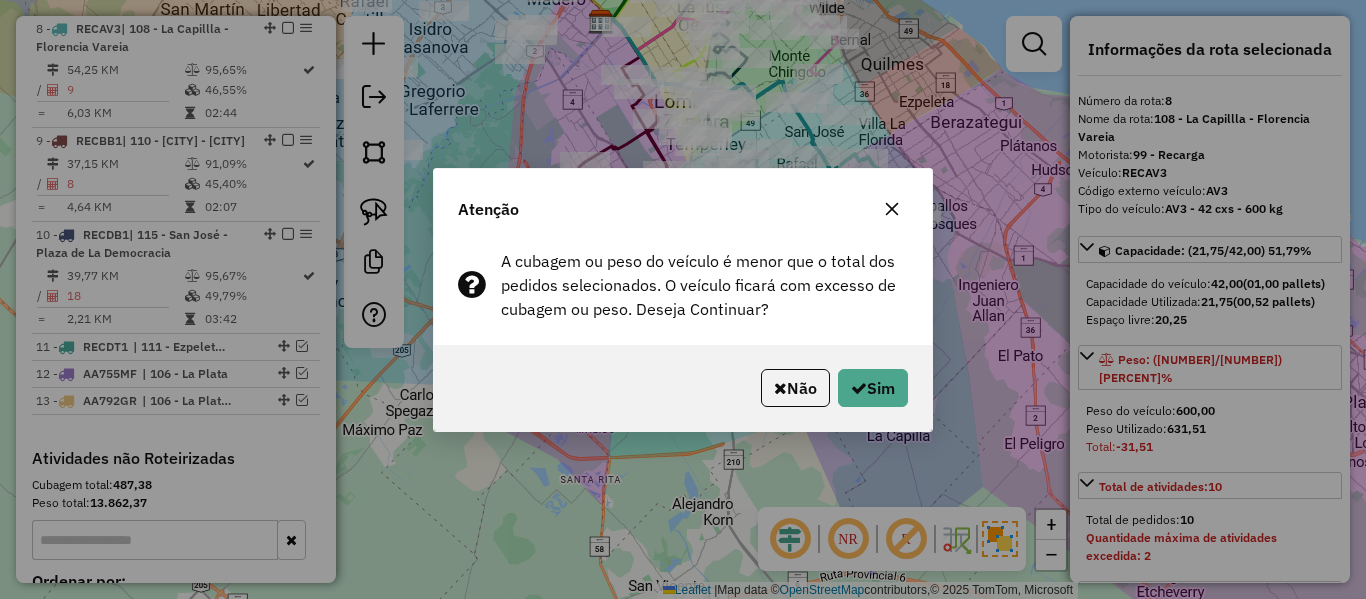 select on "**********" 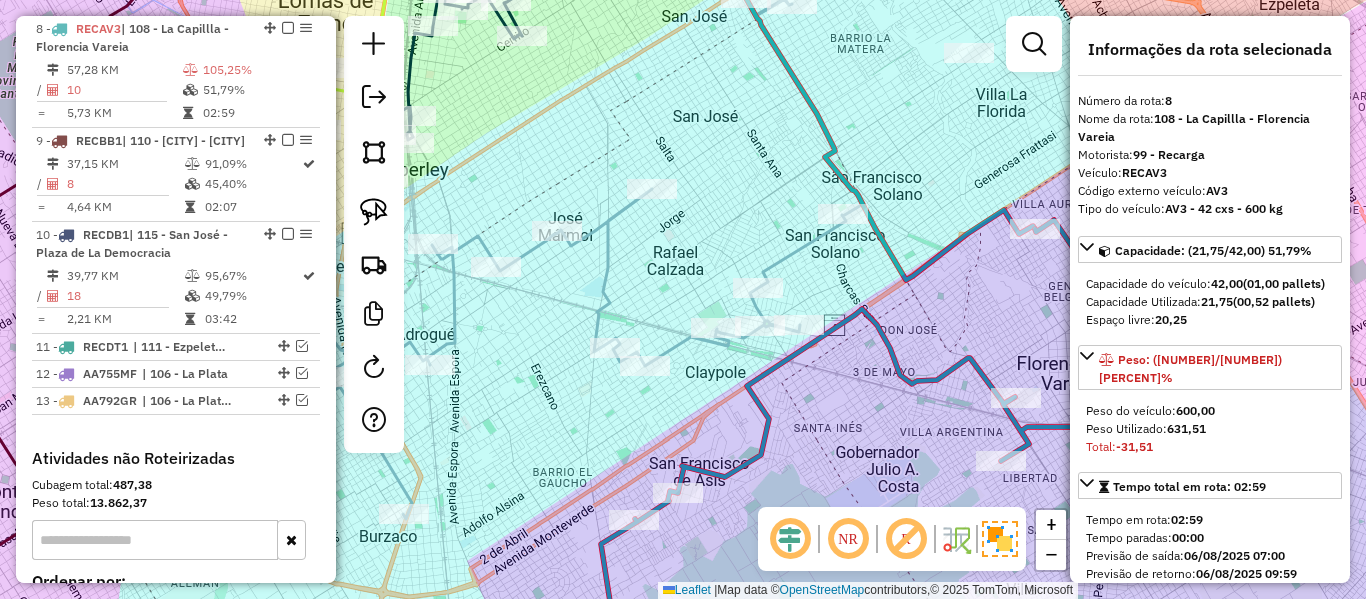 click 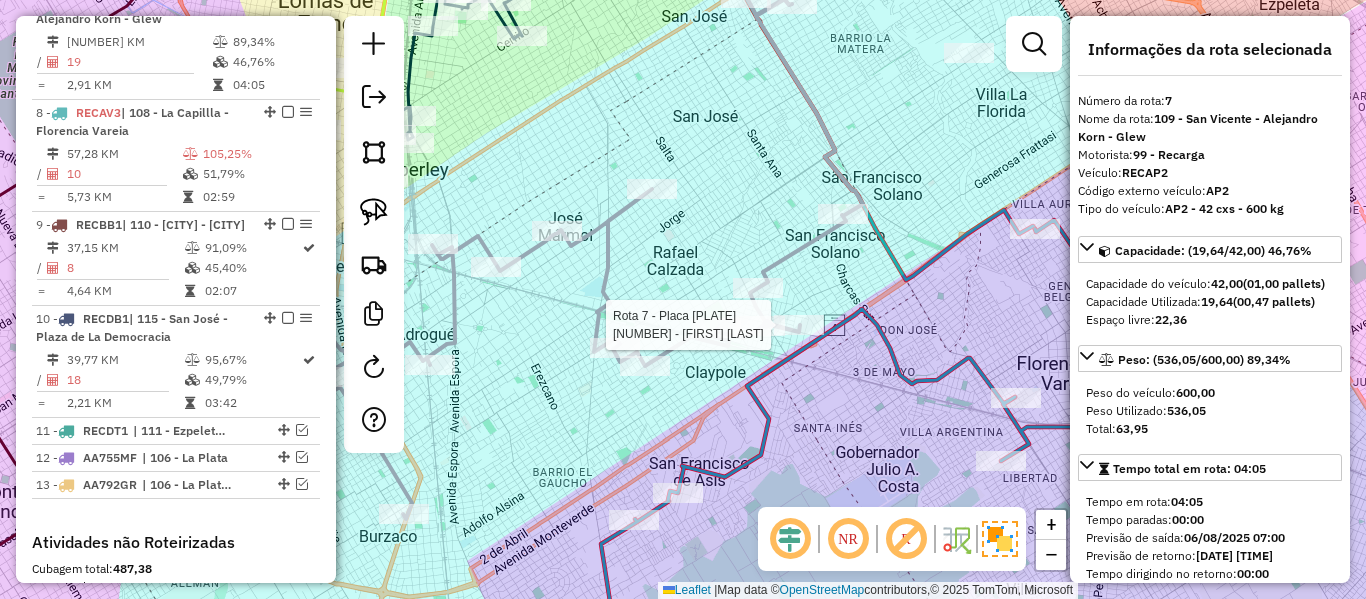 scroll, scrollTop: 1386, scrollLeft: 0, axis: vertical 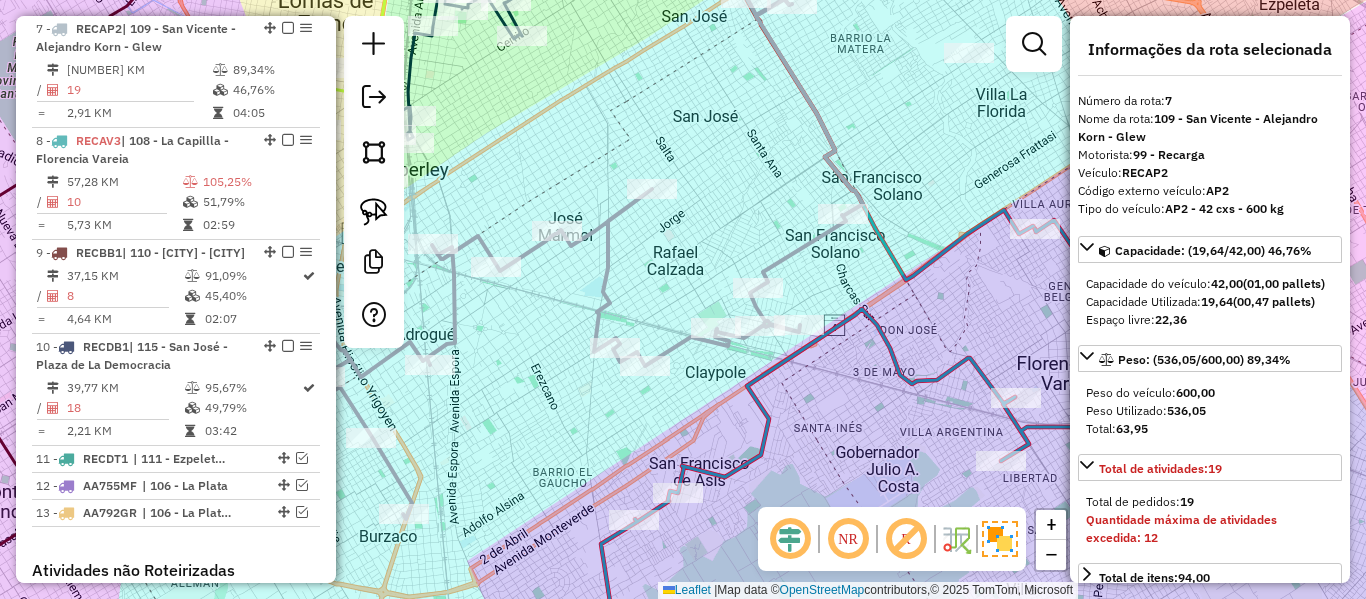 drag, startPoint x: 753, startPoint y: 385, endPoint x: 719, endPoint y: 375, distance: 35.44009 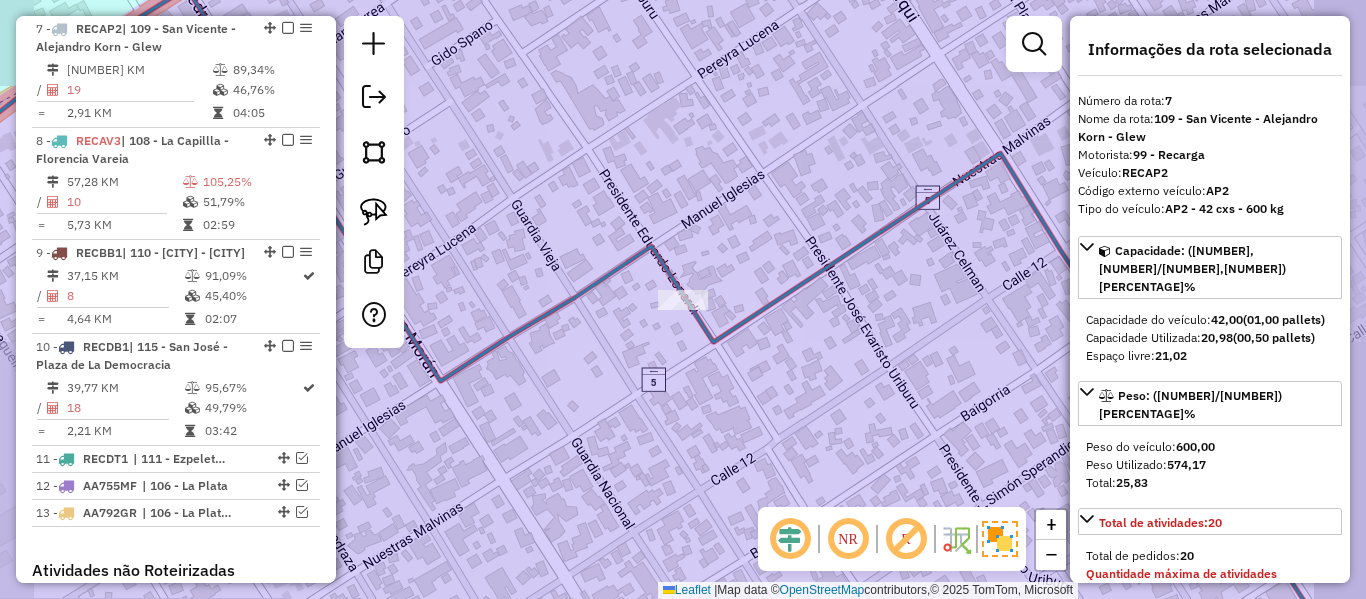 select on "**********" 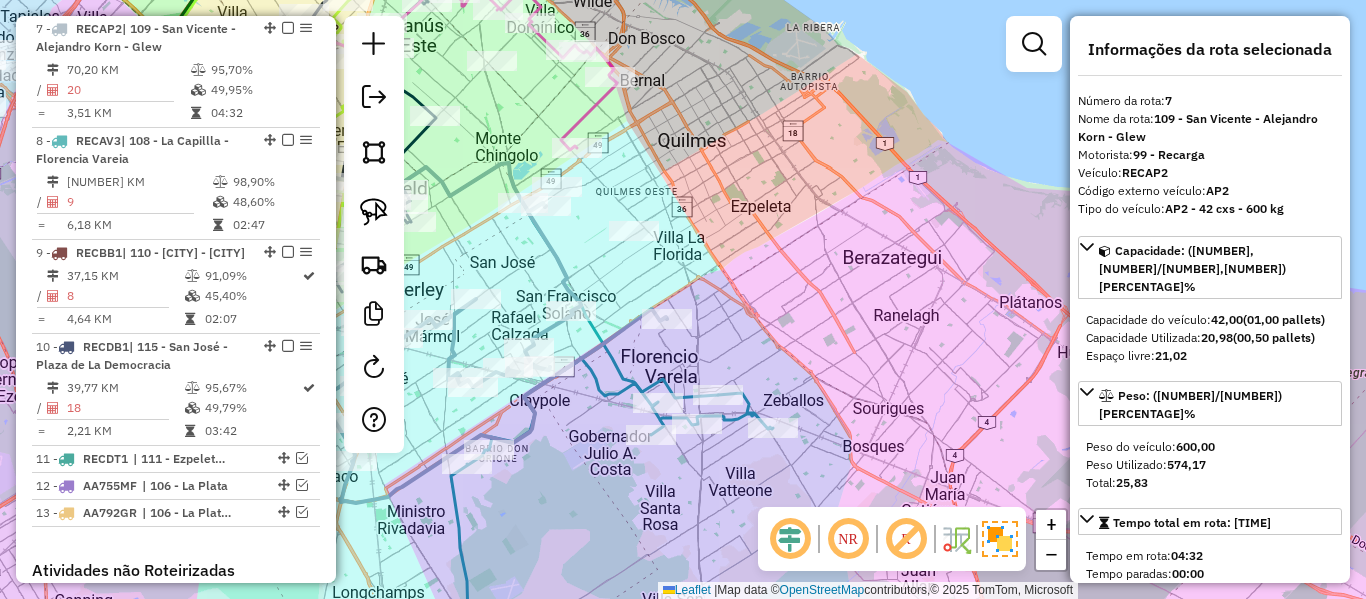click 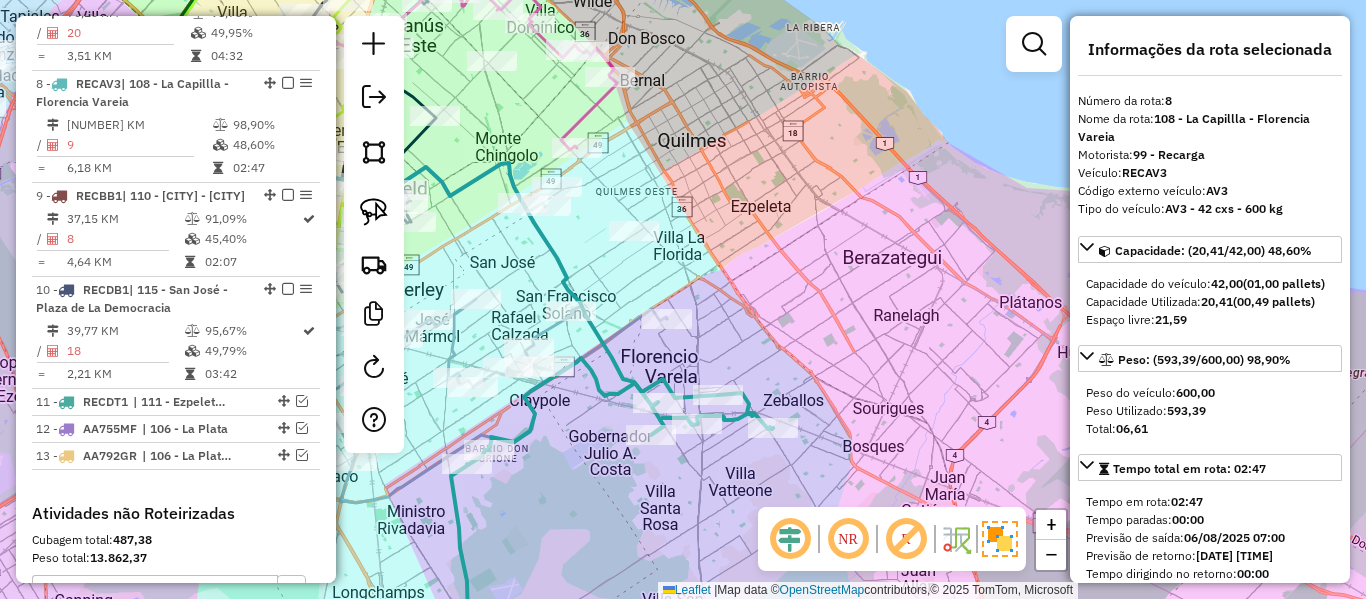 scroll, scrollTop: 1498, scrollLeft: 0, axis: vertical 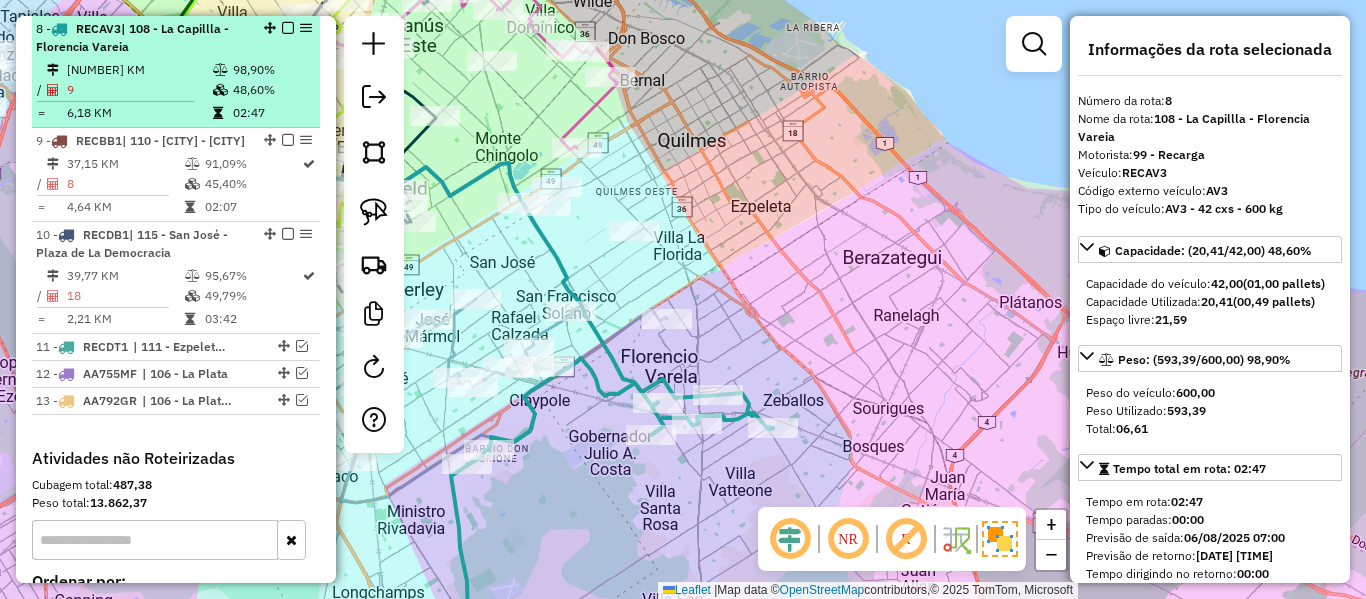 click at bounding box center [288, 28] 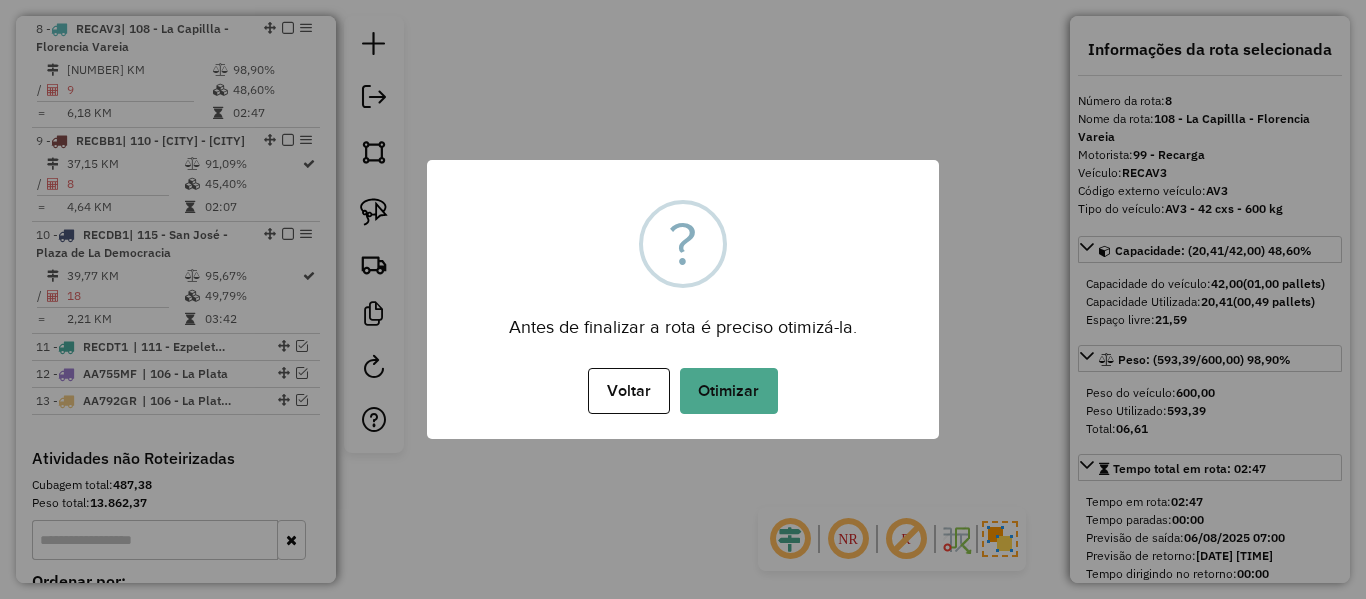 click on "Voltar No Otimizar" at bounding box center [683, 391] 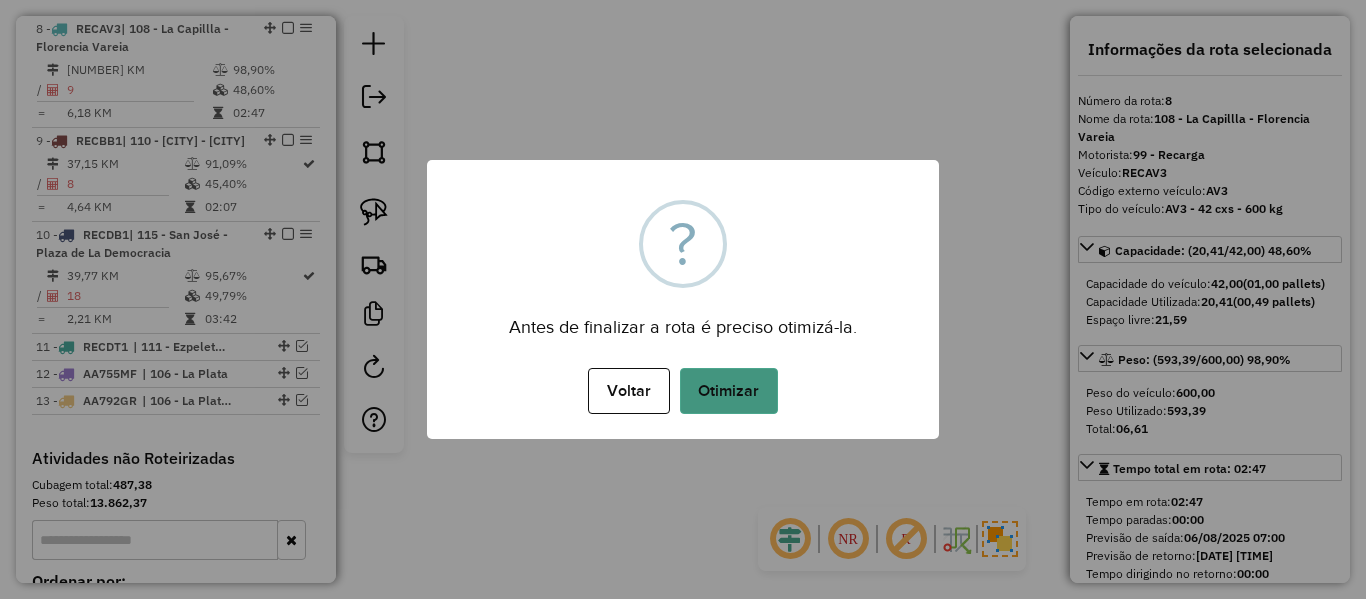 click on "Otimizar" at bounding box center [729, 391] 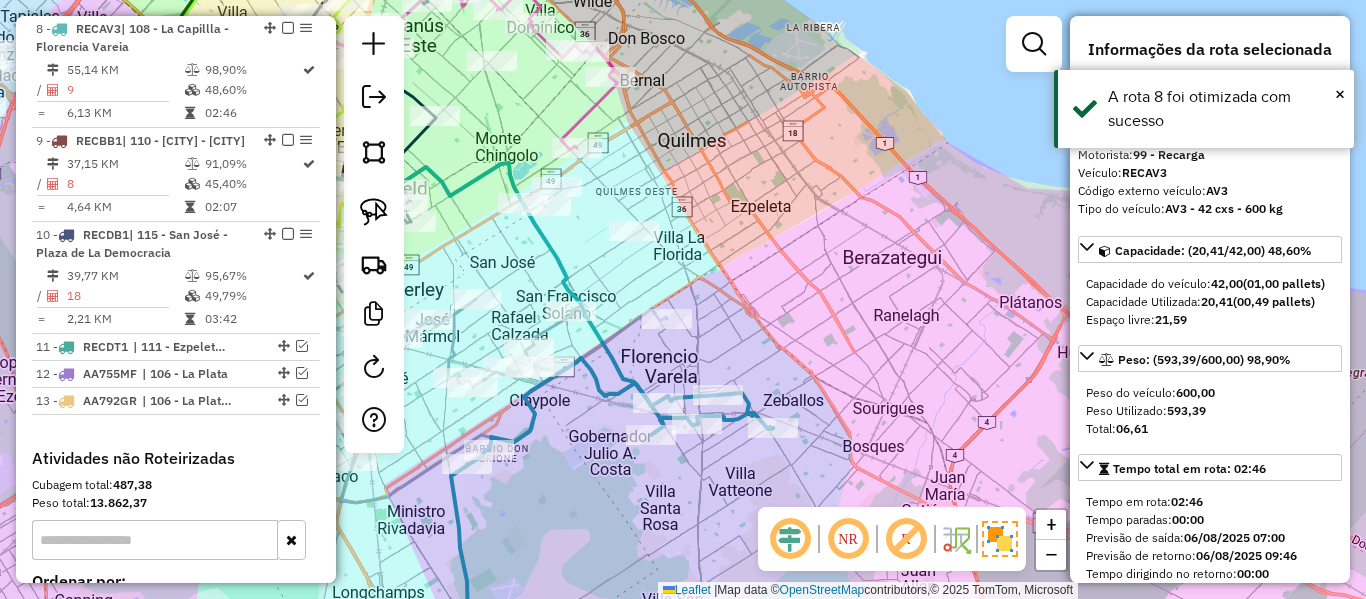 drag, startPoint x: 849, startPoint y: 333, endPoint x: 903, endPoint y: 242, distance: 105.81588 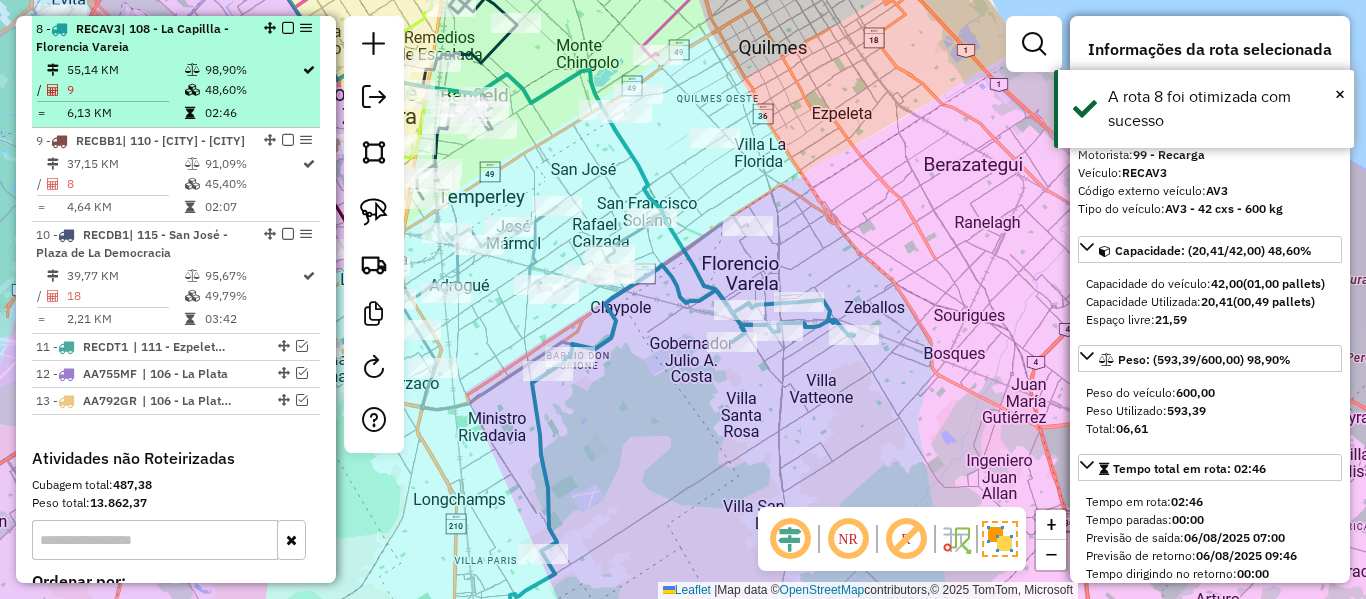 drag, startPoint x: 285, startPoint y: 26, endPoint x: 300, endPoint y: 37, distance: 18.601076 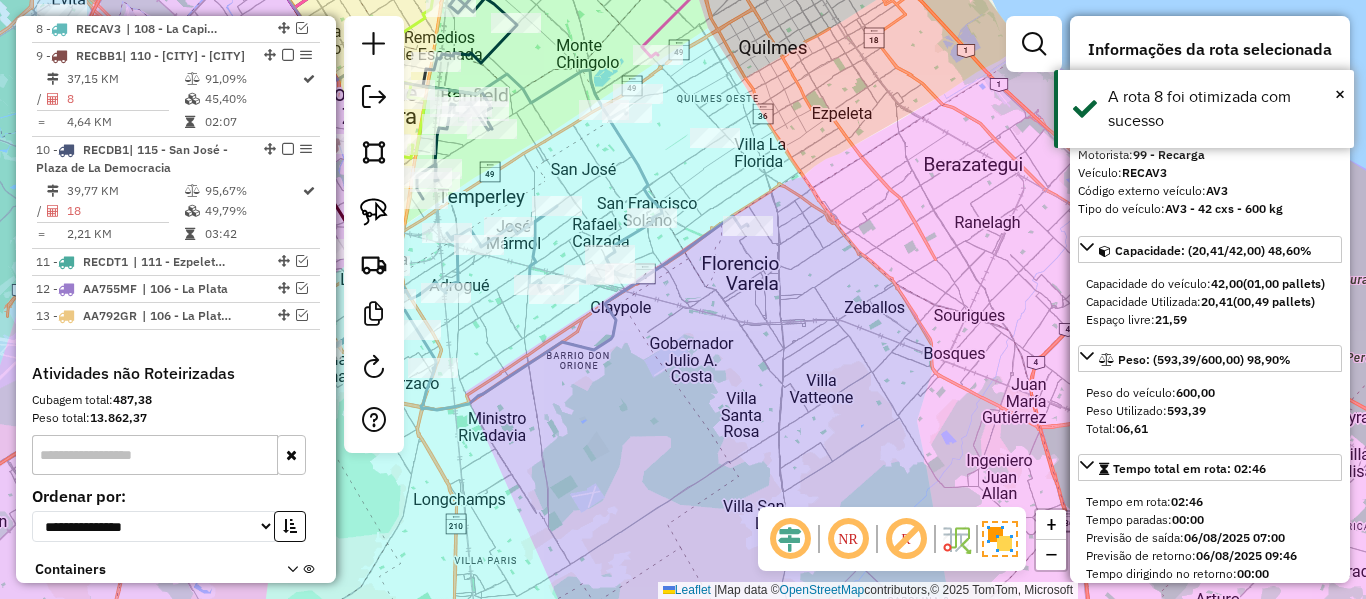 drag, startPoint x: 875, startPoint y: 398, endPoint x: 905, endPoint y: 383, distance: 33.54102 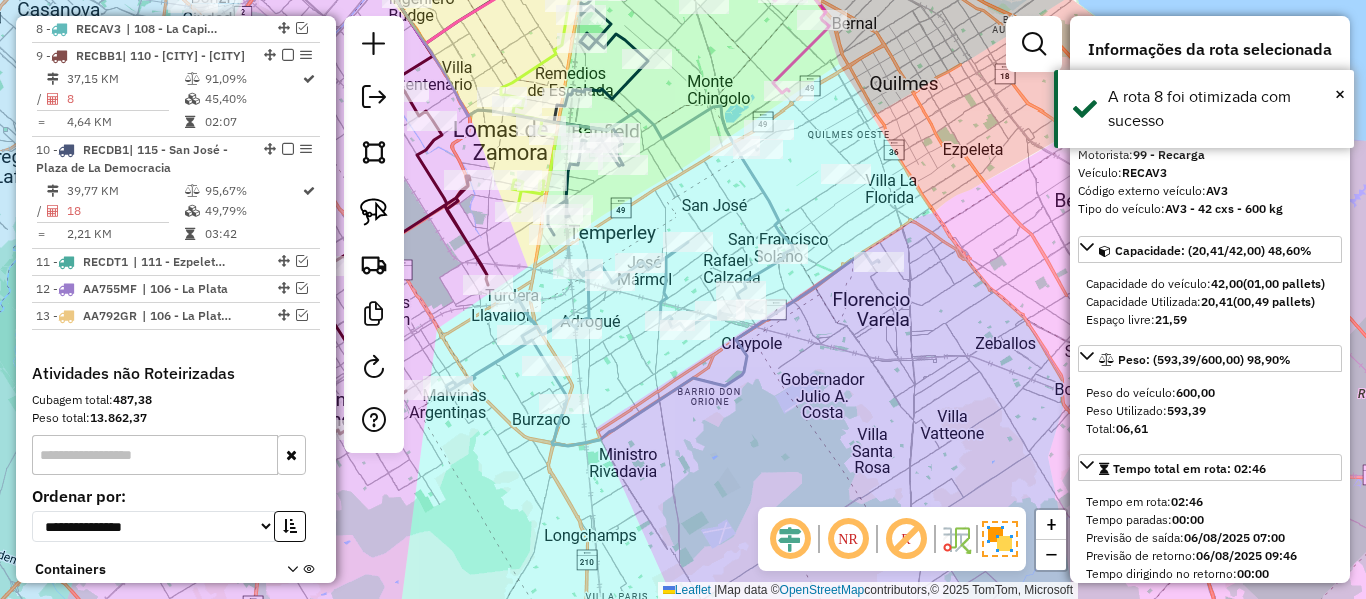click 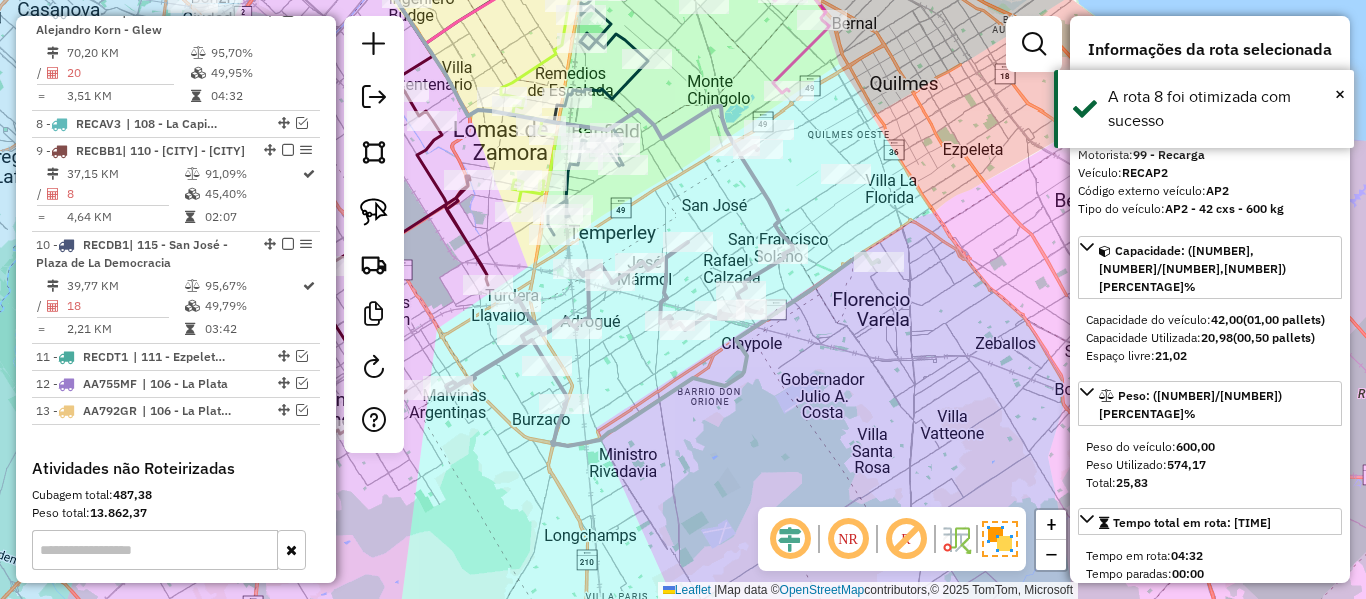 scroll, scrollTop: 1386, scrollLeft: 0, axis: vertical 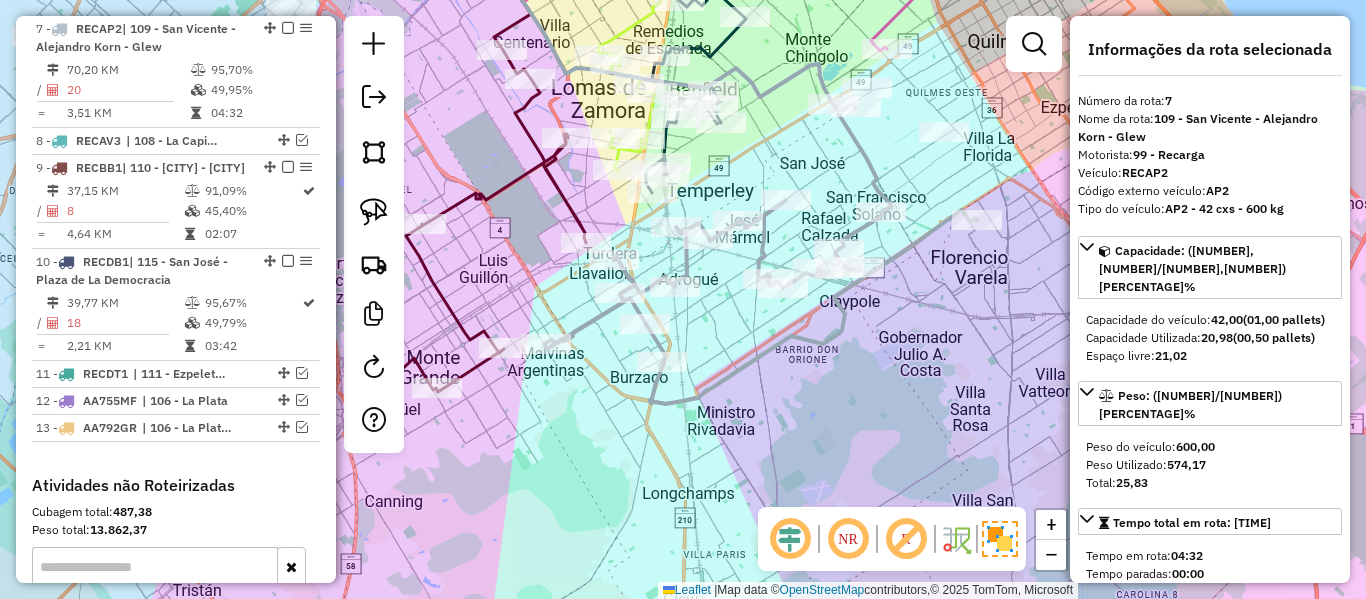 drag, startPoint x: 775, startPoint y: 215, endPoint x: 873, endPoint y: 173, distance: 106.62083 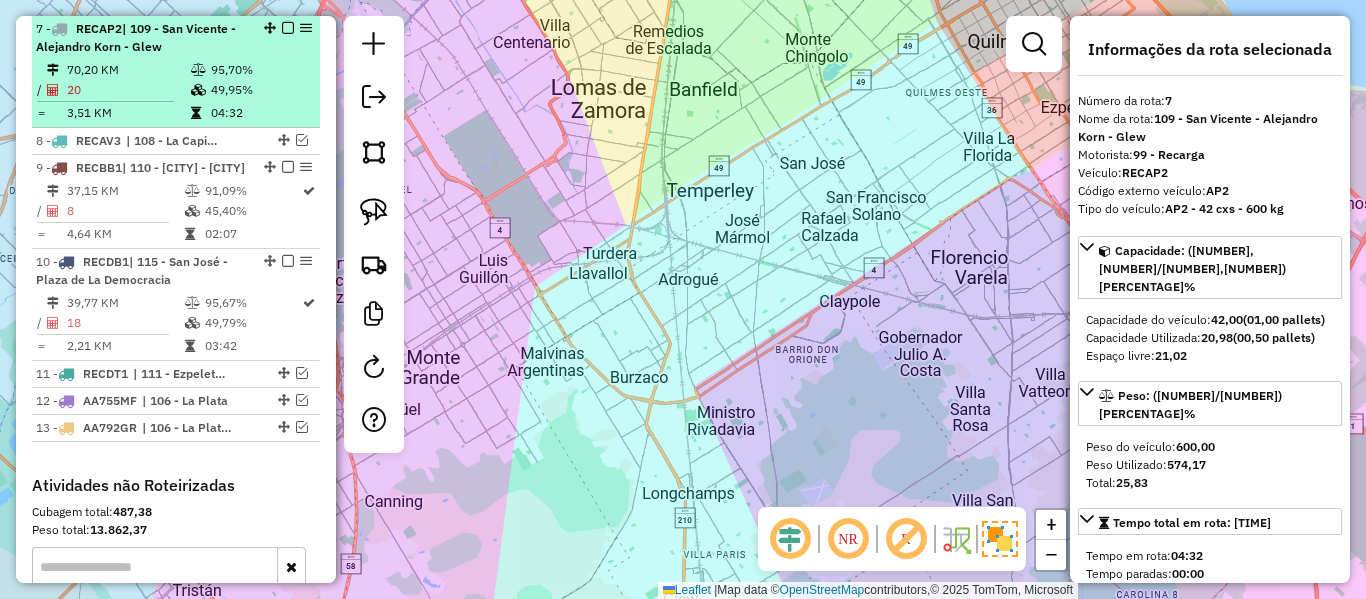 click on "20" at bounding box center (128, 90) 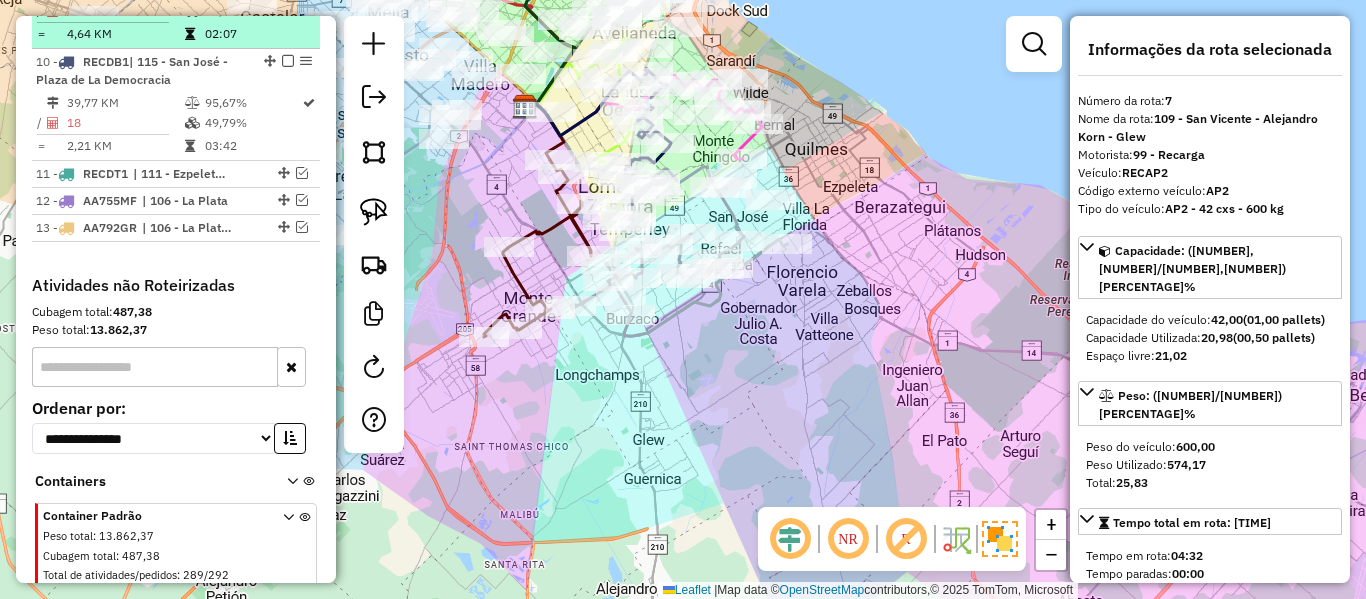 scroll, scrollTop: 1557, scrollLeft: 0, axis: vertical 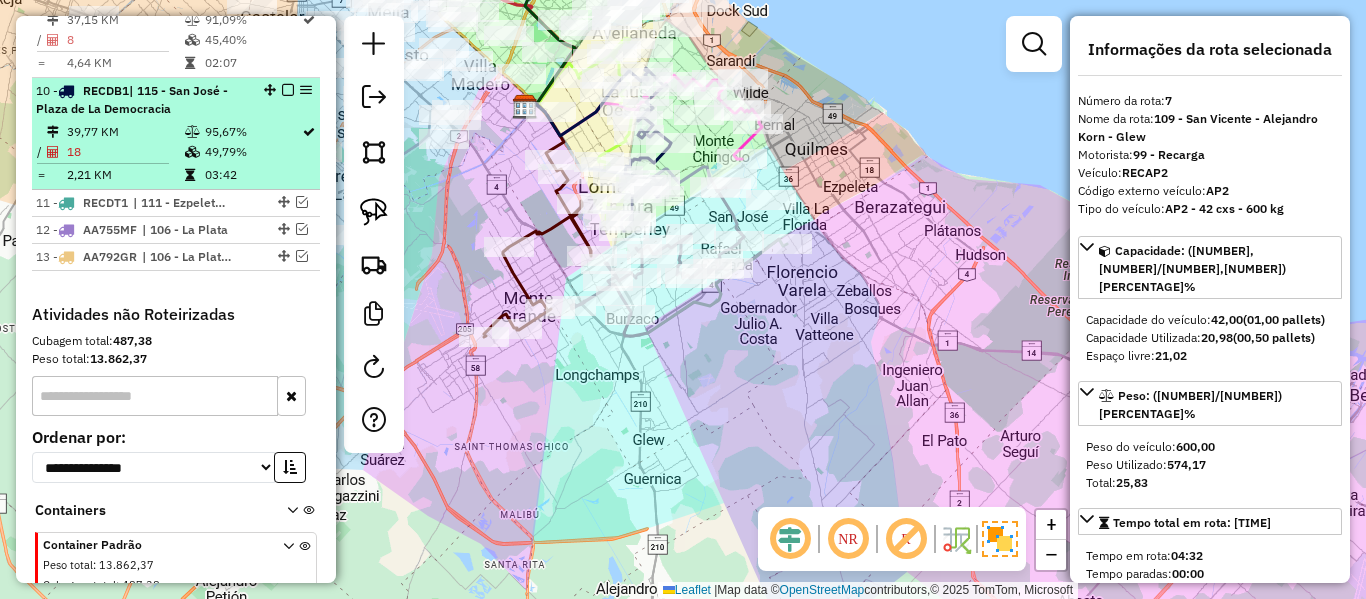click at bounding box center [288, 90] 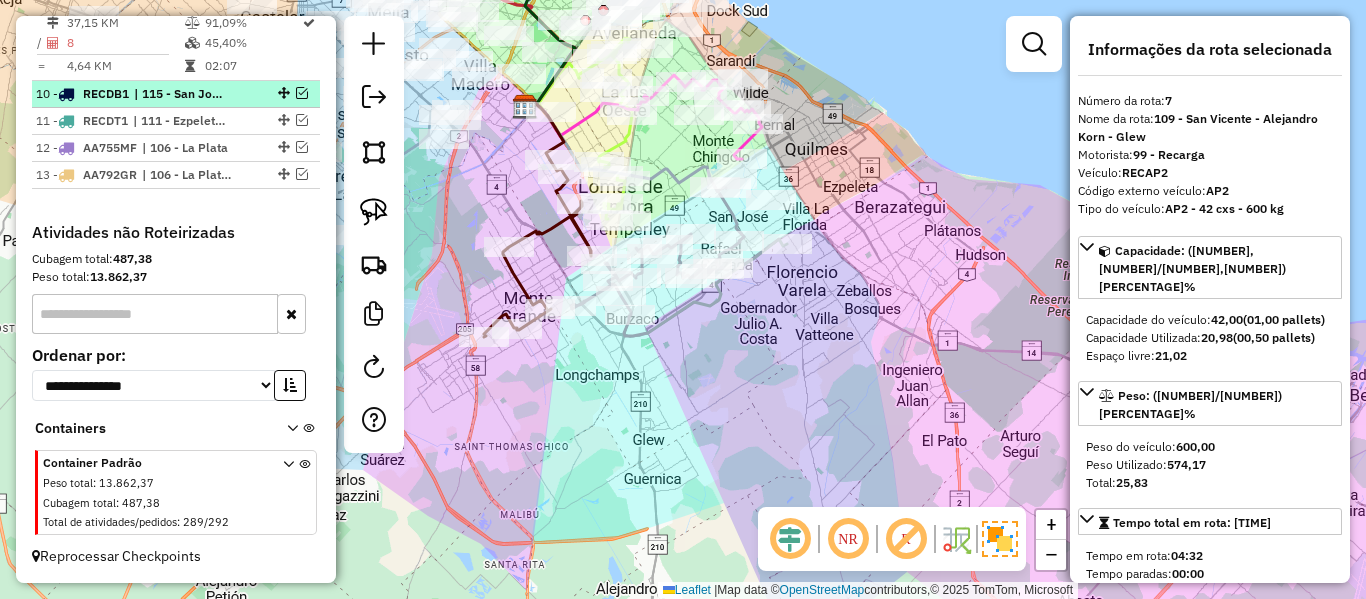 click at bounding box center [302, 93] 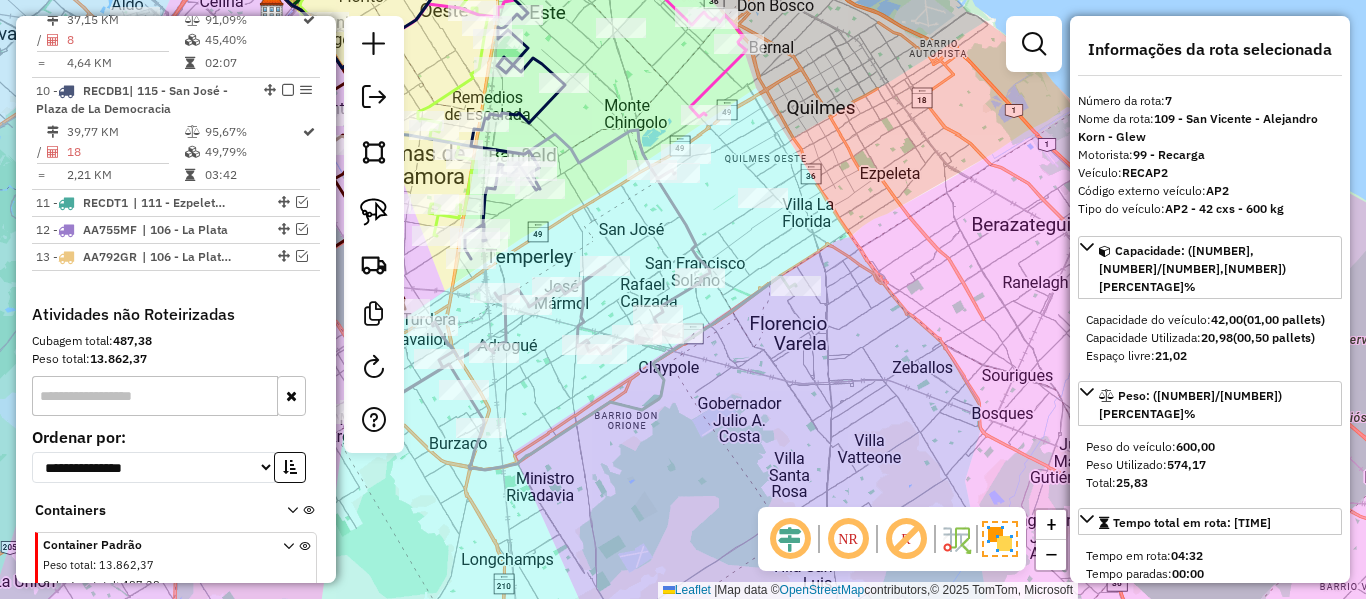 click 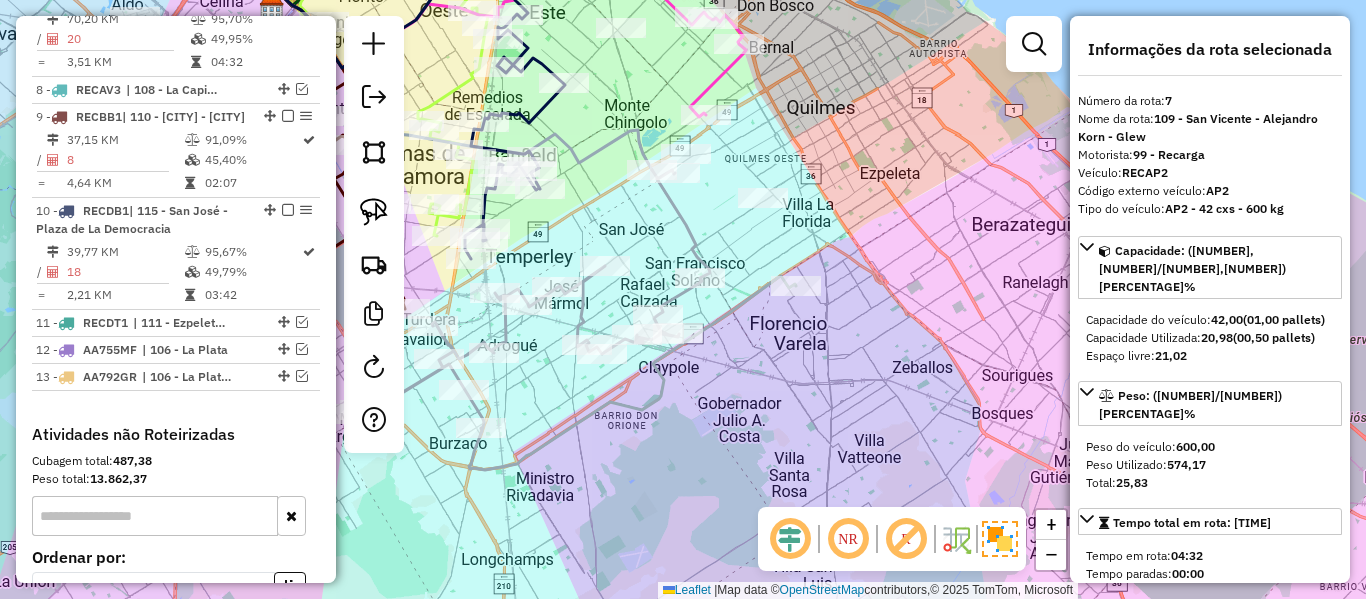 scroll, scrollTop: 1386, scrollLeft: 0, axis: vertical 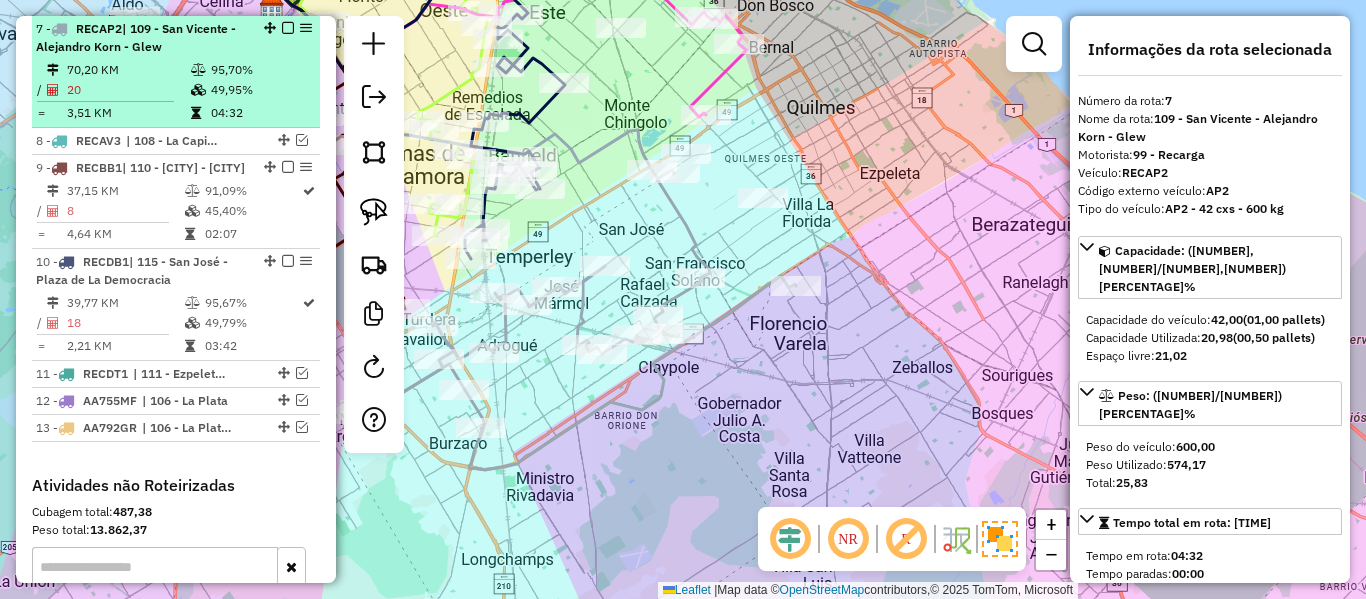 click at bounding box center (288, 28) 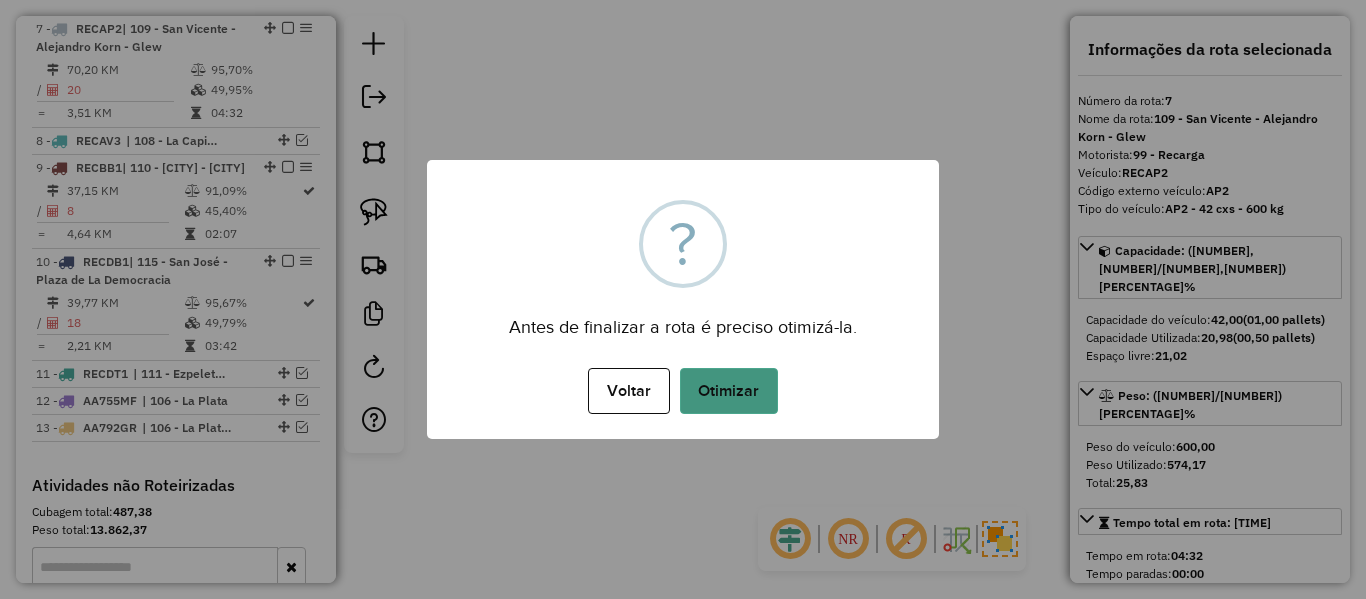 click on "Otimizar" at bounding box center (729, 391) 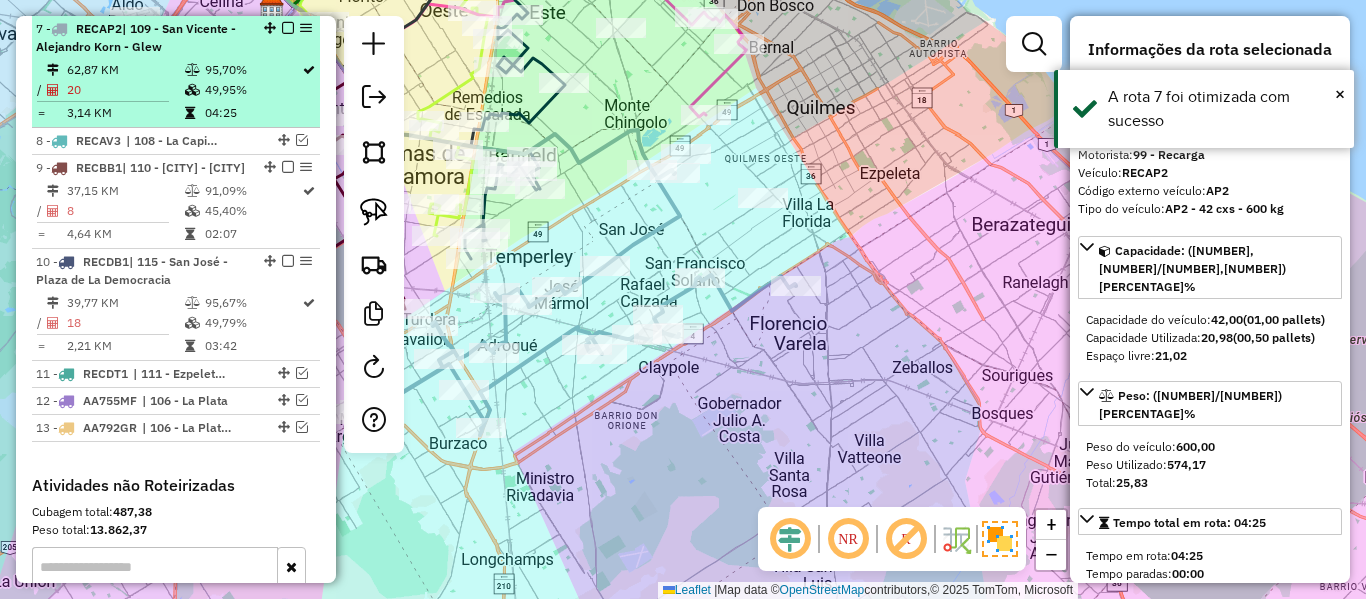 click at bounding box center (288, 28) 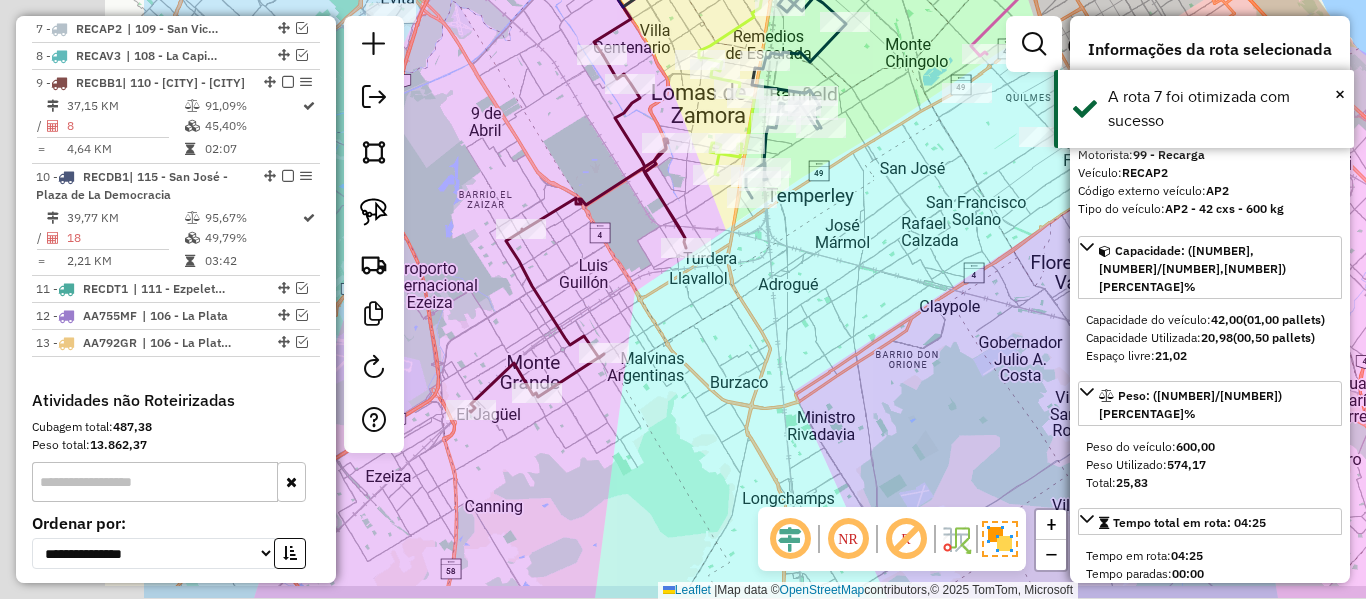 drag, startPoint x: 908, startPoint y: 271, endPoint x: 1098, endPoint y: 242, distance: 192.20041 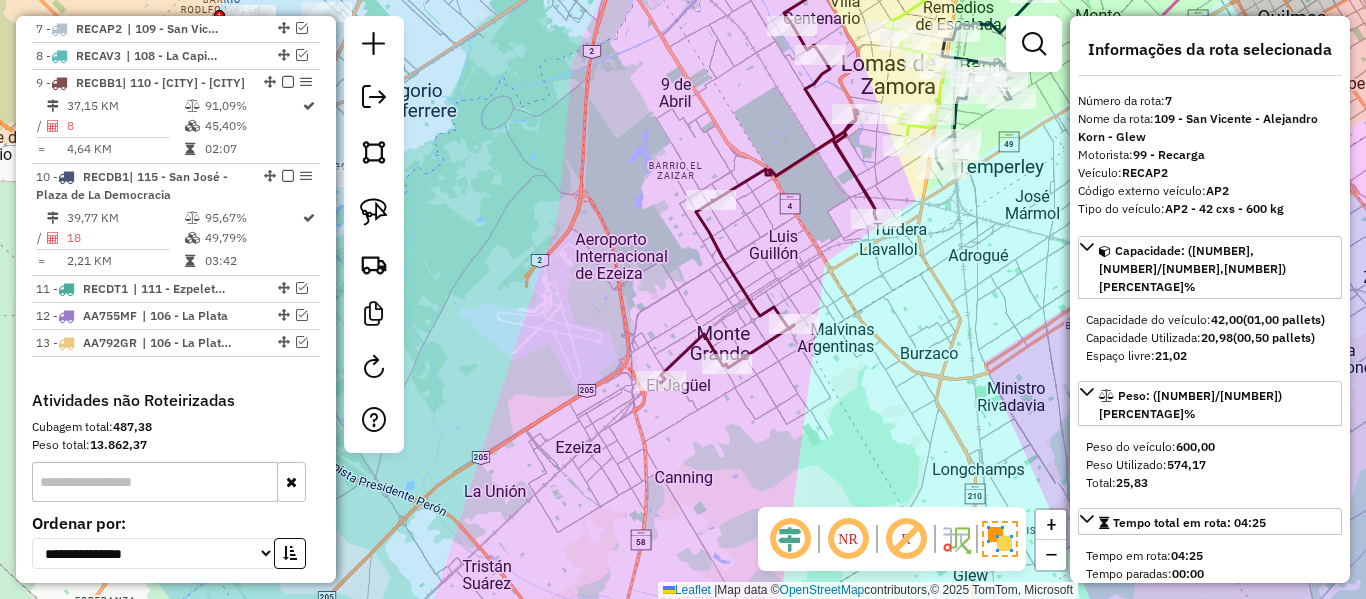 click 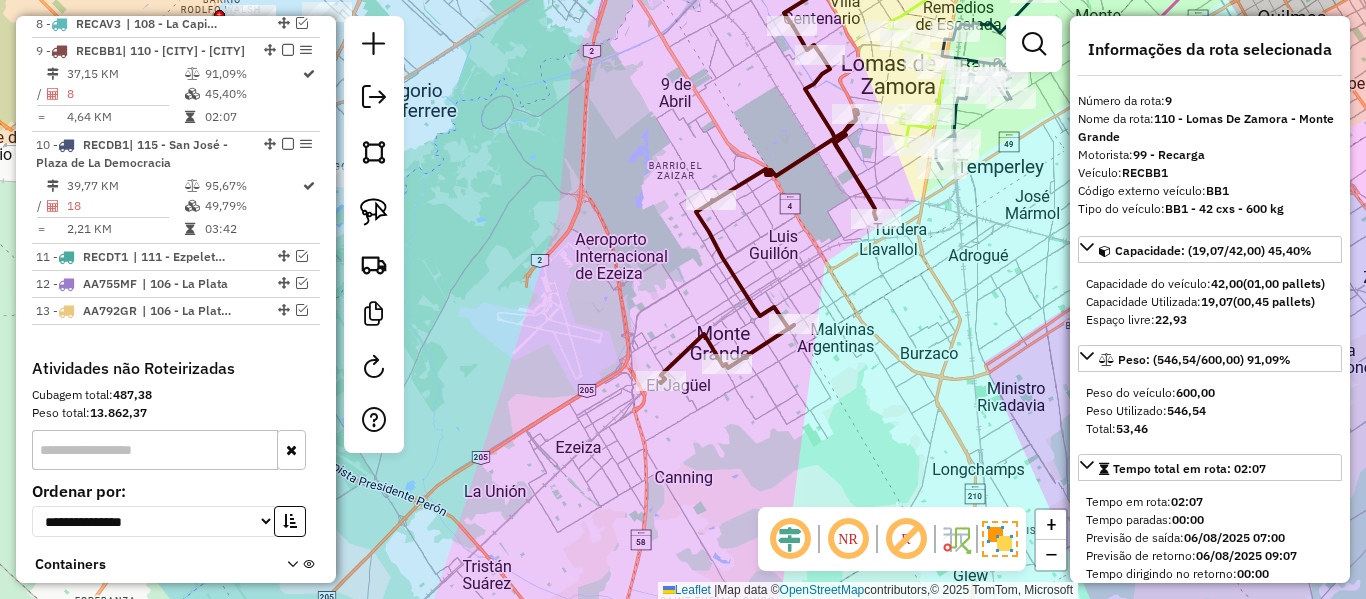 scroll, scrollTop: 1440, scrollLeft: 0, axis: vertical 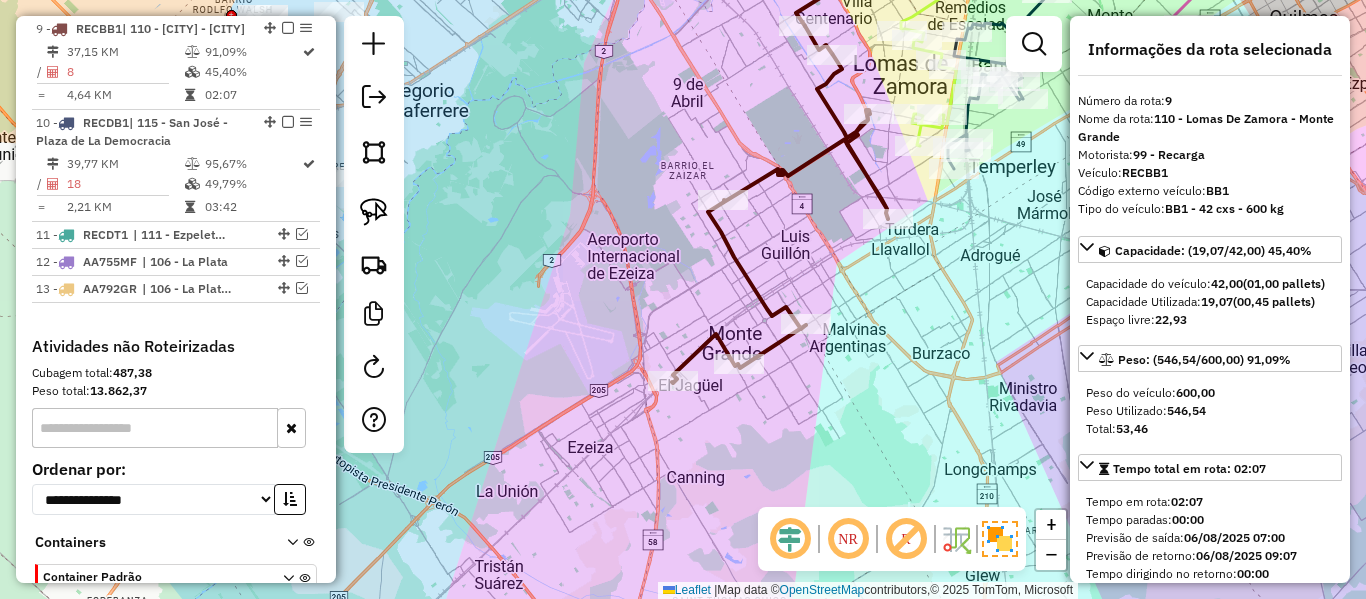 click 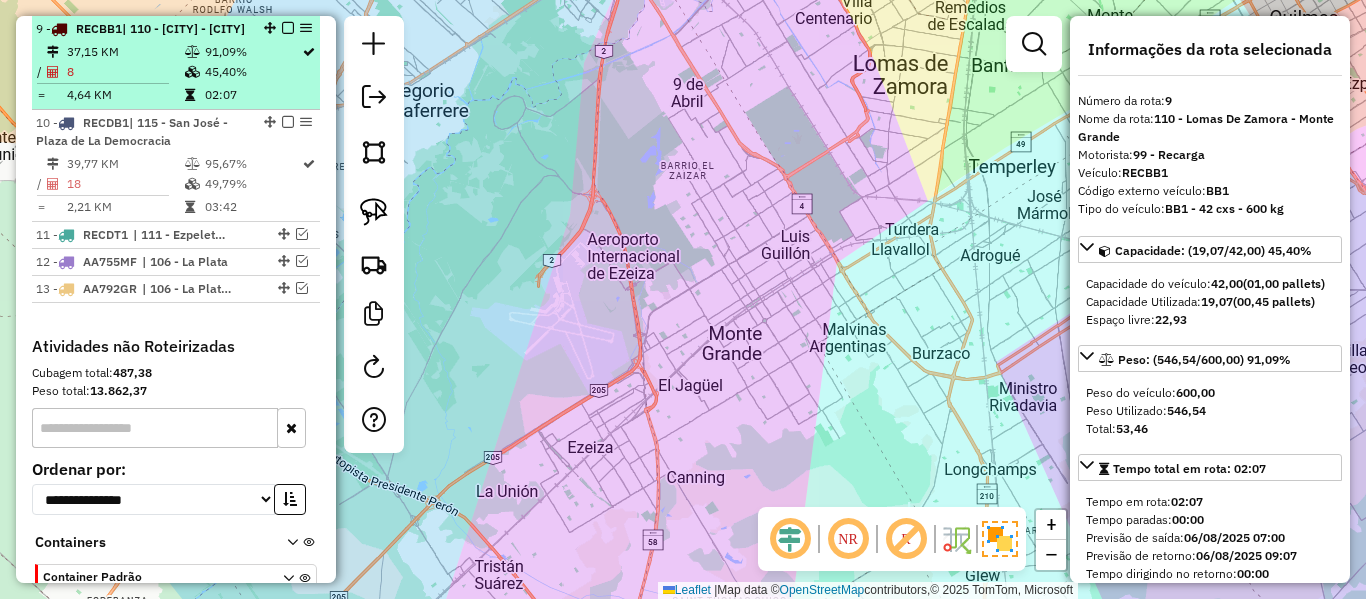 click on "45,40%" at bounding box center [252, 72] 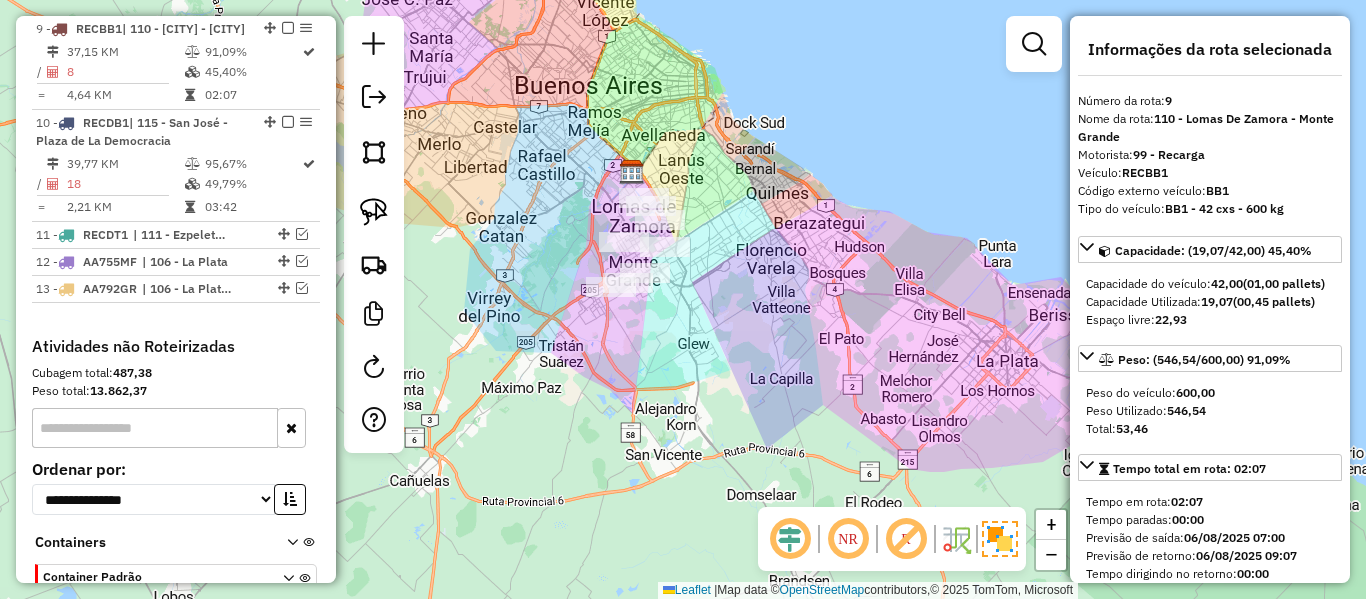 click on "Janela de atendimento Grade de atendimento Capacidade Transportadoras Veículos Cliente Pedidos  Rotas Selecione os dias de semana para filtrar as janelas de atendimento  Seg   Ter   Qua   Qui   Sex   Sáb   Dom  Informe o período da janela de atendimento: De: Até:  Filtrar exatamente a janela do cliente  Considerar janela de atendimento padrão  Selecione os dias de semana para filtrar as grades de atendimento  Seg   Ter   Qua   Qui   Sex   Sáb   Dom   Considerar clientes sem dia de atendimento cadastrado  Clientes fora do dia de atendimento selecionado Filtrar as atividades entre os valores definidos abaixo:  Peso mínimo:   Peso máximo:   Cubagem mínima:   Cubagem máxima:   De:   Até:  Filtrar as atividades entre o tempo de atendimento definido abaixo:  De:   Até:   Considerar capacidade total dos clientes não roteirizados Transportadora: Selecione um ou mais itens Tipo de veículo: Selecione um ou mais itens Veículo: Selecione um ou mais itens Motorista: Selecione um ou mais itens Nome: Rótulo:" 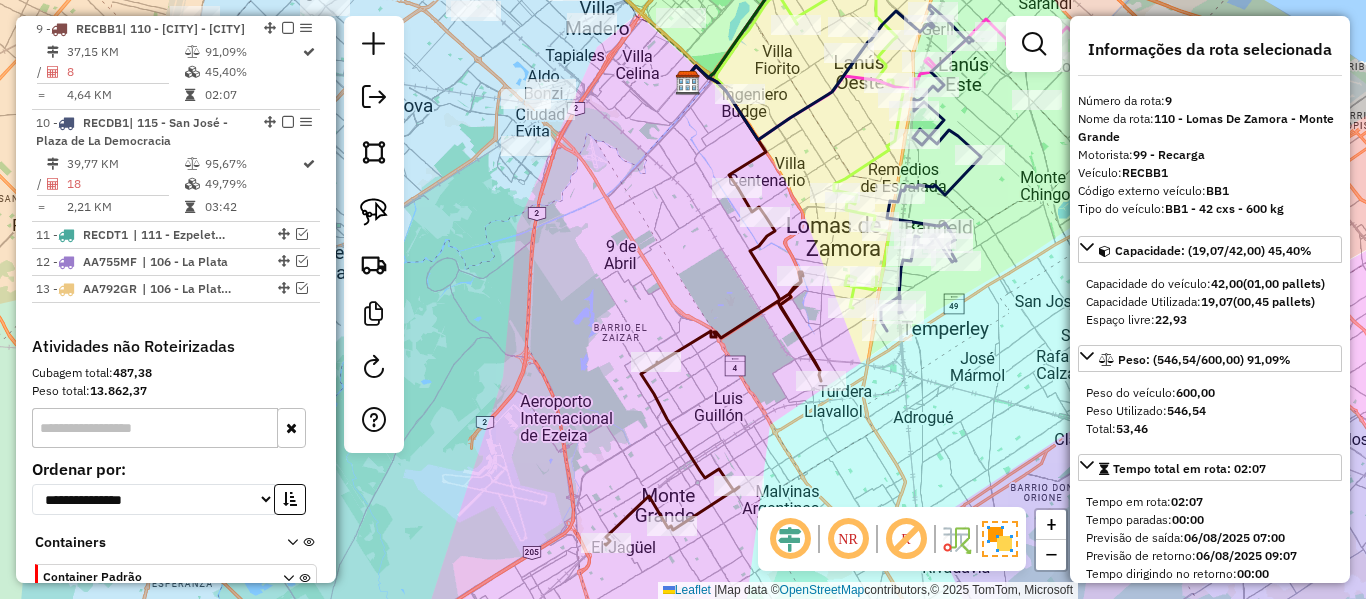 click 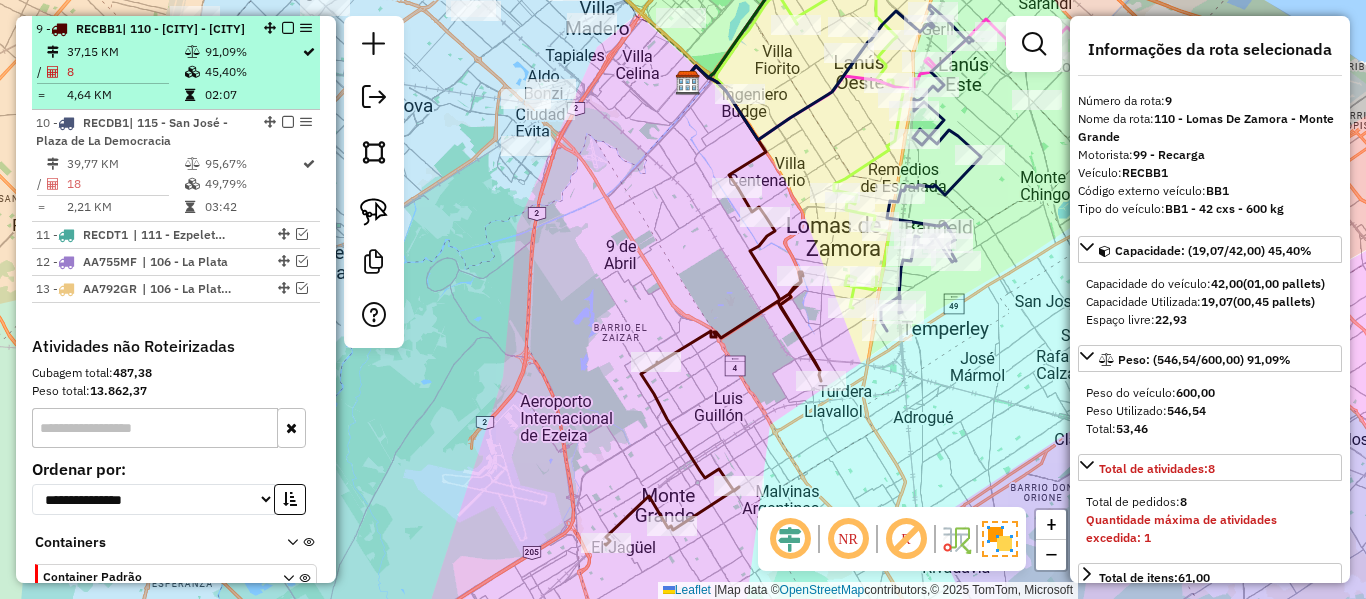 click at bounding box center [288, 28] 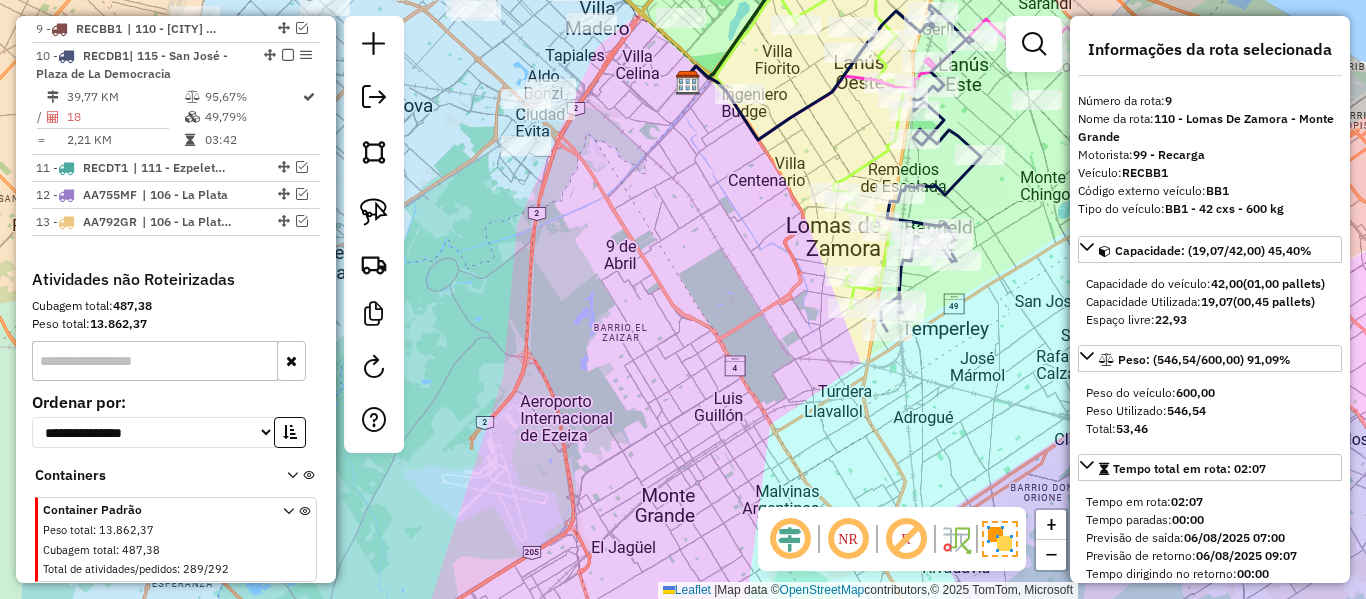 drag, startPoint x: 813, startPoint y: 408, endPoint x: 733, endPoint y: 423, distance: 81.394104 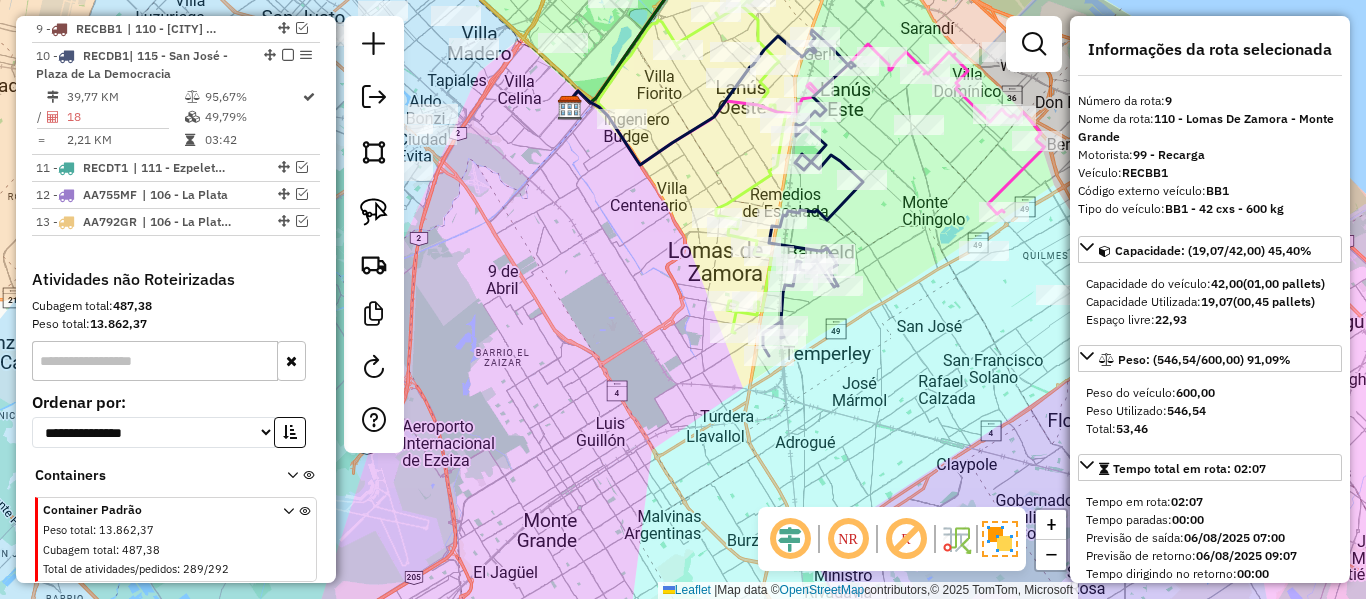 click on "Janela de atendimento Grade de atendimento Capacidade Transportadoras Veículos Cliente Pedidos  Rotas Selecione os dias de semana para filtrar as janelas de atendimento  Seg   Ter   Qua   Qui   Sex   Sáb   Dom  Informe o período da janela de atendimento: De: Até:  Filtrar exatamente a janela do cliente  Considerar janela de atendimento padrão  Selecione os dias de semana para filtrar as grades de atendimento  Seg   Ter   Qua   Qui   Sex   Sáb   Dom   Considerar clientes sem dia de atendimento cadastrado  Clientes fora do dia de atendimento selecionado Filtrar as atividades entre os valores definidos abaixo:  Peso mínimo:   Peso máximo:   Cubagem mínima:   Cubagem máxima:   De:   Até:  Filtrar as atividades entre o tempo de atendimento definido abaixo:  De:   Até:   Considerar capacidade total dos clientes não roteirizados Transportadora: Selecione um ou mais itens Tipo de veículo: Selecione um ou mais itens Veículo: Selecione um ou mais itens Motorista: Selecione um ou mais itens Nome: Rótulo:" 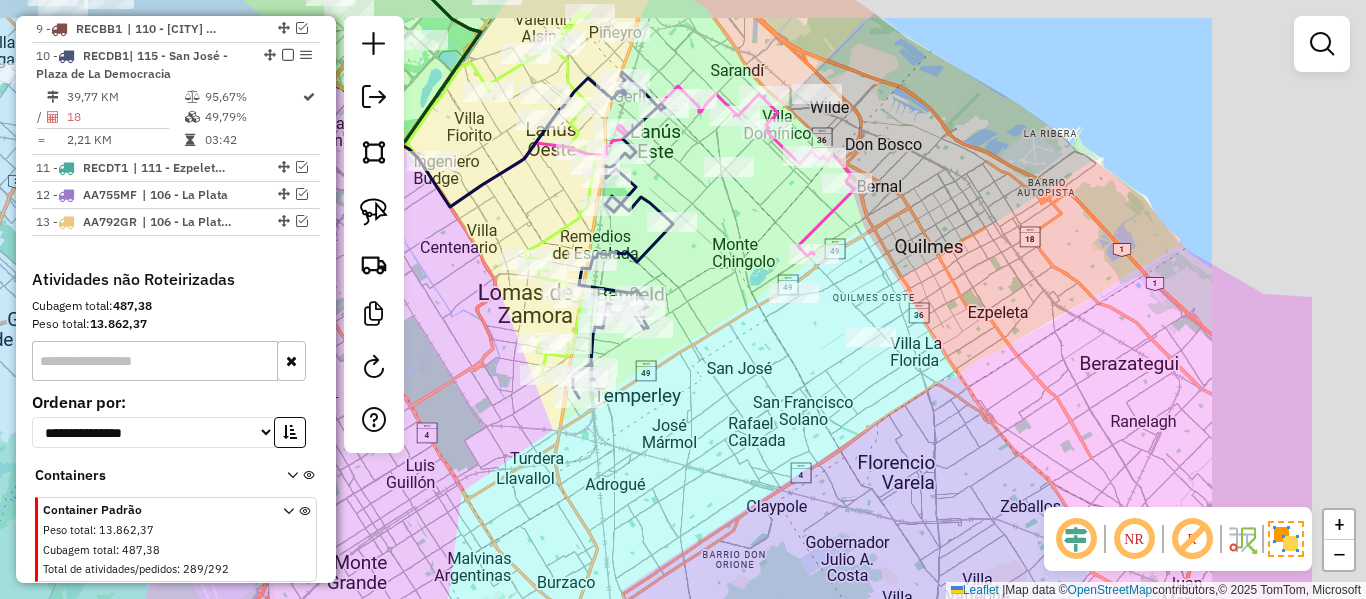 drag, startPoint x: 864, startPoint y: 403, endPoint x: 800, endPoint y: 413, distance: 64.77654 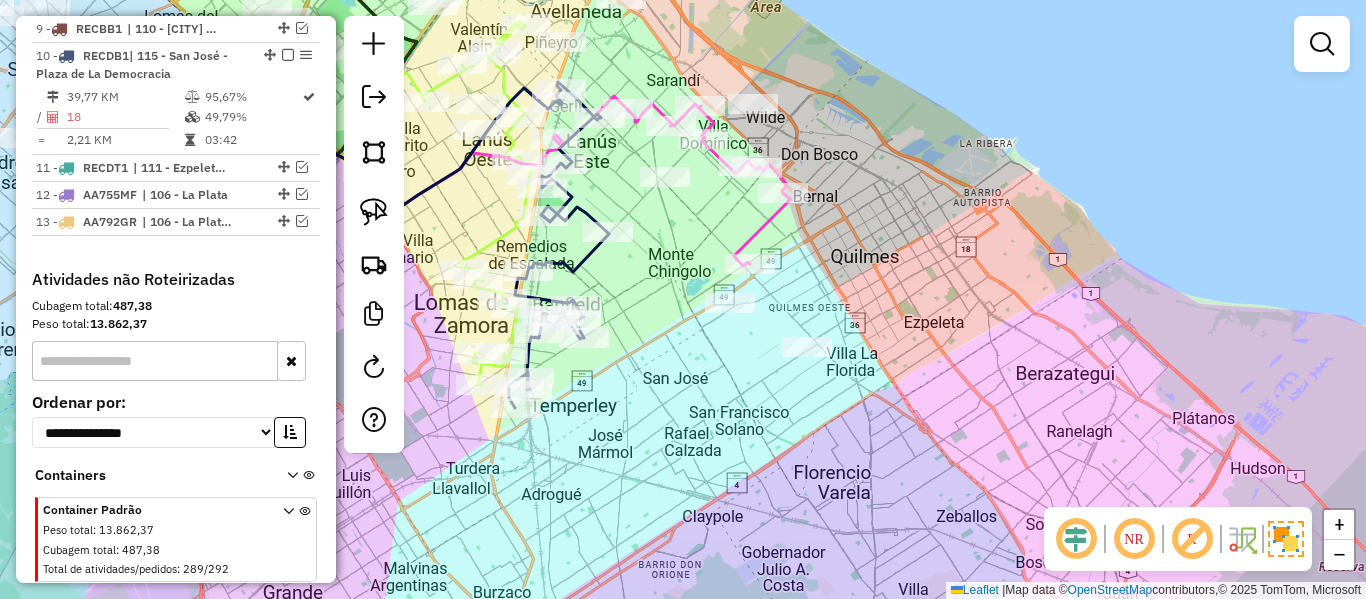 click 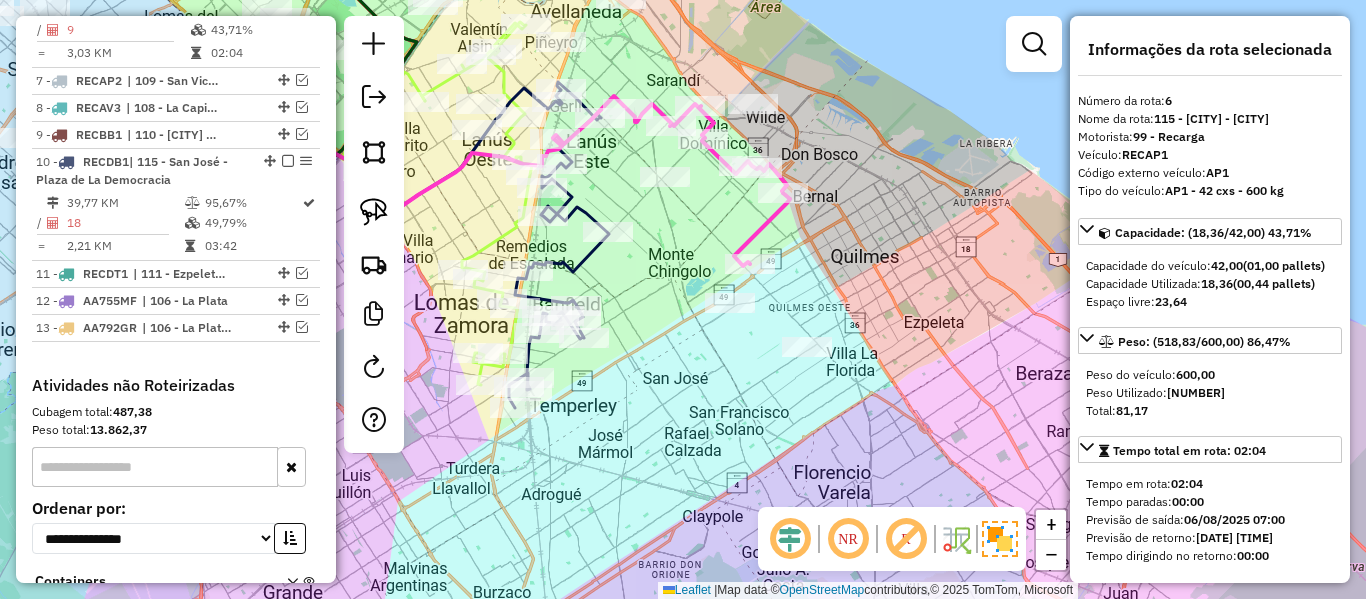 scroll, scrollTop: 1274, scrollLeft: 0, axis: vertical 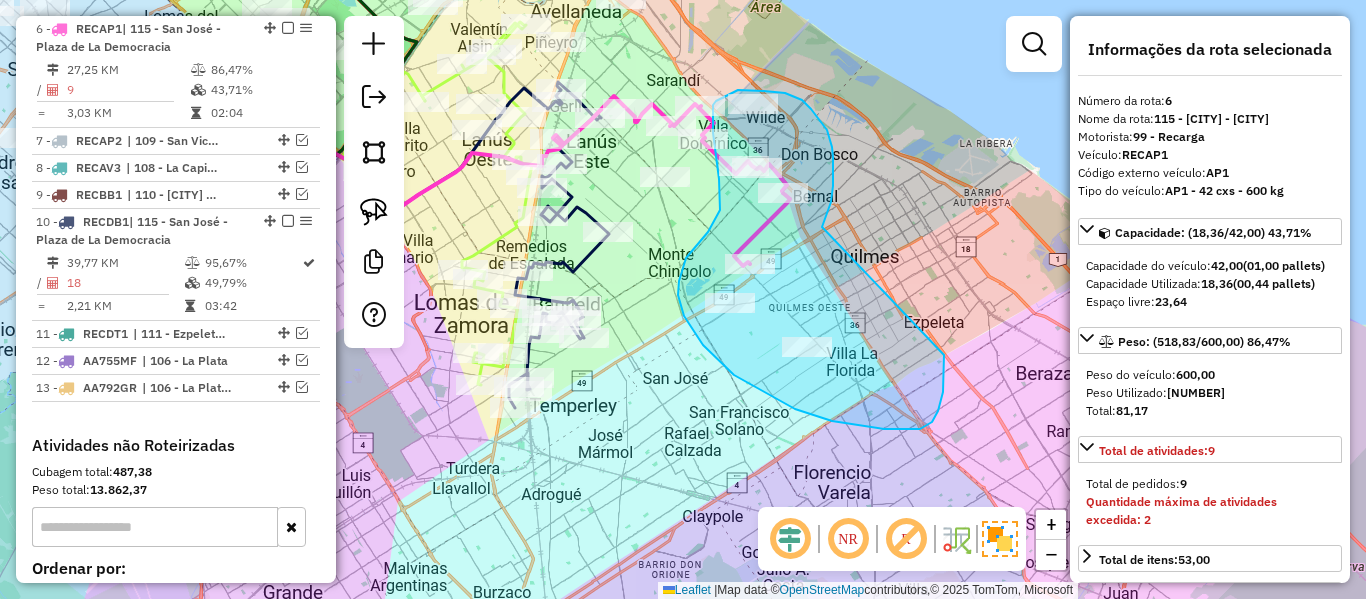 drag, startPoint x: 832, startPoint y: 147, endPoint x: 939, endPoint y: 326, distance: 208.54256 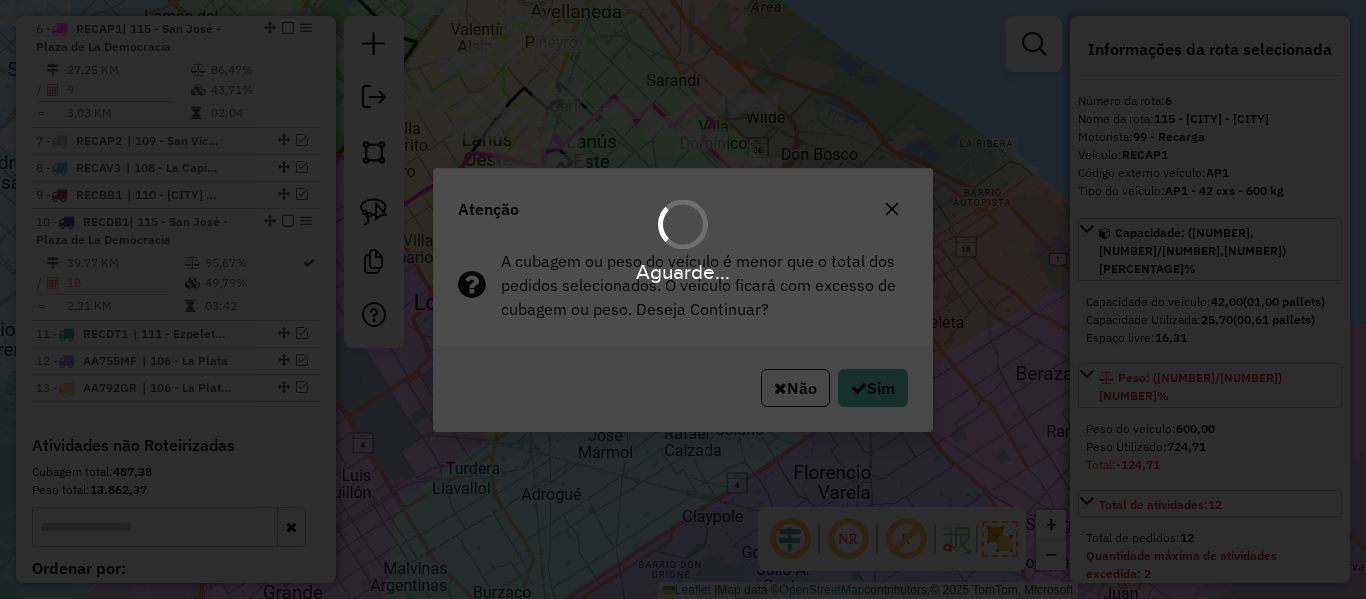 click on "Aguarde...  Pop-up bloqueado!  Seu navegador bloqueou automáticamente a abertura de uma nova janela.   Acesse as configurações e adicione o endereço do sistema a lista de permissão.   Fechar  Atenção A cubagem ou peso do veículo é menor que o total dos pedidos selecionados. O veículo ficará com excesso de cubagem ou peso. Deseja Continuar?  Não   Sim  Informações da Sessão 1224191 - 06/08/2025     Criação: 05/08/2025 13:02   Depósito:  SAZ AR - TaDa Shipick   Total de rotas:  13  Distância Total:  752,81 km  Tempo total:  44:47  Total de Atividades Roteirizadas:  178  Total de Pedidos Roteirizados:  178  Peso total roteirizado:  7.264,91  Cubagem total roteirizado:  262,61  Total de Atividades não Roteirizadas:  289  Total de Pedidos não Roteirizados:  292 Total de caixas por viagem:  262,61 /   13 =  20,20 Média de Atividades por viagem:  178 /   13 =  13,69 Ocupação média da frota:  93,14%  Clientes com Service Time:  0,00%   (0 de 467)   Rotas improdutivas:  2 0 0 Rotas  1 -" at bounding box center [683, 299] 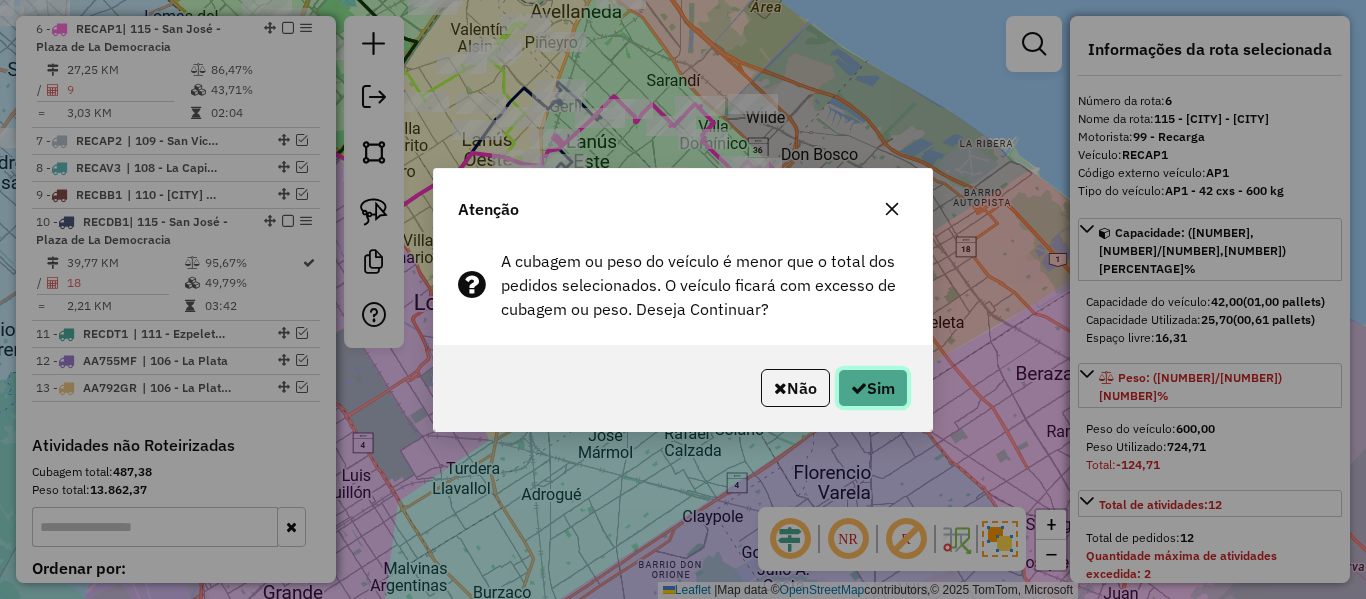 click on "Sim" 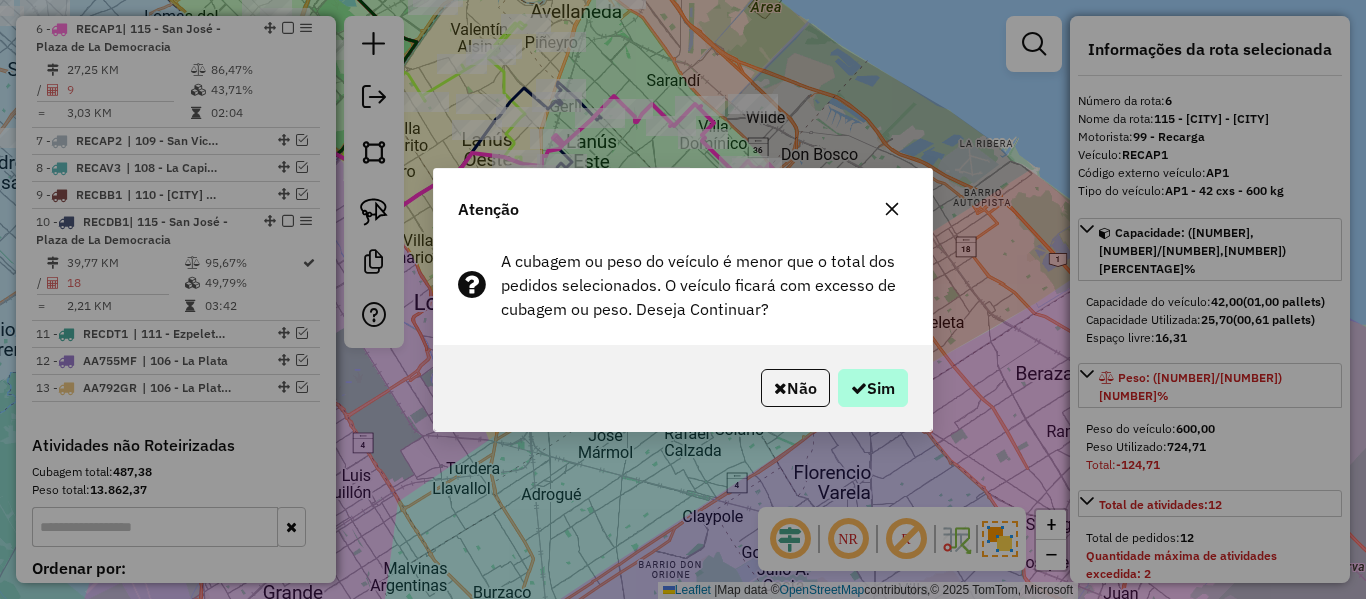 select on "**********" 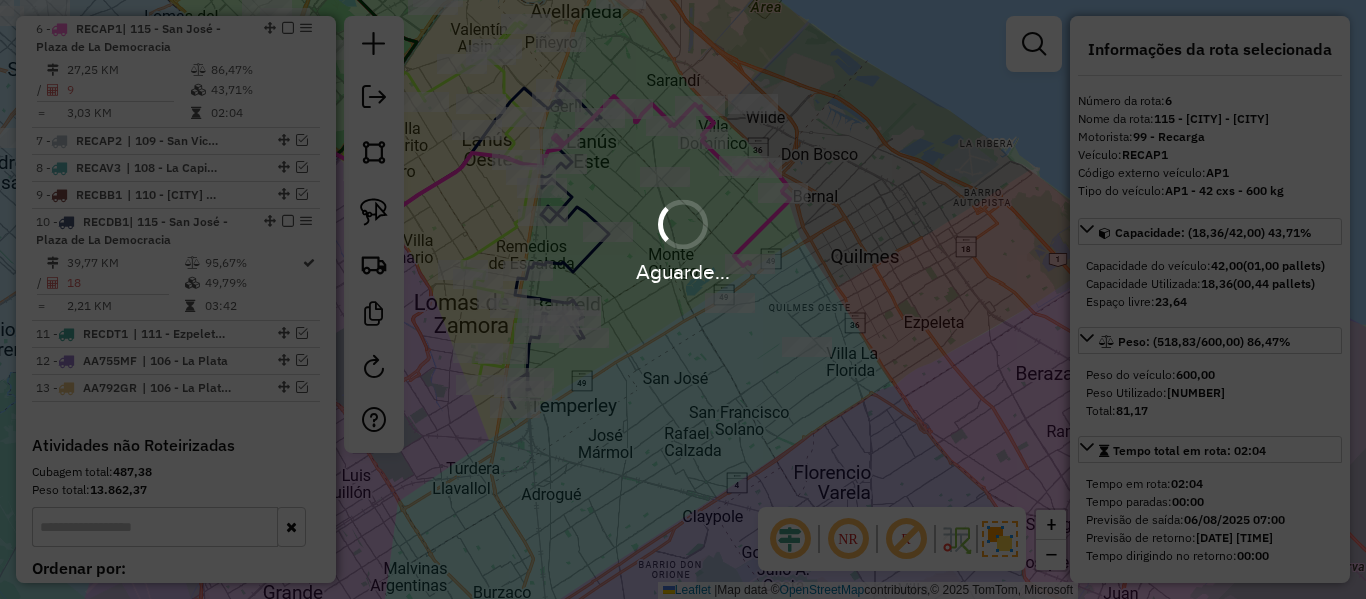 click on "Aguarde..." at bounding box center [683, 299] 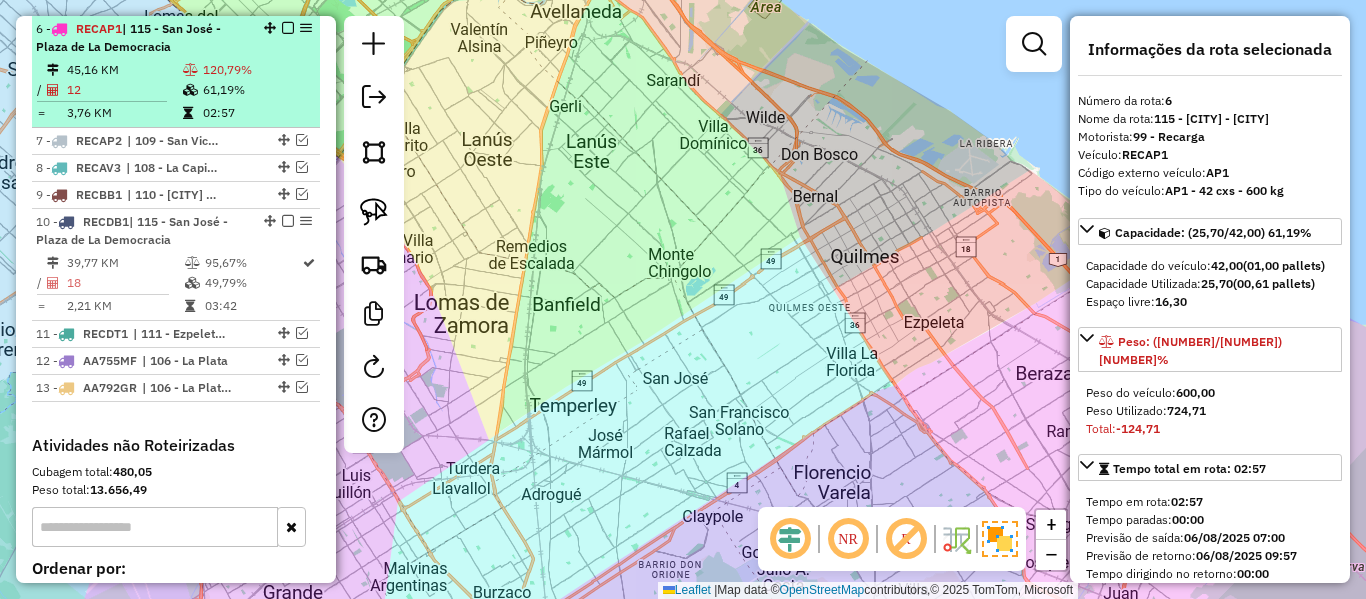 click on "120,79%" at bounding box center [257, 70] 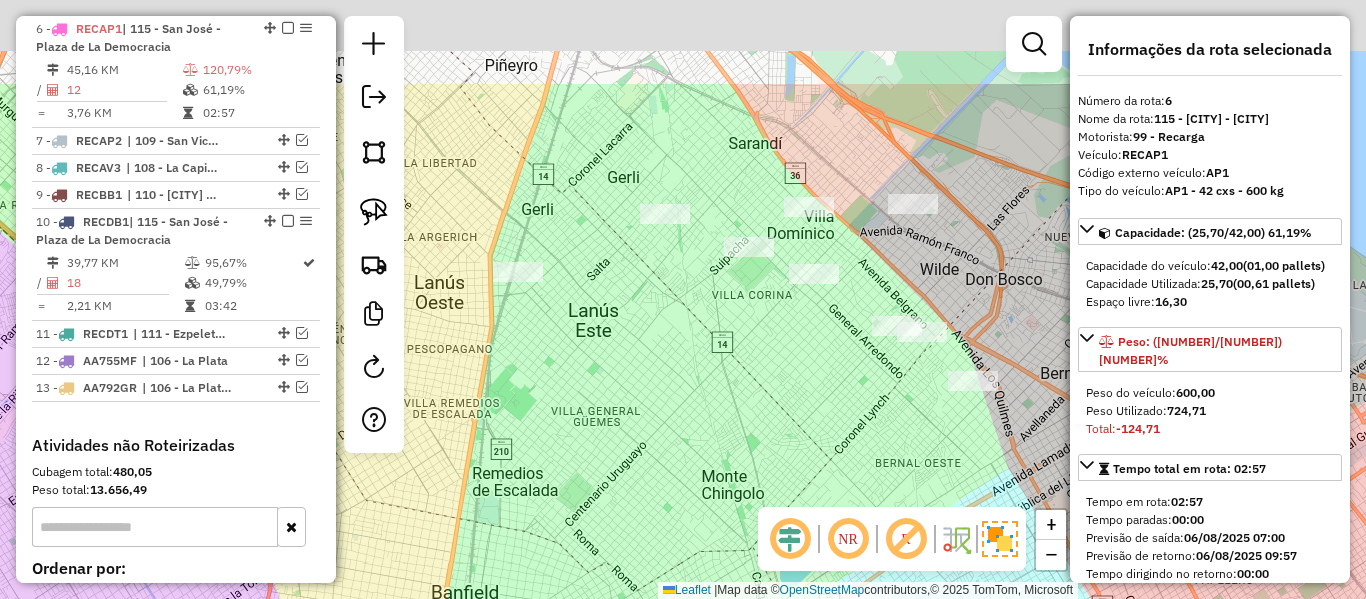drag, startPoint x: 743, startPoint y: 370, endPoint x: 724, endPoint y: 437, distance: 69.641945 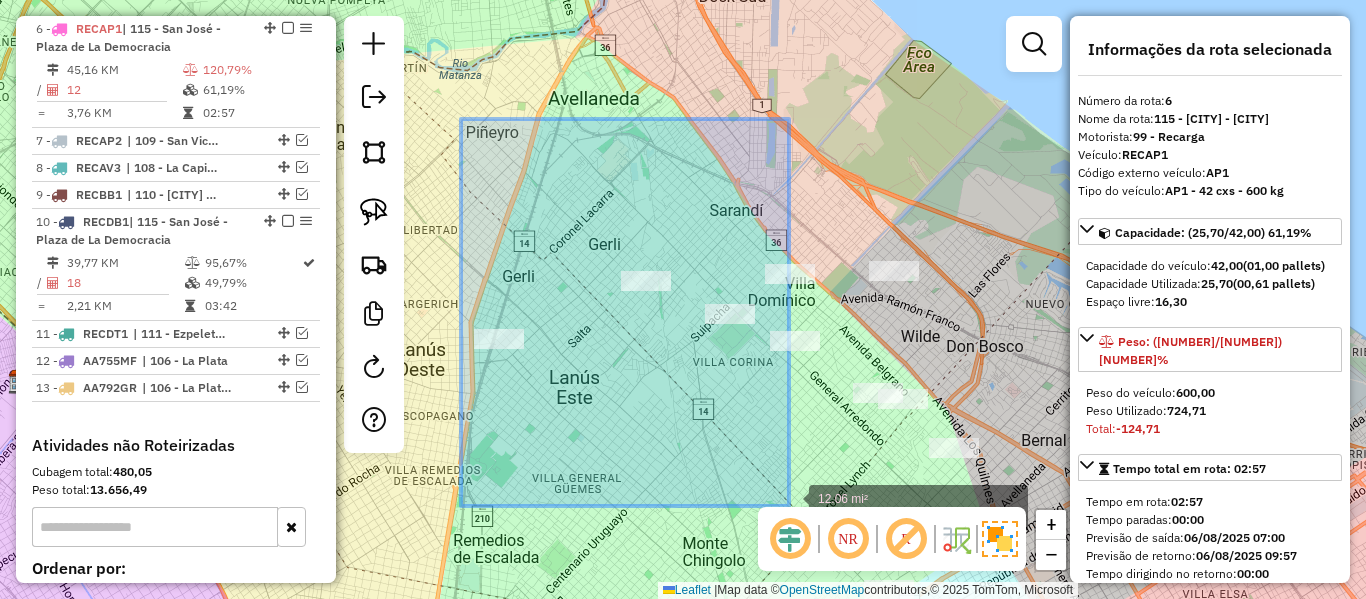 drag, startPoint x: 469, startPoint y: 147, endPoint x: 789, endPoint y: 506, distance: 480.91684 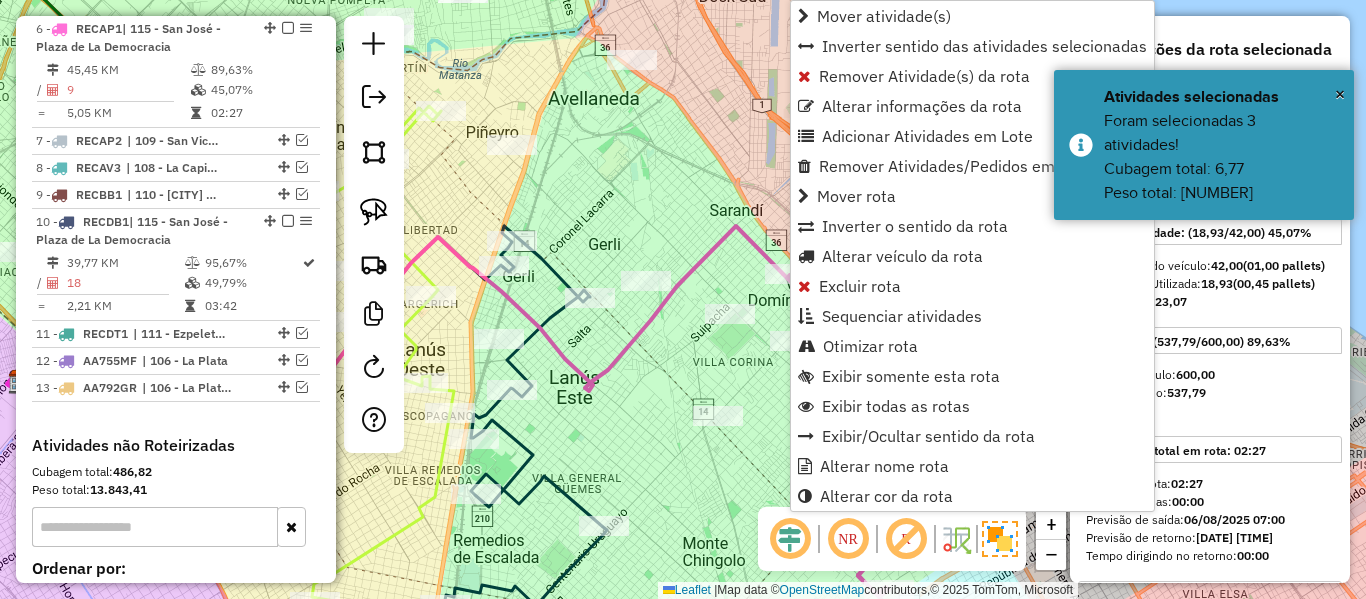 click on "Janela de atendimento Grade de atendimento Capacidade Transportadoras Veículos Cliente Pedidos  Rotas Selecione os dias de semana para filtrar as janelas de atendimento  Seg   Ter   Qua   Qui   Sex   Sáb   Dom  Informe o período da janela de atendimento: De: Até:  Filtrar exatamente a janela do cliente  Considerar janela de atendimento padrão  Selecione os dias de semana para filtrar as grades de atendimento  Seg   Ter   Qua   Qui   Sex   Sáb   Dom   Considerar clientes sem dia de atendimento cadastrado  Clientes fora do dia de atendimento selecionado Filtrar as atividades entre os valores definidos abaixo:  Peso mínimo:   Peso máximo:   Cubagem mínima:   Cubagem máxima:   De:   Até:  Filtrar as atividades entre o tempo de atendimento definido abaixo:  De:   Até:   Considerar capacidade total dos clientes não roteirizados Transportadora: Selecione um ou mais itens Tipo de veículo: Selecione um ou mais itens Veículo: Selecione um ou mais itens Motorista: Selecione um ou mais itens Nome: Rótulo:" 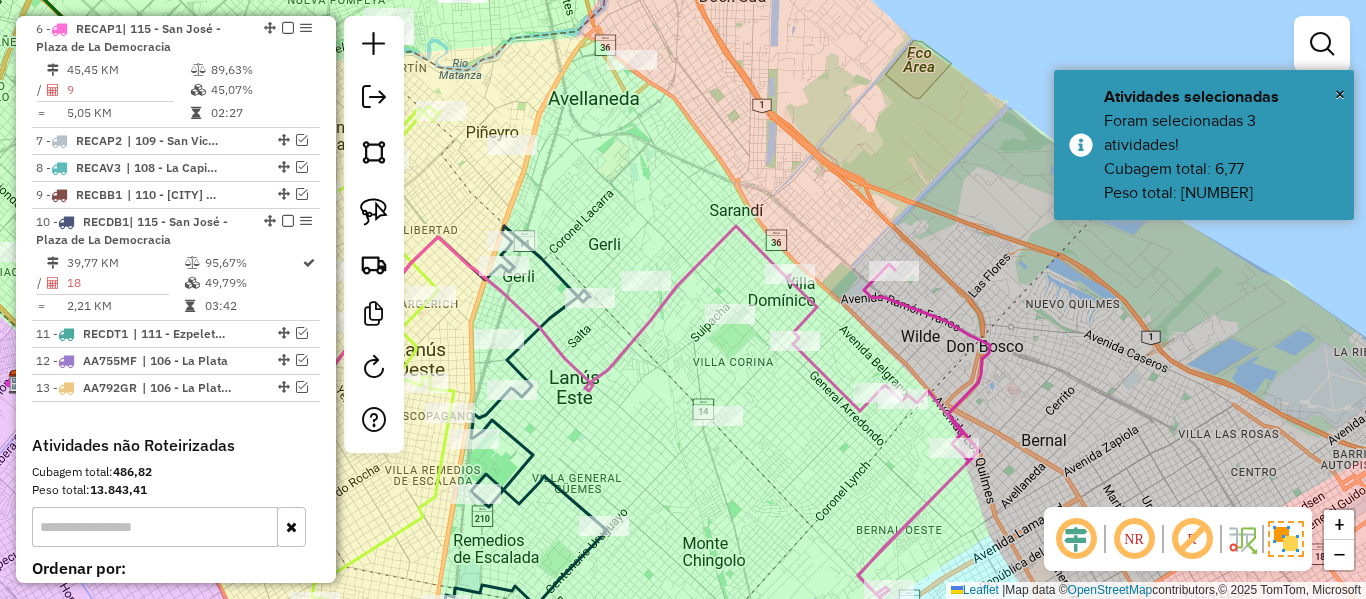 click 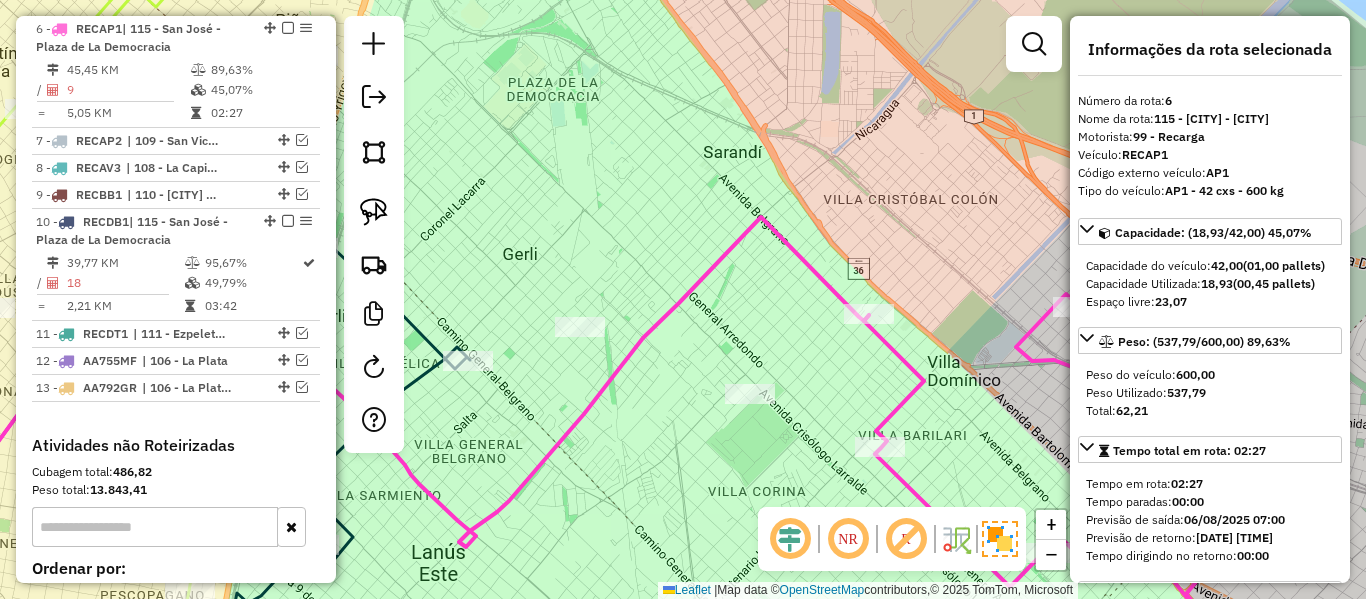 click 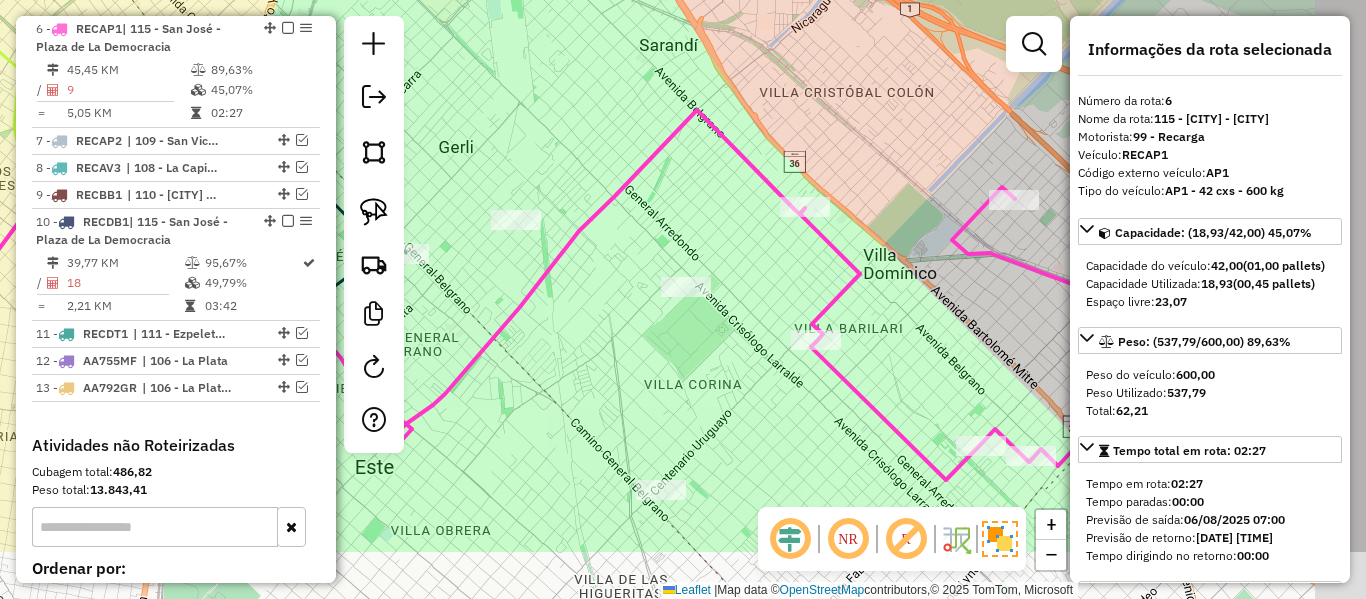 drag, startPoint x: 723, startPoint y: 280, endPoint x: 658, endPoint y: 170, distance: 127.769325 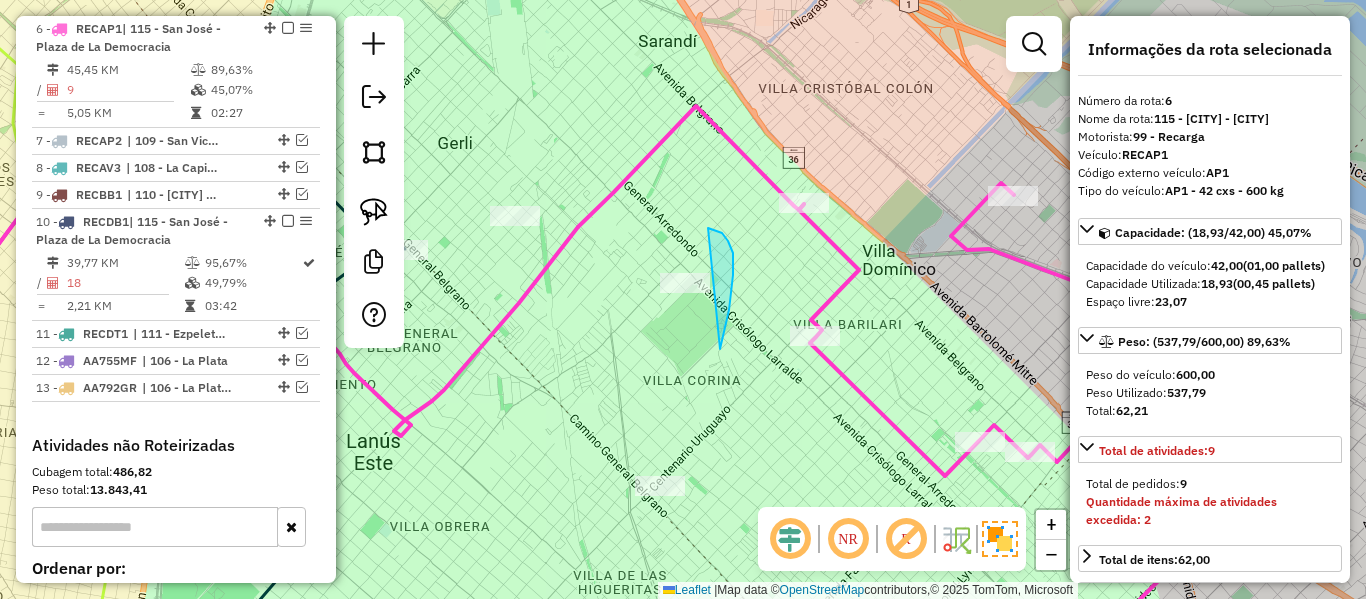 drag, startPoint x: 729, startPoint y: 310, endPoint x: 659, endPoint y: 315, distance: 70.178345 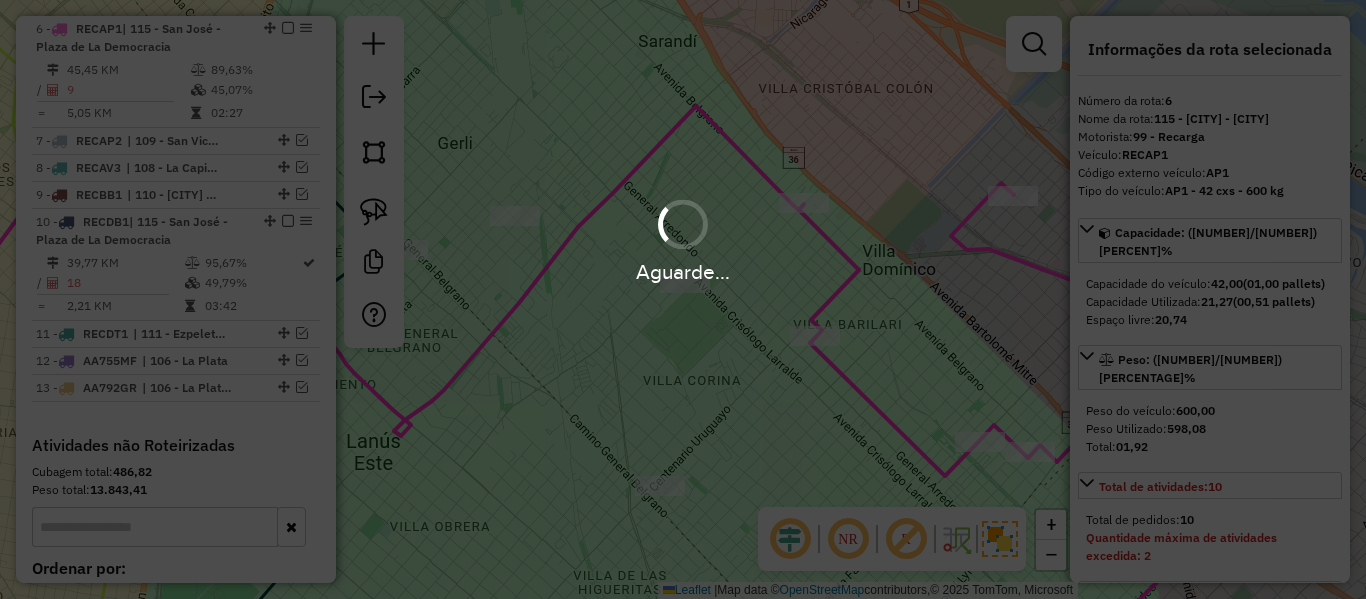 select on "**********" 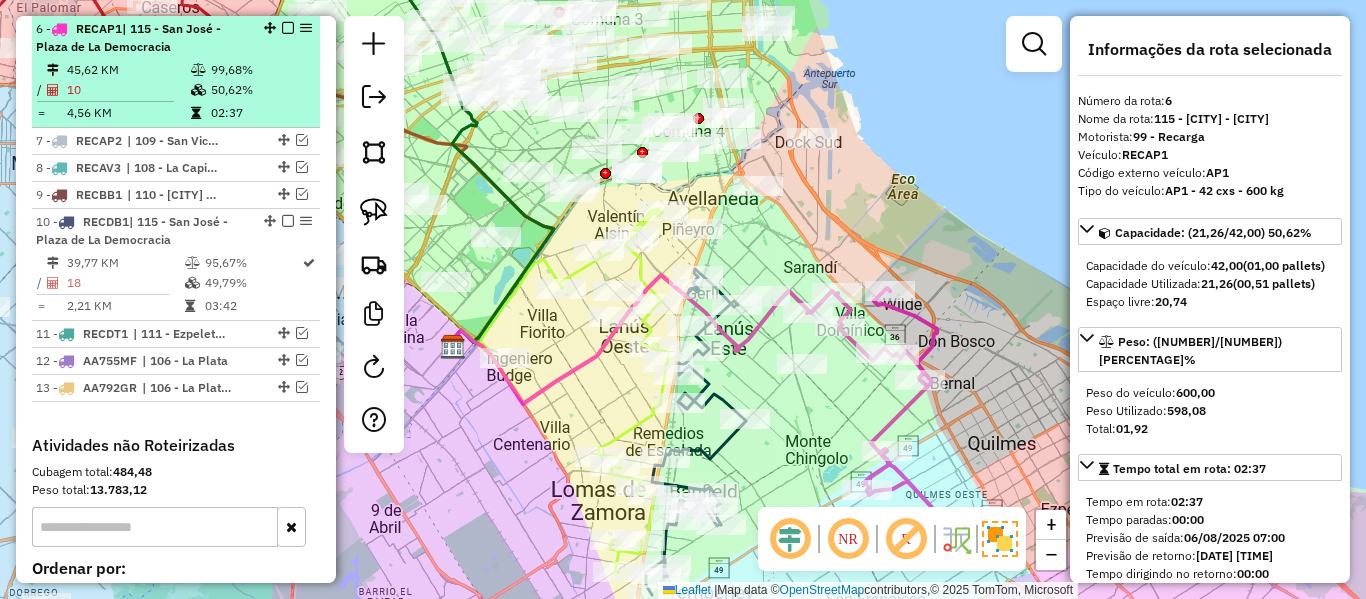 click at bounding box center (282, 28) 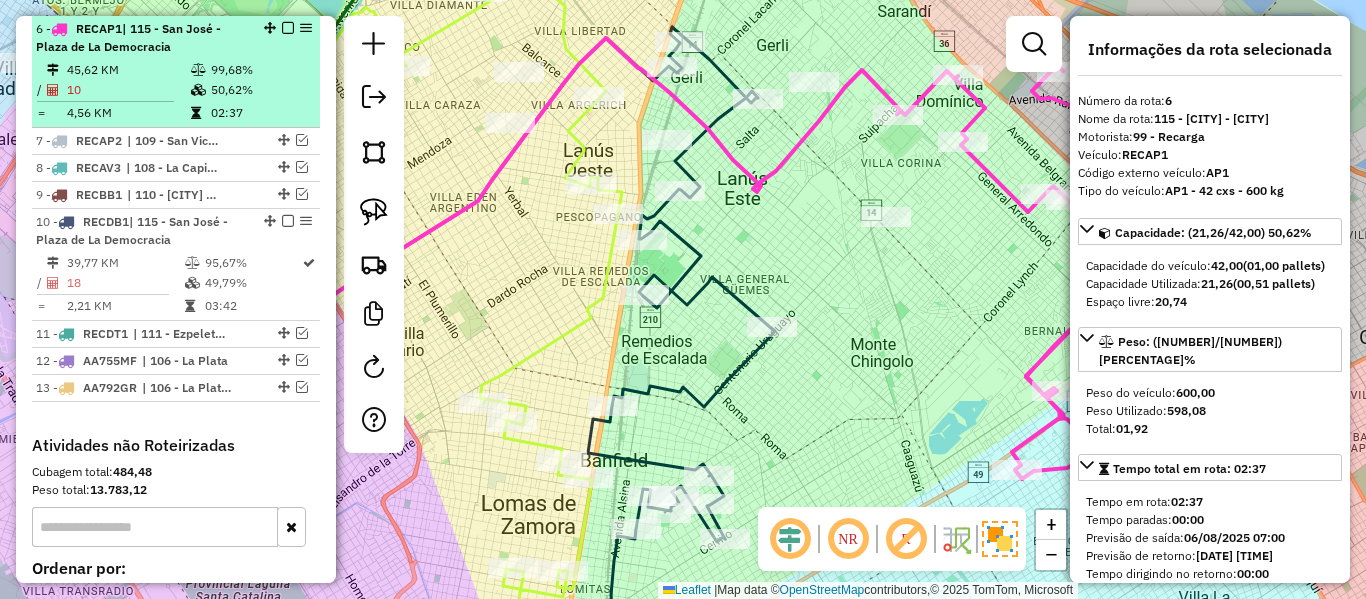 click at bounding box center (288, 28) 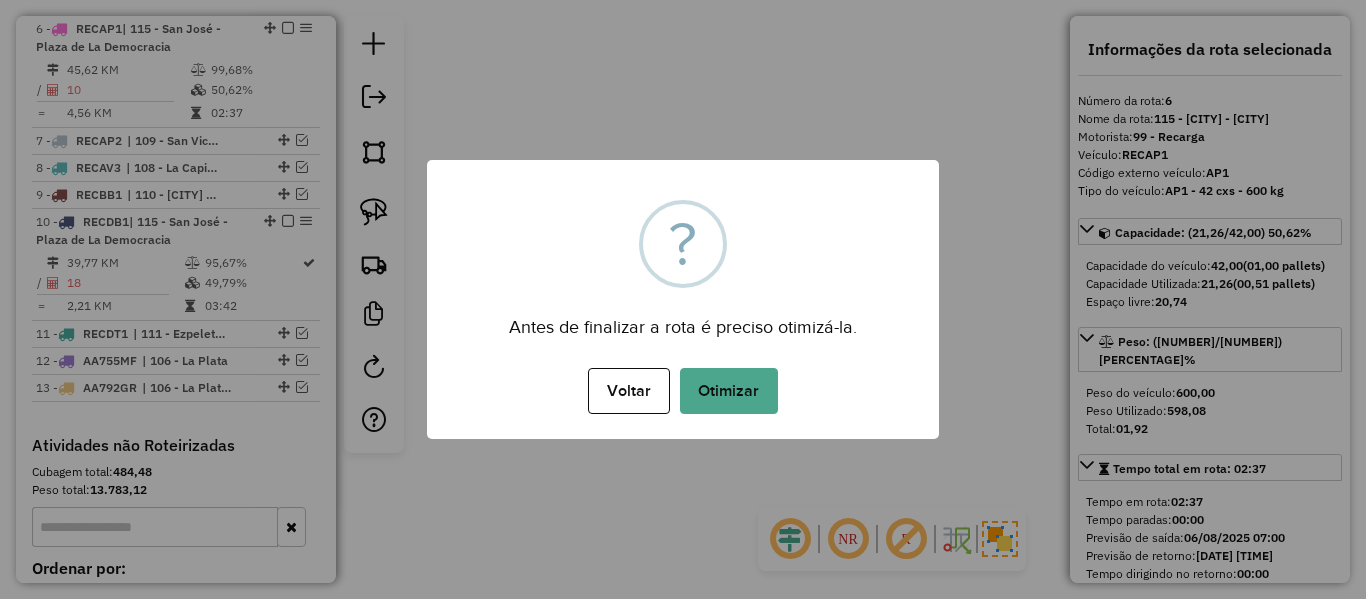 click on "Otimizar" at bounding box center [729, 391] 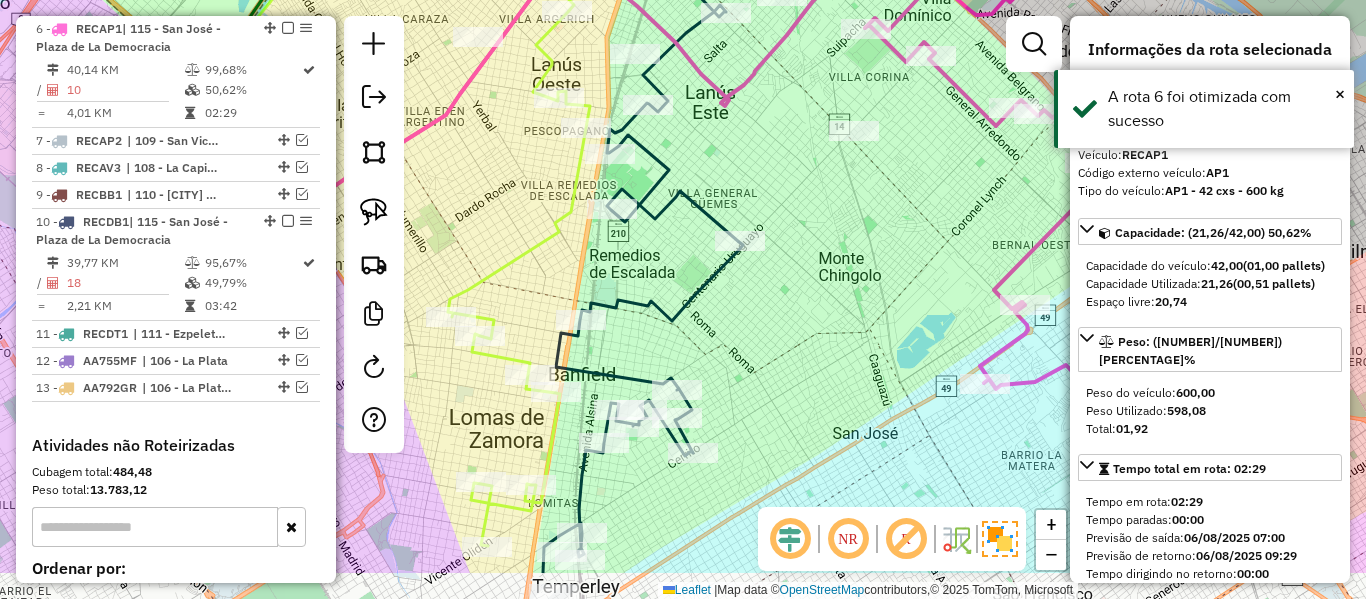 drag, startPoint x: 823, startPoint y: 400, endPoint x: 612, endPoint y: 185, distance: 301.24075 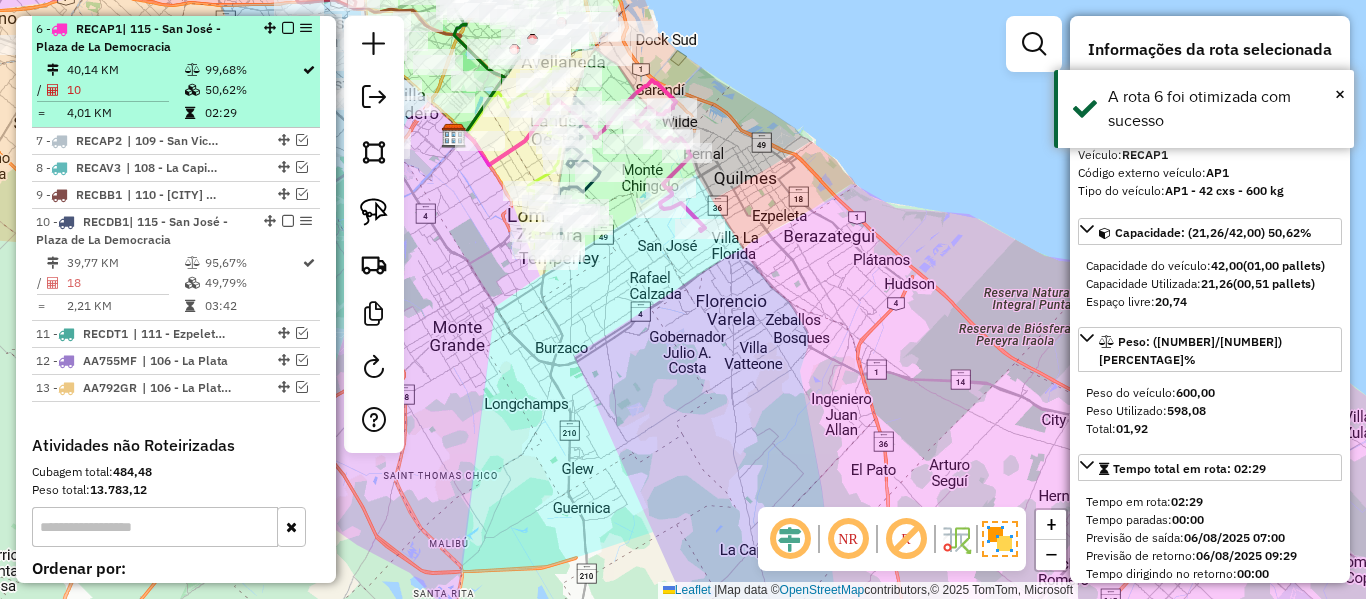 click at bounding box center (288, 28) 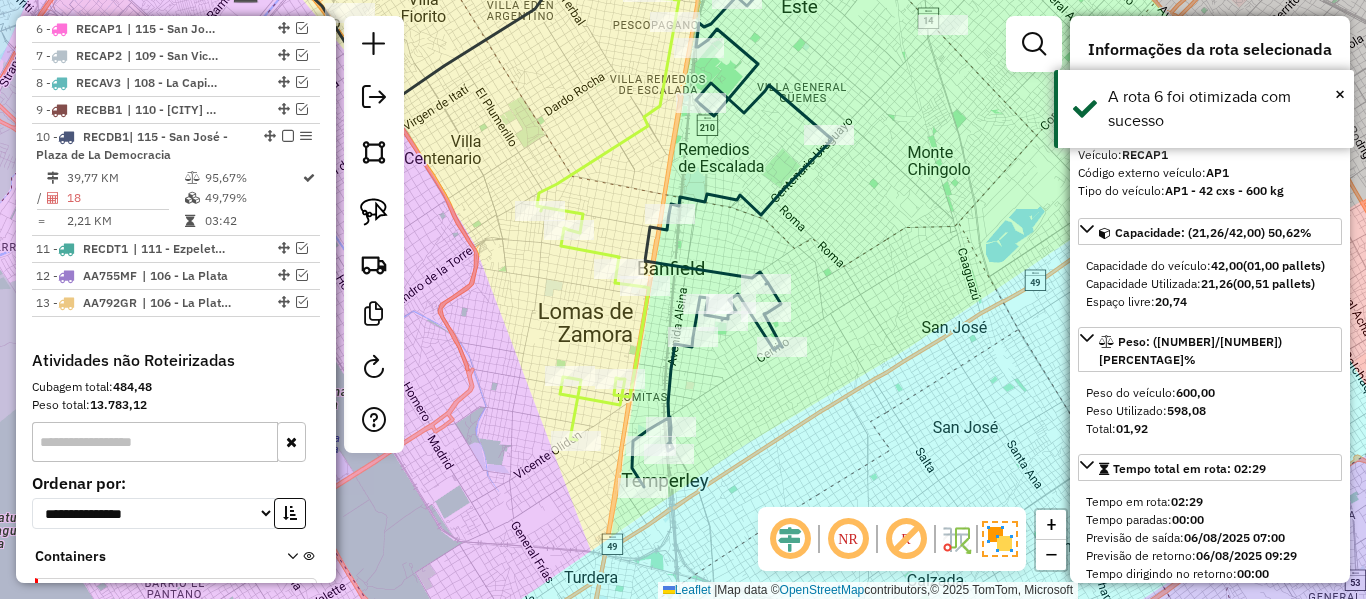drag, startPoint x: 824, startPoint y: 236, endPoint x: 802, endPoint y: 217, distance: 29.068884 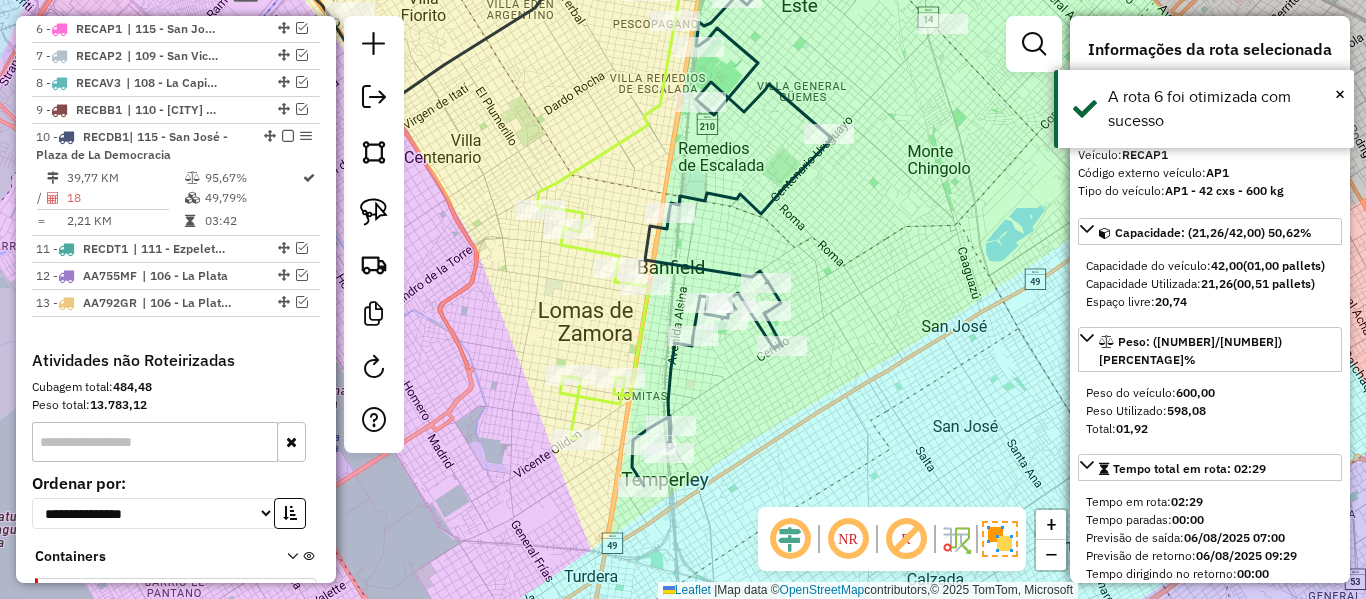 click on "Janela de atendimento Grade de atendimento Capacidade Transportadoras Veículos Cliente Pedidos  Rotas Selecione os dias de semana para filtrar as janelas de atendimento  Seg   Ter   Qua   Qui   Sex   Sáb   Dom  Informe o período da janela de atendimento: De: Até:  Filtrar exatamente a janela do cliente  Considerar janela de atendimento padrão  Selecione os dias de semana para filtrar as grades de atendimento  Seg   Ter   Qua   Qui   Sex   Sáb   Dom   Considerar clientes sem dia de atendimento cadastrado  Clientes fora do dia de atendimento selecionado Filtrar as atividades entre os valores definidos abaixo:  Peso mínimo:   Peso máximo:   Cubagem mínima:   Cubagem máxima:   De:   Até:  Filtrar as atividades entre o tempo de atendimento definido abaixo:  De:   Até:   Considerar capacidade total dos clientes não roteirizados Transportadora: Selecione um ou mais itens Tipo de veículo: Selecione um ou mais itens Veículo: Selecione um ou mais itens Motorista: Selecione um ou mais itens Nome: Rótulo:" 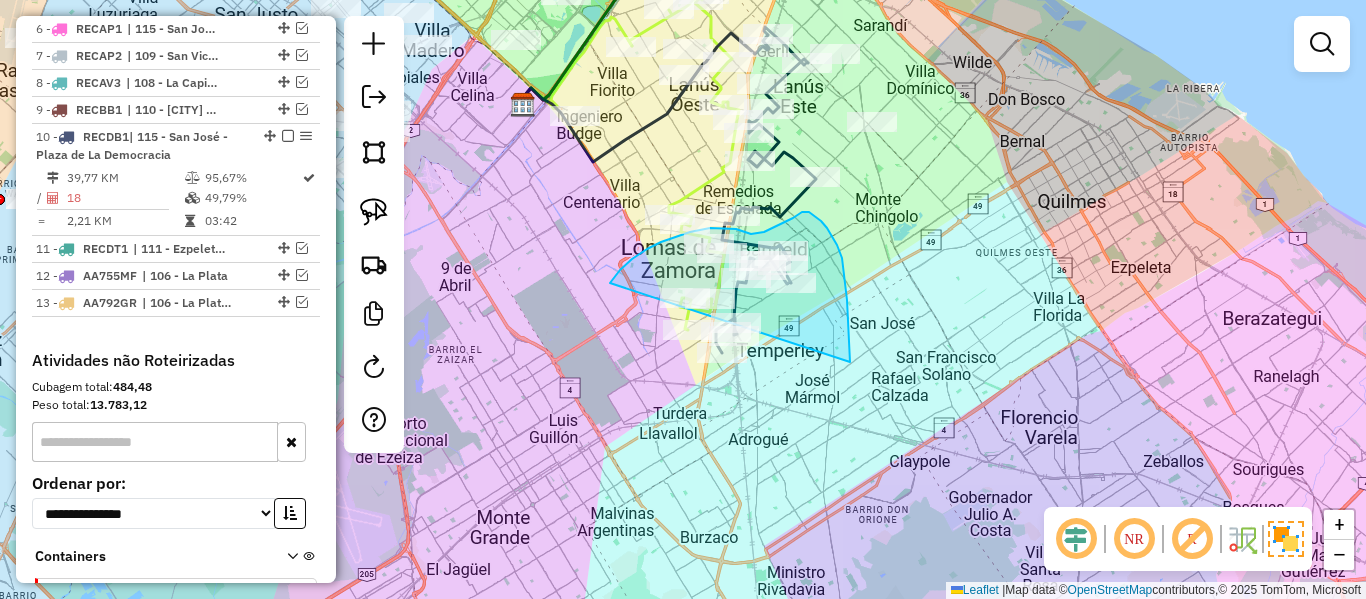 drag, startPoint x: 850, startPoint y: 362, endPoint x: 698, endPoint y: 427, distance: 165.31485 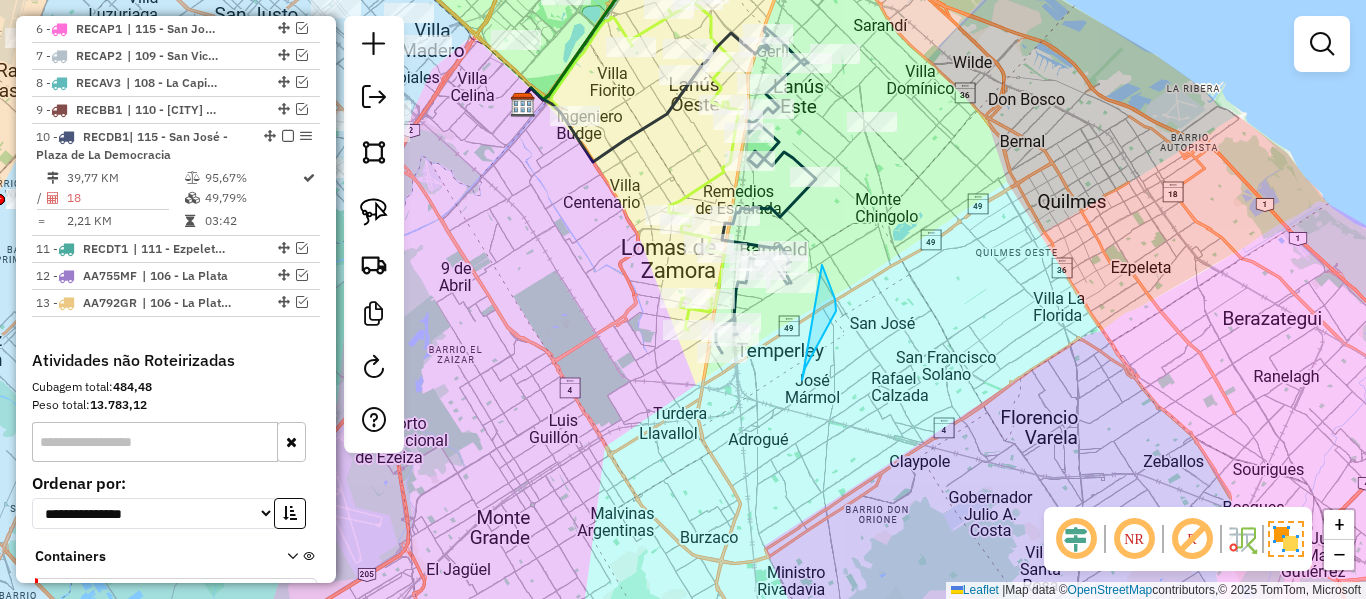 drag, startPoint x: 805, startPoint y: 368, endPoint x: 812, endPoint y: 230, distance: 138.17743 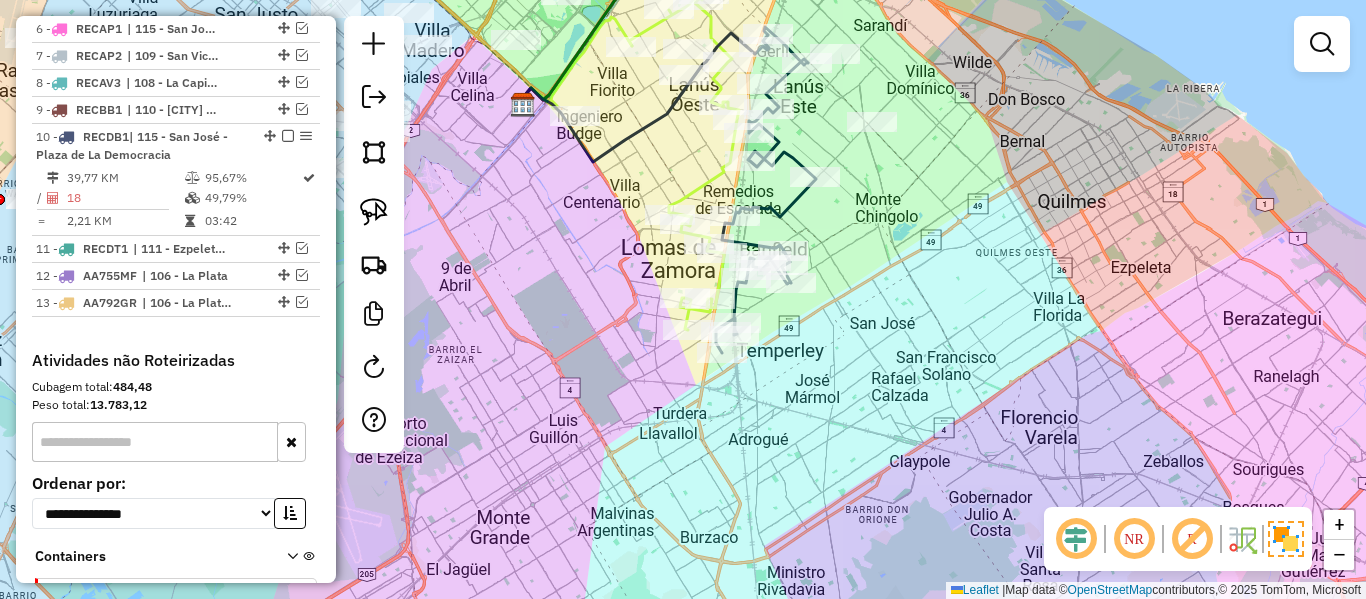 click 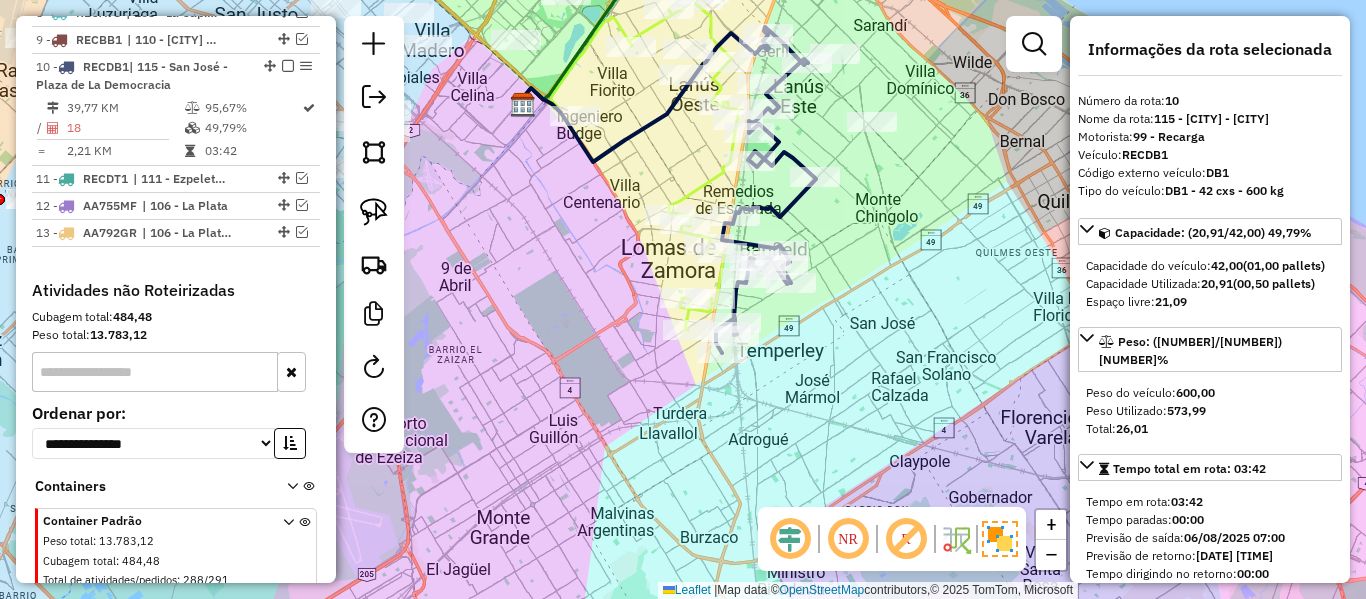 scroll, scrollTop: 1382, scrollLeft: 0, axis: vertical 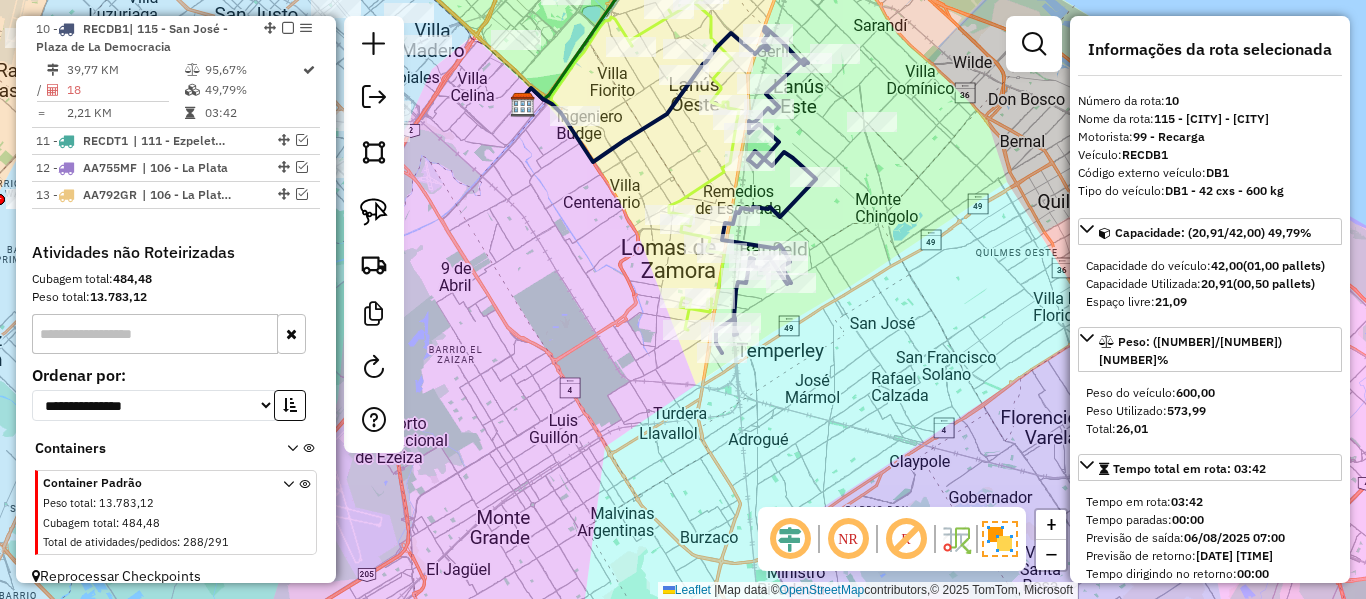 click on "Janela de atendimento Grade de atendimento Capacidade Transportadoras Veículos Cliente Pedidos  Rotas Selecione os dias de semana para filtrar as janelas de atendimento  Seg   Ter   Qua   Qui   Sex   Sáb   Dom  Informe o período da janela de atendimento: De: Até:  Filtrar exatamente a janela do cliente  Considerar janela de atendimento padrão  Selecione os dias de semana para filtrar as grades de atendimento  Seg   Ter   Qua   Qui   Sex   Sáb   Dom   Considerar clientes sem dia de atendimento cadastrado  Clientes fora do dia de atendimento selecionado Filtrar as atividades entre os valores definidos abaixo:  Peso mínimo:   Peso máximo:   Cubagem mínima:   Cubagem máxima:   De:   Até:  Filtrar as atividades entre o tempo de atendimento definido abaixo:  De:   Até:   Considerar capacidade total dos clientes não roteirizados Transportadora: Selecione um ou mais itens Tipo de veículo: Selecione um ou mais itens Veículo: Selecione um ou mais itens Motorista: Selecione um ou mais itens Nome: Rótulo:" 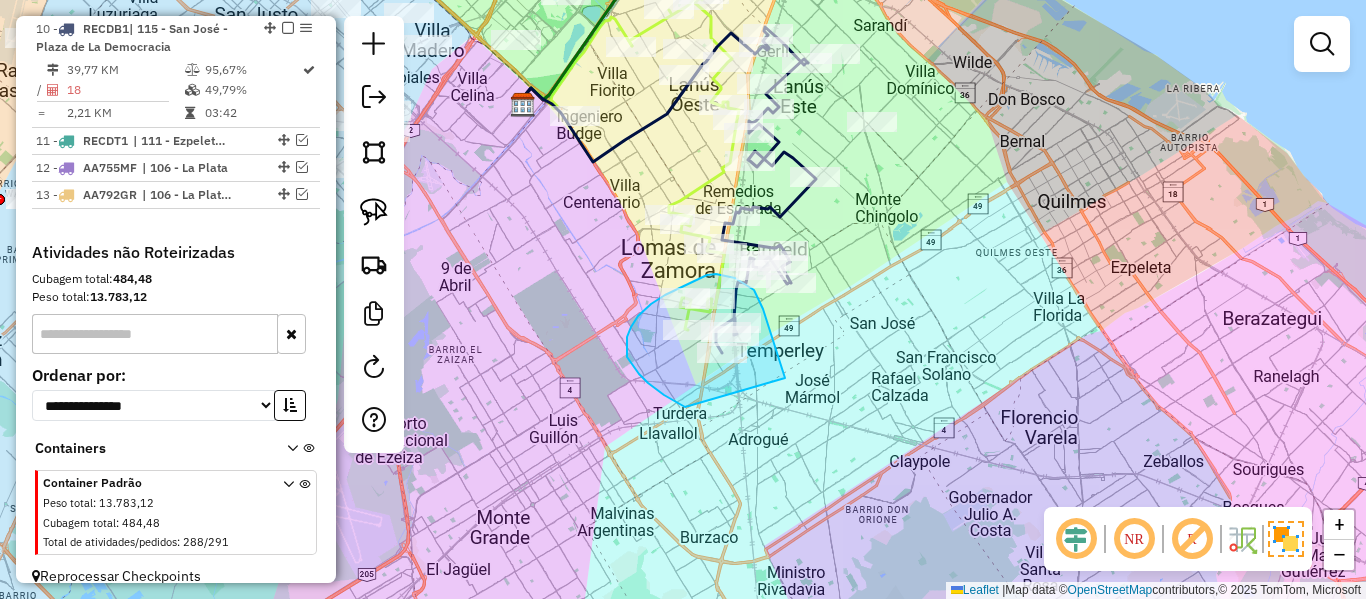 drag, startPoint x: 785, startPoint y: 378, endPoint x: 752, endPoint y: 442, distance: 72.00694 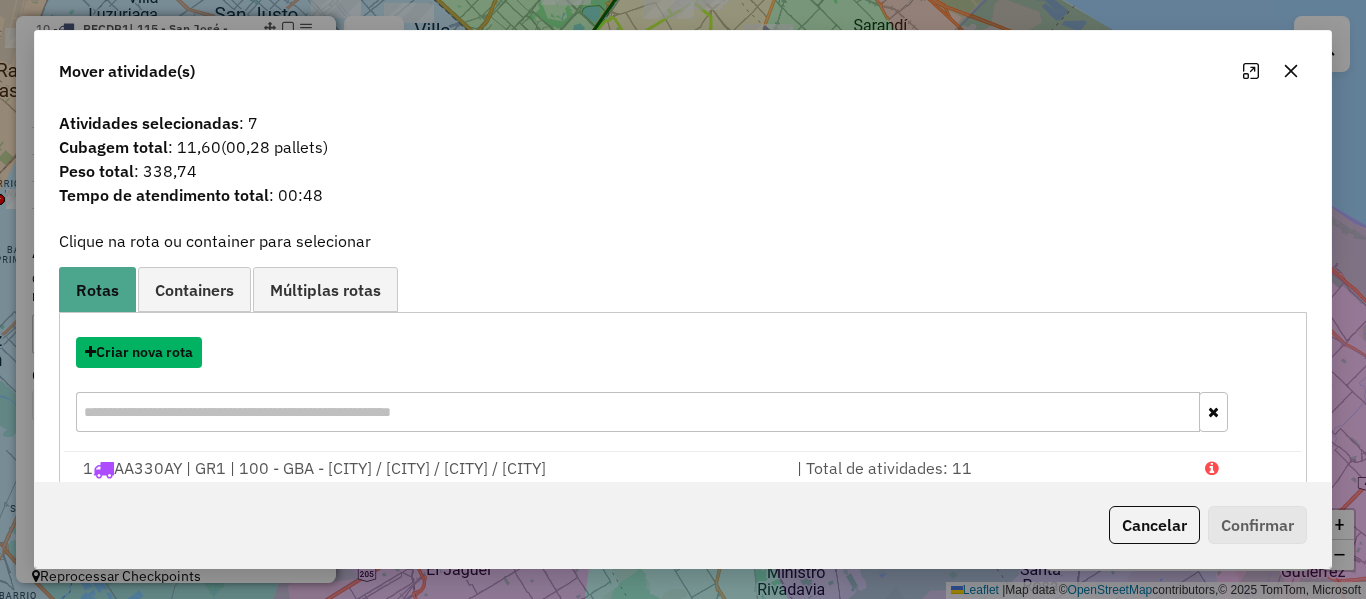 click on "Criar nova rota" at bounding box center (139, 352) 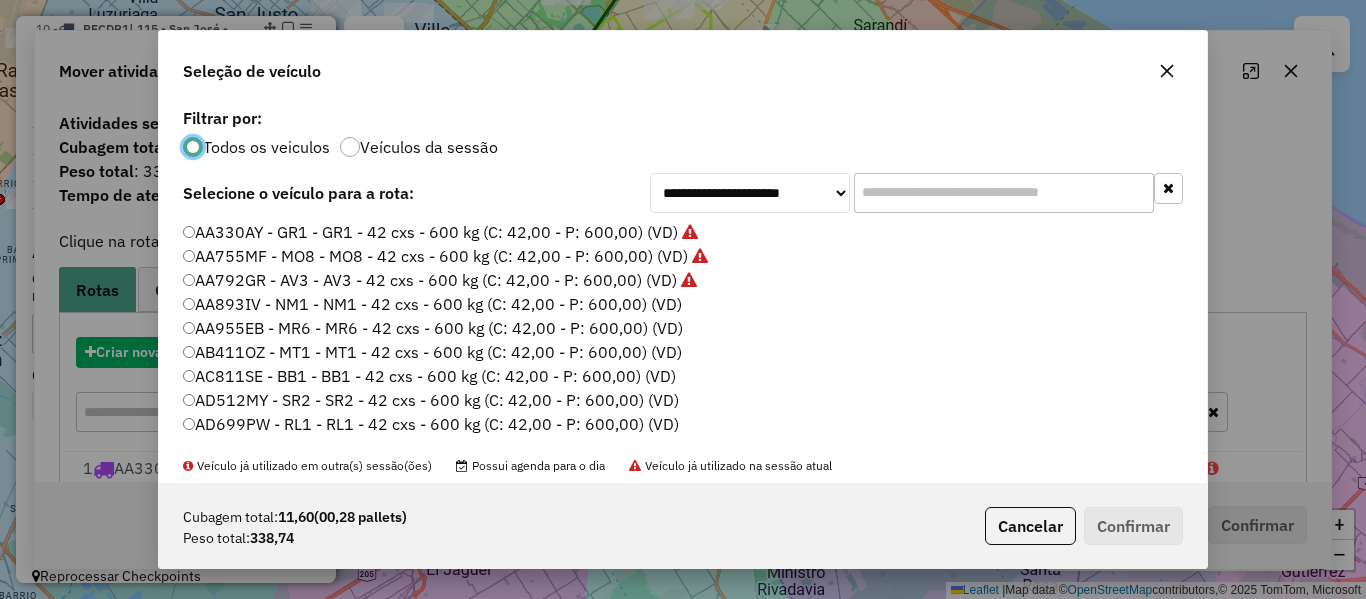 scroll, scrollTop: 11, scrollLeft: 6, axis: both 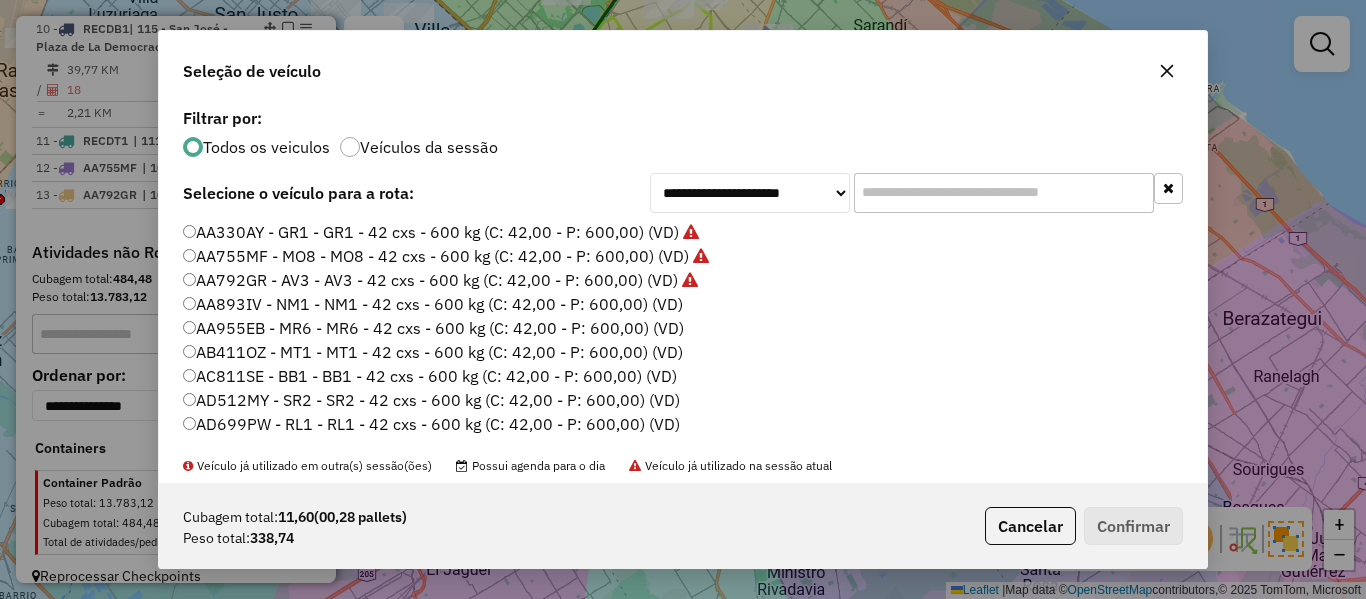 click on "AA893IV - NM1 - NM1 - 42 cxs - 600 kg (C: 42,00 - P: 600,00) (VD)" 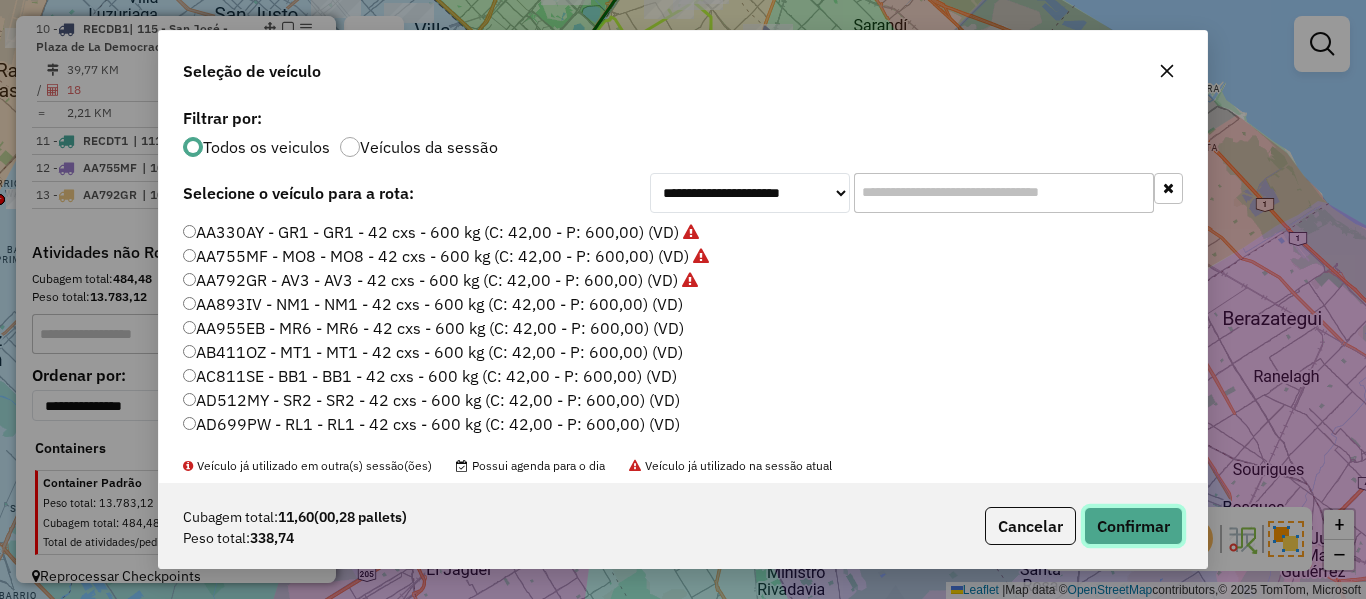 click on "Confirmar" 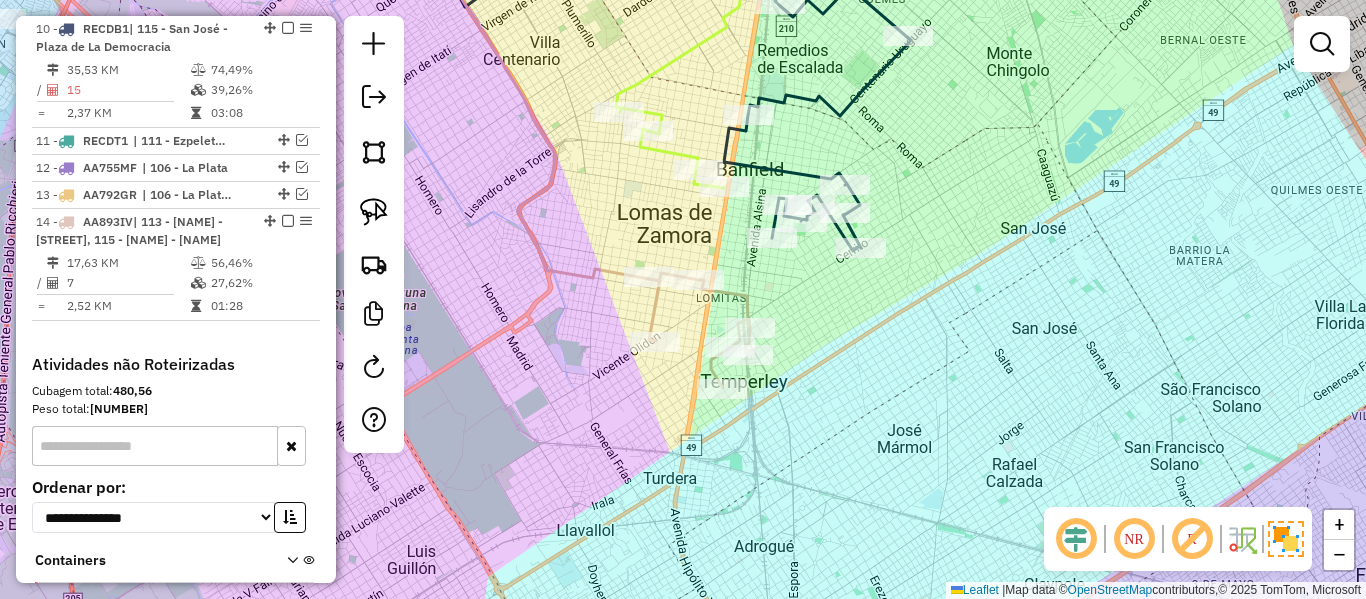 click 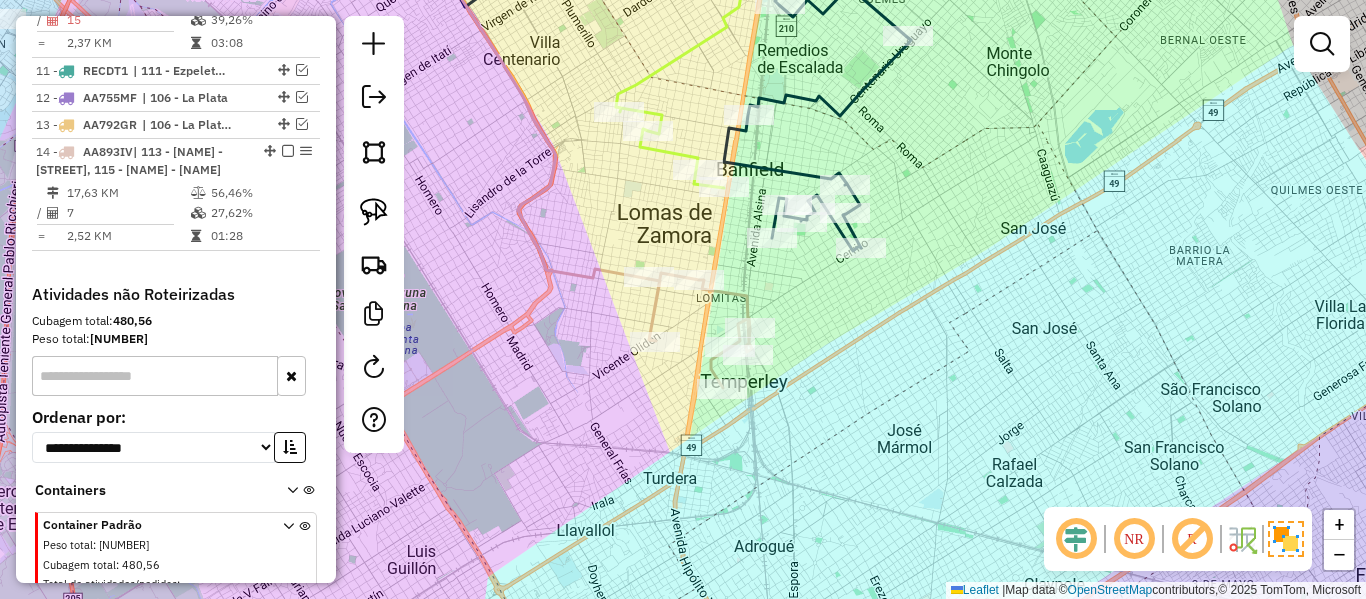 select on "**********" 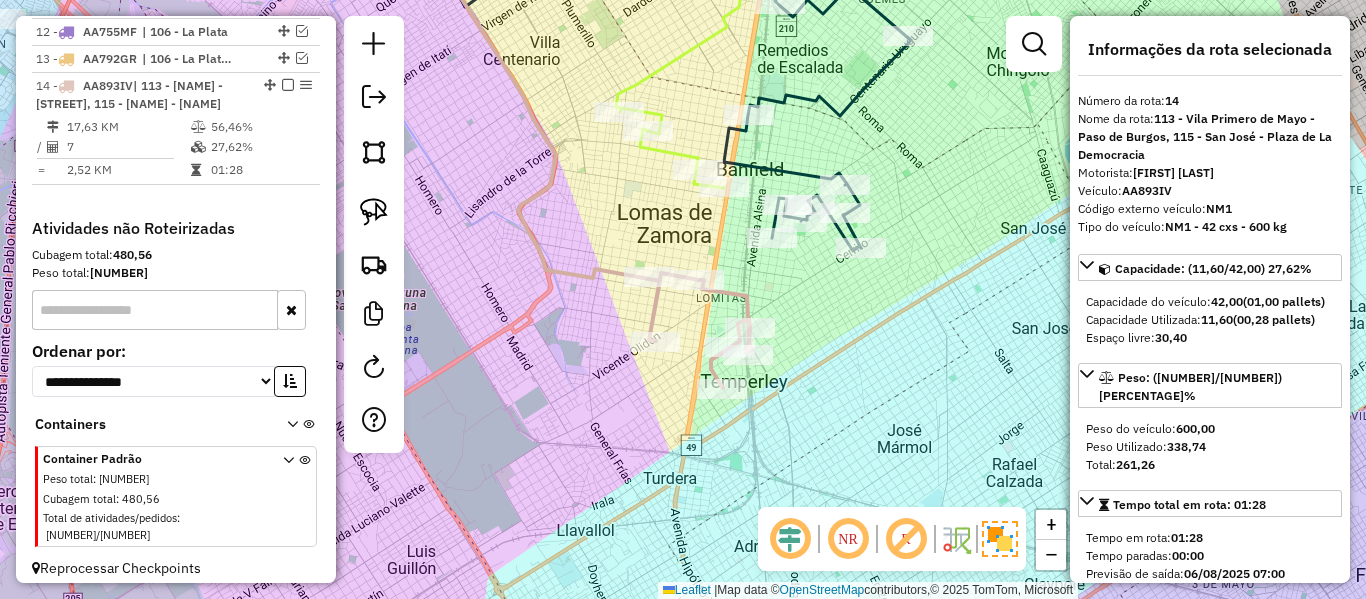 scroll, scrollTop: 1550, scrollLeft: 0, axis: vertical 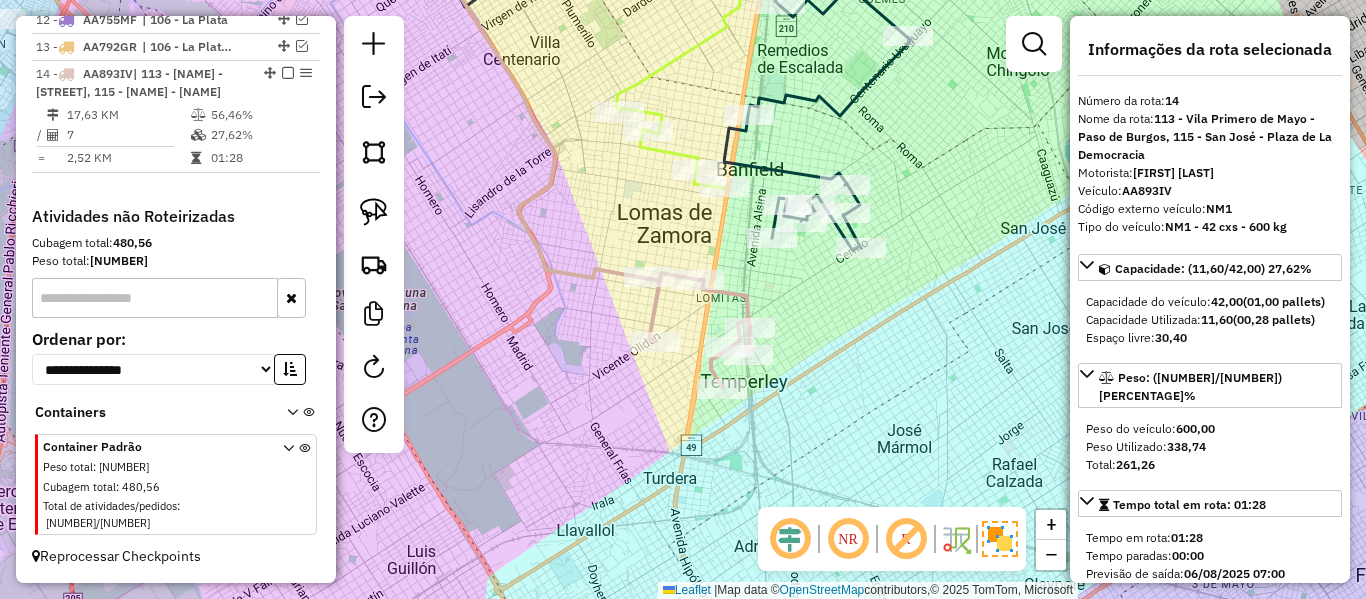 click 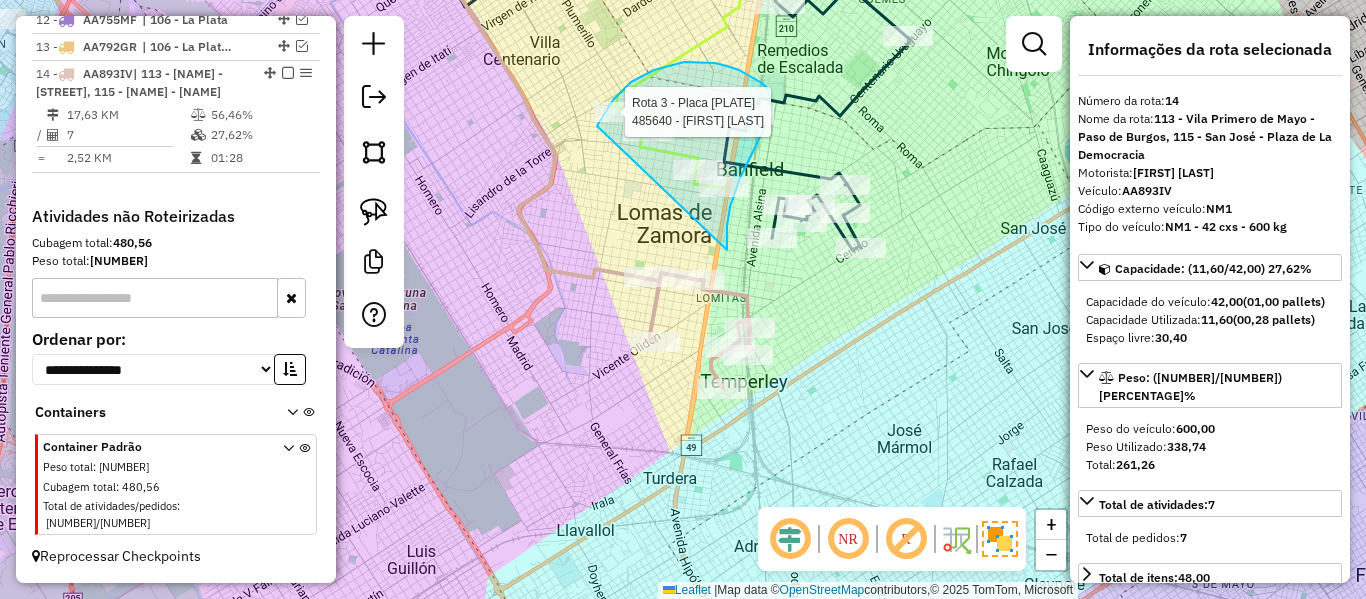 drag, startPoint x: 734, startPoint y: 197, endPoint x: 585, endPoint y: 266, distance: 164.2011 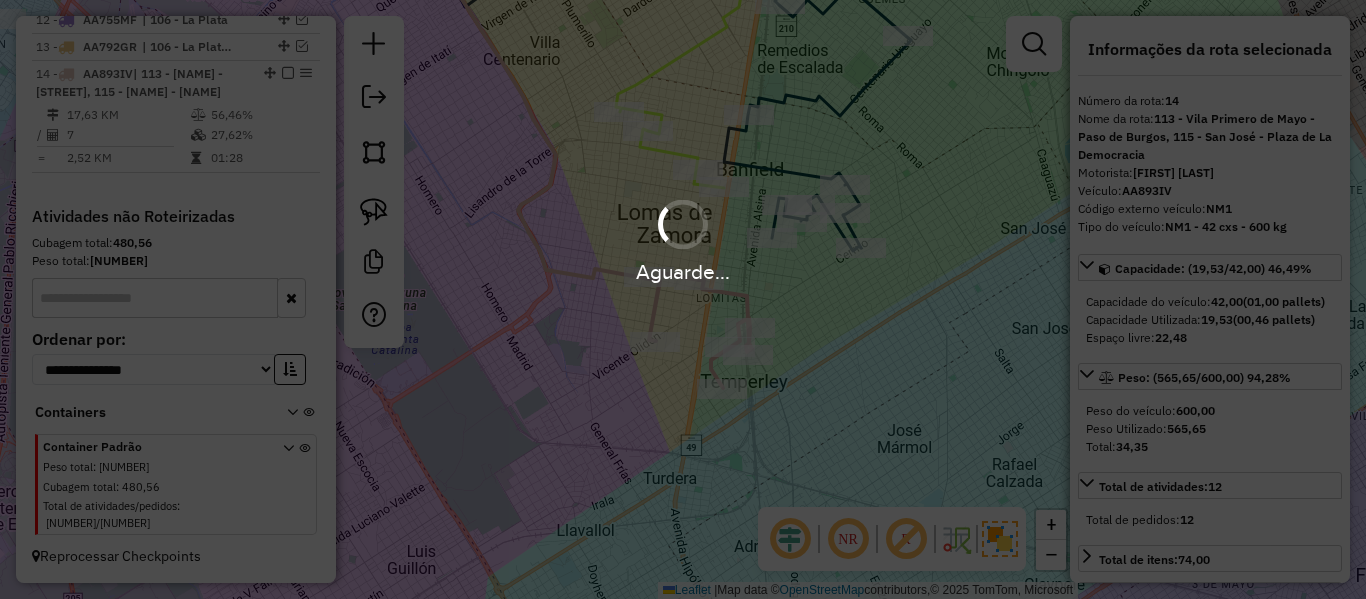 select on "**********" 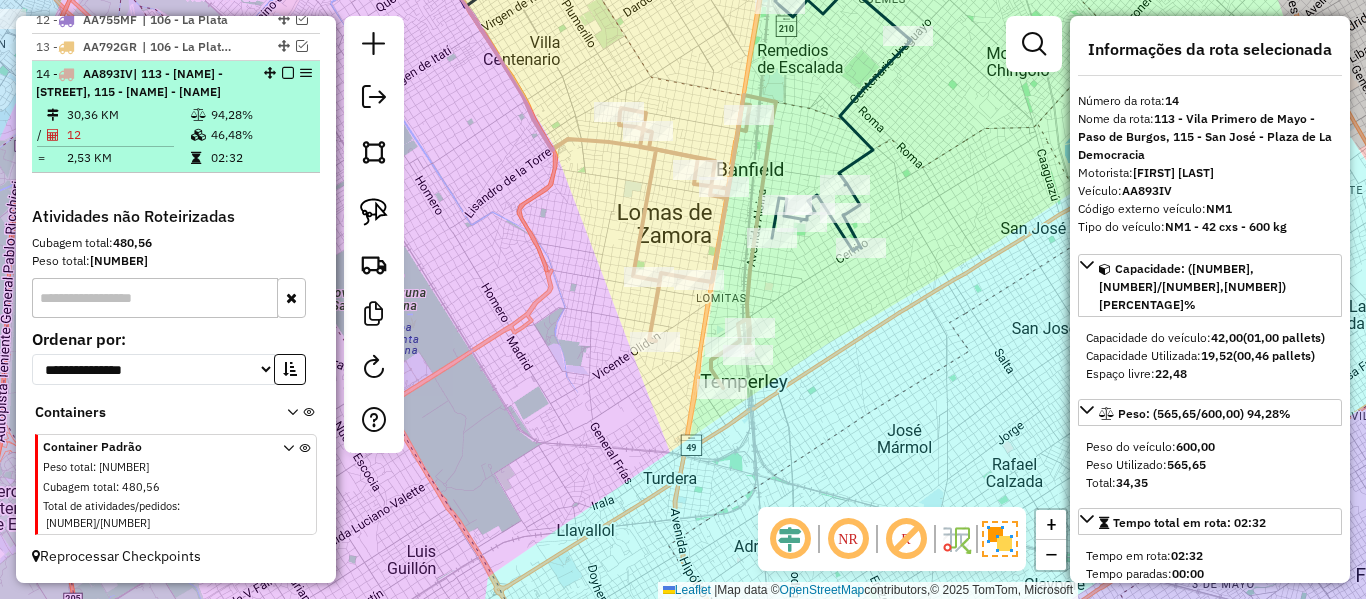click at bounding box center [288, 73] 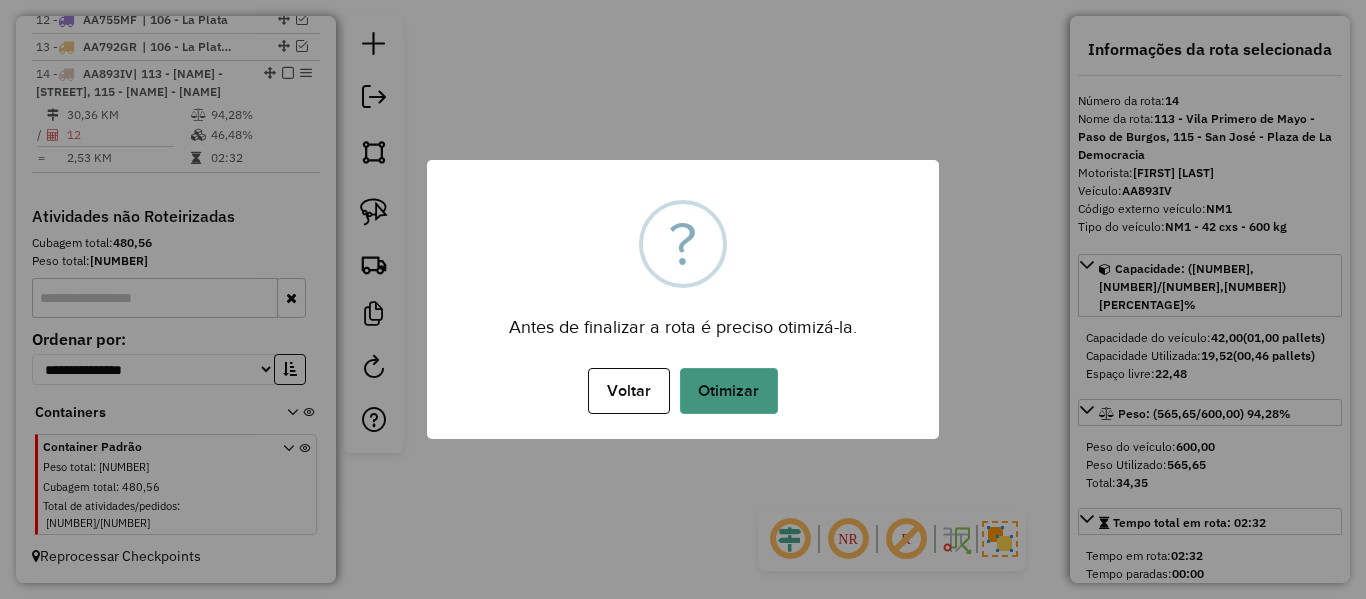 click on "Otimizar" at bounding box center [729, 391] 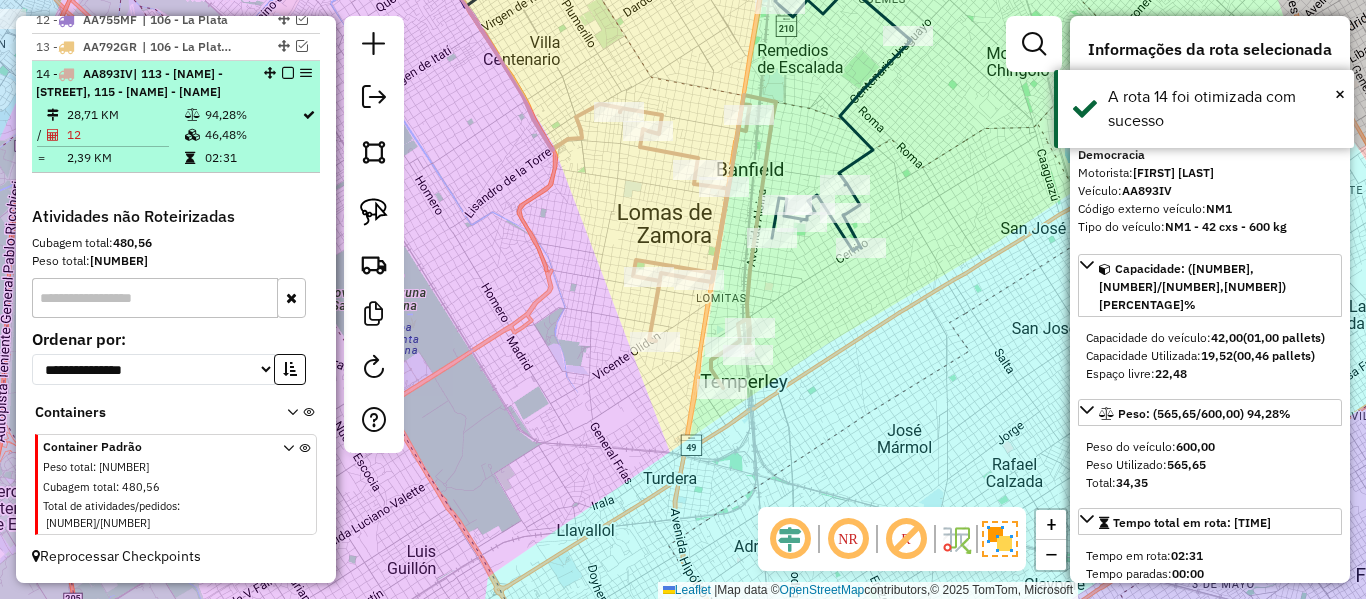 click at bounding box center (288, 73) 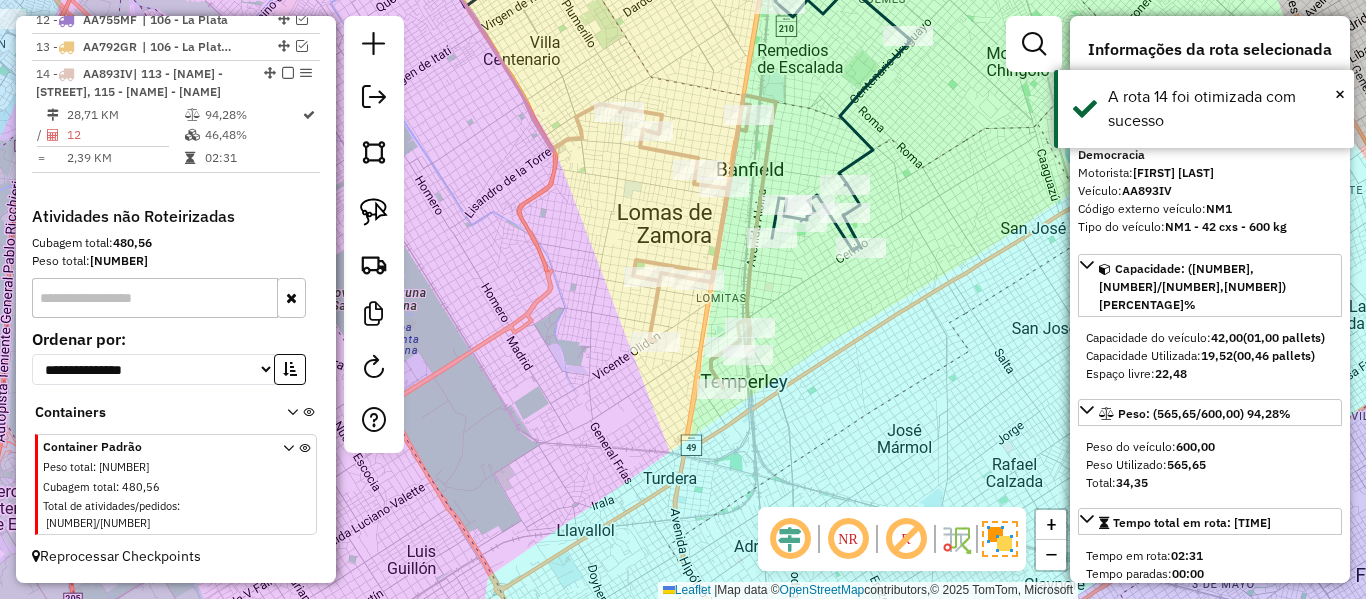 scroll, scrollTop: 1429, scrollLeft: 0, axis: vertical 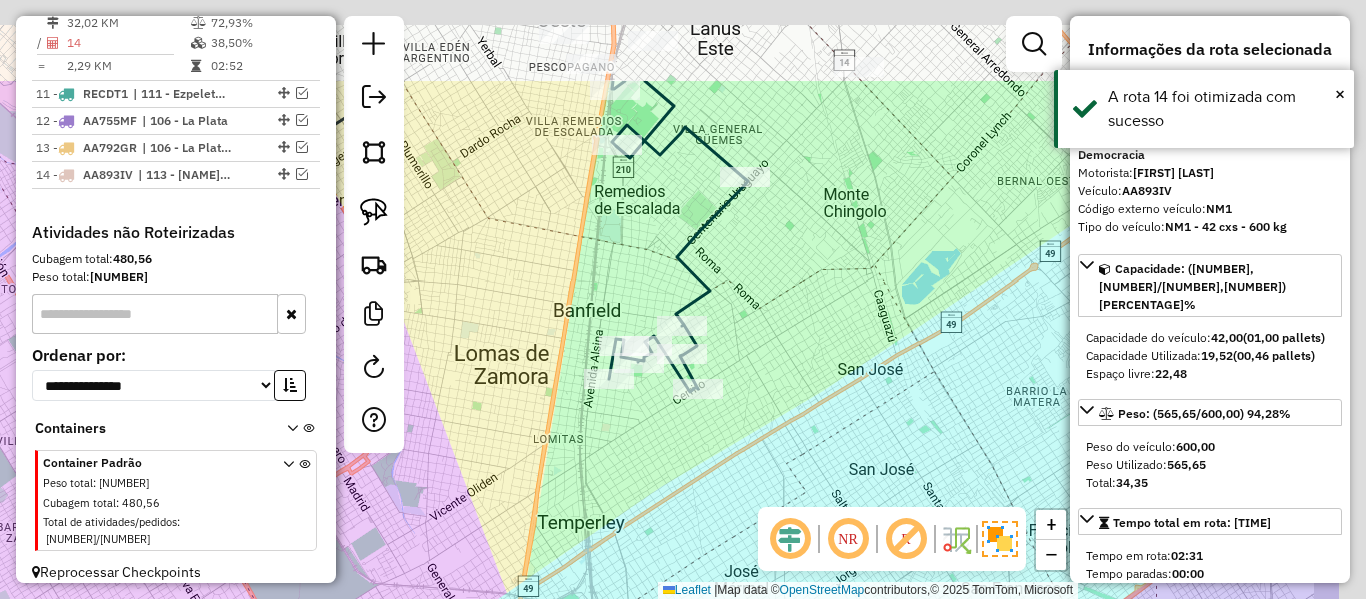 drag, startPoint x: 797, startPoint y: 177, endPoint x: 690, endPoint y: 272, distance: 143.08739 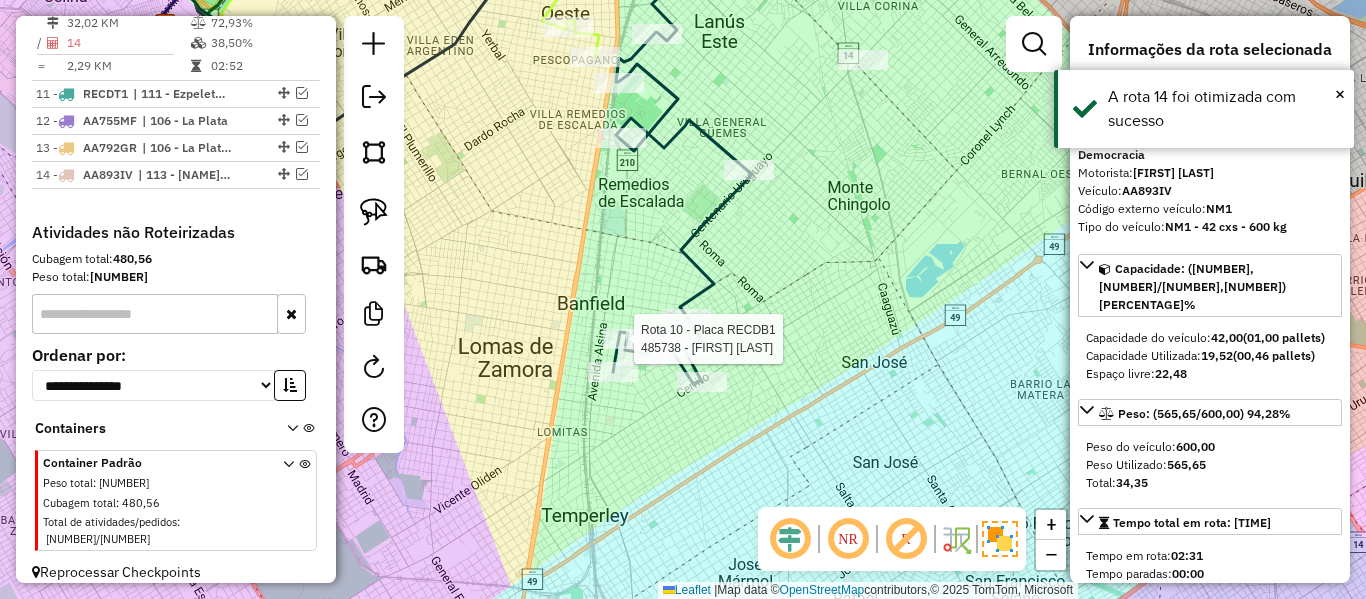click 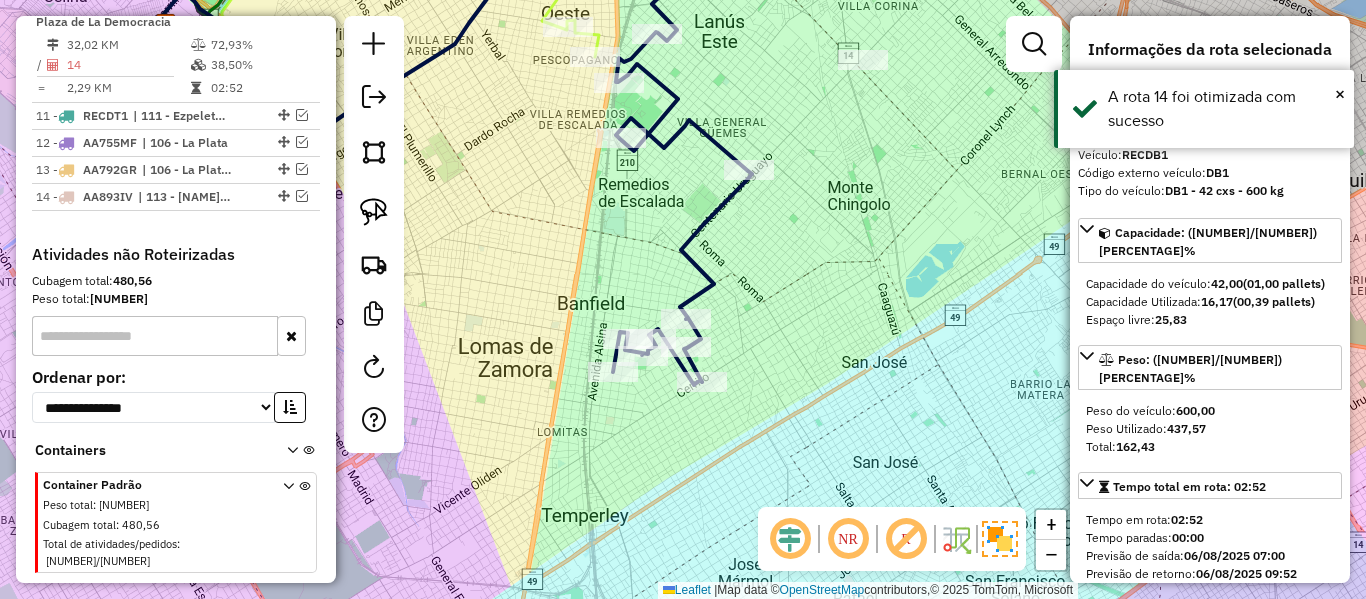 scroll, scrollTop: 1382, scrollLeft: 0, axis: vertical 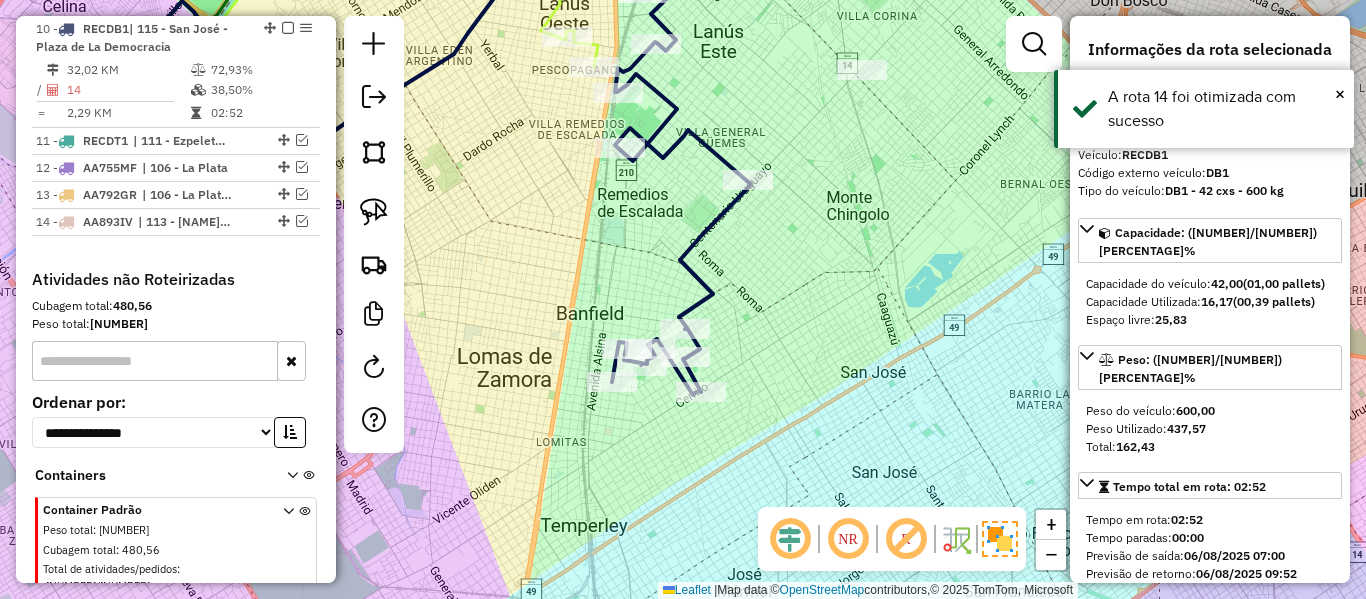 drag, startPoint x: 832, startPoint y: 254, endPoint x: 762, endPoint y: 431, distance: 190.33917 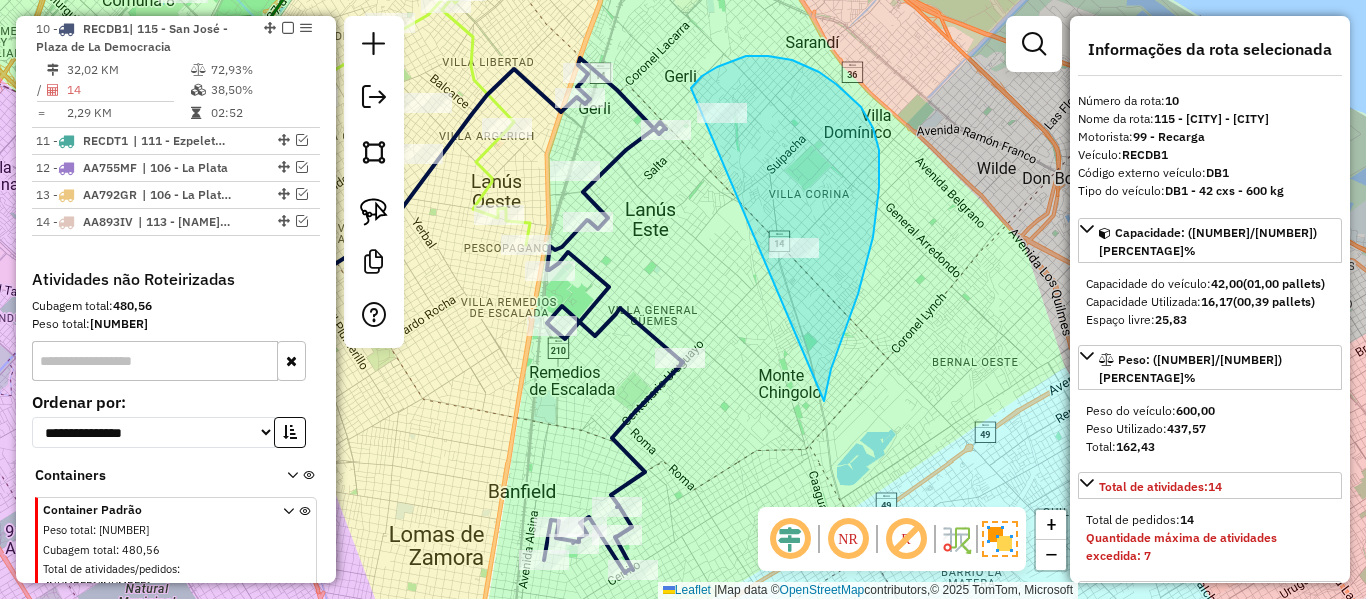 drag, startPoint x: 824, startPoint y: 401, endPoint x: 674, endPoint y: 176, distance: 270.41635 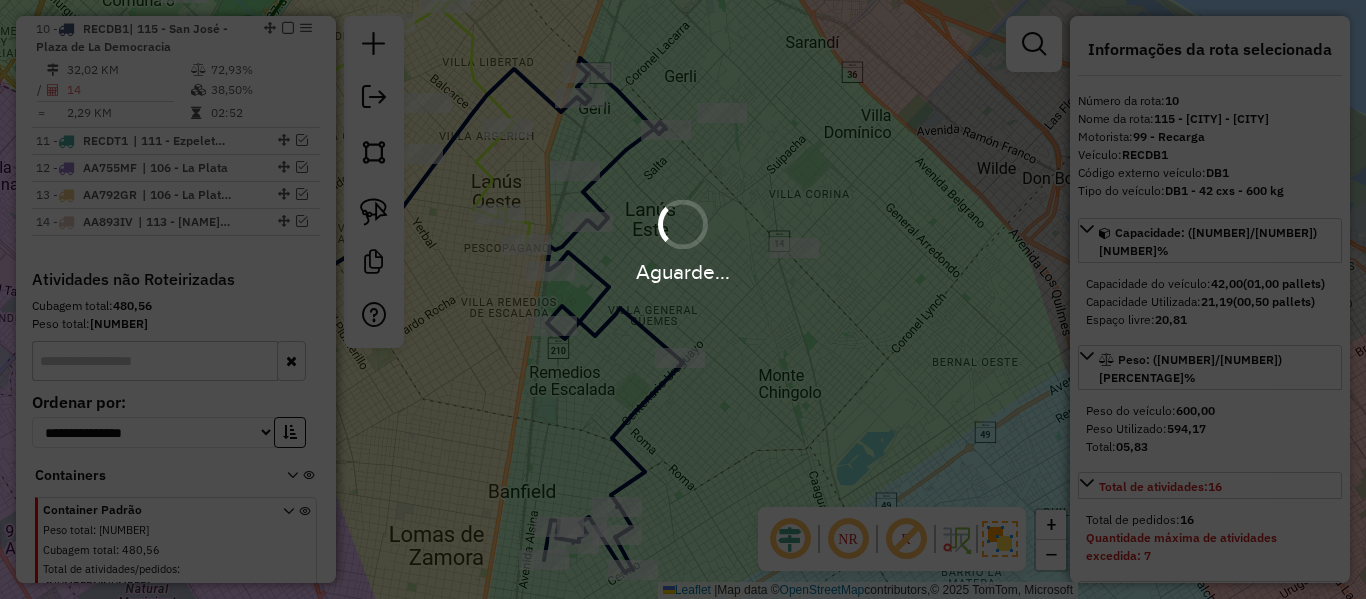 select on "**********" 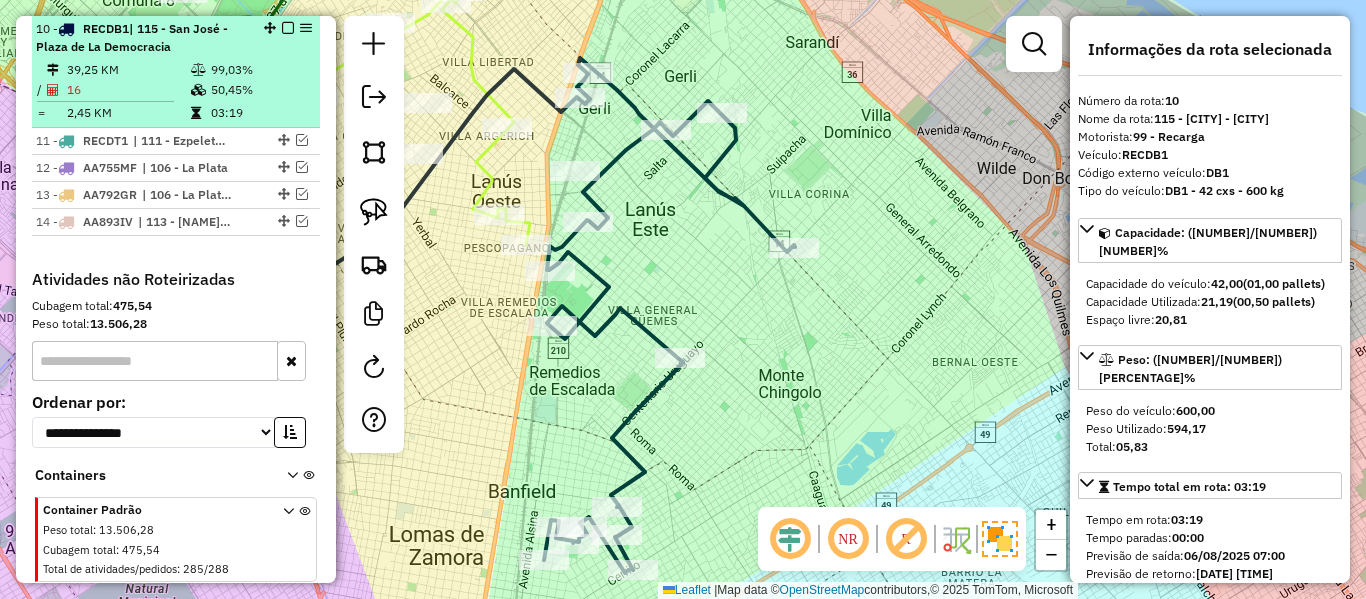 click at bounding box center [288, 28] 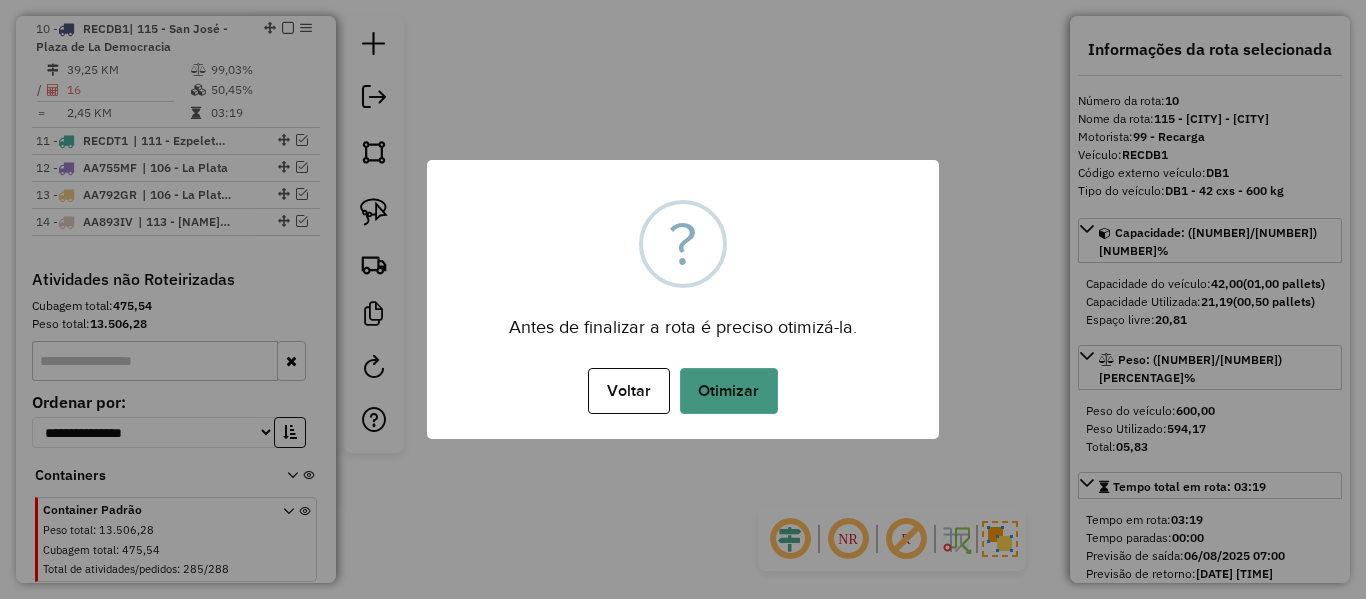 drag, startPoint x: 723, startPoint y: 372, endPoint x: 768, endPoint y: 386, distance: 47.127487 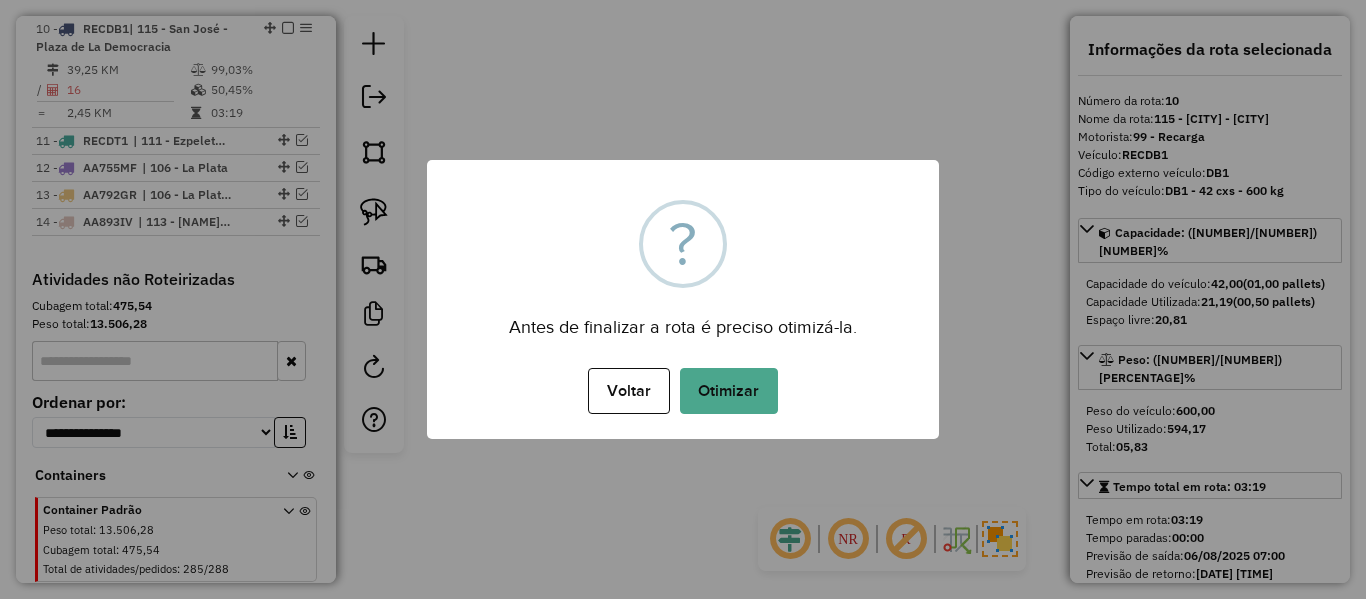 click on "Otimizar" at bounding box center [729, 391] 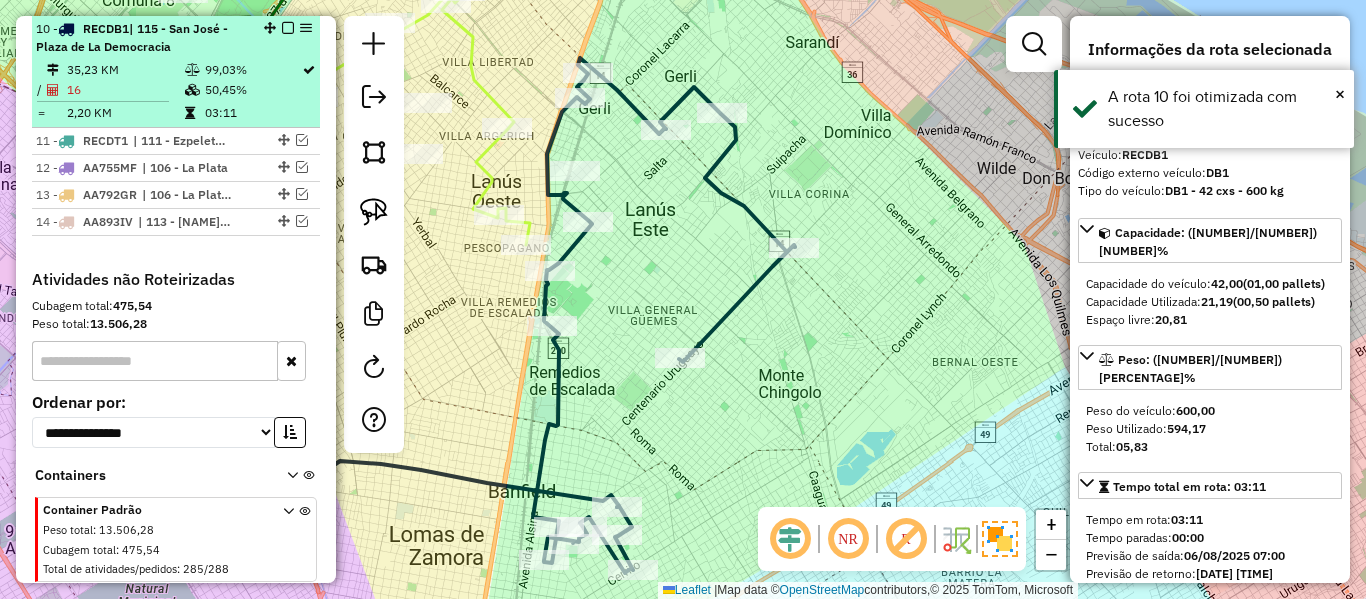 click at bounding box center [288, 28] 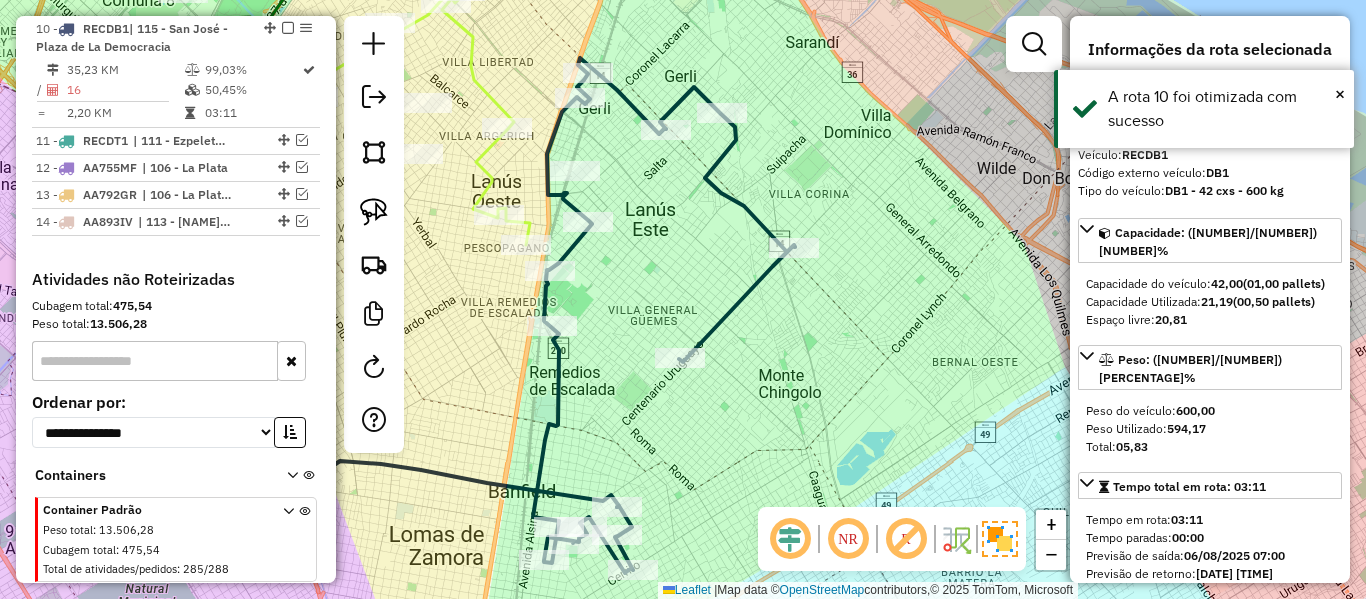 scroll, scrollTop: 1344, scrollLeft: 0, axis: vertical 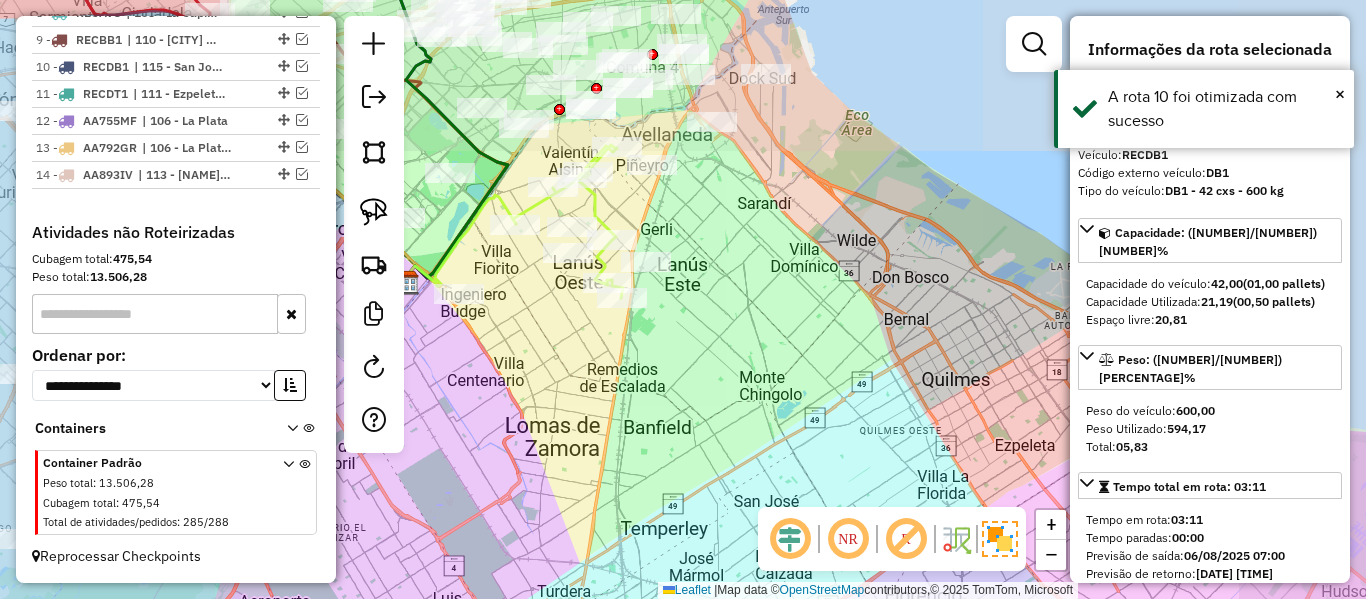 drag, startPoint x: 738, startPoint y: 344, endPoint x: 806, endPoint y: 416, distance: 99.03535 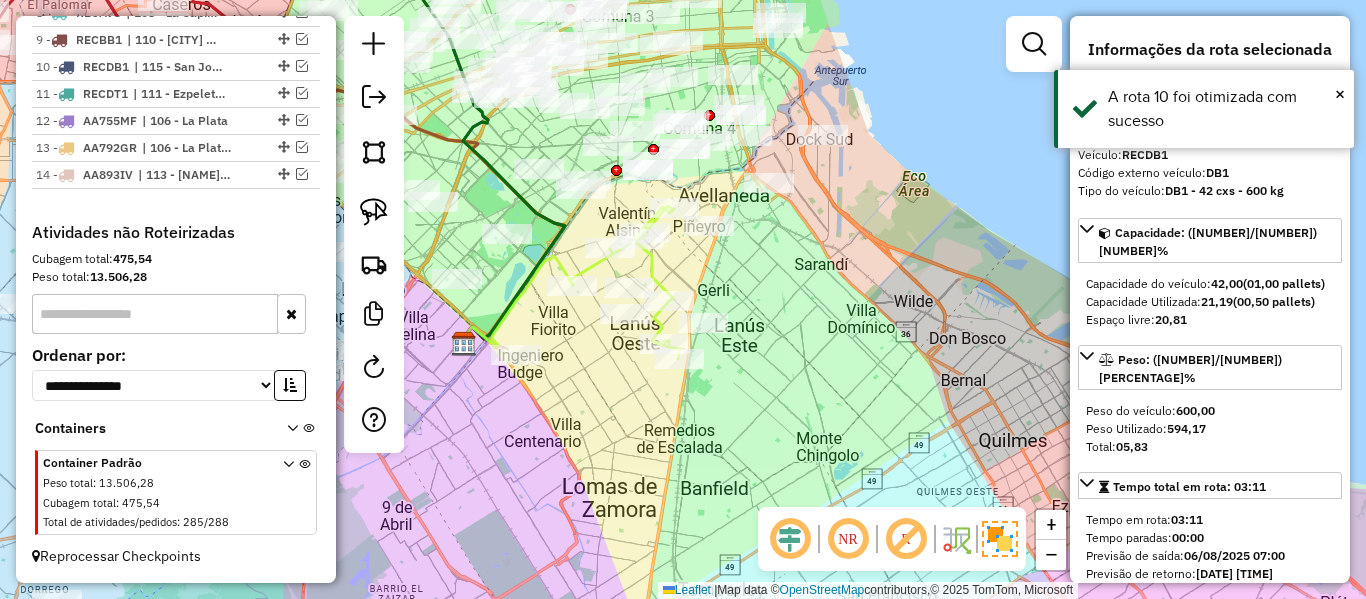 click 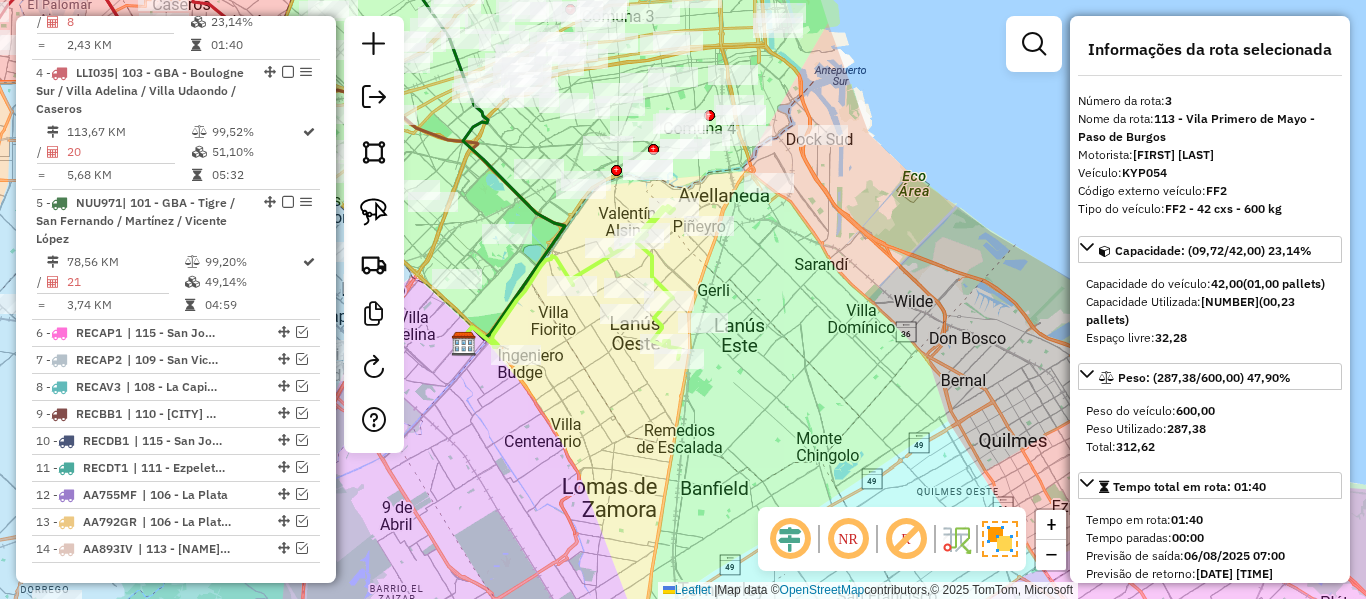 scroll, scrollTop: 902, scrollLeft: 0, axis: vertical 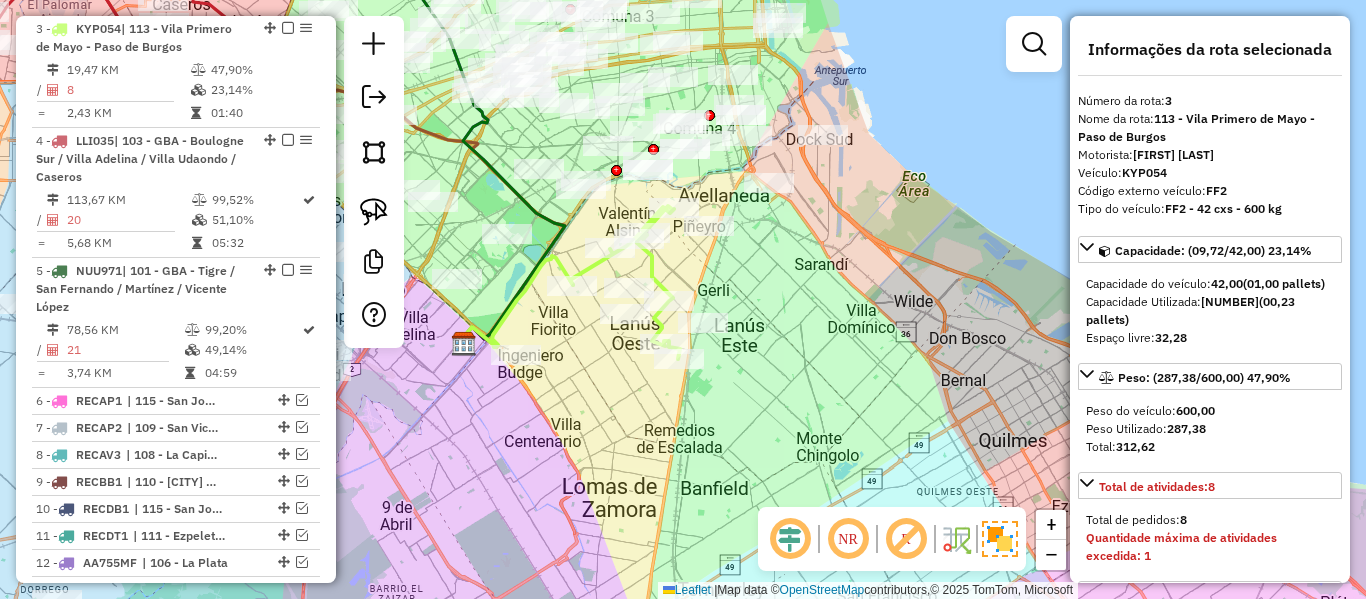click on "Janela de atendimento Grade de atendimento Capacidade Transportadoras Veículos Cliente Pedidos  Rotas Selecione os dias de semana para filtrar as janelas de atendimento  Seg   Ter   Qua   Qui   Sex   Sáb   Dom  Informe o período da janela de atendimento: De: Até:  Filtrar exatamente a janela do cliente  Considerar janela de atendimento padrão  Selecione os dias de semana para filtrar as grades de atendimento  Seg   Ter   Qua   Qui   Sex   Sáb   Dom   Considerar clientes sem dia de atendimento cadastrado  Clientes fora do dia de atendimento selecionado Filtrar as atividades entre os valores definidos abaixo:  Peso mínimo:   Peso máximo:   Cubagem mínima:   Cubagem máxima:   De:   Até:  Filtrar as atividades entre o tempo de atendimento definido abaixo:  De:   Até:   Considerar capacidade total dos clientes não roteirizados Transportadora: Selecione um ou mais itens Tipo de veículo: Selecione um ou mais itens Veículo: Selecione um ou mais itens Motorista: Selecione um ou mais itens Nome: Rótulo:" 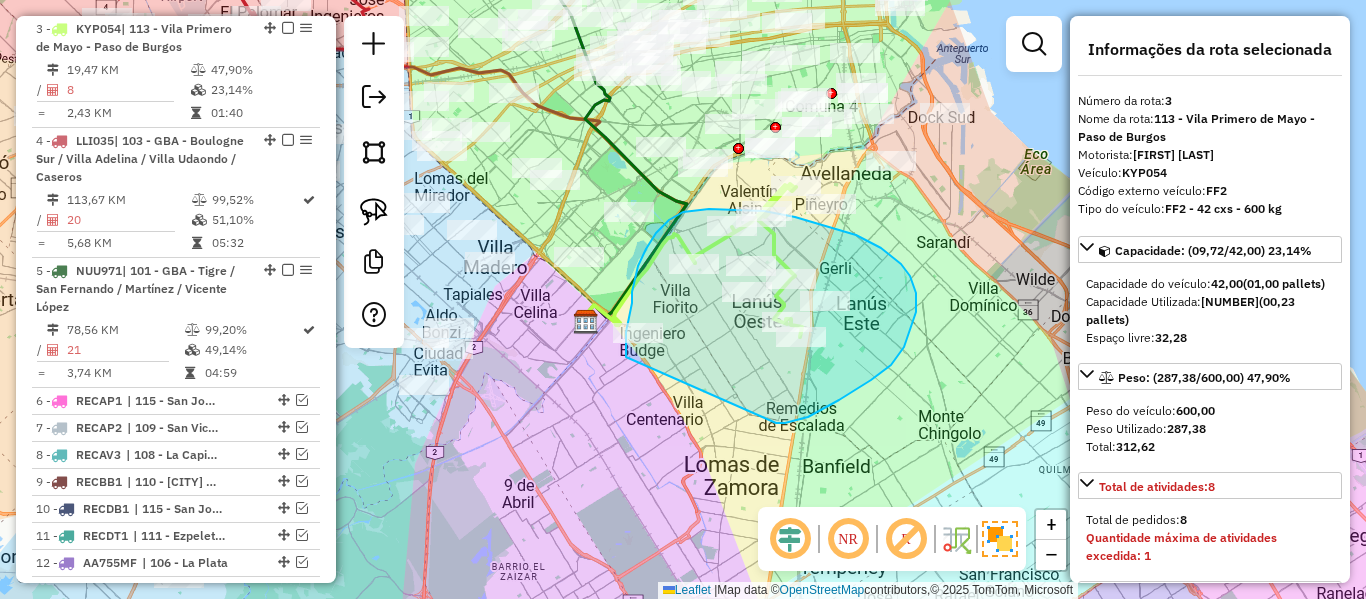 drag, startPoint x: 904, startPoint y: 347, endPoint x: 654, endPoint y: 411, distance: 258.062 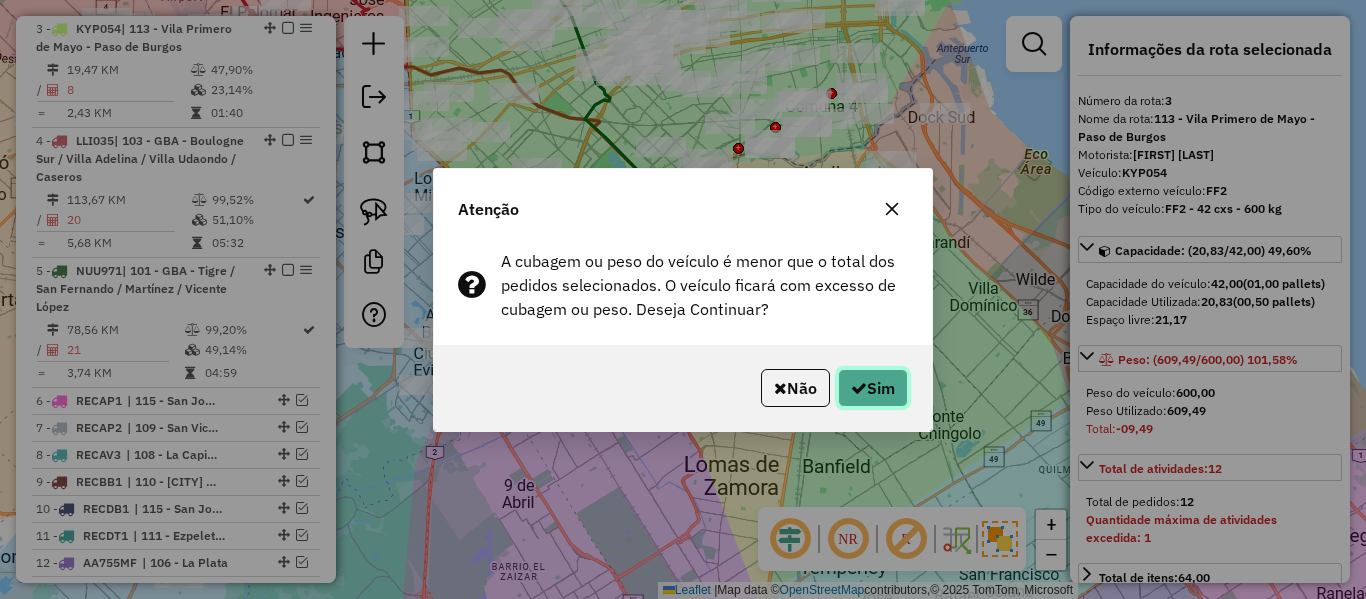 drag, startPoint x: 875, startPoint y: 373, endPoint x: 1313, endPoint y: 360, distance: 438.19287 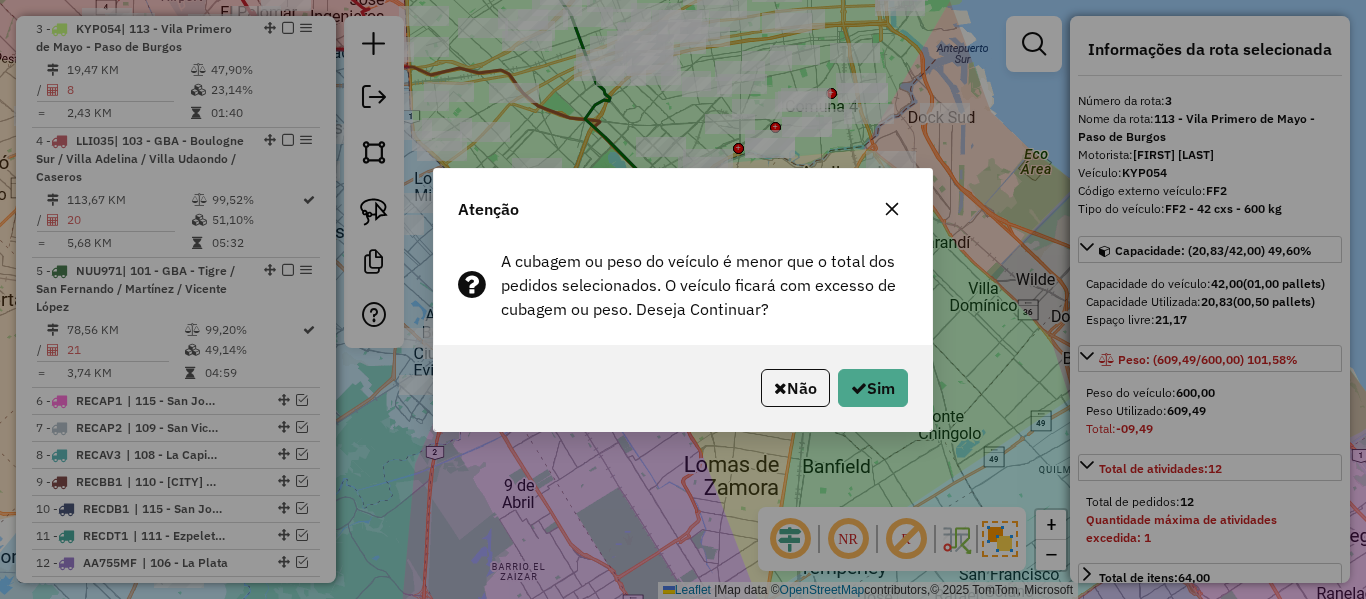 select on "**********" 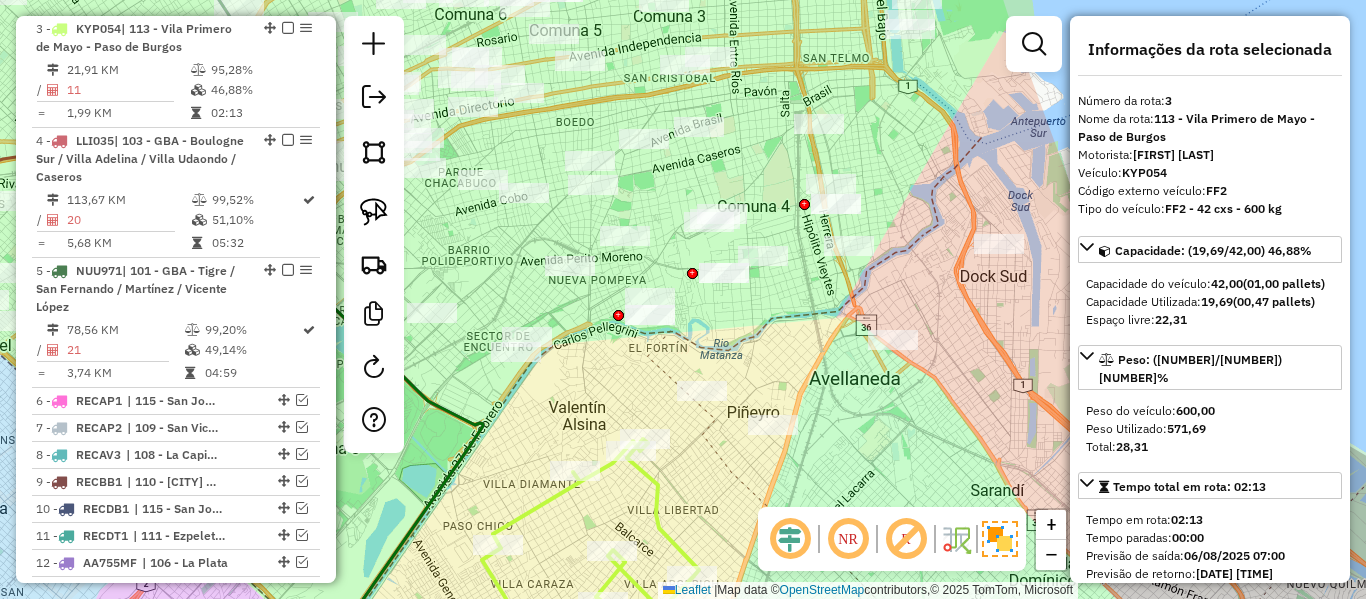 click 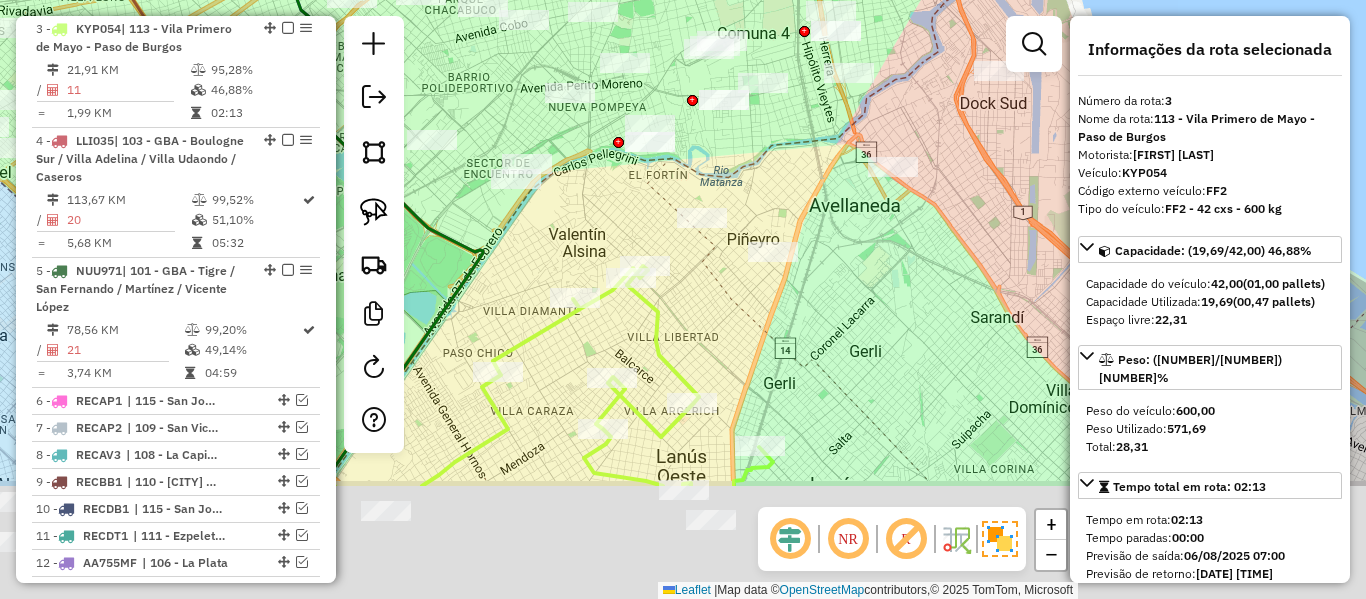 drag, startPoint x: 684, startPoint y: 497, endPoint x: 688, endPoint y: 314, distance: 183.04372 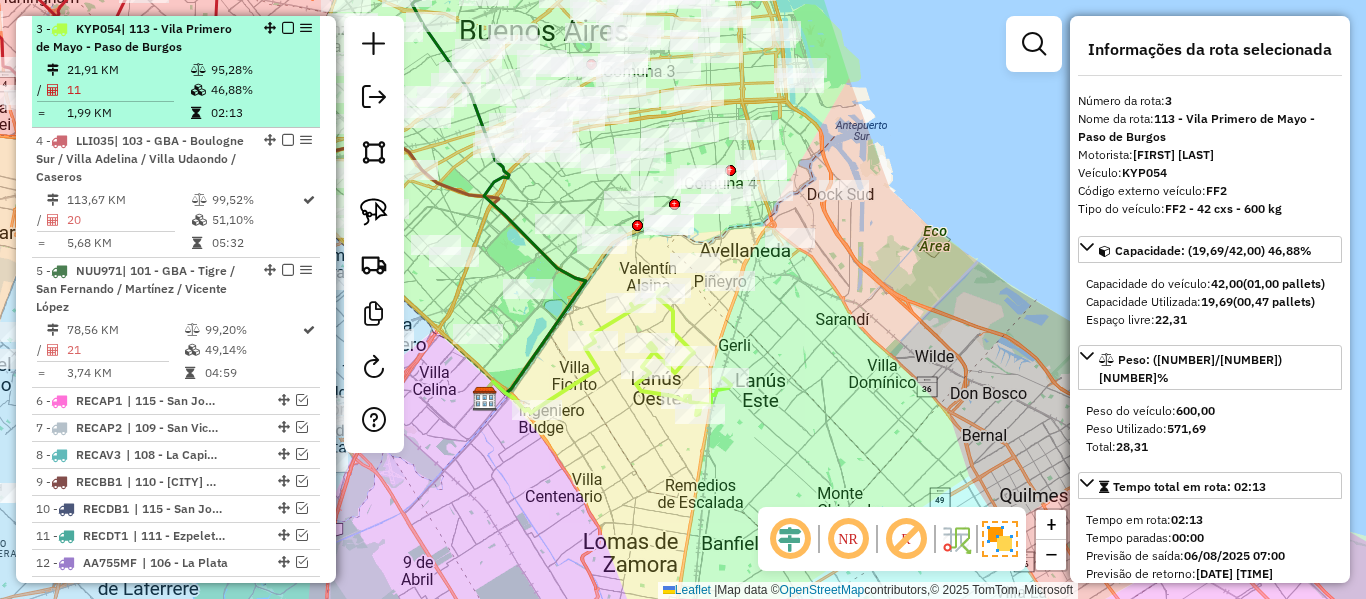 click on "3 -       KYP054   | 113 - Vila Primero de Mayo  - Paso de Burgos" at bounding box center (176, 38) 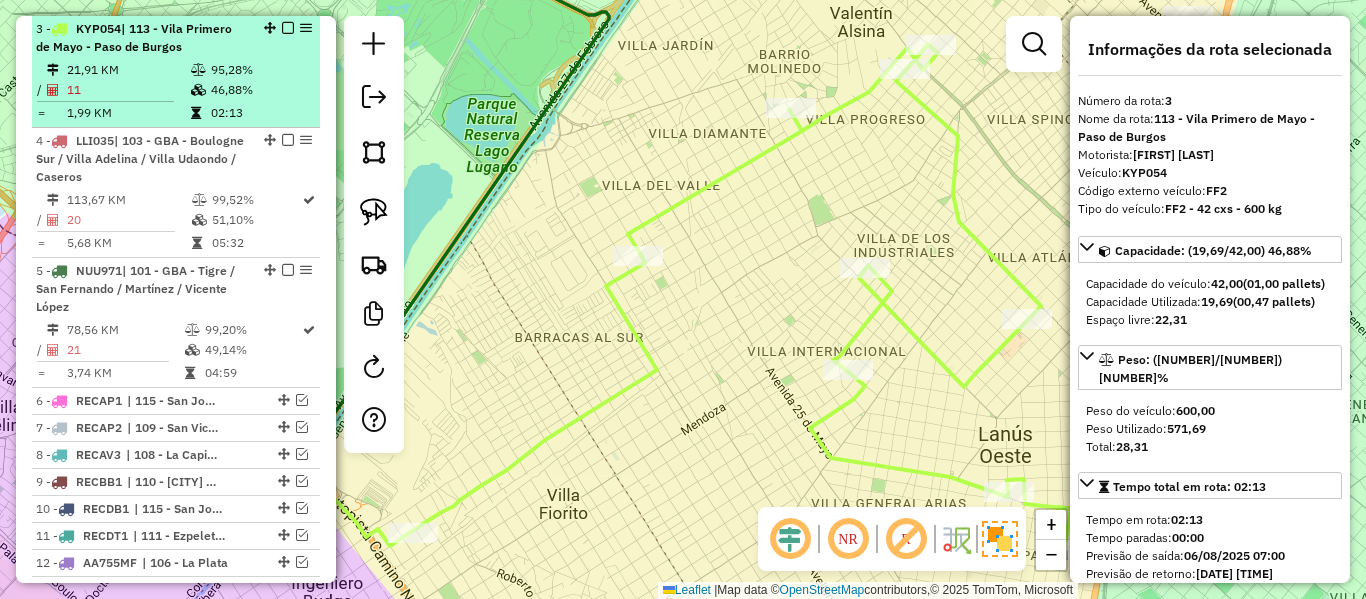click at bounding box center (288, 28) 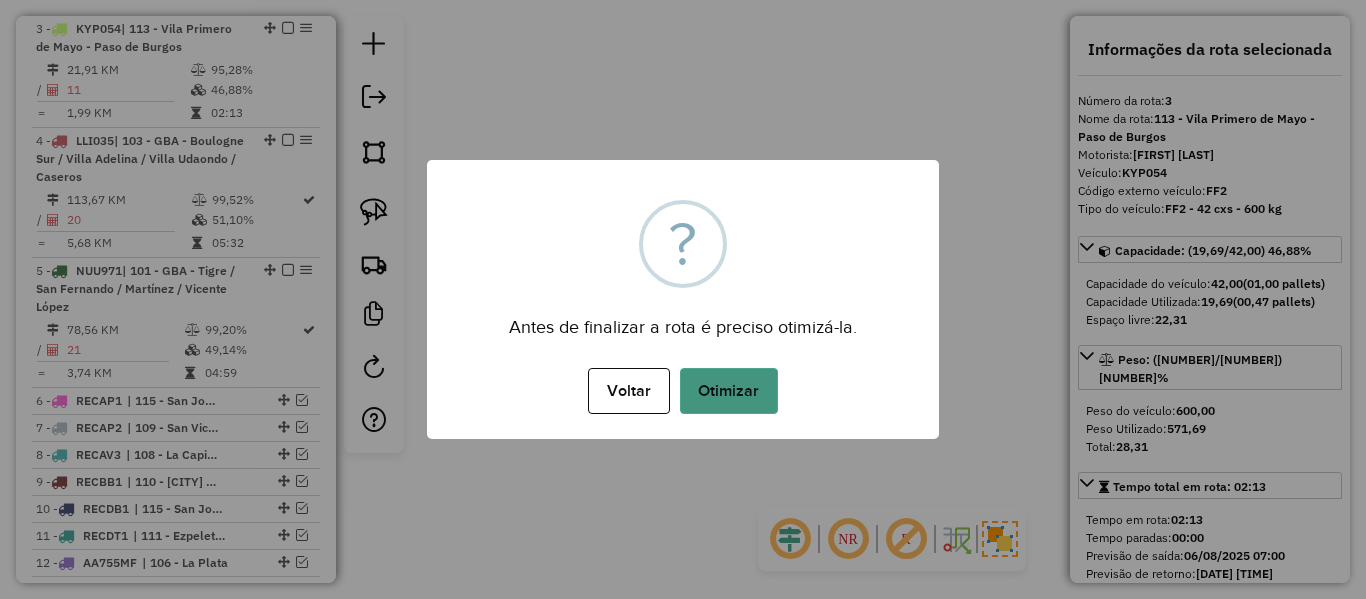 click on "Otimizar" at bounding box center (729, 391) 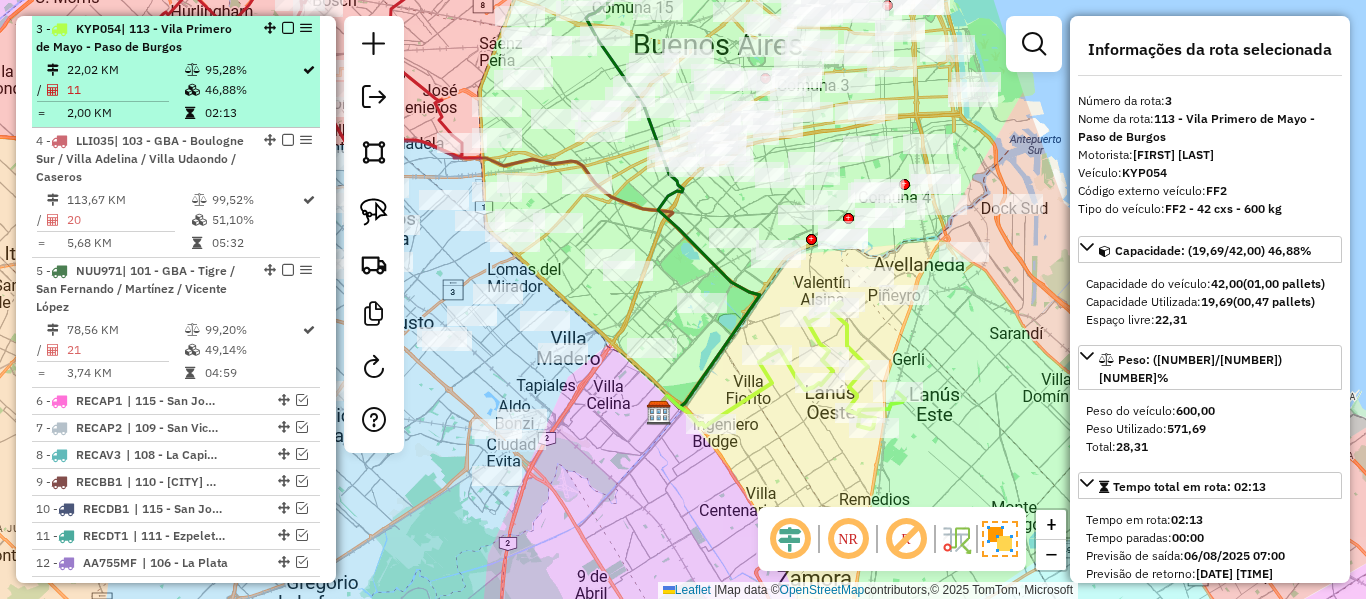 click at bounding box center [288, 28] 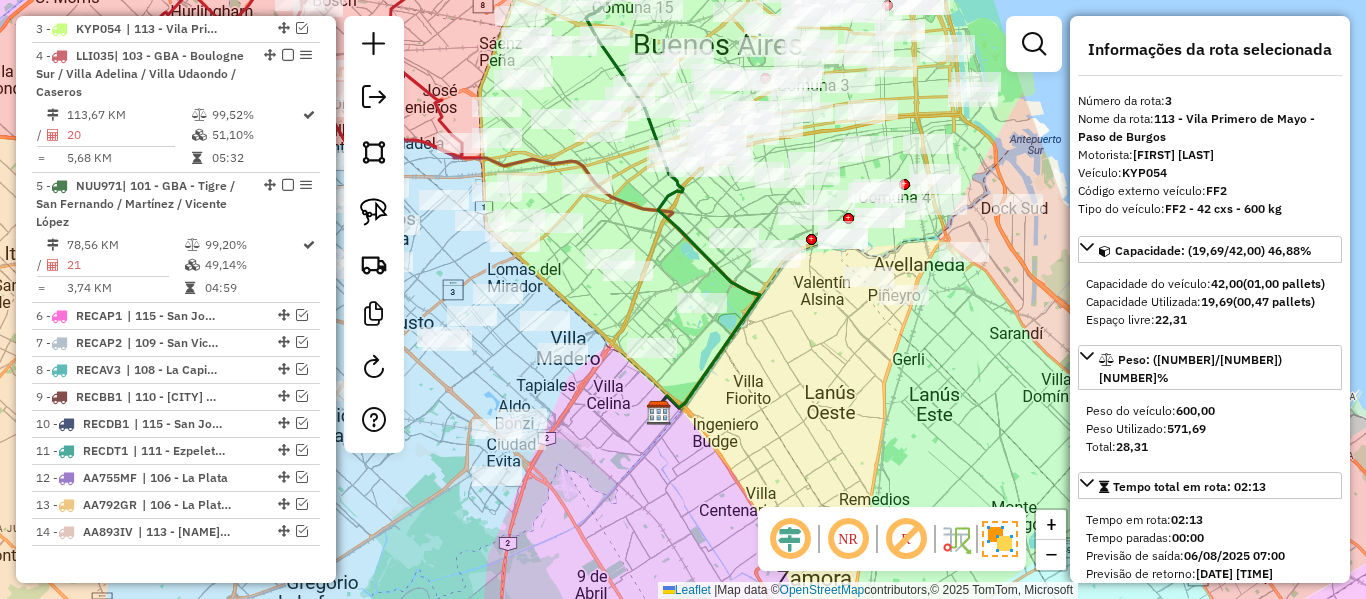 drag, startPoint x: 815, startPoint y: 372, endPoint x: 938, endPoint y: 412, distance: 129.34064 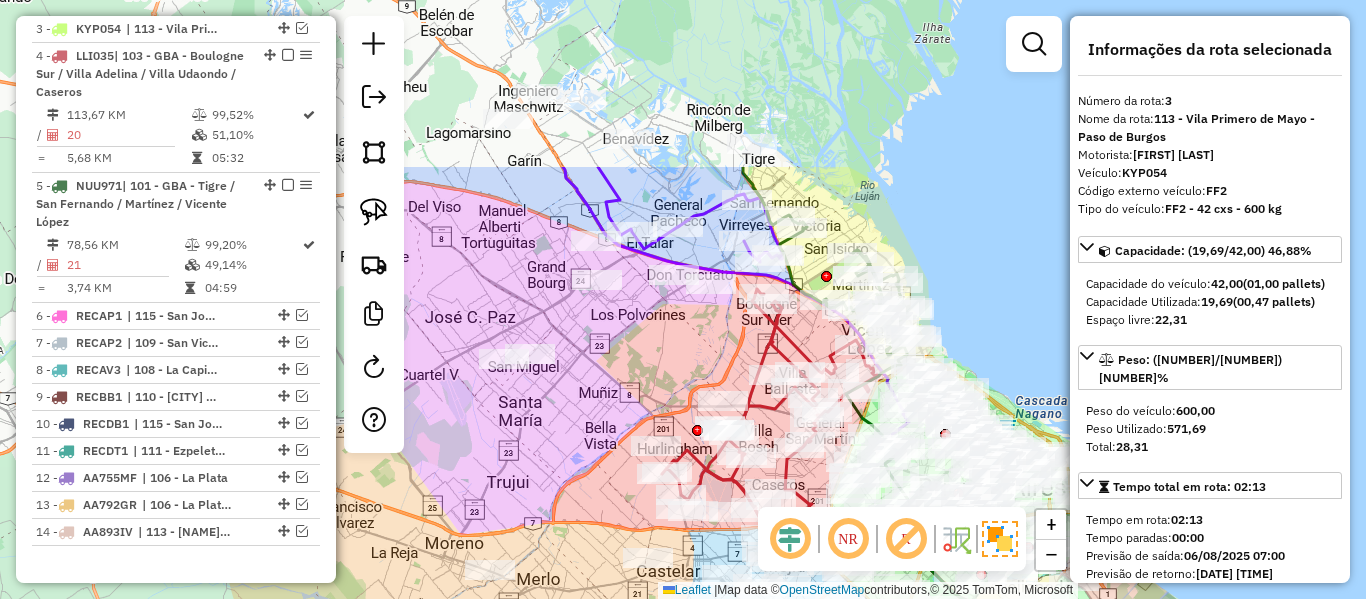drag, startPoint x: 942, startPoint y: 98, endPoint x: 1027, endPoint y: 413, distance: 326.26675 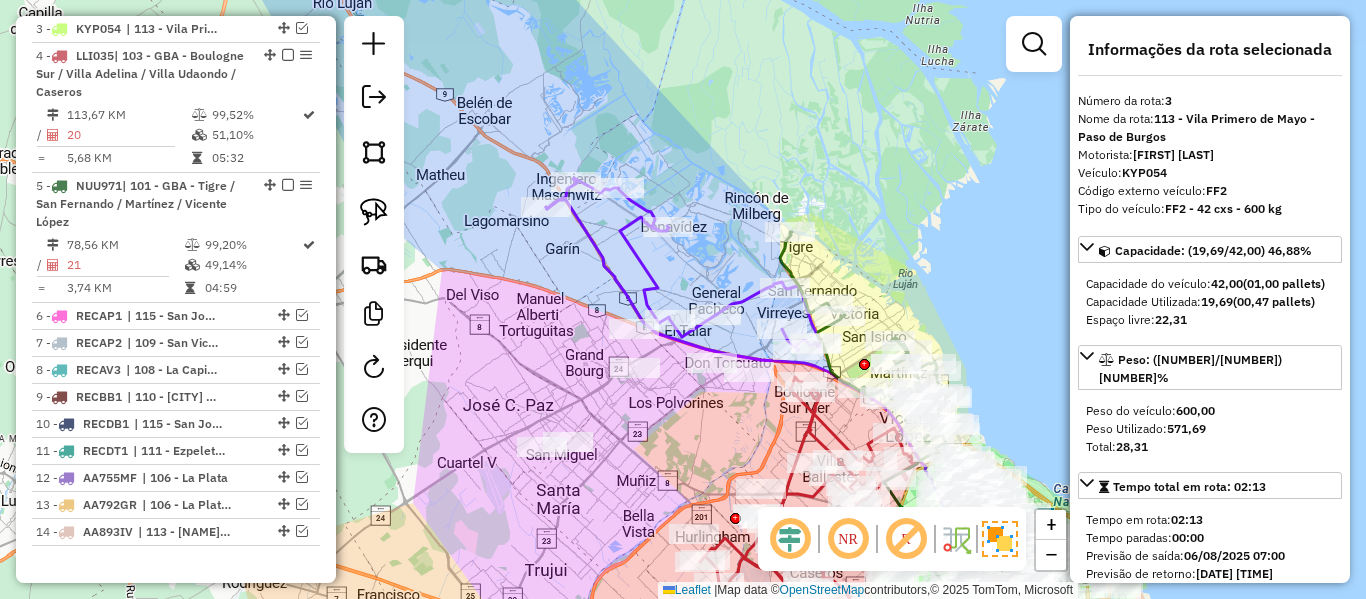 click 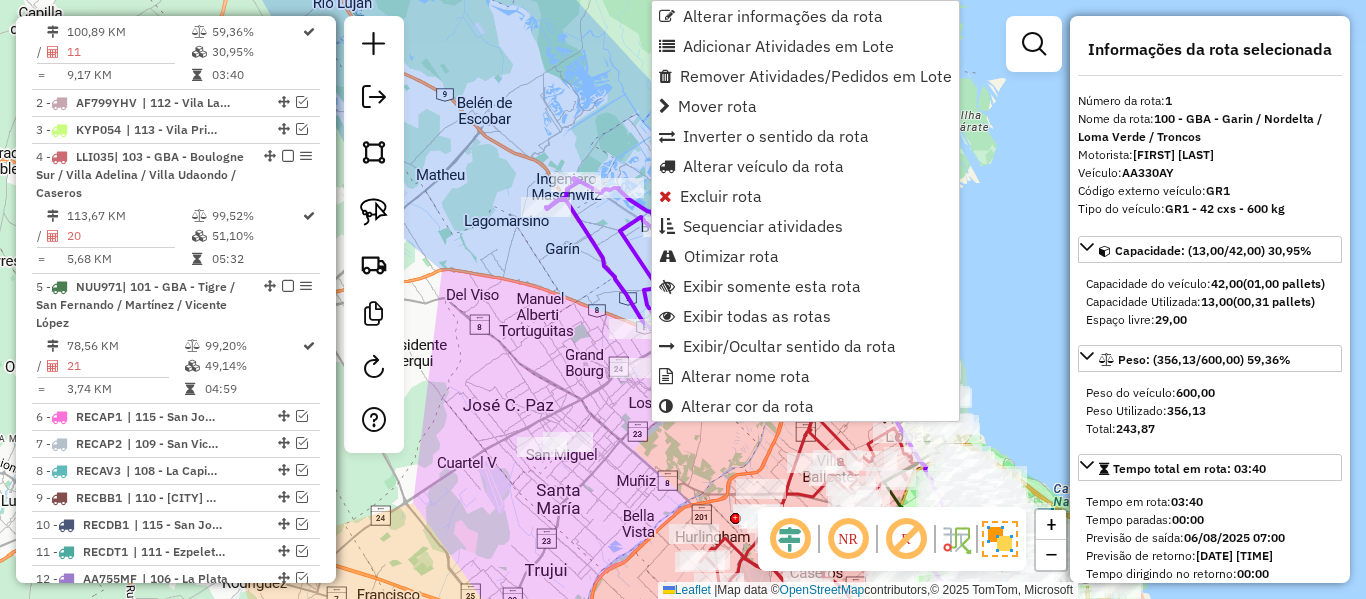 scroll, scrollTop: 763, scrollLeft: 0, axis: vertical 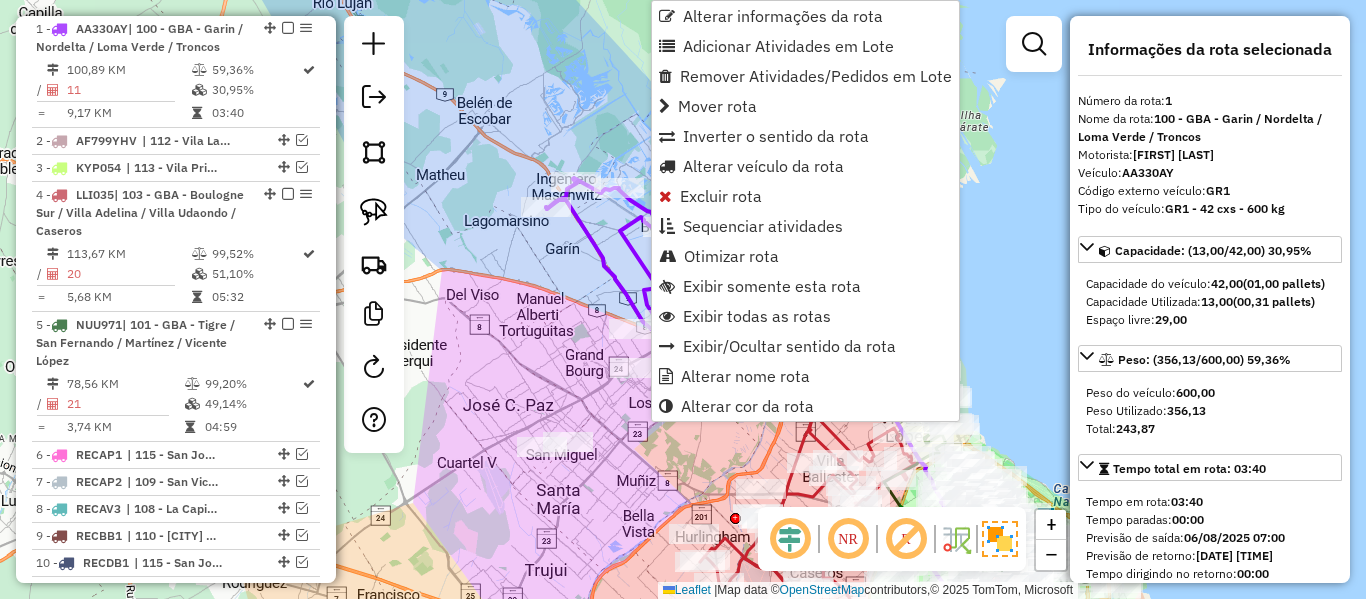 click on "Janela de atendimento Grade de atendimento Capacidade Transportadoras Veículos Cliente Pedidos  Rotas Selecione os dias de semana para filtrar as janelas de atendimento  Seg   Ter   Qua   Qui   Sex   Sáb   Dom  Informe o período da janela de atendimento: De: Até:  Filtrar exatamente a janela do cliente  Considerar janela de atendimento padrão  Selecione os dias de semana para filtrar as grades de atendimento  Seg   Ter   Qua   Qui   Sex   Sáb   Dom   Considerar clientes sem dia de atendimento cadastrado  Clientes fora do dia de atendimento selecionado Filtrar as atividades entre os valores definidos abaixo:  Peso mínimo:   Peso máximo:   Cubagem mínima:   Cubagem máxima:   De:   Até:  Filtrar as atividades entre o tempo de atendimento definido abaixo:  De:   Até:   Considerar capacidade total dos clientes não roteirizados Transportadora: Selecione um ou mais itens Tipo de veículo: Selecione um ou mais itens Veículo: Selecione um ou mais itens Motorista: Selecione um ou mais itens Nome: Rótulo:" 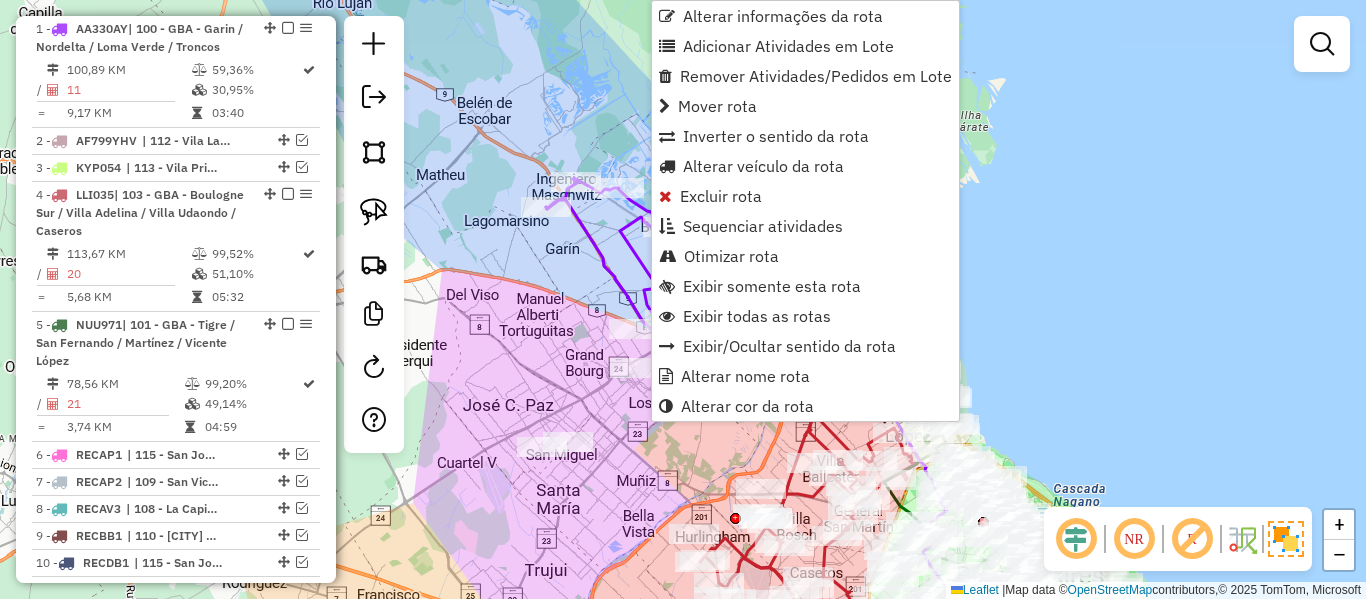 click 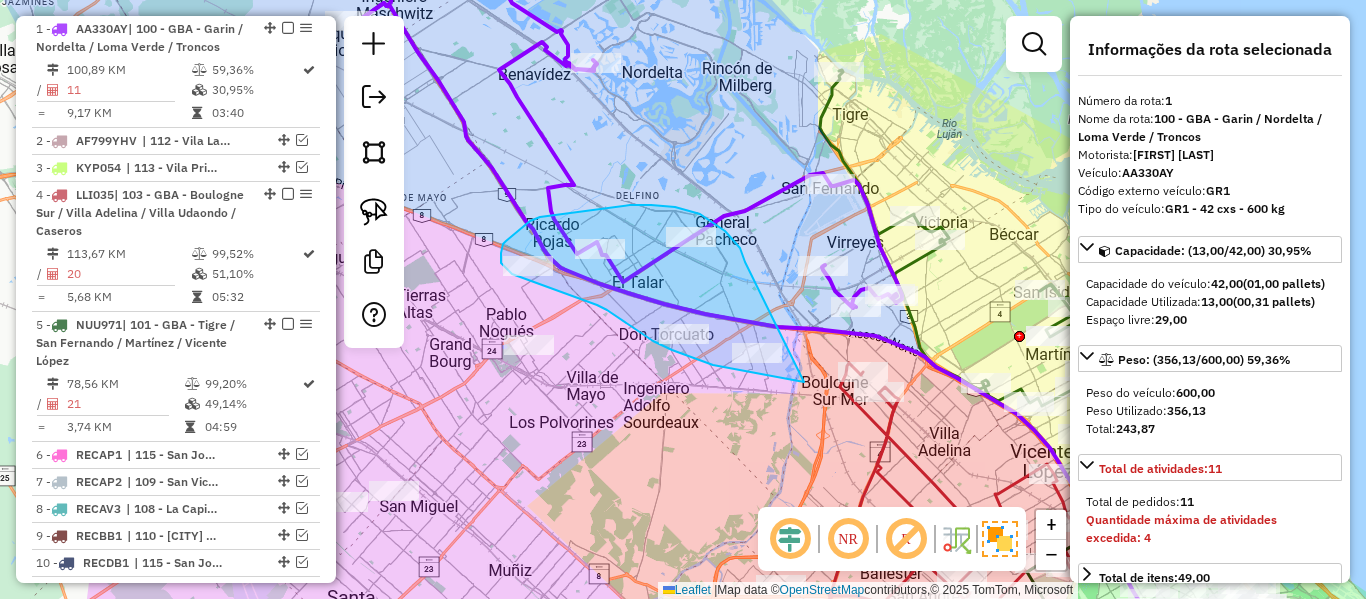 drag, startPoint x: 740, startPoint y: 248, endPoint x: 826, endPoint y: 363, distance: 143.60014 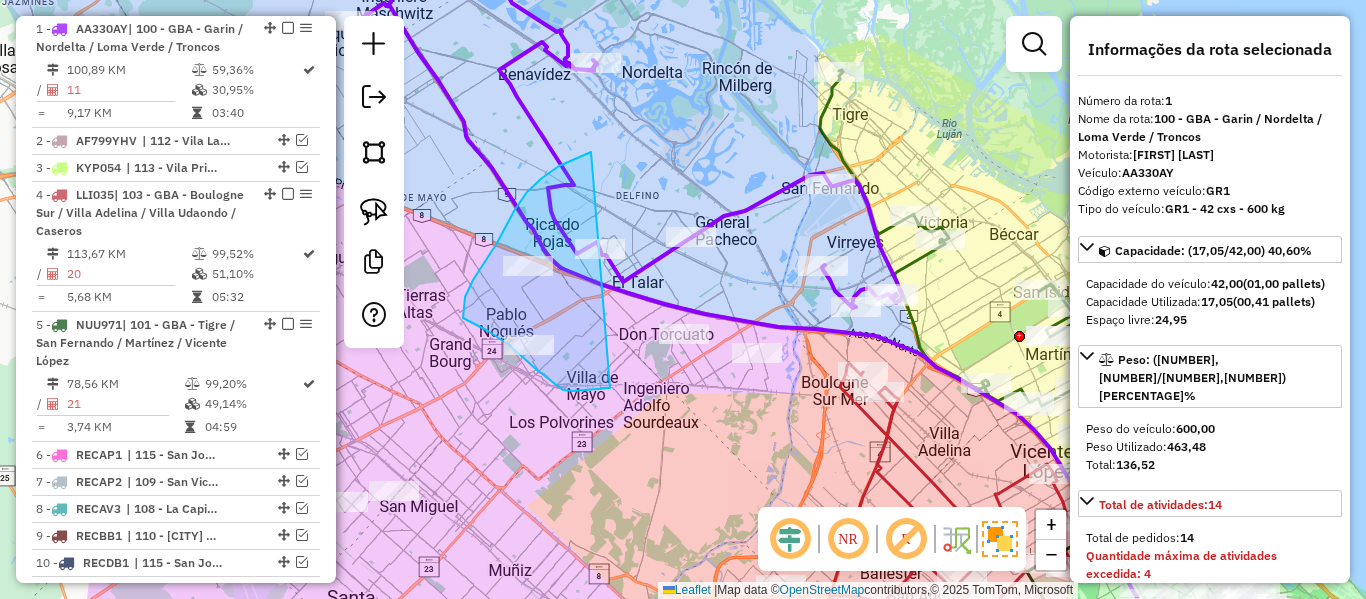 drag, startPoint x: 553, startPoint y: 383, endPoint x: 596, endPoint y: 152, distance: 234.96808 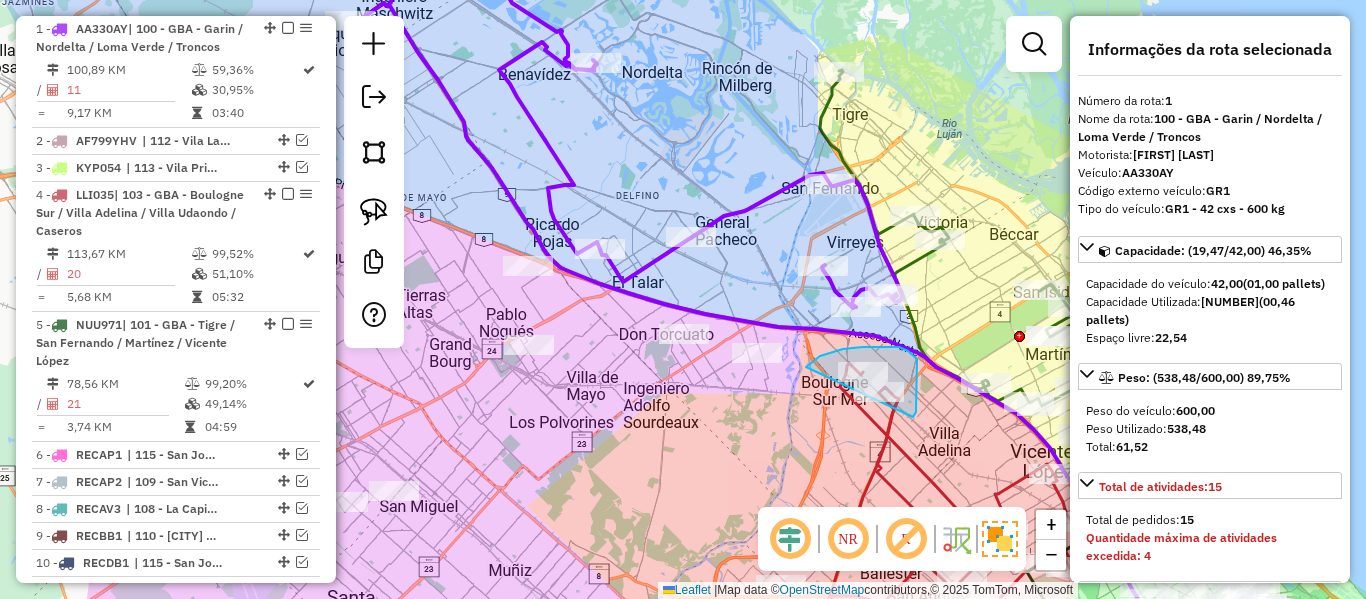 drag, startPoint x: 806, startPoint y: 367, endPoint x: 820, endPoint y: 403, distance: 38.626415 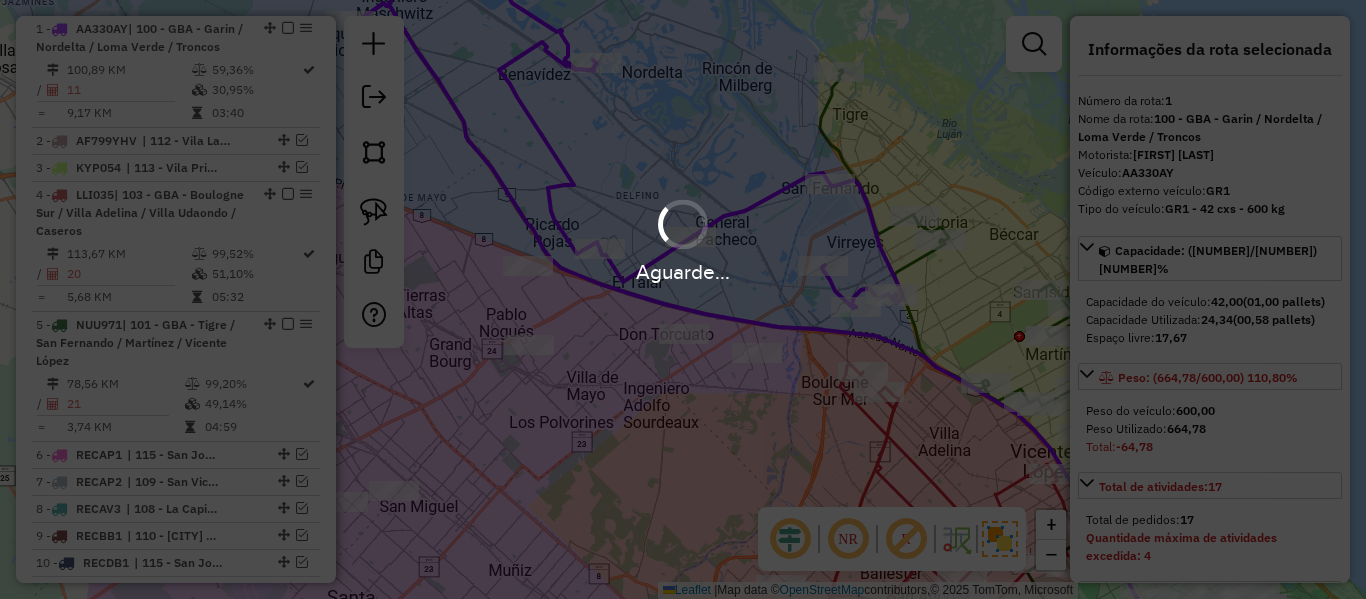 select on "**********" 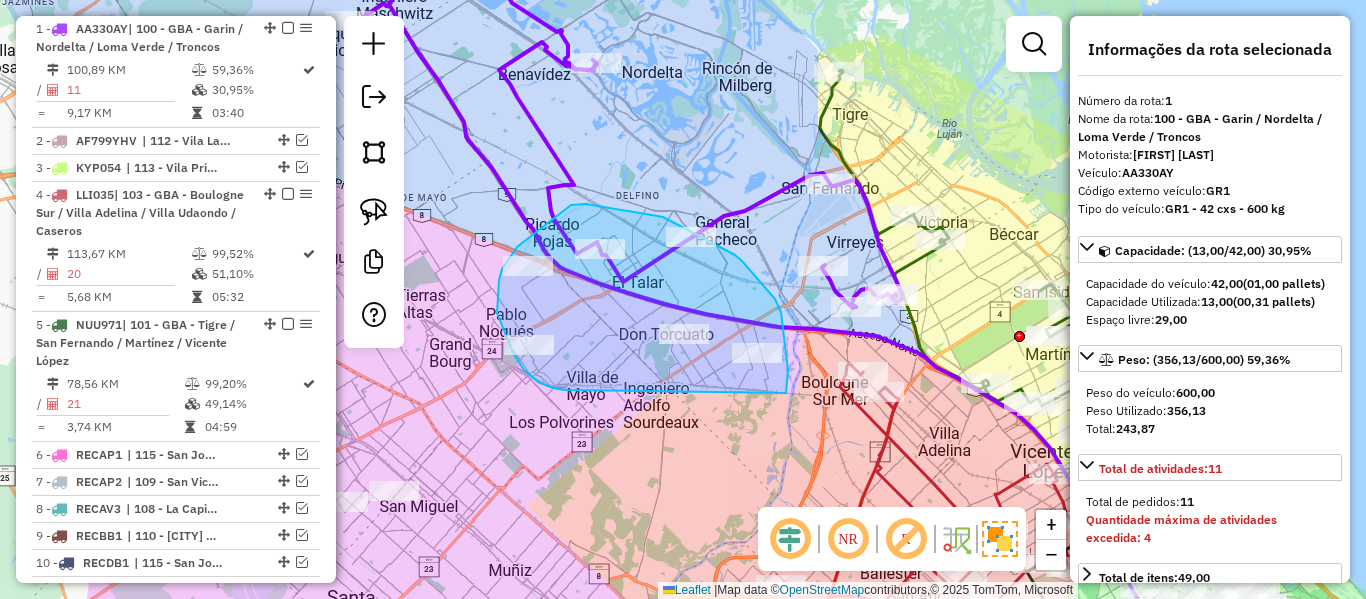 drag, startPoint x: 788, startPoint y: 370, endPoint x: 612, endPoint y: 385, distance: 176.63805 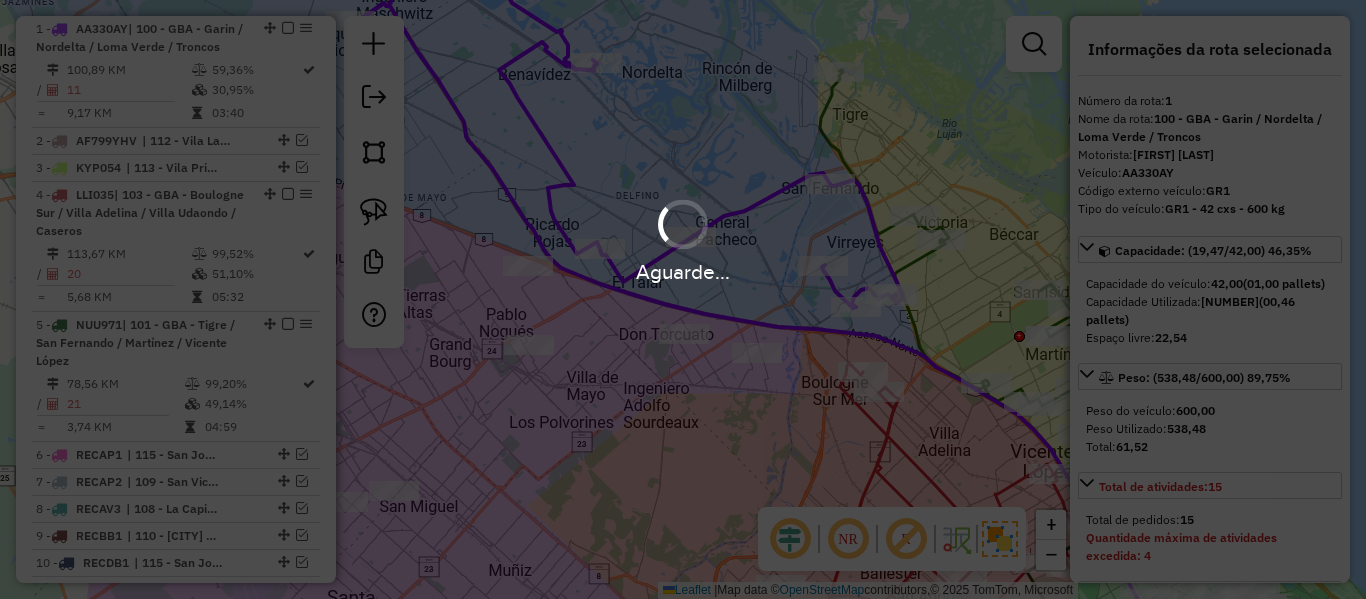 select on "**********" 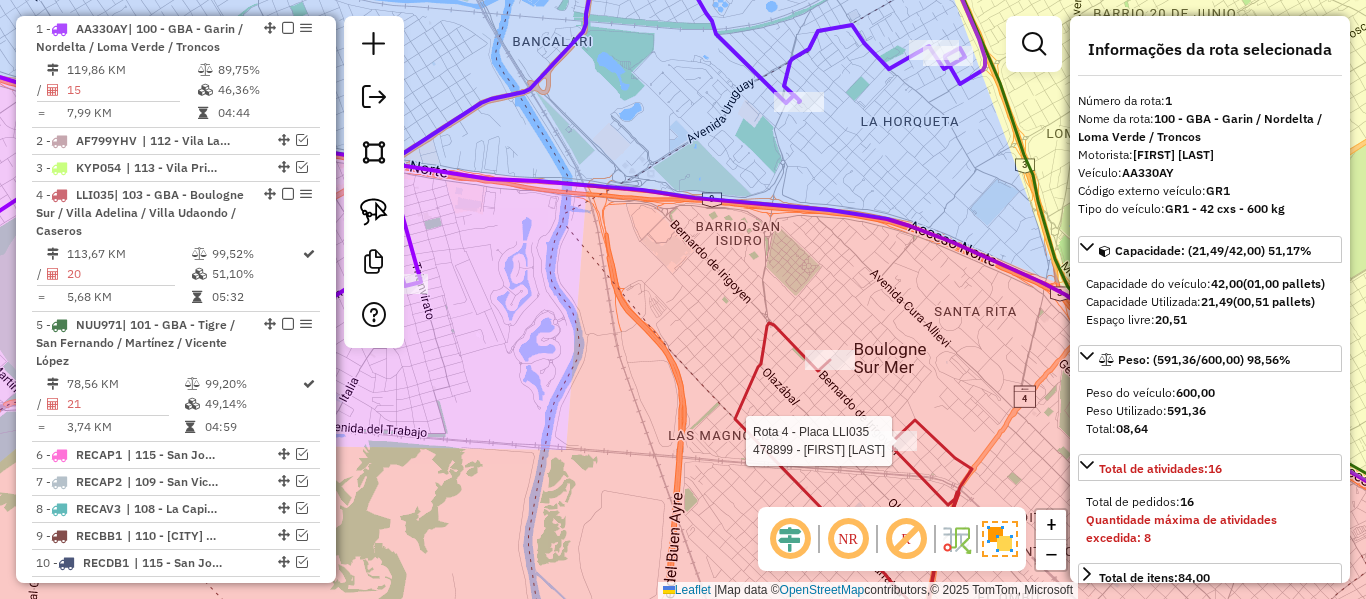 select on "**********" 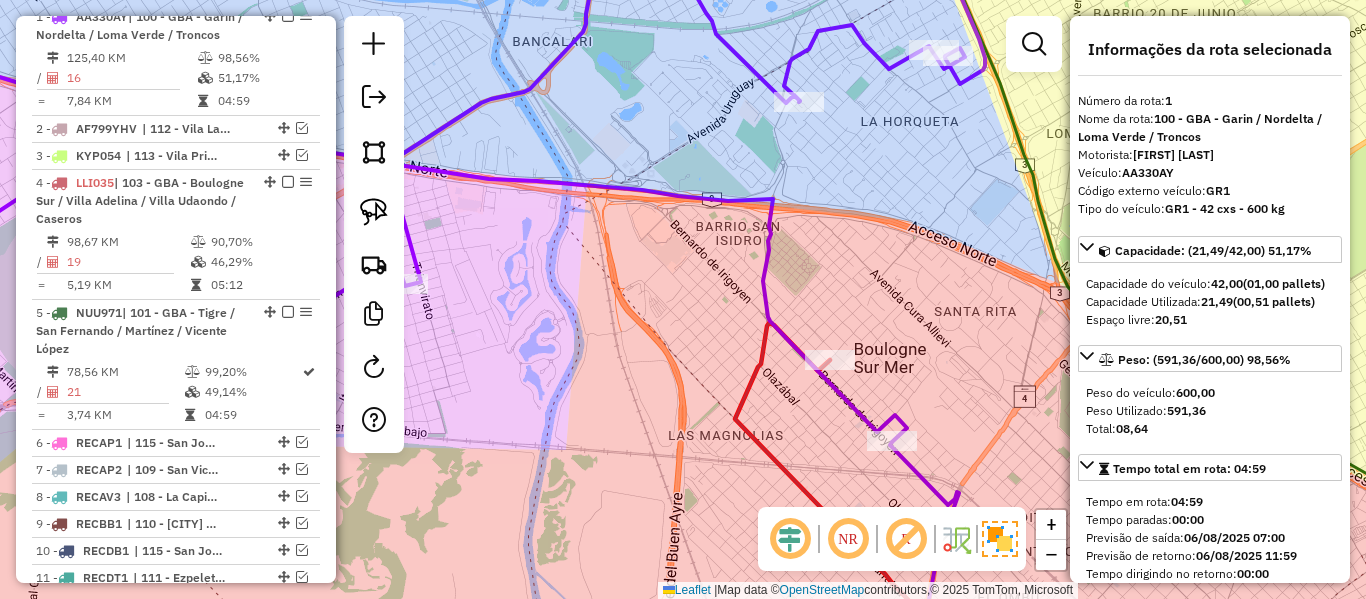 scroll, scrollTop: 763, scrollLeft: 0, axis: vertical 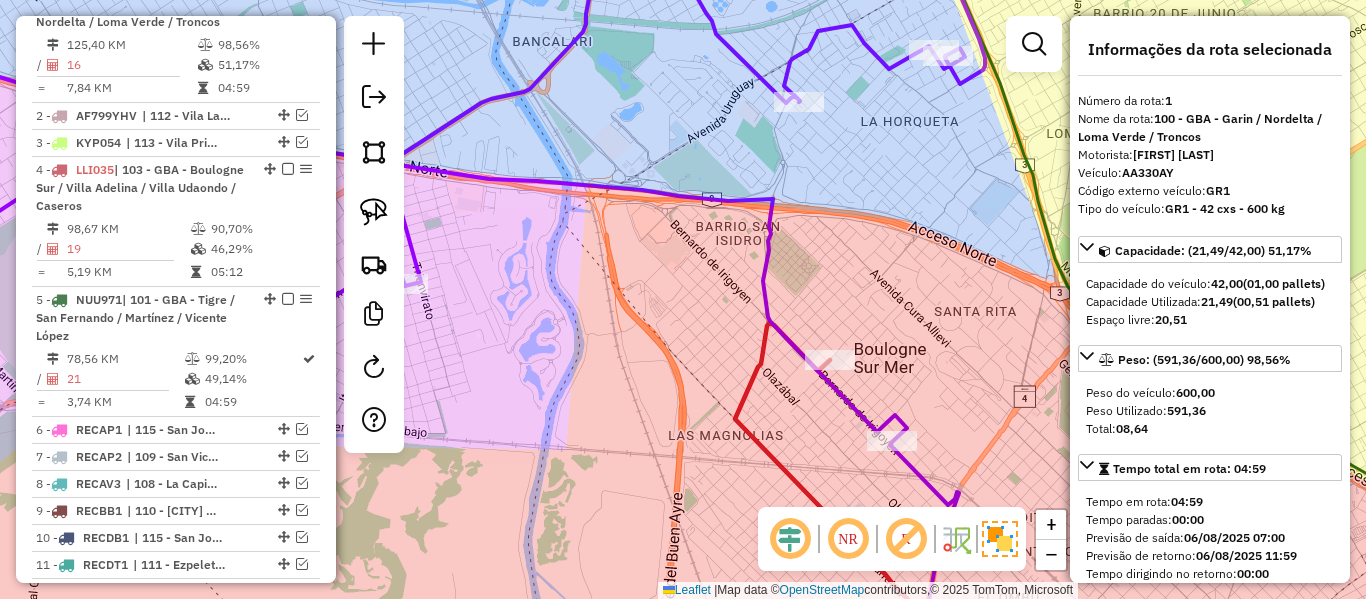 click 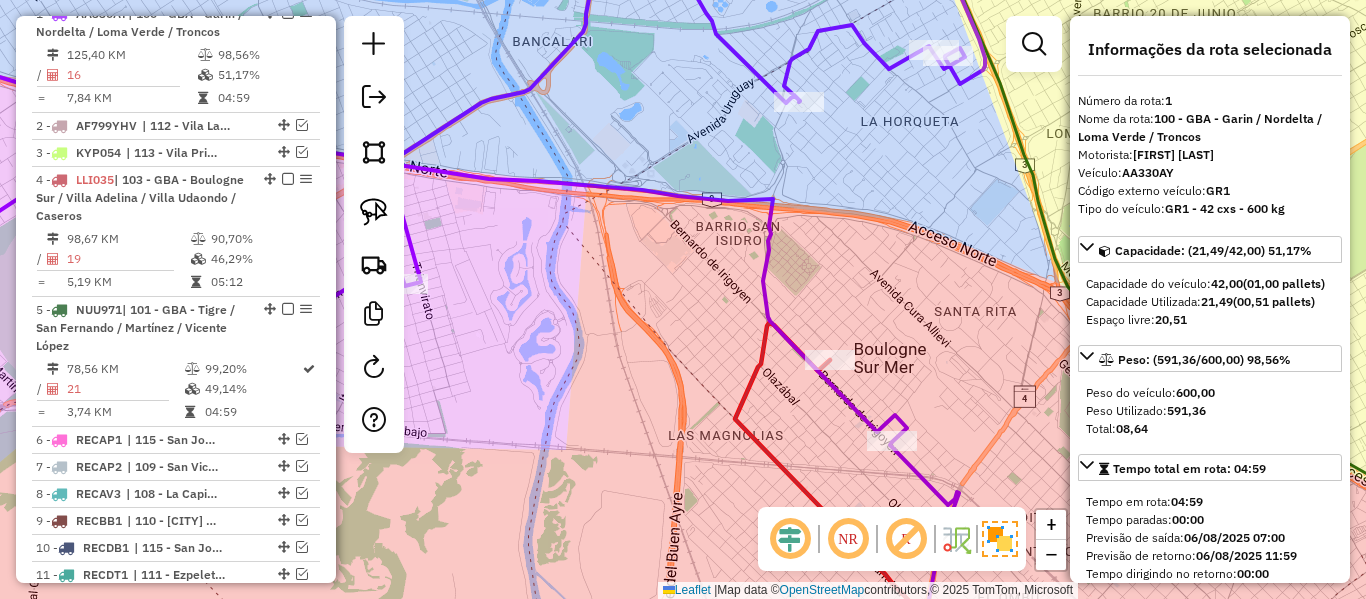 scroll, scrollTop: 738, scrollLeft: 0, axis: vertical 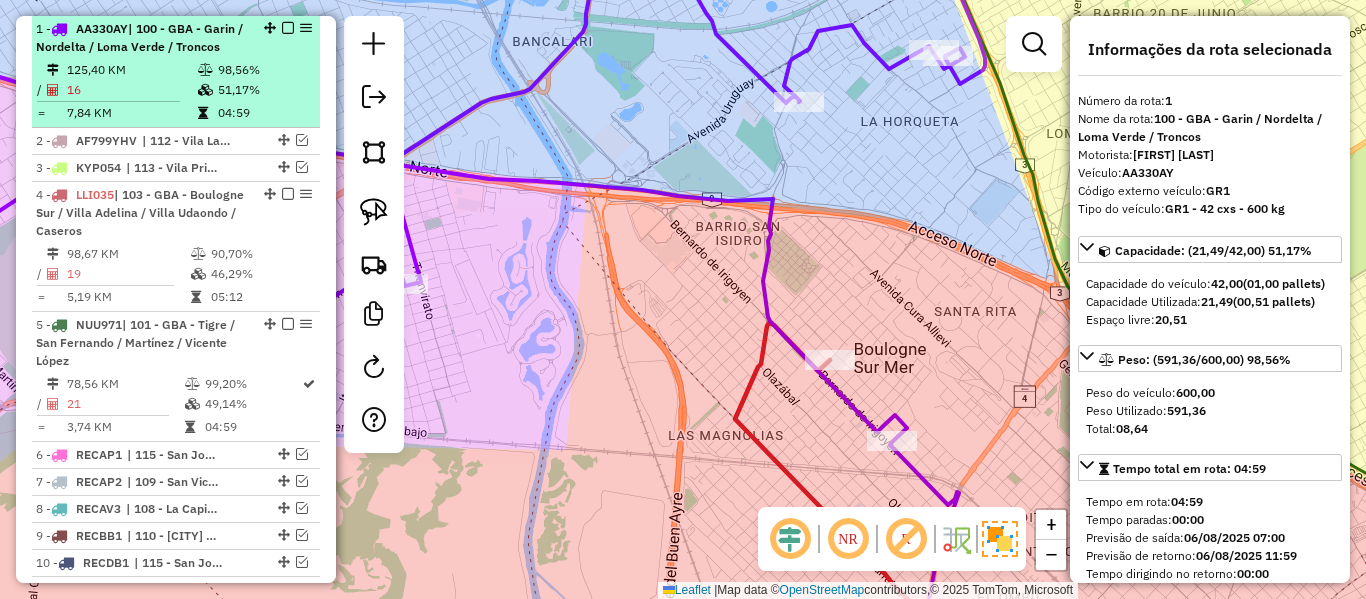 click at bounding box center [288, 28] 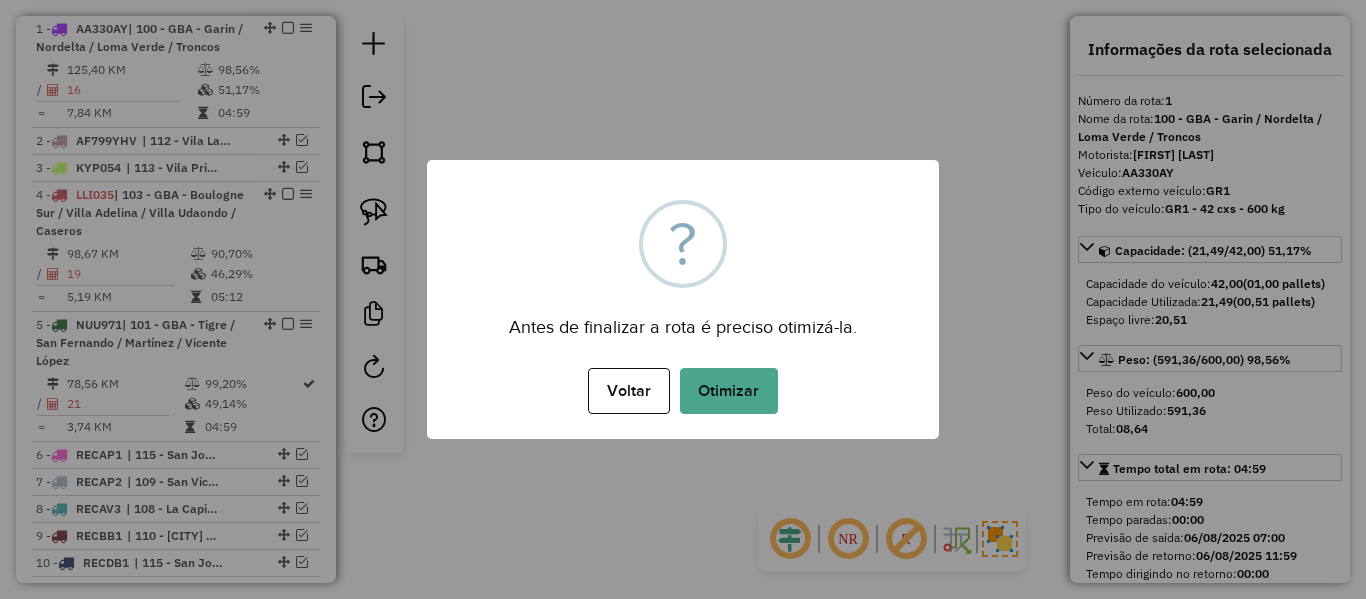 click on "Voltar No Otimizar" at bounding box center (683, 391) 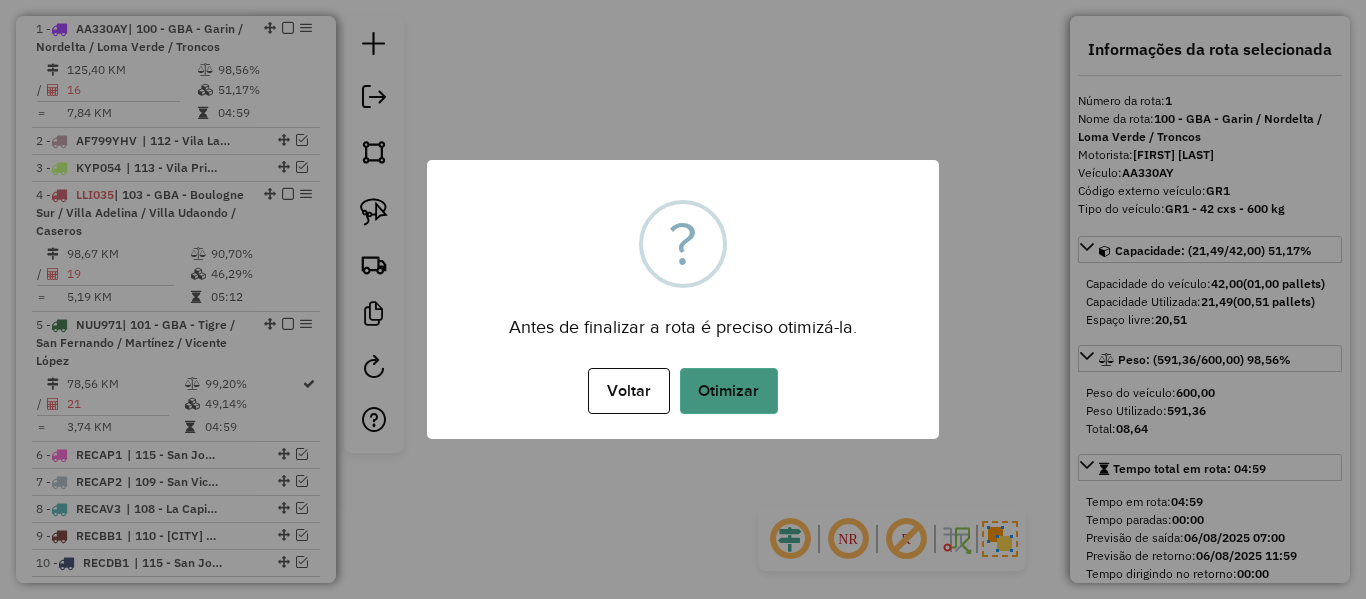 click on "Otimizar" at bounding box center (729, 391) 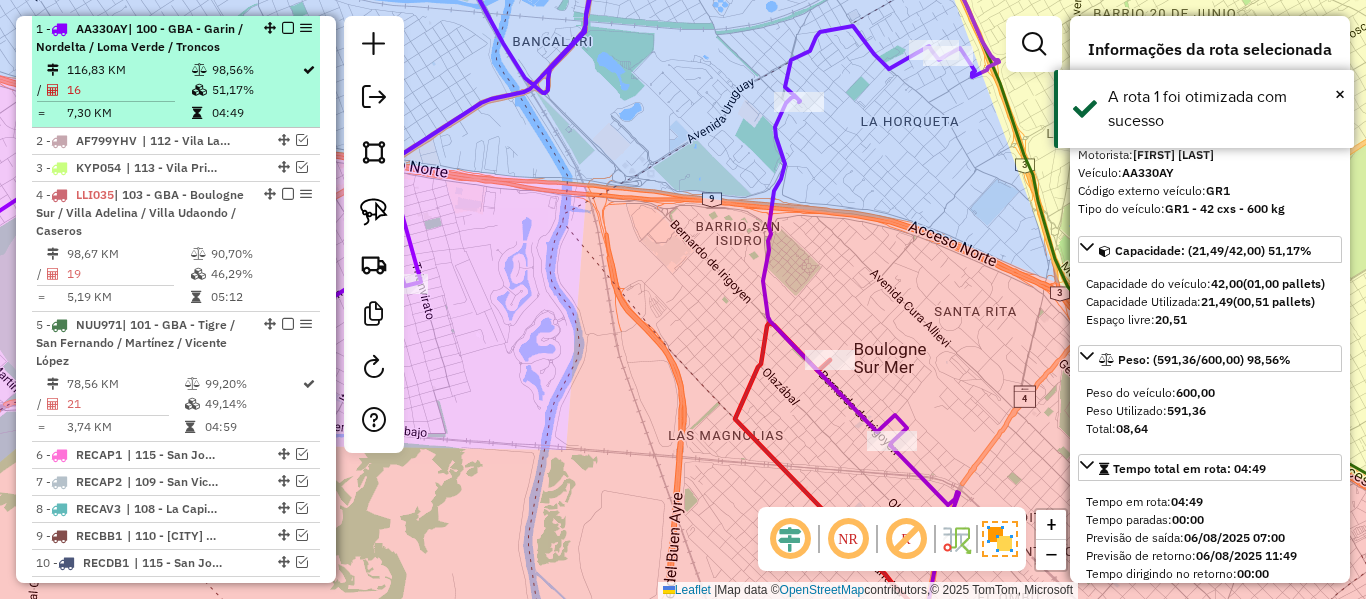 click at bounding box center (288, 28) 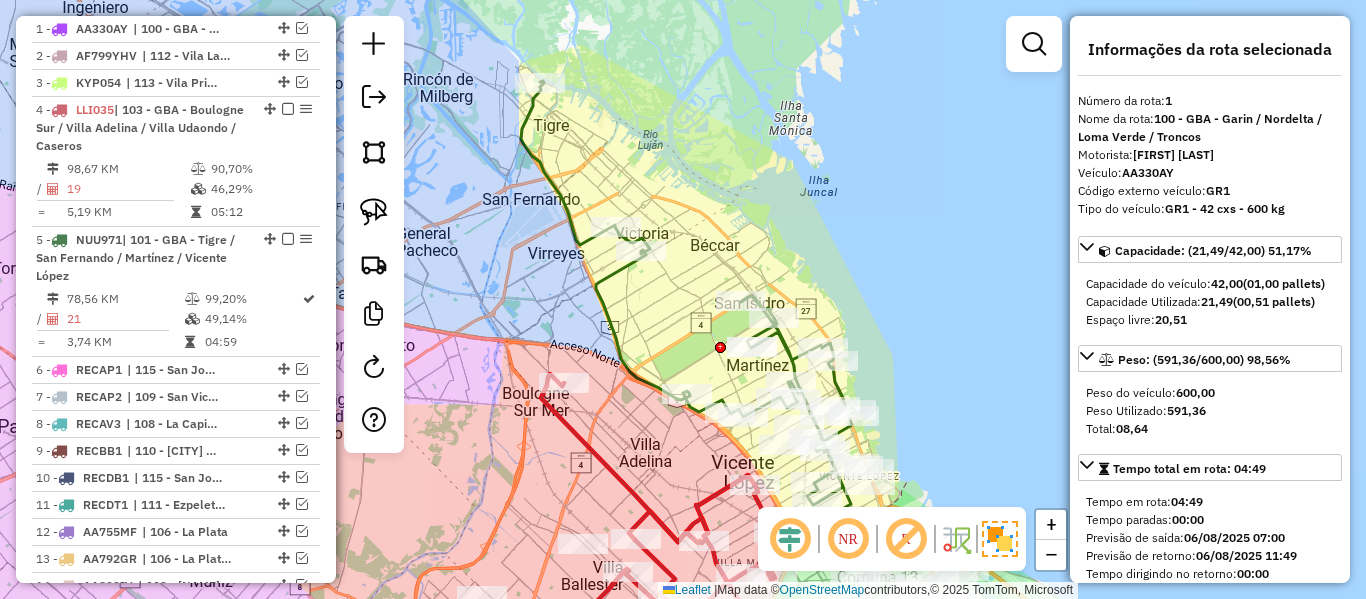 drag, startPoint x: 648, startPoint y: 318, endPoint x: 549, endPoint y: 276, distance: 107.54069 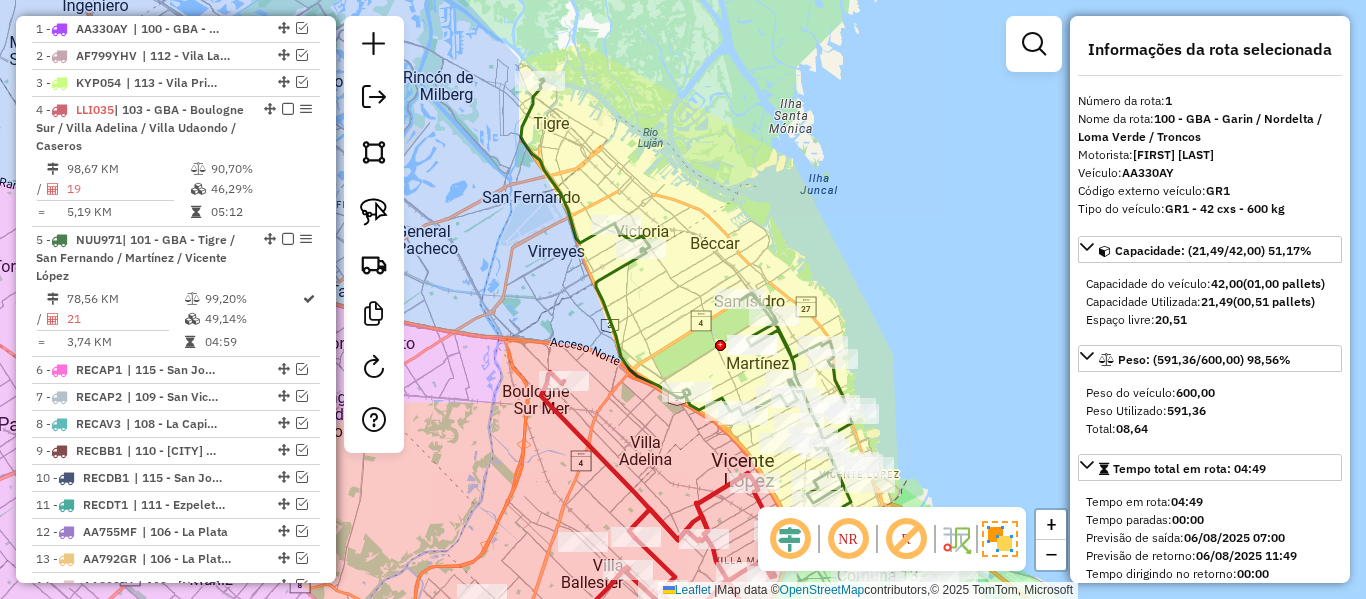 click 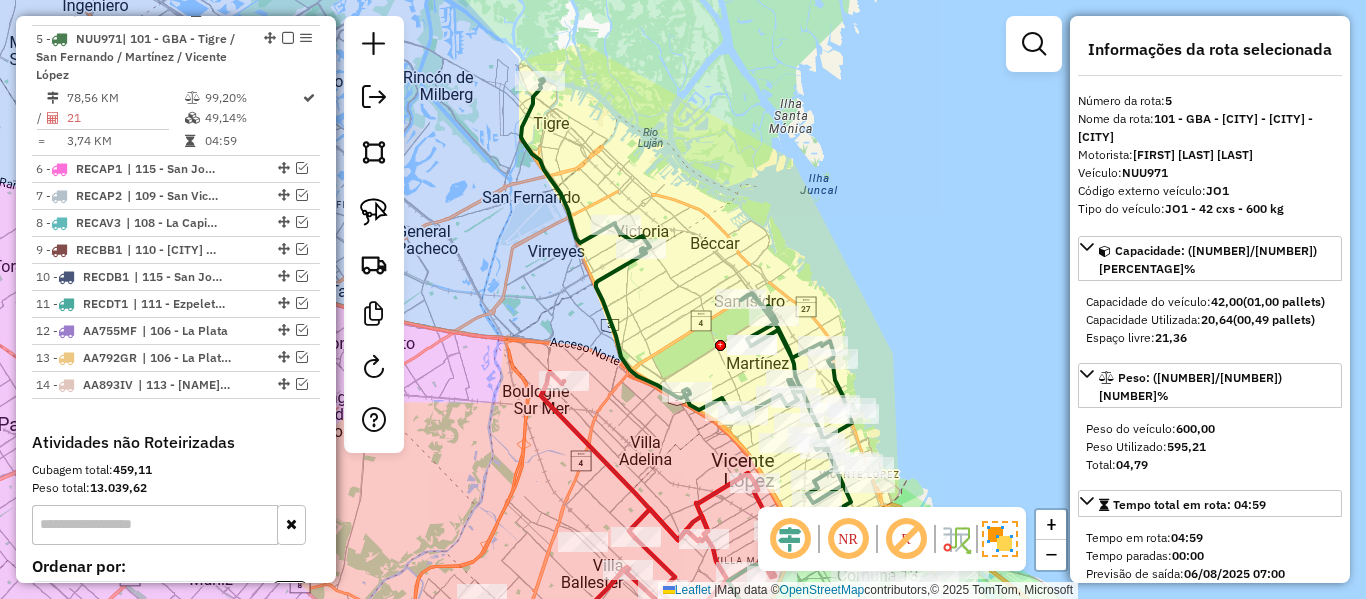 scroll, scrollTop: 949, scrollLeft: 0, axis: vertical 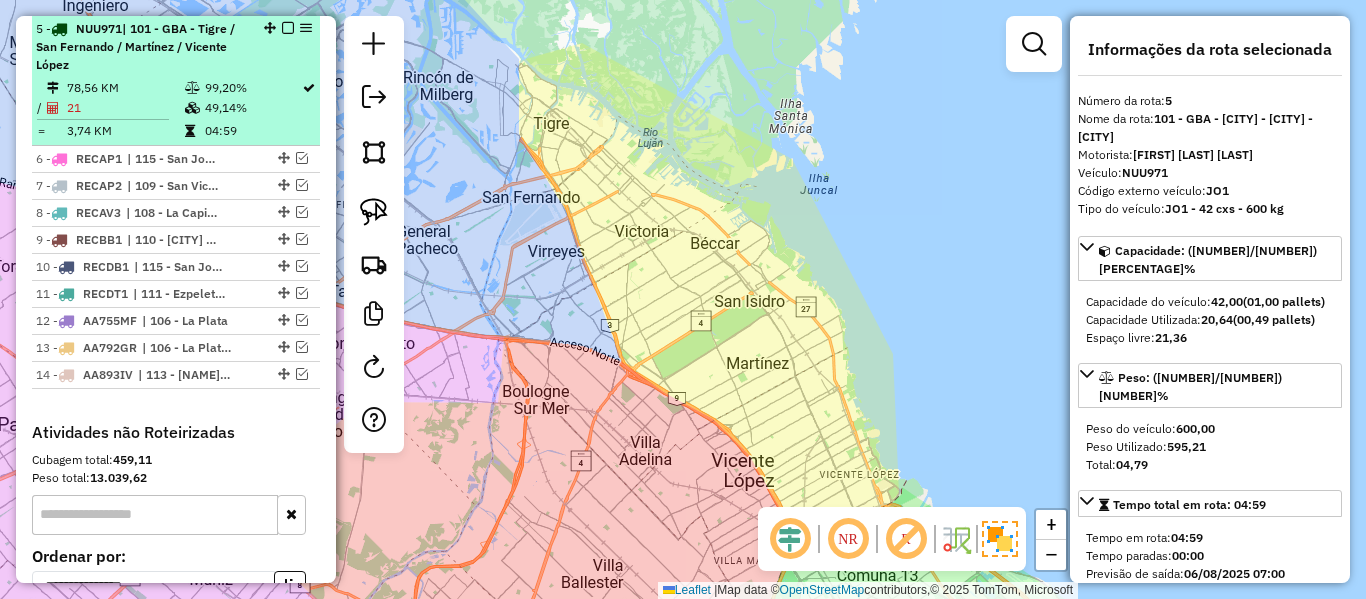 click on "99,20%" at bounding box center [252, 88] 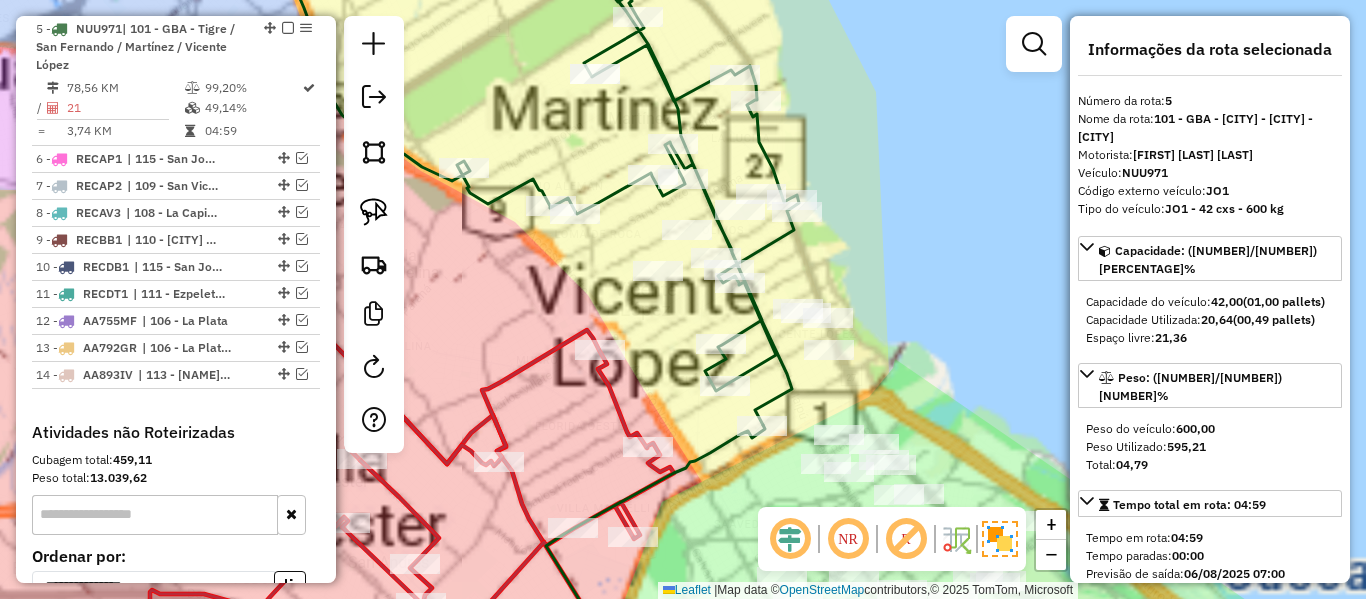 scroll, scrollTop: 1149, scrollLeft: 0, axis: vertical 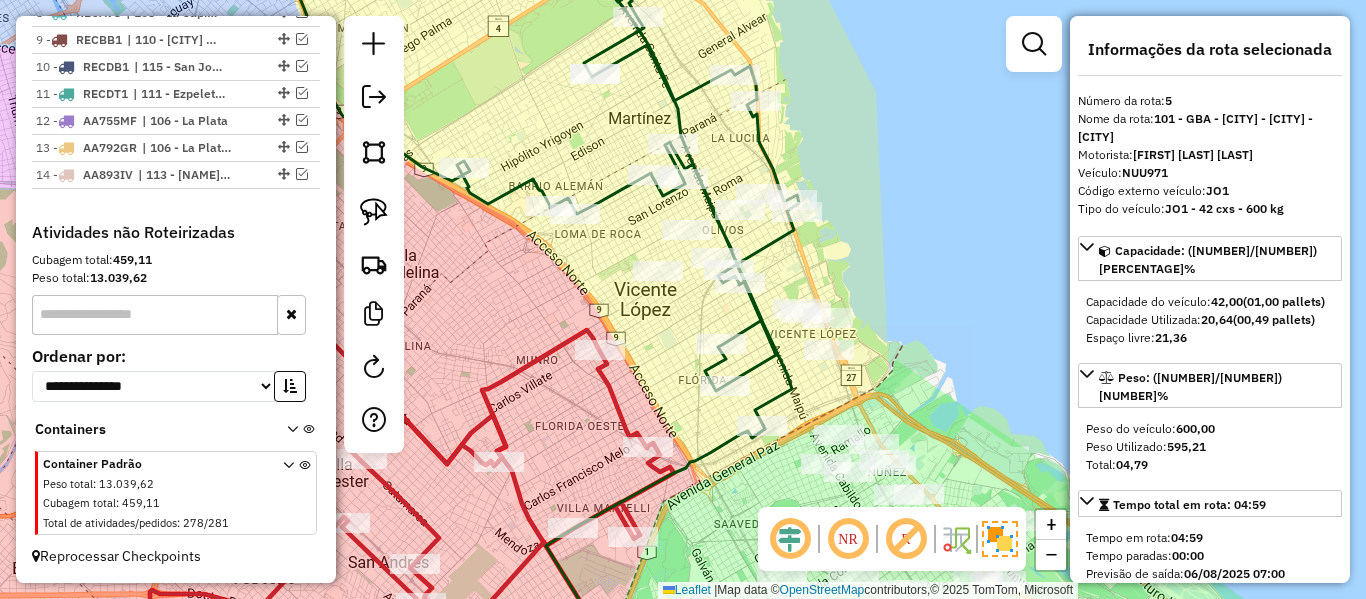 click 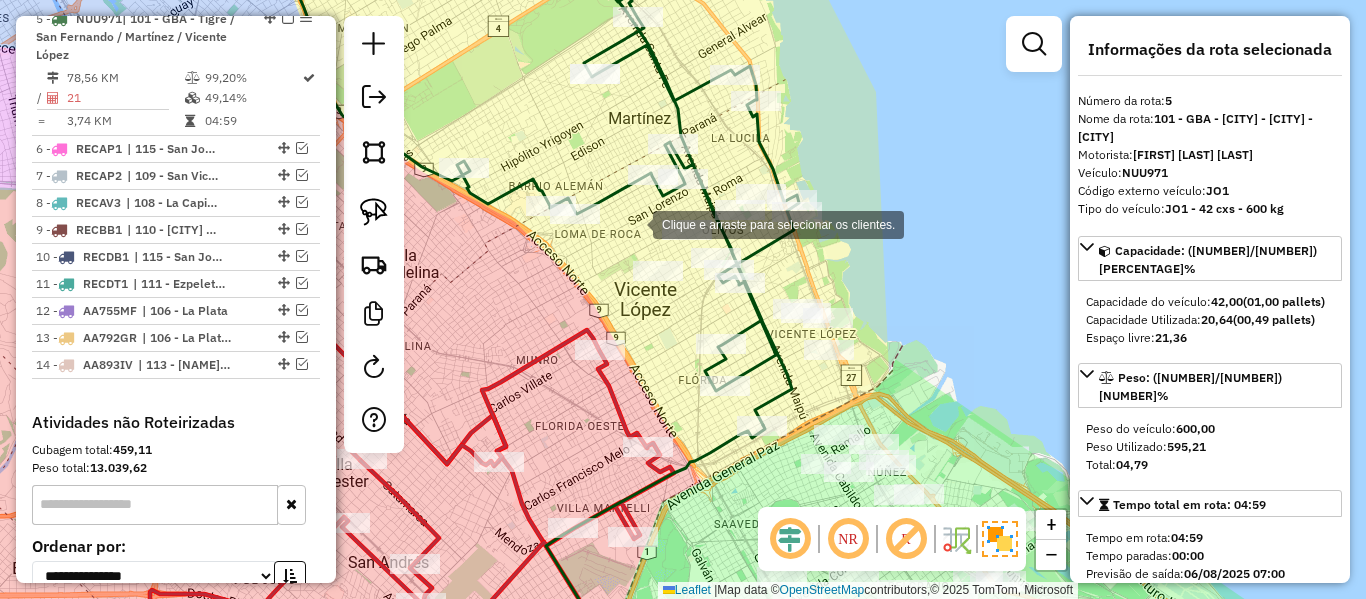 scroll, scrollTop: 949, scrollLeft: 0, axis: vertical 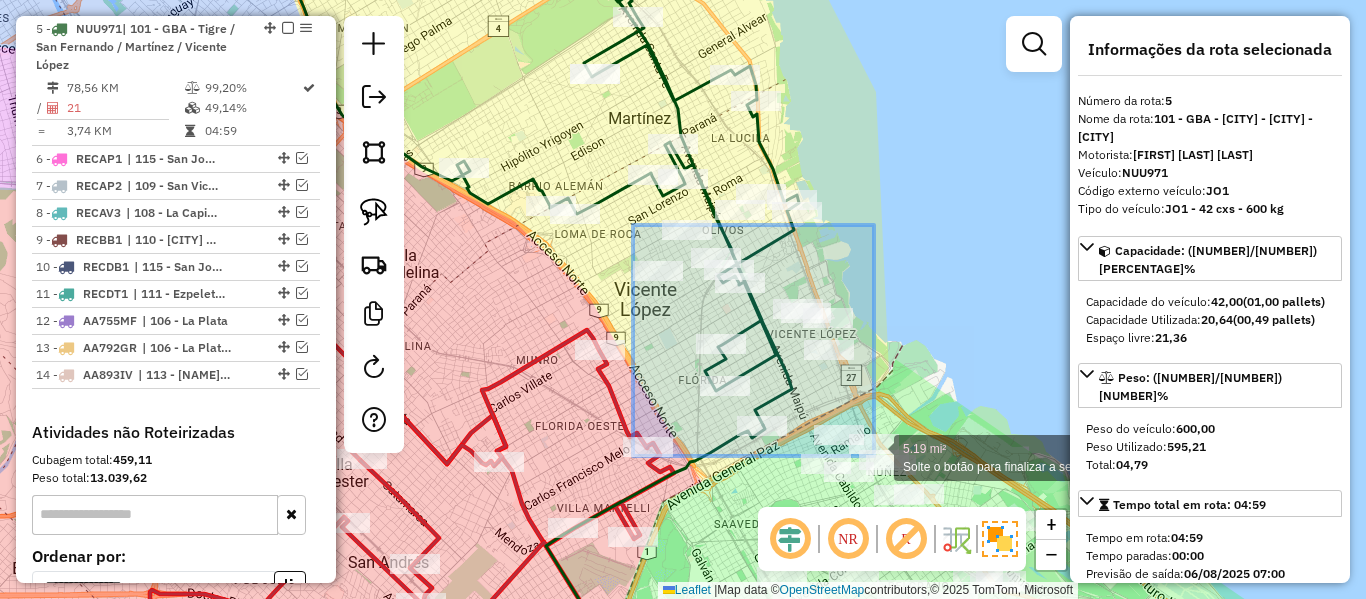 click on "Rota 5 - Placa NUU971  481159 - Nicolas Gago 5.19 mi² Solte o botão para finalizar a seleção. Janela de atendimento Grade de atendimento Capacidade Transportadoras Veículos Cliente Pedidos  Rotas Selecione os dias de semana para filtrar as janelas de atendimento  Seg   Ter   Qua   Qui   Sex   Sáb   Dom  Informe o período da janela de atendimento: De: Até:  Filtrar exatamente a janela do cliente  Considerar janela de atendimento padrão  Selecione os dias de semana para filtrar as grades de atendimento  Seg   Ter   Qua   Qui   Sex   Sáb   Dom   Considerar clientes sem dia de atendimento cadastrado  Clientes fora do dia de atendimento selecionado Filtrar as atividades entre os valores definidos abaixo:  Peso mínimo:   Peso máximo:   Cubagem mínima:   Cubagem máxima:   De:   Até:  Filtrar as atividades entre o tempo de atendimento definido abaixo:  De:   Até:   Considerar capacidade total dos clientes não roteirizados Transportadora: Selecione um ou mais itens Tipo de veículo: Veículo: Nome: +" 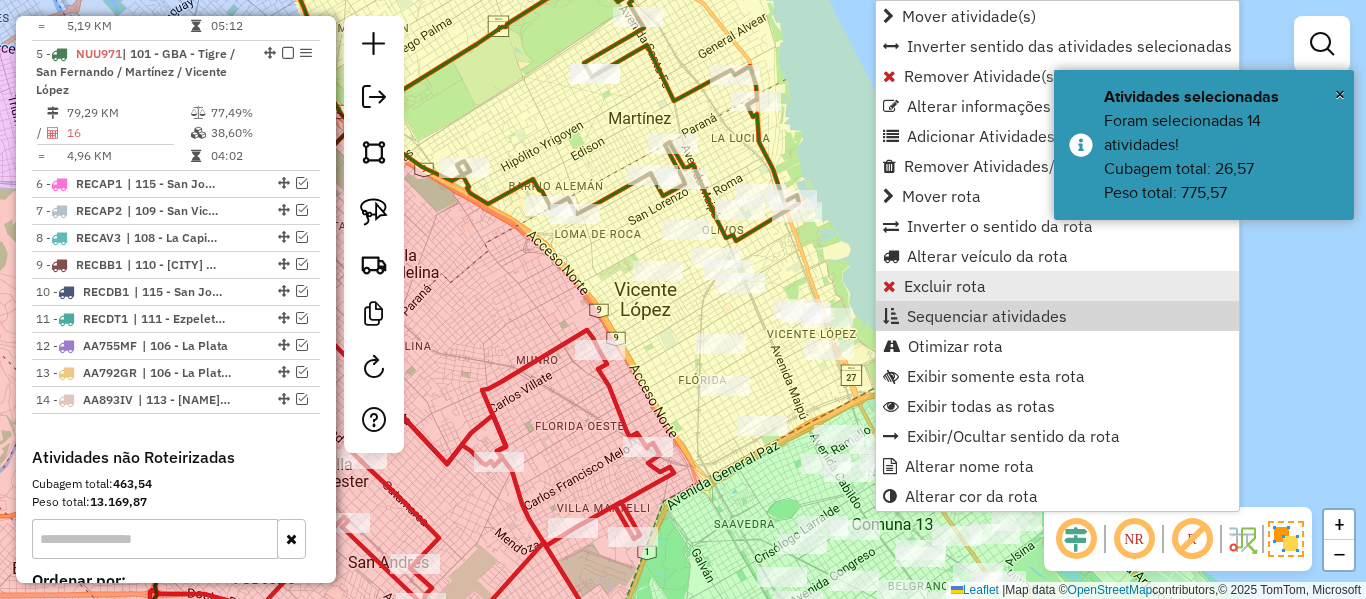 scroll, scrollTop: 974, scrollLeft: 0, axis: vertical 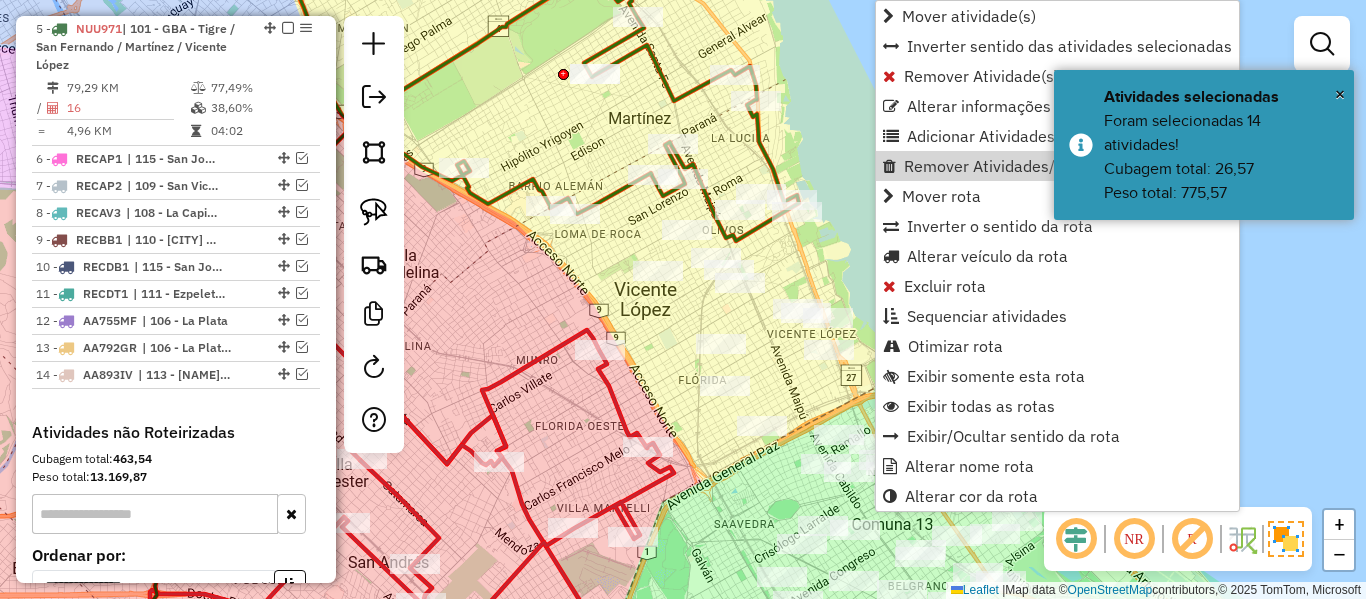 click 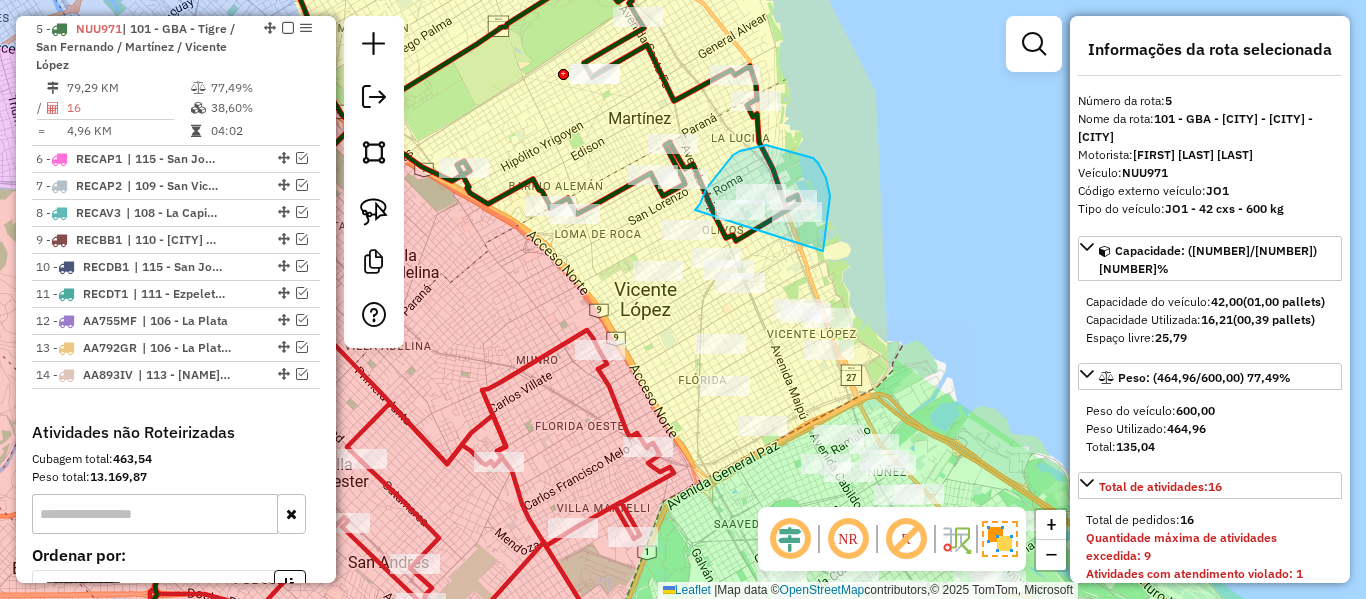 drag, startPoint x: 813, startPoint y: 158, endPoint x: 695, endPoint y: 210, distance: 128.9496 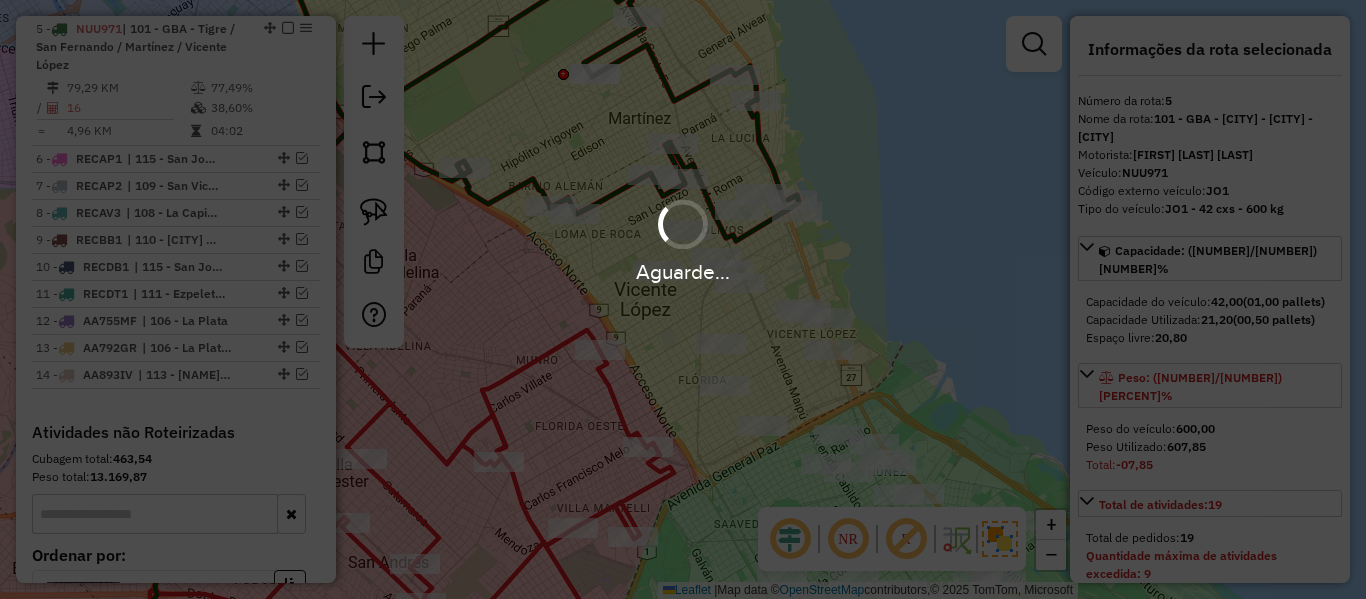 select on "**********" 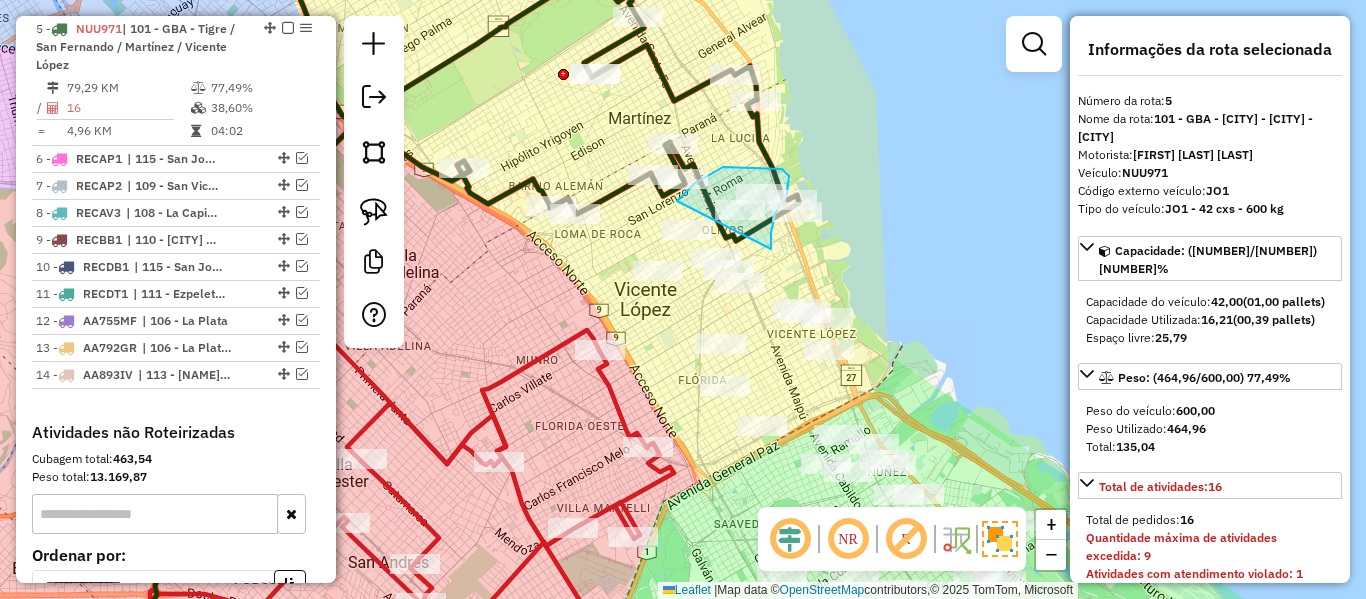 drag, startPoint x: 771, startPoint y: 249, endPoint x: 677, endPoint y: 201, distance: 105.546196 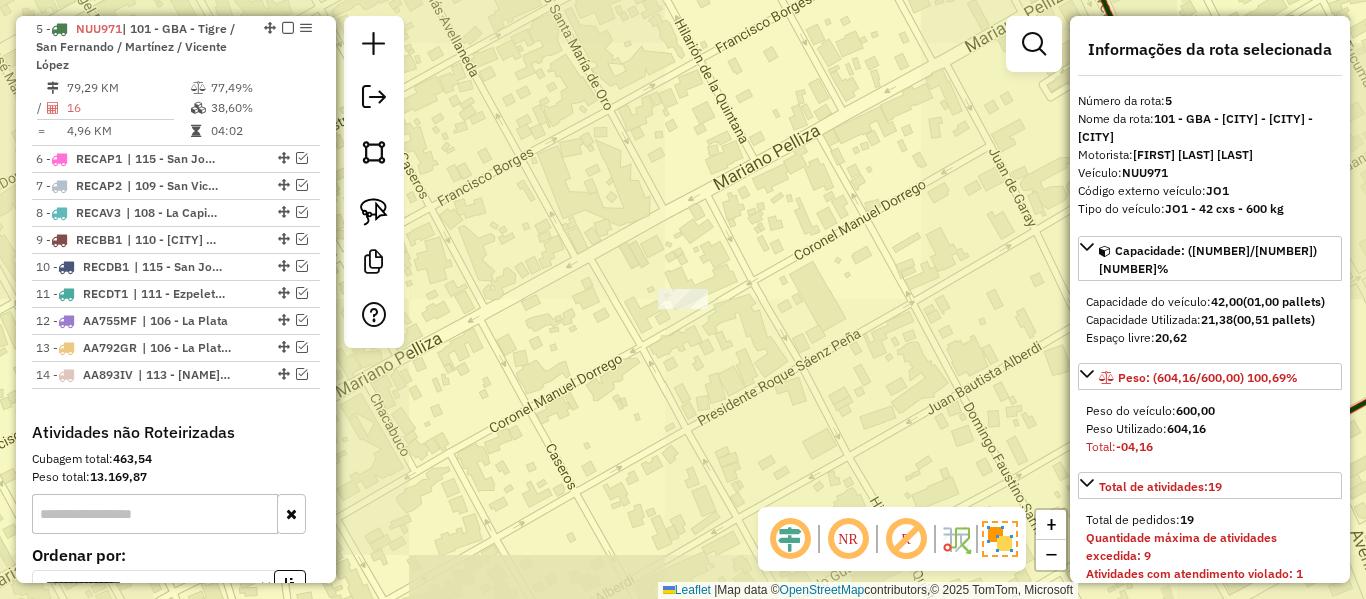 select on "**********" 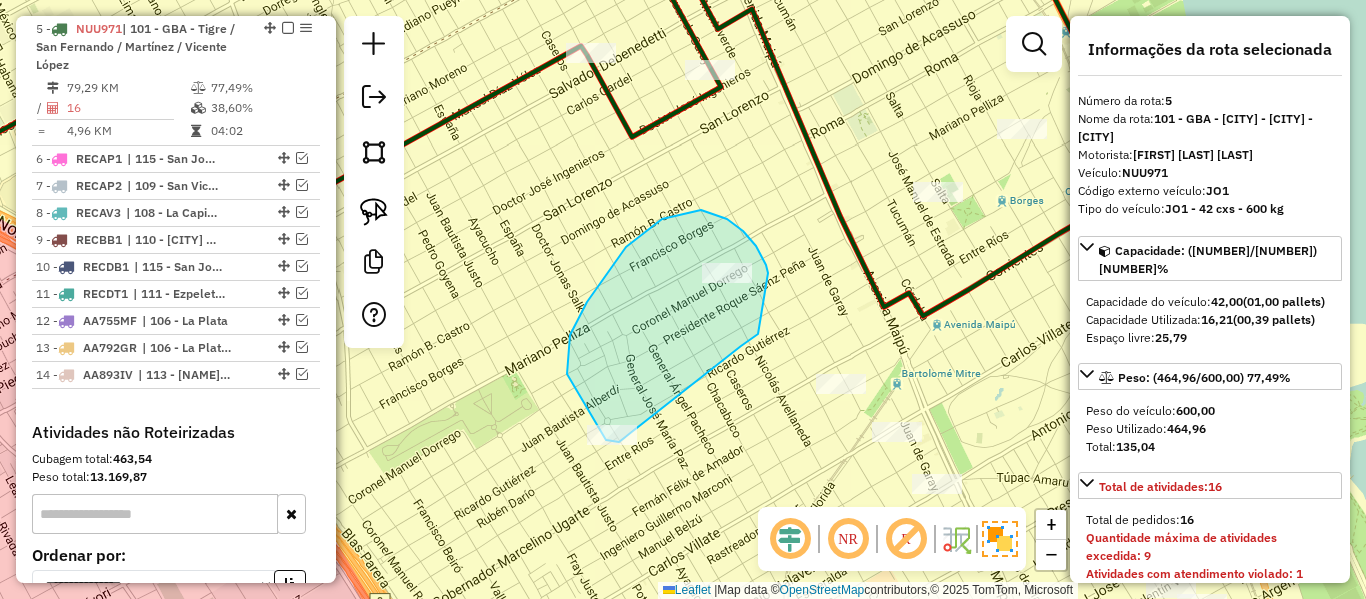 click on "Janela de atendimento Grade de atendimento Capacidade Transportadoras Veículos Cliente Pedidos  Rotas Selecione os dias de semana para filtrar as janelas de atendimento  Seg   Ter   Qua   Qui   Sex   Sáb   Dom  Informe o período da janela de atendimento: De: Até:  Filtrar exatamente a janela do cliente  Considerar janela de atendimento padrão  Selecione os dias de semana para filtrar as grades de atendimento  Seg   Ter   Qua   Qui   Sex   Sáb   Dom   Considerar clientes sem dia de atendimento cadastrado  Clientes fora do dia de atendimento selecionado Filtrar as atividades entre os valores definidos abaixo:  Peso mínimo:   Peso máximo:   Cubagem mínima:   Cubagem máxima:   De:   Até:  Filtrar as atividades entre o tempo de atendimento definido abaixo:  De:   Até:   Considerar capacidade total dos clientes não roteirizados Transportadora: Selecione um ou mais itens Tipo de veículo: Selecione um ou mais itens Veículo: Selecione um ou mais itens Motorista: Selecione um ou mais itens Nome: Rótulo:" 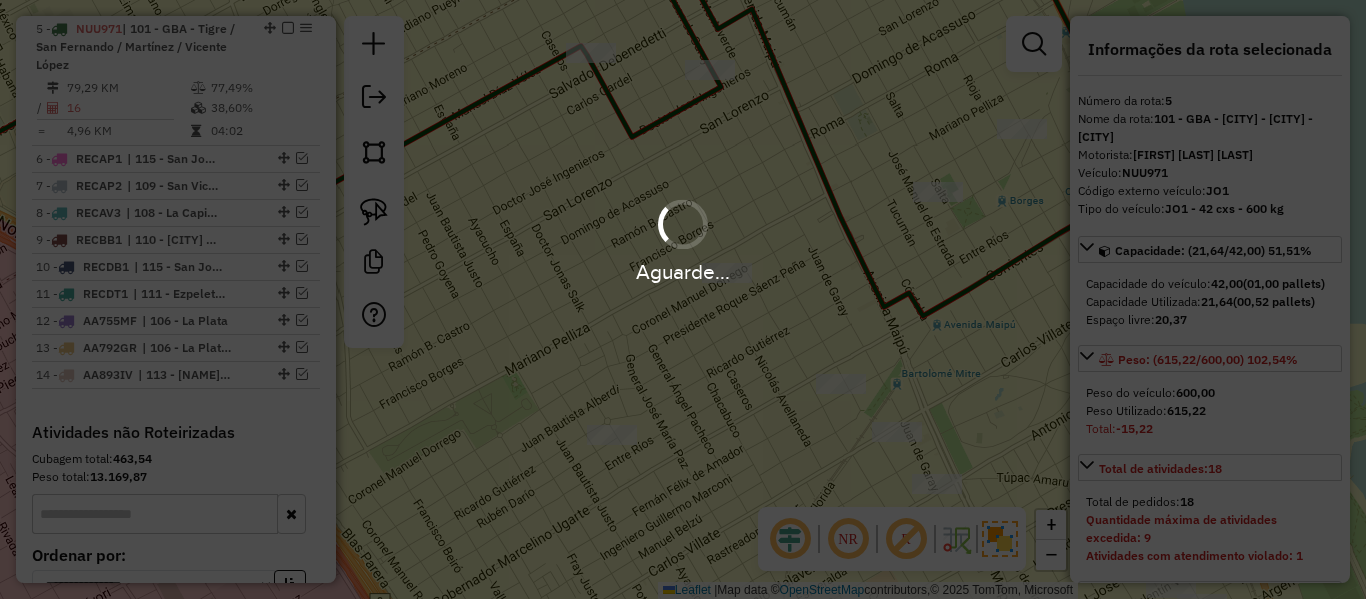 select on "**********" 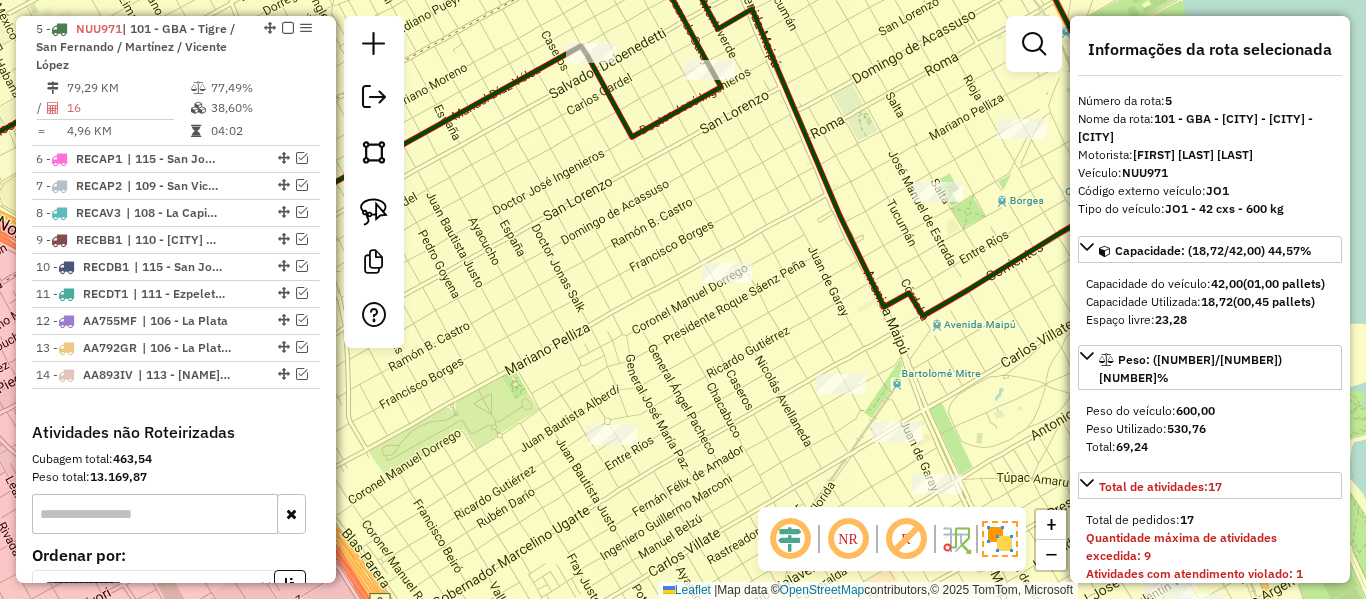 click 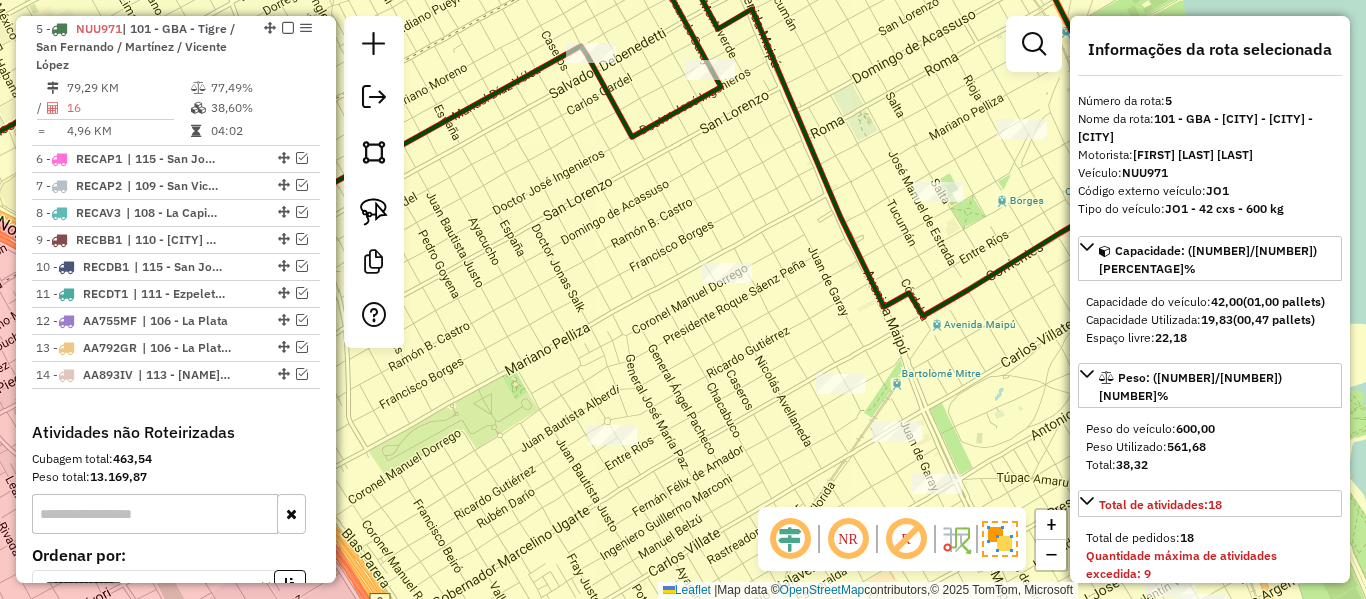select on "**********" 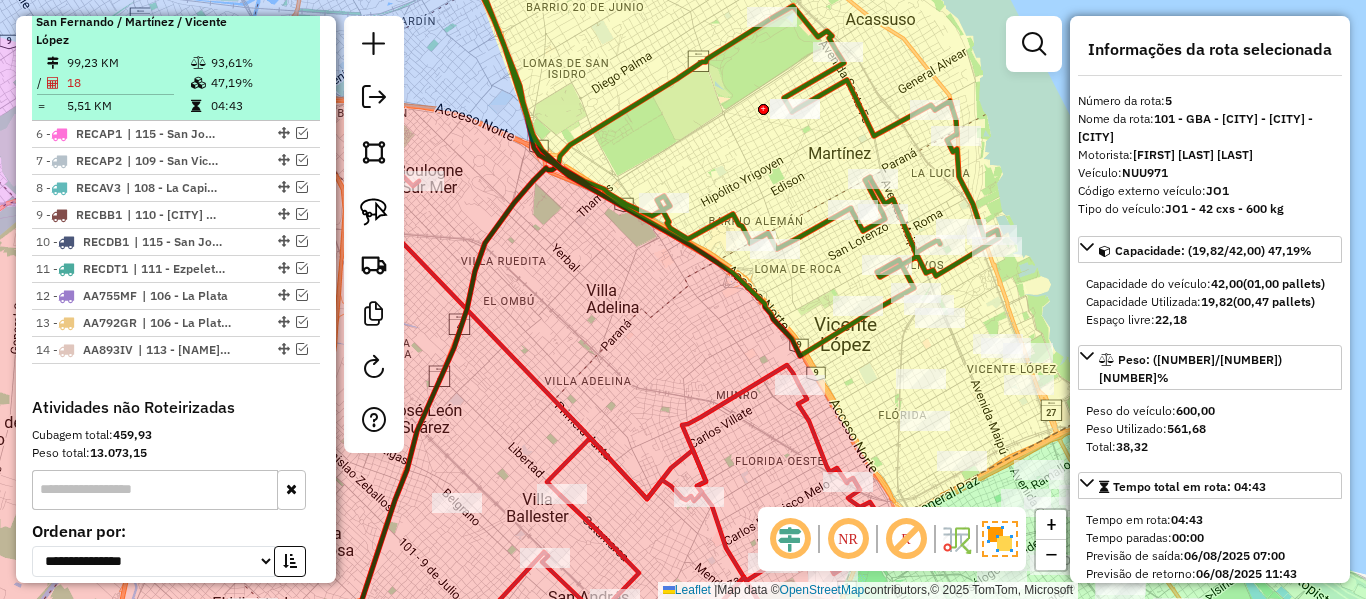 scroll, scrollTop: 874, scrollLeft: 0, axis: vertical 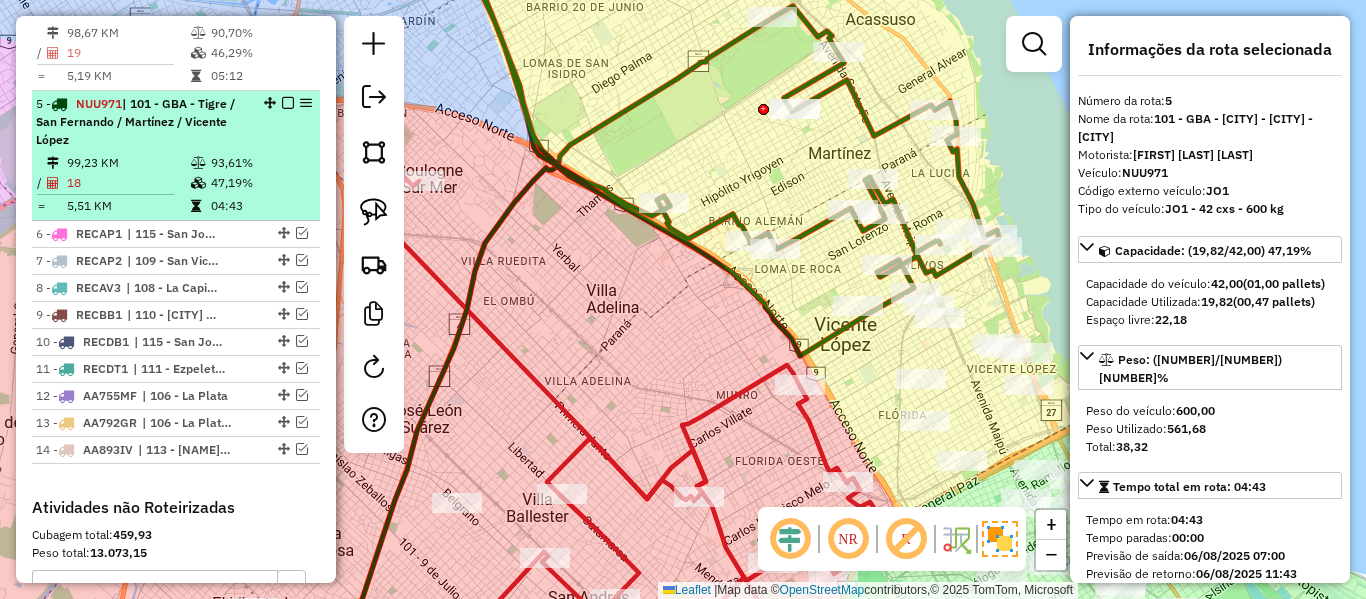 click at bounding box center (288, 103) 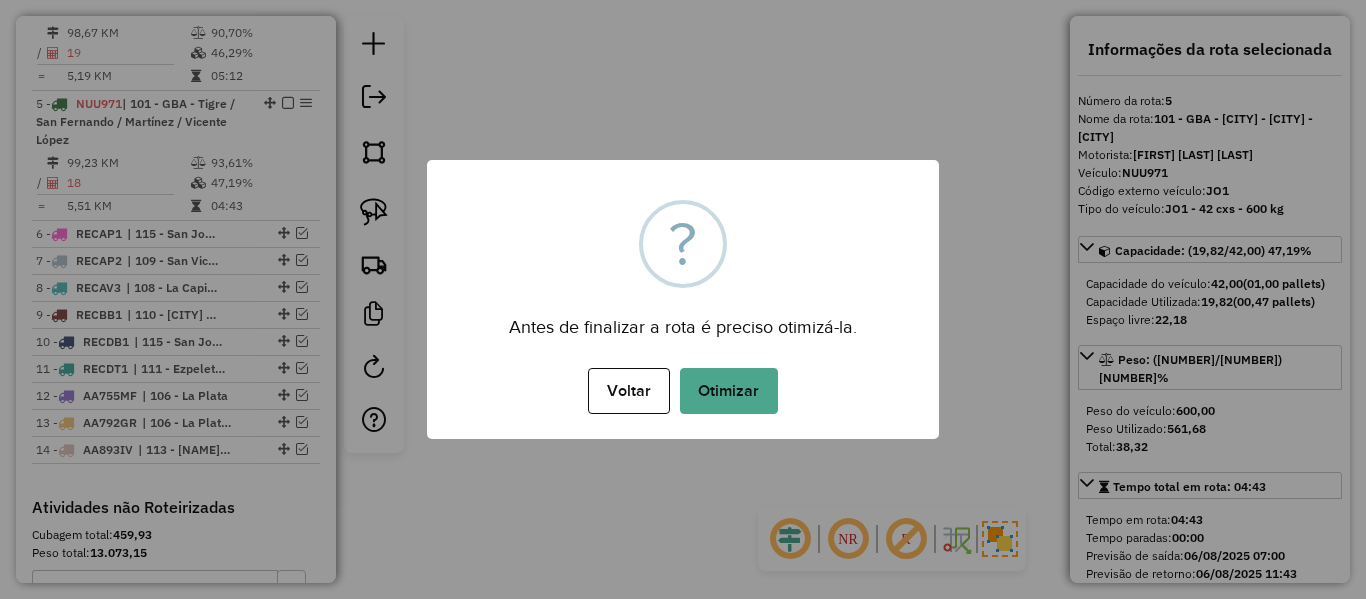 click on "Voltar No Otimizar" at bounding box center (683, 391) 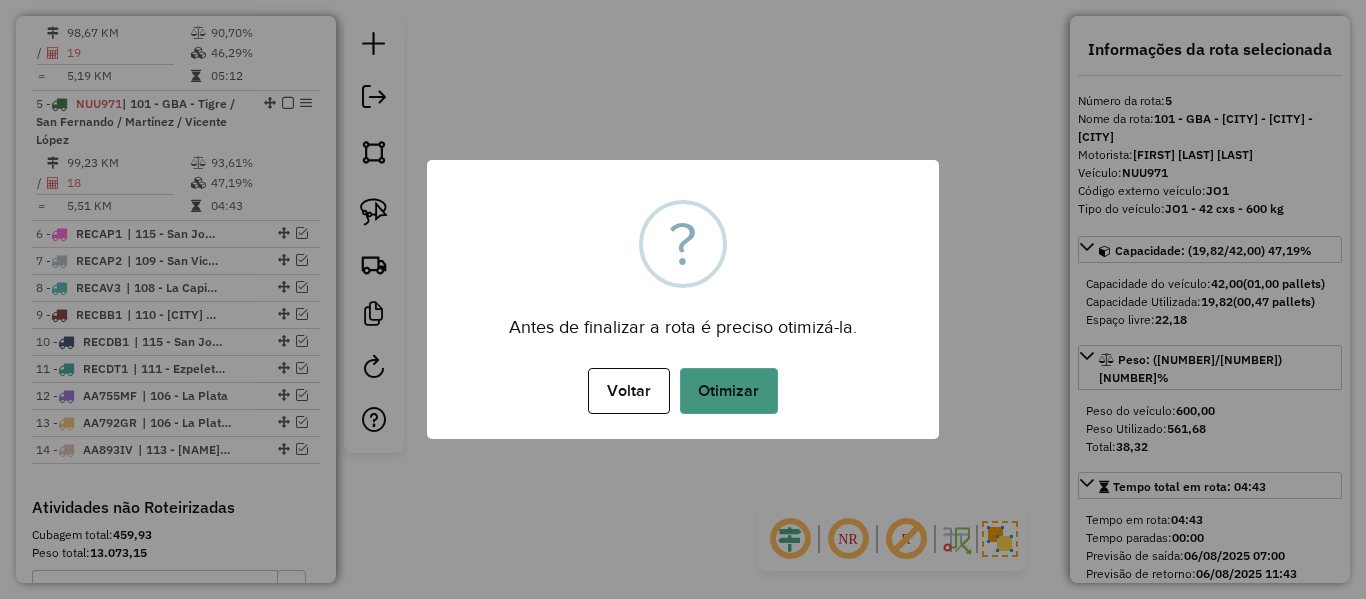 click on "Otimizar" at bounding box center (729, 391) 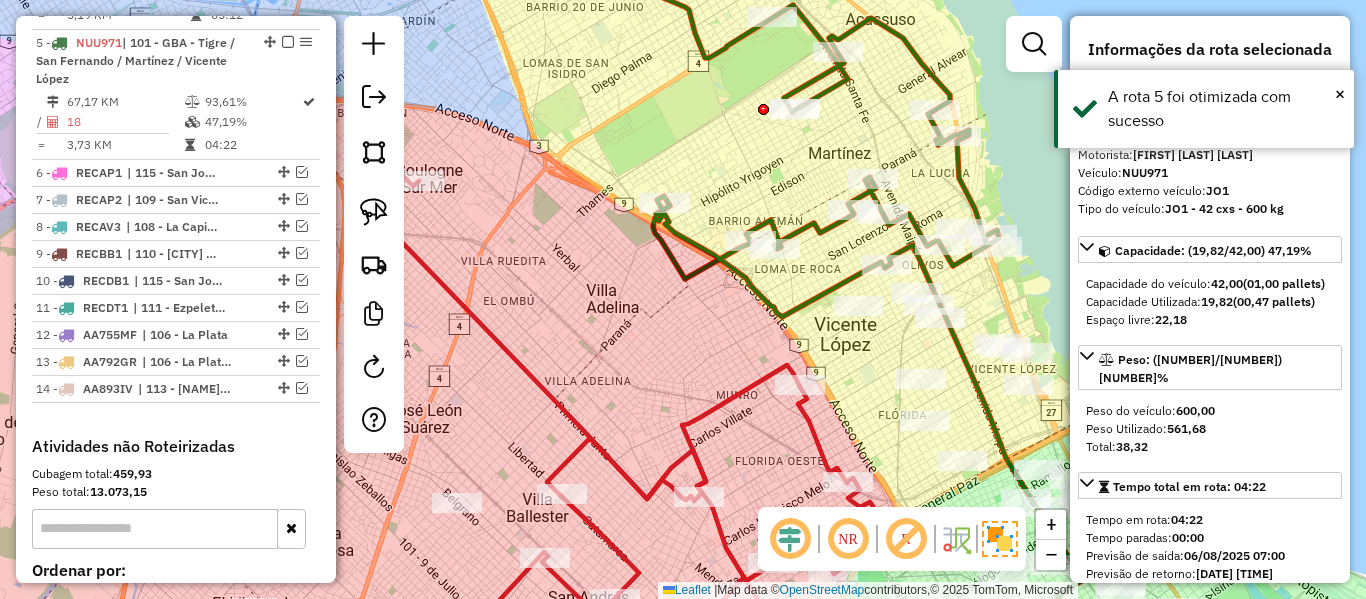 scroll, scrollTop: 949, scrollLeft: 0, axis: vertical 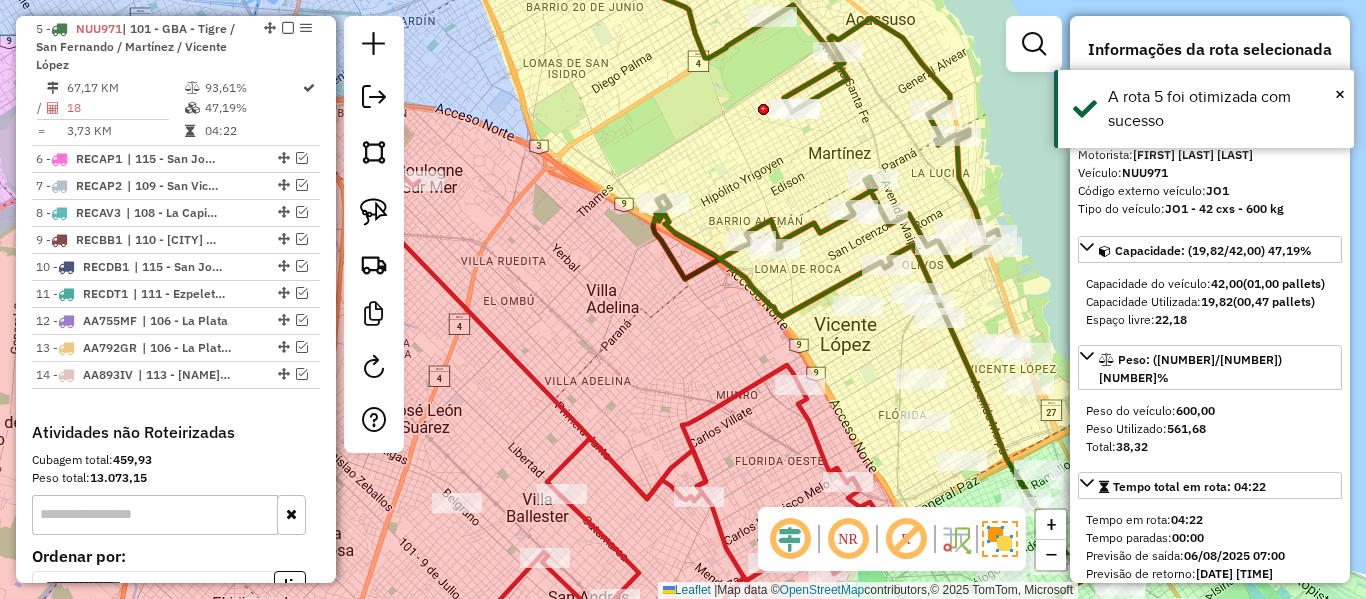 click 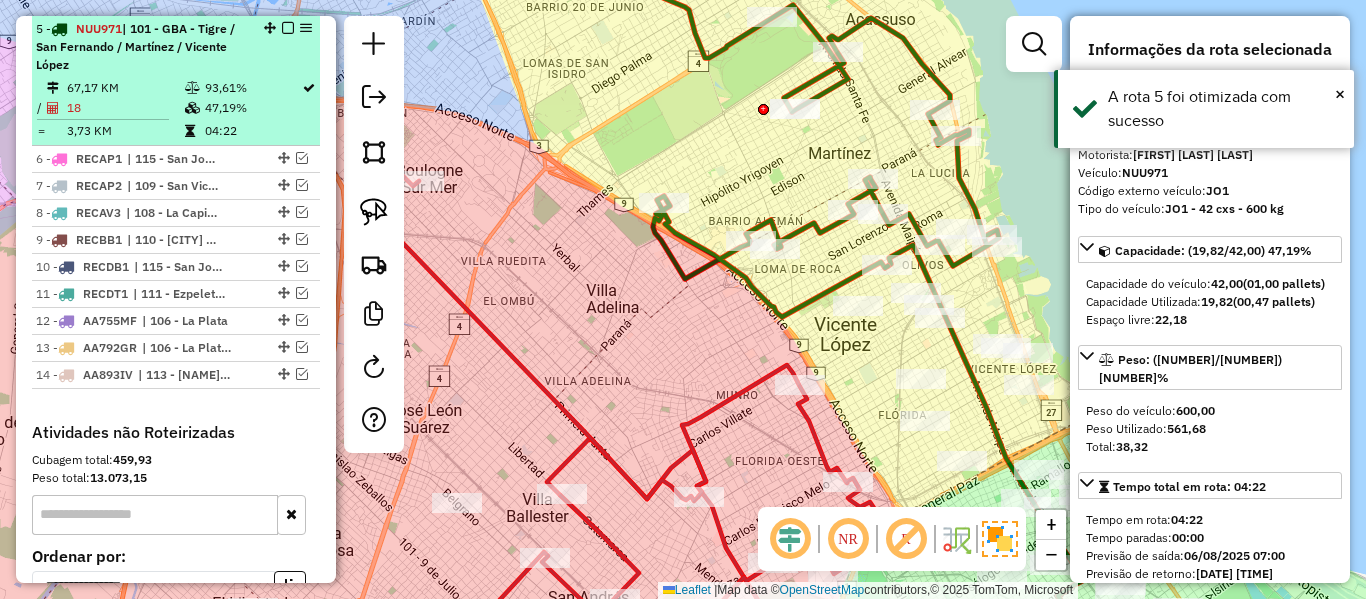 click at bounding box center [288, 28] 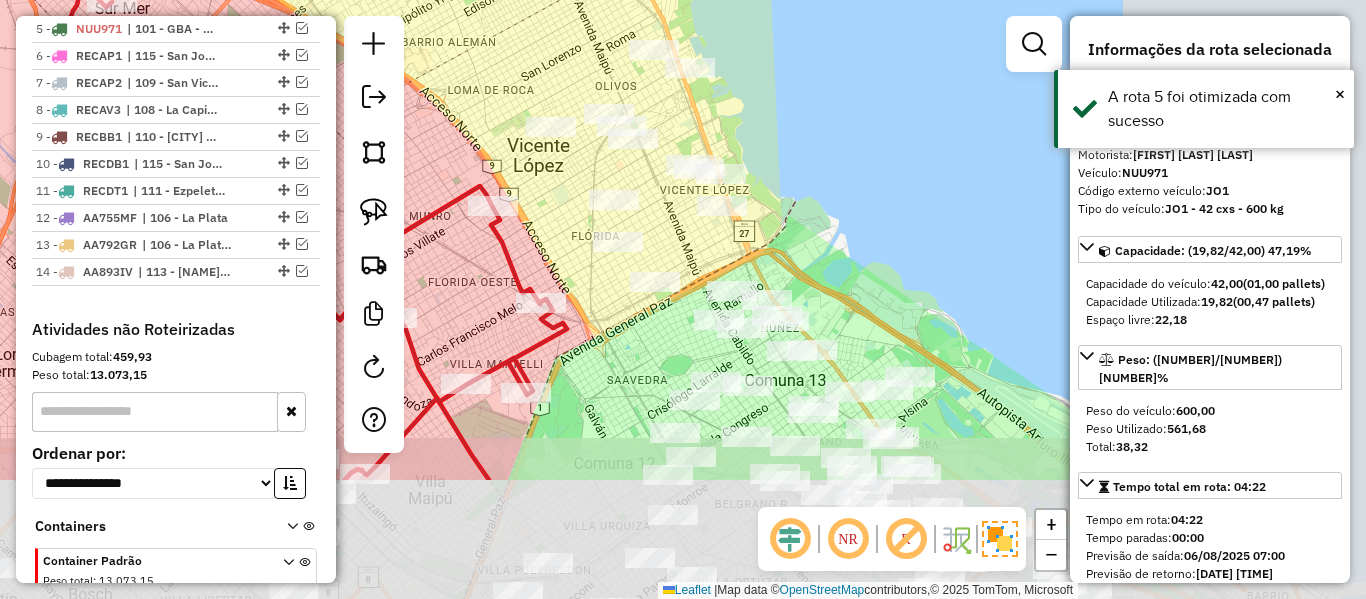 drag, startPoint x: 875, startPoint y: 241, endPoint x: 570, endPoint y: 65, distance: 352.13776 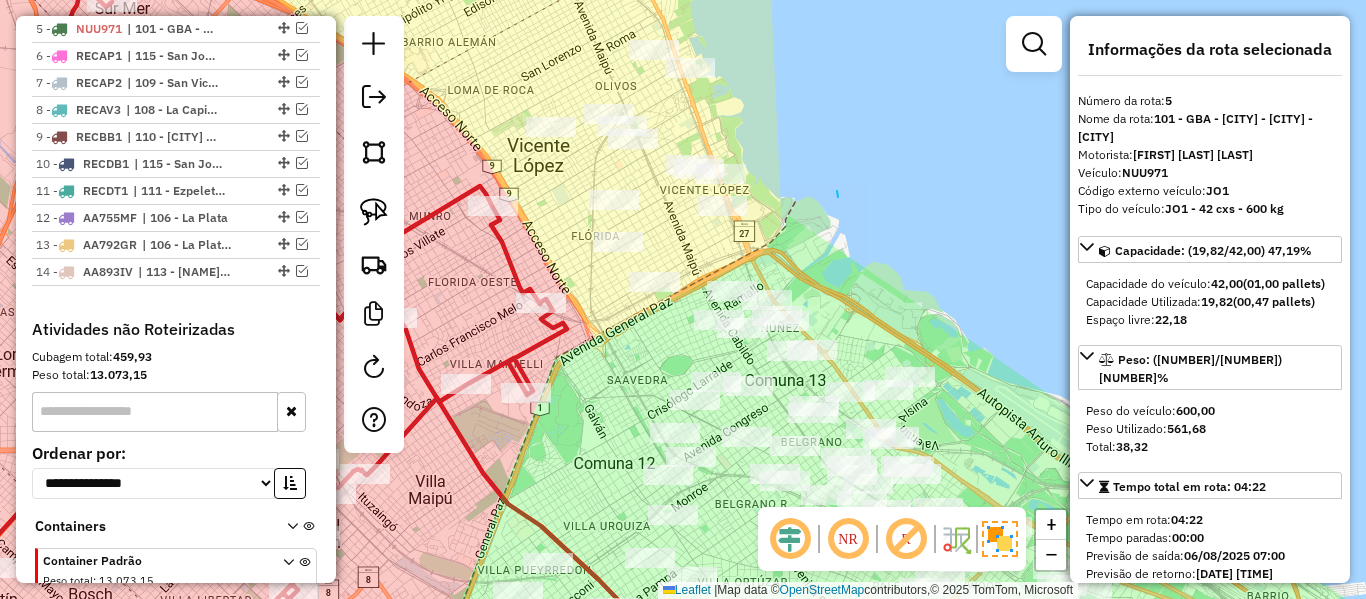drag, startPoint x: 837, startPoint y: 191, endPoint x: 812, endPoint y: 150, distance: 48.02083 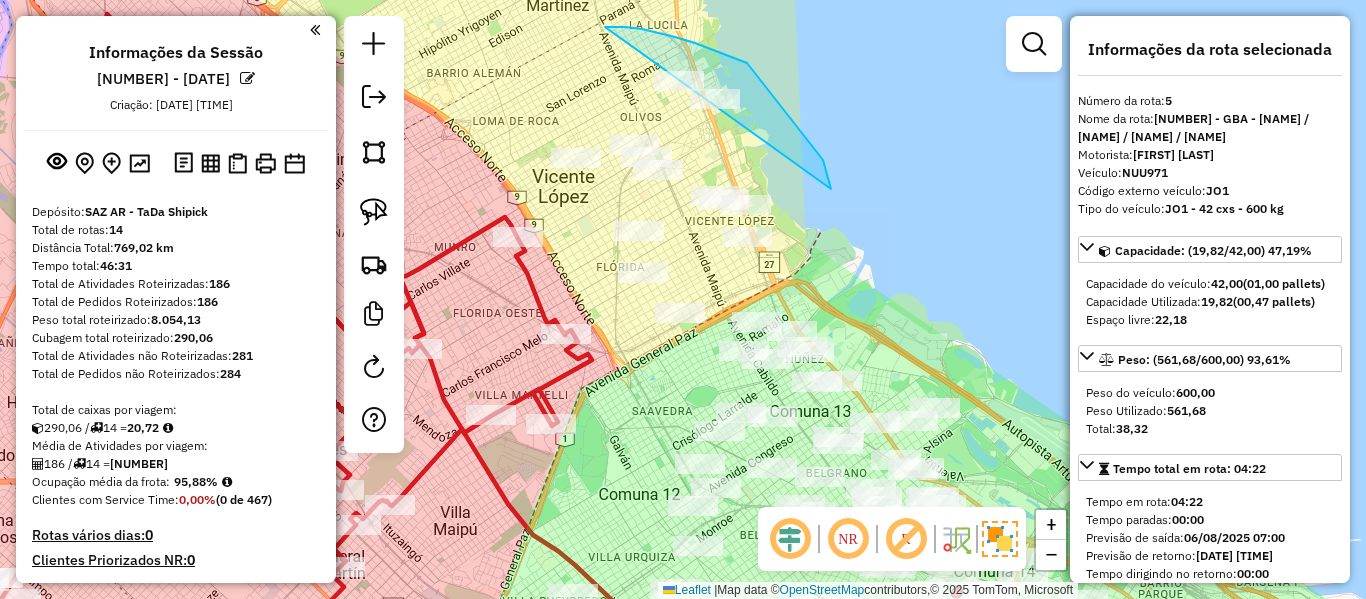 select on "**********" 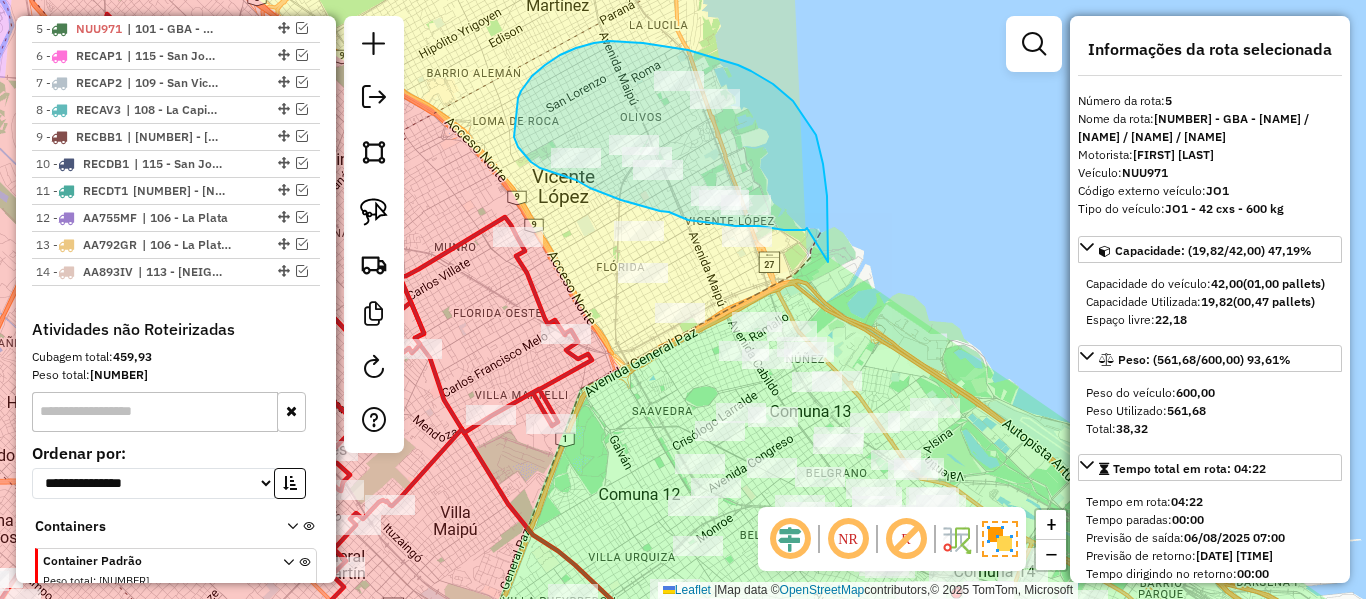 drag, startPoint x: 828, startPoint y: 258, endPoint x: 811, endPoint y: 228, distance: 34.48188 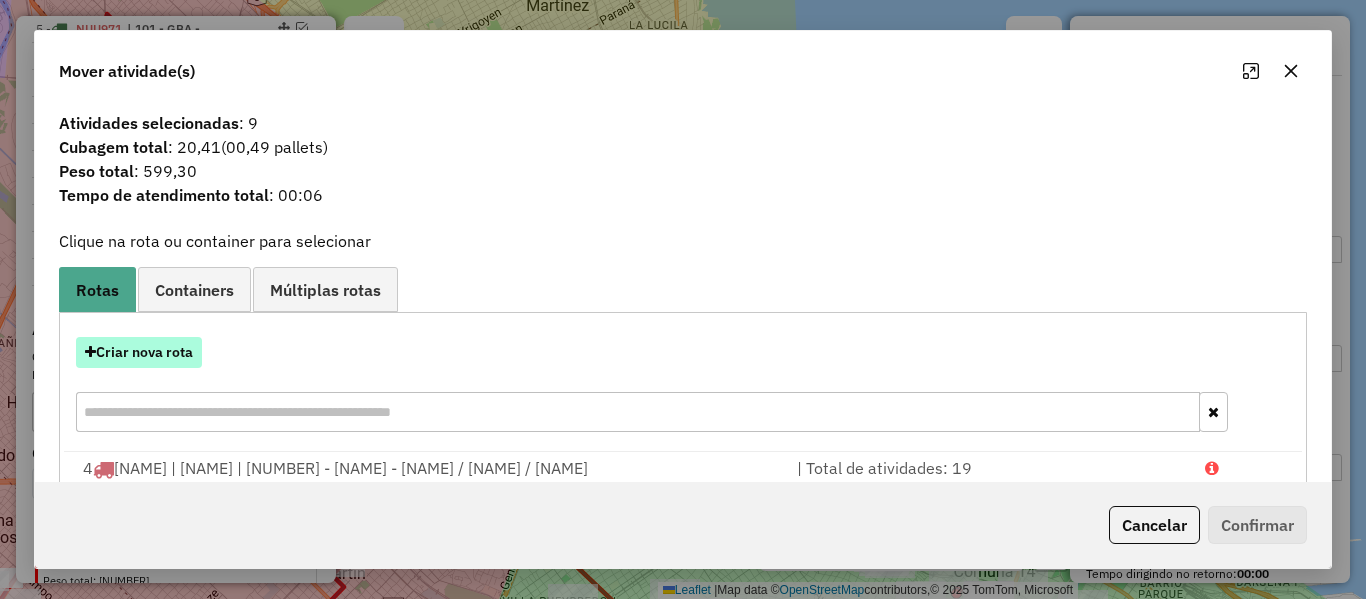 click on "Criar nova rota" at bounding box center (139, 352) 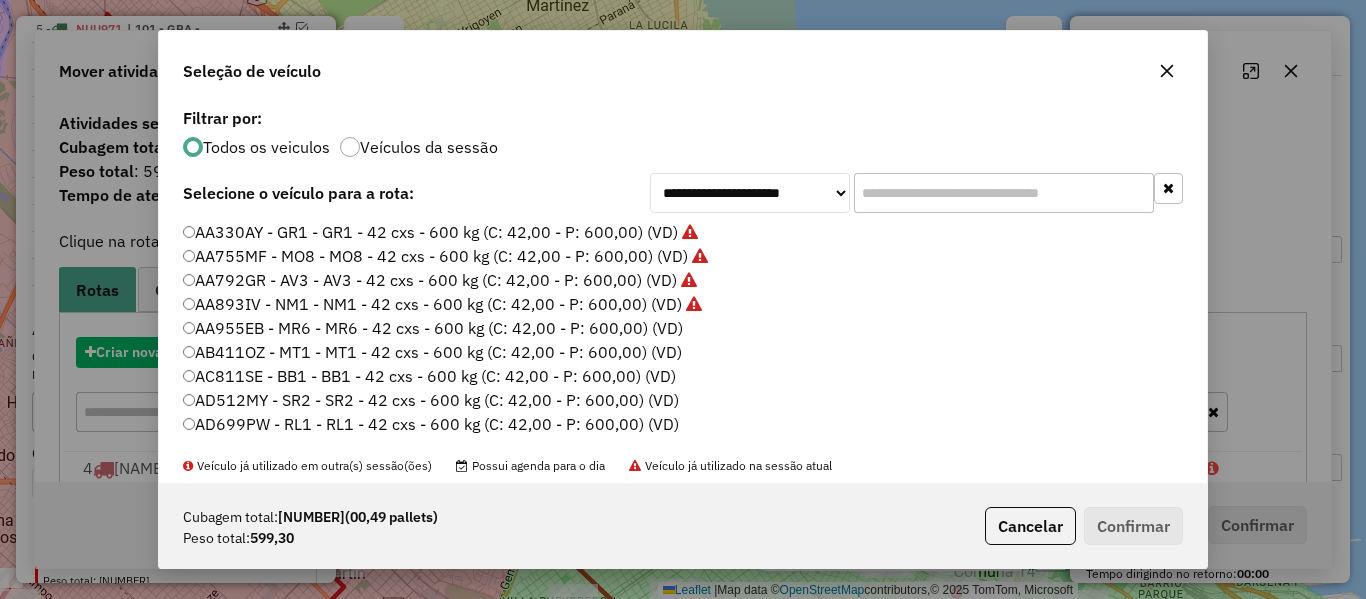 scroll, scrollTop: 11, scrollLeft: 6, axis: both 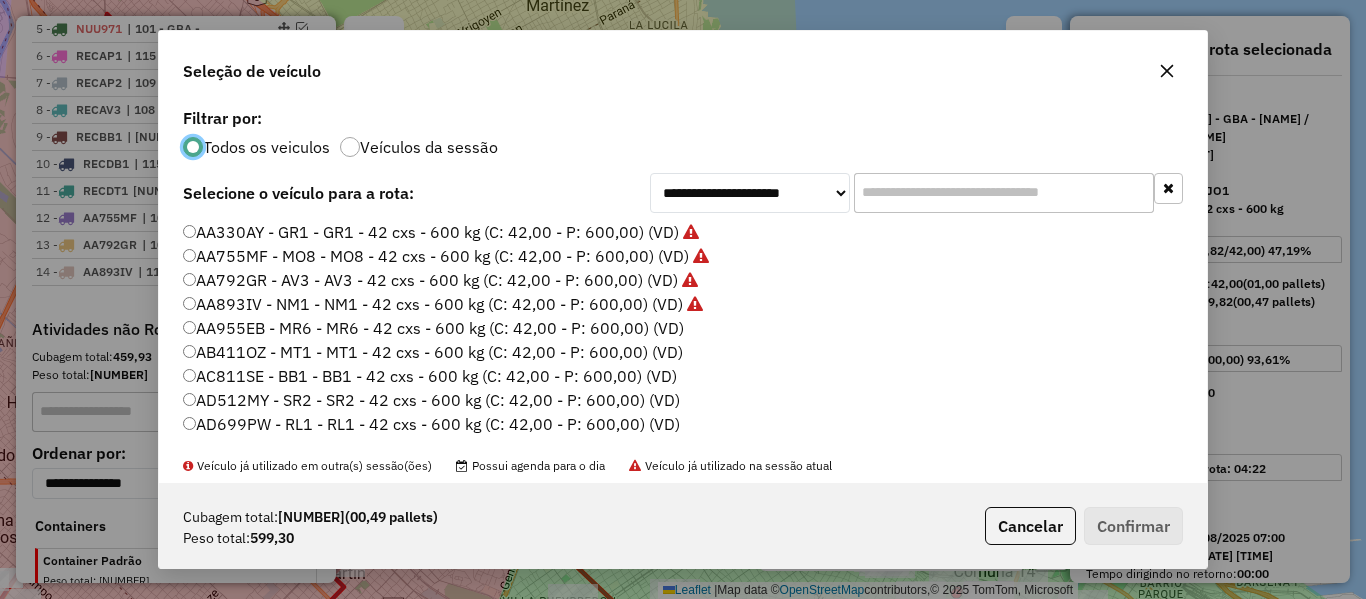click on "AA955EB - MR6 - MR6 - 42 cxs - 600 kg (C: 42,00 - P: 600,00) (VD)" 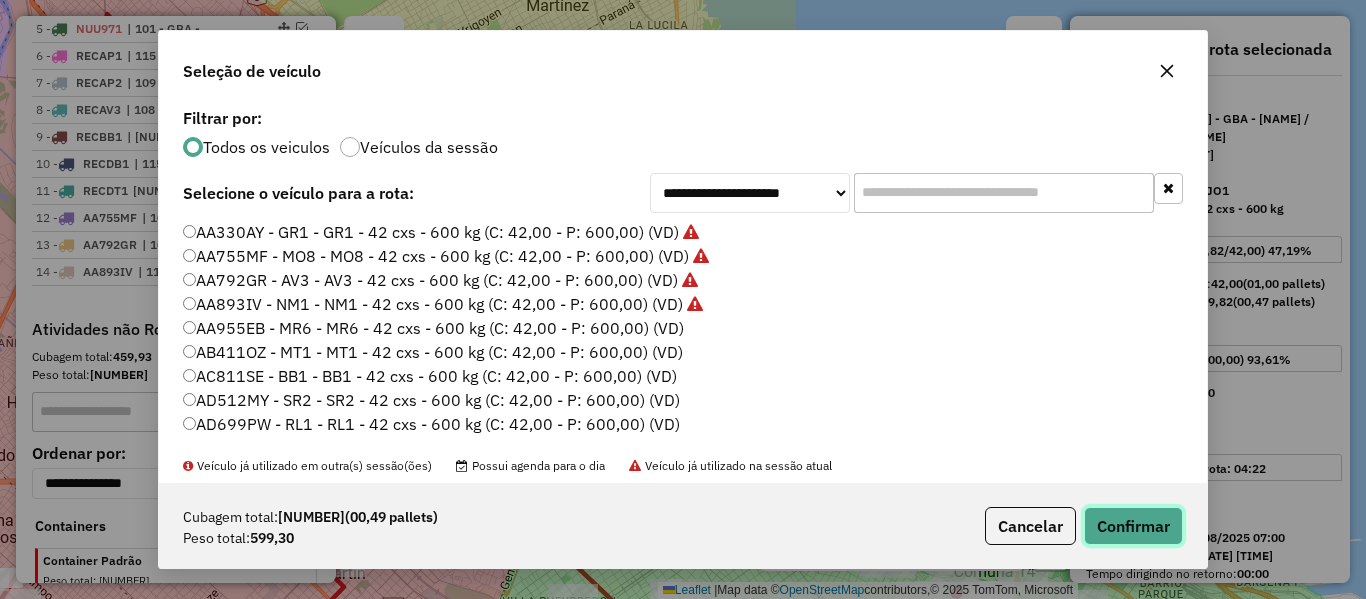 click on "Confirmar" 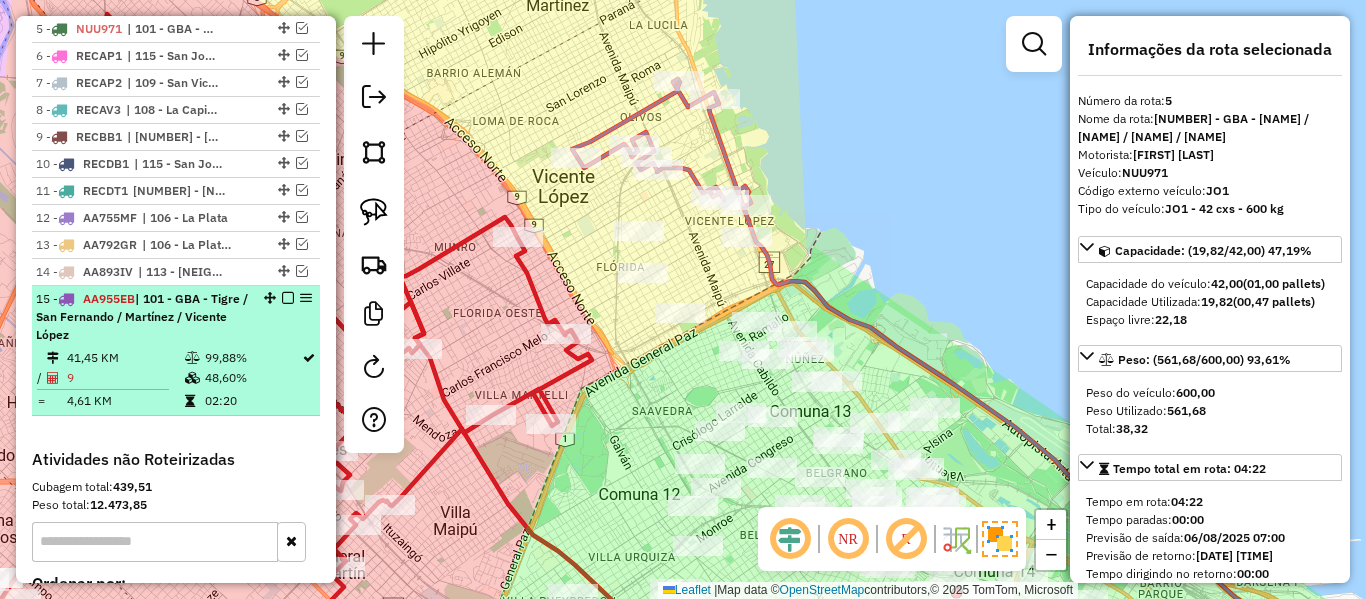 click at bounding box center [288, 298] 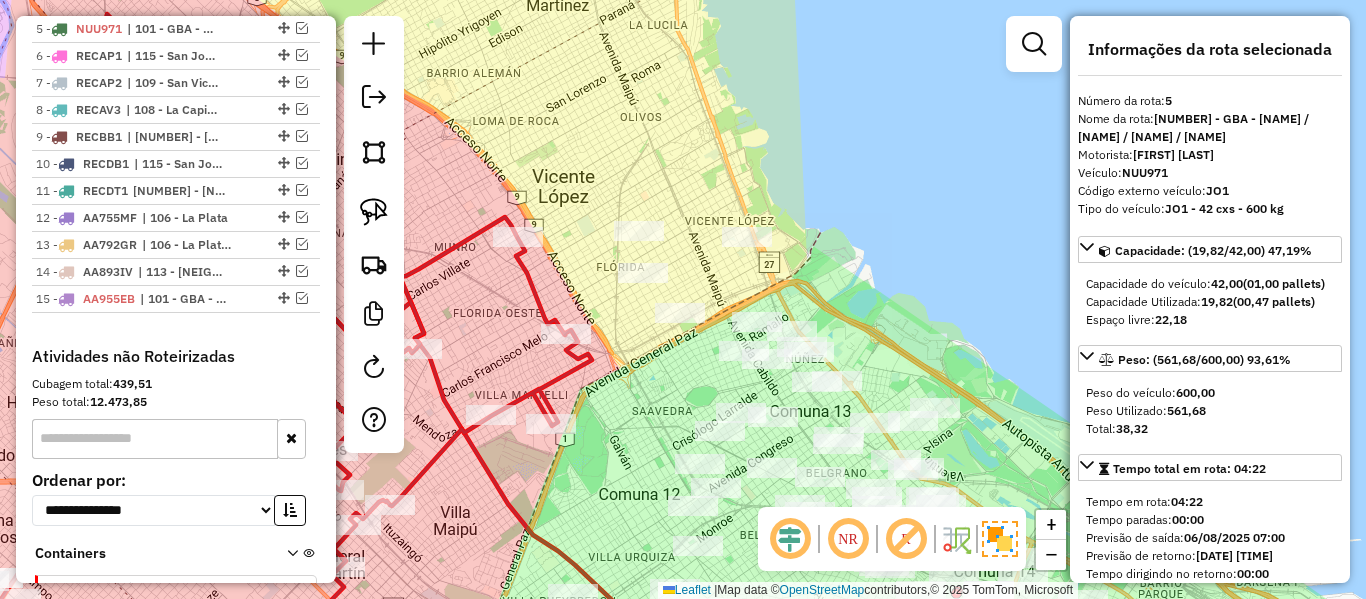 drag, startPoint x: 862, startPoint y: 285, endPoint x: 766, endPoint y: 153, distance: 163.21765 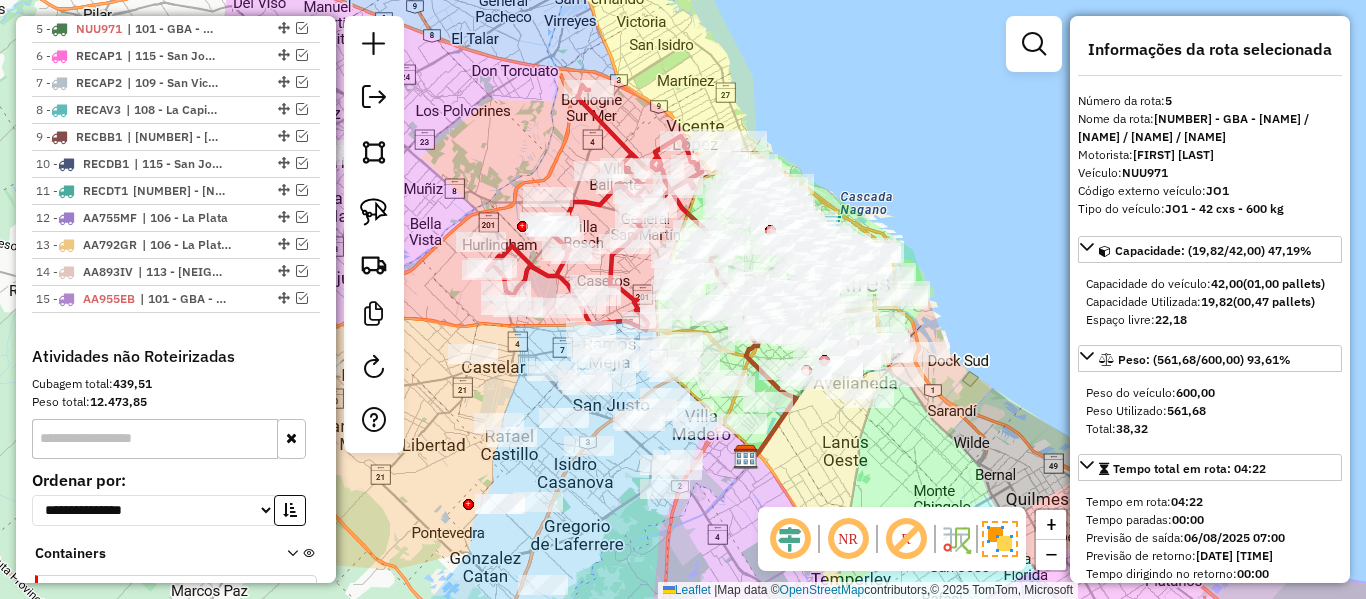 drag, startPoint x: 677, startPoint y: 77, endPoint x: 796, endPoint y: 152, distance: 140.66272 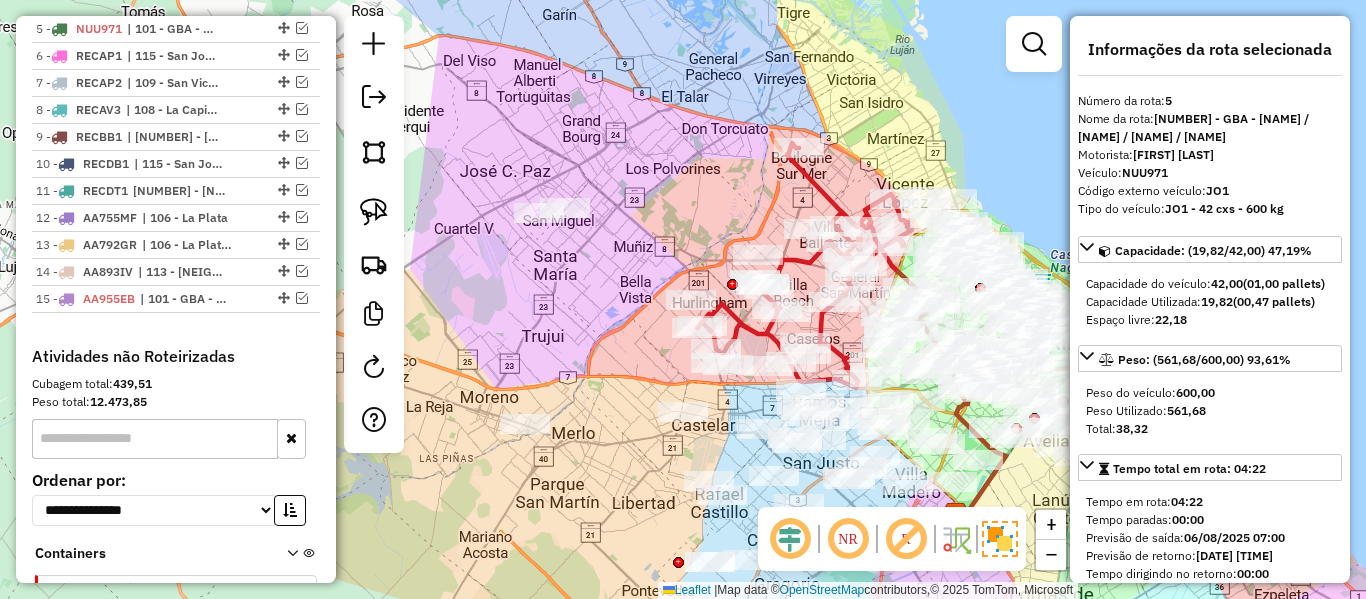 drag, startPoint x: 728, startPoint y: 184, endPoint x: 701, endPoint y: 177, distance: 27.89265 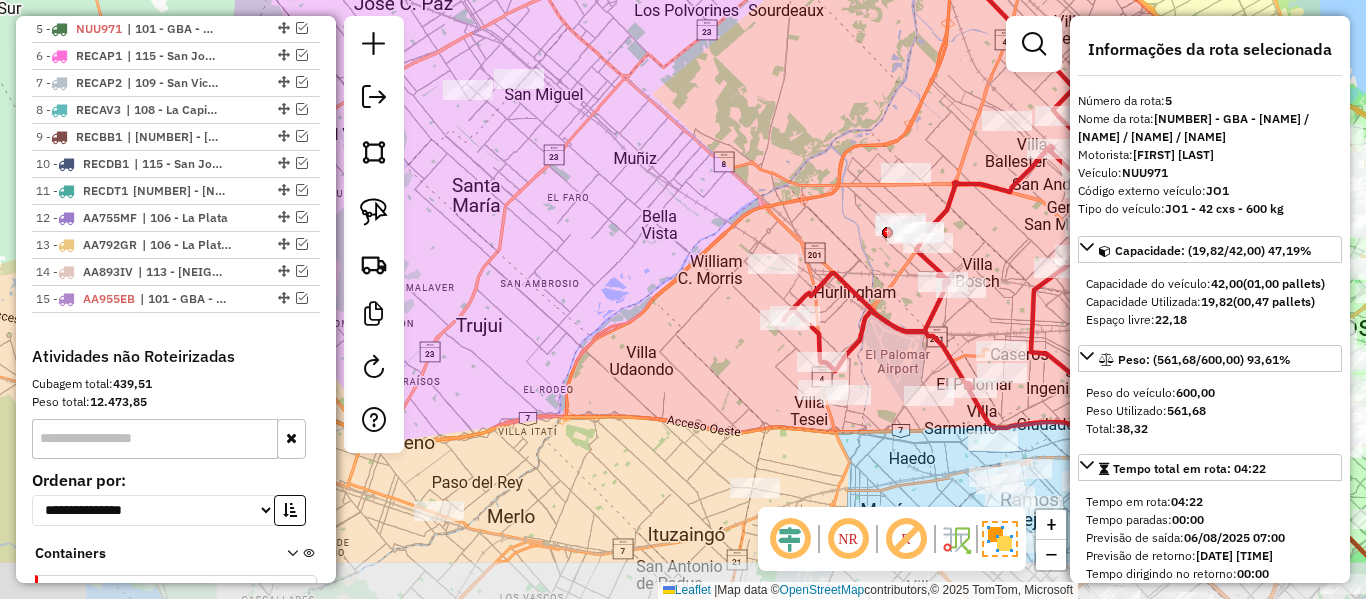 drag, startPoint x: 672, startPoint y: 228, endPoint x: 699, endPoint y: 140, distance: 92.0489 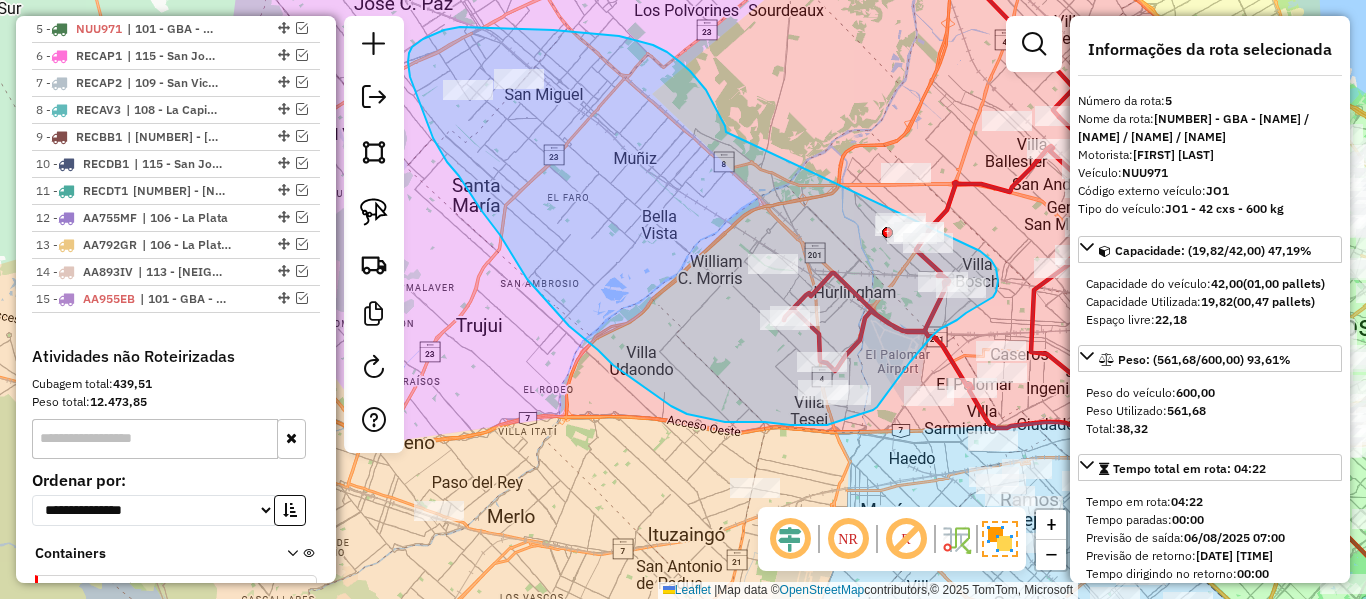 drag, startPoint x: 725, startPoint y: 126, endPoint x: 834, endPoint y: 207, distance: 135.80133 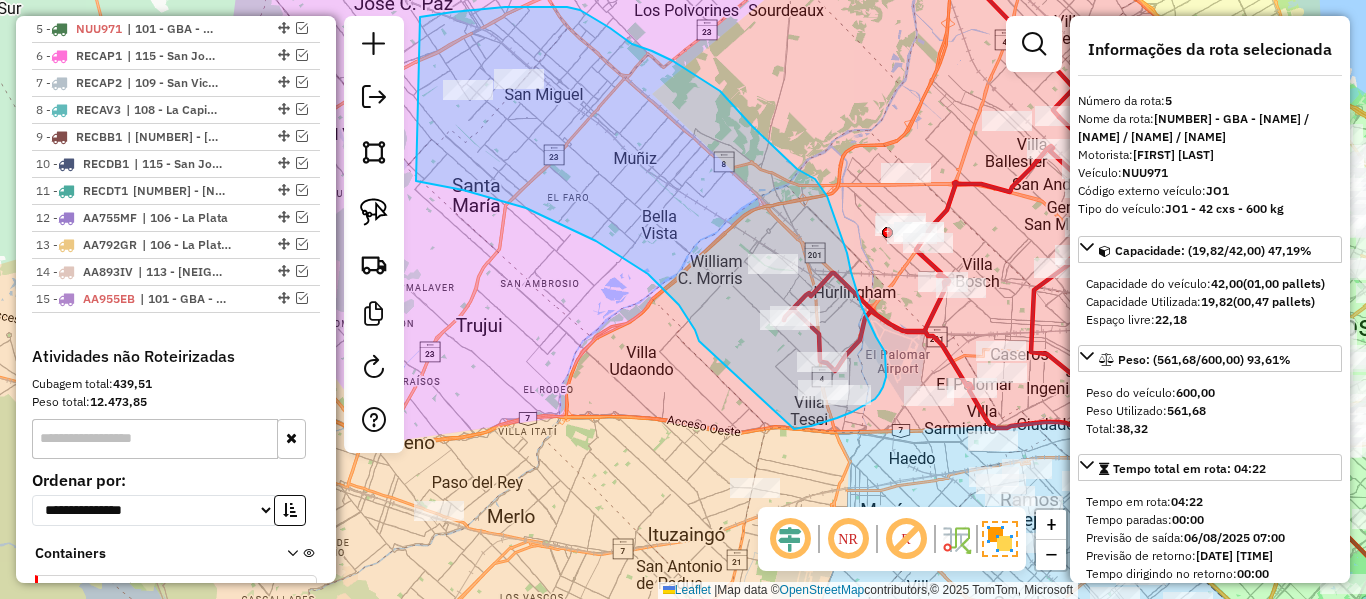 drag, startPoint x: 596, startPoint y: 241, endPoint x: 775, endPoint y: 426, distance: 257.42184 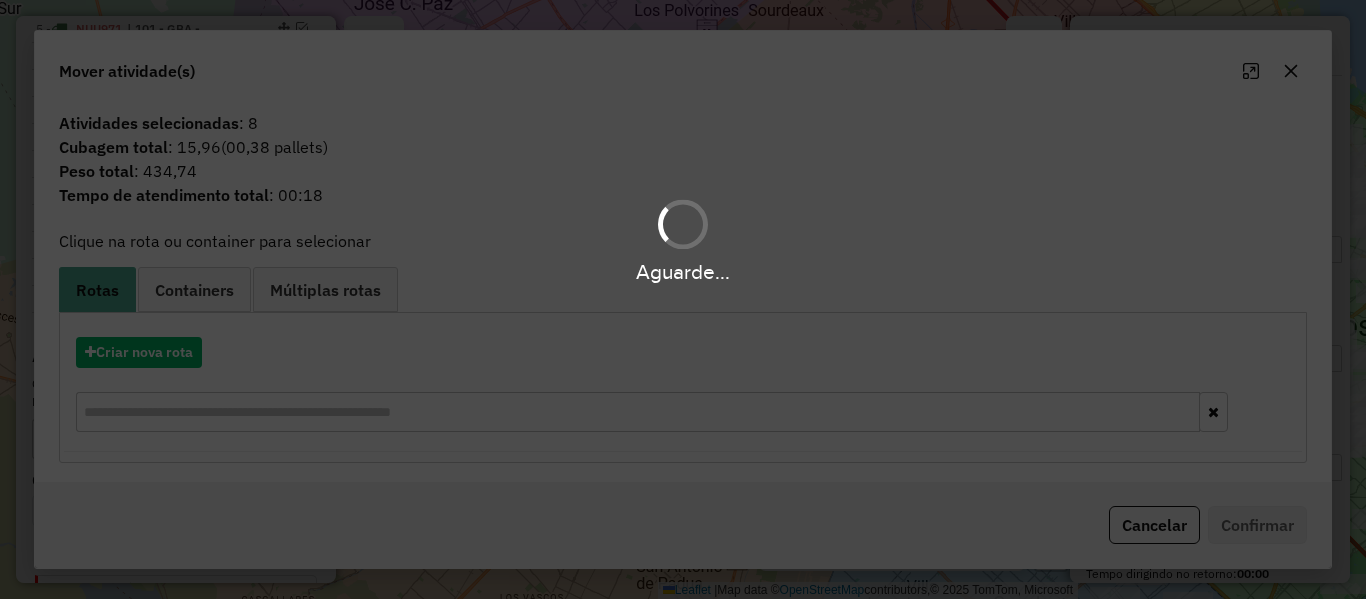 click on "Aguarde..." at bounding box center (683, 299) 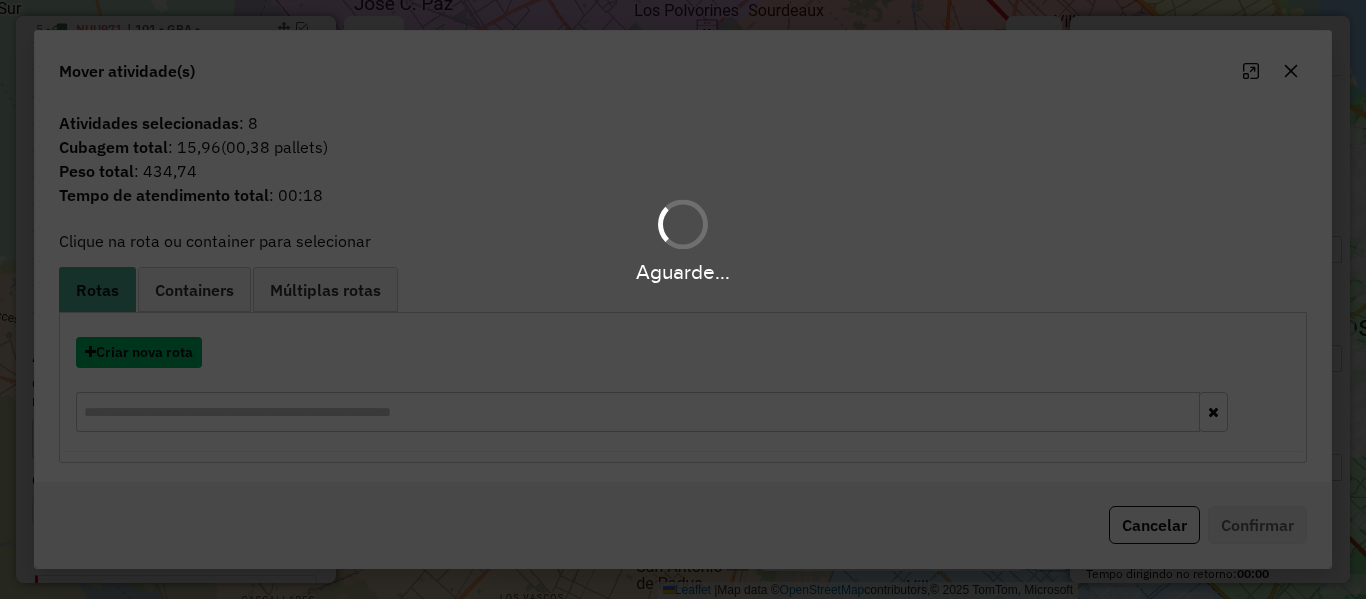 click on "Criar nova rota" at bounding box center (139, 352) 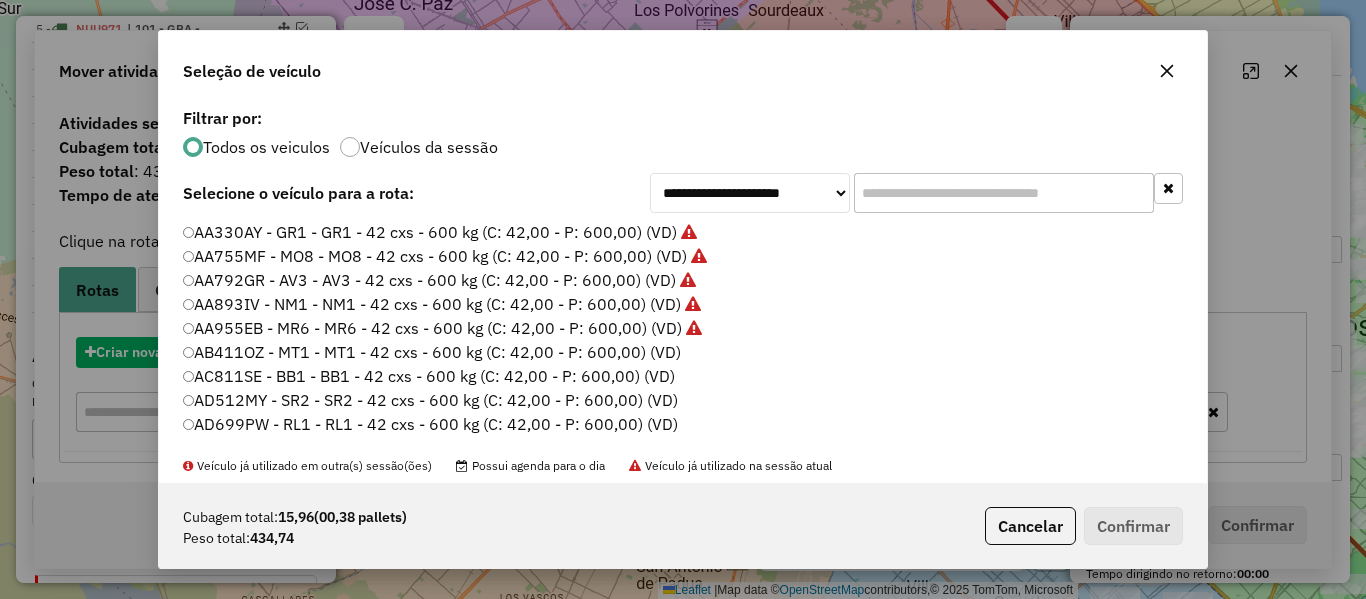 scroll, scrollTop: 11, scrollLeft: 6, axis: both 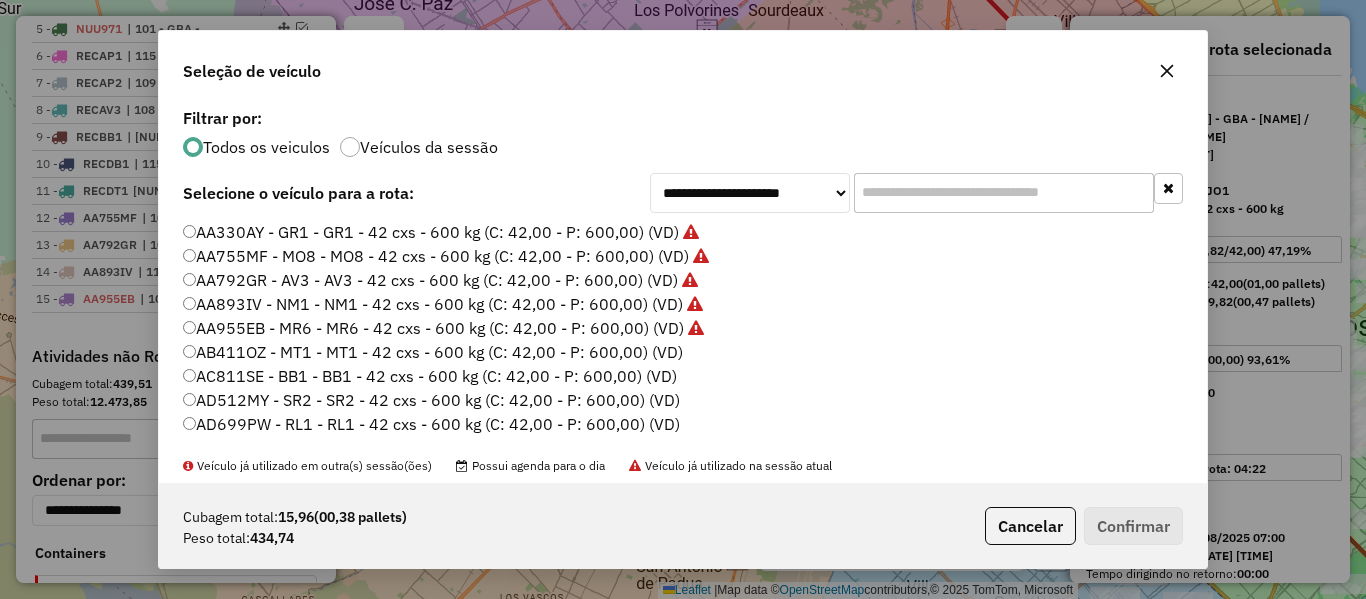 click on "AB411OZ - MT1 - MT1 - 42 cxs - 600 kg (C: 42,00 - P: 600,00) (VD)" 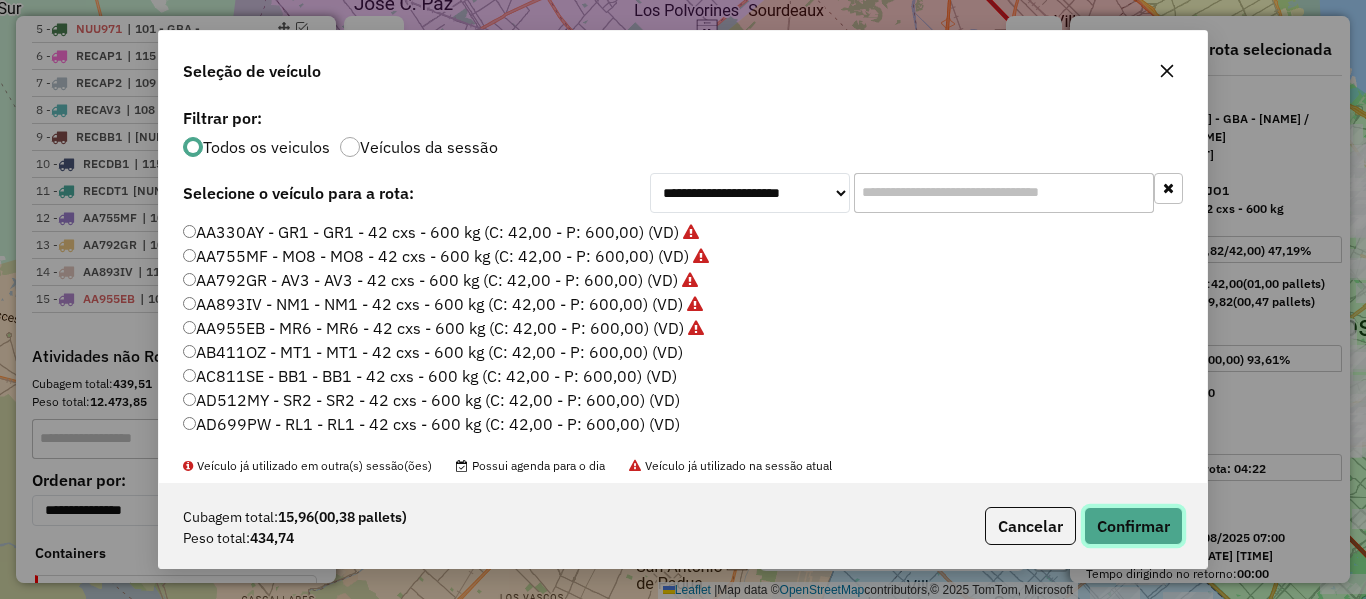 click on "Confirmar" 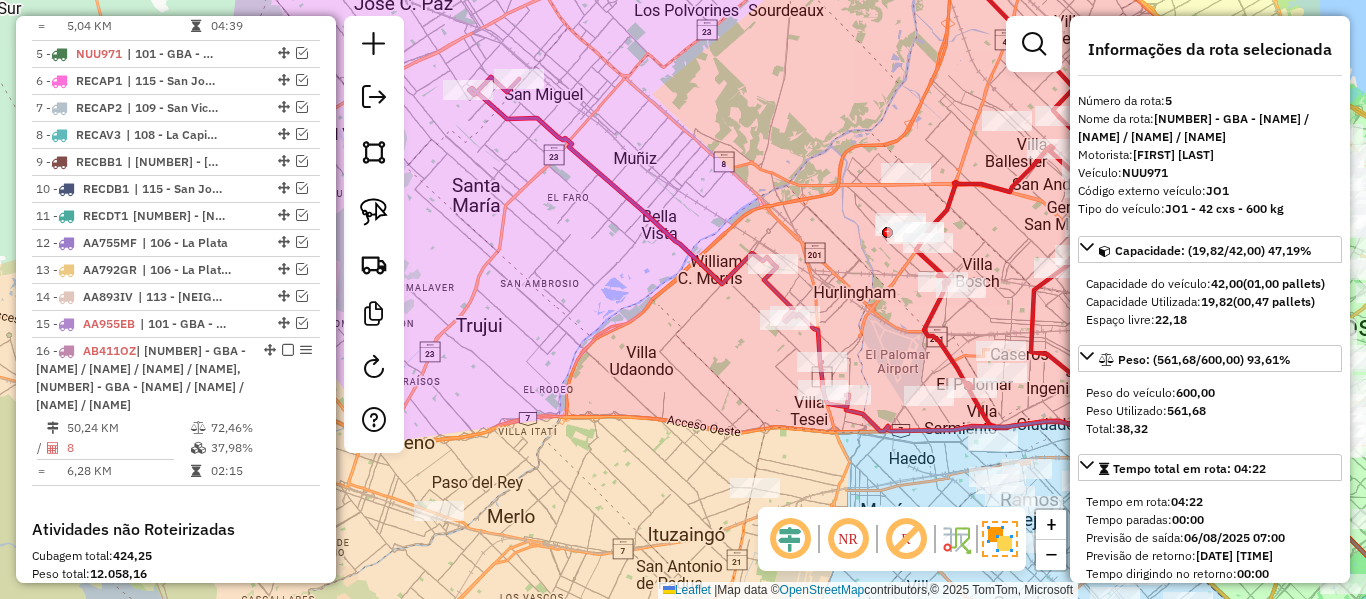 click 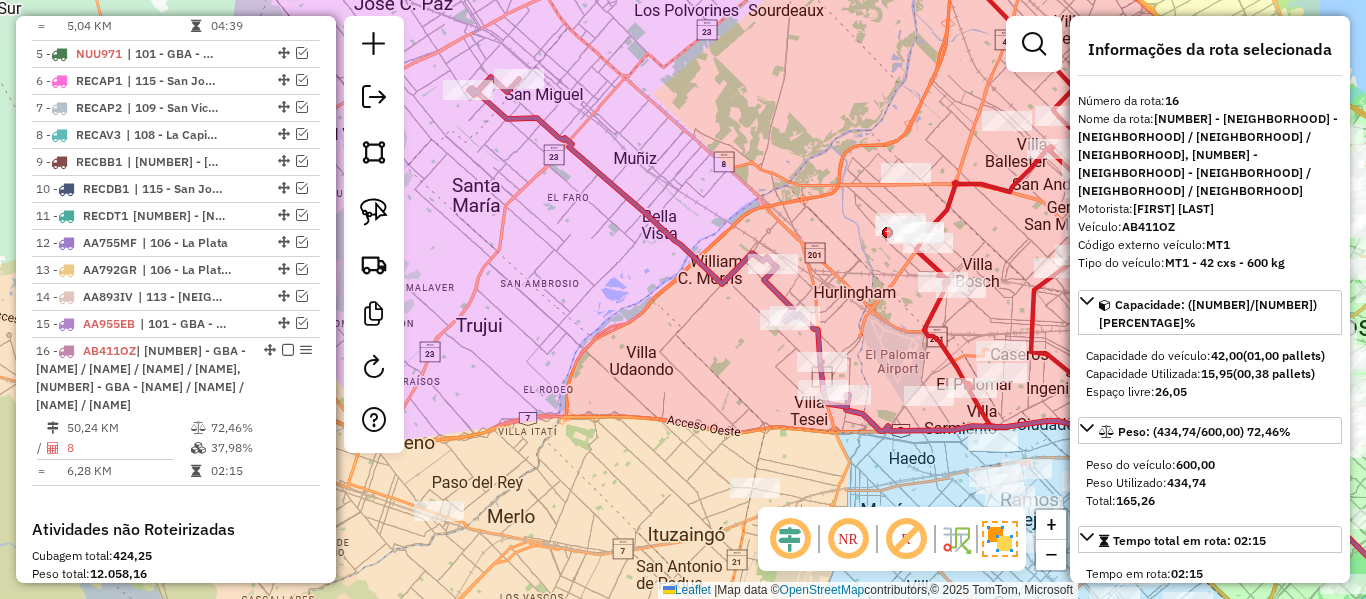 scroll, scrollTop: 1246, scrollLeft: 0, axis: vertical 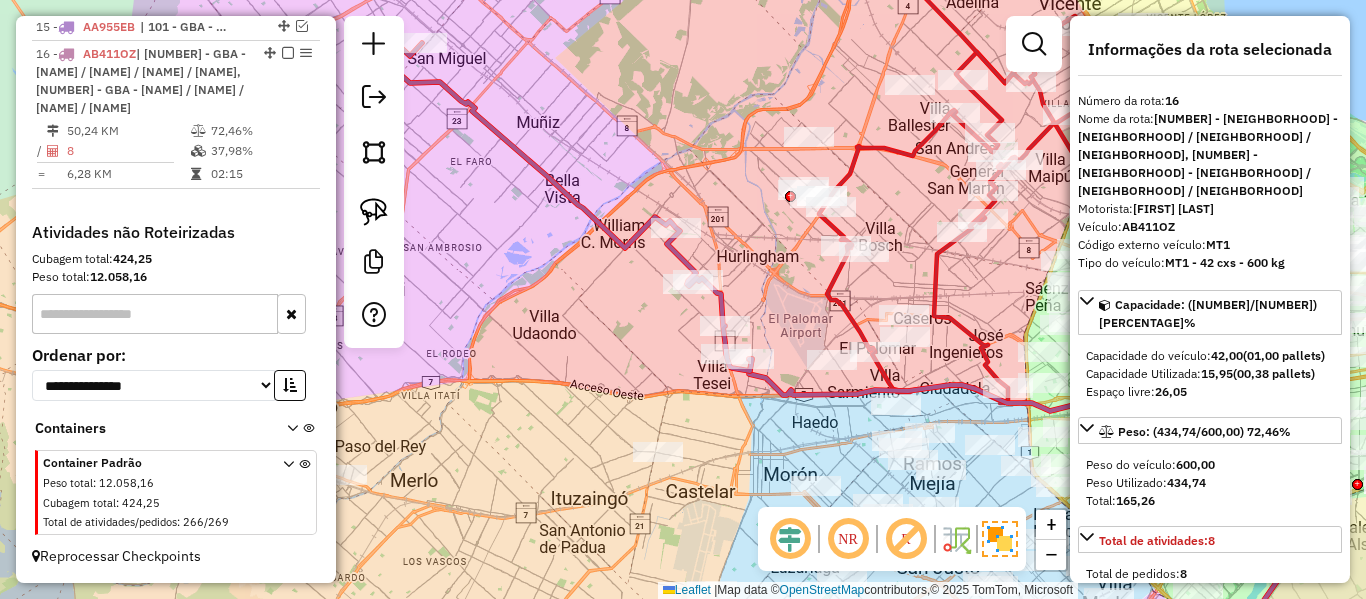drag, startPoint x: 776, startPoint y: 267, endPoint x: 826, endPoint y: 324, distance: 75.82216 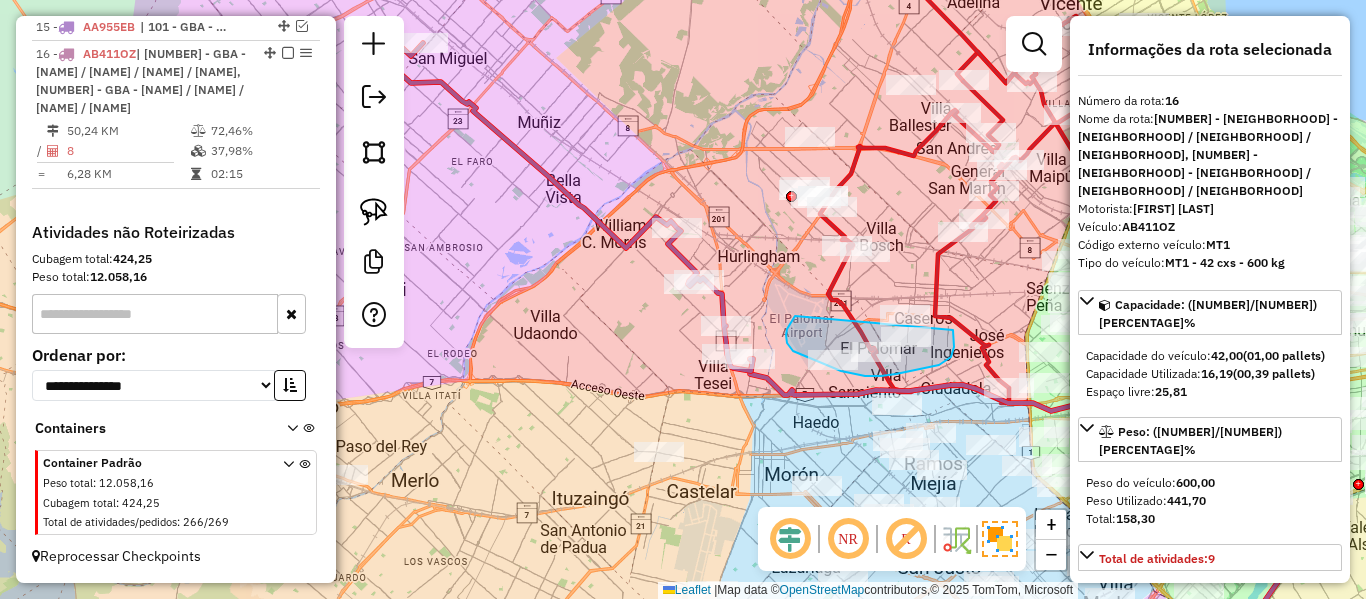 drag, startPoint x: 795, startPoint y: 316, endPoint x: 953, endPoint y: 330, distance: 158.61903 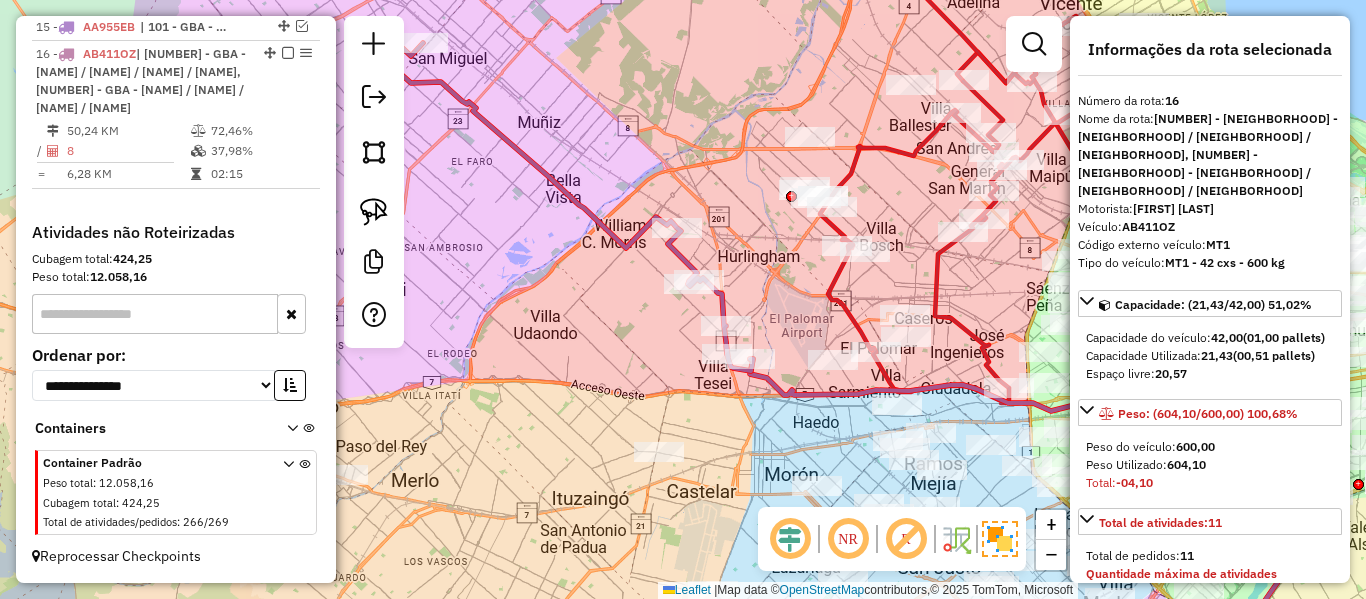 select on "**********" 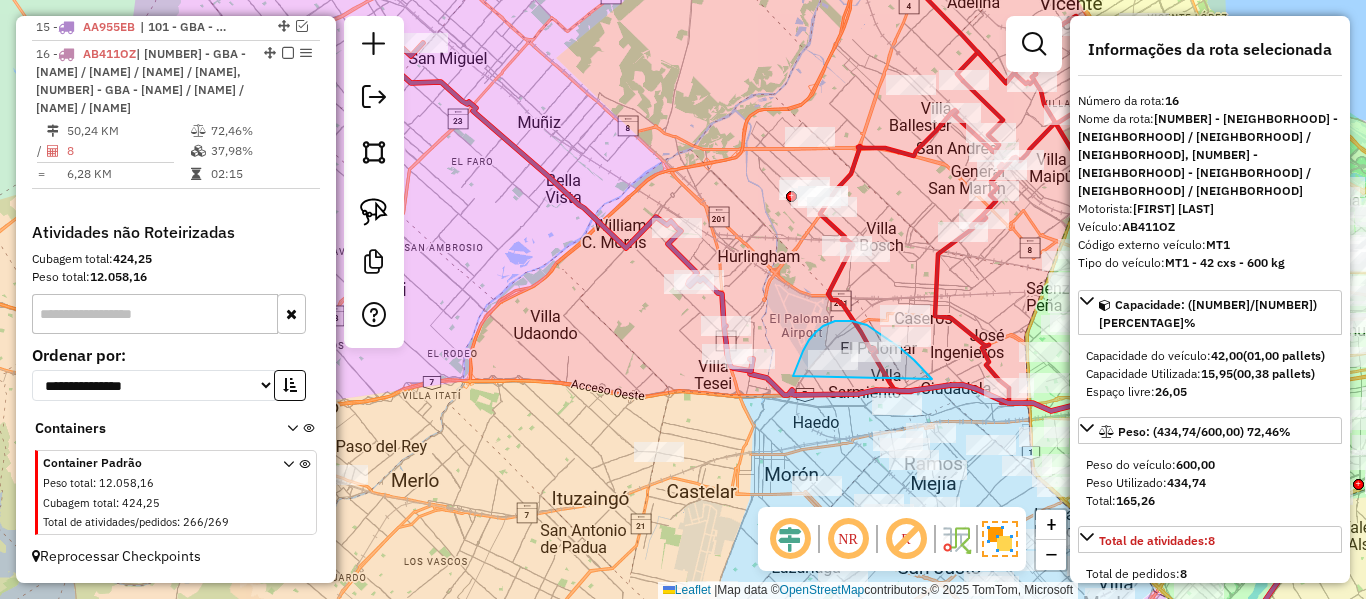 drag, startPoint x: 914, startPoint y: 360, endPoint x: 793, endPoint y: 376, distance: 122.05327 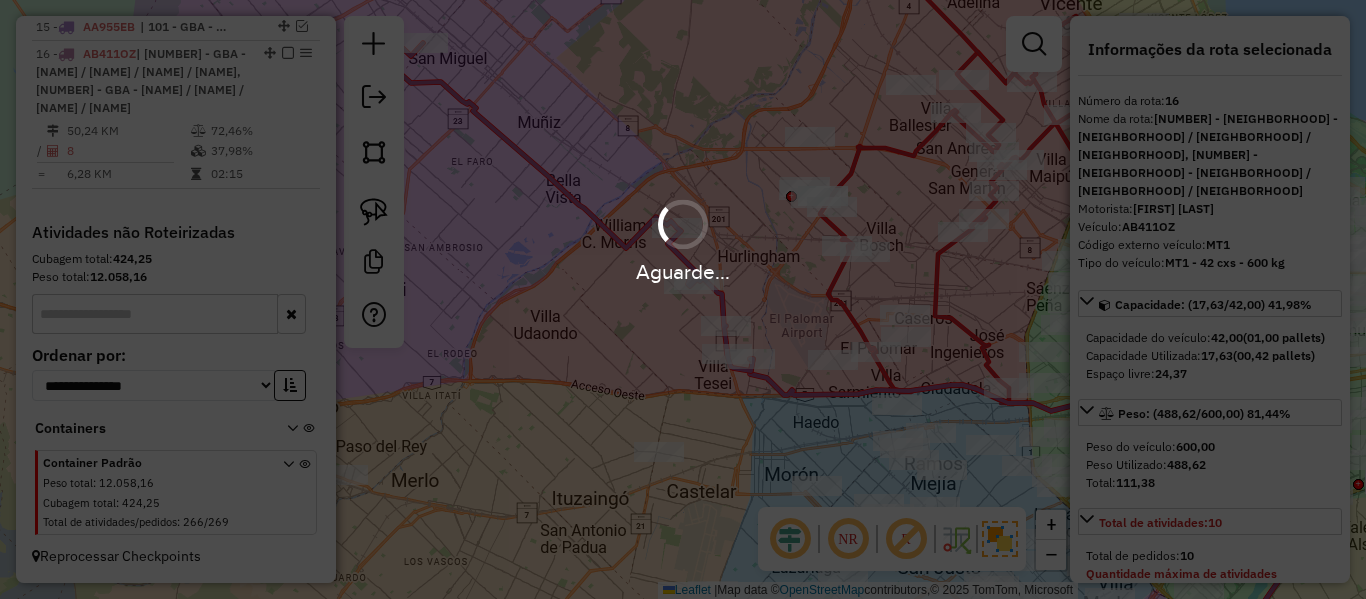 select on "**********" 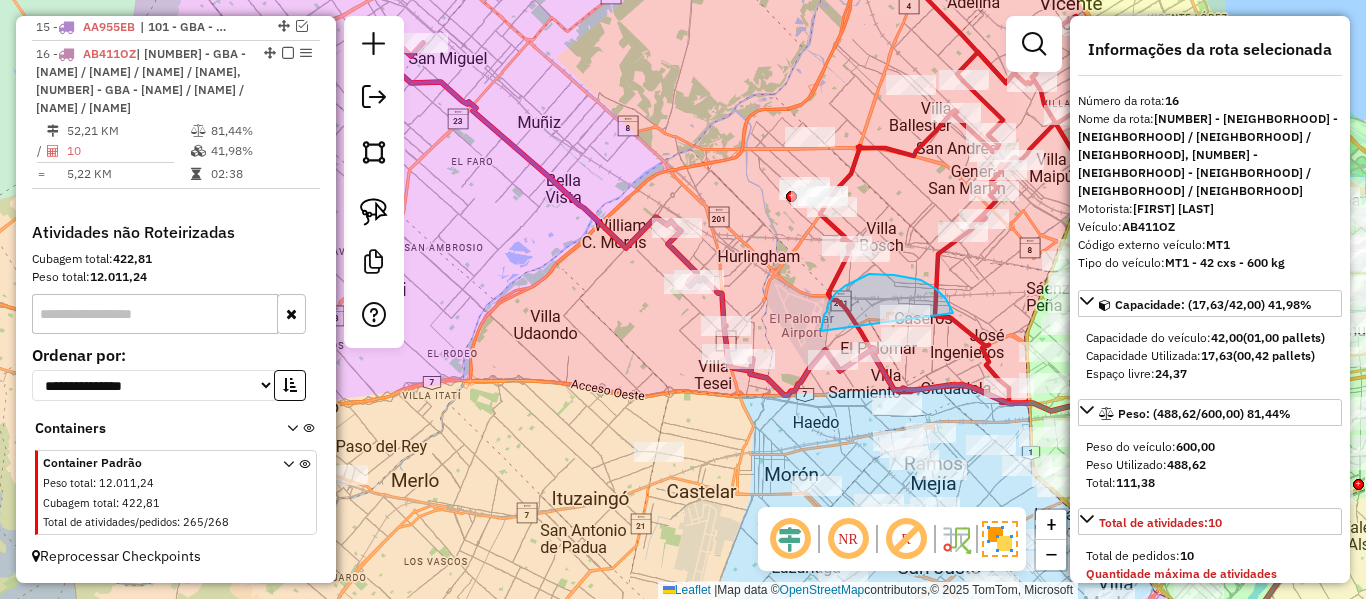 drag, startPoint x: 921, startPoint y: 280, endPoint x: 821, endPoint y: 334, distance: 113.64858 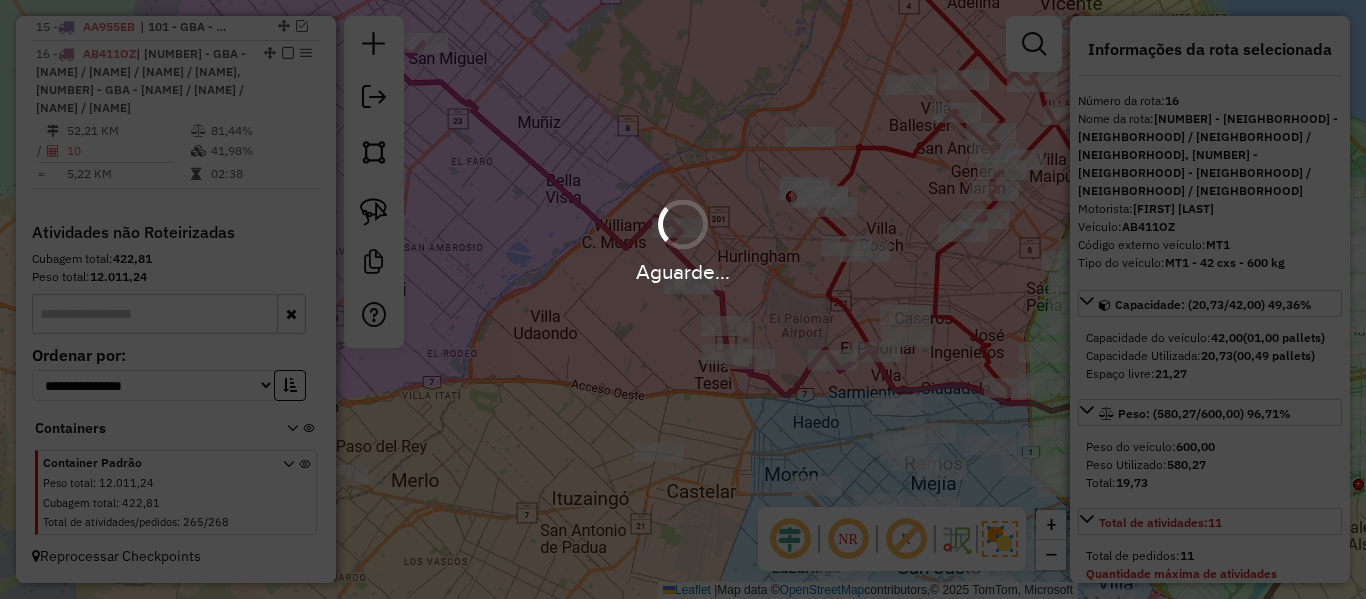 select on "**********" 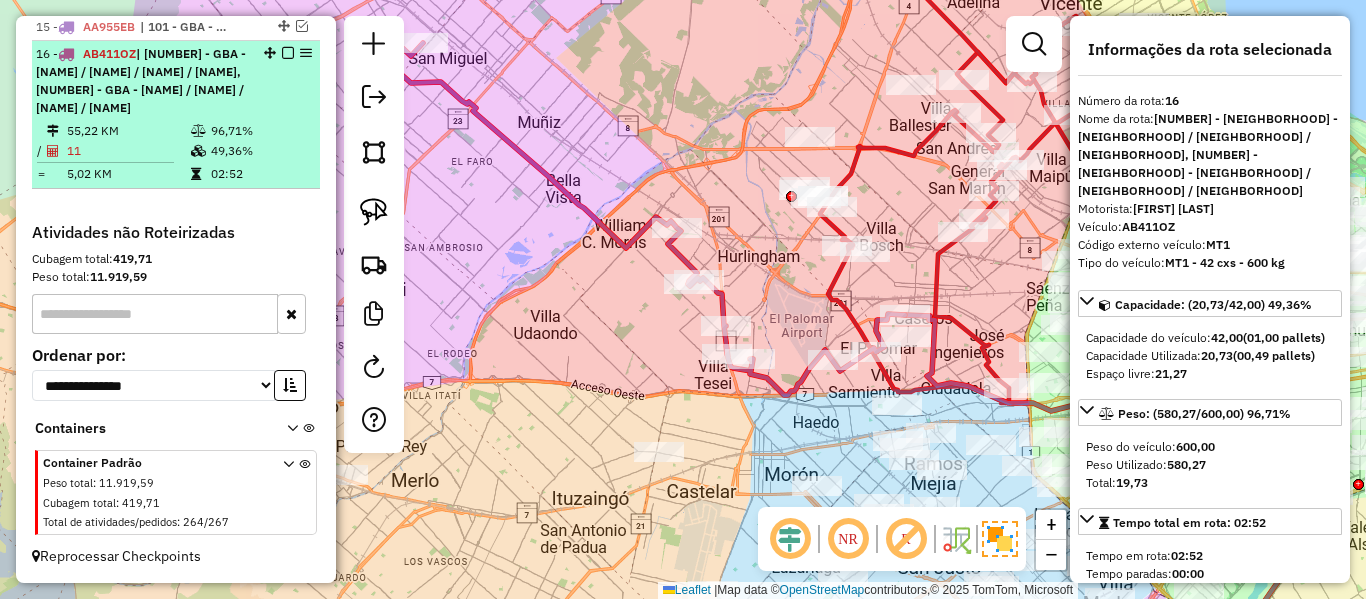 click at bounding box center [288, 53] 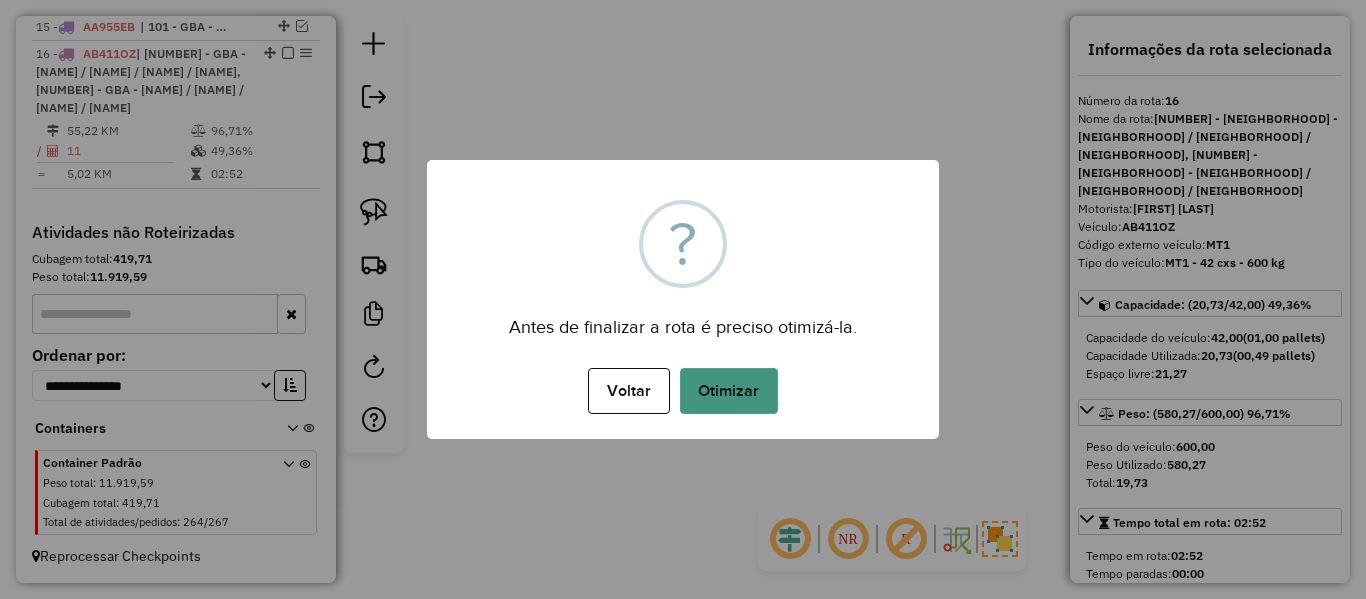 click on "Otimizar" at bounding box center [729, 391] 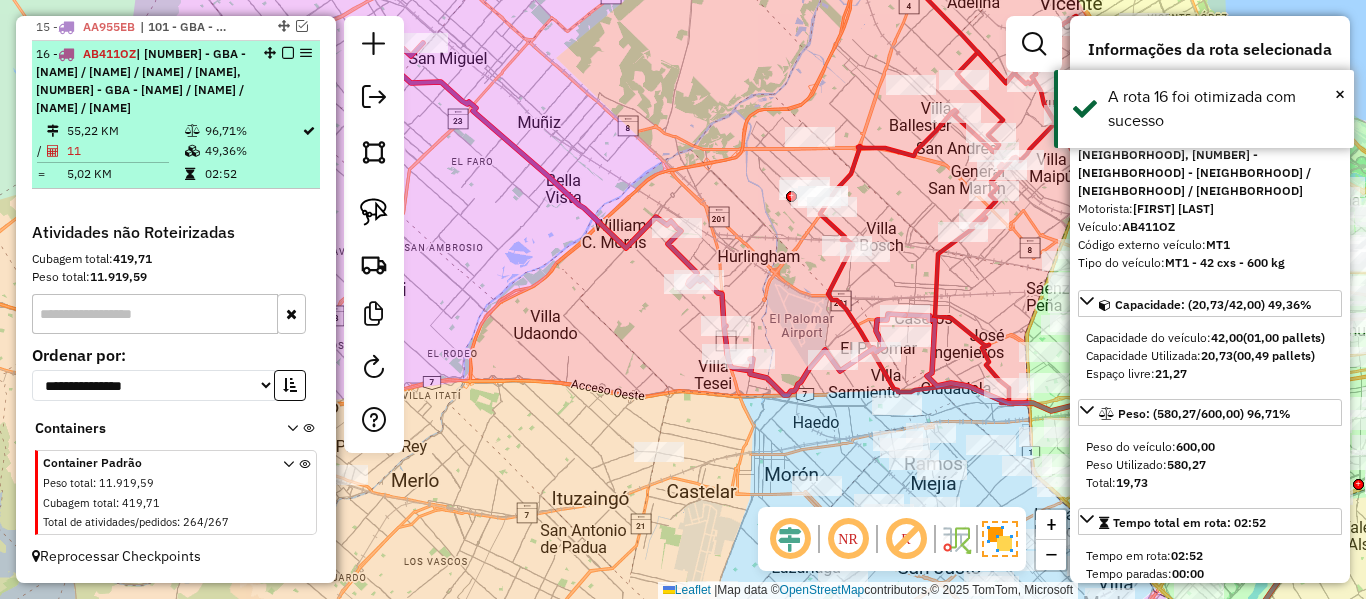 click at bounding box center [288, 53] 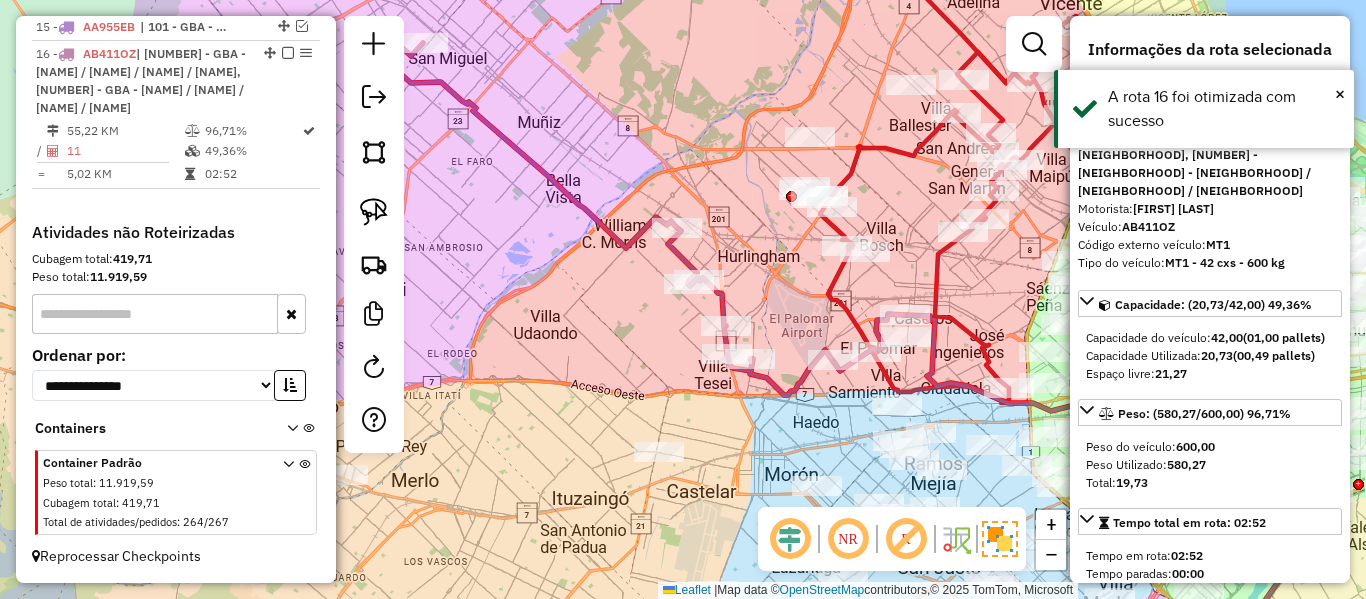 scroll, scrollTop: 1125, scrollLeft: 0, axis: vertical 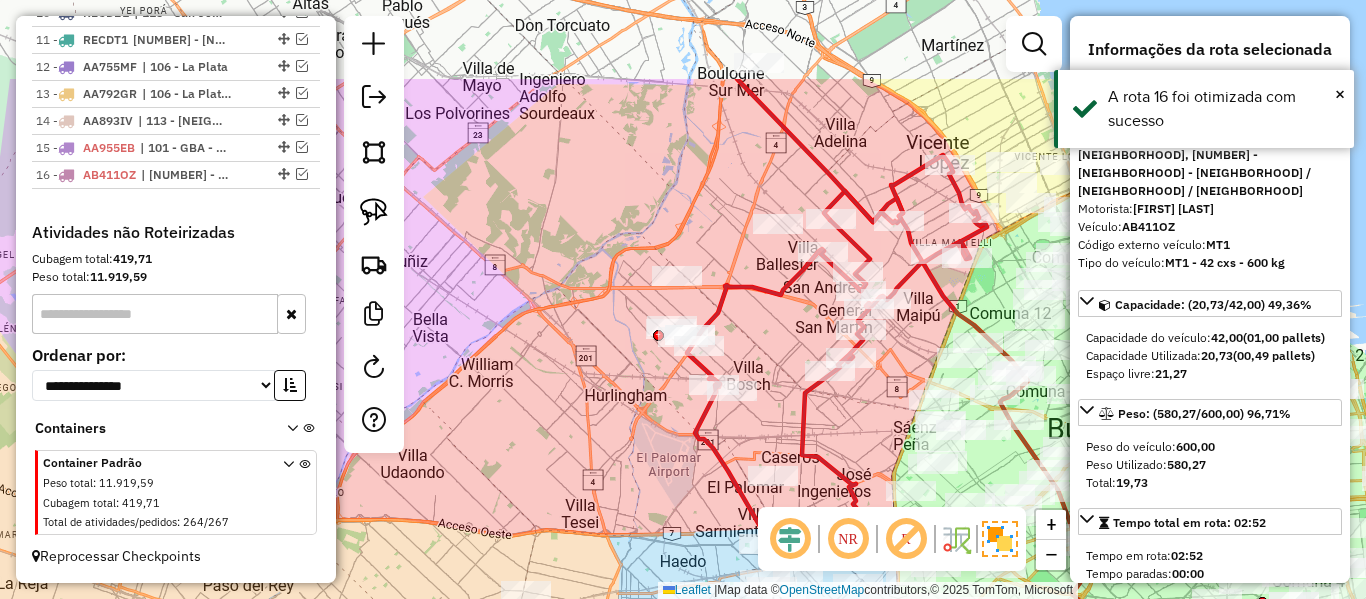 drag, startPoint x: 582, startPoint y: 262, endPoint x: 547, endPoint y: 294, distance: 47.423622 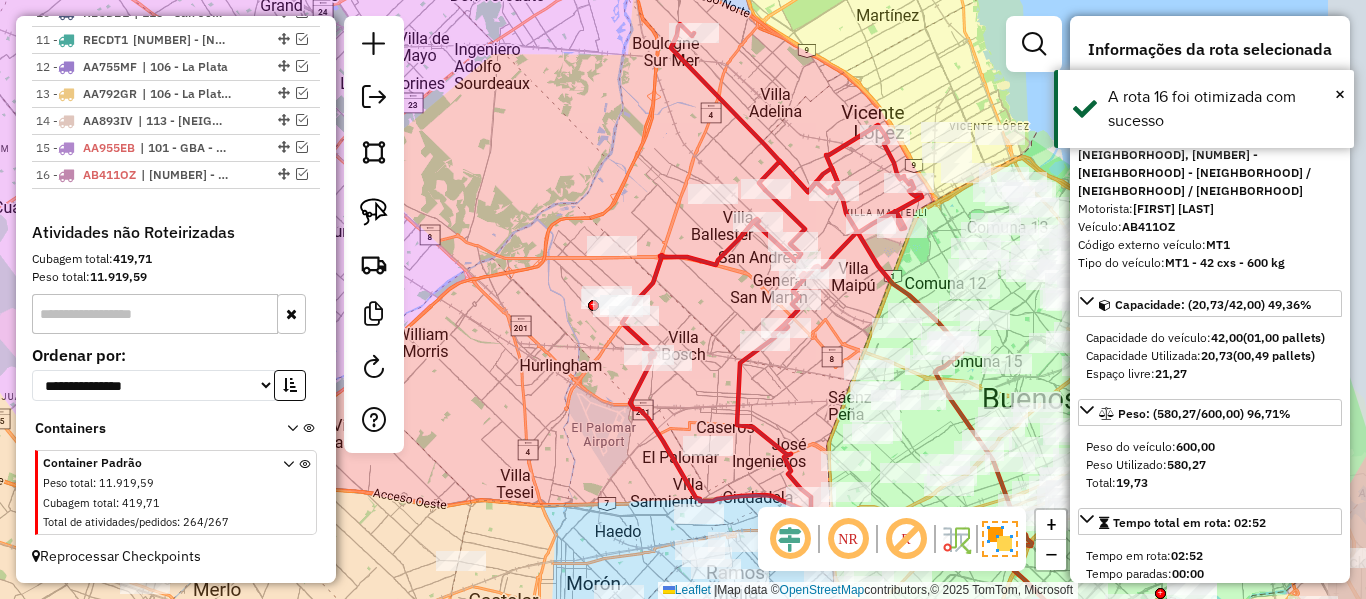 drag, startPoint x: 566, startPoint y: 311, endPoint x: 492, endPoint y: 219, distance: 118.06778 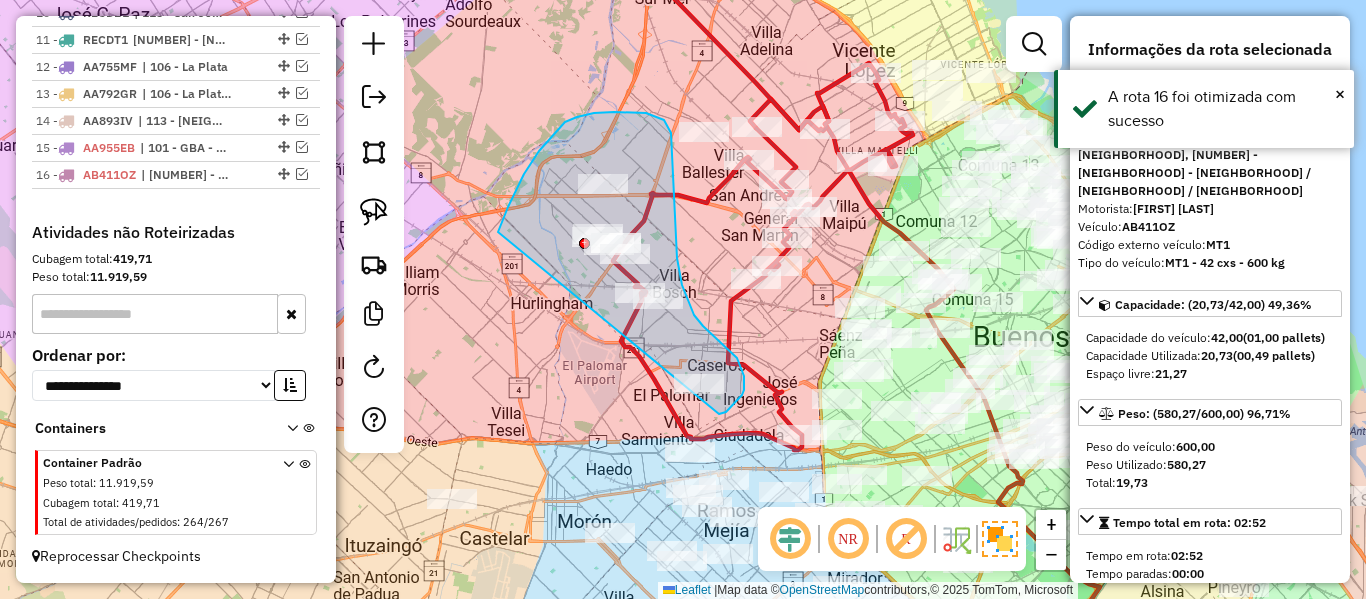 drag, startPoint x: 498, startPoint y: 232, endPoint x: 629, endPoint y: 376, distance: 194.67152 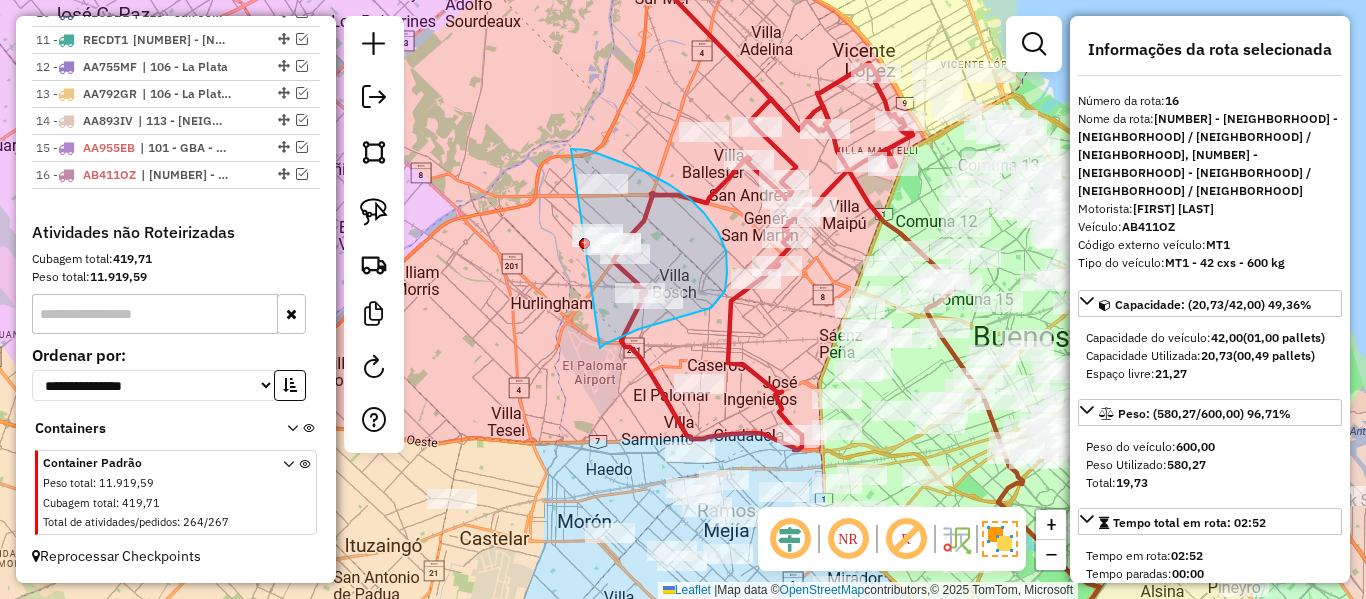 drag, startPoint x: 601, startPoint y: 347, endPoint x: 511, endPoint y: 232, distance: 146.03082 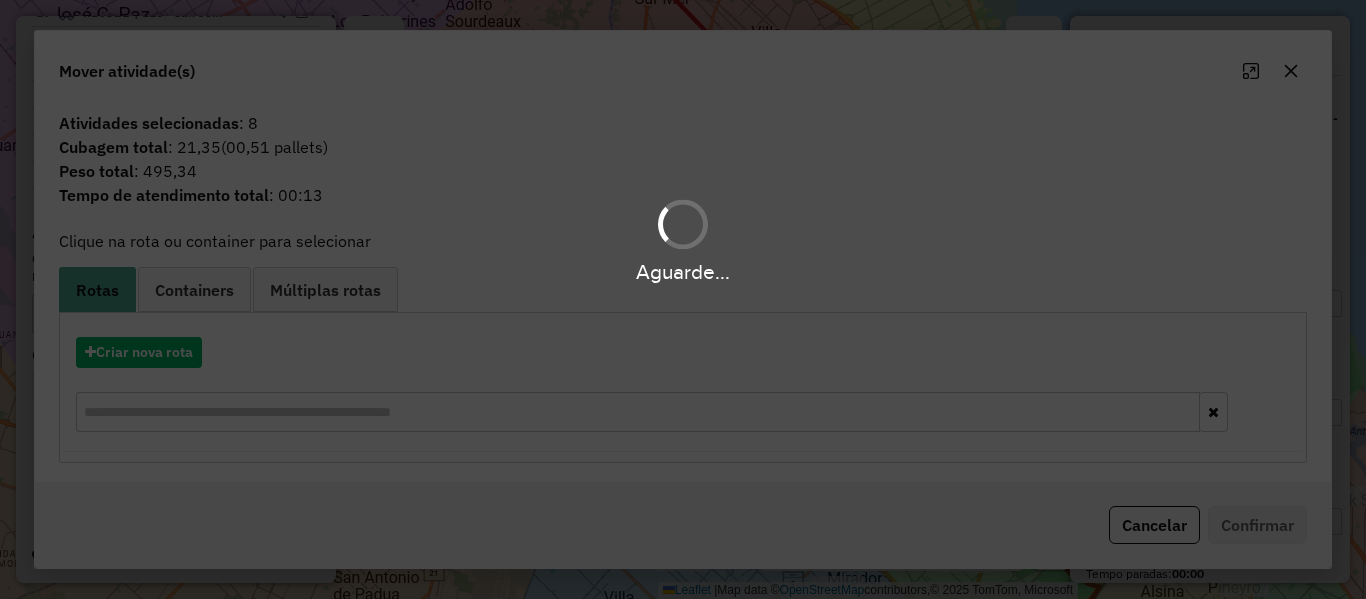 click on "Aguarde..." at bounding box center (683, 299) 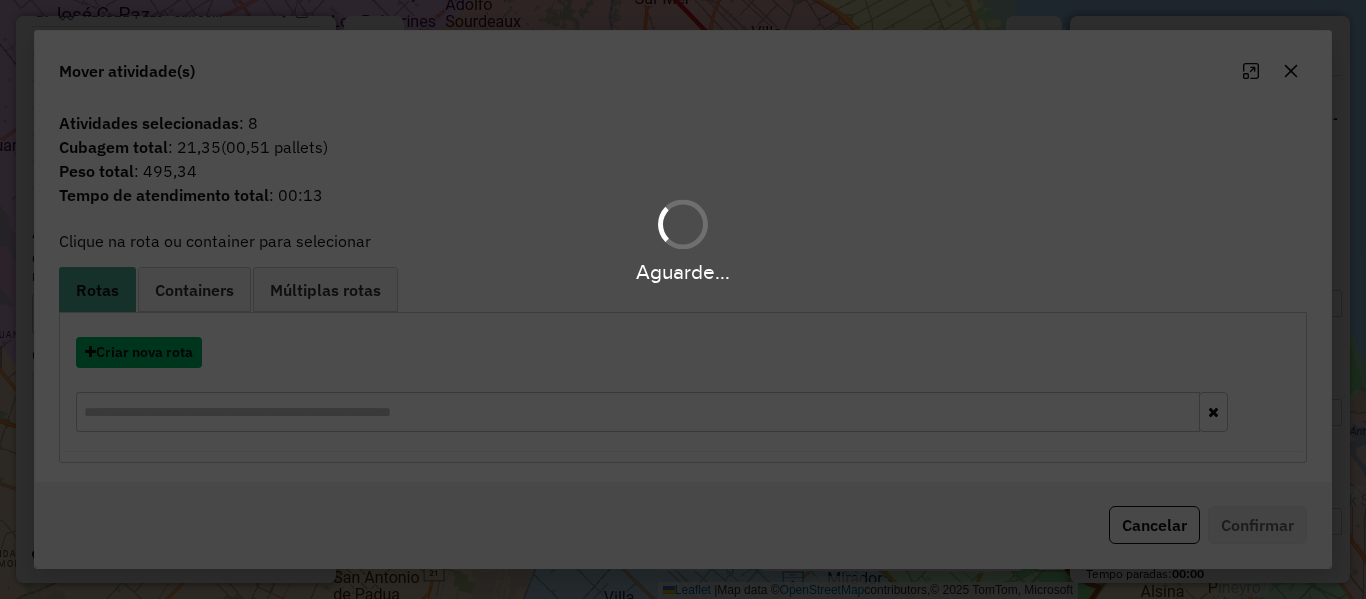 click on "Criar nova rota" at bounding box center [139, 352] 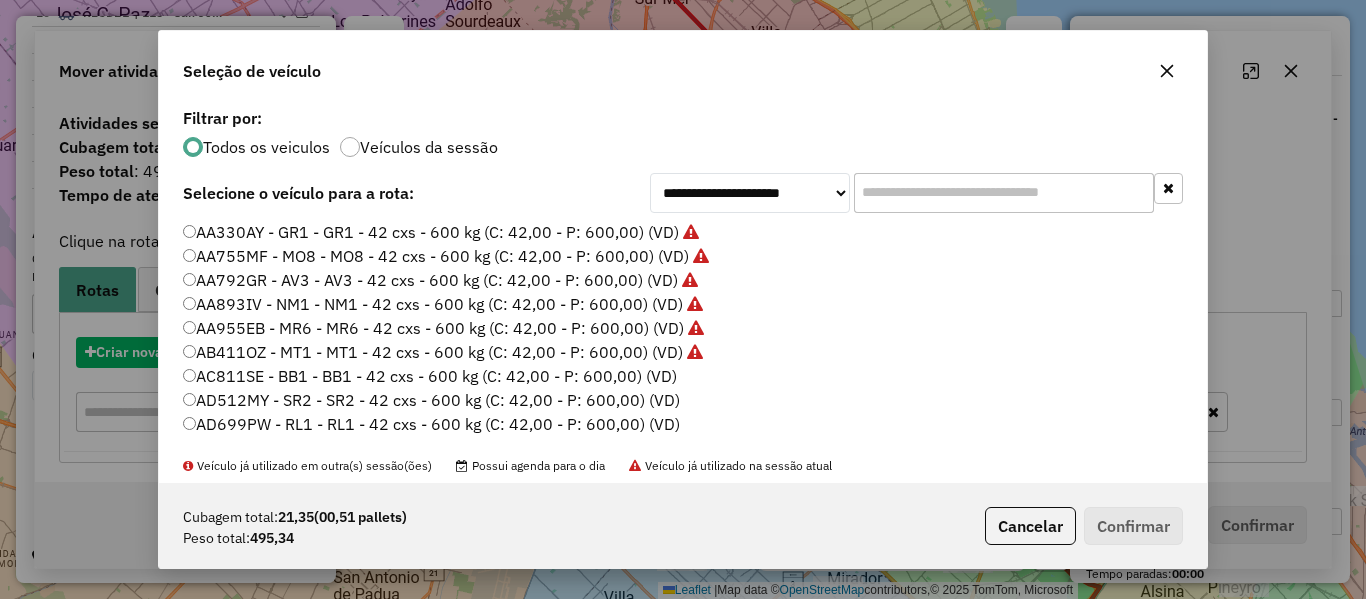 click on "**********" 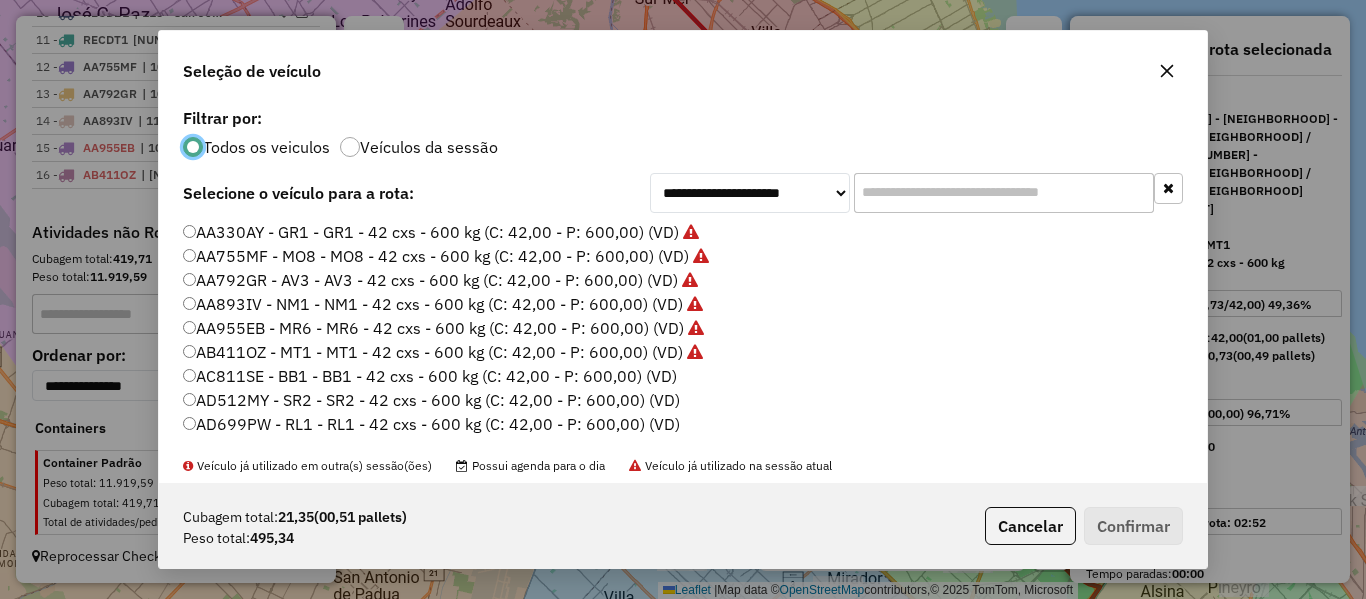click on "AC811SE - BB1 - BB1 - 42 cxs - 600 kg (C: 42,00 - P: 600,00) (VD)" 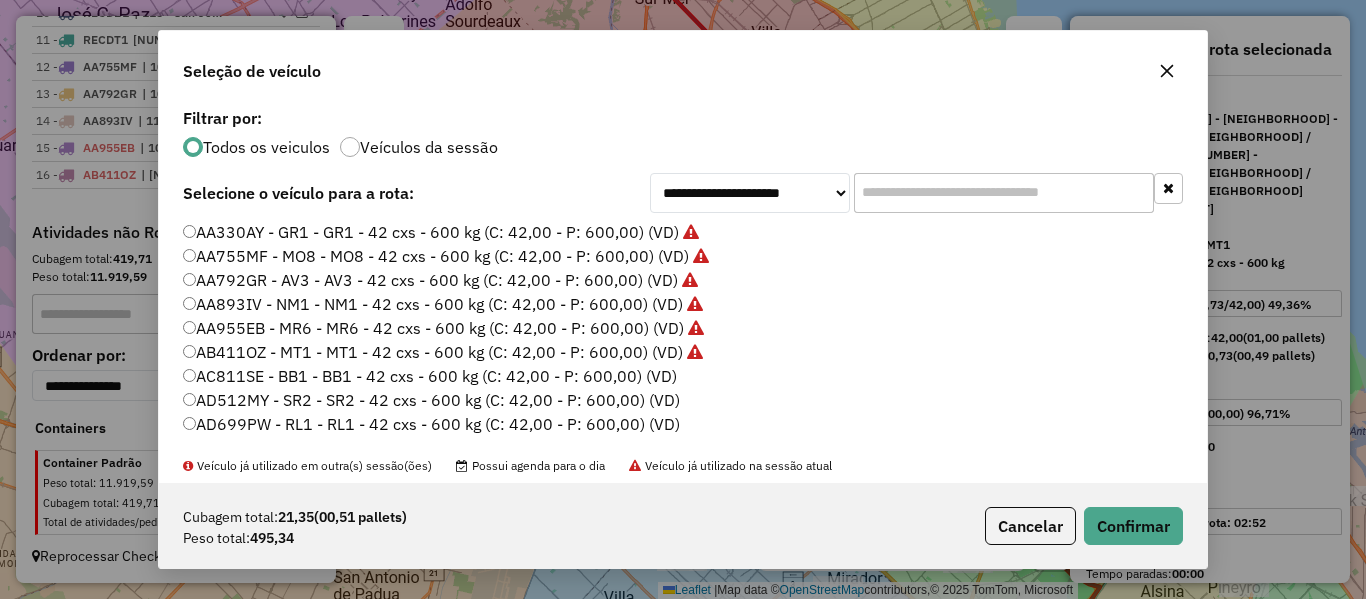 click on "Cubagem total:  21,35   (00,51 pallets)  Peso total: 495,34  Cancelar   Confirmar" 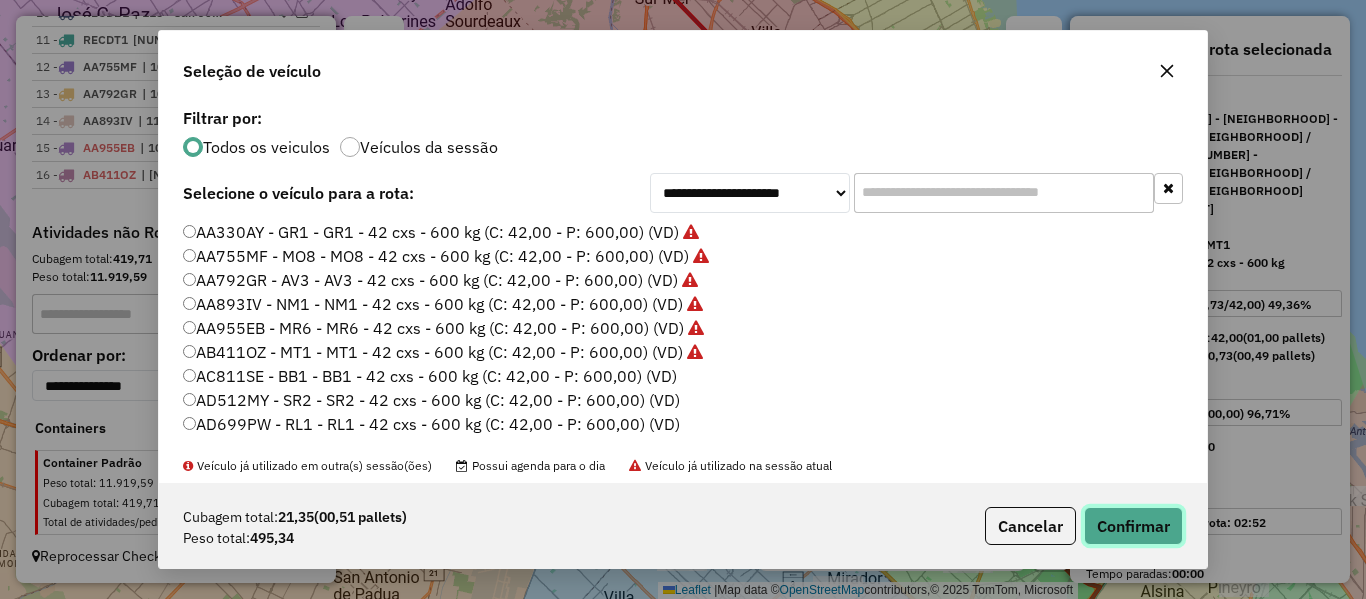 click on "Confirmar" 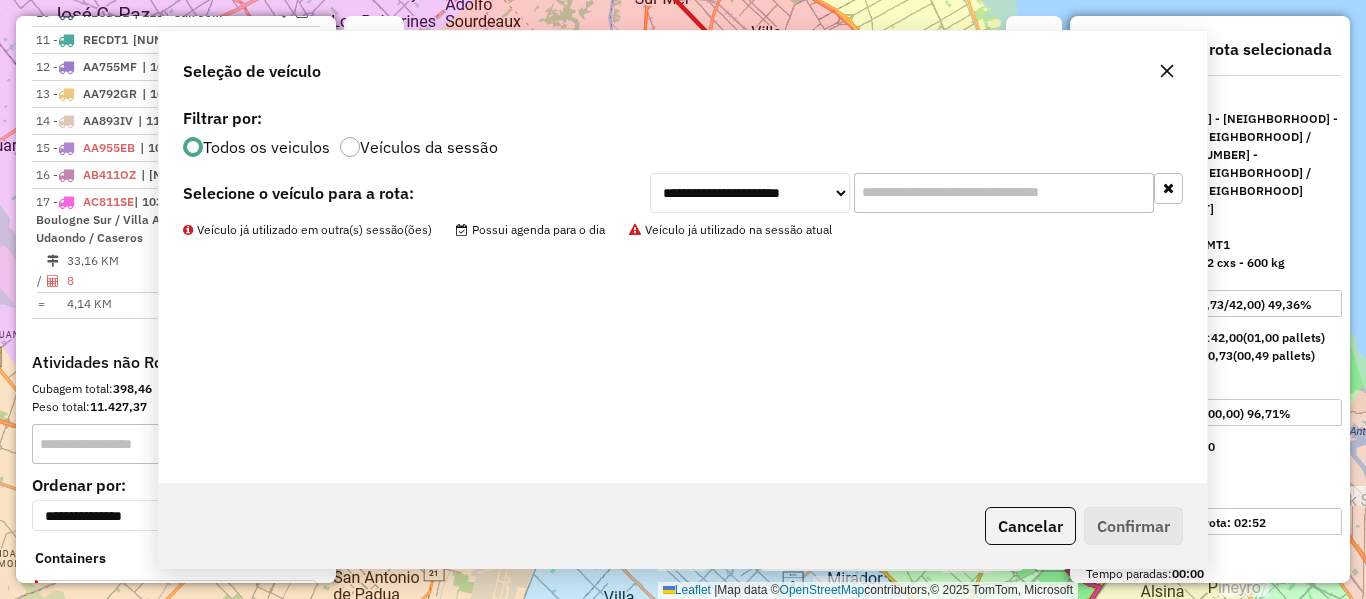 scroll, scrollTop: 1255, scrollLeft: 0, axis: vertical 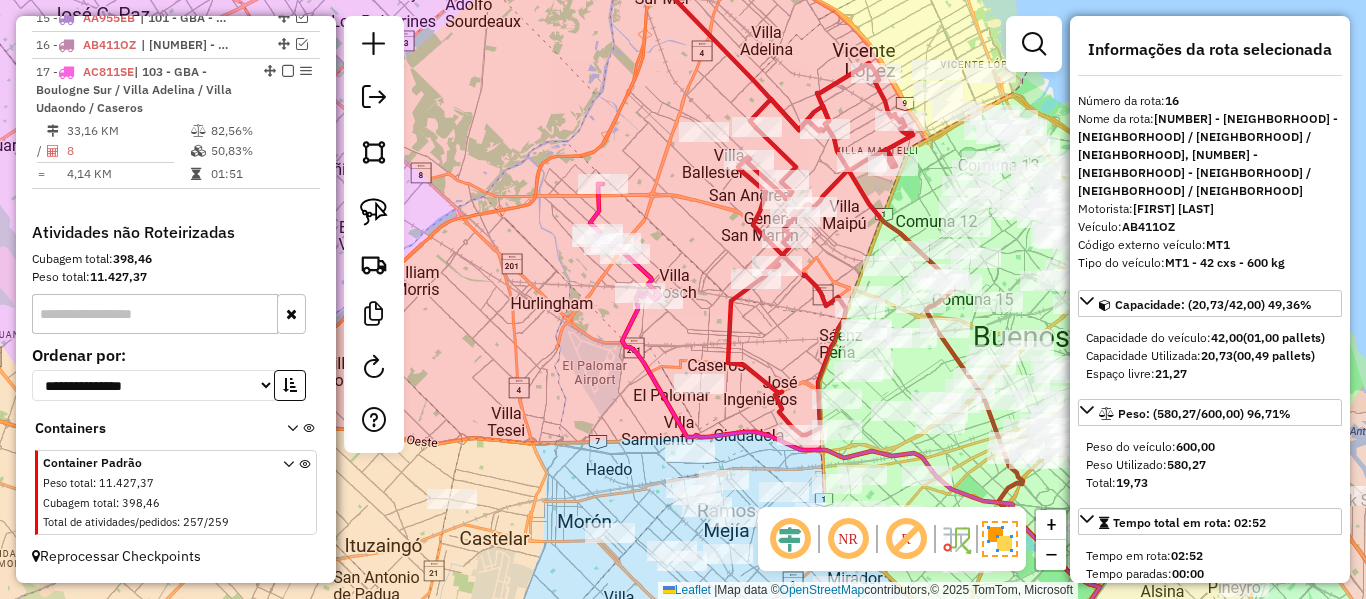 click 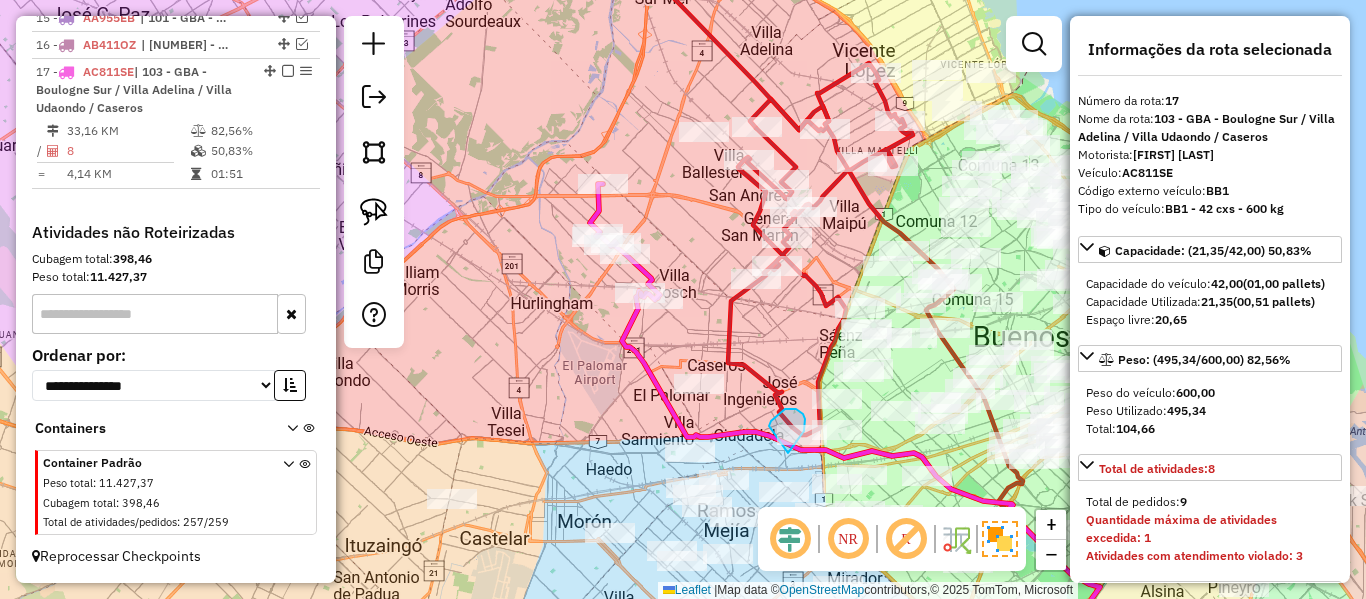 drag, startPoint x: 771, startPoint y: 421, endPoint x: 788, endPoint y: 453, distance: 36.23534 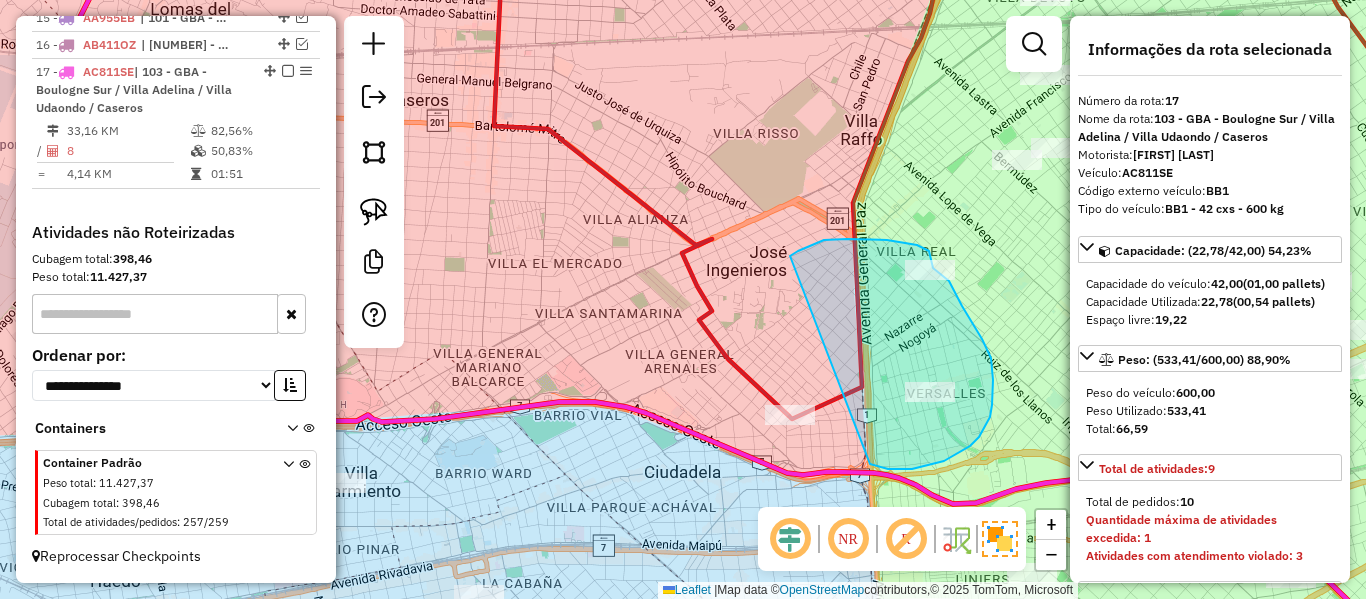 drag, startPoint x: 870, startPoint y: 464, endPoint x: 753, endPoint y: 292, distance: 208.02164 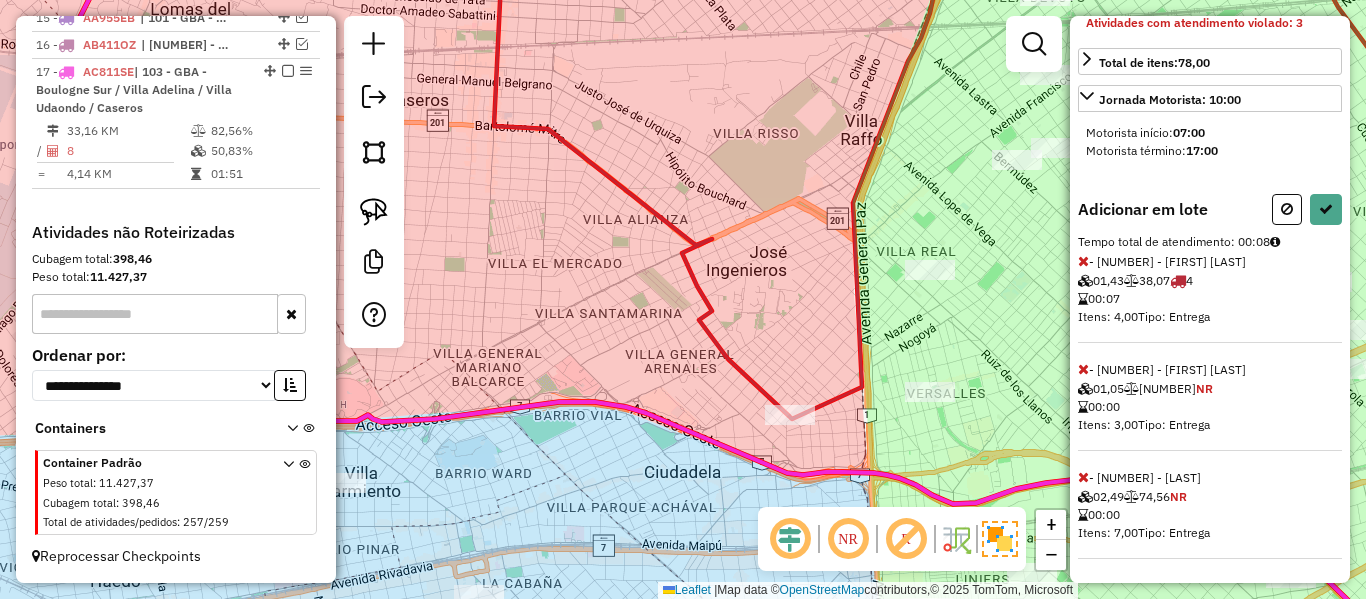 click at bounding box center [1083, 477] 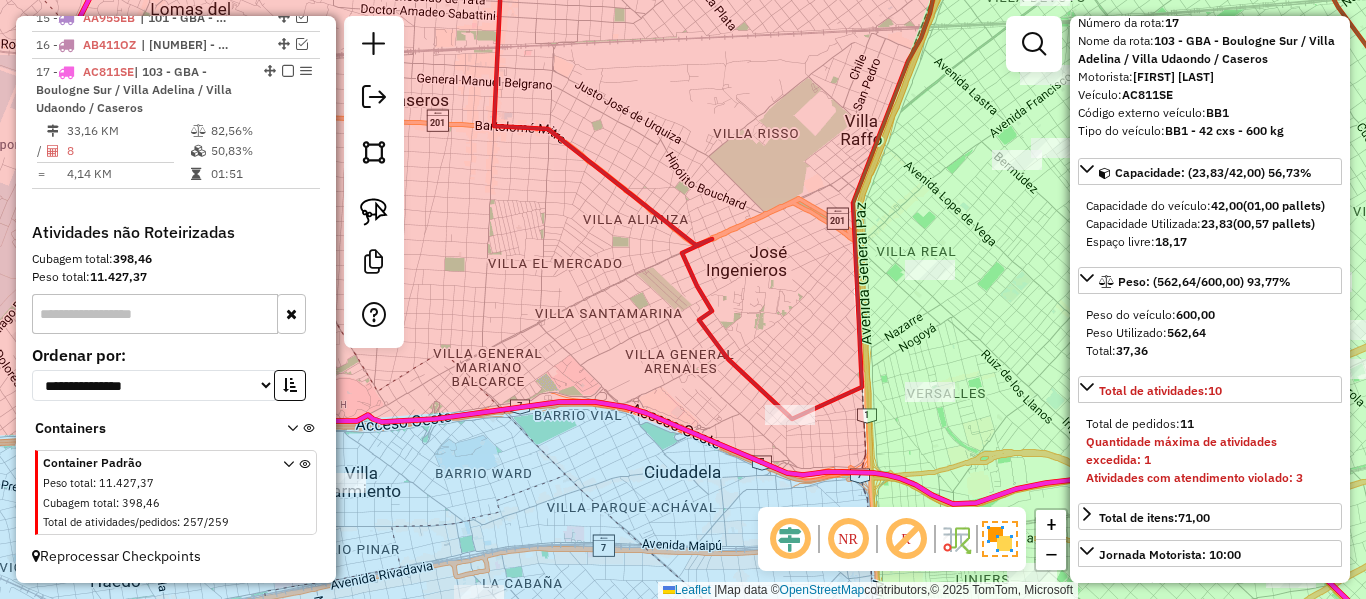 scroll, scrollTop: 0, scrollLeft: 0, axis: both 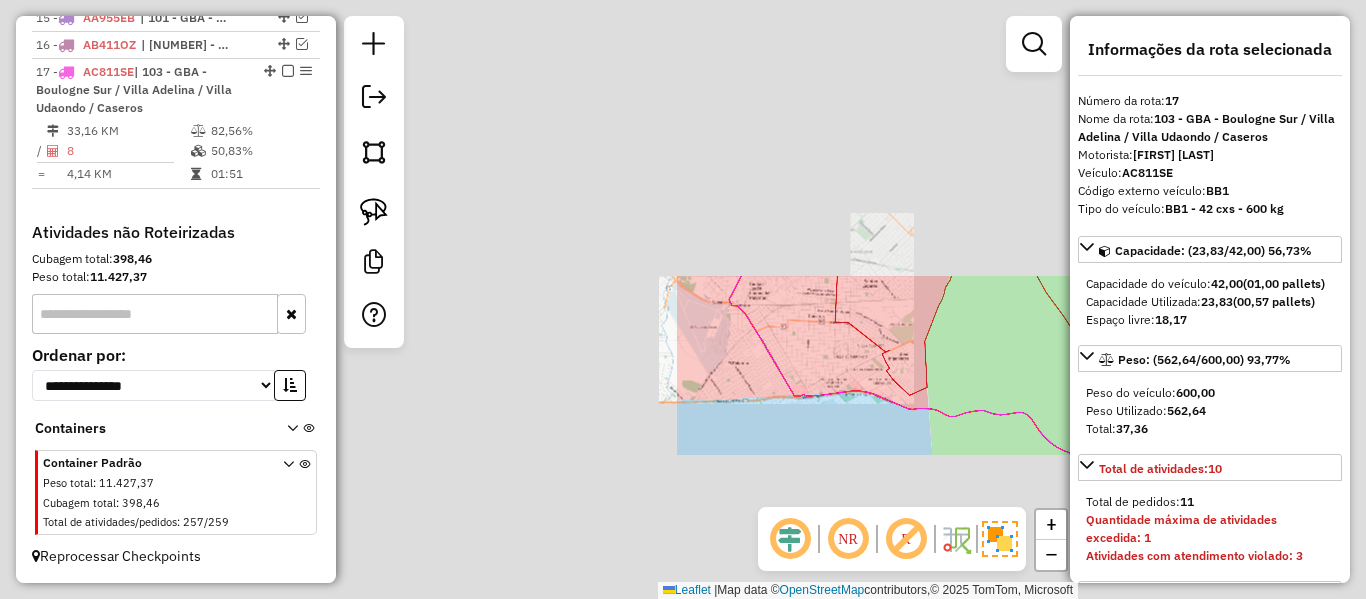 select on "**********" 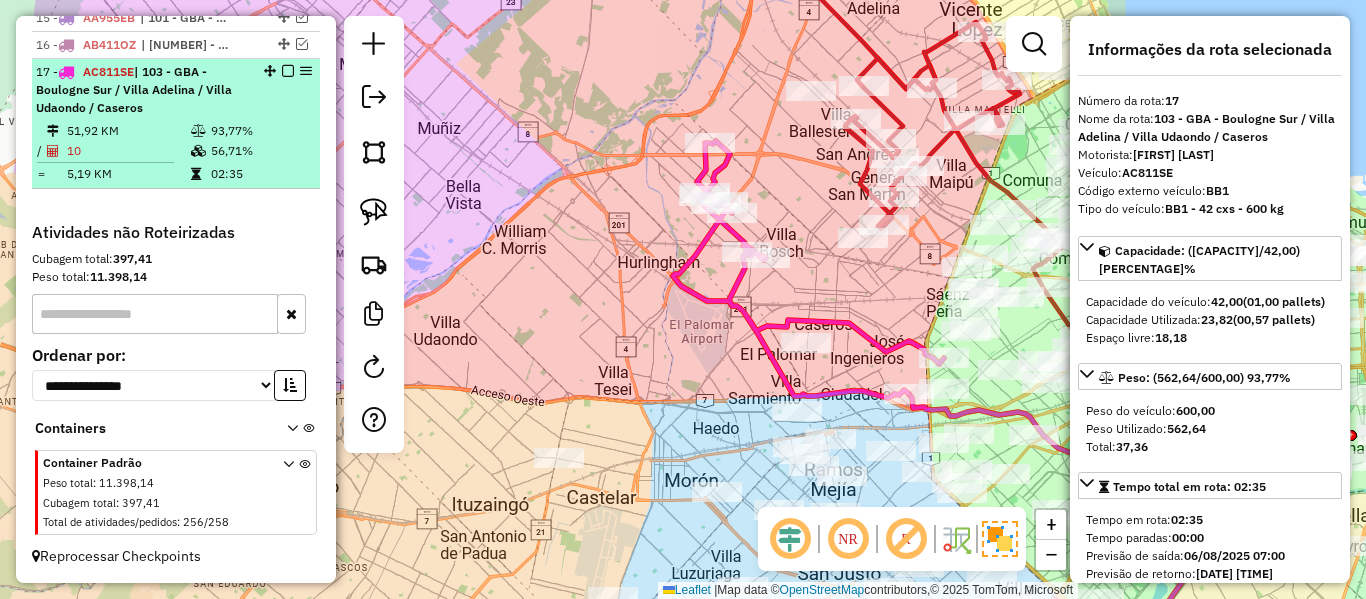 click at bounding box center [288, 71] 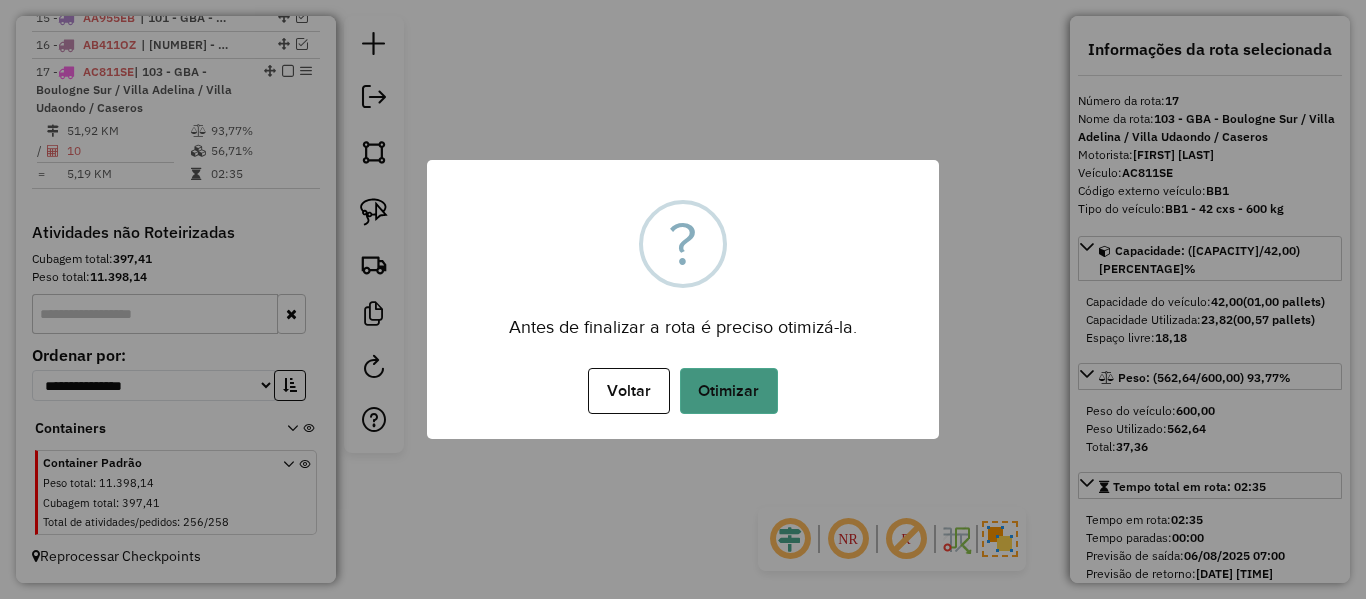 drag, startPoint x: 726, startPoint y: 389, endPoint x: 746, endPoint y: 369, distance: 28.284271 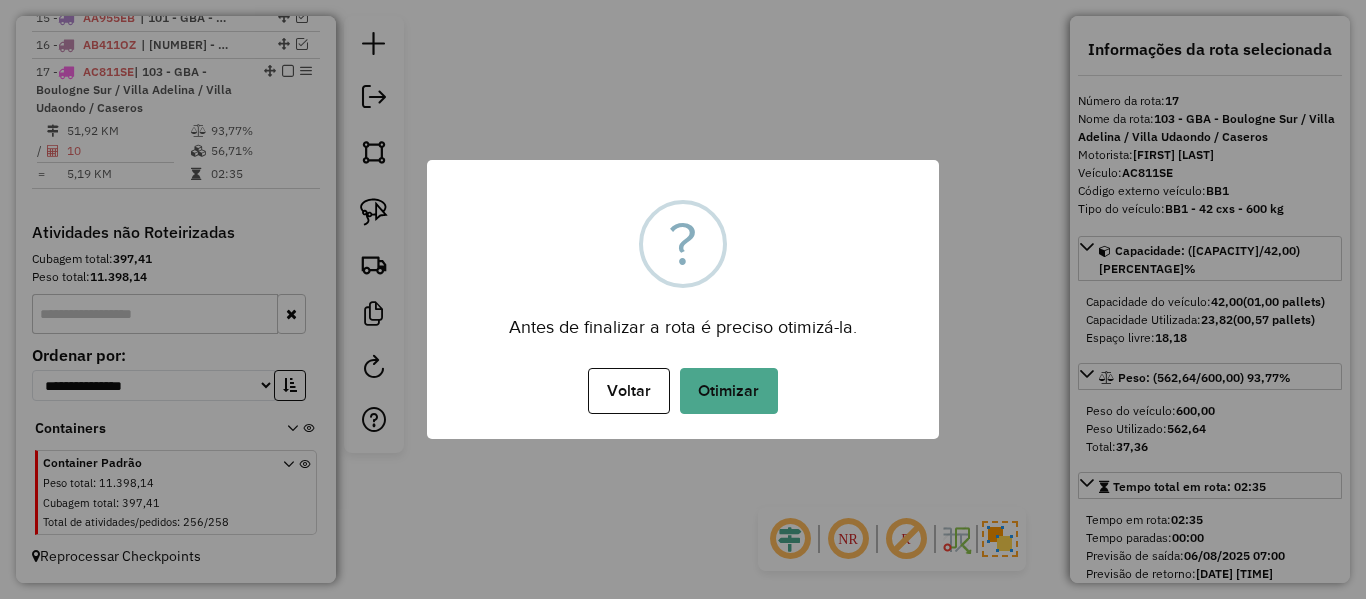 click on "Otimizar" at bounding box center (729, 391) 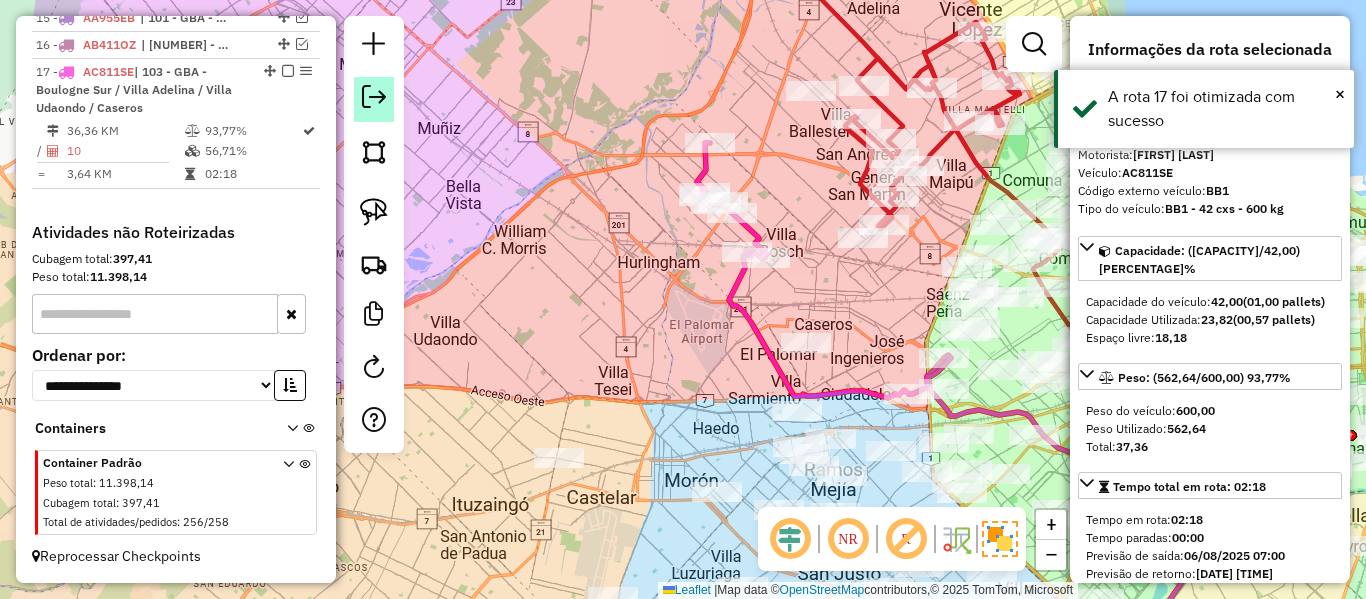 drag, startPoint x: 281, startPoint y: 73, endPoint x: 375, endPoint y: 86, distance: 94.89468 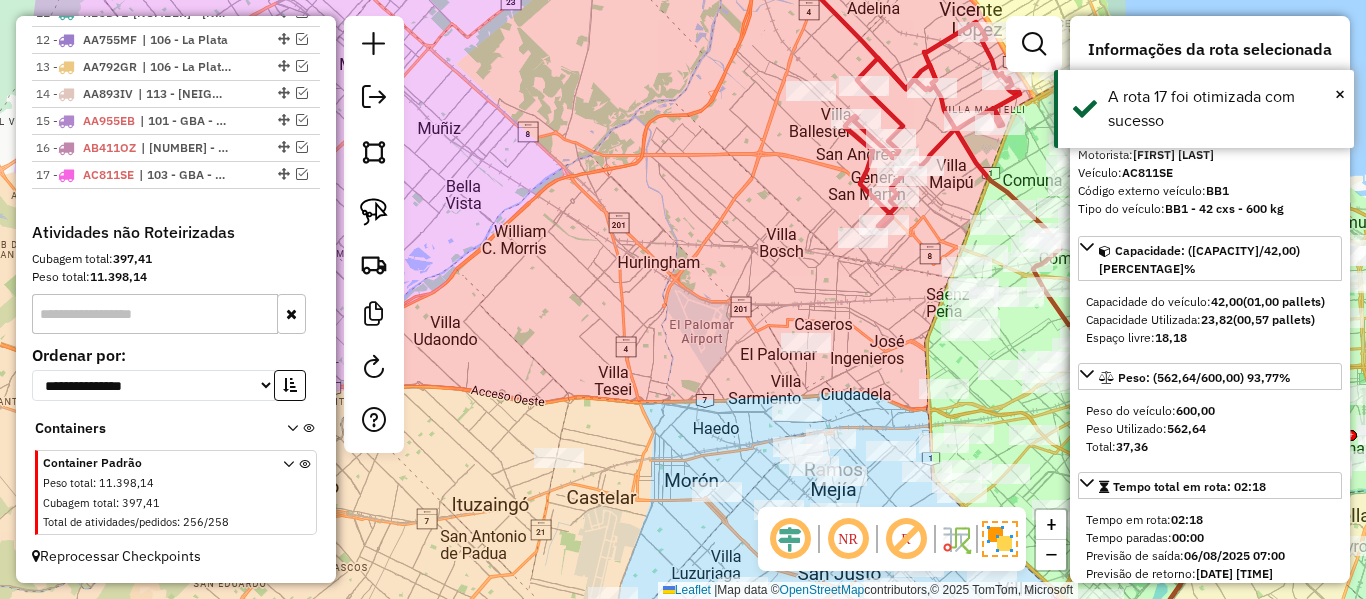 scroll, scrollTop: 1152, scrollLeft: 0, axis: vertical 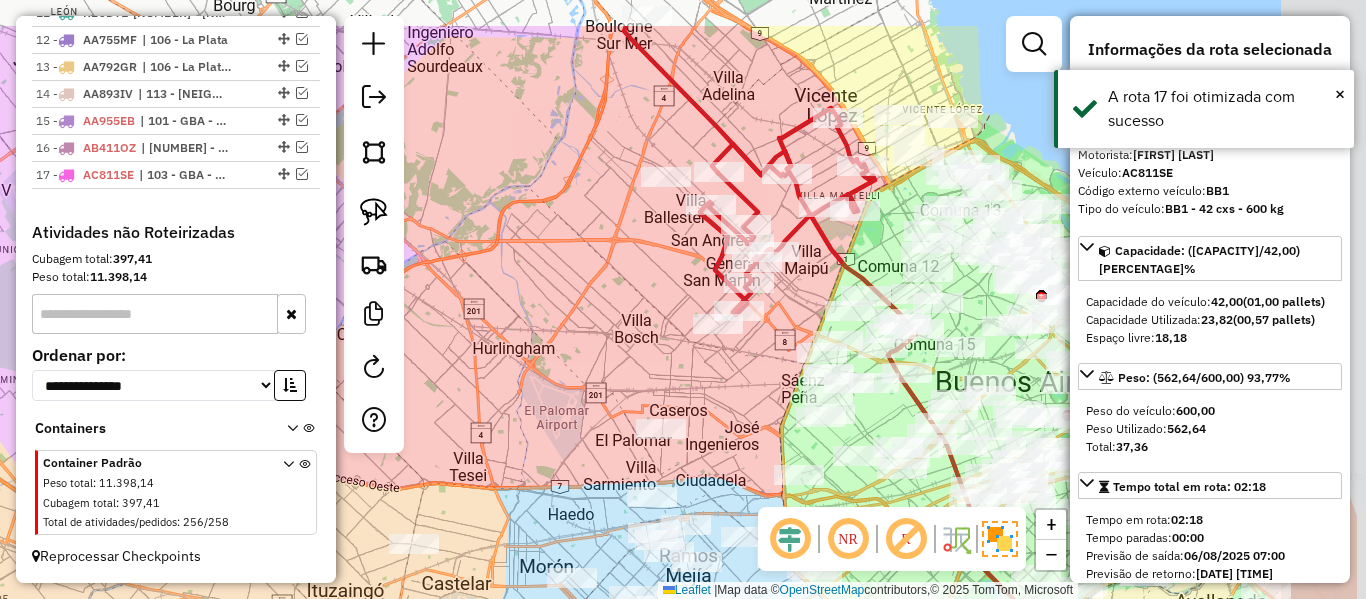 drag, startPoint x: 661, startPoint y: 195, endPoint x: 548, endPoint y: 248, distance: 124.81186 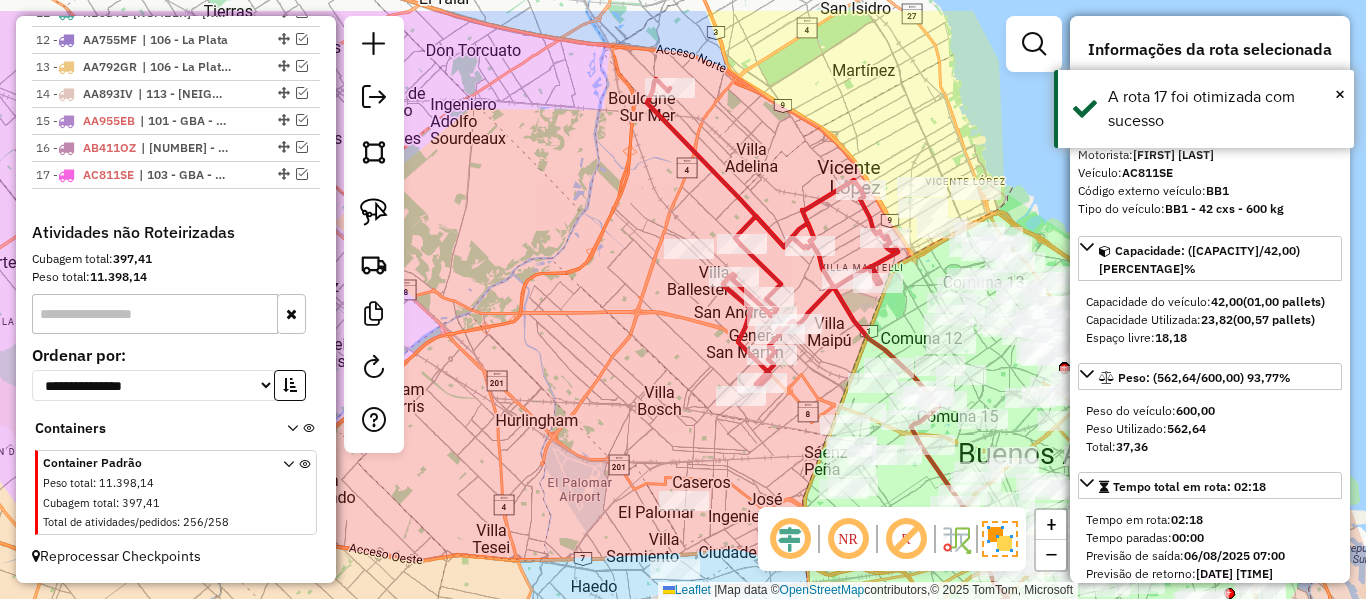 drag, startPoint x: 592, startPoint y: 198, endPoint x: 620, endPoint y: 272, distance: 79.12016 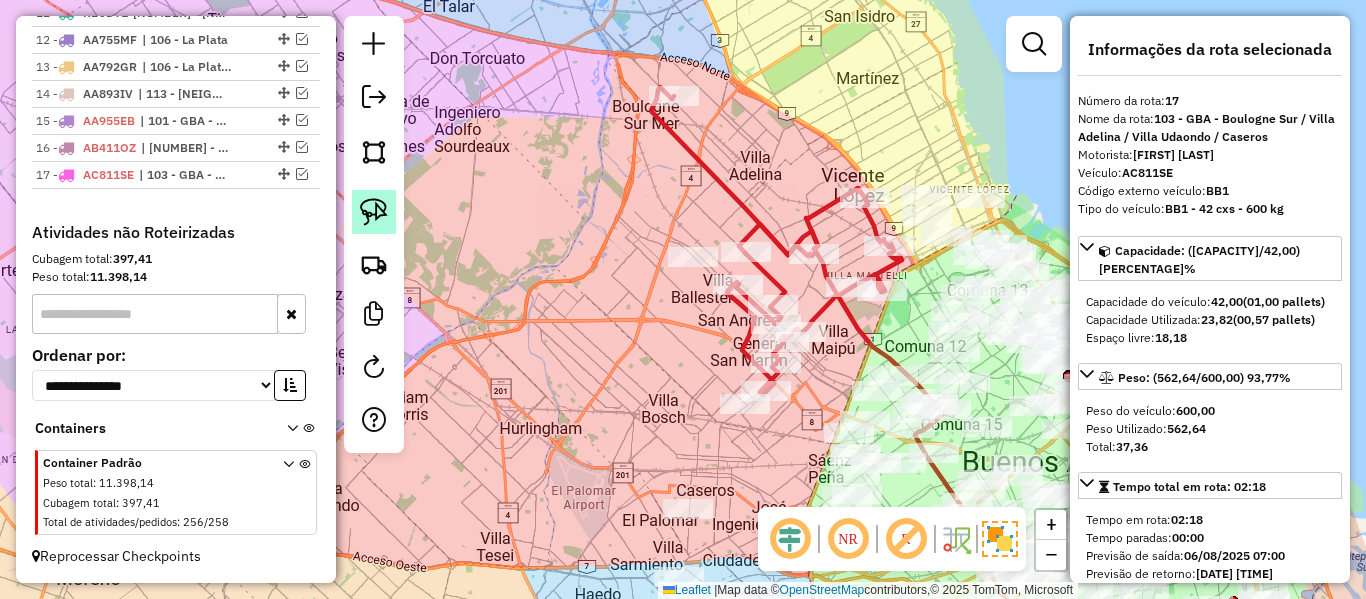 click 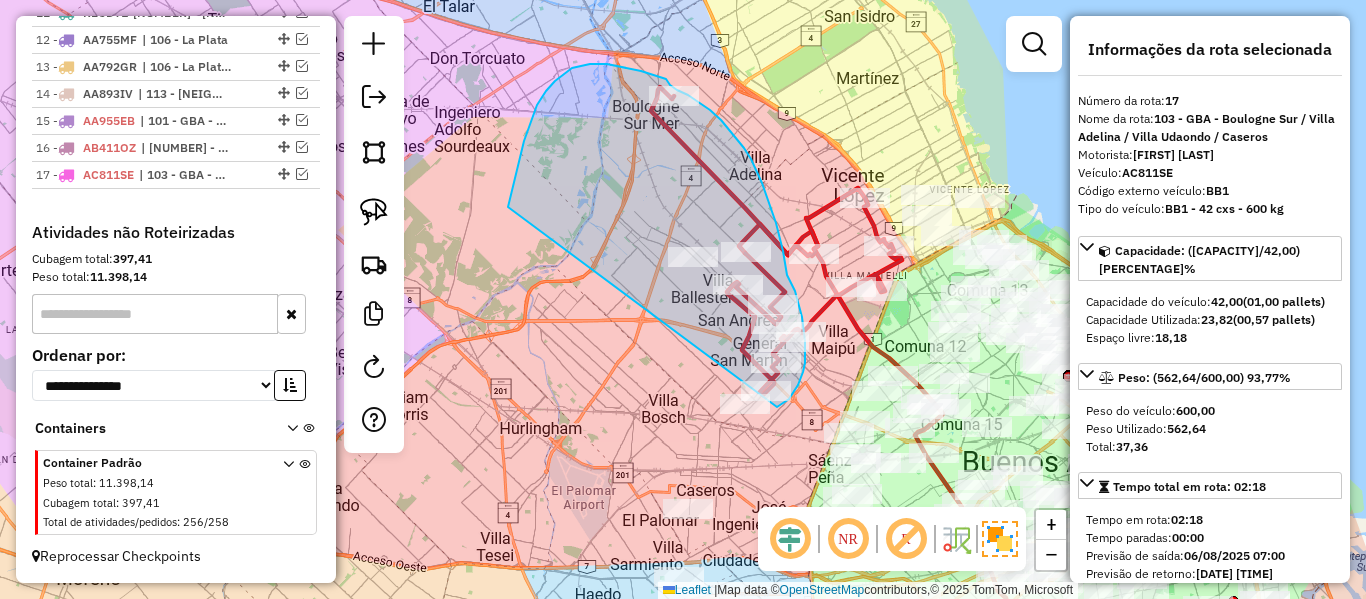 drag, startPoint x: 564, startPoint y: 73, endPoint x: 694, endPoint y: 405, distance: 356.54453 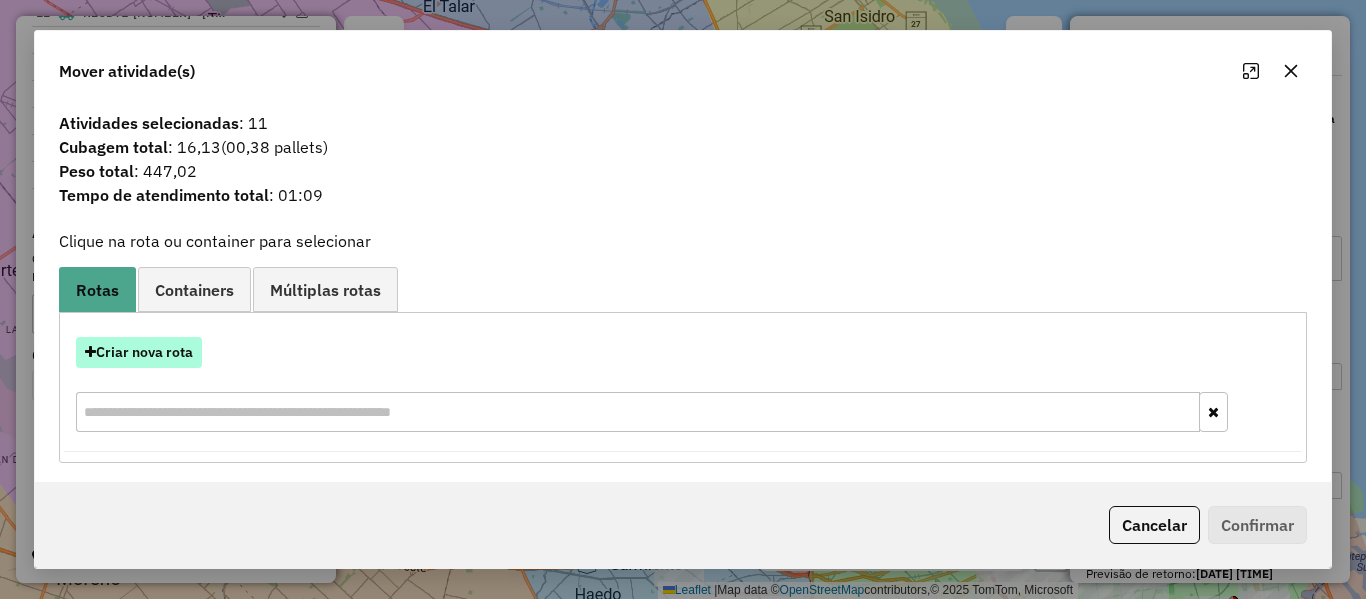 click on "Criar nova rota" at bounding box center [139, 352] 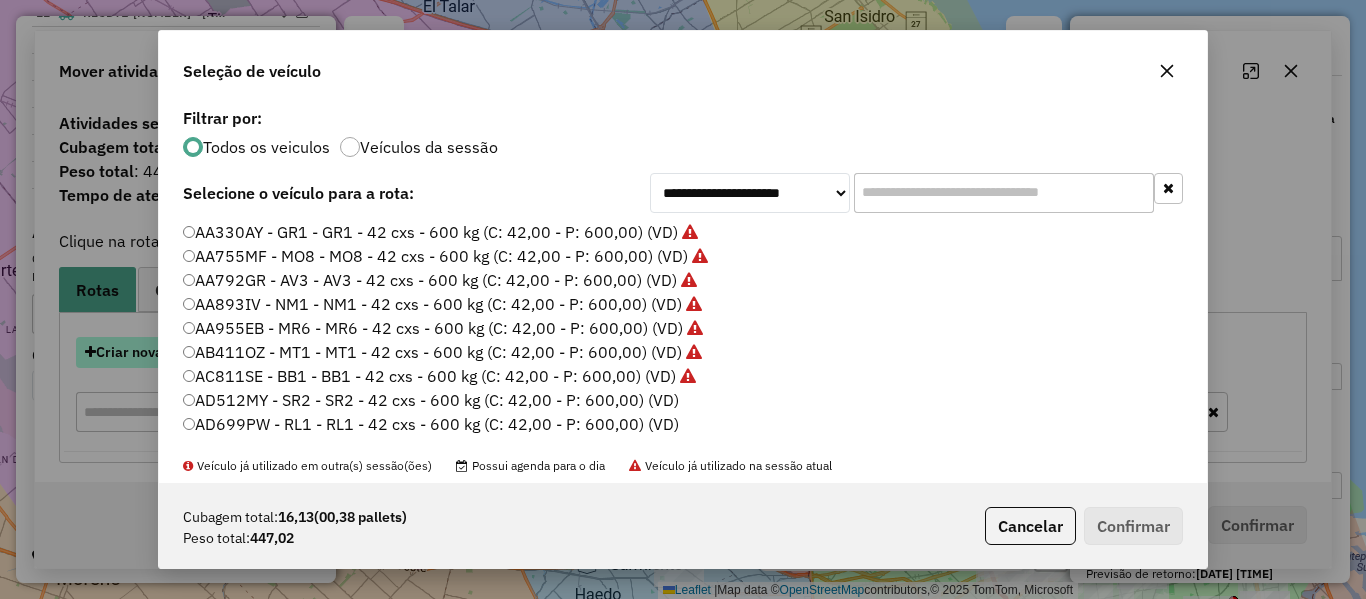 scroll, scrollTop: 11, scrollLeft: 6, axis: both 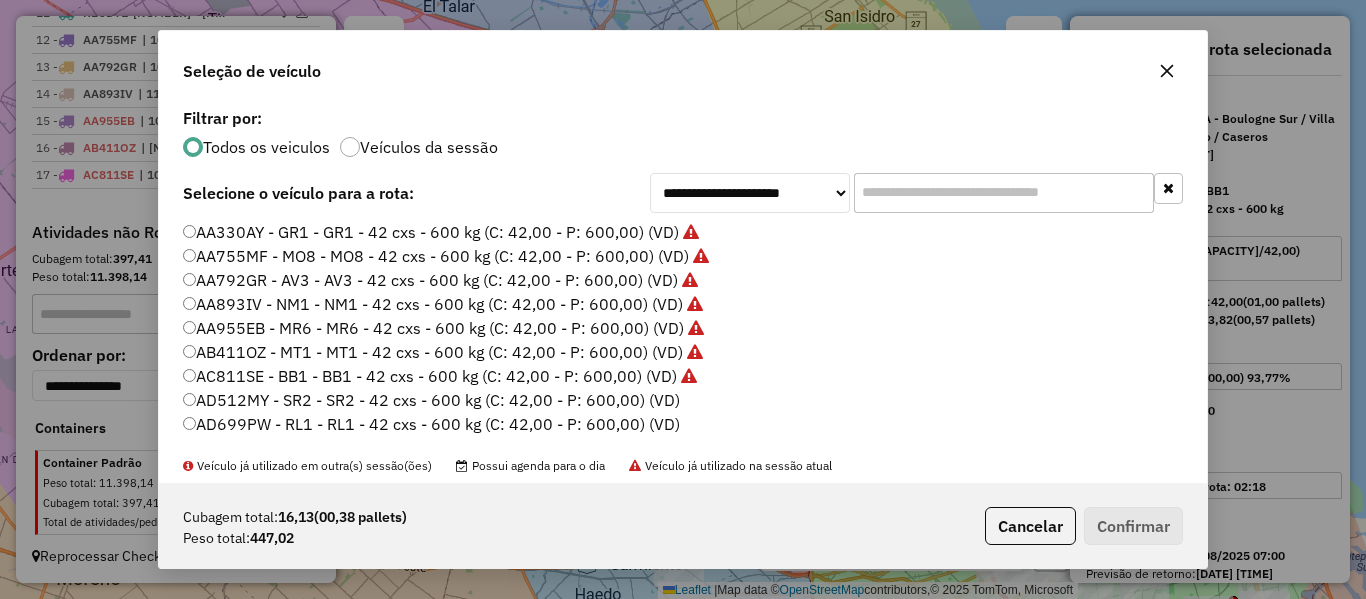 click on "AD512MY - SR2 - SR2 - 42 cxs - 600 kg (C: 42,00 - P: 600,00) (VD)" 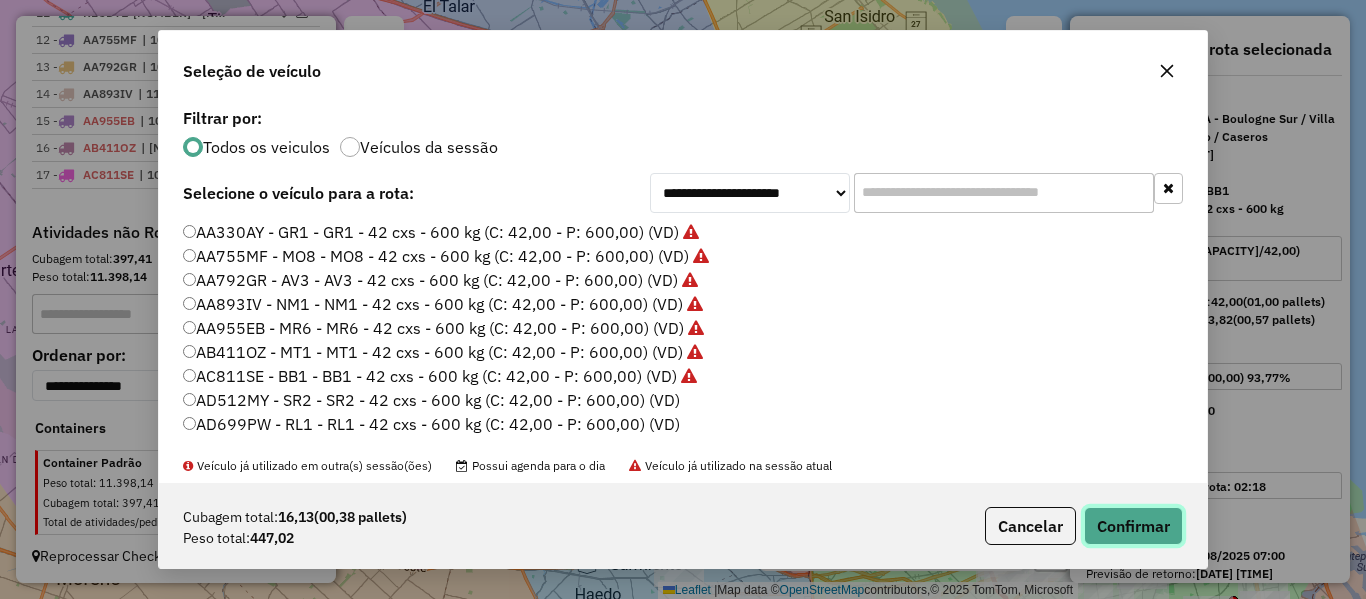click on "Confirmar" 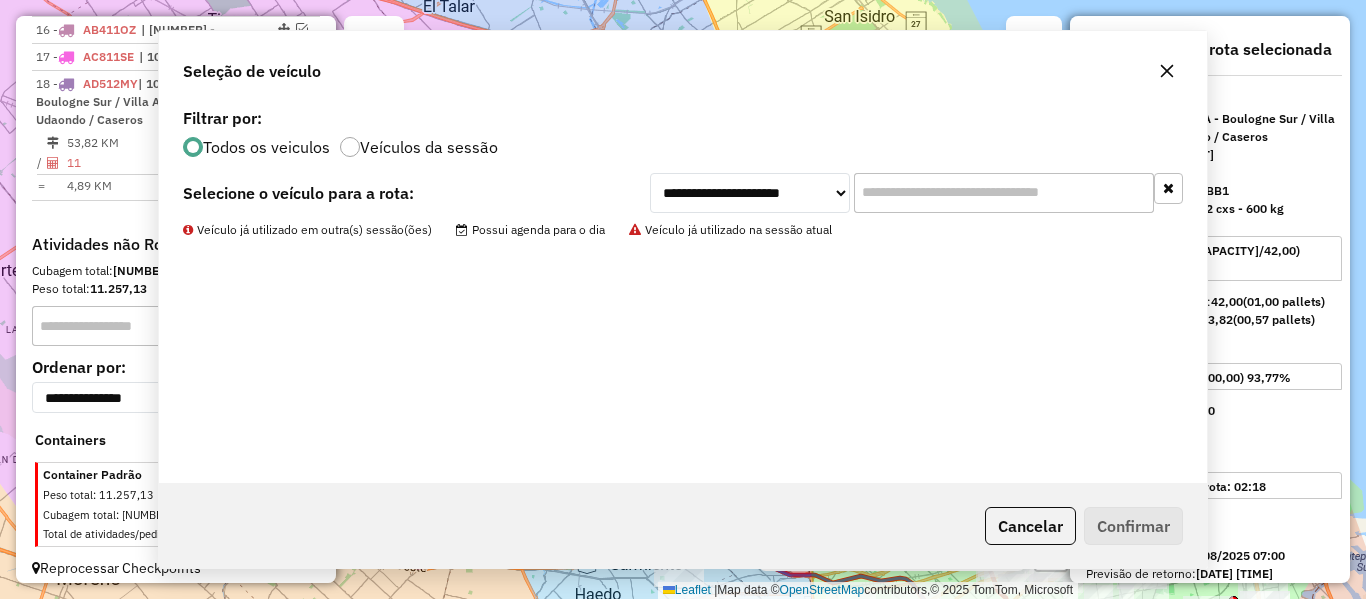 scroll, scrollTop: 1282, scrollLeft: 0, axis: vertical 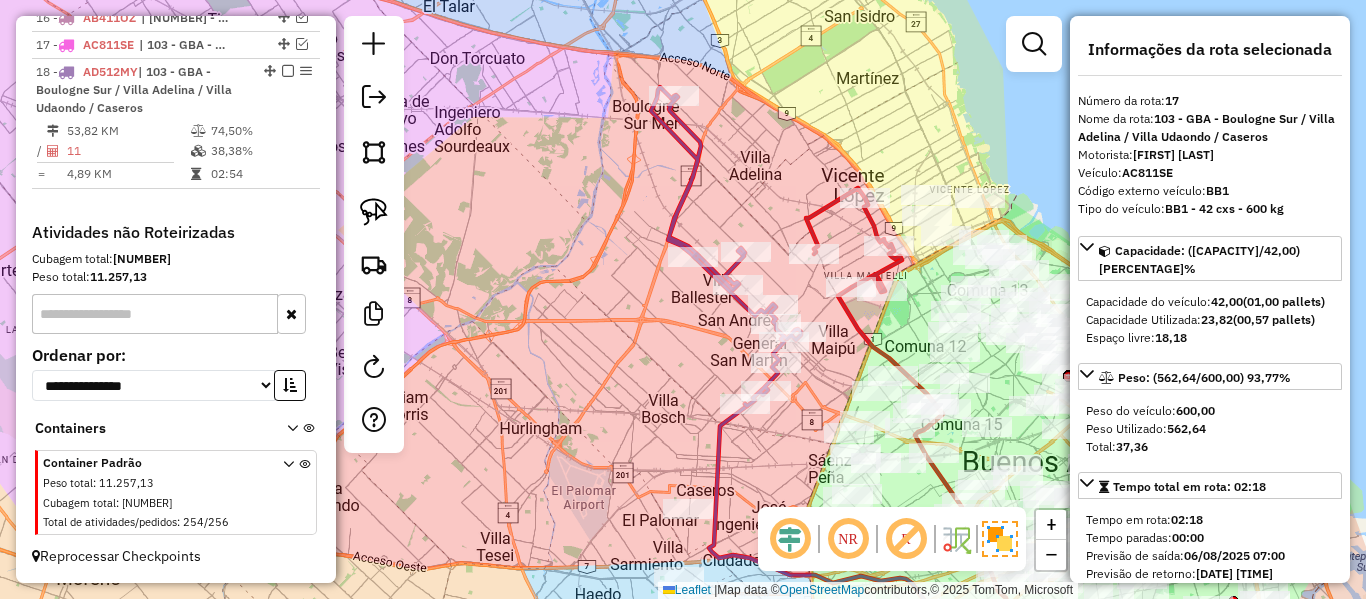 click 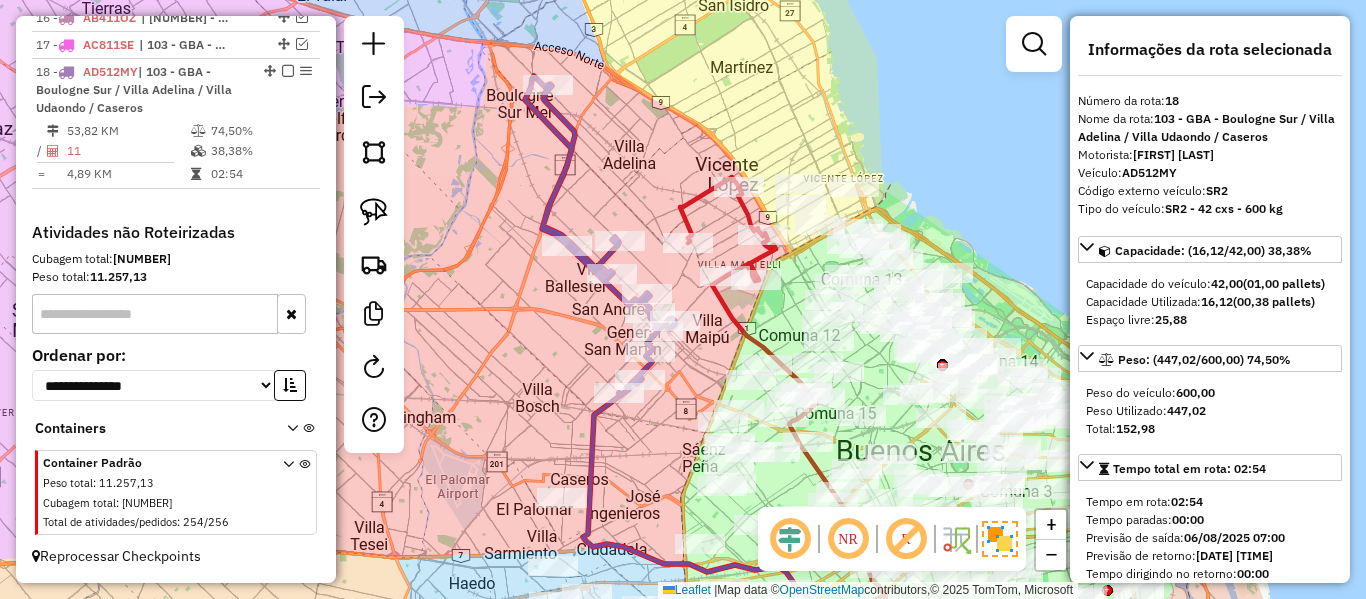 drag, startPoint x: 735, startPoint y: 190, endPoint x: 609, endPoint y: 179, distance: 126.47925 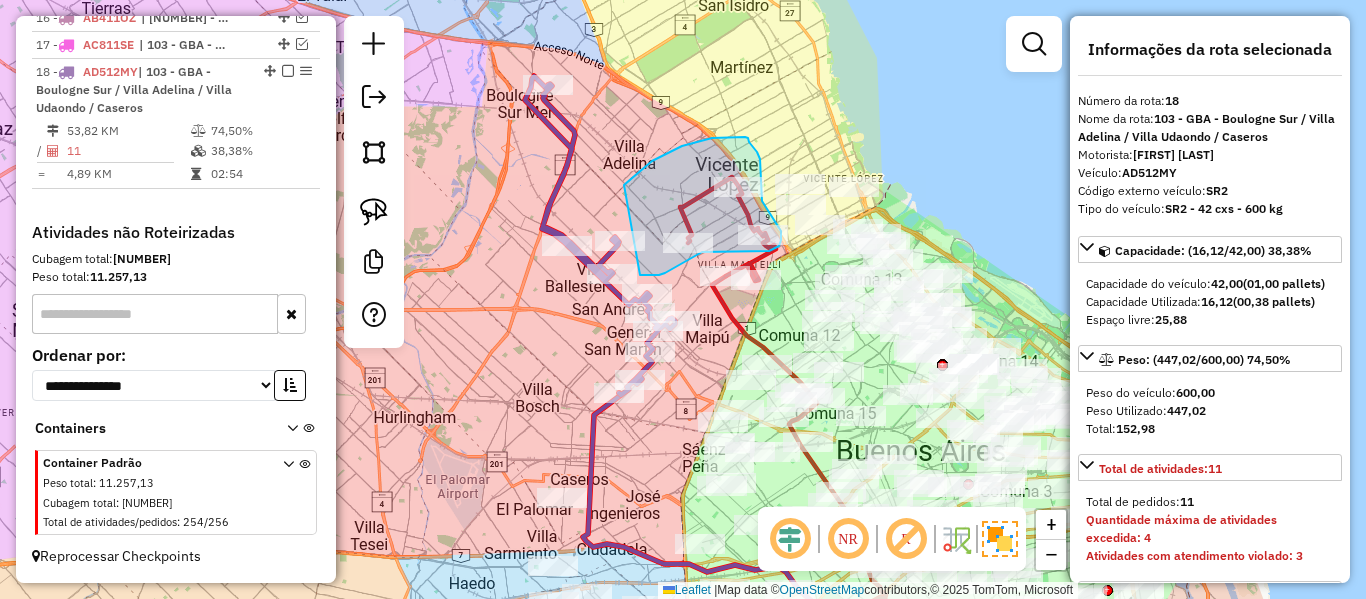 drag, startPoint x: 625, startPoint y: 184, endPoint x: 646, endPoint y: 272, distance: 90.47099 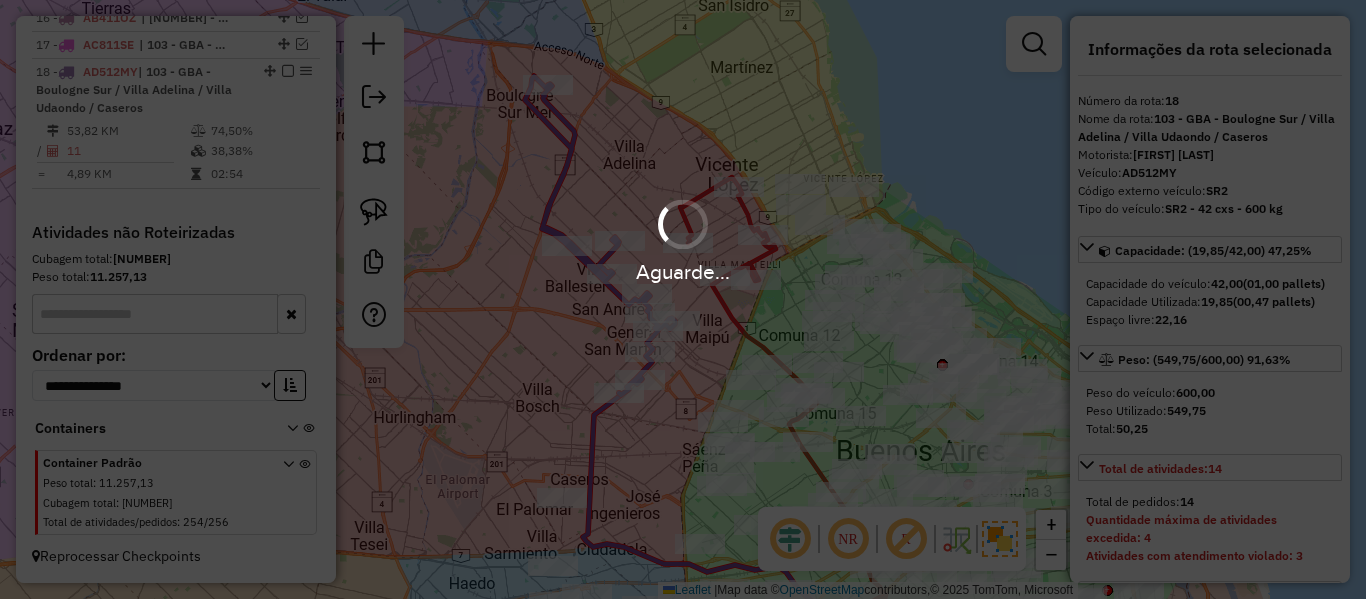 select on "**********" 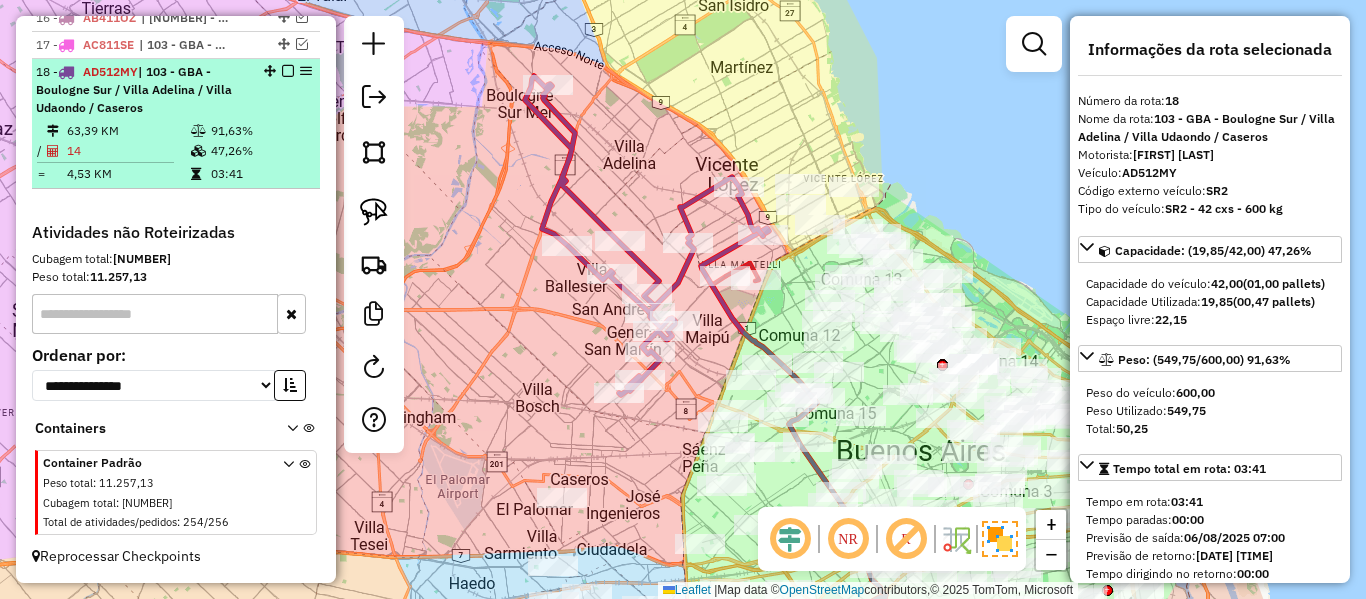 click at bounding box center [288, 71] 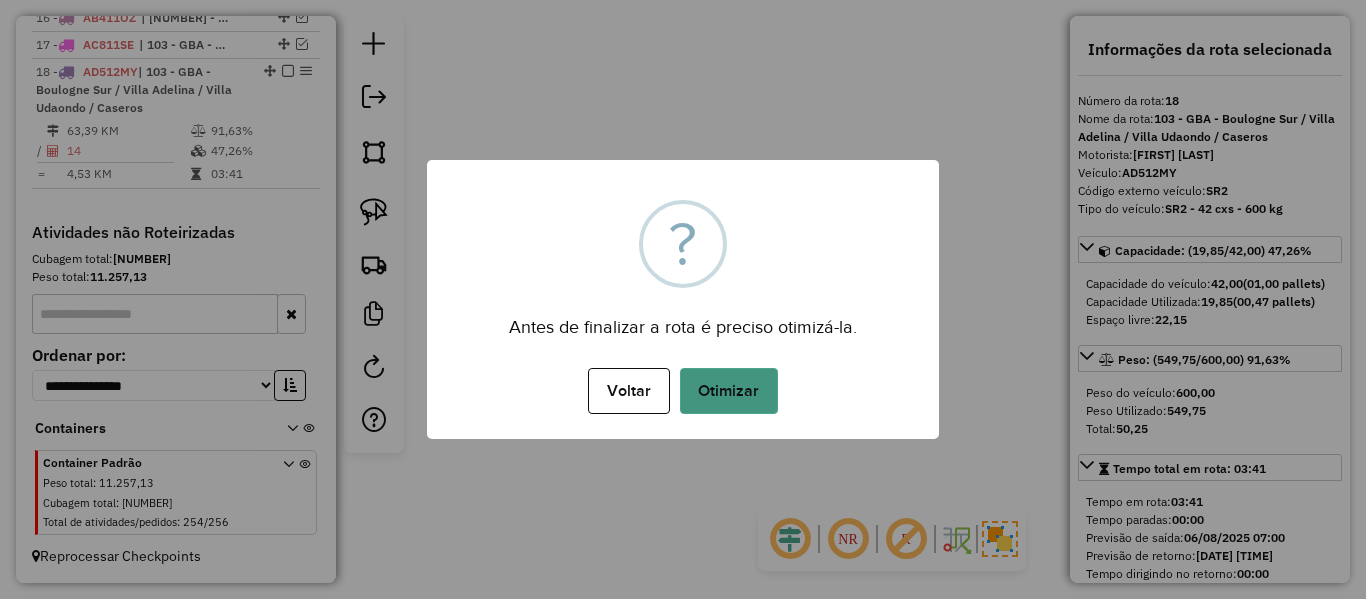 click on "Otimizar" at bounding box center [729, 391] 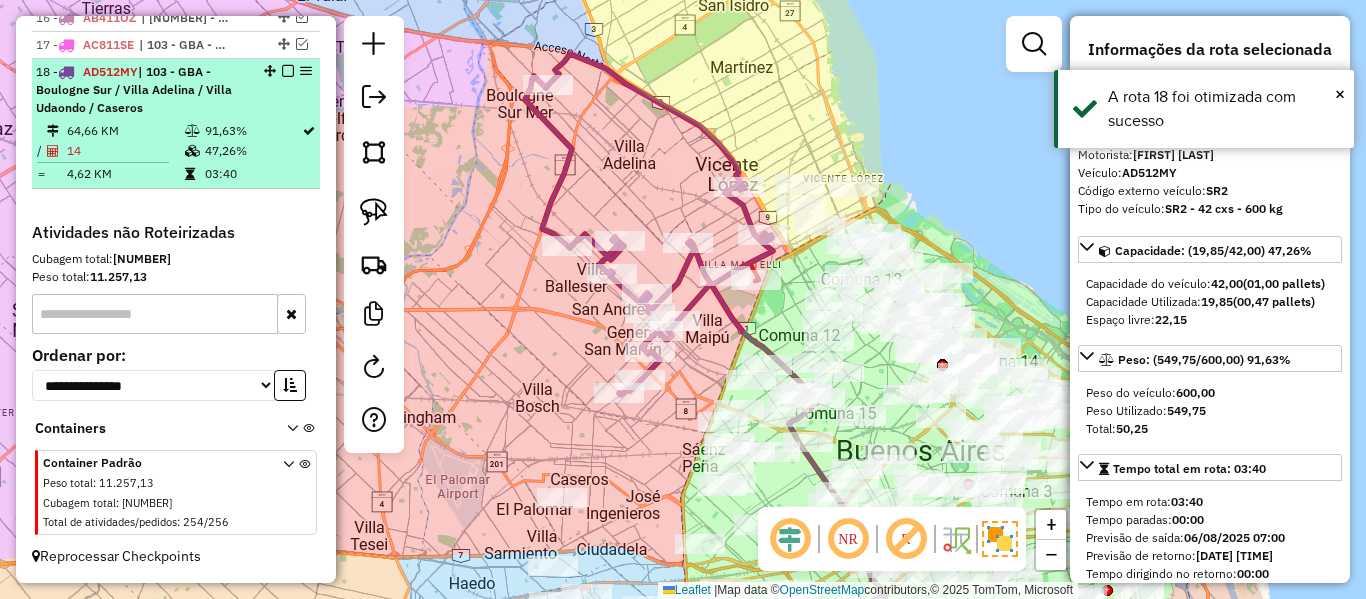 click at bounding box center [288, 71] 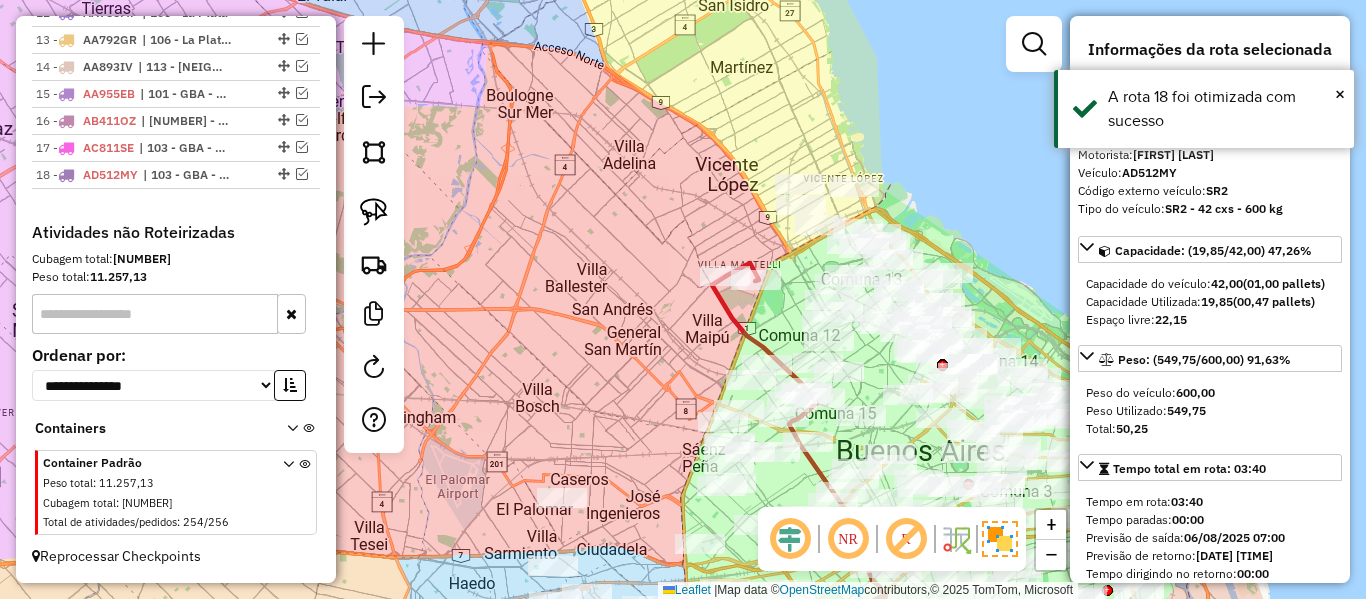scroll, scrollTop: 1179, scrollLeft: 0, axis: vertical 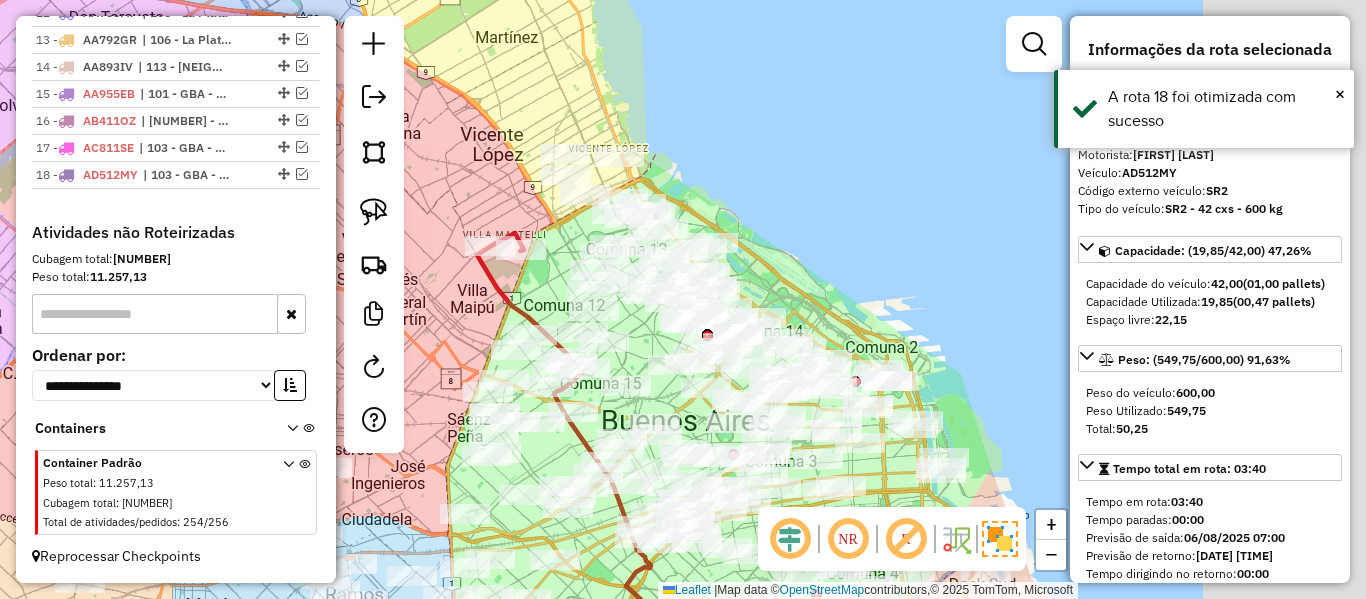 drag, startPoint x: 640, startPoint y: 291, endPoint x: 405, endPoint y: 261, distance: 236.90715 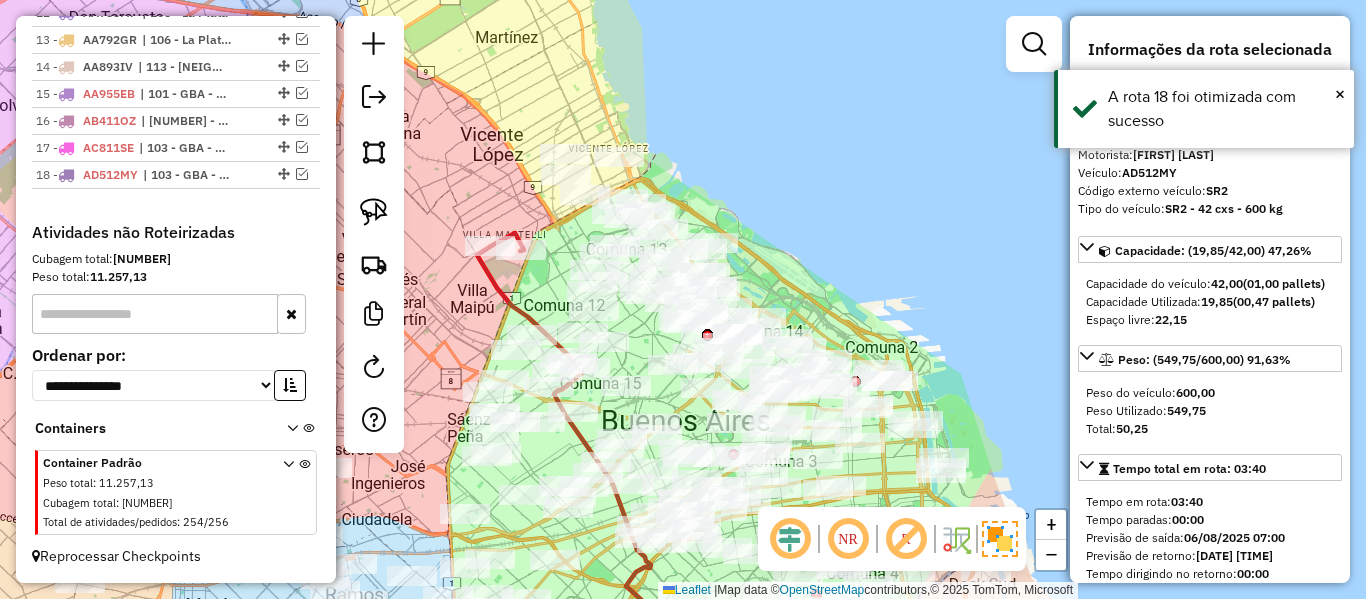 click 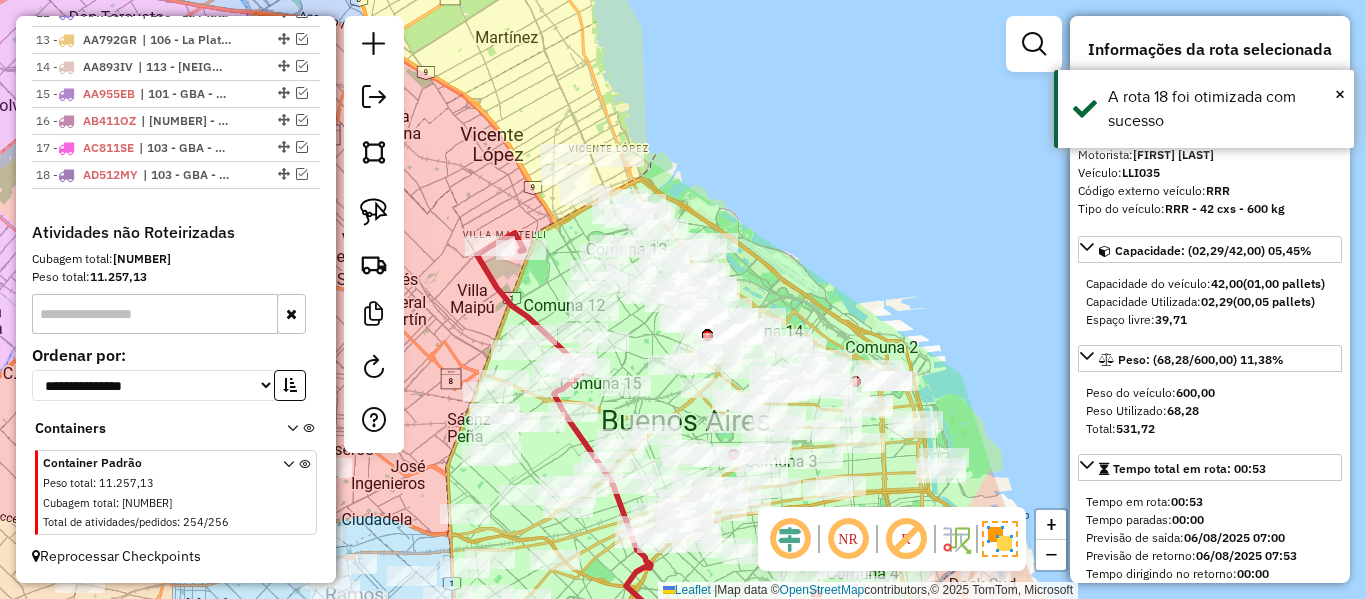 scroll, scrollTop: 844, scrollLeft: 0, axis: vertical 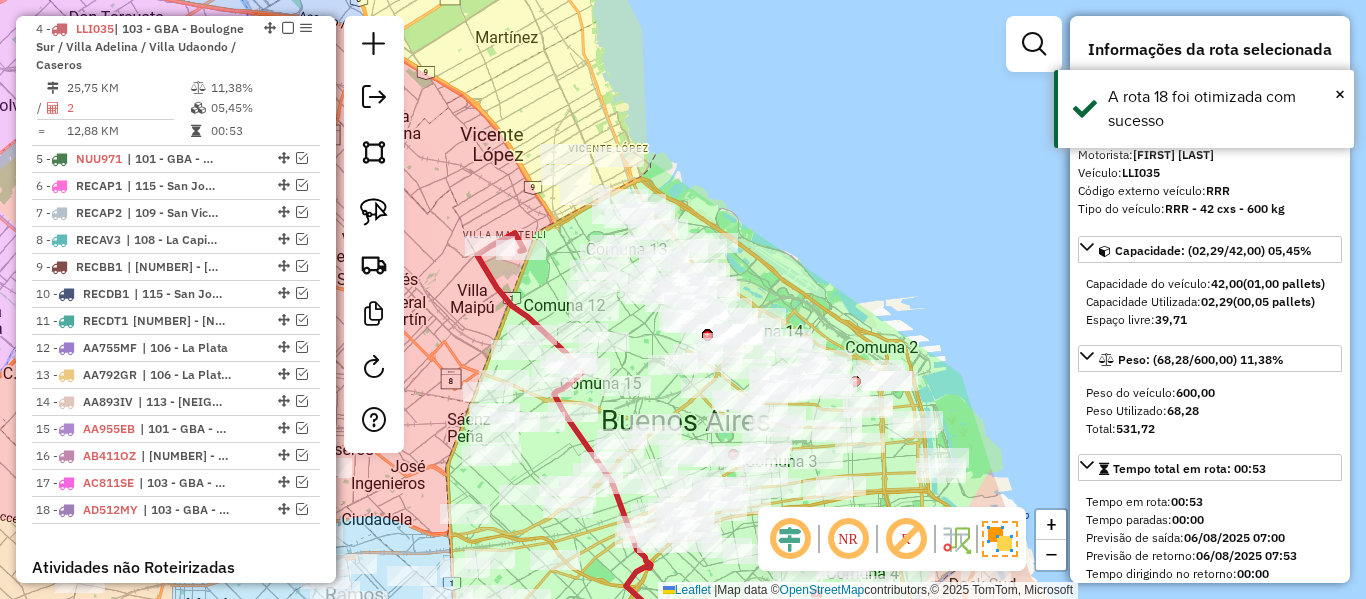 drag, startPoint x: 488, startPoint y: 288, endPoint x: 563, endPoint y: 320, distance: 81.5414 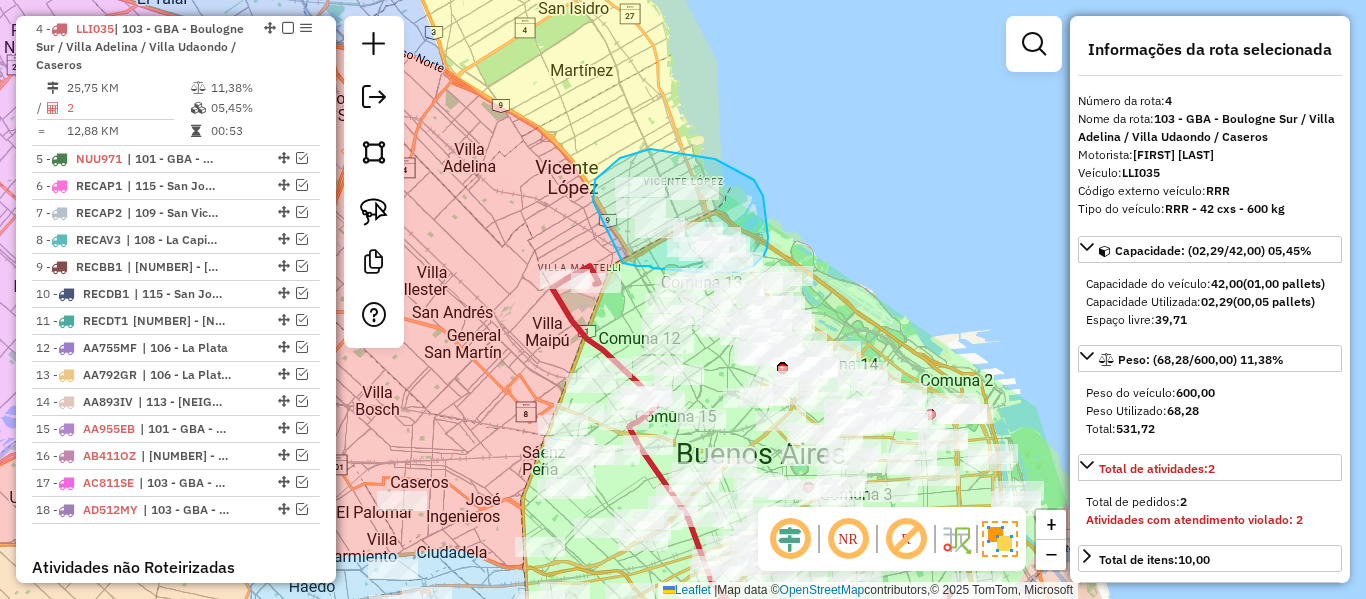 drag, startPoint x: 593, startPoint y: 201, endPoint x: 622, endPoint y: 262, distance: 67.54258 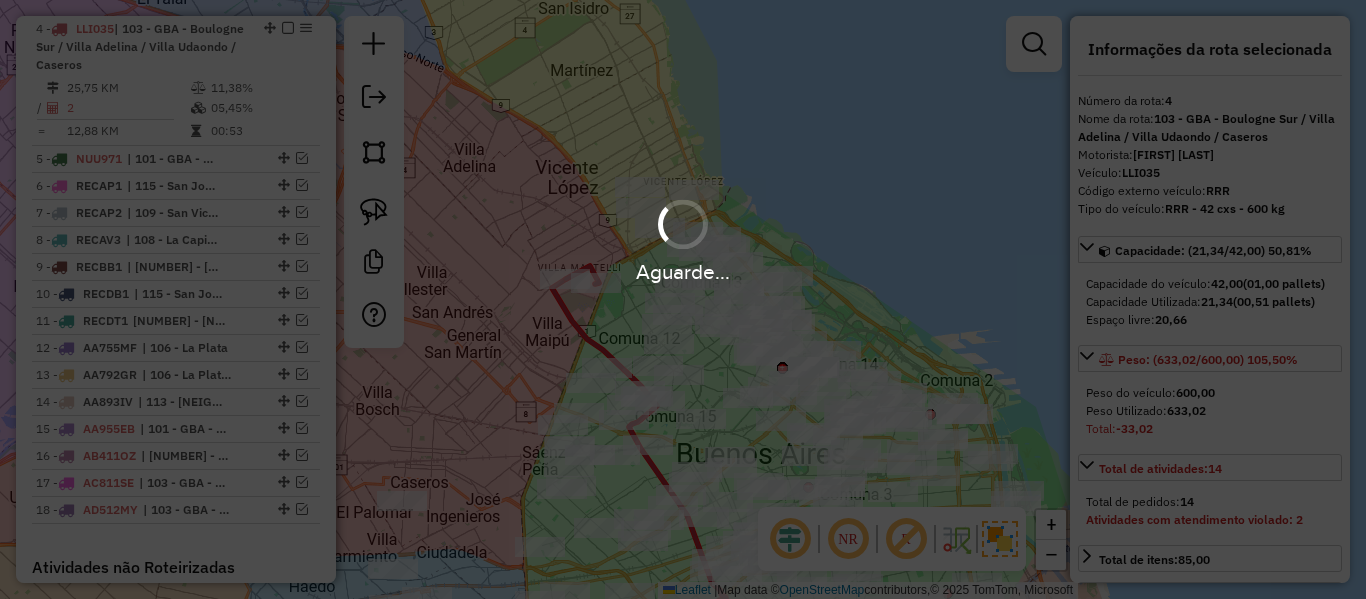 select on "**********" 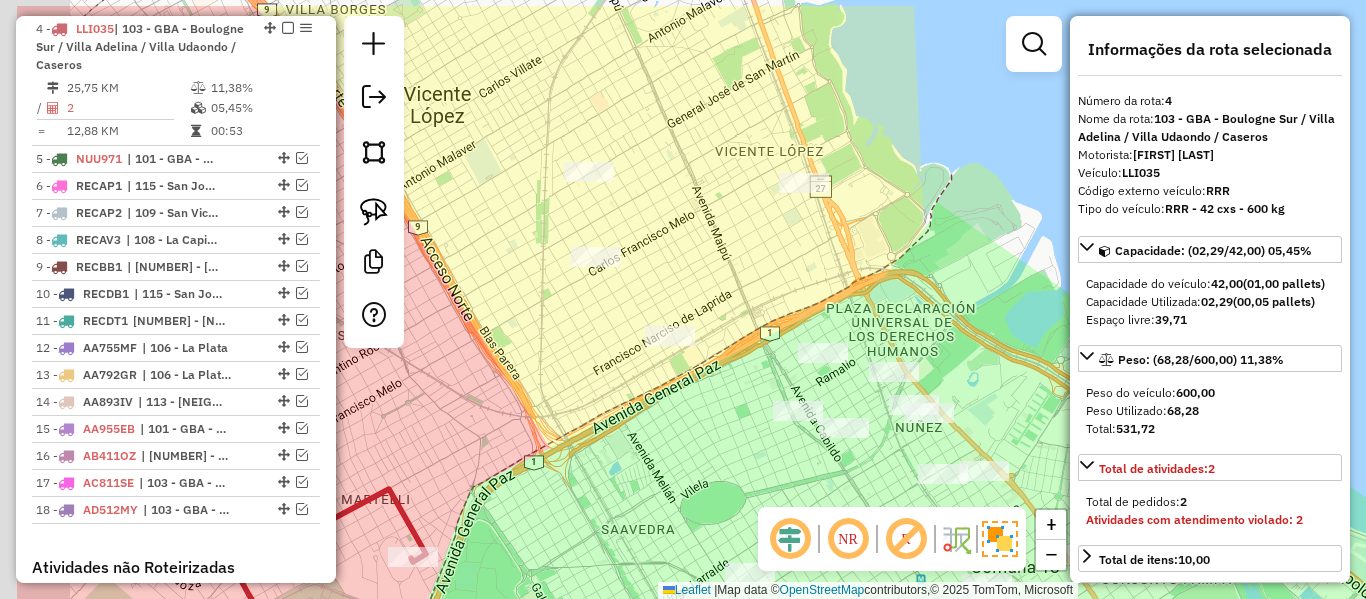 drag, startPoint x: 801, startPoint y: 246, endPoint x: 869, endPoint y: 281, distance: 76.47875 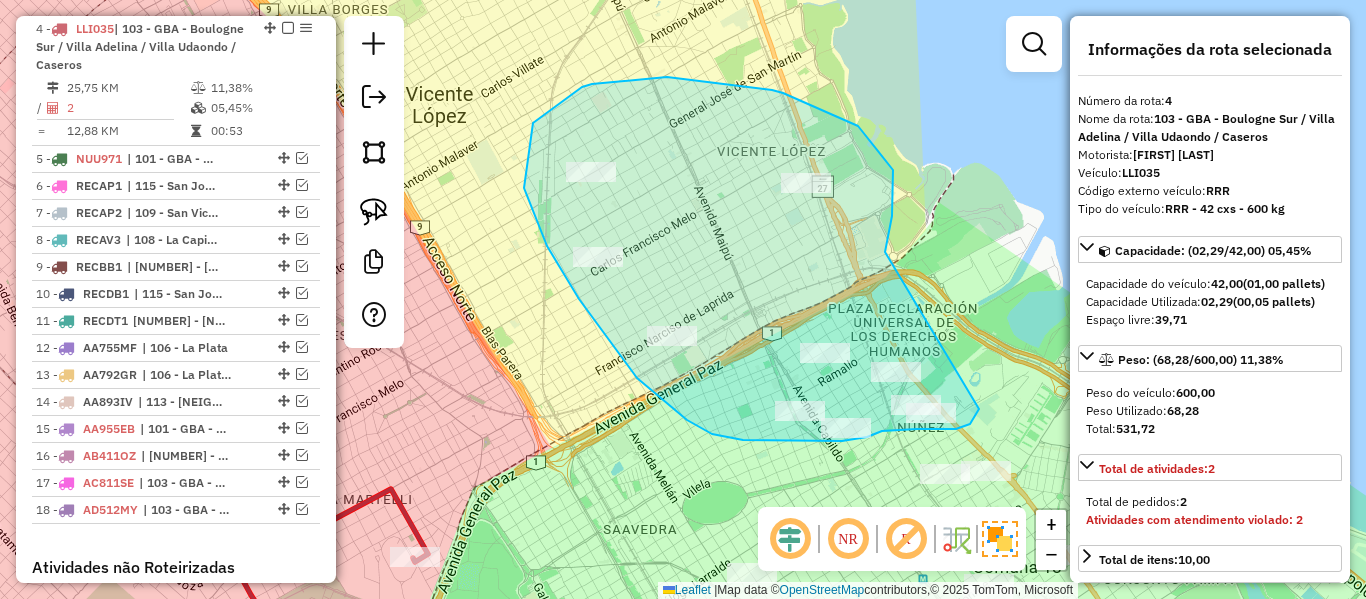drag, startPoint x: 893, startPoint y: 170, endPoint x: 979, endPoint y: 409, distance: 254.00197 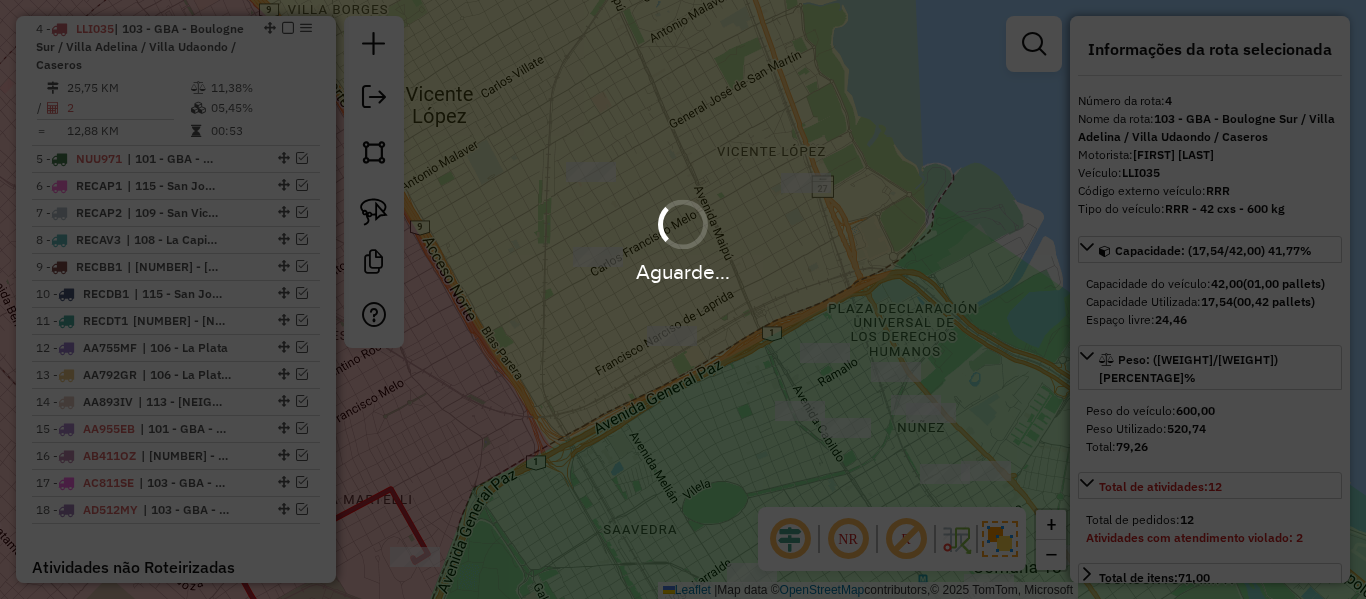 select on "**********" 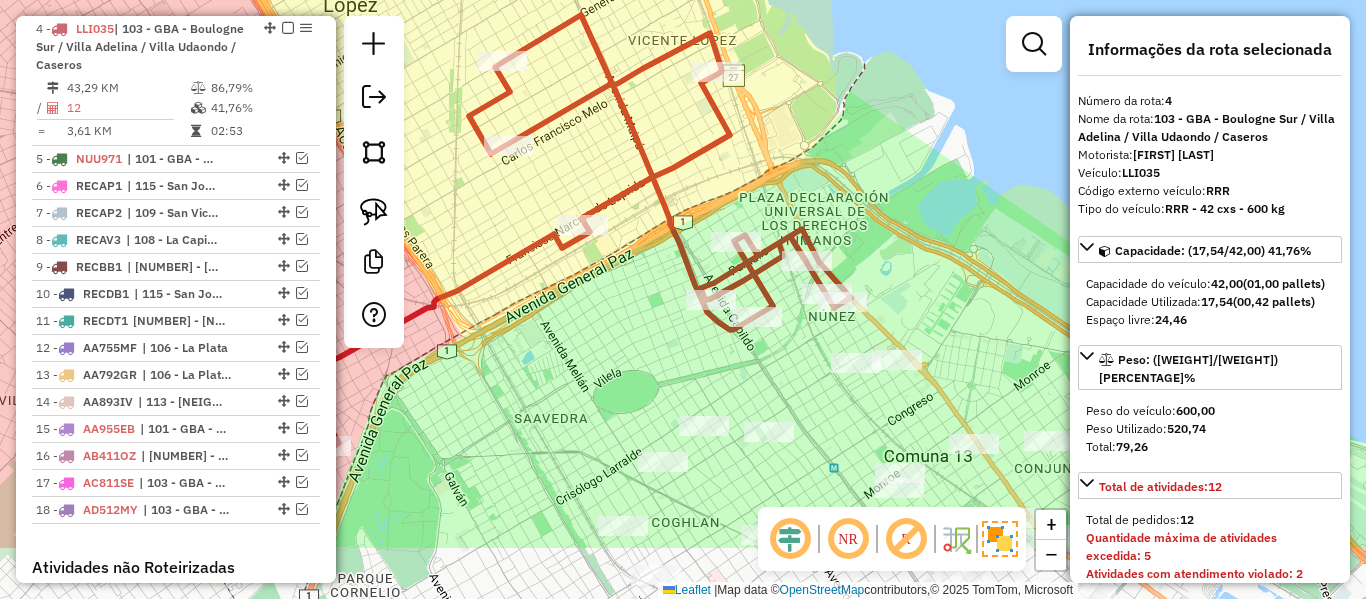 drag, startPoint x: 991, startPoint y: 419, endPoint x: 894, endPoint y: 301, distance: 152.75143 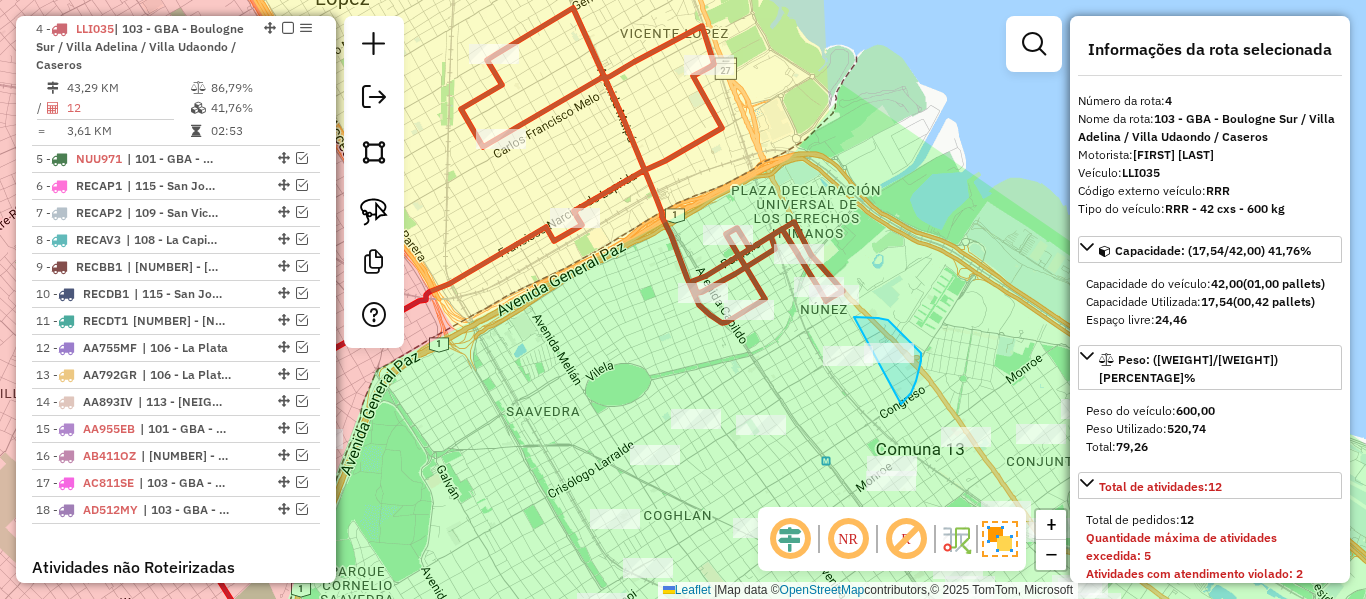 drag, startPoint x: 901, startPoint y: 404, endPoint x: 853, endPoint y: 318, distance: 98.48858 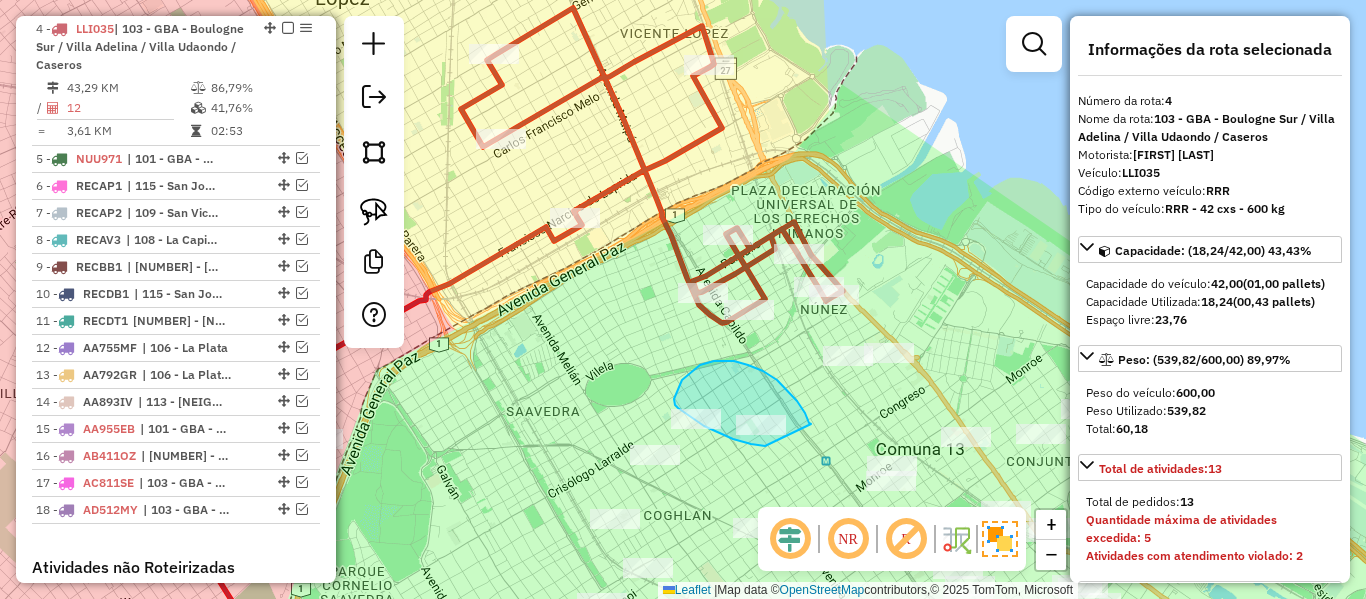 drag, startPoint x: 811, startPoint y: 424, endPoint x: 777, endPoint y: 439, distance: 37.161808 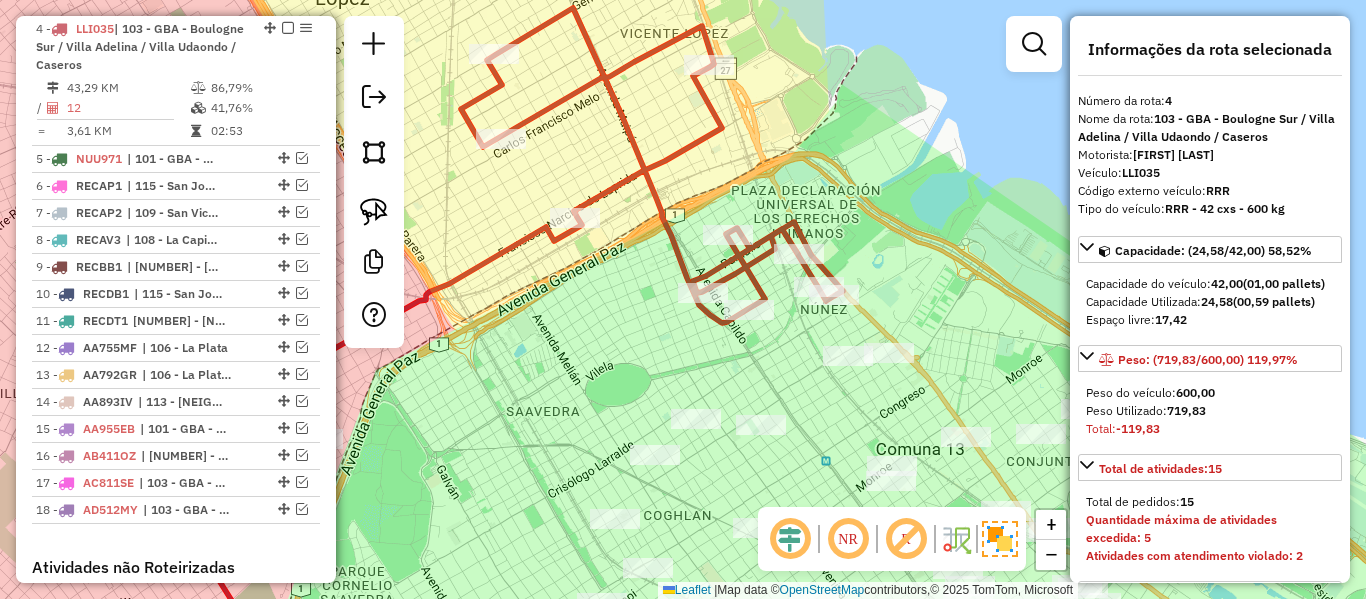 select on "**********" 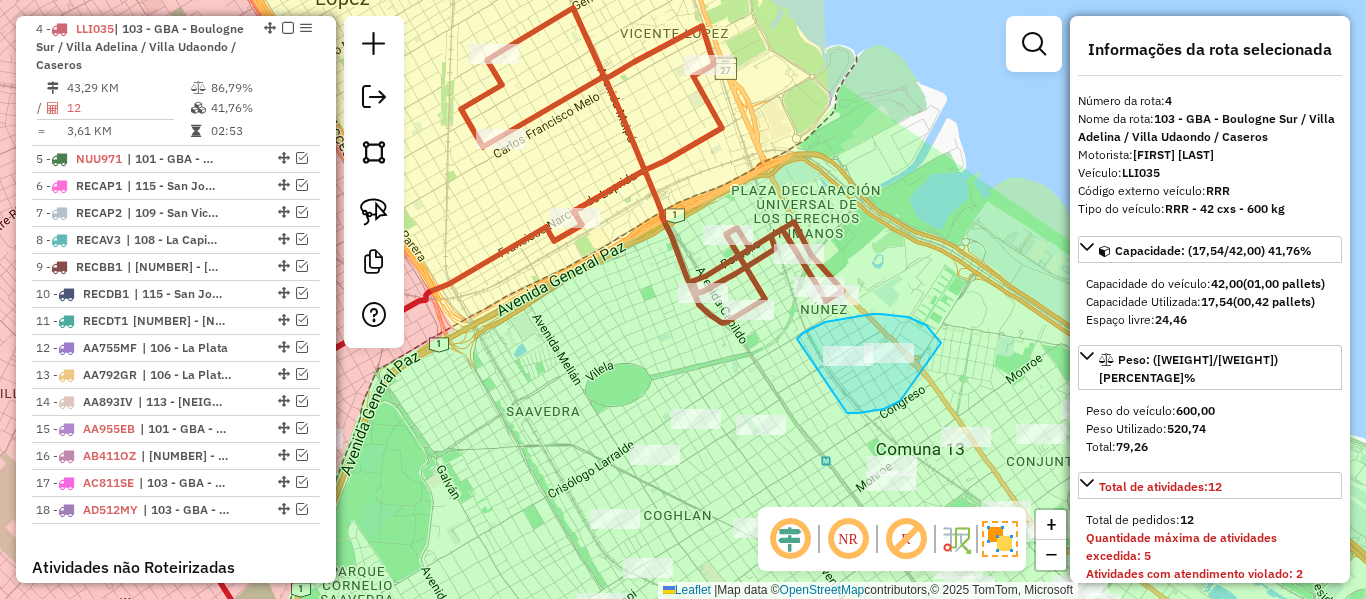 drag, startPoint x: 900, startPoint y: 401, endPoint x: 788, endPoint y: 347, distance: 124.33825 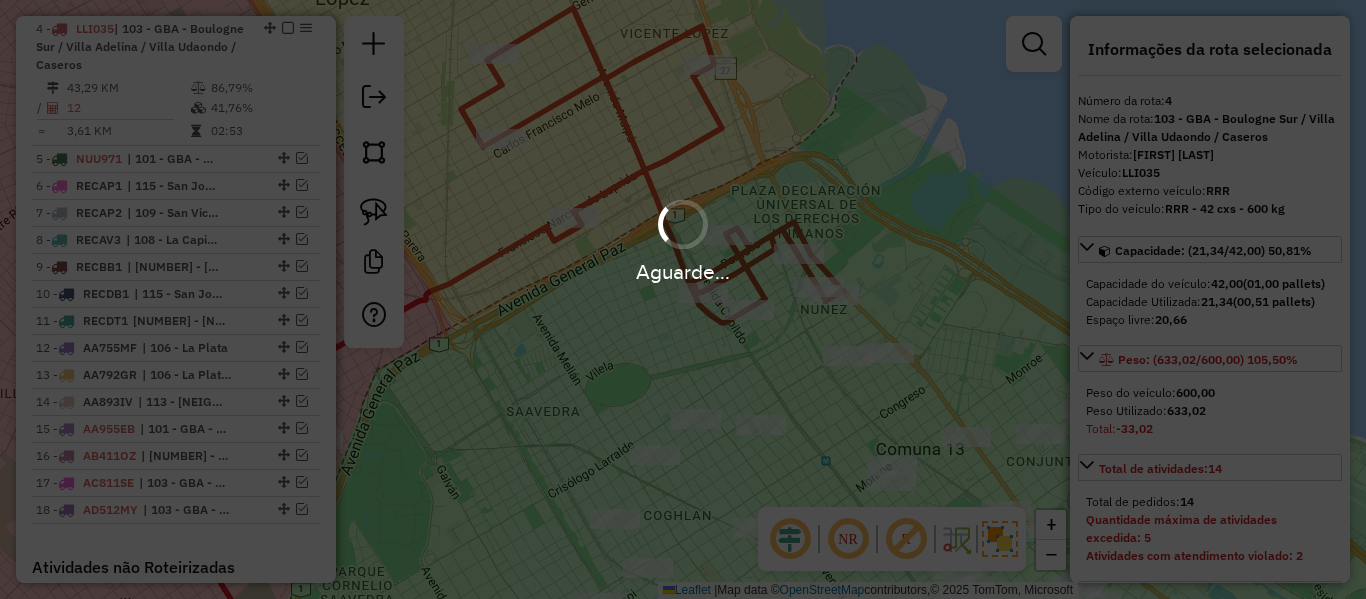 select on "**********" 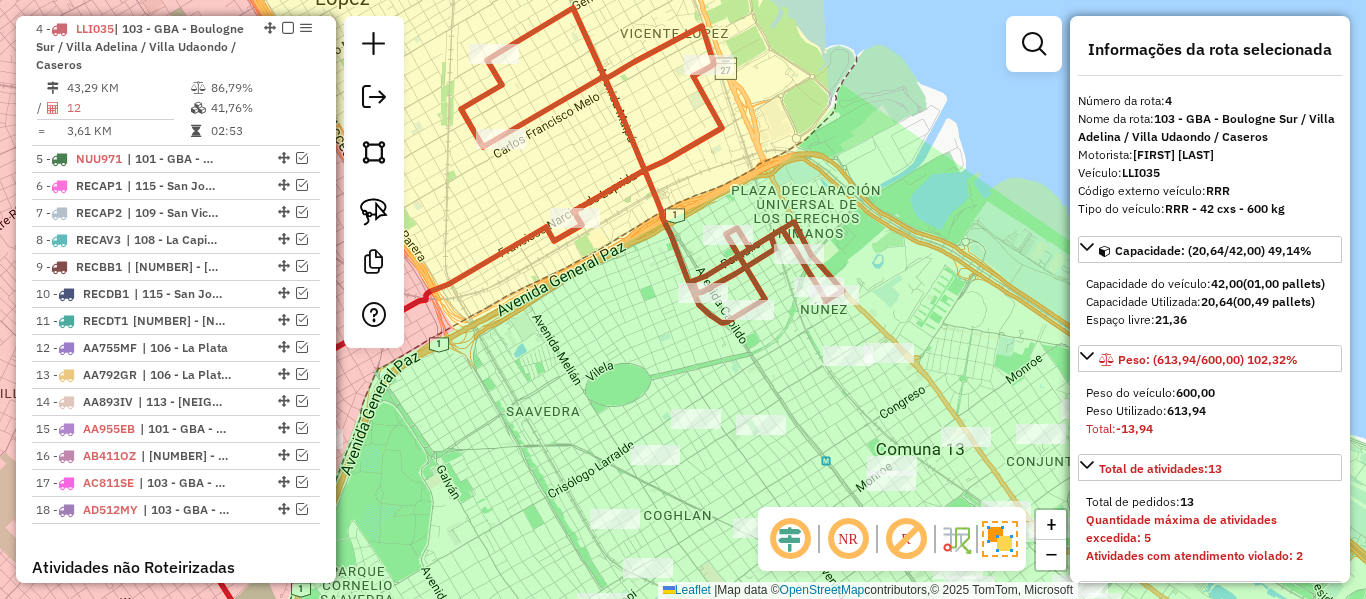 select on "**********" 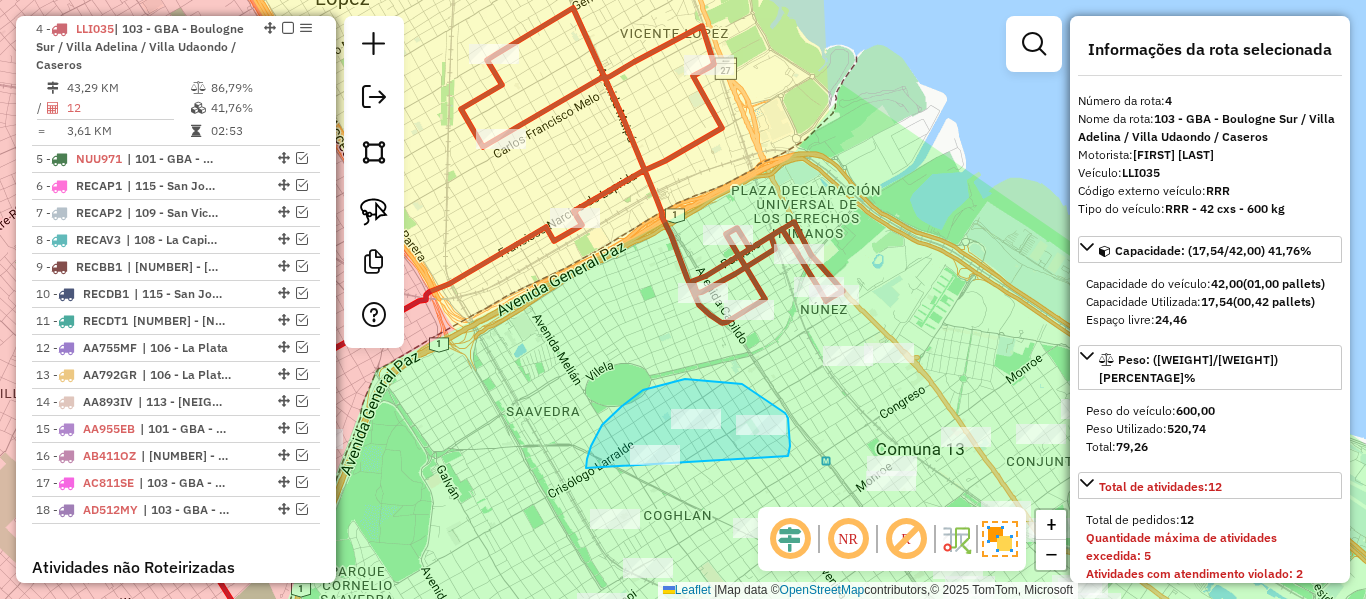 drag, startPoint x: 785, startPoint y: 413, endPoint x: 586, endPoint y: 468, distance: 206.46065 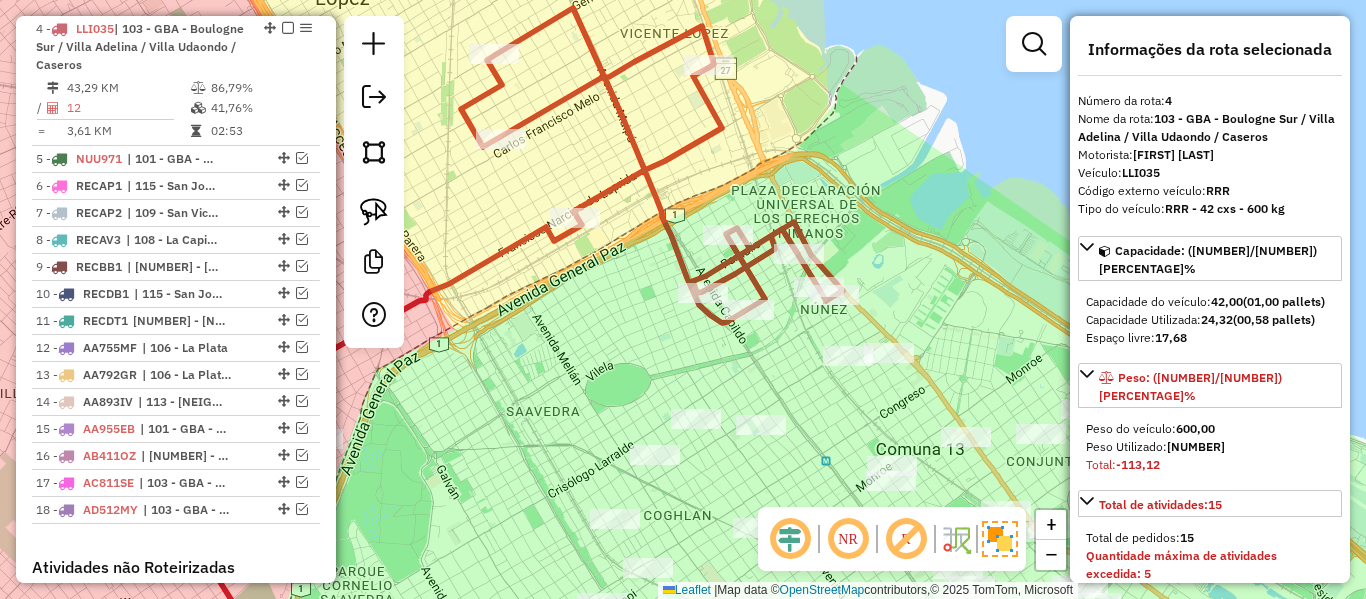 scroll, scrollTop: 551, scrollLeft: 0, axis: vertical 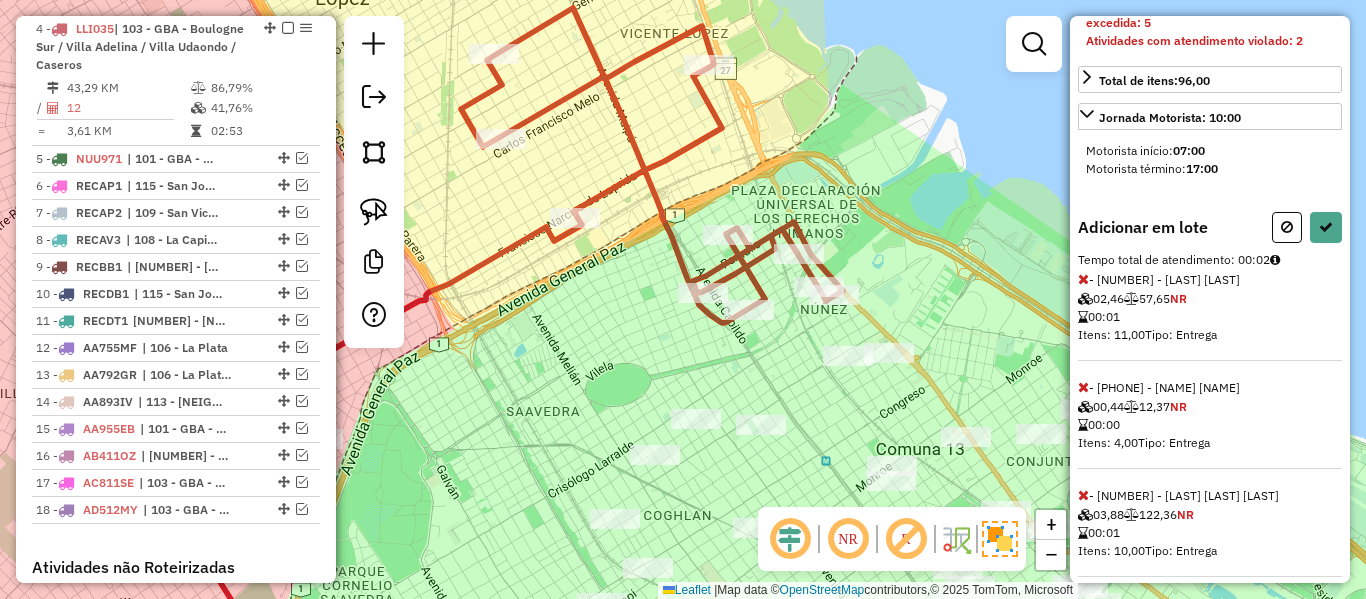 click at bounding box center (1083, 495) 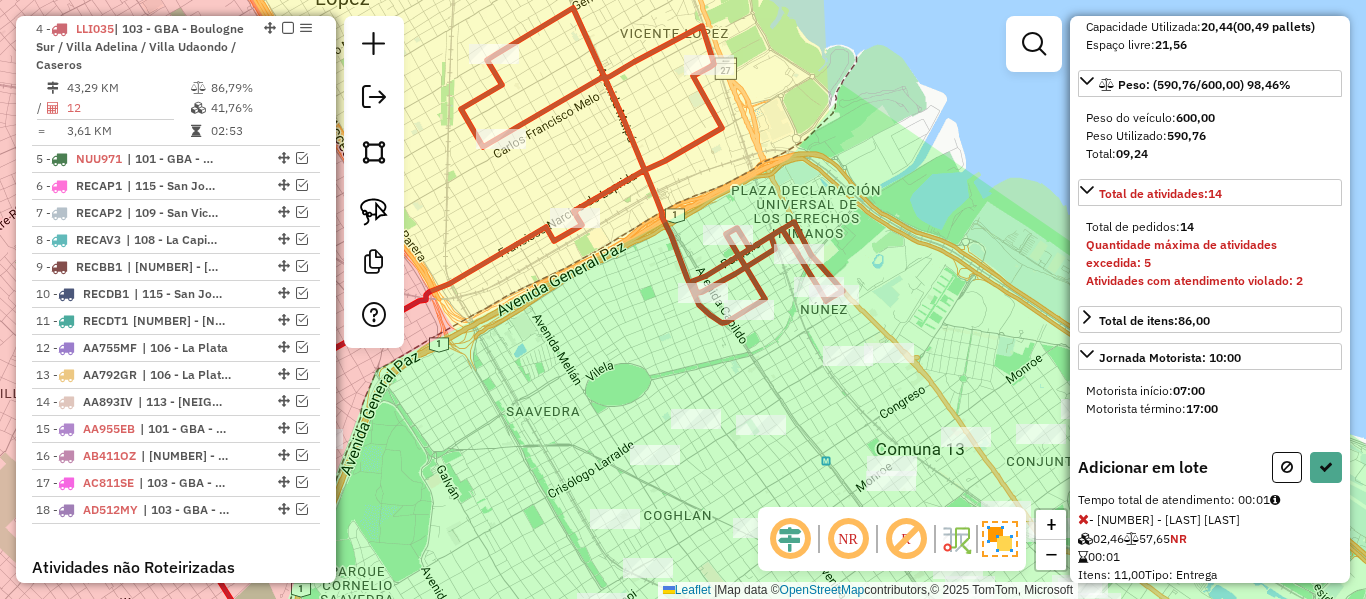 scroll, scrollTop: 0, scrollLeft: 0, axis: both 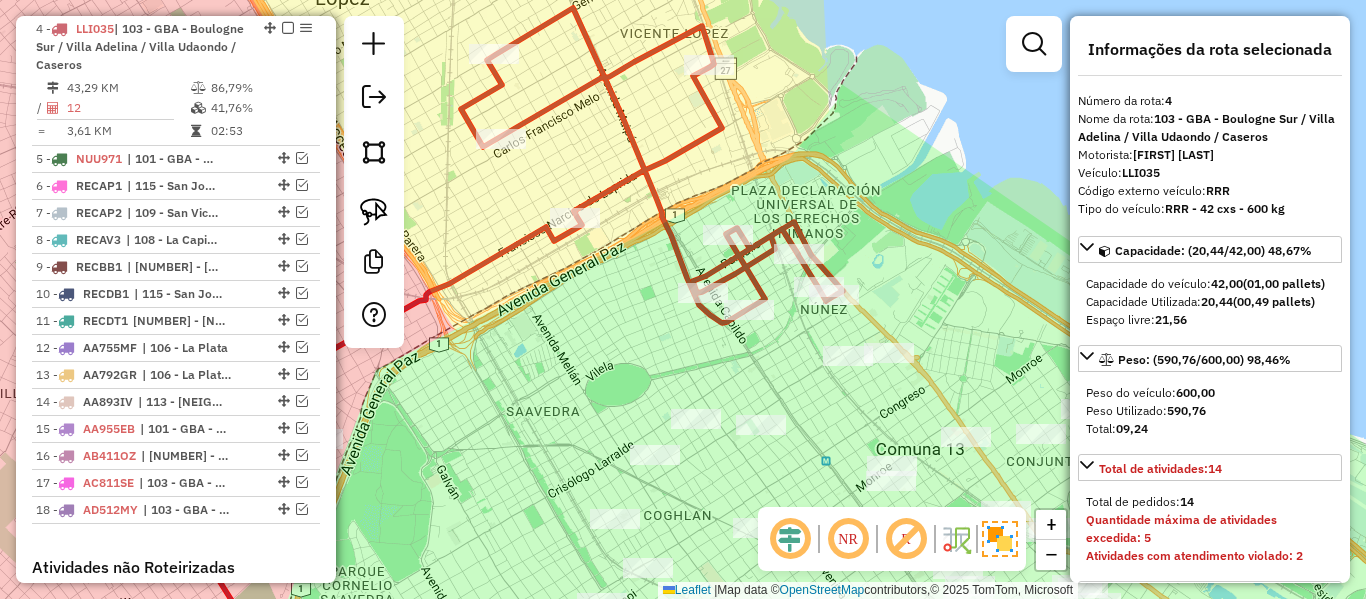 select on "**********" 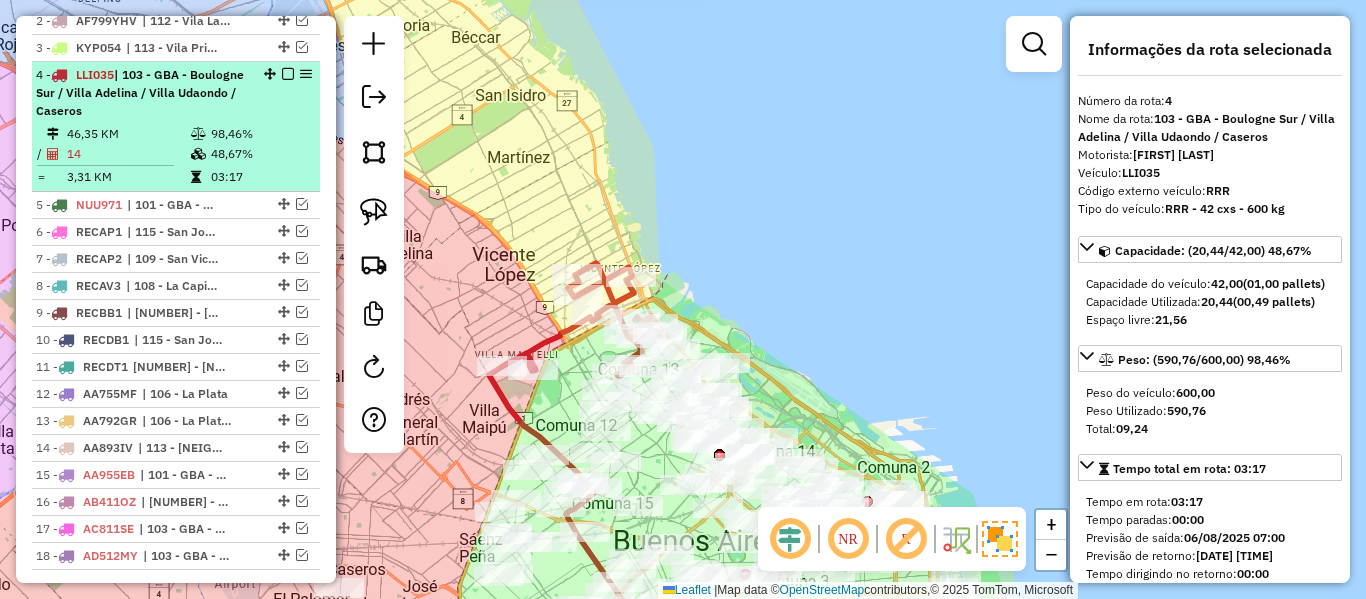 scroll, scrollTop: 744, scrollLeft: 0, axis: vertical 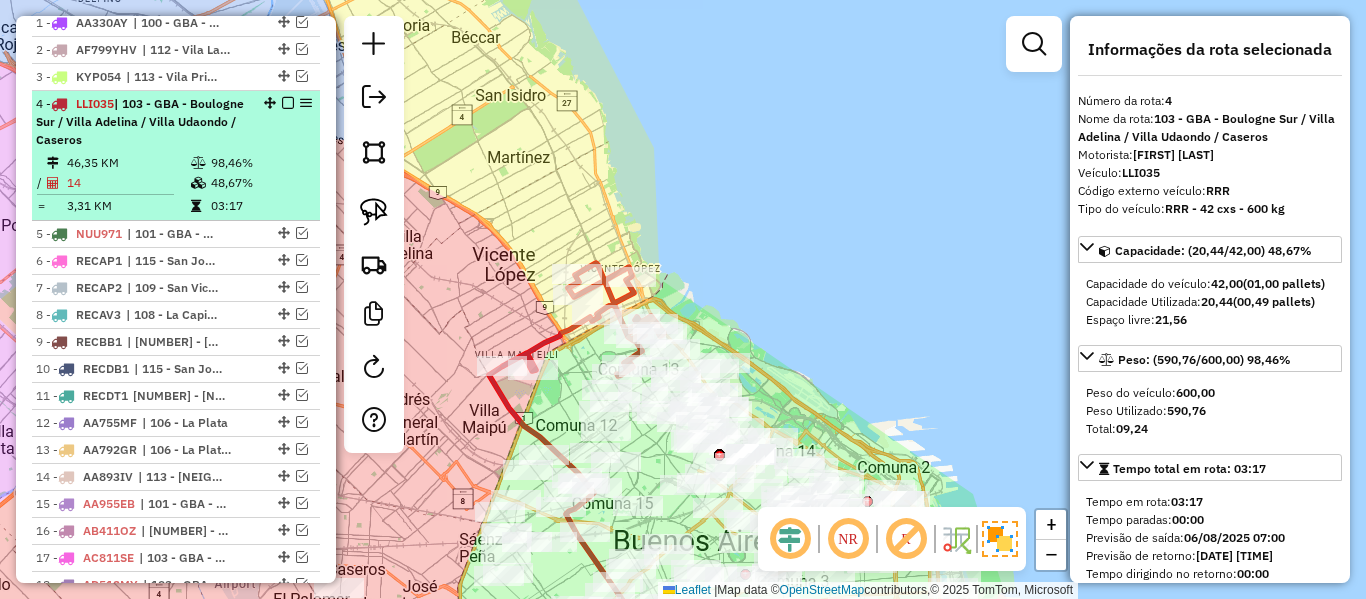 click at bounding box center (288, 103) 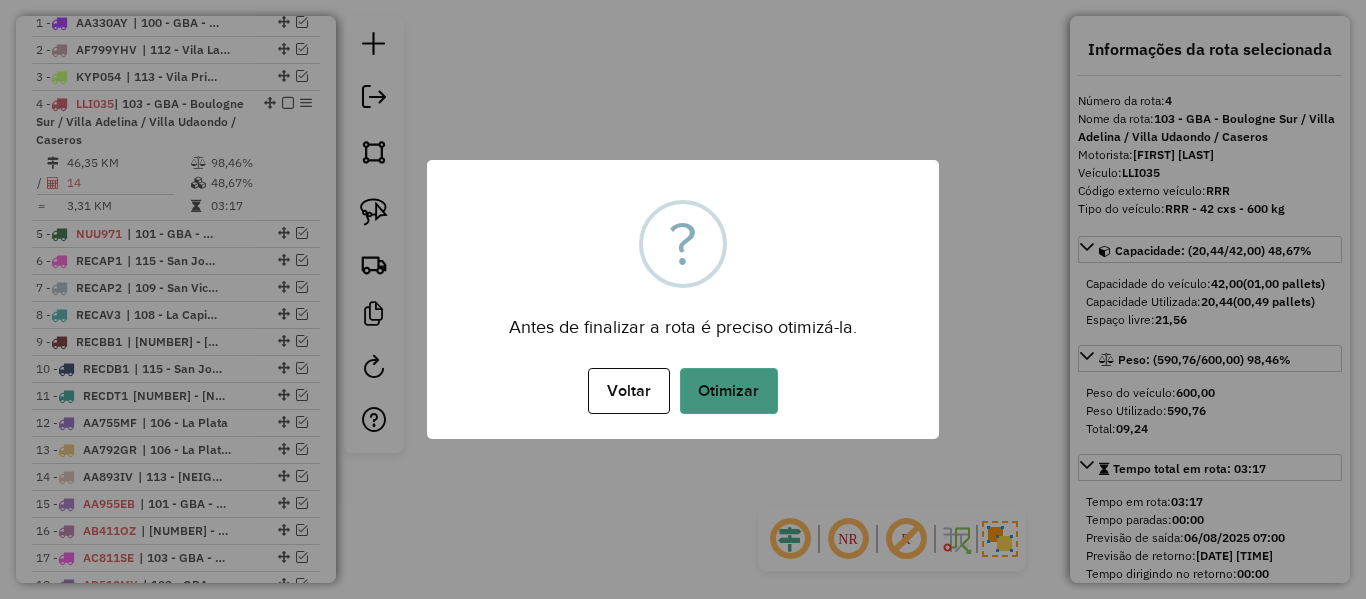 click on "Otimizar" at bounding box center [729, 391] 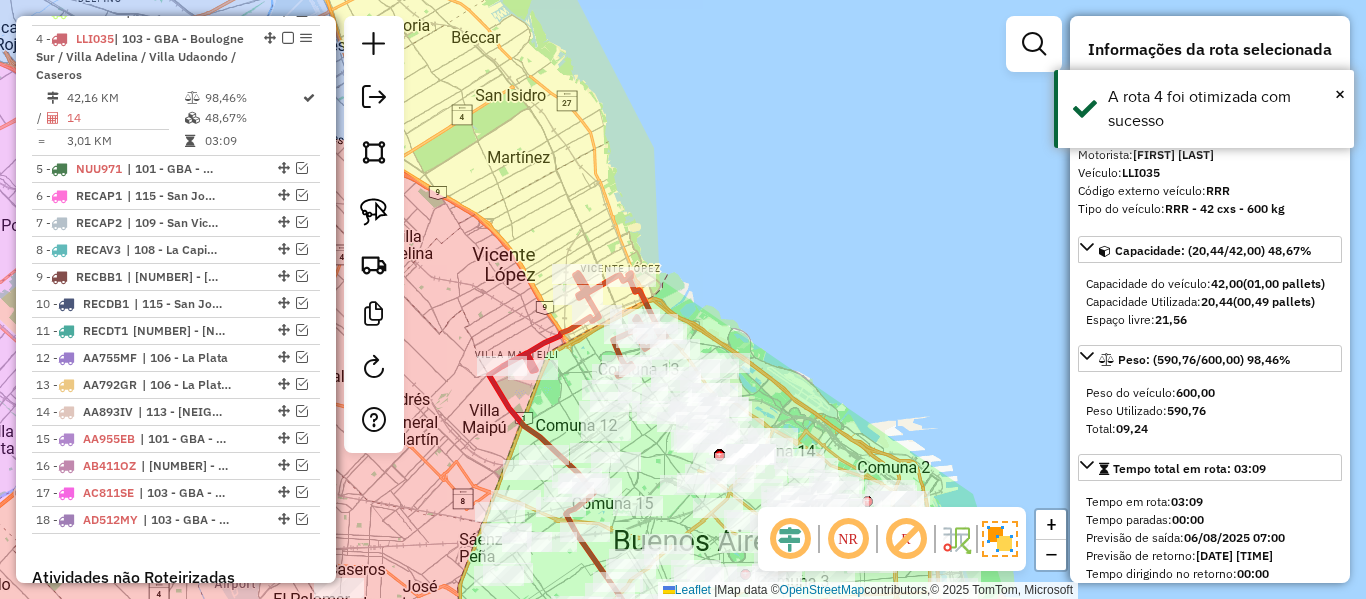 scroll, scrollTop: 819, scrollLeft: 0, axis: vertical 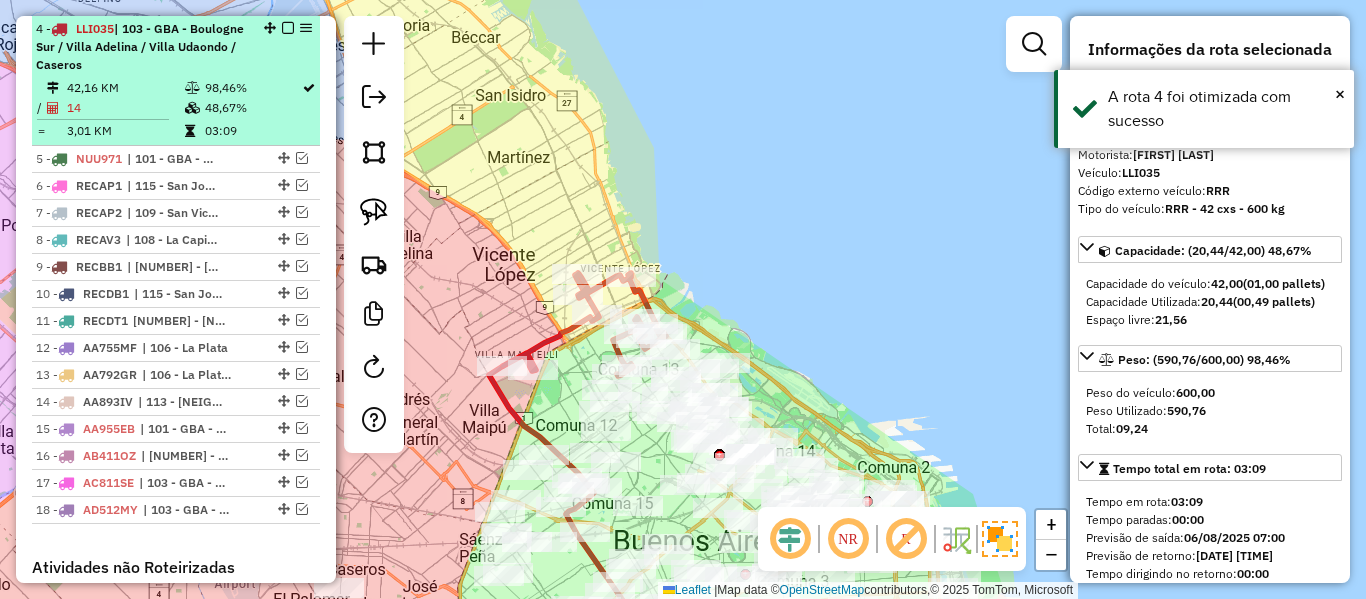 click at bounding box center [288, 28] 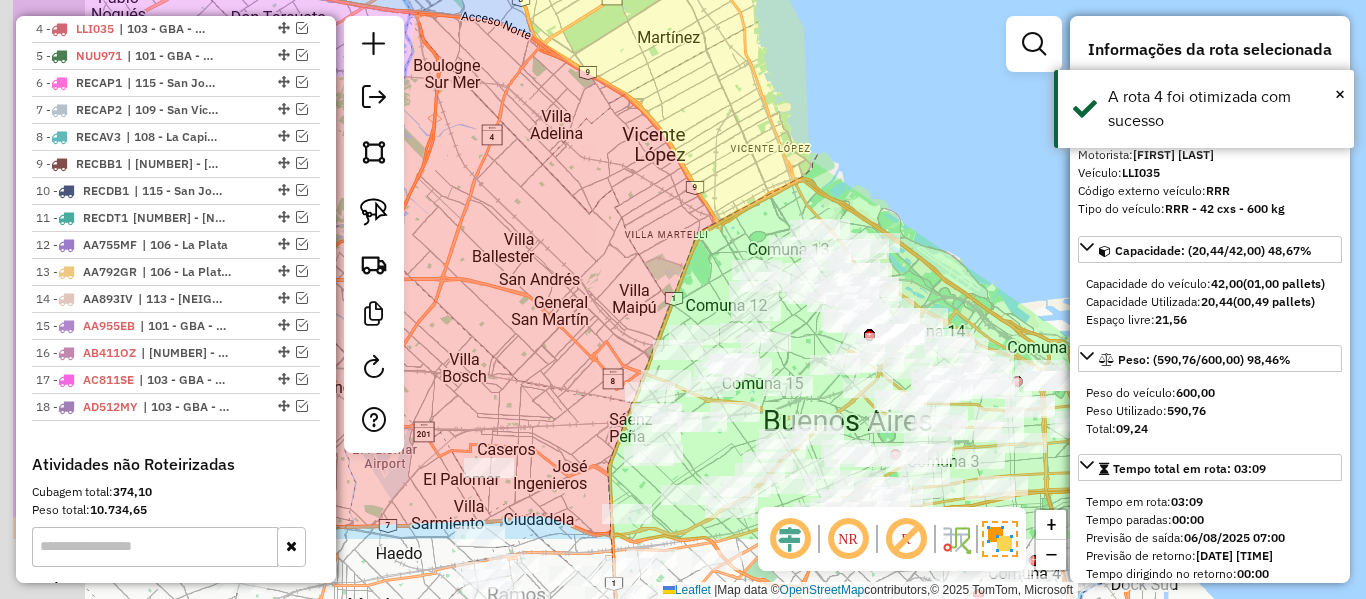 drag, startPoint x: 727, startPoint y: 281, endPoint x: 969, endPoint y: 72, distance: 319.75772 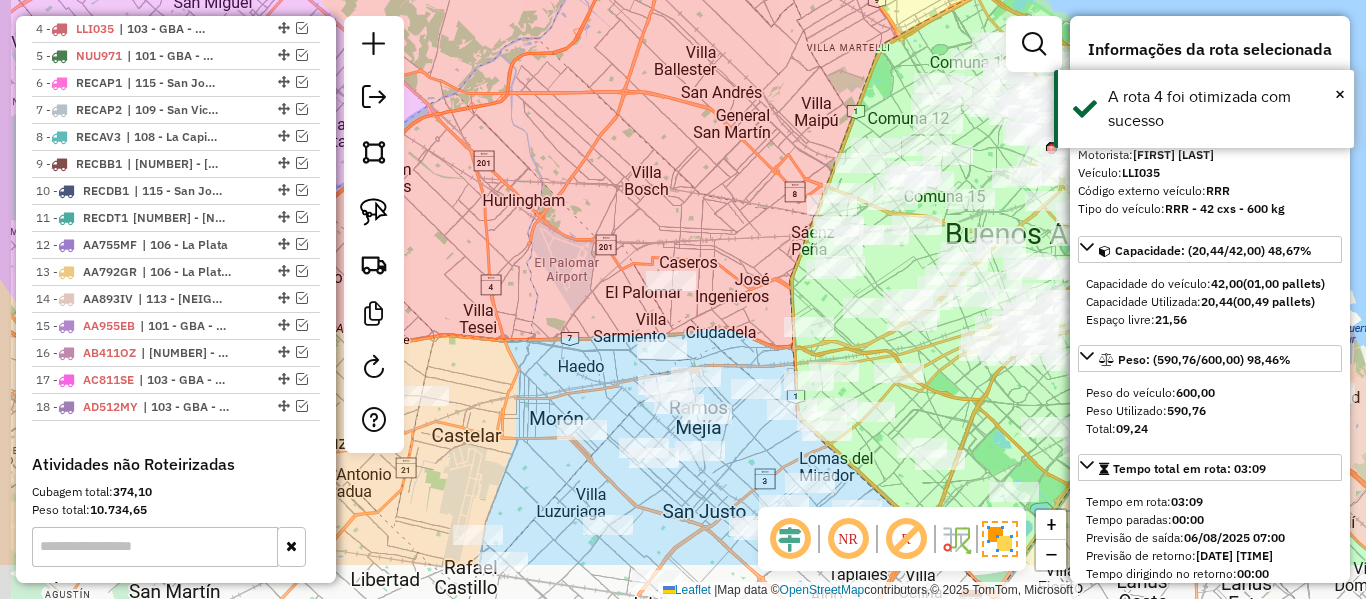 drag, startPoint x: 640, startPoint y: 272, endPoint x: 843, endPoint y: 109, distance: 260.34207 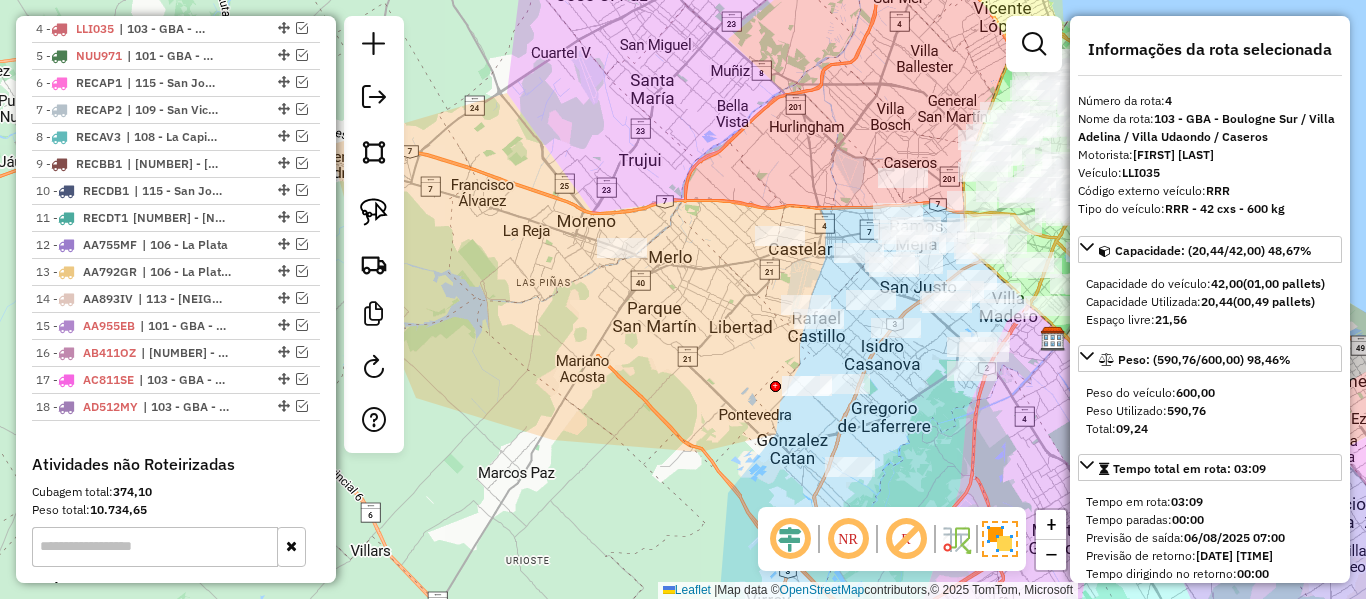 drag, startPoint x: 569, startPoint y: 345, endPoint x: 701, endPoint y: 337, distance: 132.2422 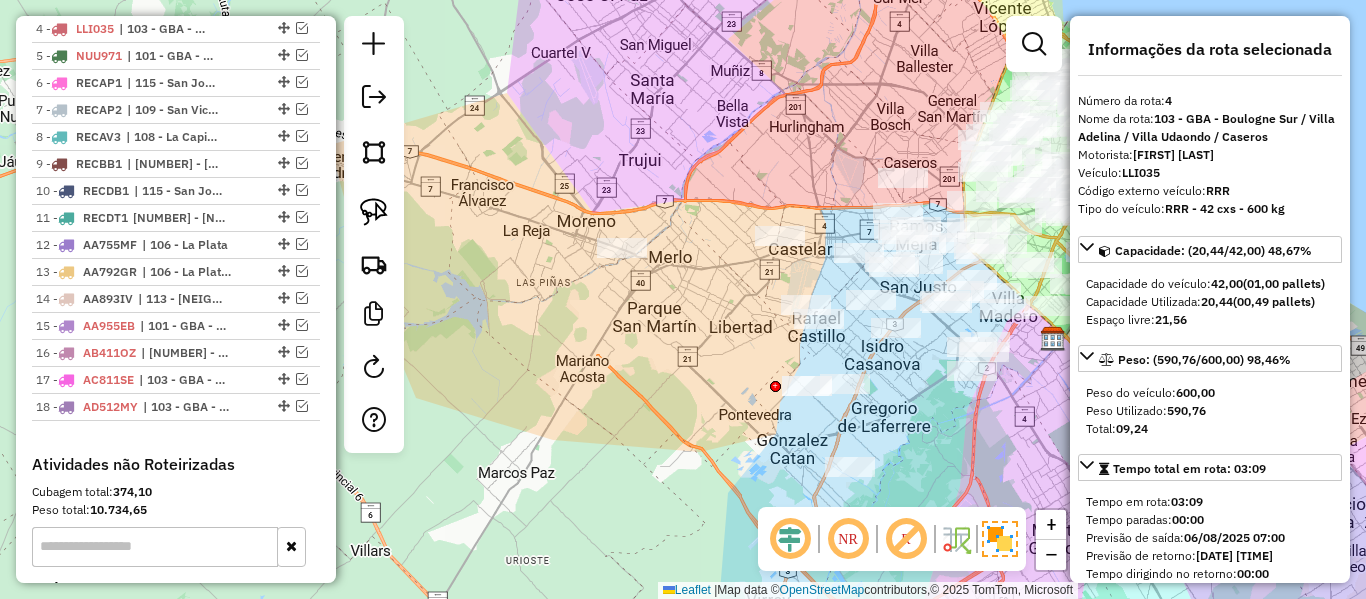 click 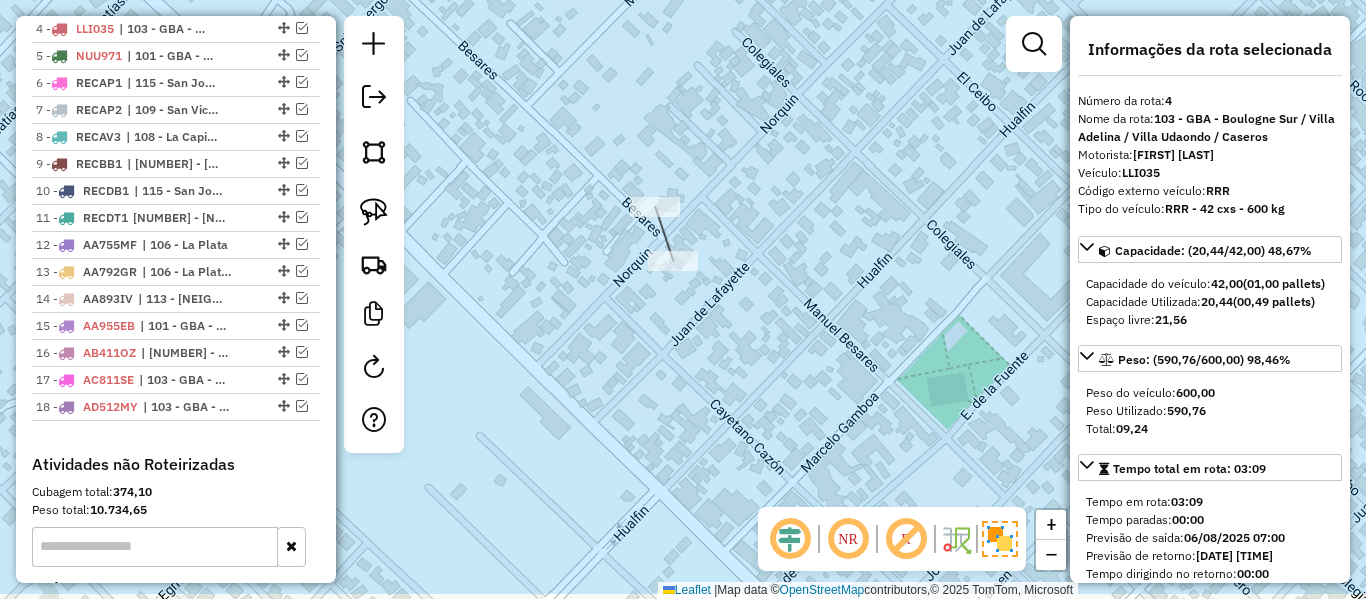 drag, startPoint x: 633, startPoint y: 367, endPoint x: 600, endPoint y: 259, distance: 112.929184 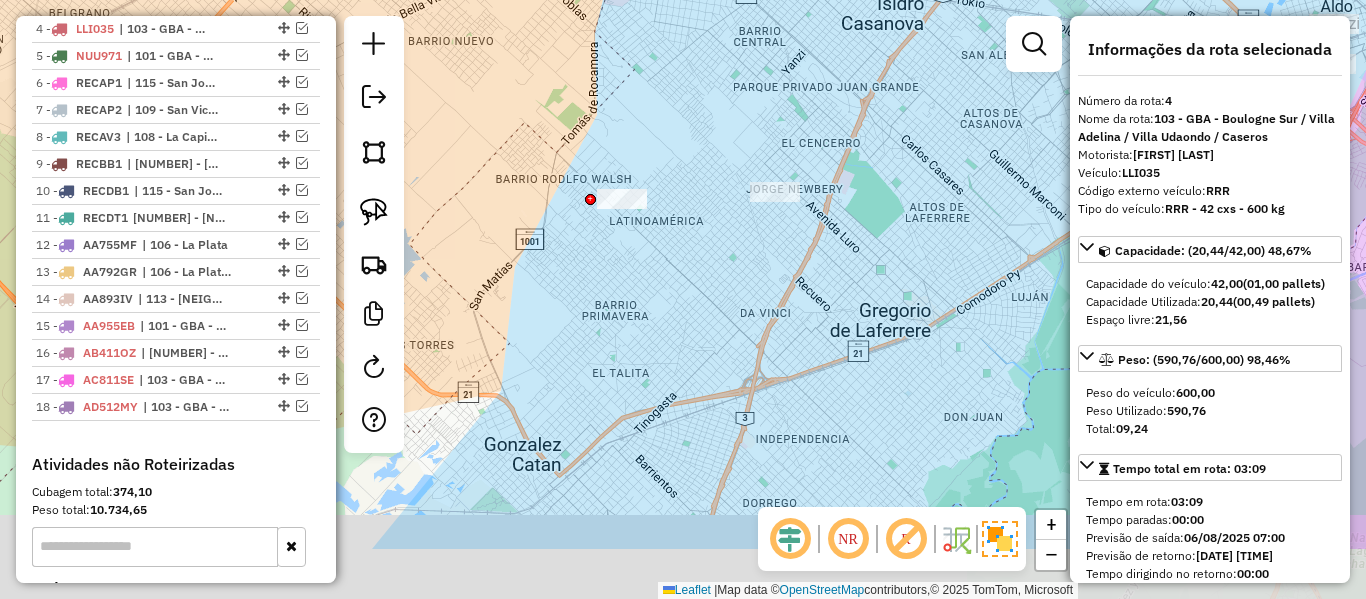 drag, startPoint x: 817, startPoint y: 402, endPoint x: 780, endPoint y: 254, distance: 152.5549 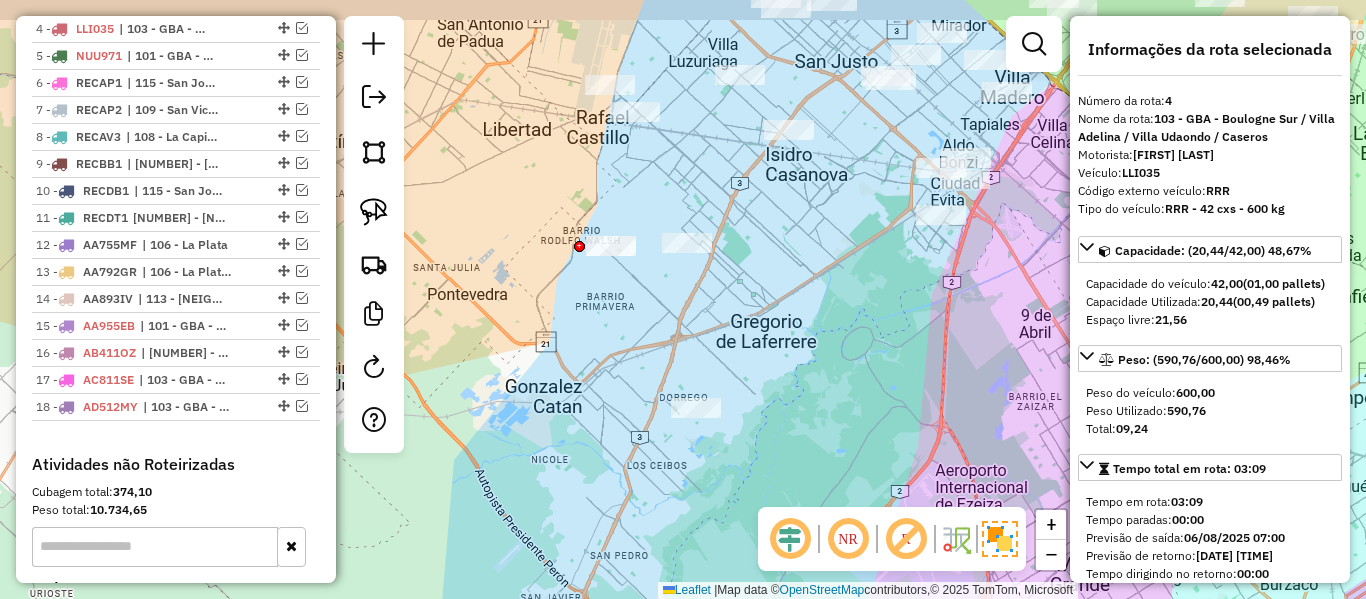 drag, startPoint x: 879, startPoint y: 327, endPoint x: 796, endPoint y: 366, distance: 91.706055 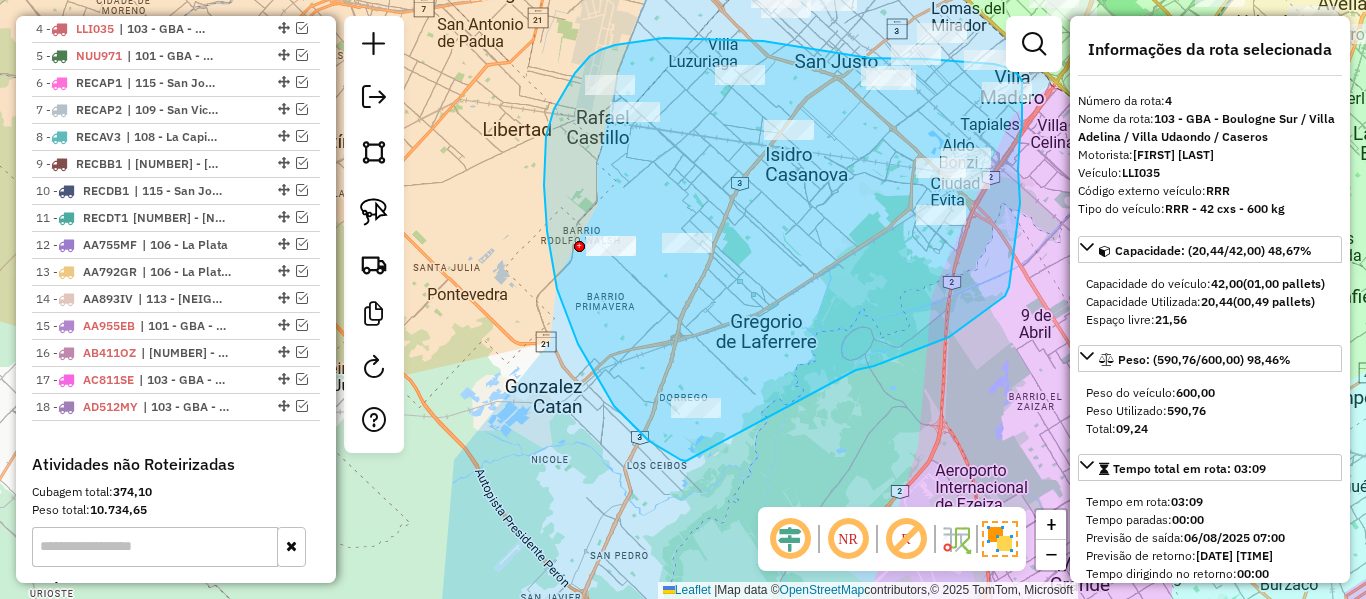 drag, startPoint x: 874, startPoint y: 366, endPoint x: 690, endPoint y: 465, distance: 208.94258 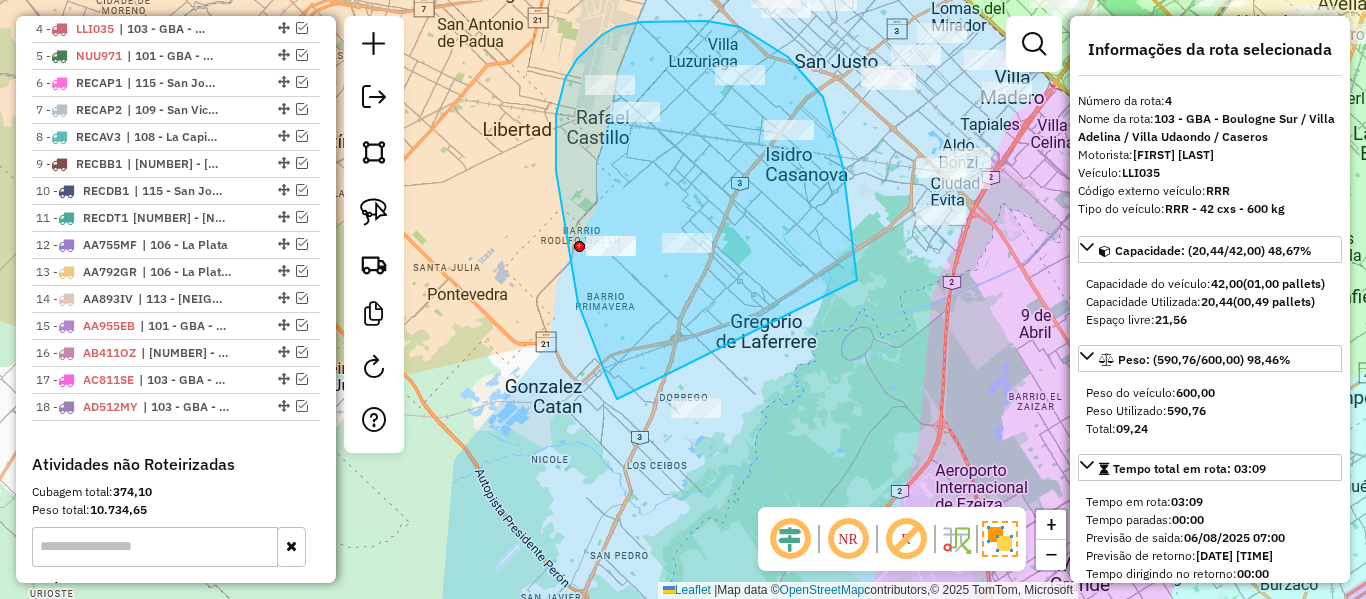 drag, startPoint x: 845, startPoint y: 191, endPoint x: 731, endPoint y: 483, distance: 313.4645 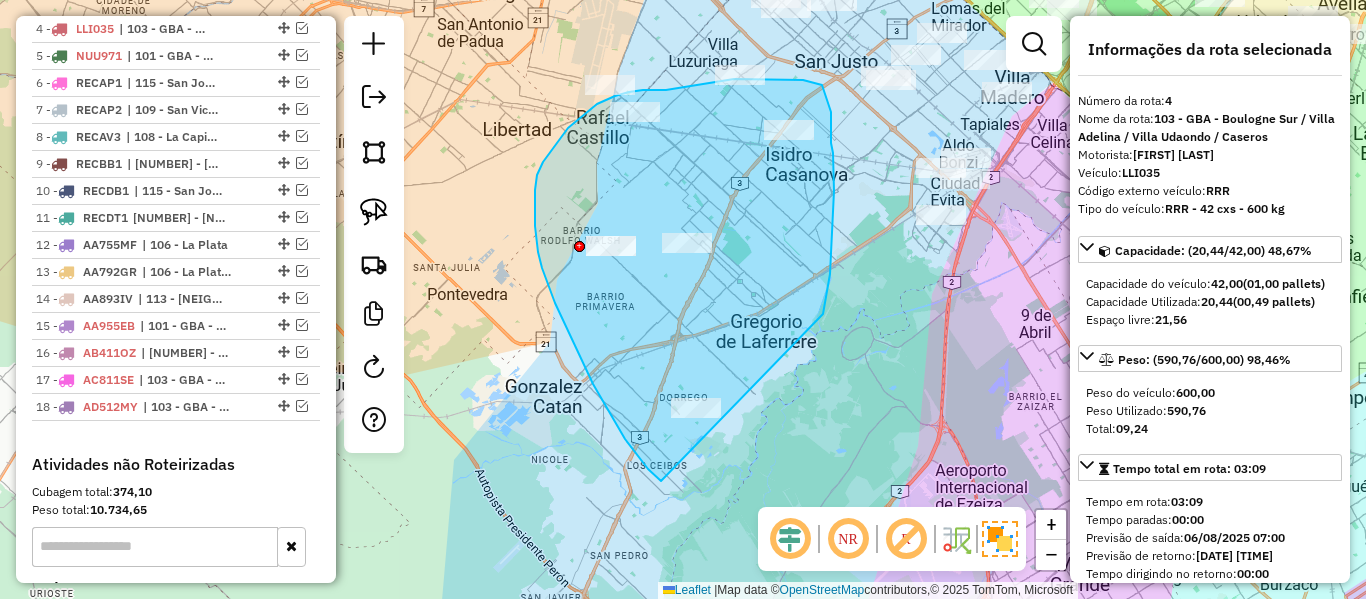 drag, startPoint x: 824, startPoint y: 307, endPoint x: 676, endPoint y: 488, distance: 233.80548 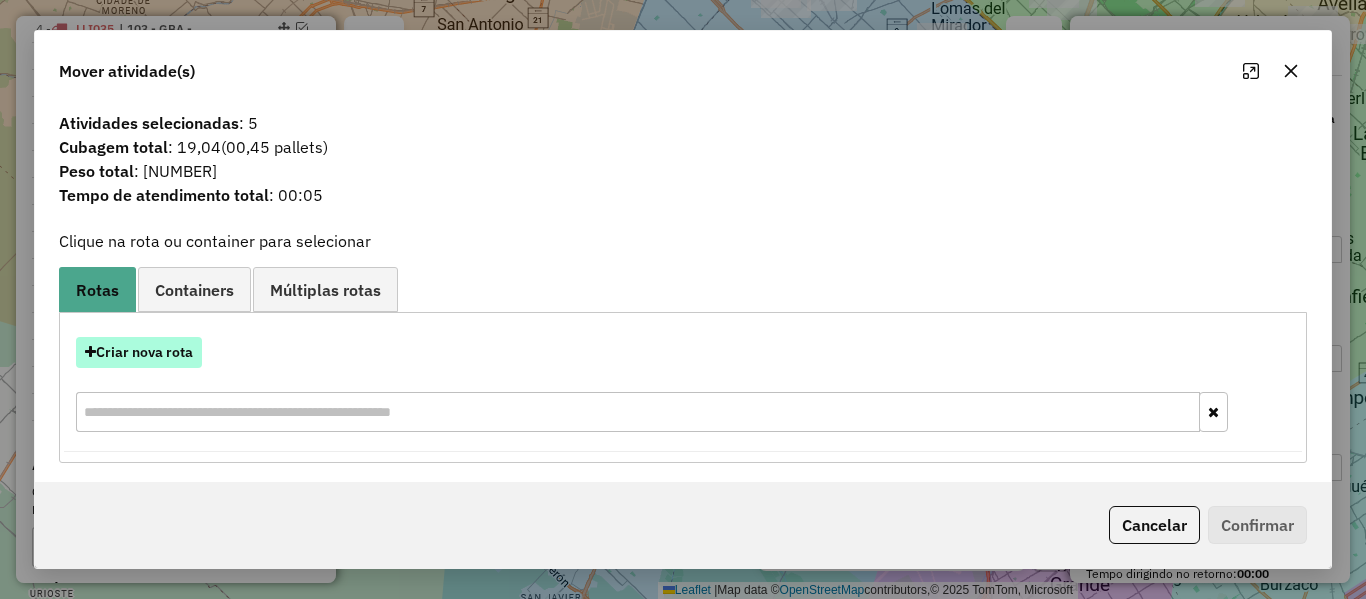 click on "Criar nova rota" at bounding box center (139, 352) 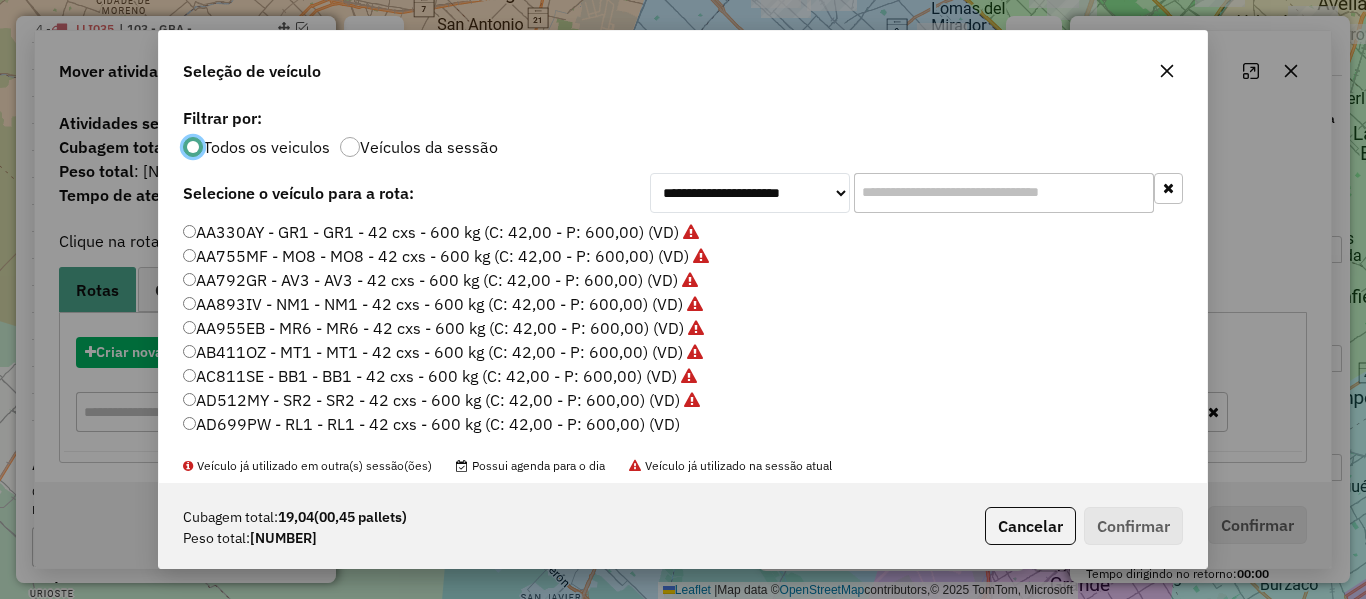 scroll, scrollTop: 11, scrollLeft: 6, axis: both 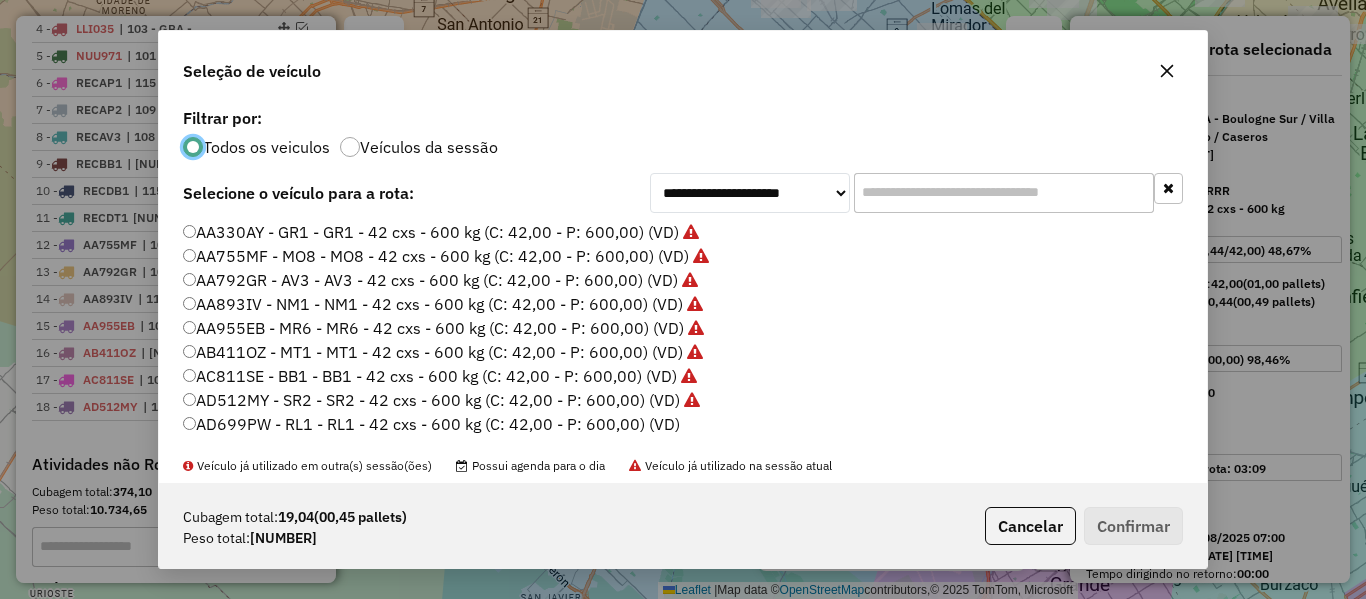 click on "AD699PW - RL1 - RL1 - 42 cxs - 600 kg (C: 42,00 - P: 600,00) (VD)" 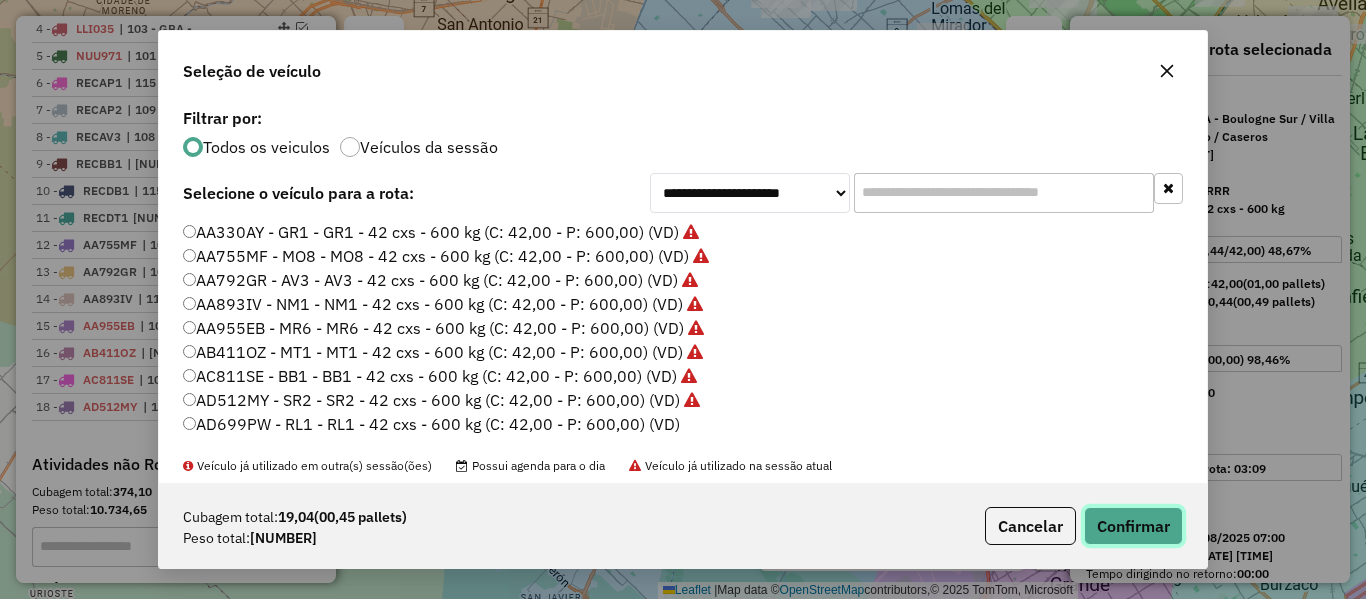 drag, startPoint x: 1143, startPoint y: 516, endPoint x: 1098, endPoint y: 475, distance: 60.876926 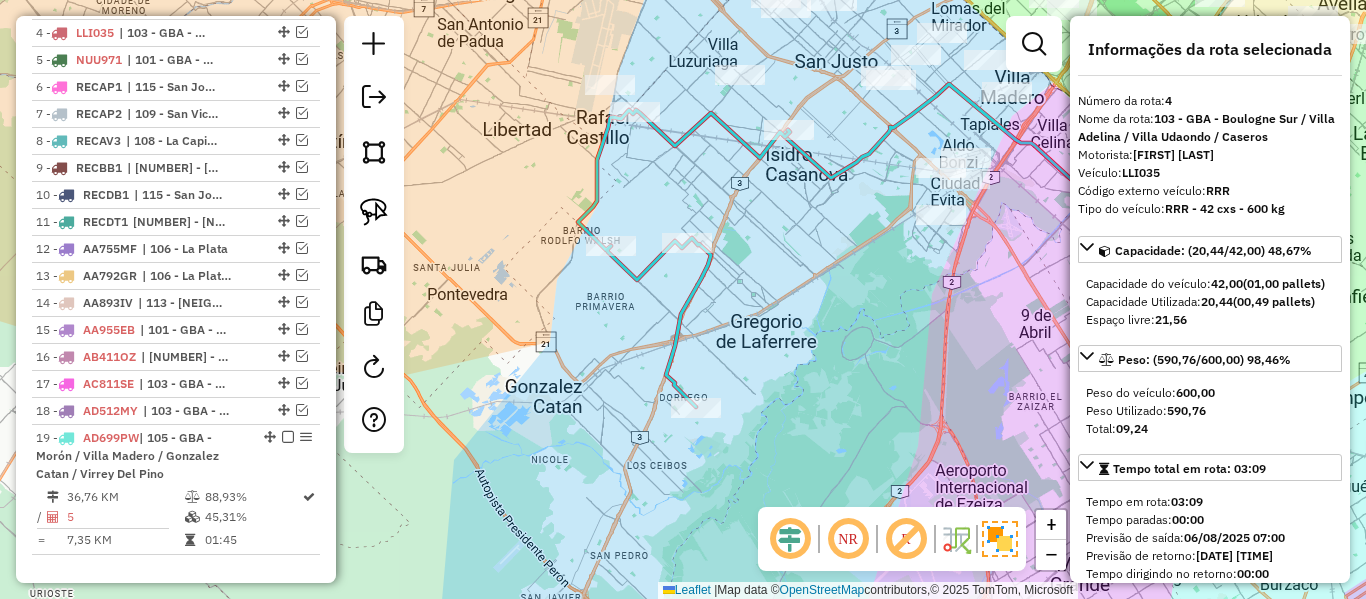 scroll, scrollTop: 819, scrollLeft: 0, axis: vertical 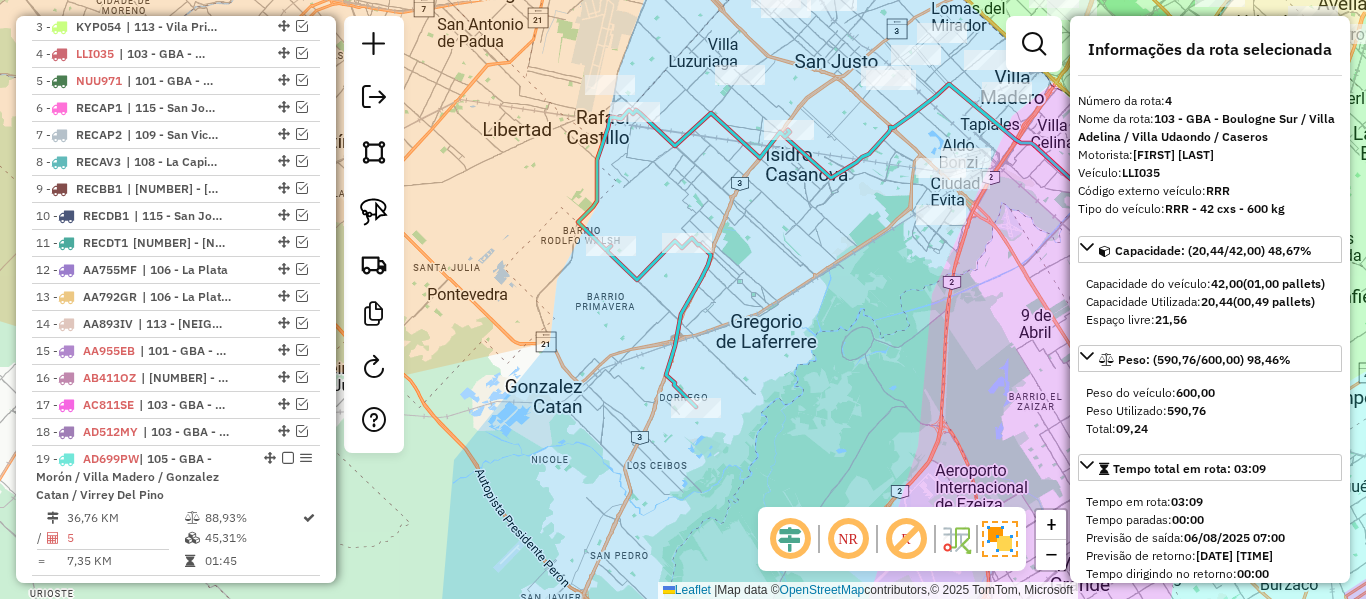 click 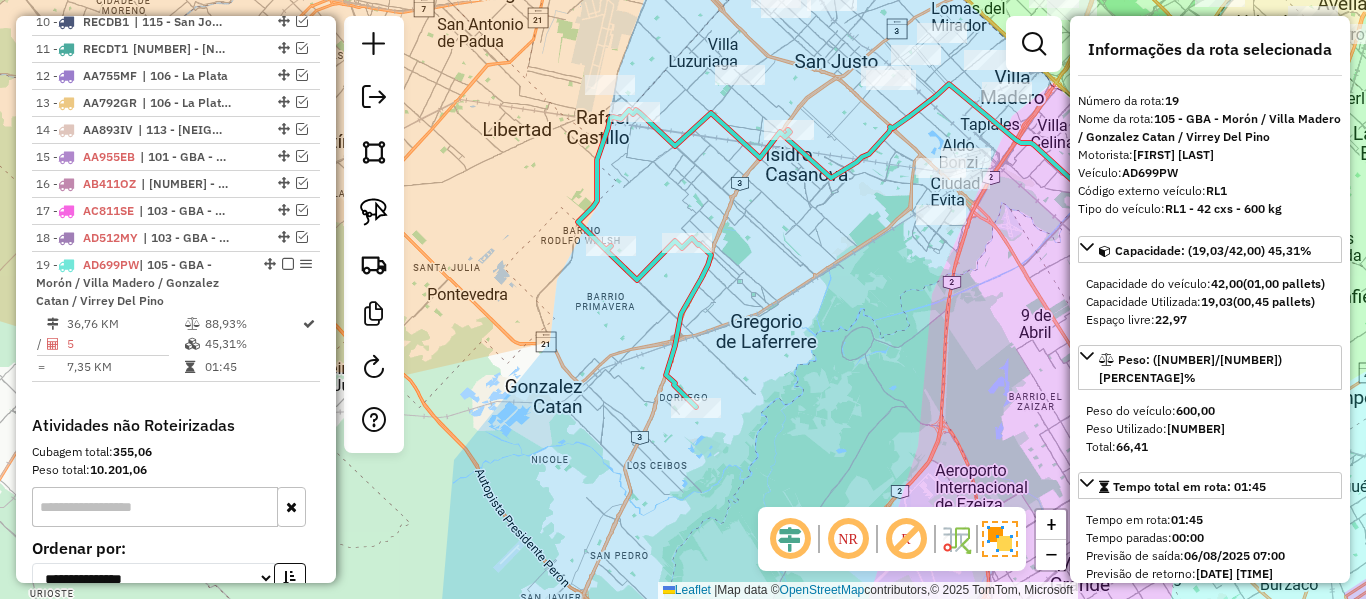scroll, scrollTop: 1206, scrollLeft: 0, axis: vertical 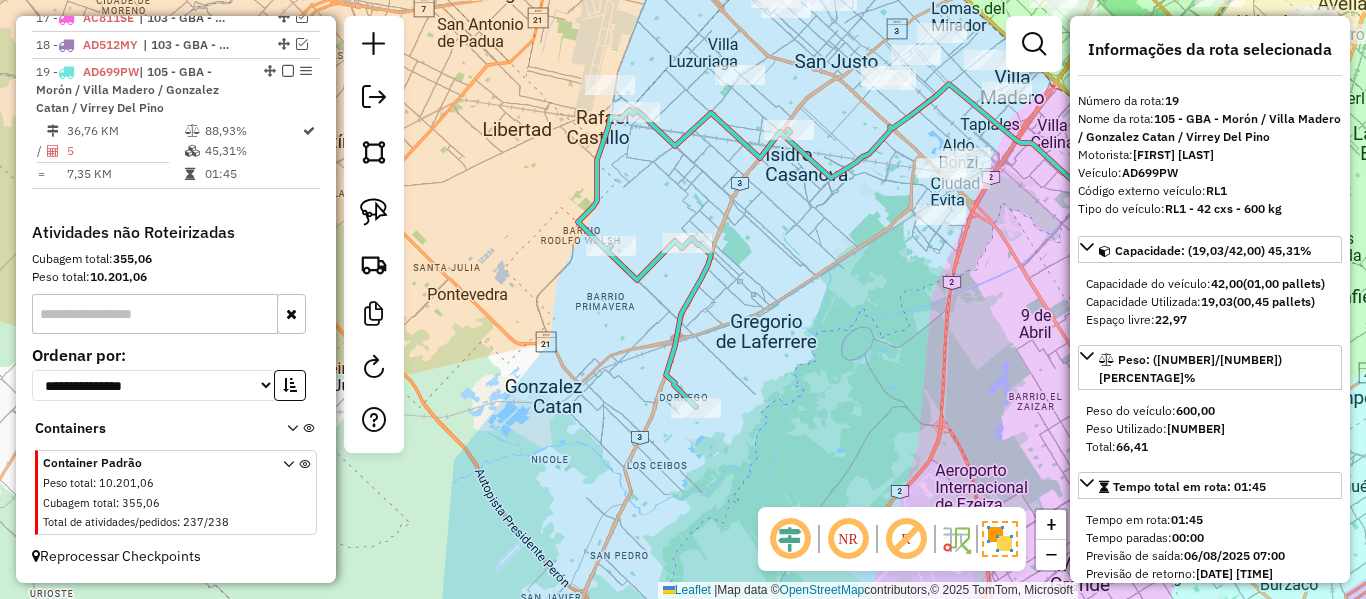 drag, startPoint x: 723, startPoint y: 299, endPoint x: 699, endPoint y: 353, distance: 59.093147 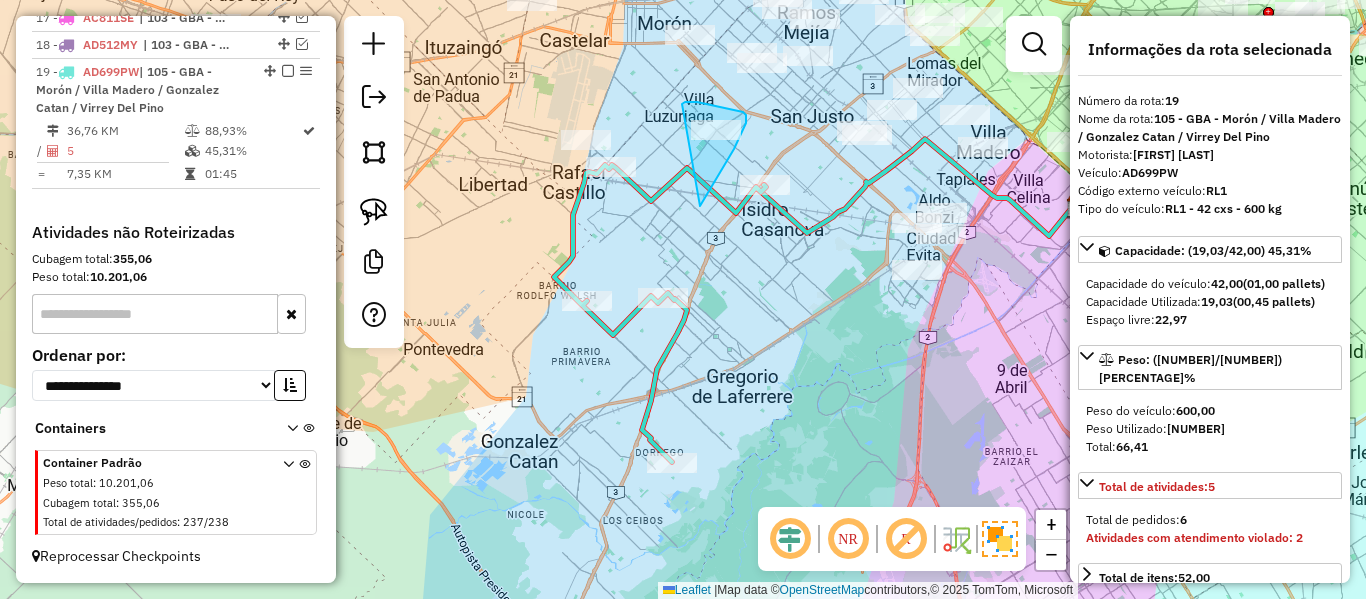 drag, startPoint x: 734, startPoint y: 149, endPoint x: 682, endPoint y: 108, distance: 66.21933 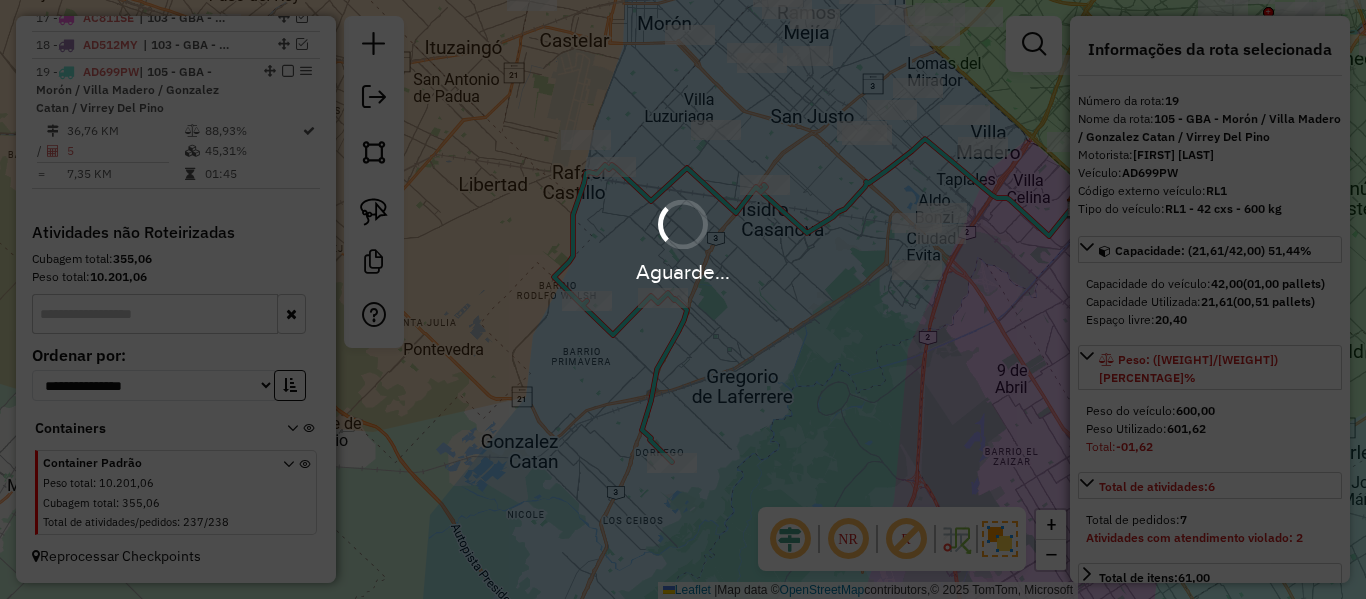 select on "**********" 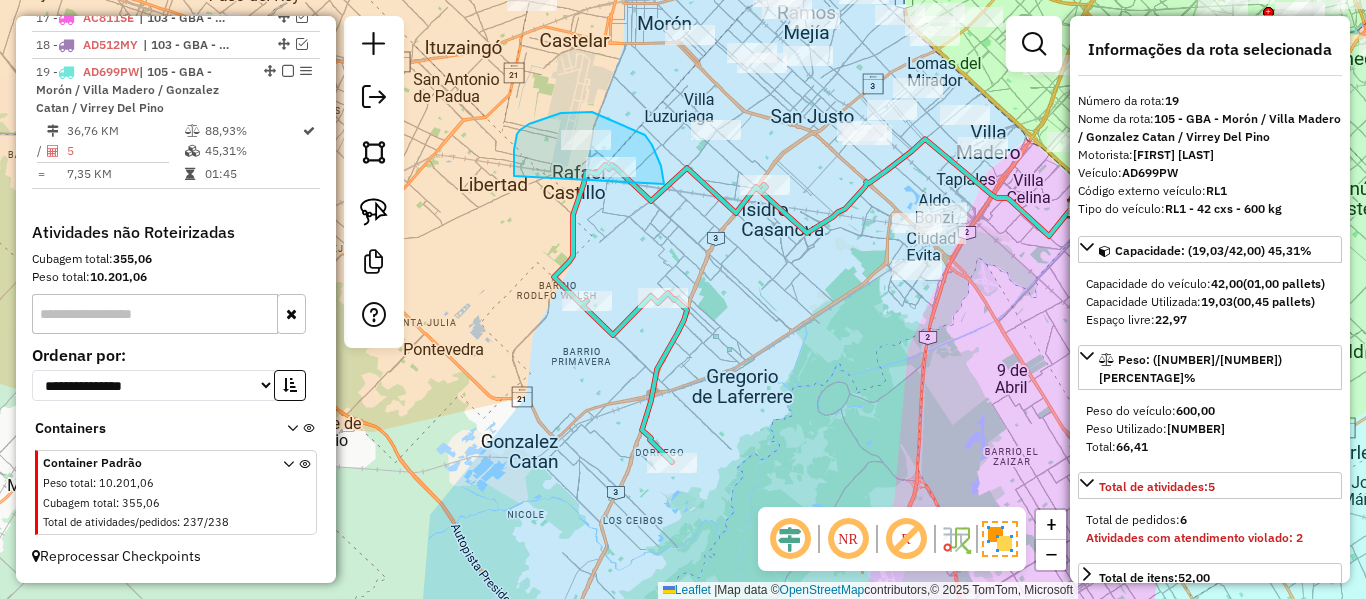 drag, startPoint x: 661, startPoint y: 166, endPoint x: 518, endPoint y: 189, distance: 144.83784 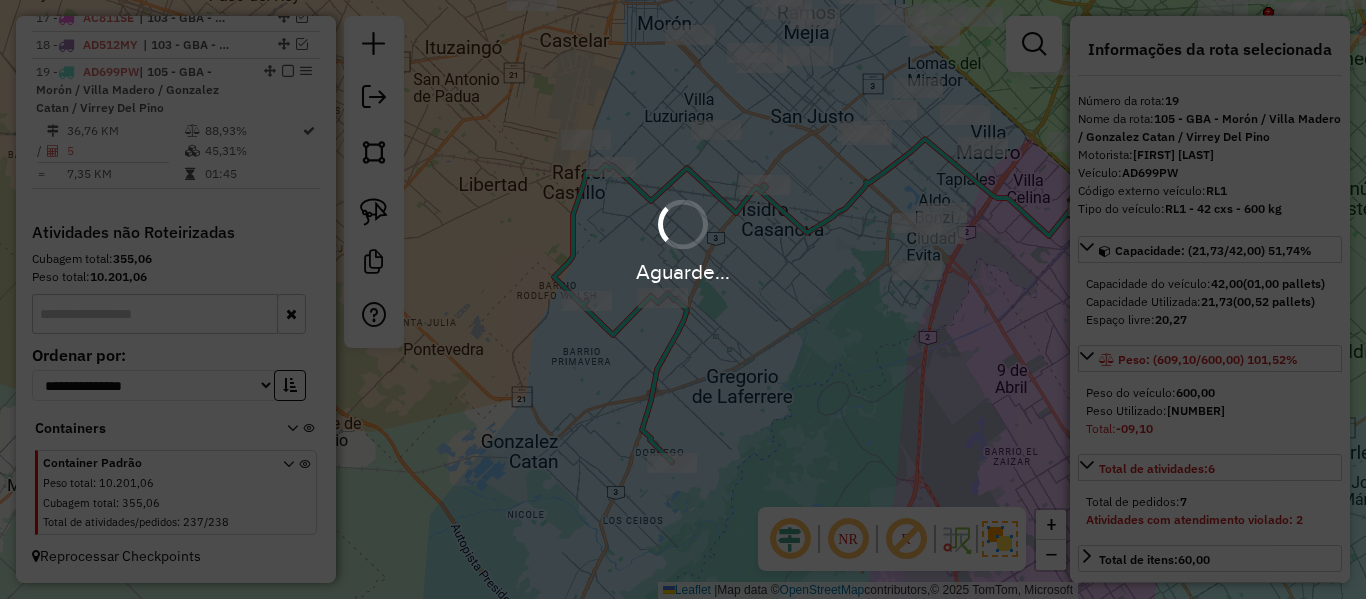 select on "**********" 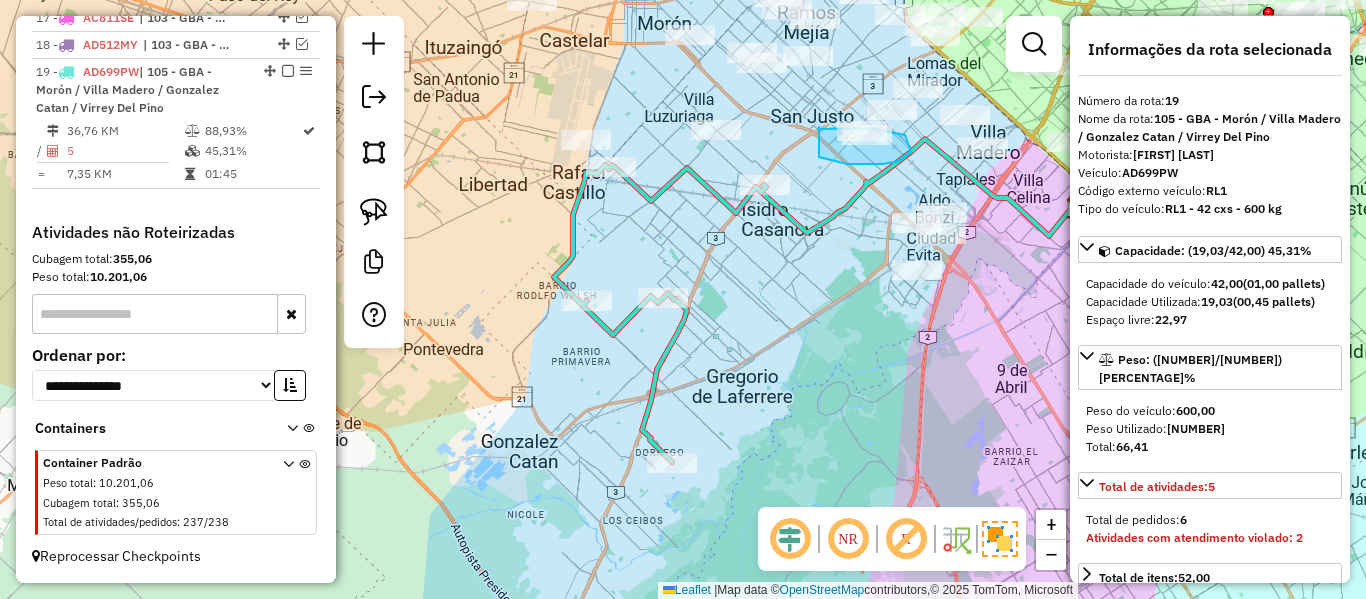 drag, startPoint x: 819, startPoint y: 157, endPoint x: 819, endPoint y: 127, distance: 30 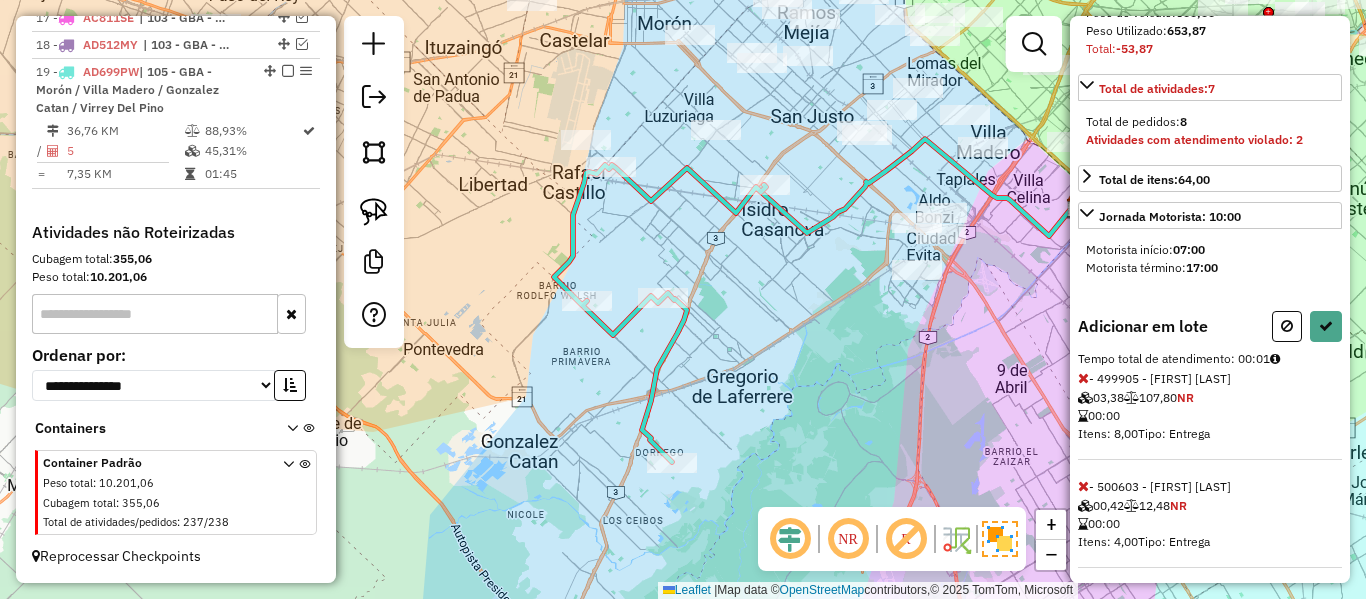 scroll, scrollTop: 407, scrollLeft: 0, axis: vertical 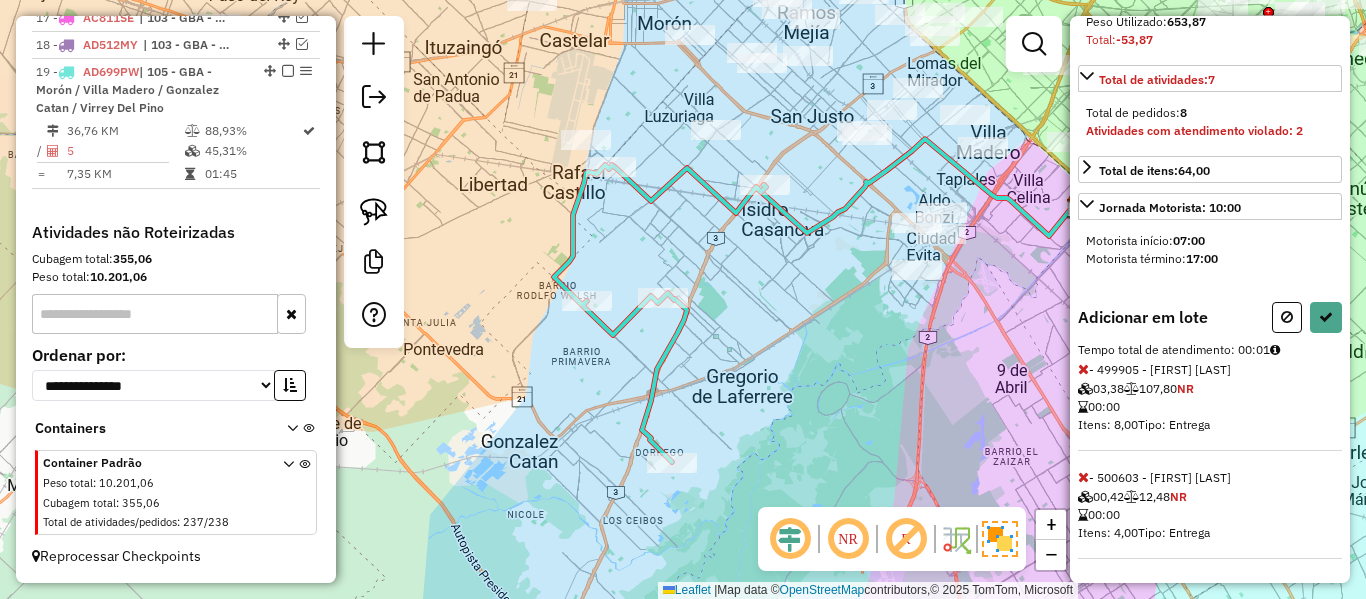 click at bounding box center (1083, 369) 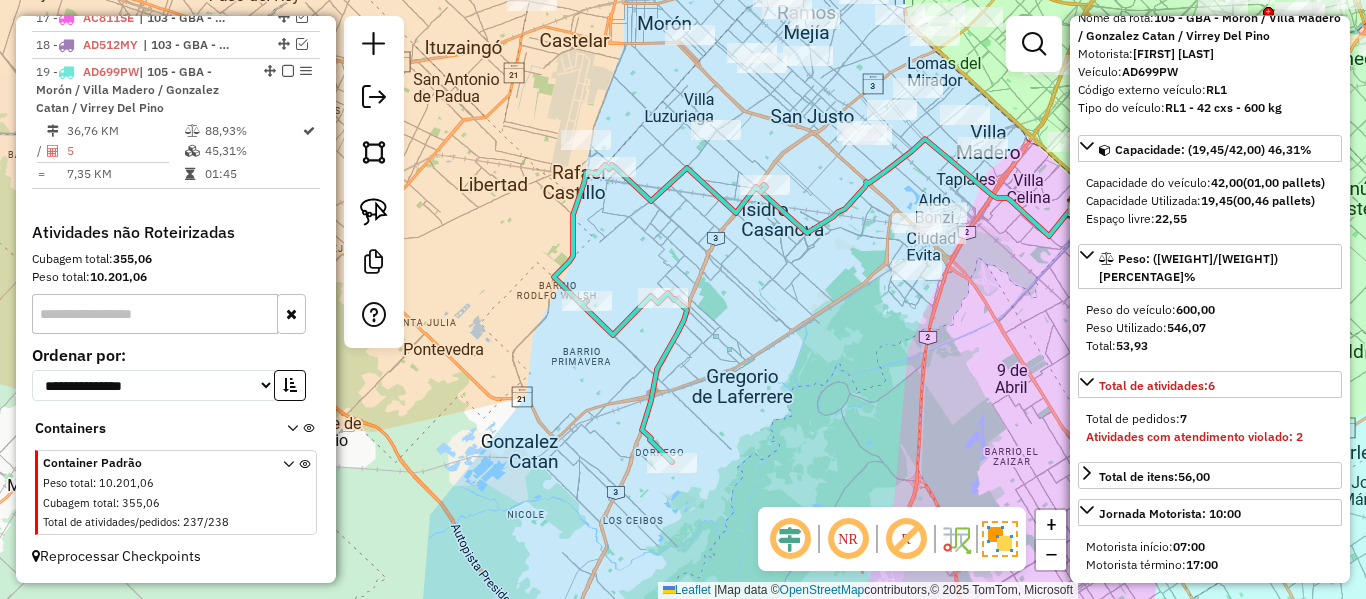 scroll, scrollTop: 0, scrollLeft: 0, axis: both 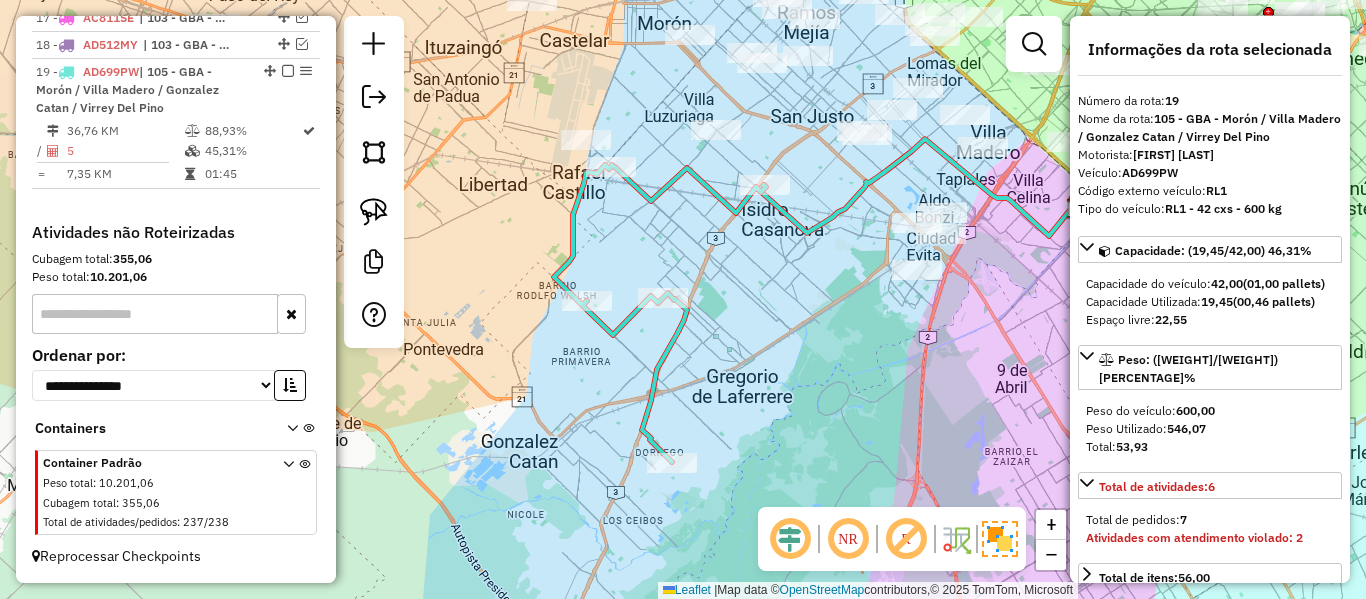 select on "**********" 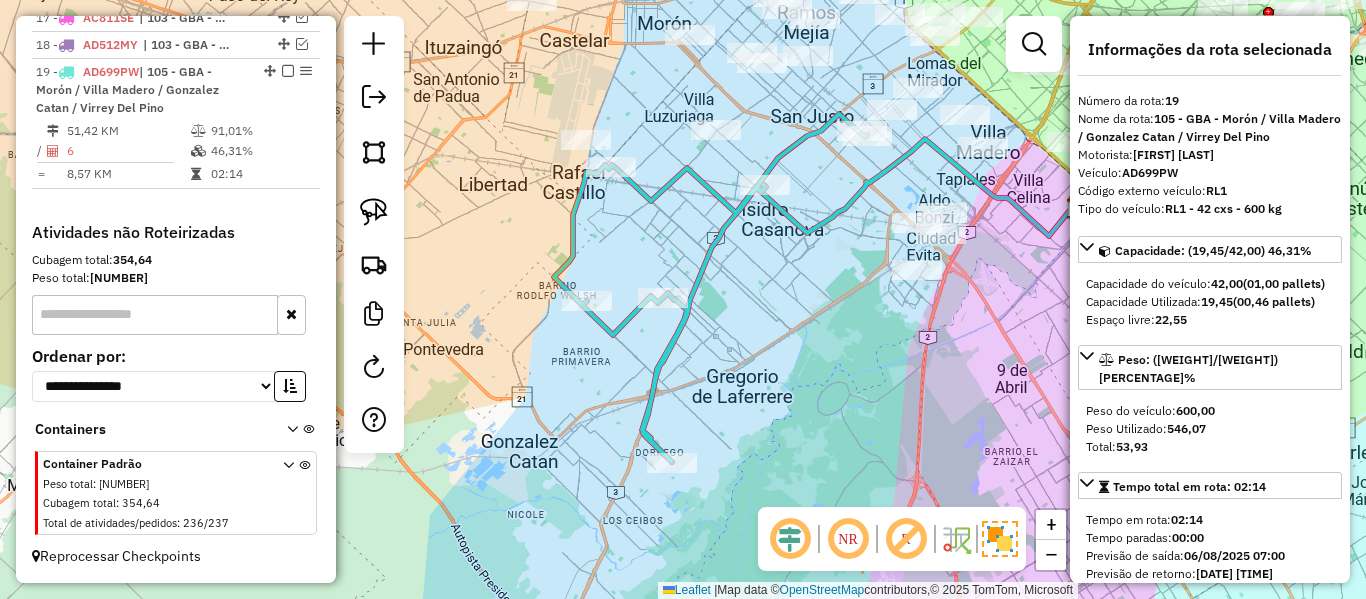 scroll, scrollTop: 1181, scrollLeft: 0, axis: vertical 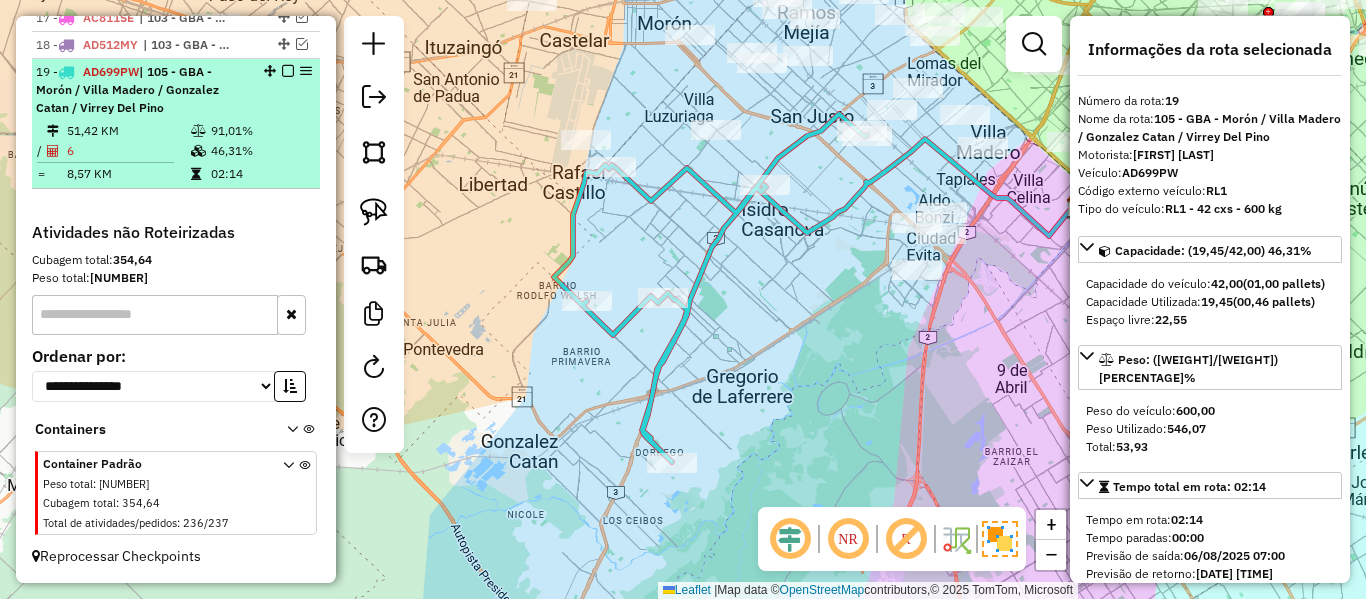 click at bounding box center (288, 71) 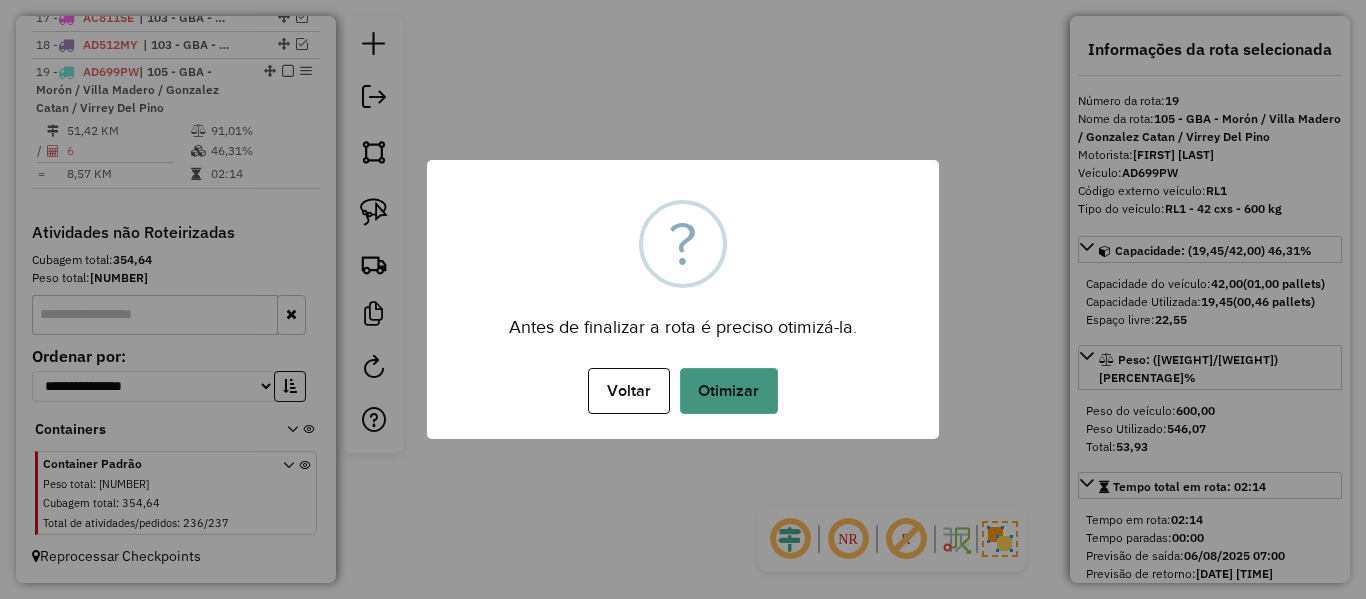 click on "Otimizar" at bounding box center [729, 391] 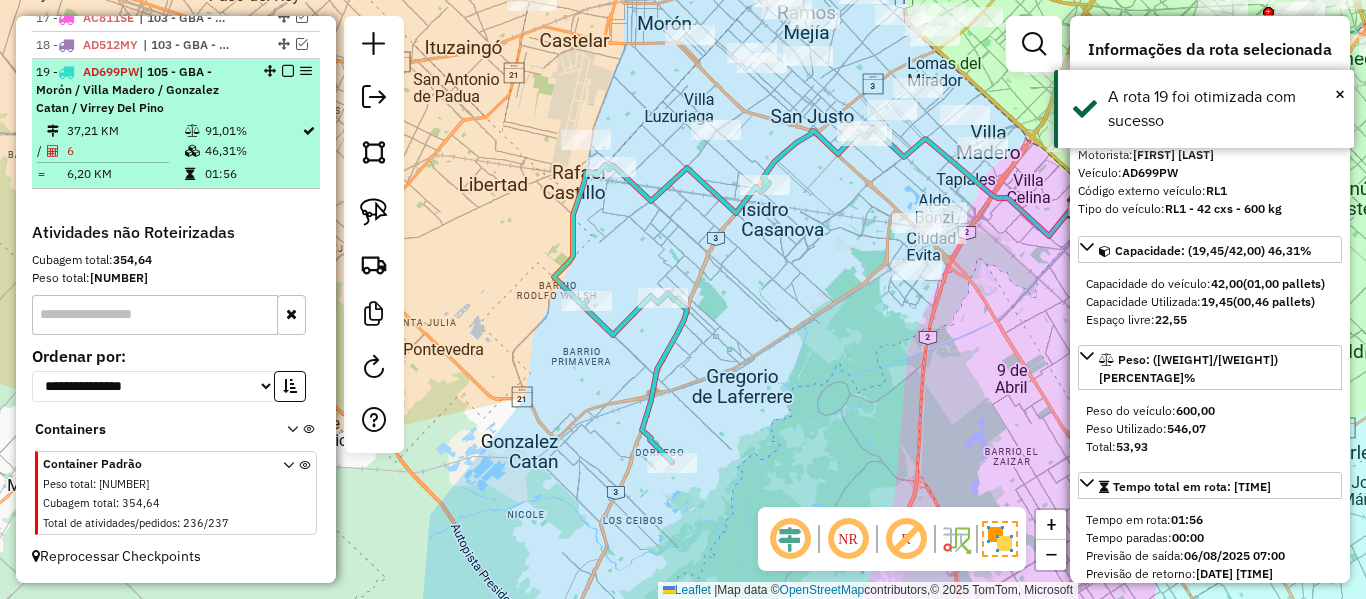 click at bounding box center [288, 71] 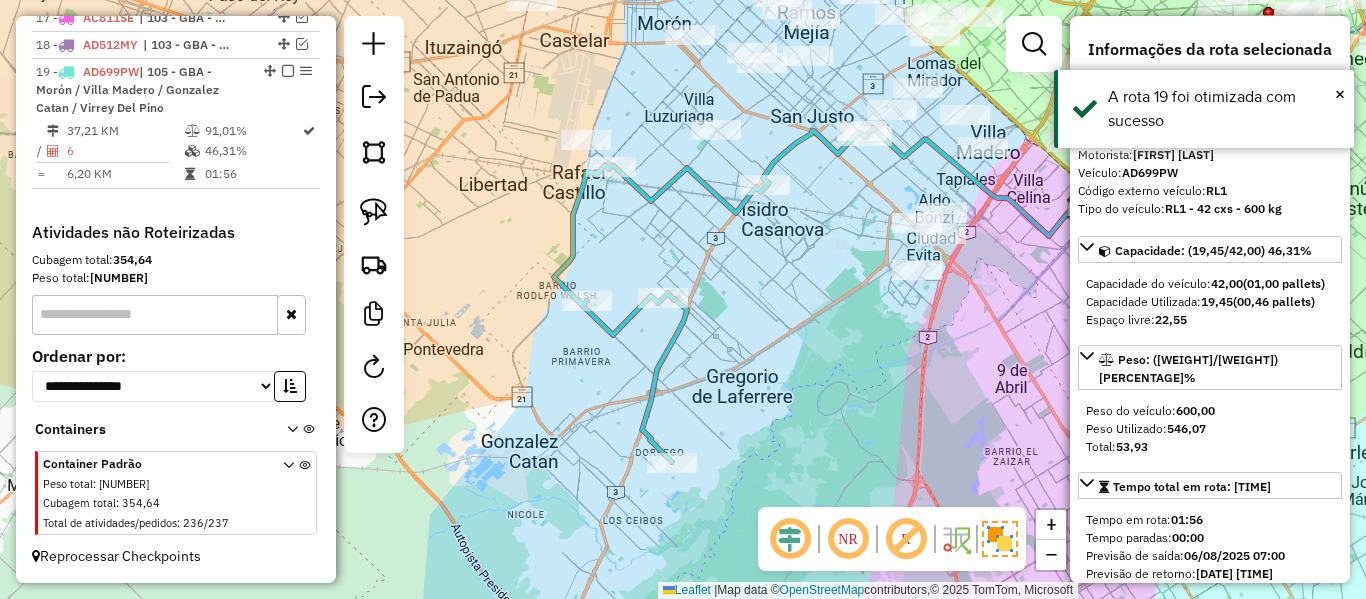 scroll, scrollTop: 1078, scrollLeft: 0, axis: vertical 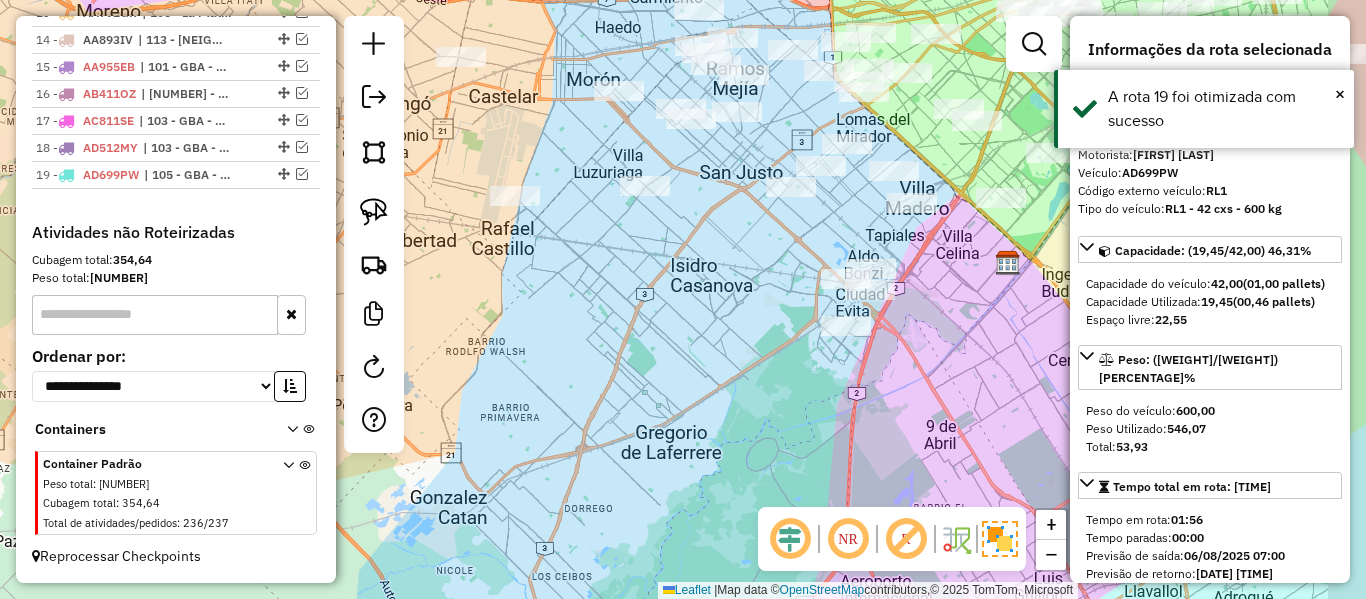 drag, startPoint x: 779, startPoint y: 290, endPoint x: 630, endPoint y: 393, distance: 181.13531 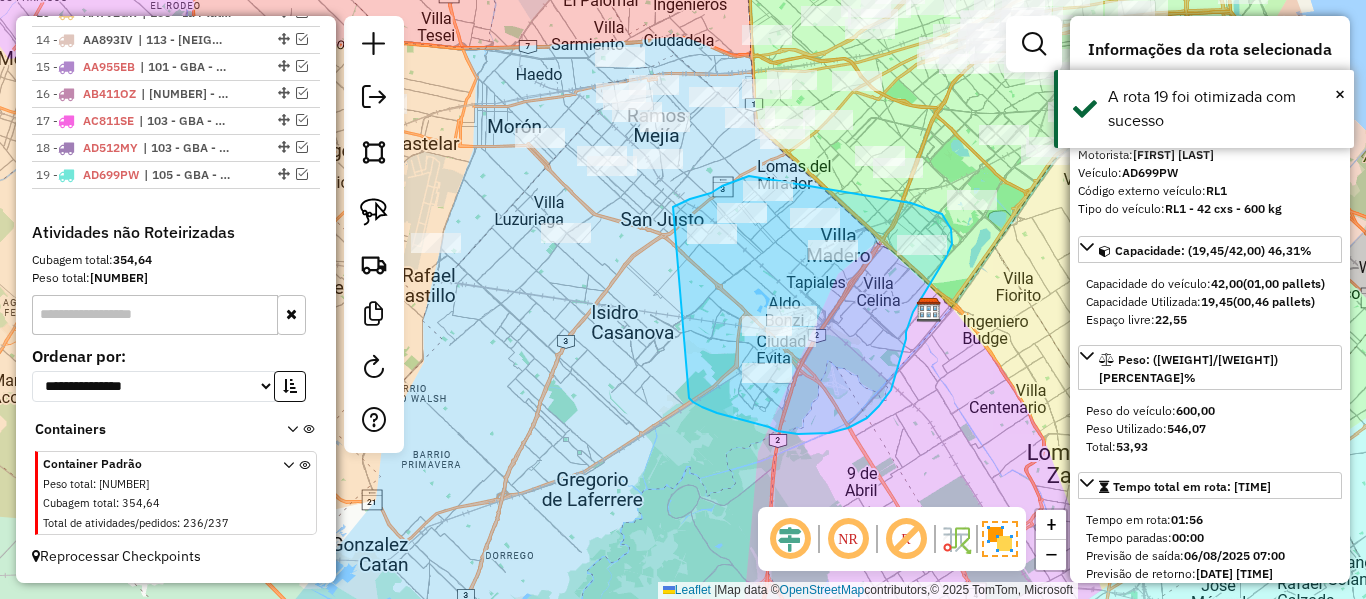 drag, startPoint x: 693, startPoint y: 402, endPoint x: 667, endPoint y: 213, distance: 190.77998 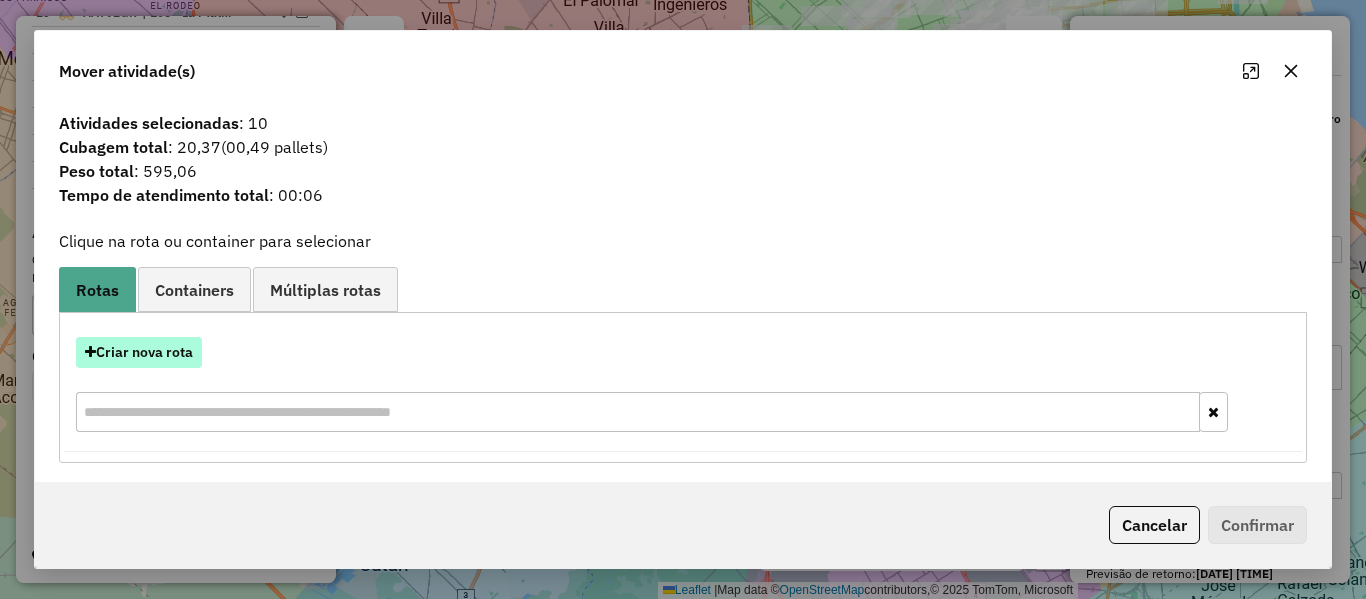 click on "Criar nova rota" at bounding box center [139, 352] 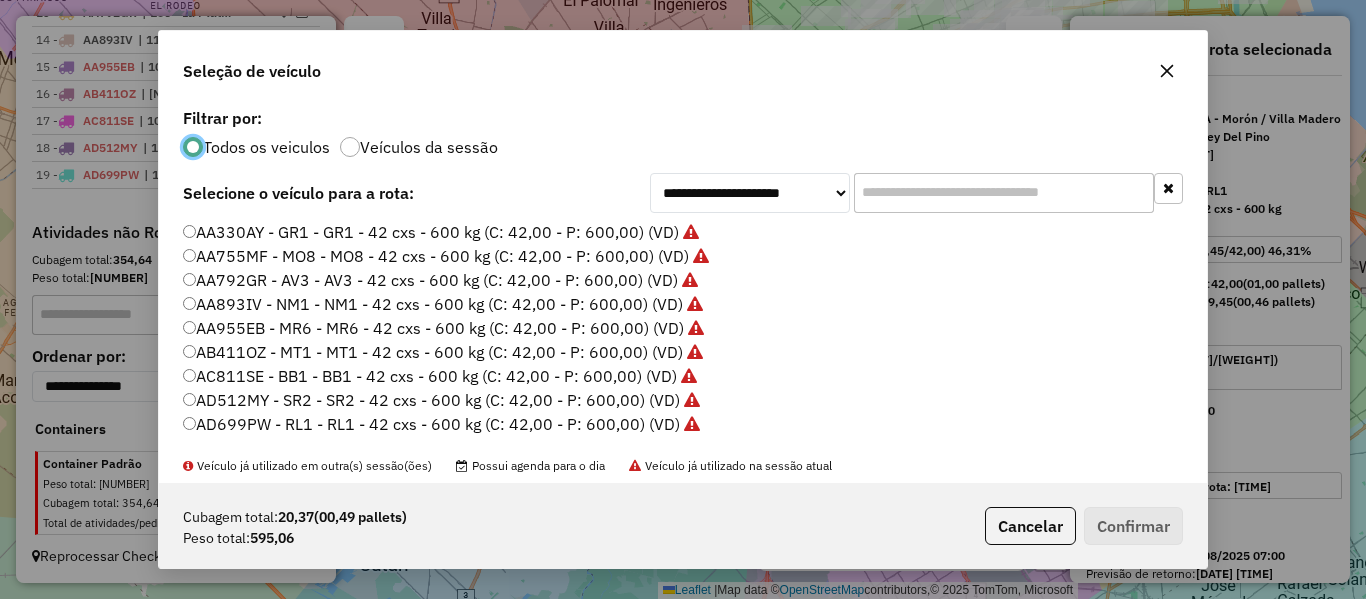scroll, scrollTop: 11, scrollLeft: 6, axis: both 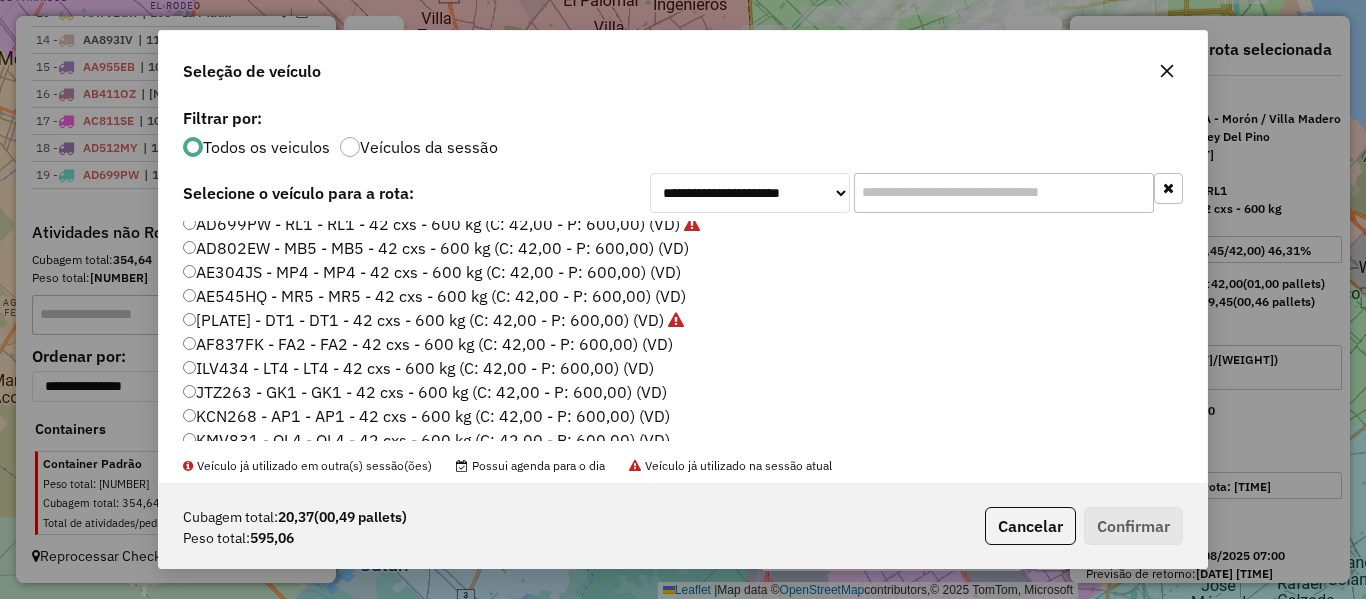 click on "AE304JS - MP4 - MP4 - 42 cxs - 600 kg (C: 42,00 - P: 600,00) (VD)" 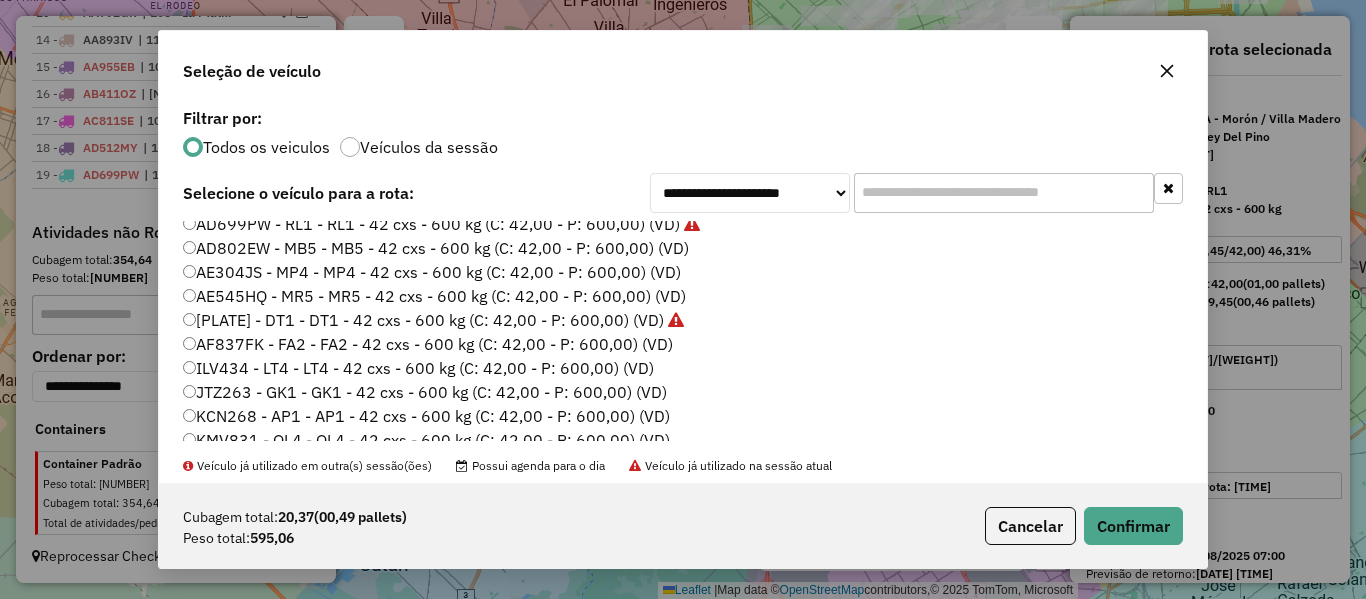 click on "AD802EW - MB5 - MB5 - 42 cxs - 600 kg (C: 42,00 - P: 600,00) (VD)" 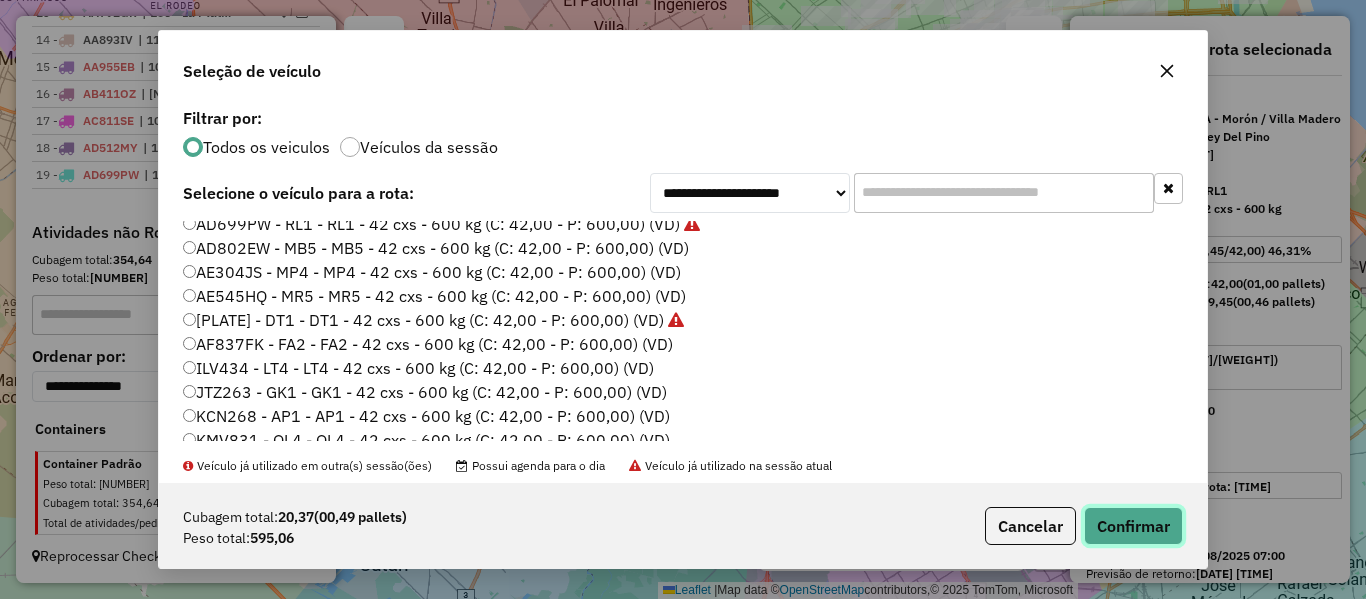 click on "Confirmar" 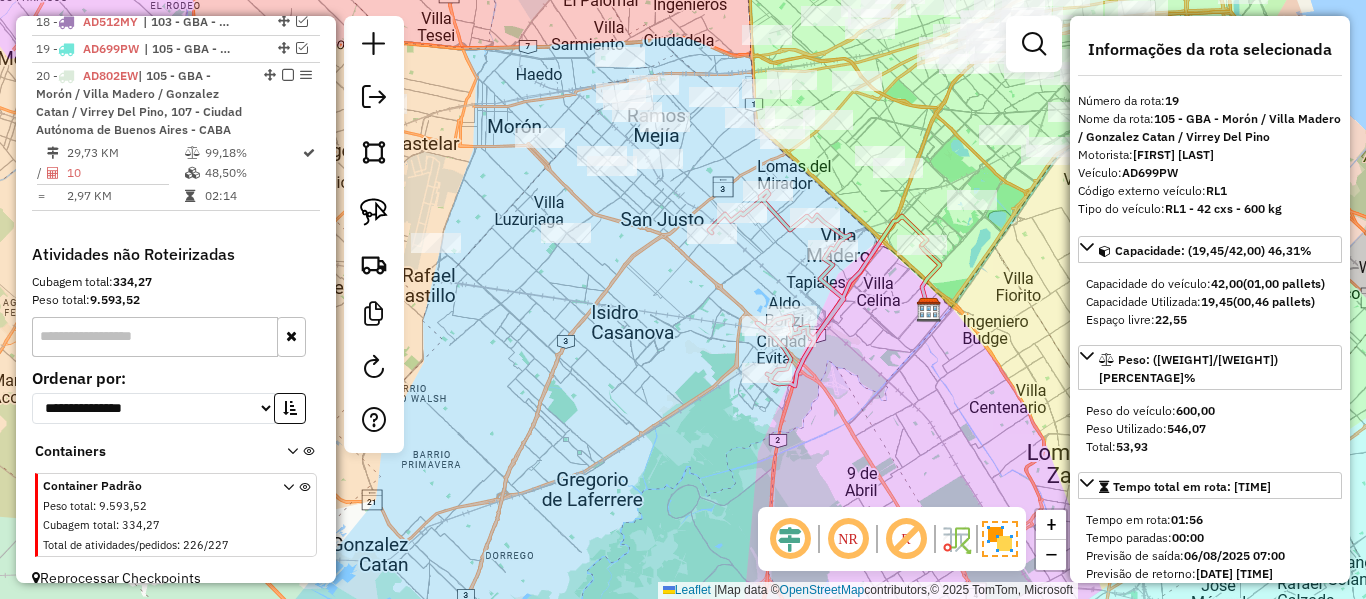scroll, scrollTop: 1224, scrollLeft: 0, axis: vertical 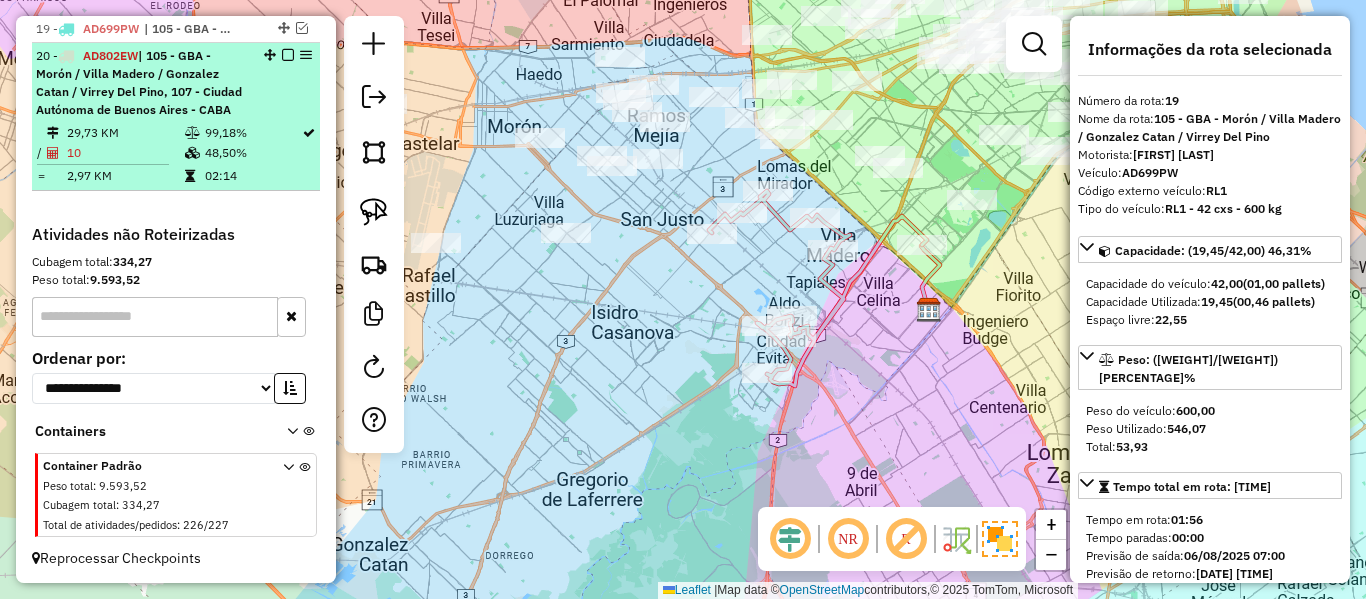 click at bounding box center [288, 55] 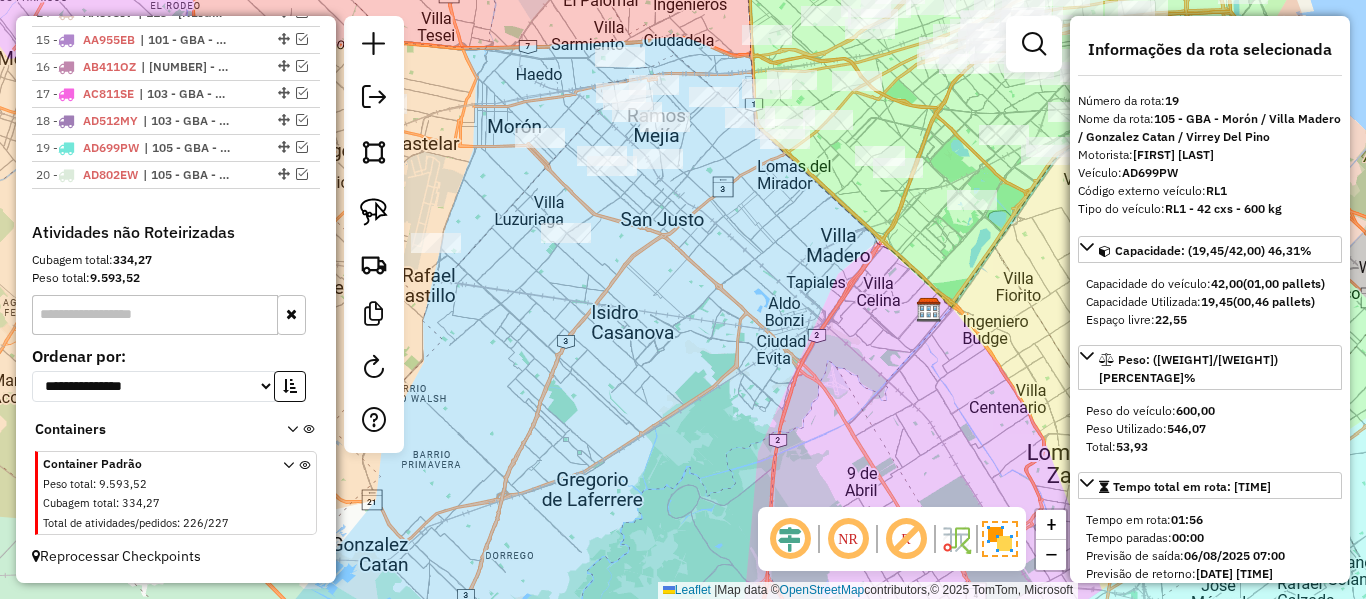 scroll, scrollTop: 1105, scrollLeft: 0, axis: vertical 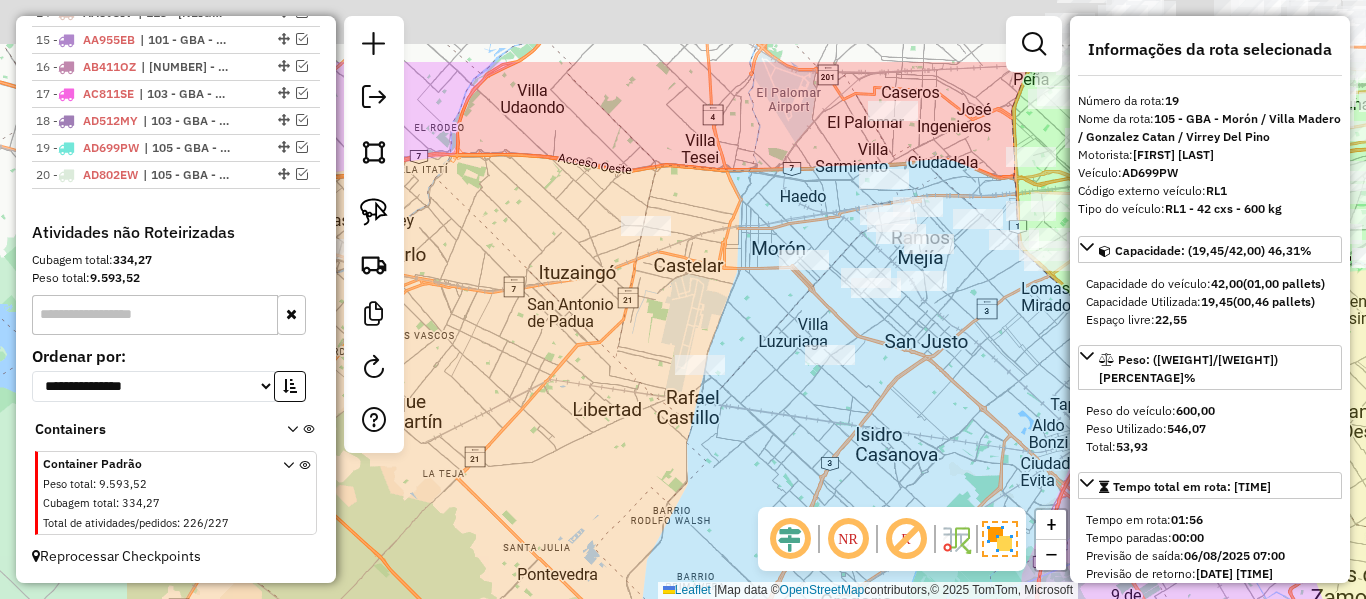 drag, startPoint x: 841, startPoint y: 373, endPoint x: 1080, endPoint y: 418, distance: 243.19951 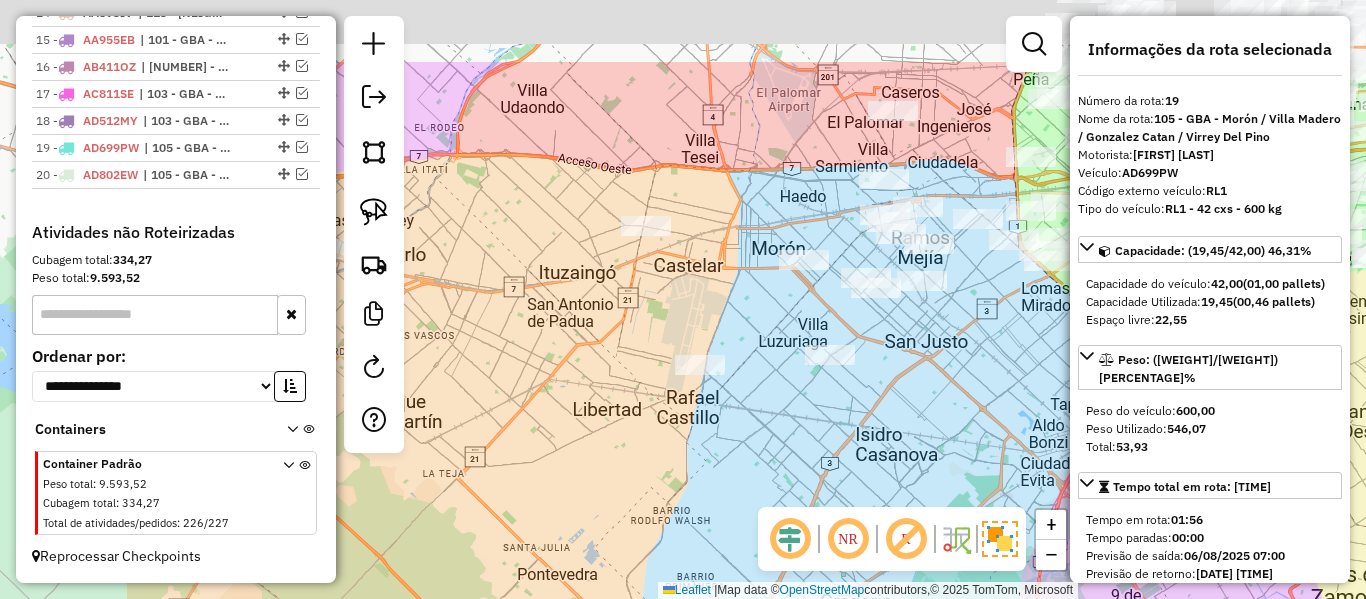 click on "Informações da Sessão 1224191 - 06/08/2025     Criação: 05/08/2025 13:02   Depósito:  SAZ AR - TaDa Shipick   Total de rotas:  20  Distância Total:  977,13 km  Tempo total:  59:48  Total de Atividades Roteirizadas:  241  Total de Pedidos Roteirizados:  243  Peso total roteirizado:  11.533,76  Cubagem total roteirizado:  415,69  Total de Atividades não Roteirizadas:  226  Total de Pedidos não Roteirizados:  227 Total de caixas por viagem:  415,69 /   20 =  20,78 Média de Atividades por viagem:  241 /   20 =  12,05 Ocupação média da frota:  96,11%  Clientes com Service Time:  0,00%   (0 de 467)   Rotas vários dias:  0  Clientes Priorizados NR:  0  Transportadoras  Rotas  Recargas: 0   Ver rotas   Ver veículos  Finalizar todas as rotas   1 -       AA330AY   | 100 - GBA - Garin / Nordelta / Loma Verde / Troncos   2 -       AF799YHV   | 112 - Vila Las Posas - Coronel Olmos   3 -       KYP054   | 113 - Vila Primero de Mayo  - Paso de Burgos   4 -       LLI035   5 -       NUU971   6 -       7 -" 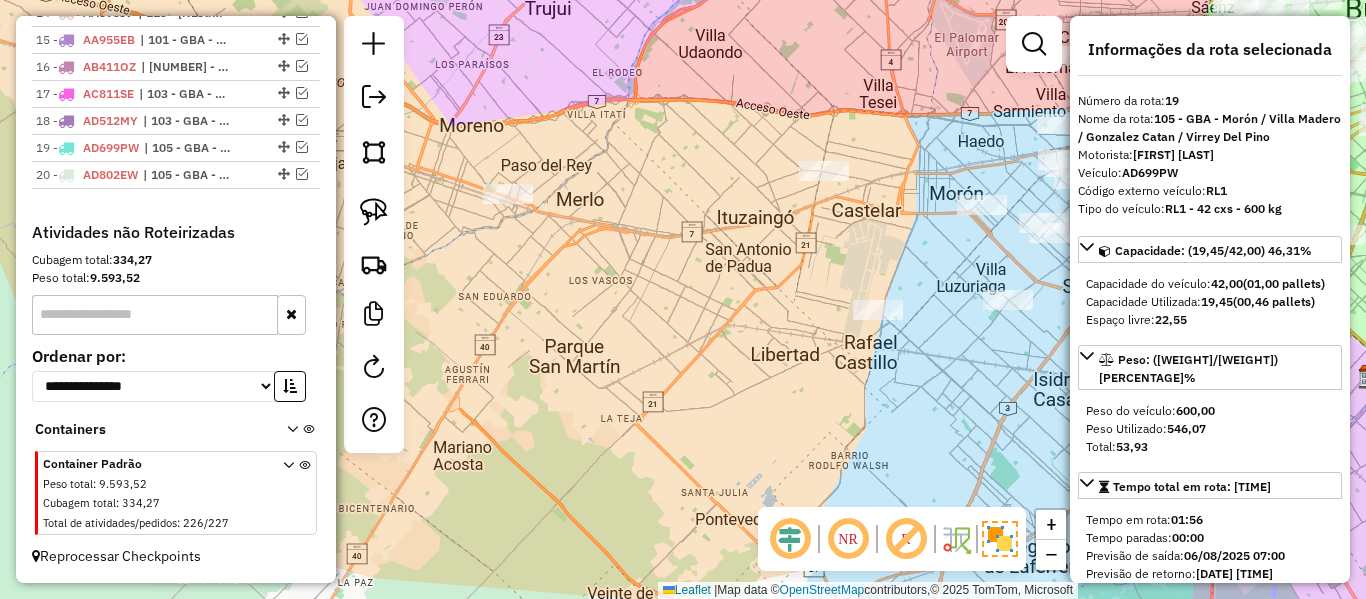 drag, startPoint x: 957, startPoint y: 416, endPoint x: 972, endPoint y: 385, distance: 34.43835 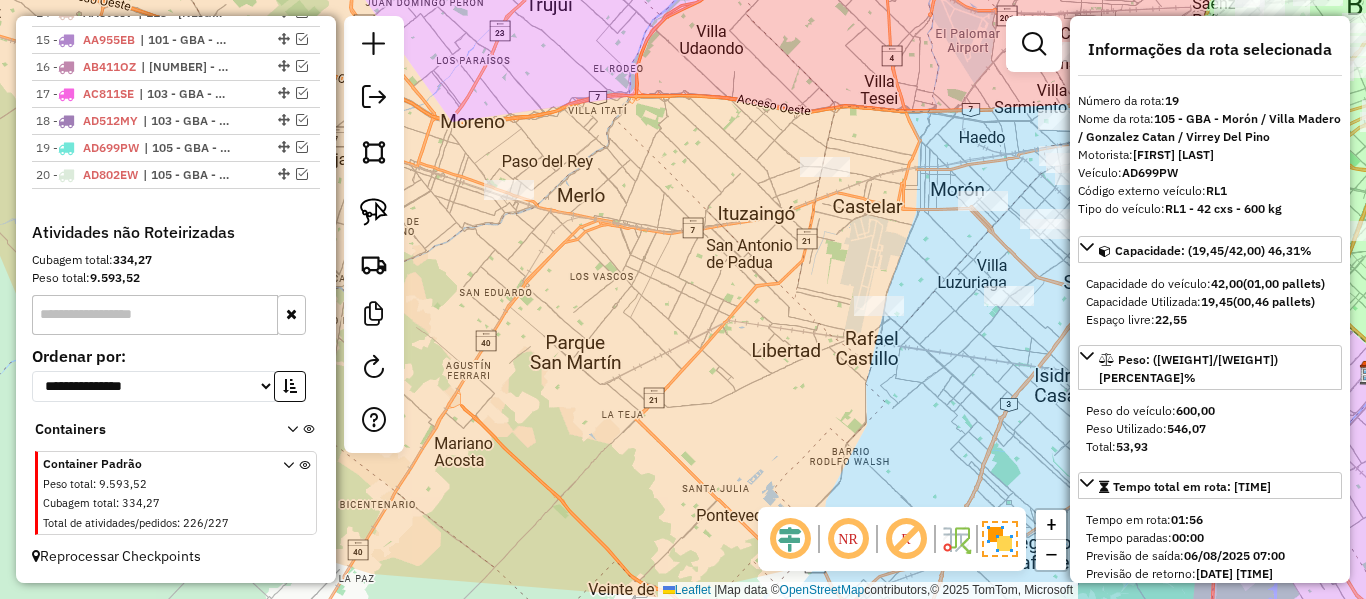 click on "Janela de atendimento Grade de atendimento Capacidade Transportadoras Veículos Cliente Pedidos  Rotas Selecione os dias de semana para filtrar as janelas de atendimento  Seg   Ter   Qua   Qui   Sex   Sáb   Dom  Informe o período da janela de atendimento: De: Até:  Filtrar exatamente a janela do cliente  Considerar janela de atendimento padrão  Selecione os dias de semana para filtrar as grades de atendimento  Seg   Ter   Qua   Qui   Sex   Sáb   Dom   Considerar clientes sem dia de atendimento cadastrado  Clientes fora do dia de atendimento selecionado Filtrar as atividades entre os valores definidos abaixo:  Peso mínimo:   Peso máximo:   Cubagem mínima:   Cubagem máxima:   De:   Até:  Filtrar as atividades entre o tempo de atendimento definido abaixo:  De:   Até:   Considerar capacidade total dos clientes não roteirizados Transportadora: Selecione um ou mais itens Tipo de veículo: Selecione um ou mais itens Veículo: Selecione um ou mais itens Motorista: Selecione um ou mais itens Nome: Rótulo:" 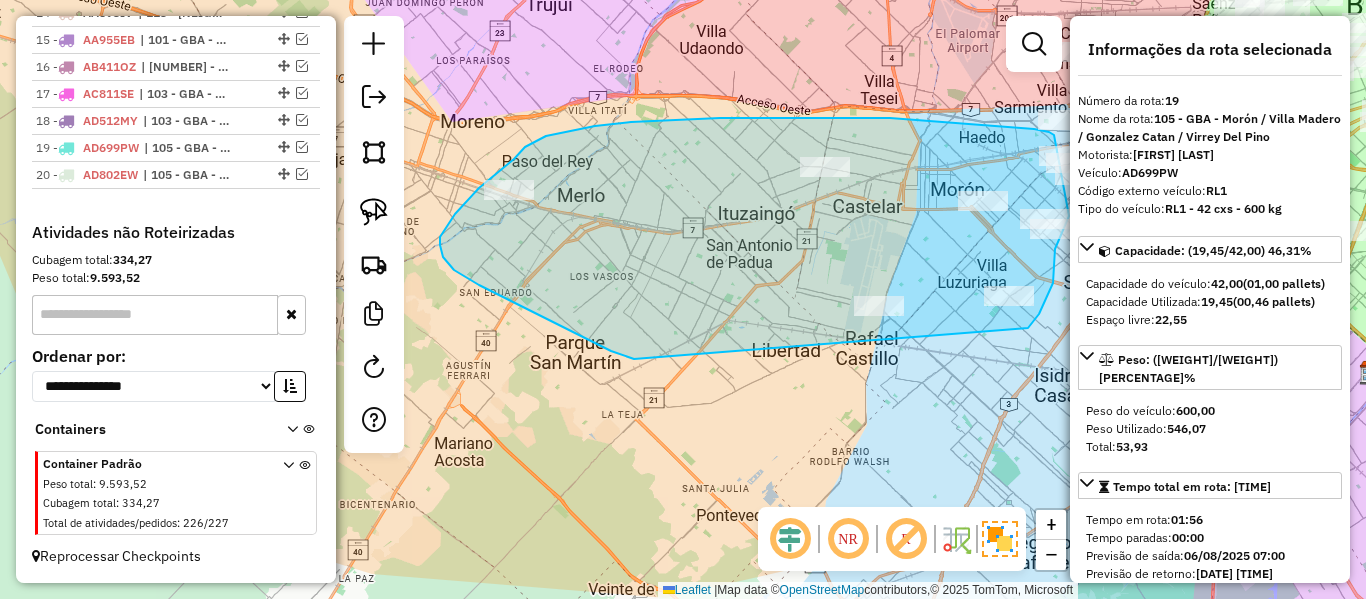 drag, startPoint x: 626, startPoint y: 356, endPoint x: 1051, endPoint y: 337, distance: 425.4245 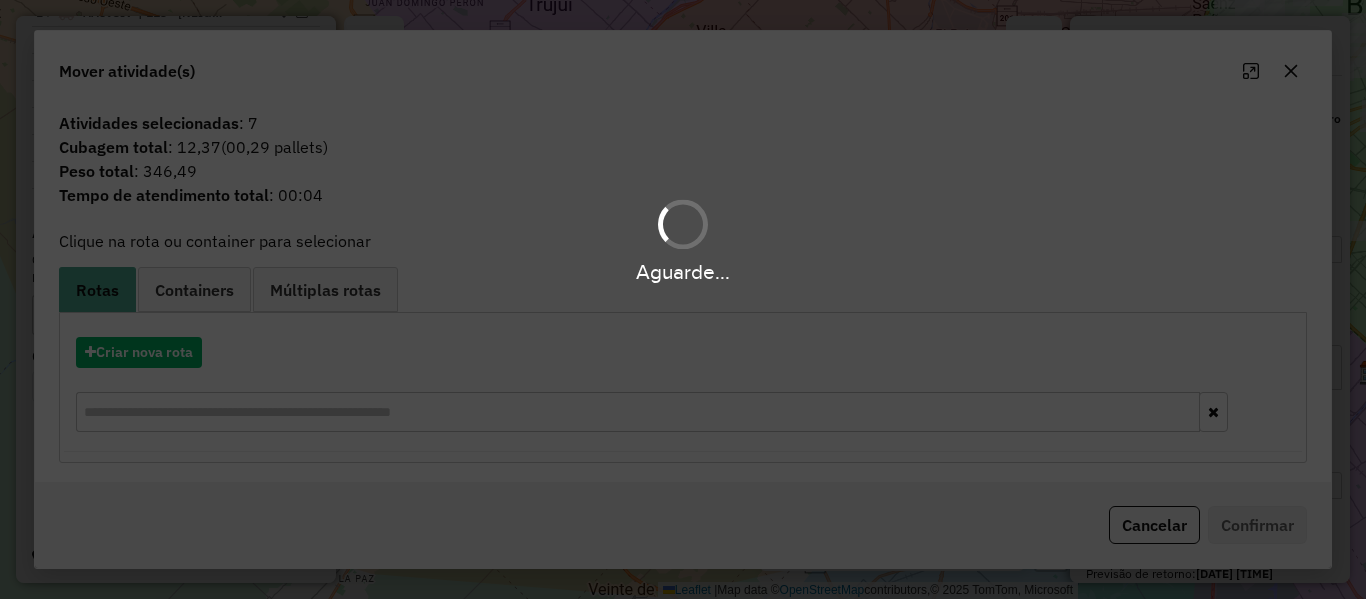 click on "Aguarde..." at bounding box center (683, 299) 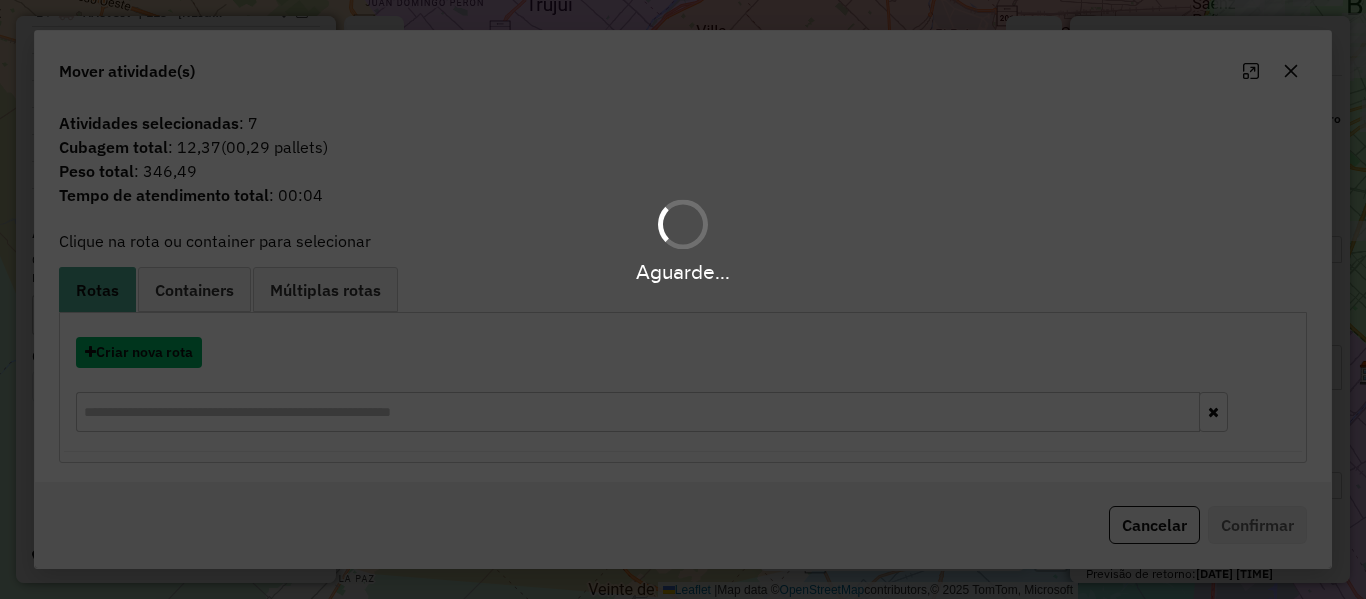 click on "Criar nova rota" at bounding box center [139, 352] 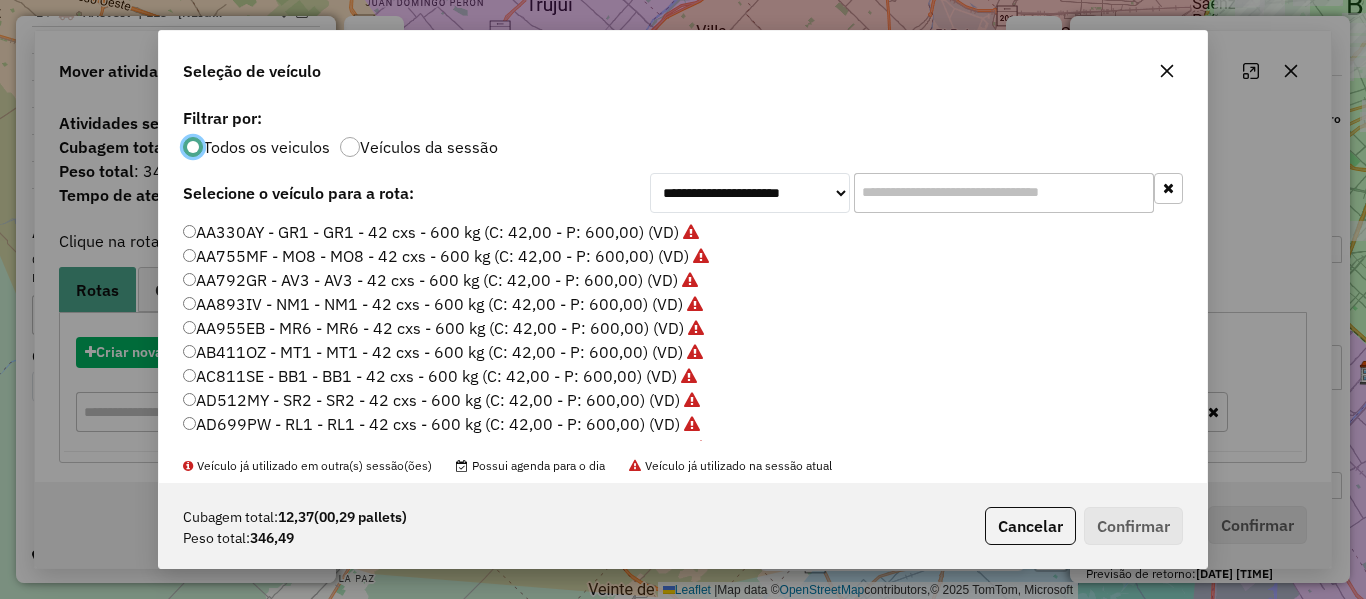scroll, scrollTop: 11, scrollLeft: 6, axis: both 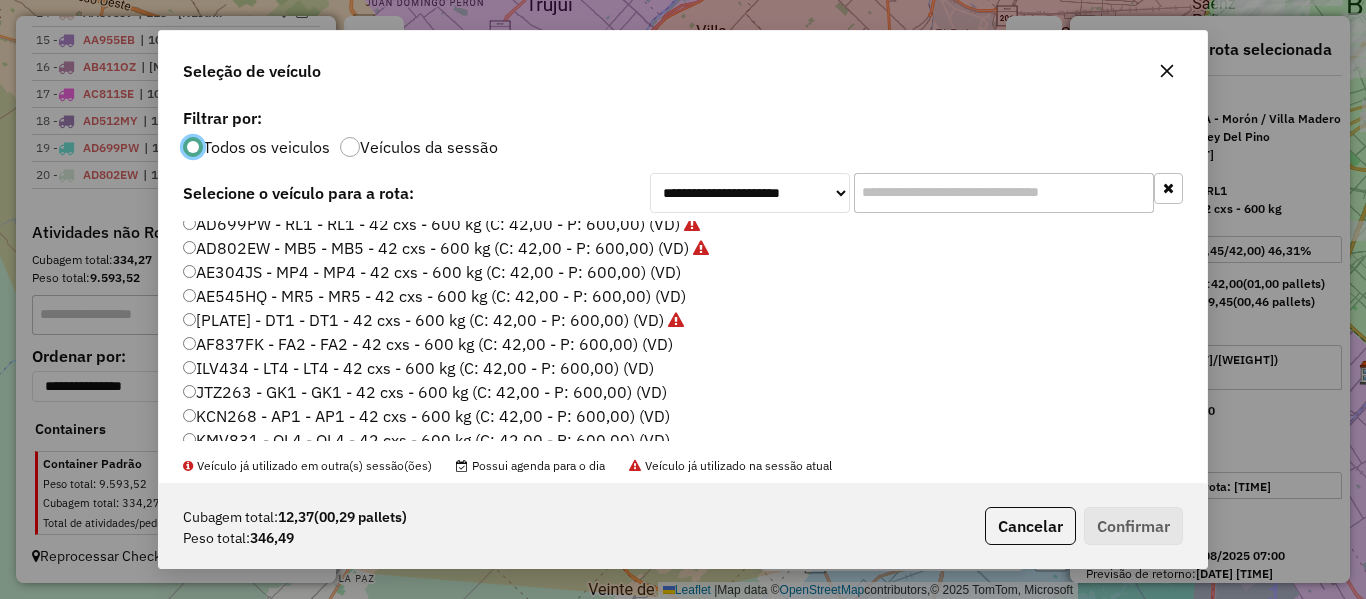 click on "AE304JS - MP4 - MP4 - 42 cxs - 600 kg (C: 42,00 - P: 600,00) (VD)" 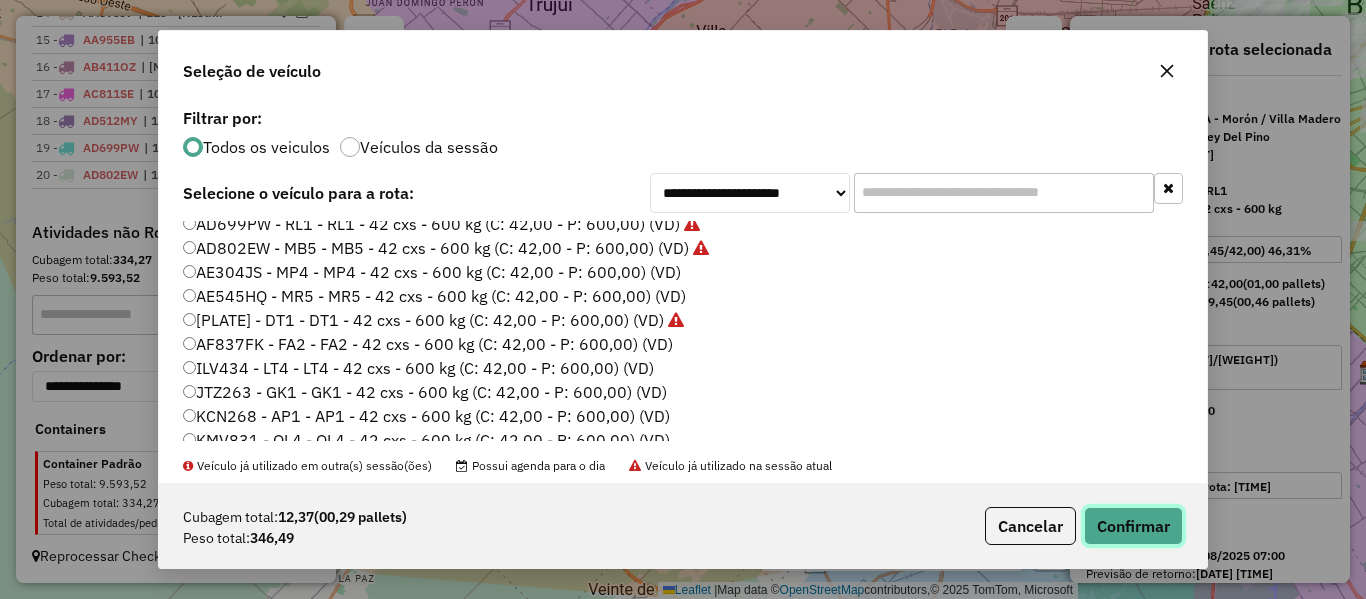 click on "Confirmar" 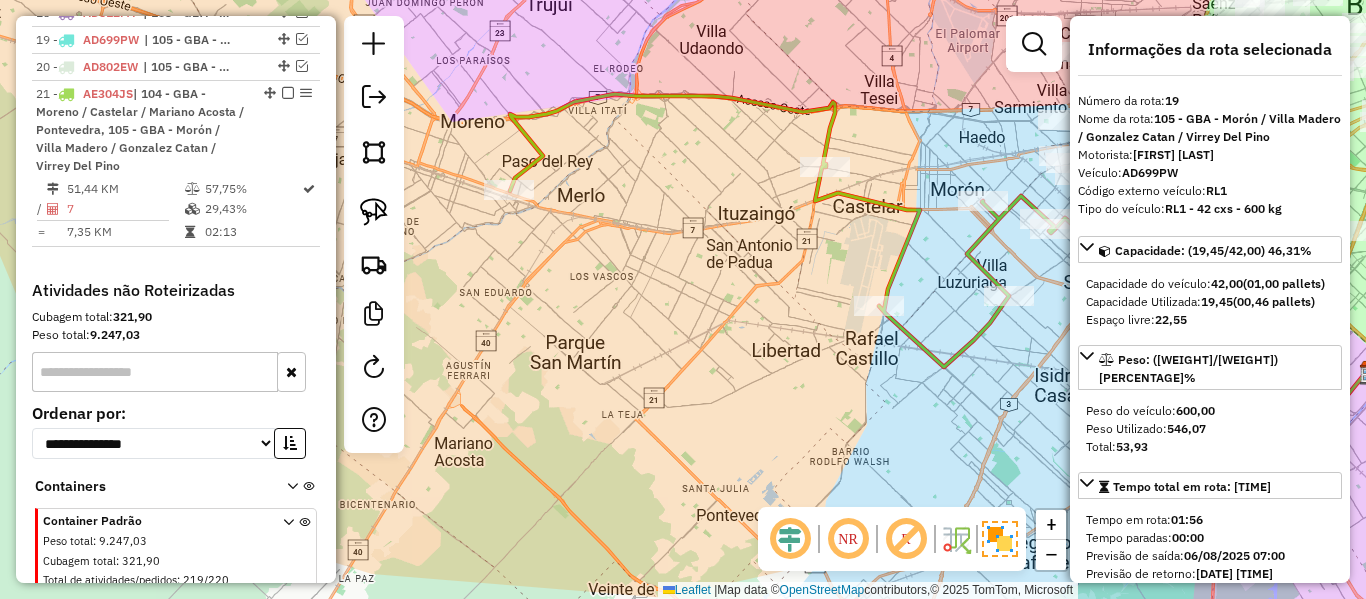 scroll, scrollTop: 1224, scrollLeft: 0, axis: vertical 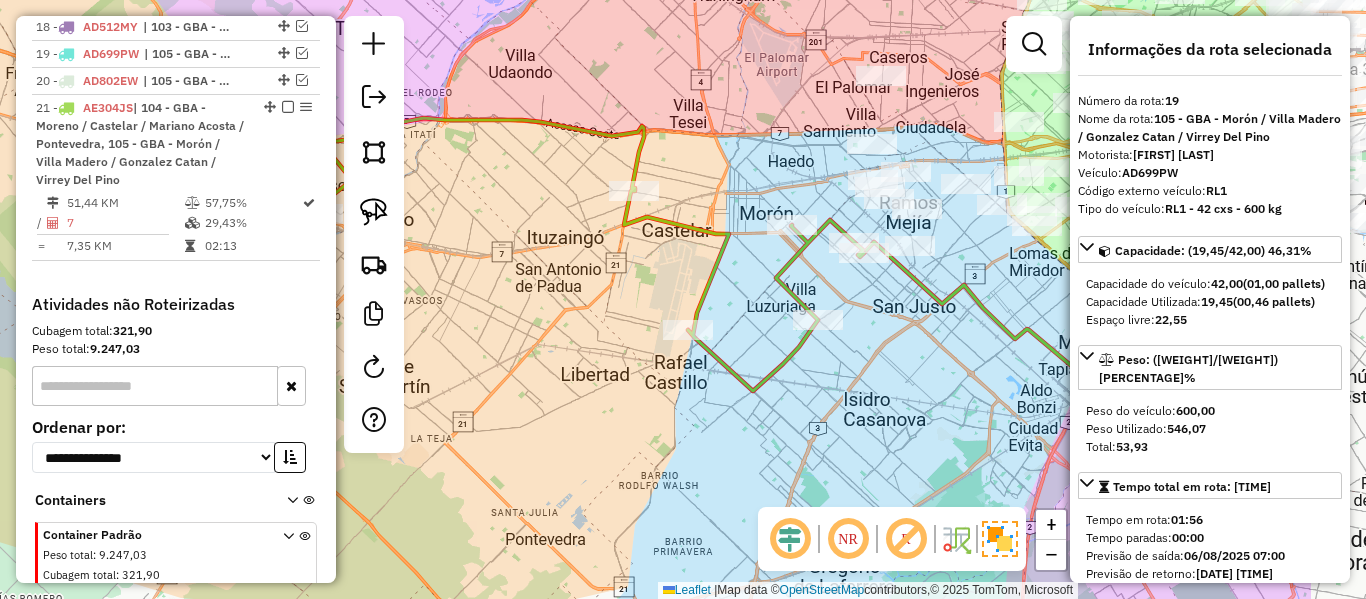 drag, startPoint x: 533, startPoint y: 276, endPoint x: 494, endPoint y: 280, distance: 39.20459 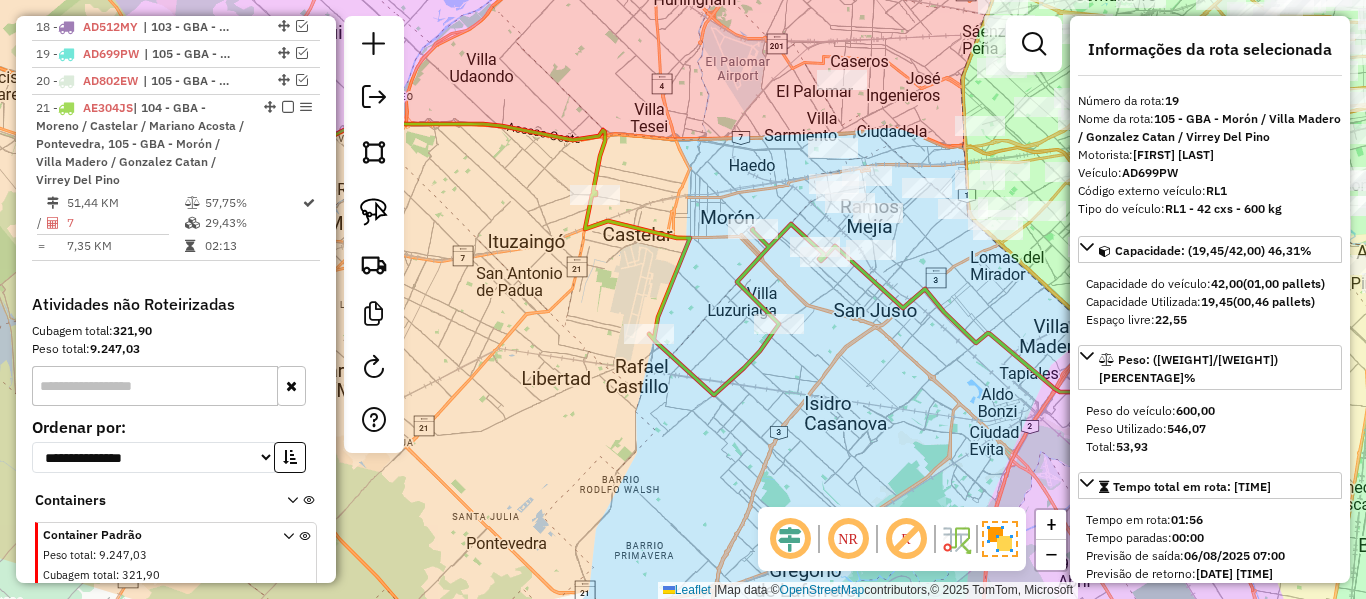 click 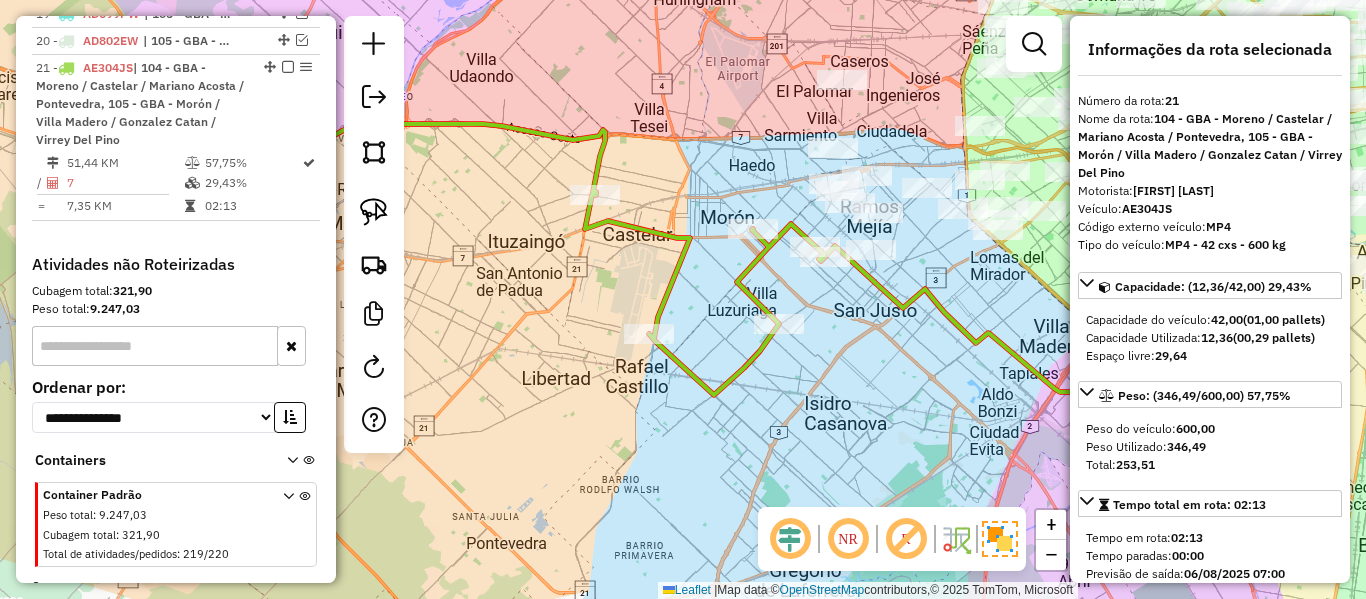 scroll, scrollTop: 1296, scrollLeft: 0, axis: vertical 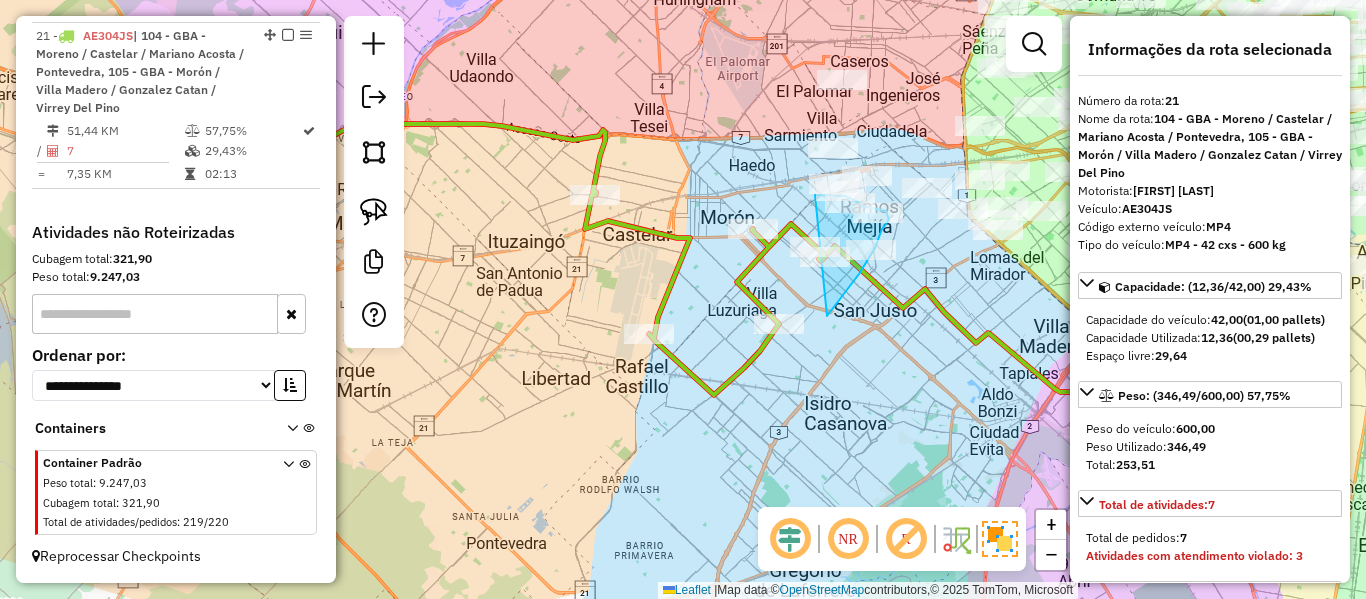 drag, startPoint x: 827, startPoint y: 316, endPoint x: 815, endPoint y: 195, distance: 121.59358 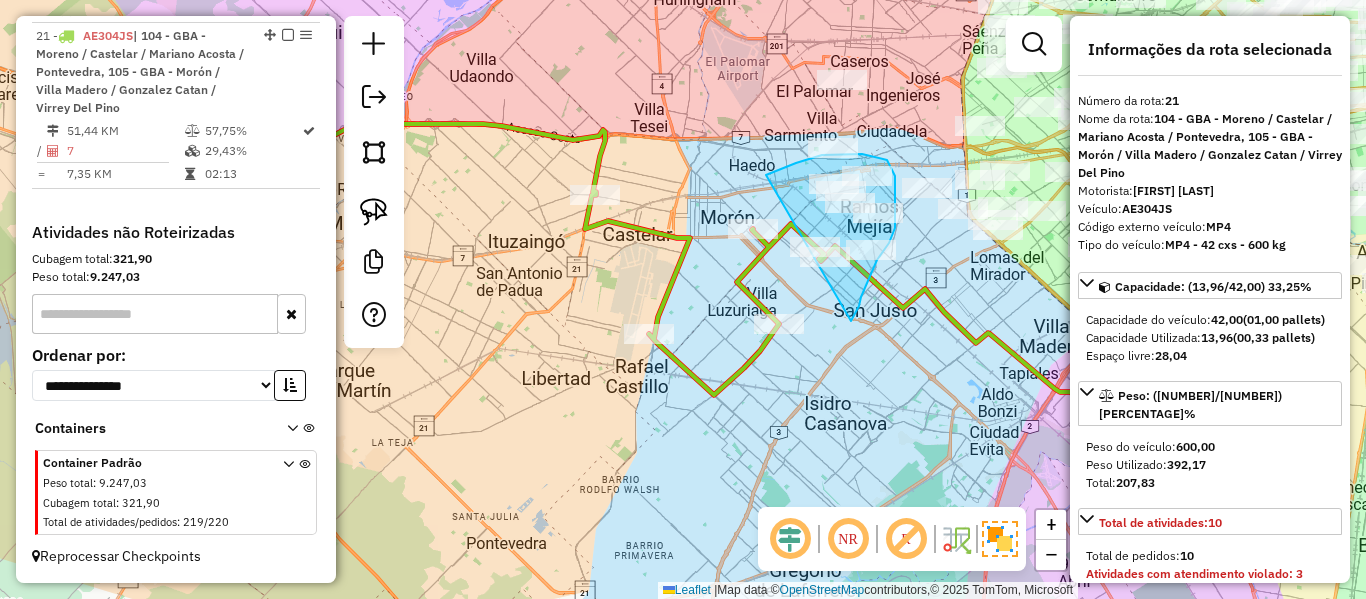 drag, startPoint x: 851, startPoint y: 321, endPoint x: 724, endPoint y: 184, distance: 186.81006 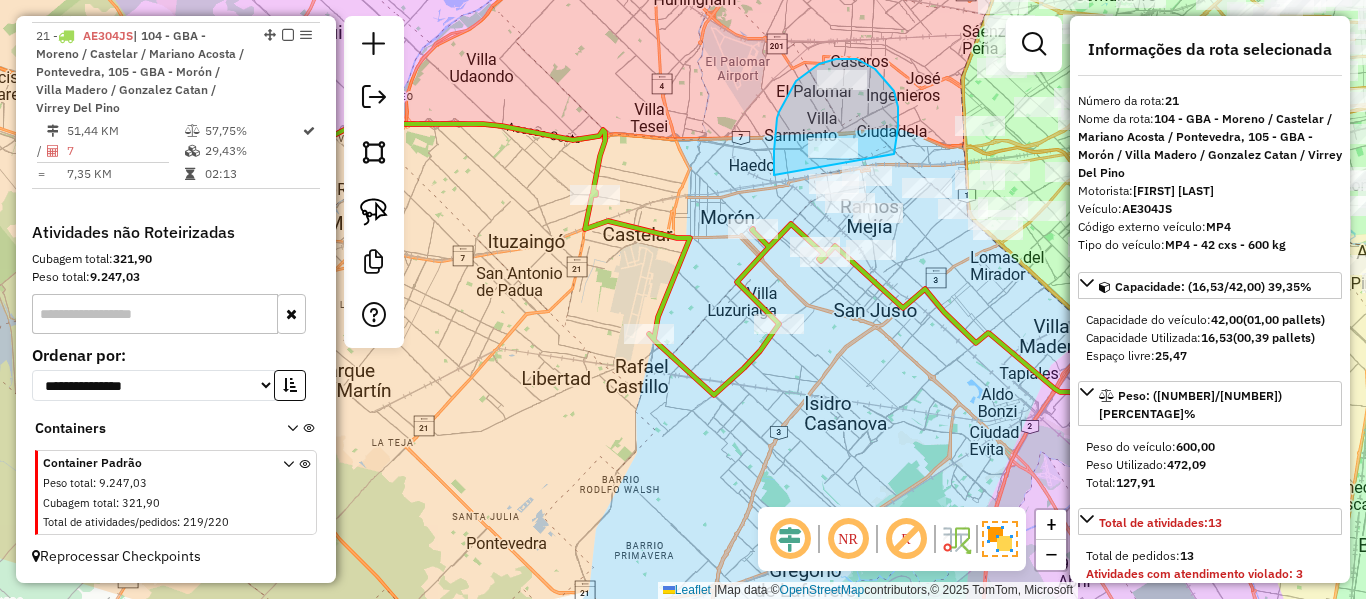 drag, startPoint x: 774, startPoint y: 175, endPoint x: 894, endPoint y: 154, distance: 121.82365 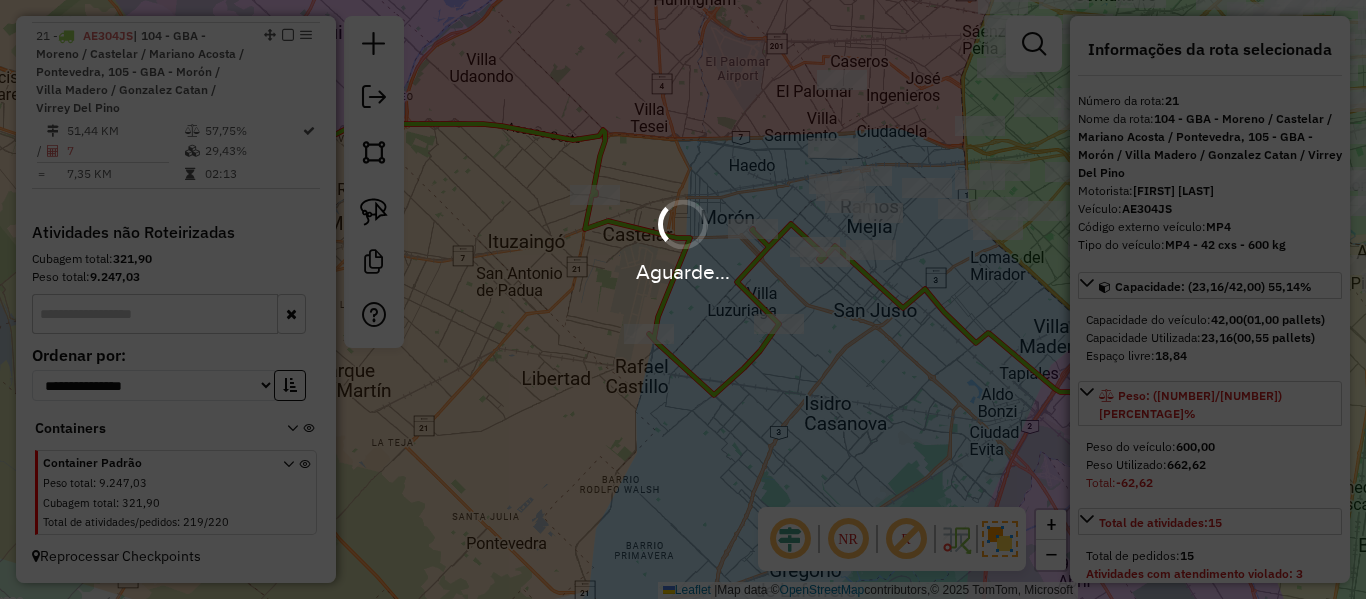 select on "**********" 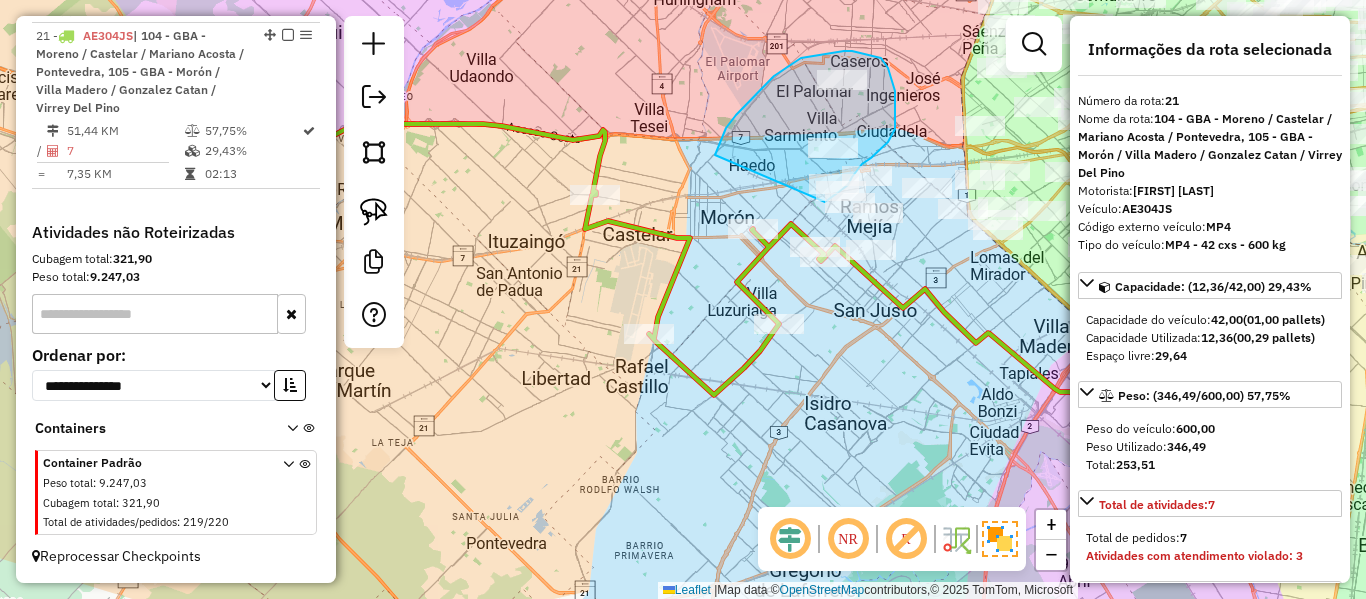 drag, startPoint x: 715, startPoint y: 155, endPoint x: 807, endPoint y: 214, distance: 109.29318 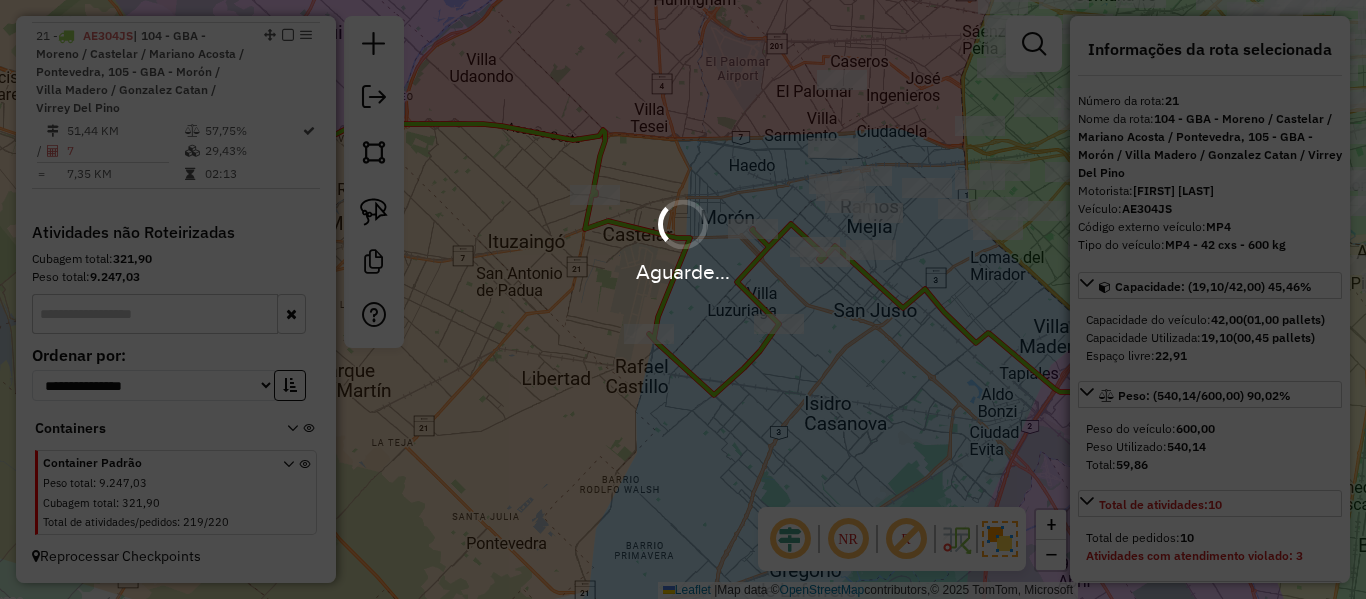 select on "**********" 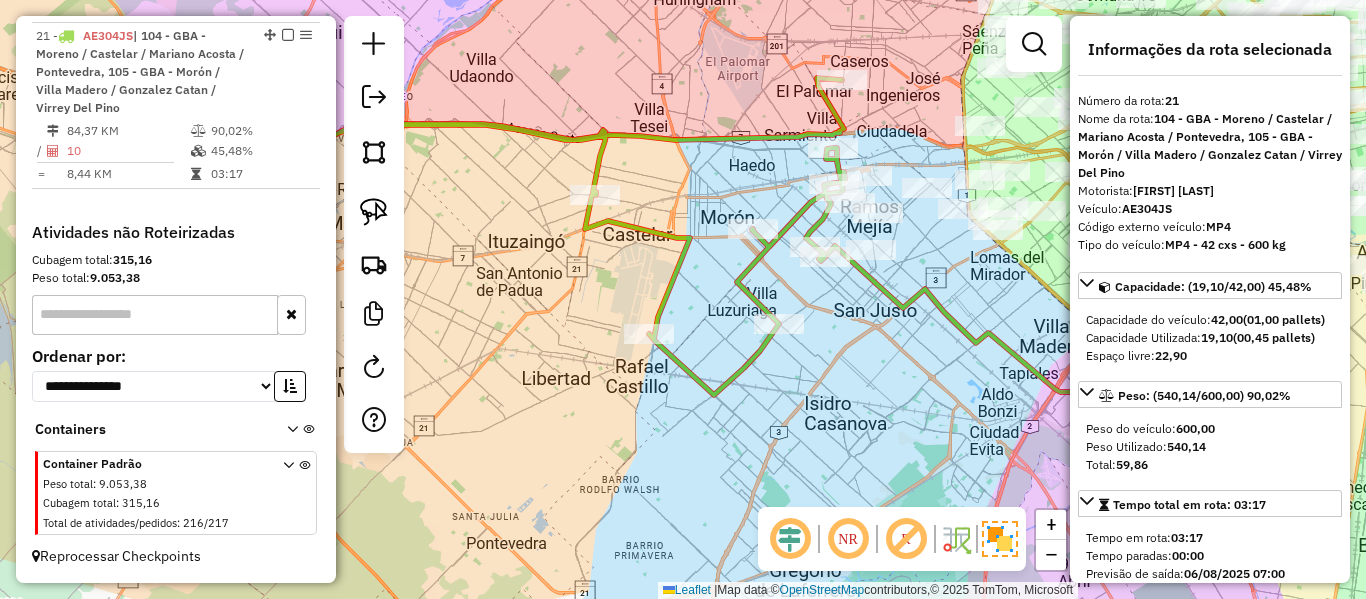 scroll, scrollTop: 1271, scrollLeft: 0, axis: vertical 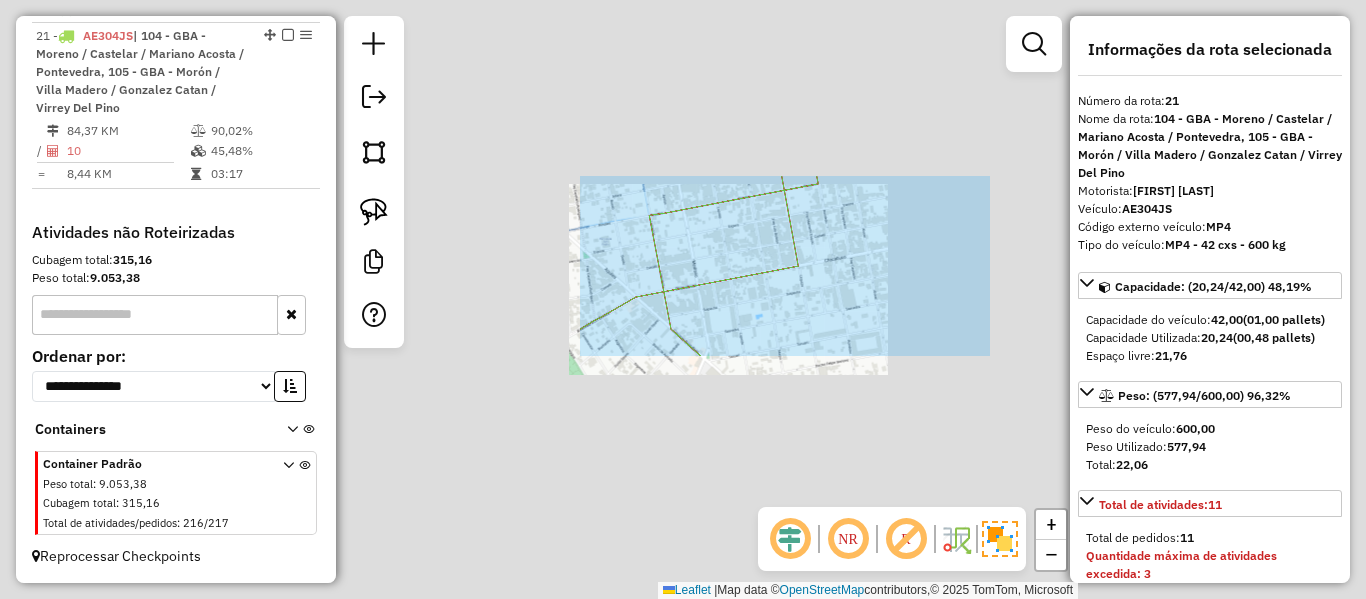 select on "**********" 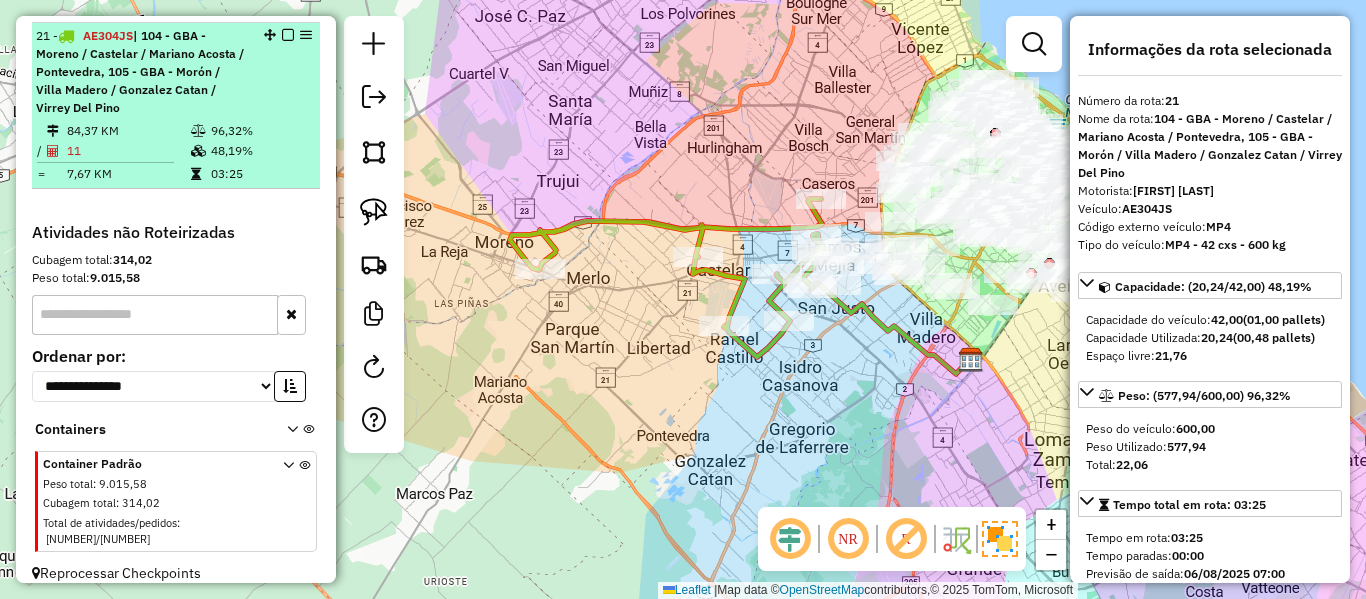 click at bounding box center (288, 35) 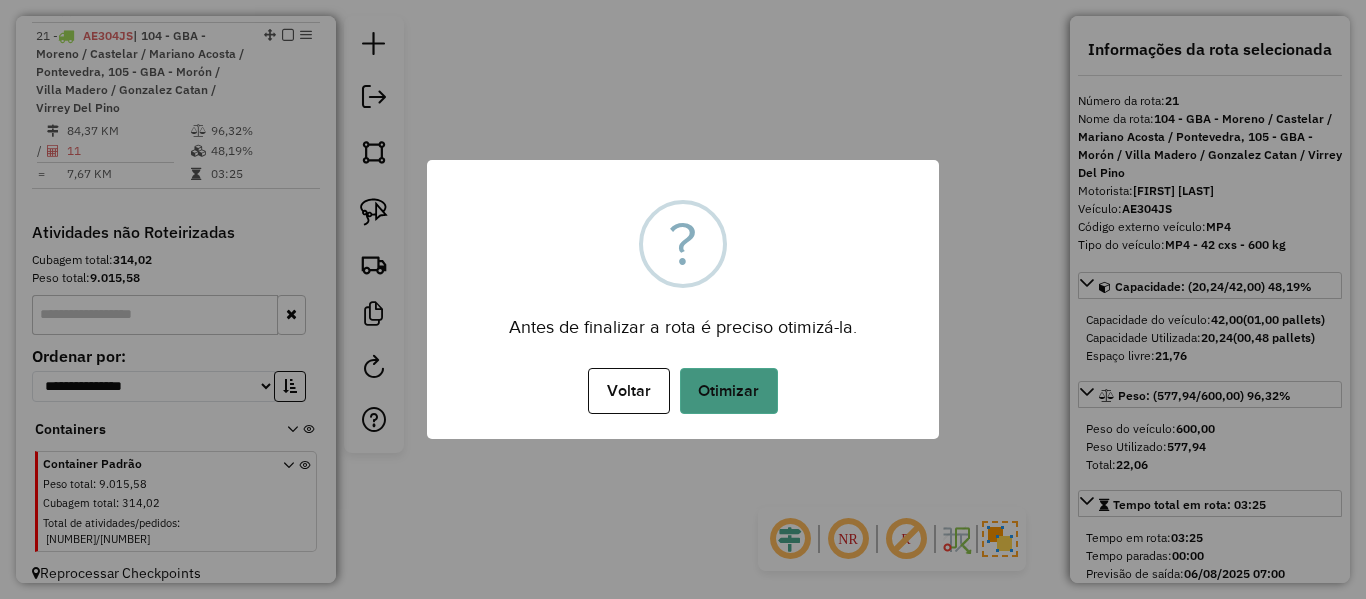 click on "Otimizar" at bounding box center [729, 391] 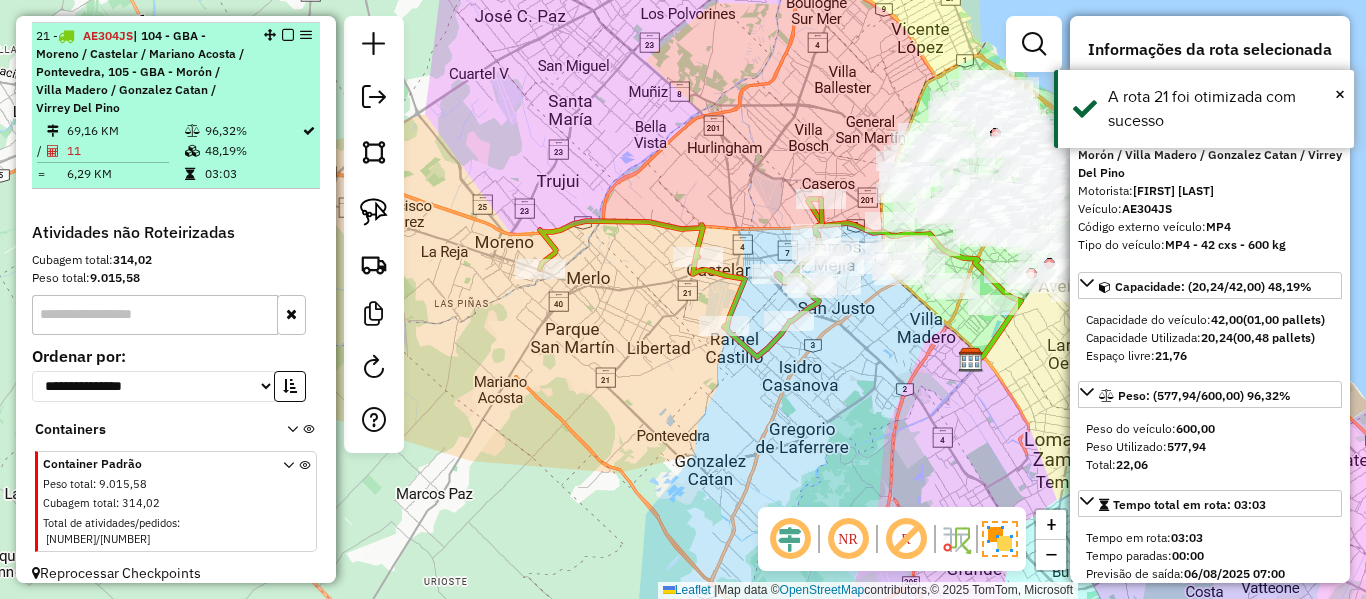 click at bounding box center (288, 35) 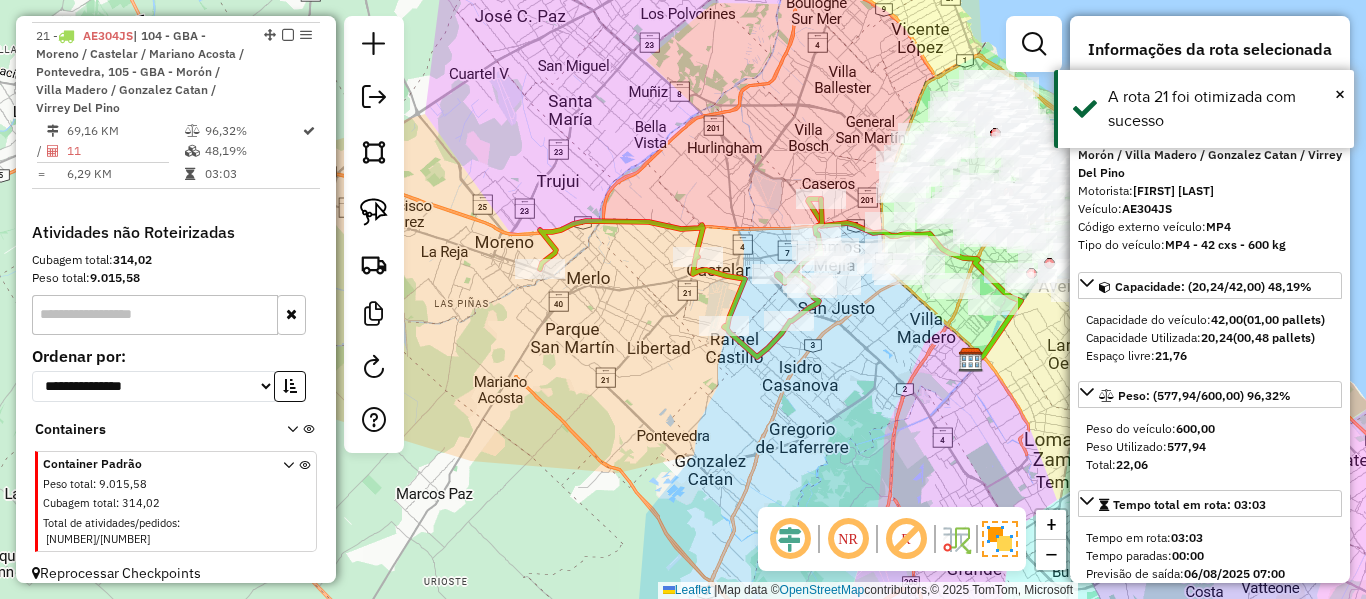 scroll, scrollTop: 1132, scrollLeft: 0, axis: vertical 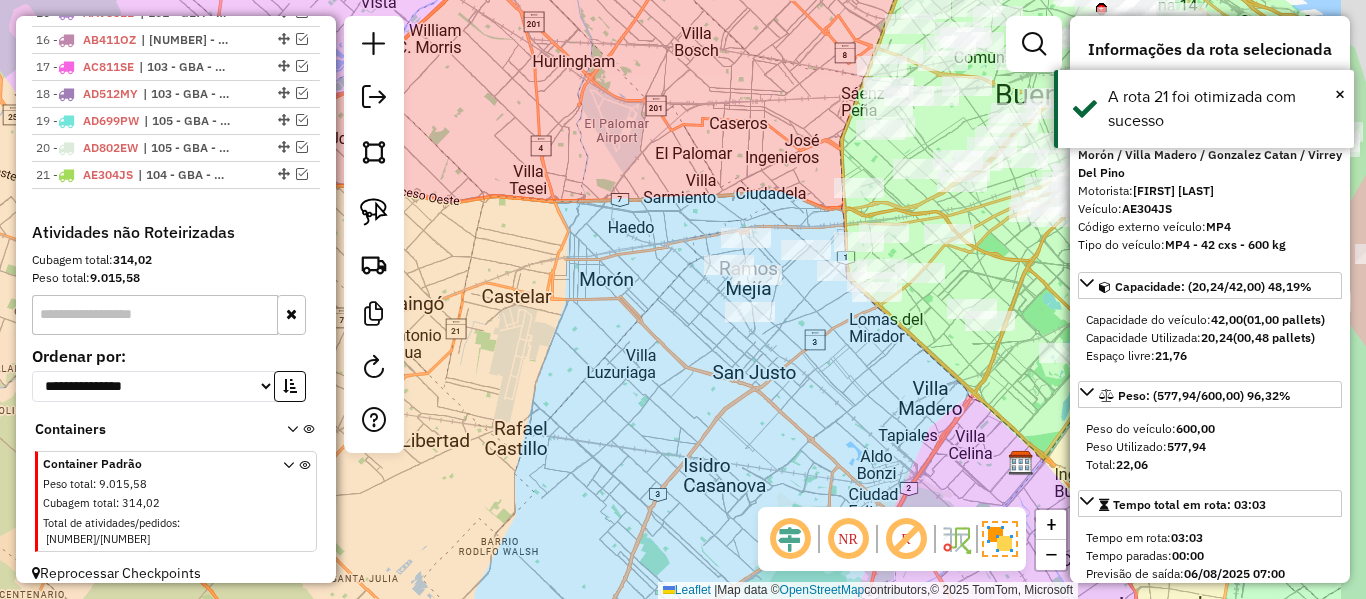 drag, startPoint x: 812, startPoint y: 355, endPoint x: 740, endPoint y: 360, distance: 72.1734 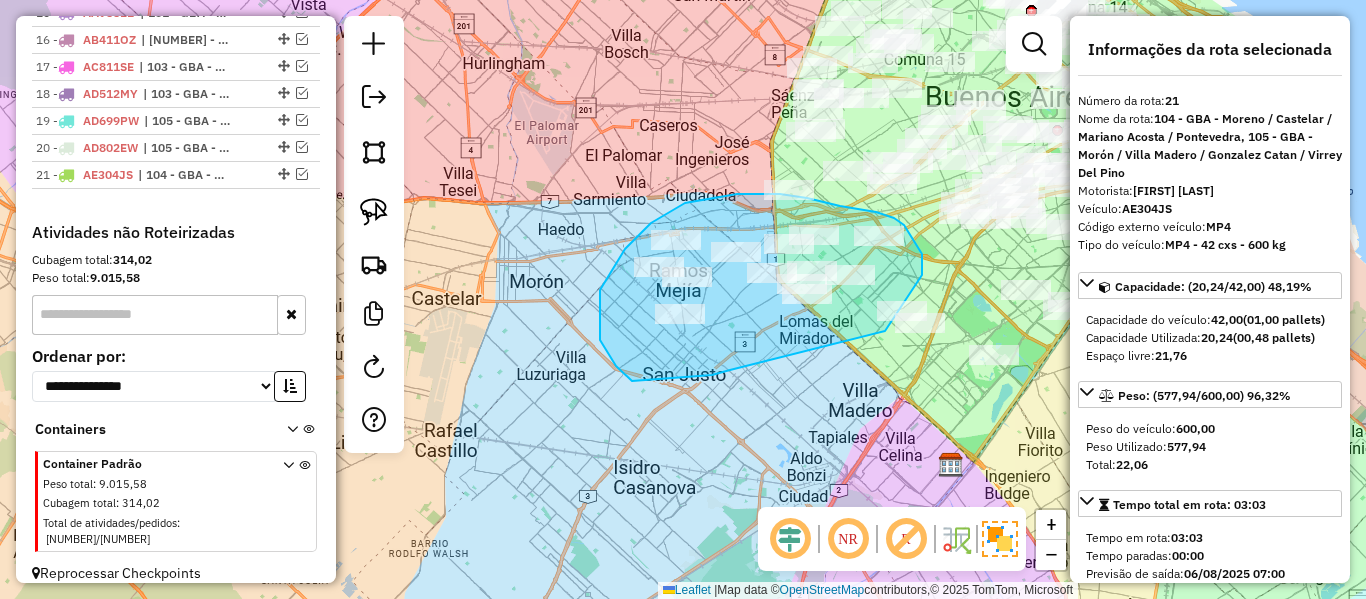 drag, startPoint x: 721, startPoint y: 373, endPoint x: 849, endPoint y: 354, distance: 129.40247 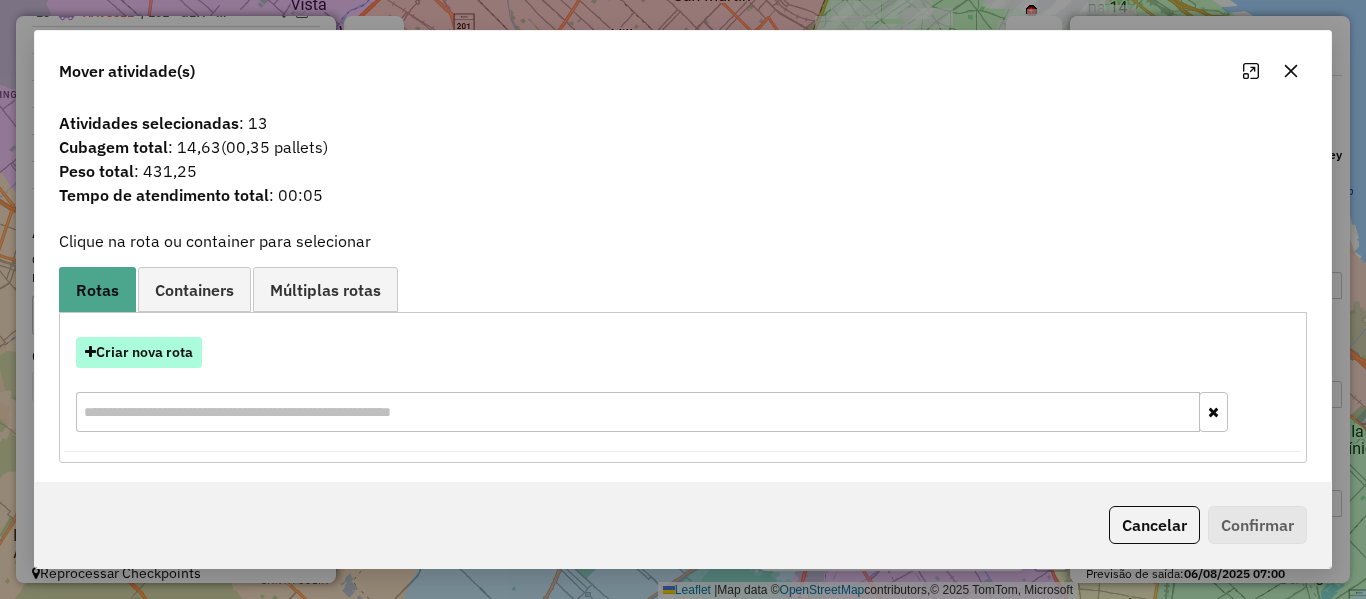 click on "Criar nova rota" at bounding box center (139, 352) 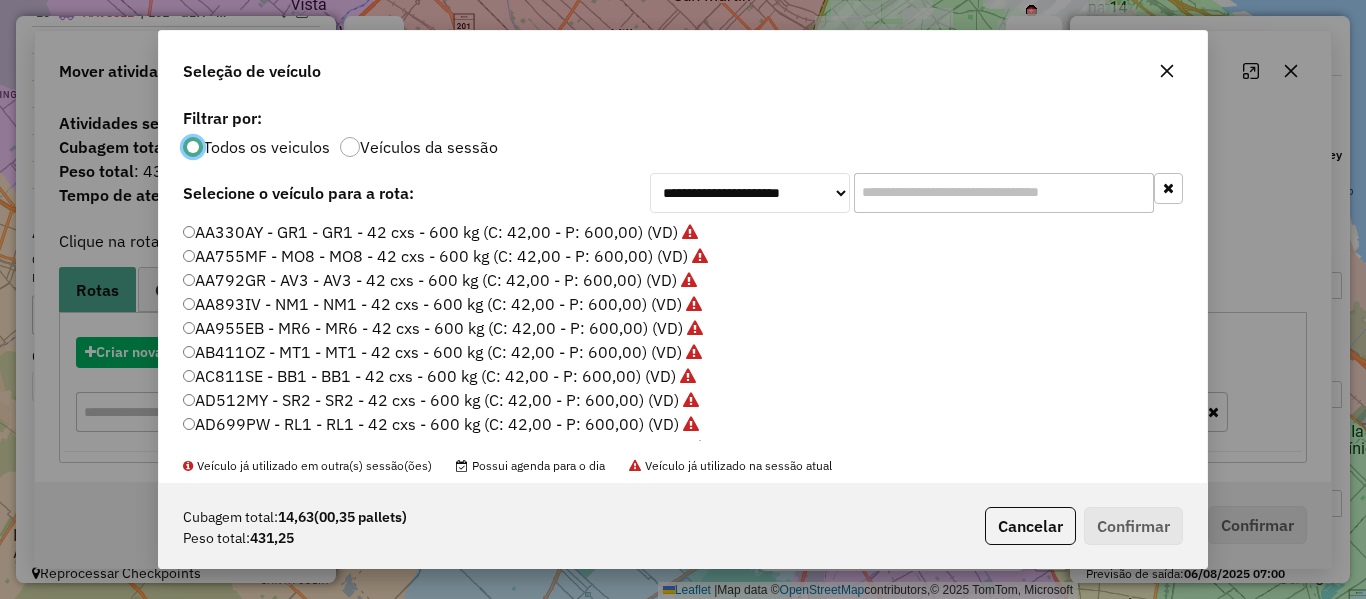 scroll, scrollTop: 11, scrollLeft: 6, axis: both 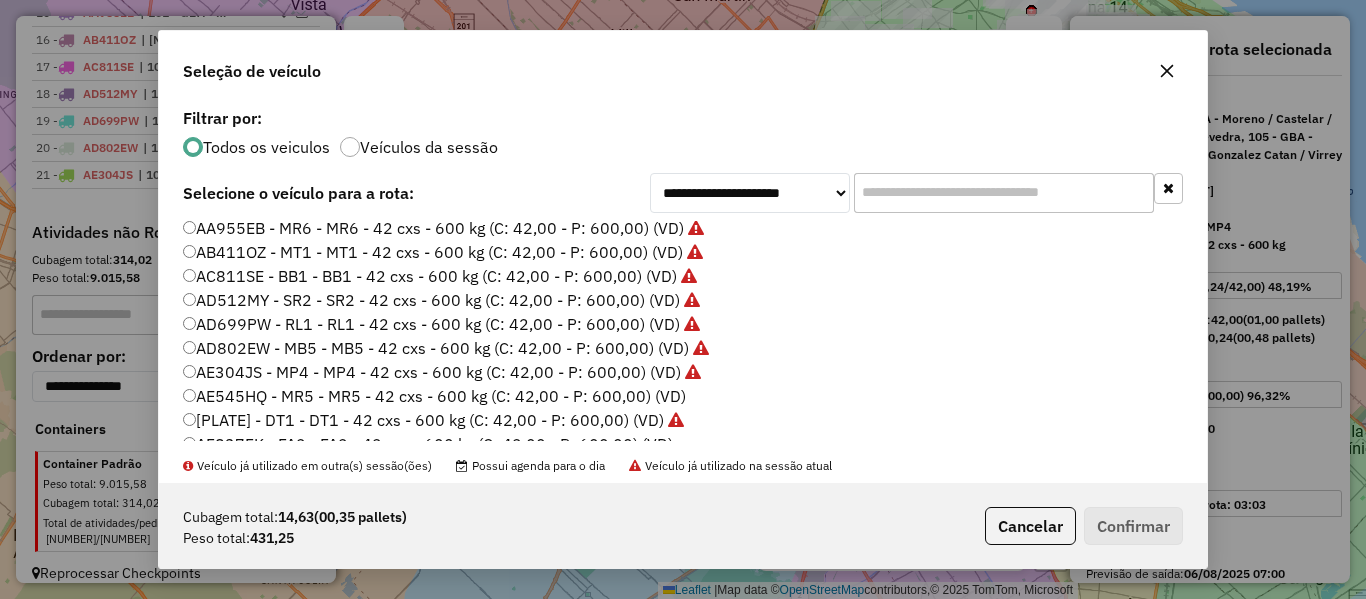 click on "AE545HQ - MR5 - MR5 - 42 cxs - 600 kg (C: 42,00 - P: 600,00) (VD)" 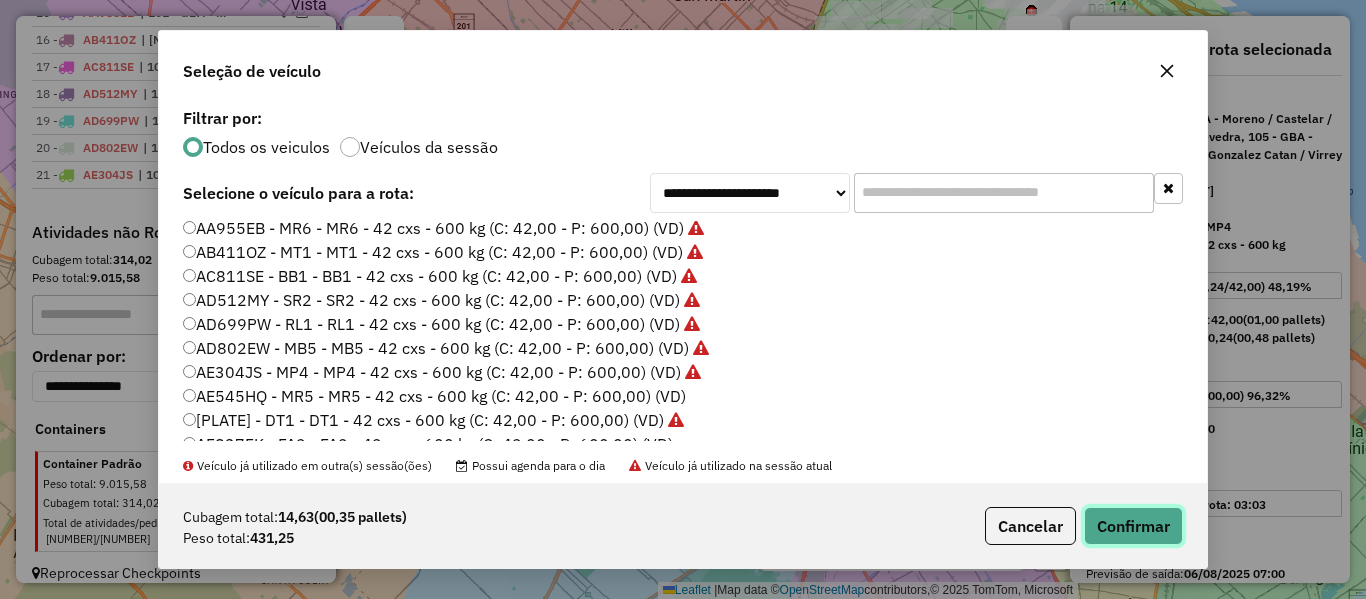 click on "Confirmar" 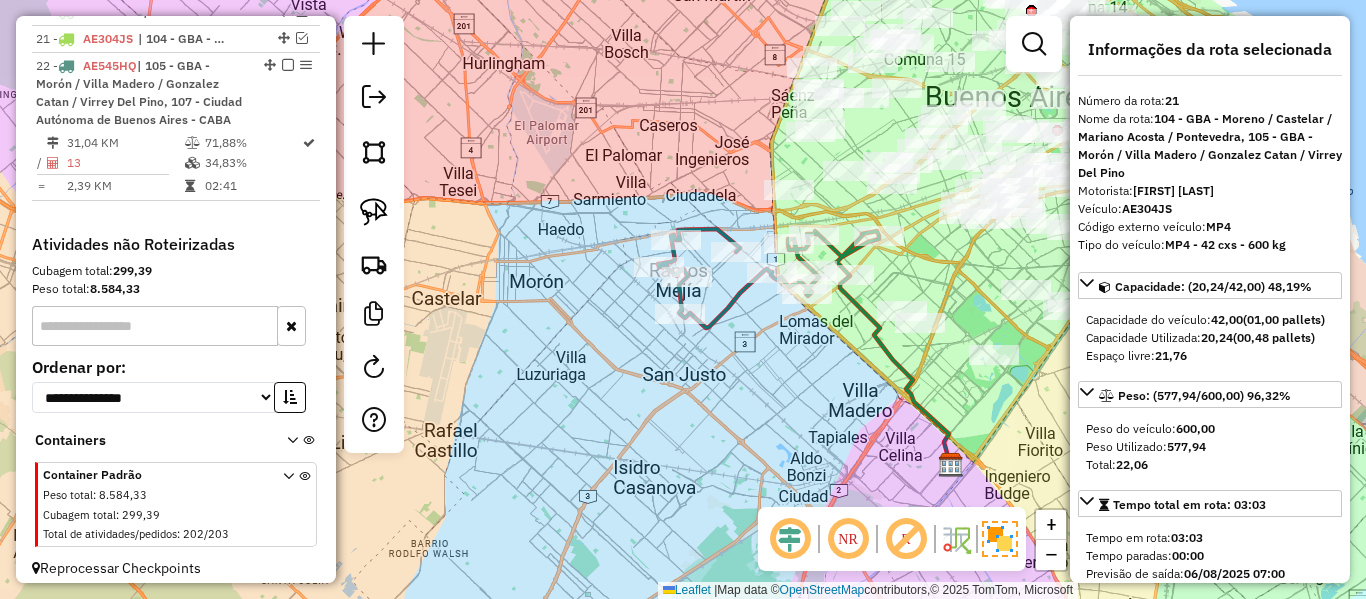 scroll, scrollTop: 1278, scrollLeft: 0, axis: vertical 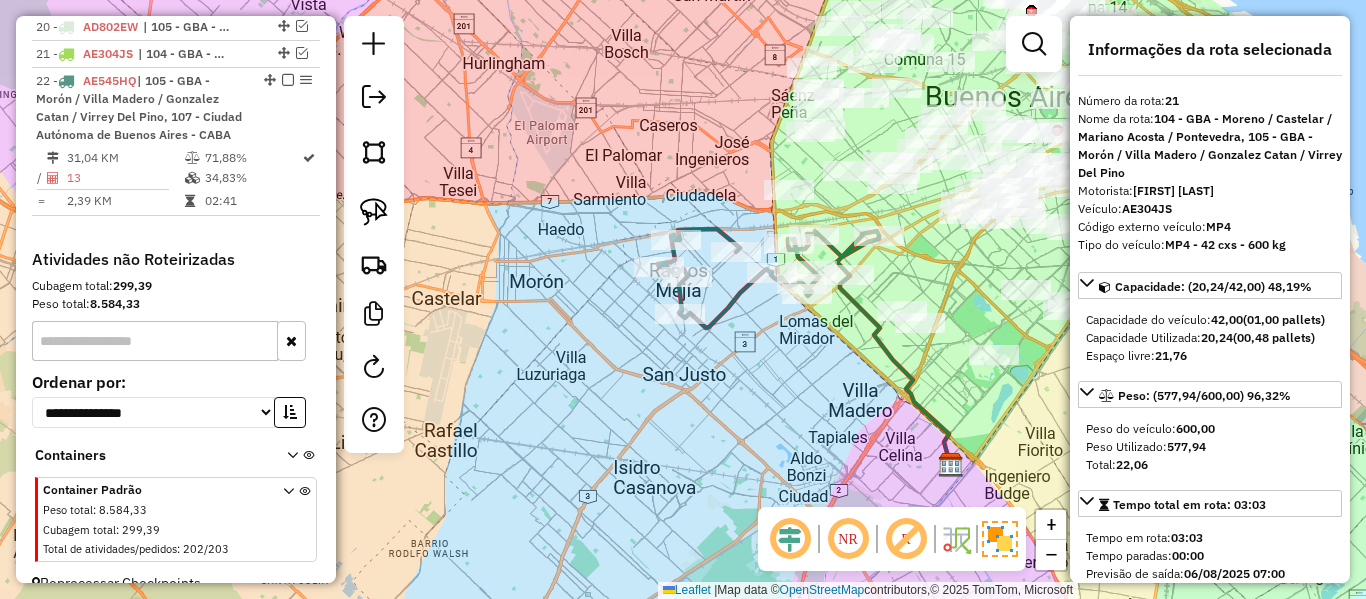 click 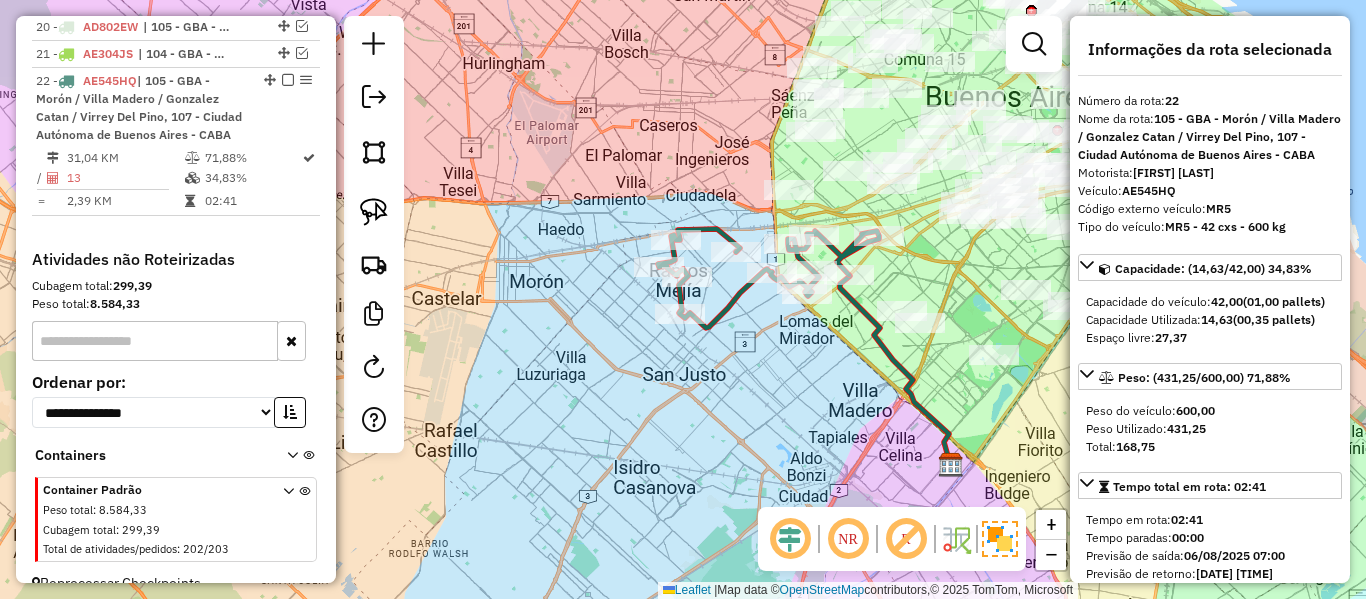 scroll, scrollTop: 1305, scrollLeft: 0, axis: vertical 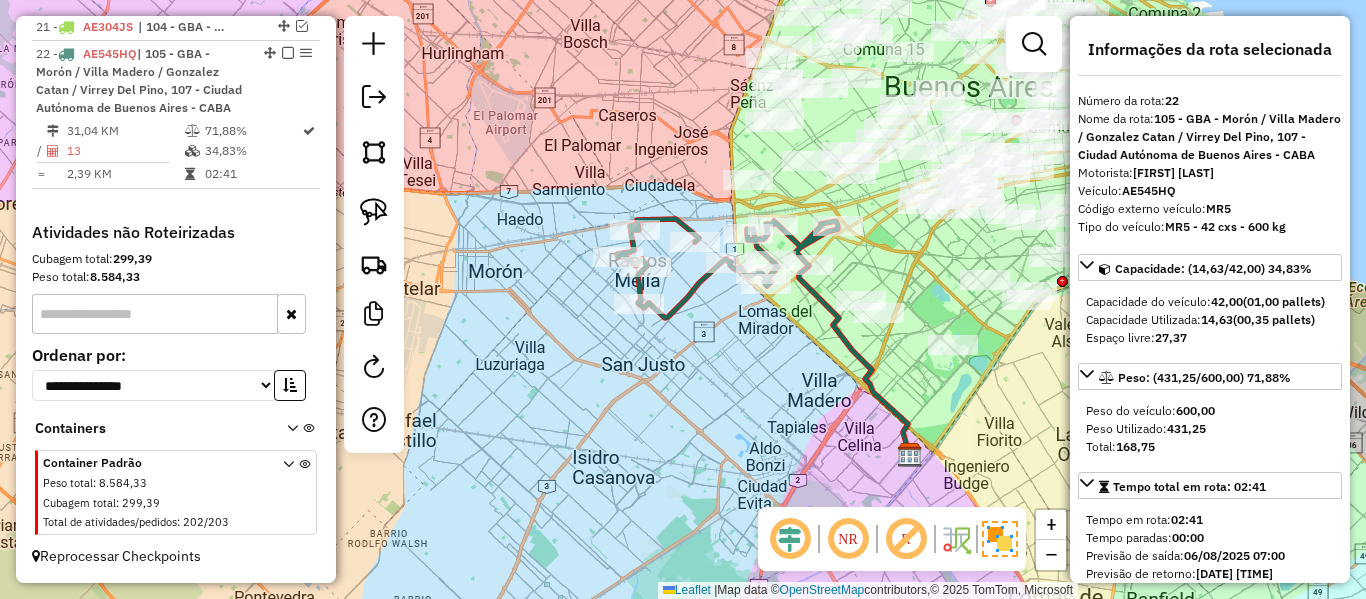 drag, startPoint x: 752, startPoint y: 350, endPoint x: 691, endPoint y: 340, distance: 61.81424 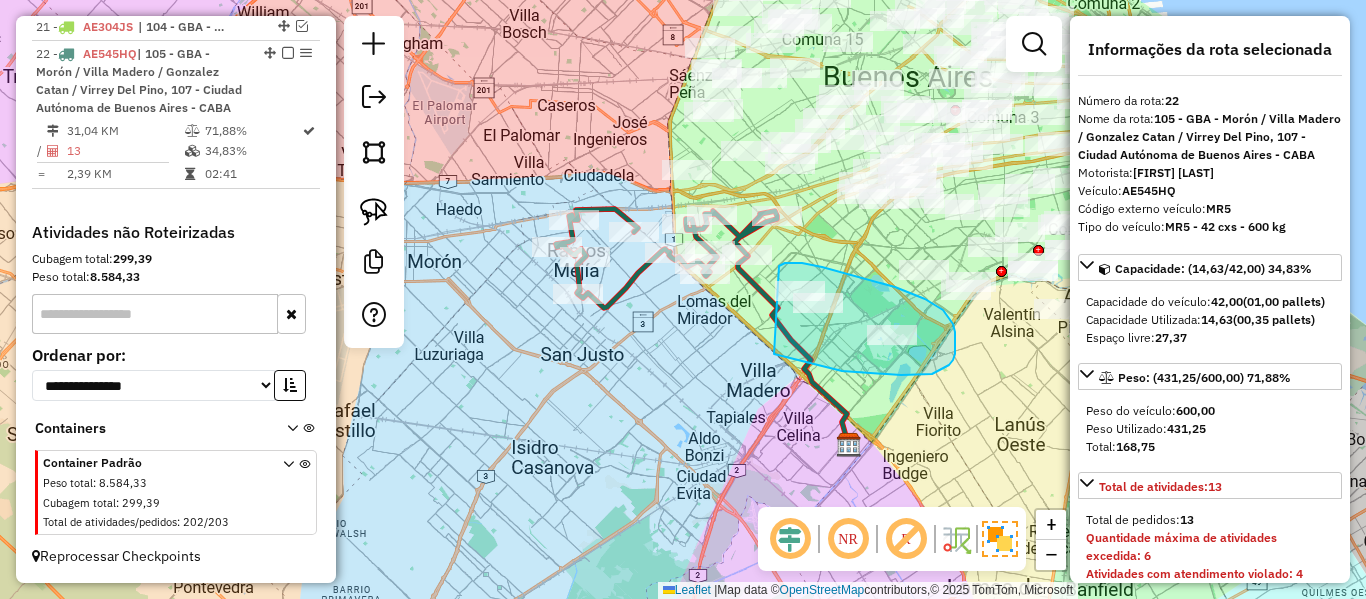 drag, startPoint x: 858, startPoint y: 373, endPoint x: 777, endPoint y: 271, distance: 130.24976 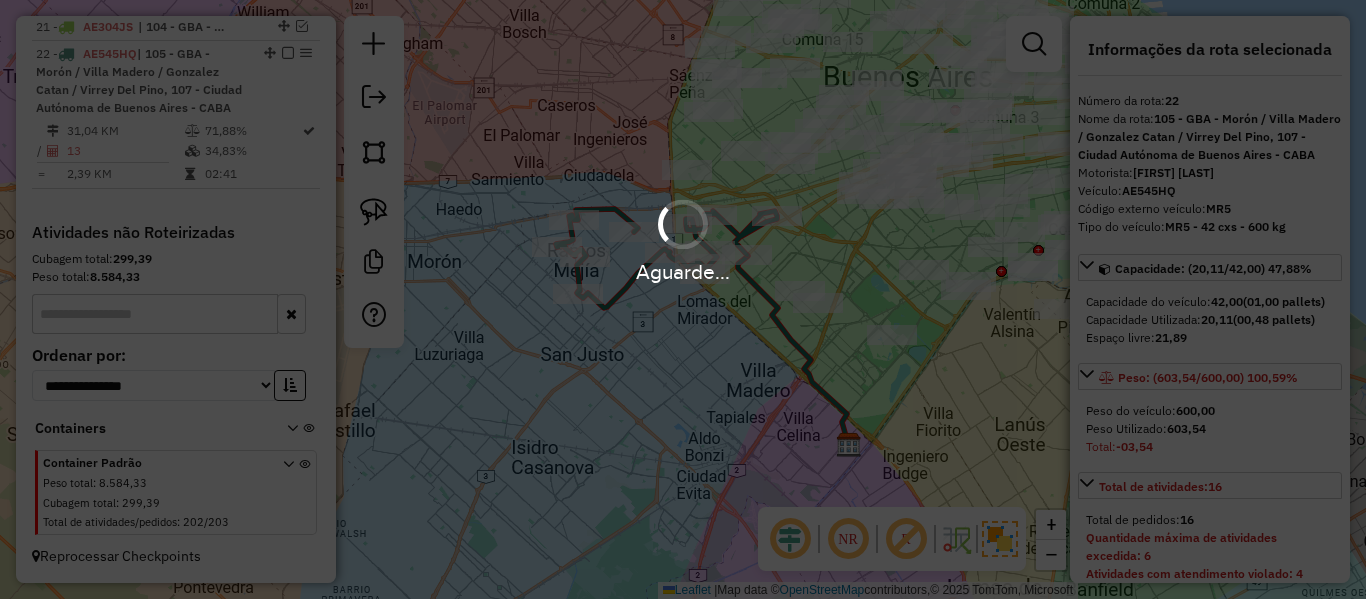 select on "**********" 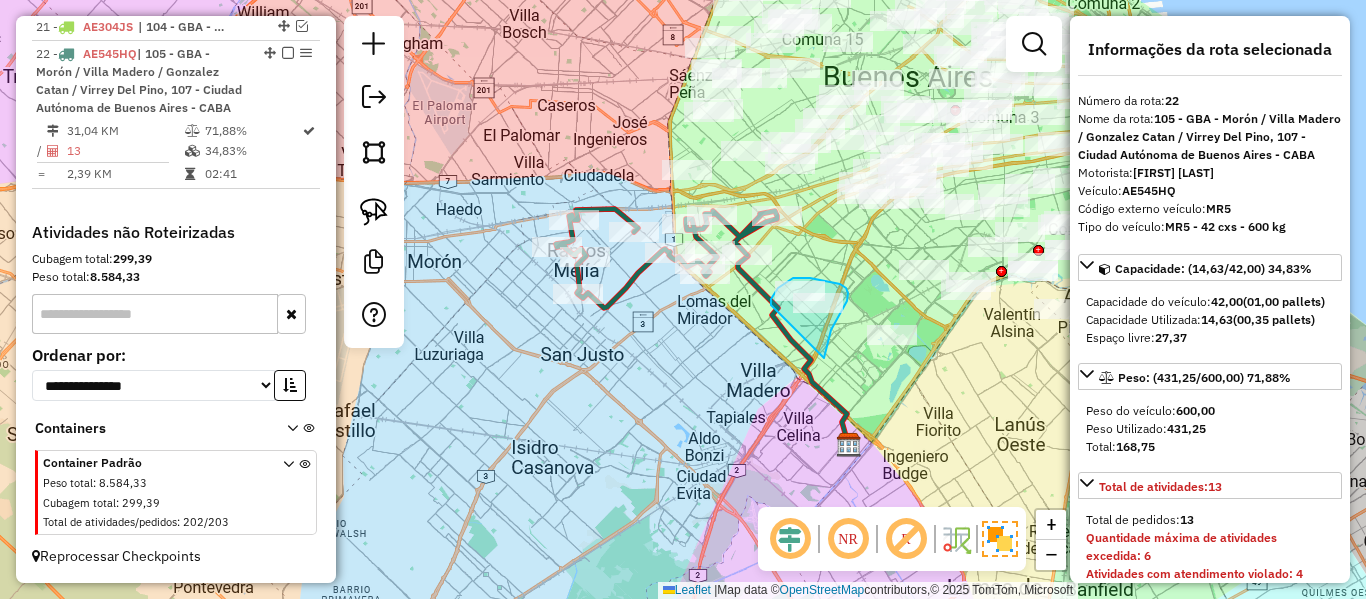 drag, startPoint x: 824, startPoint y: 358, endPoint x: 771, endPoint y: 306, distance: 74.24958 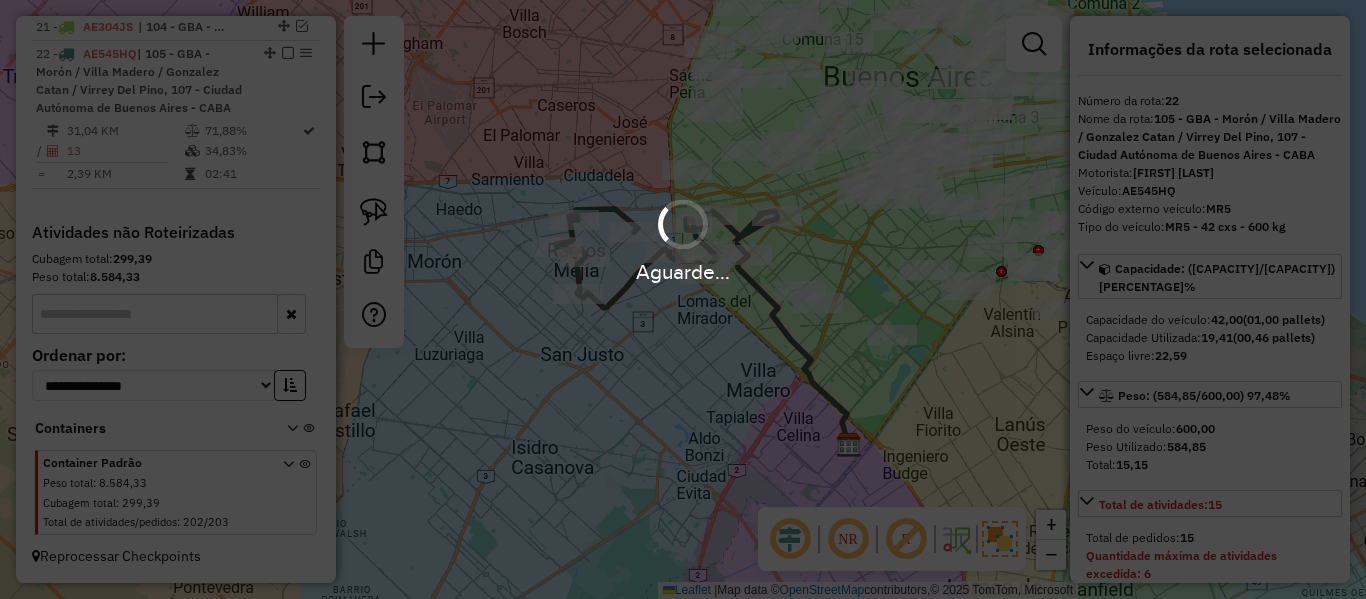 select on "**********" 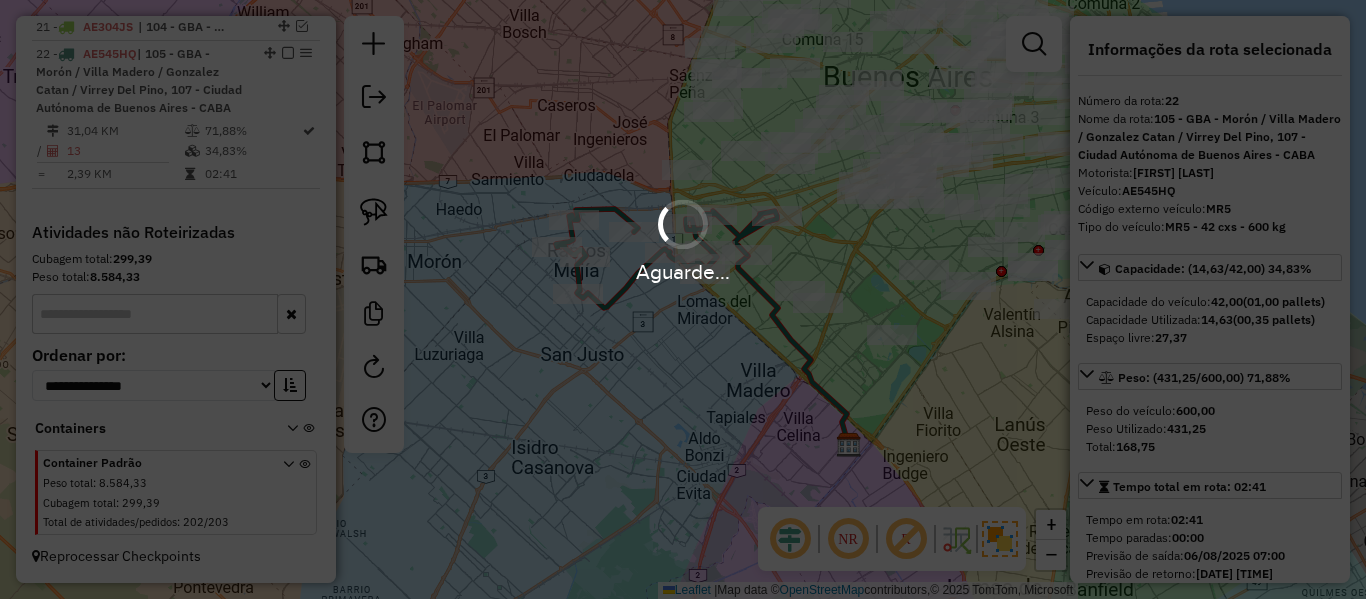 scroll, scrollTop: 1280, scrollLeft: 0, axis: vertical 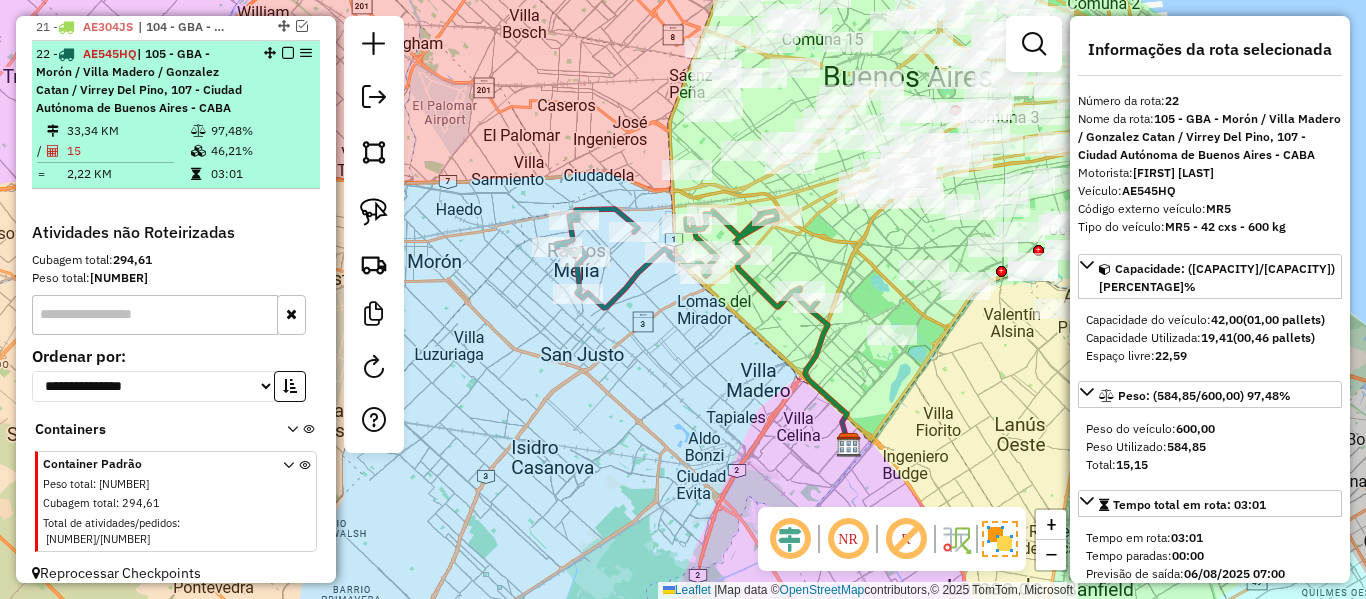 click at bounding box center [288, 53] 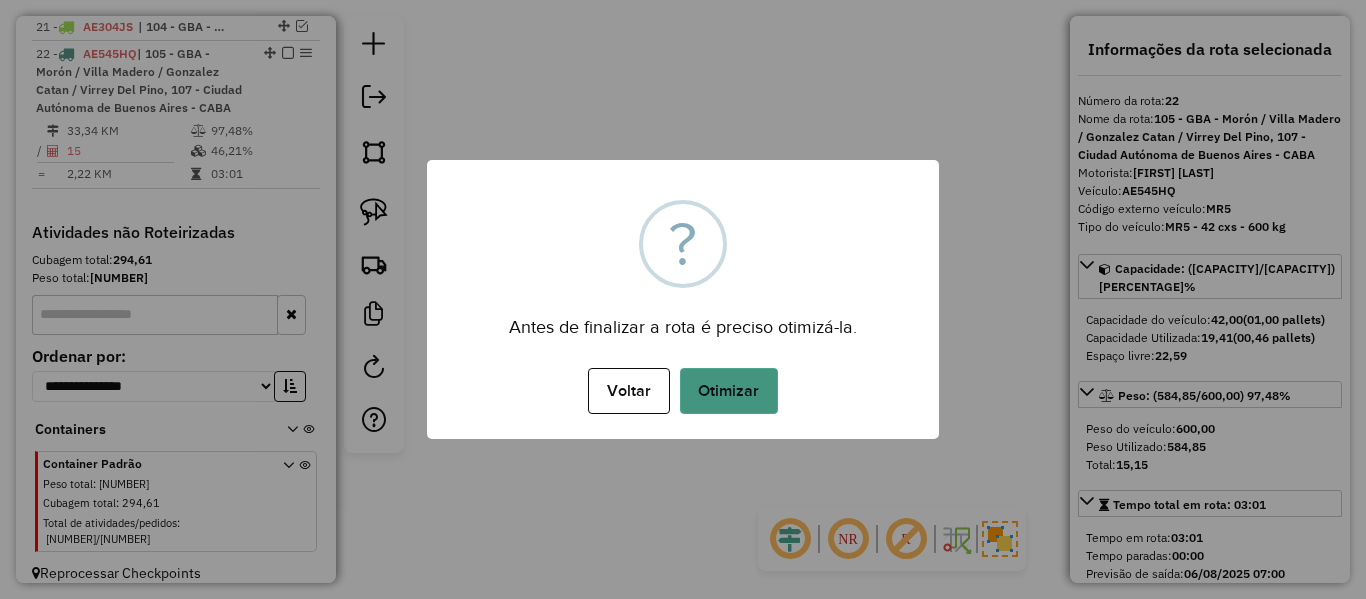 click on "Otimizar" at bounding box center (729, 391) 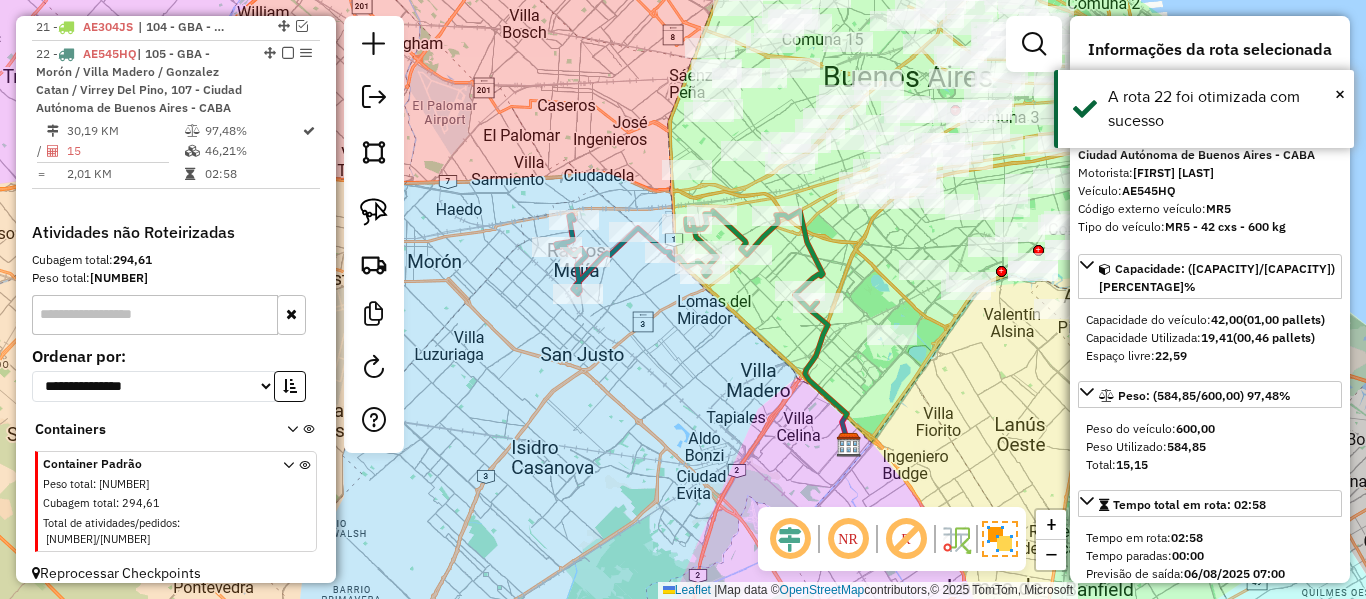 click at bounding box center [288, 53] 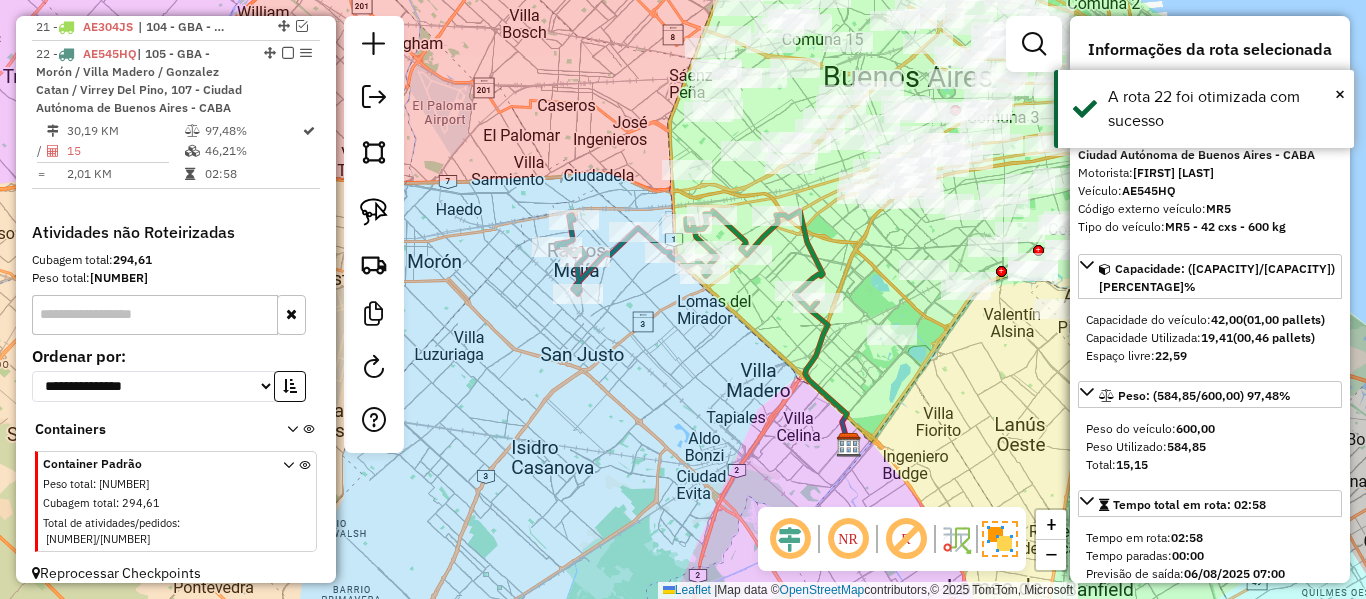 scroll, scrollTop: 1159, scrollLeft: 0, axis: vertical 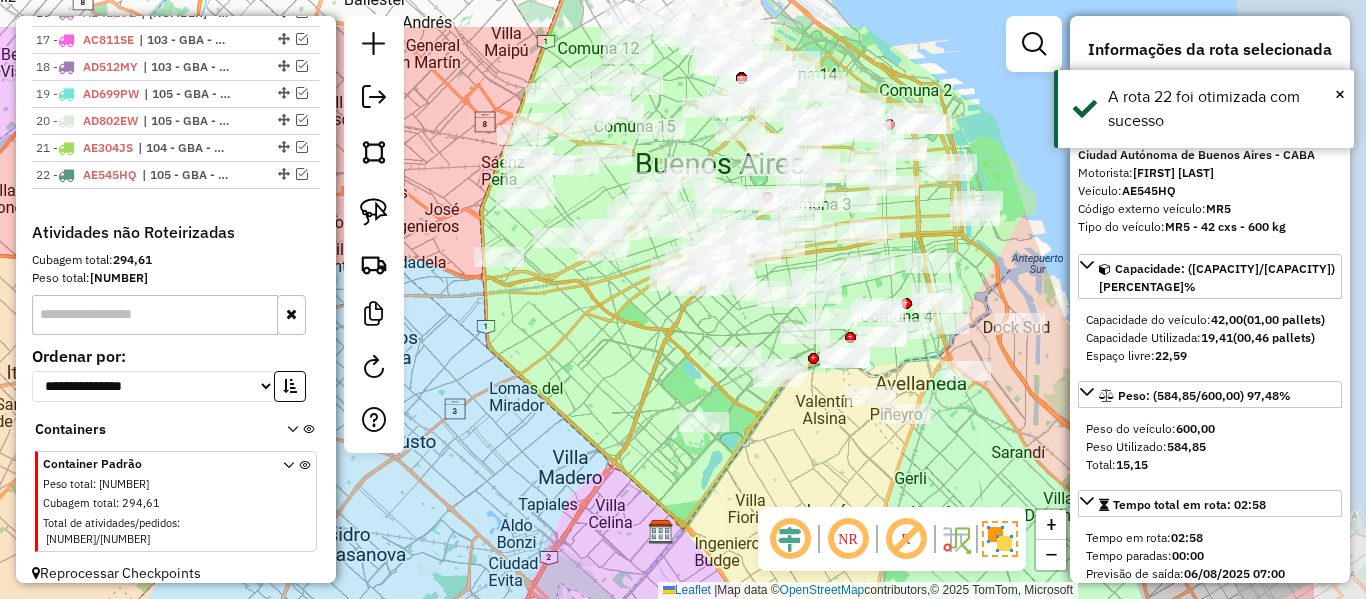 drag, startPoint x: 687, startPoint y: 318, endPoint x: 625, endPoint y: 475, distance: 168.79869 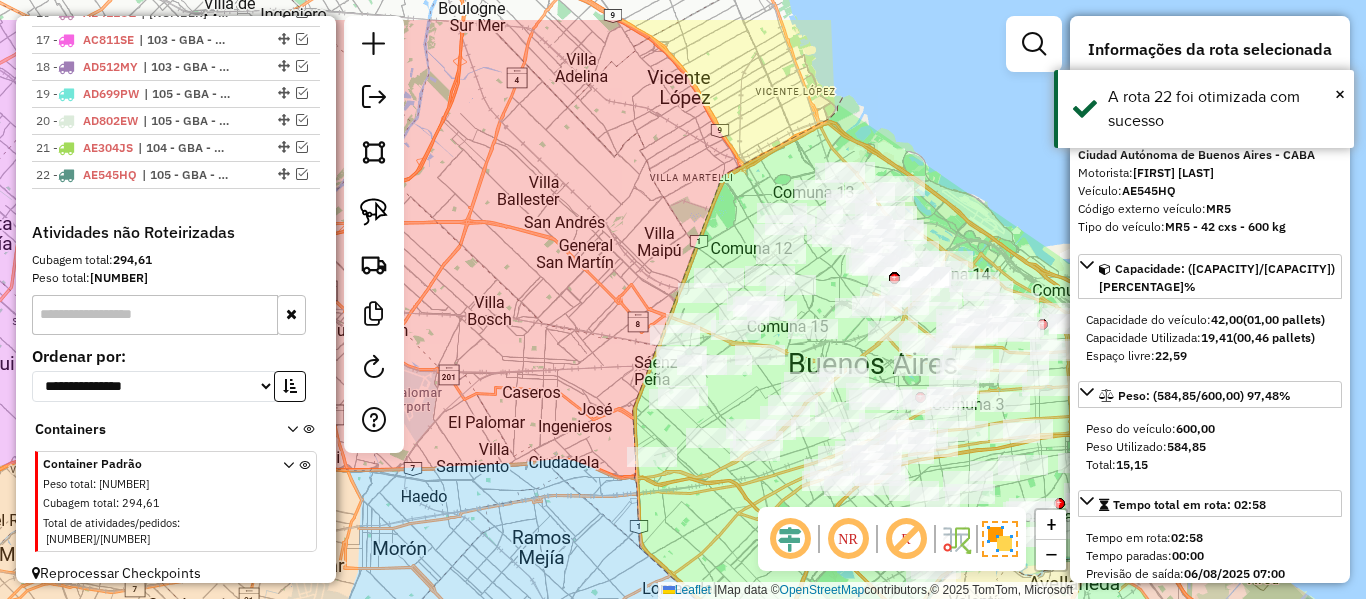 drag, startPoint x: 521, startPoint y: 211, endPoint x: 540, endPoint y: 291, distance: 82.2253 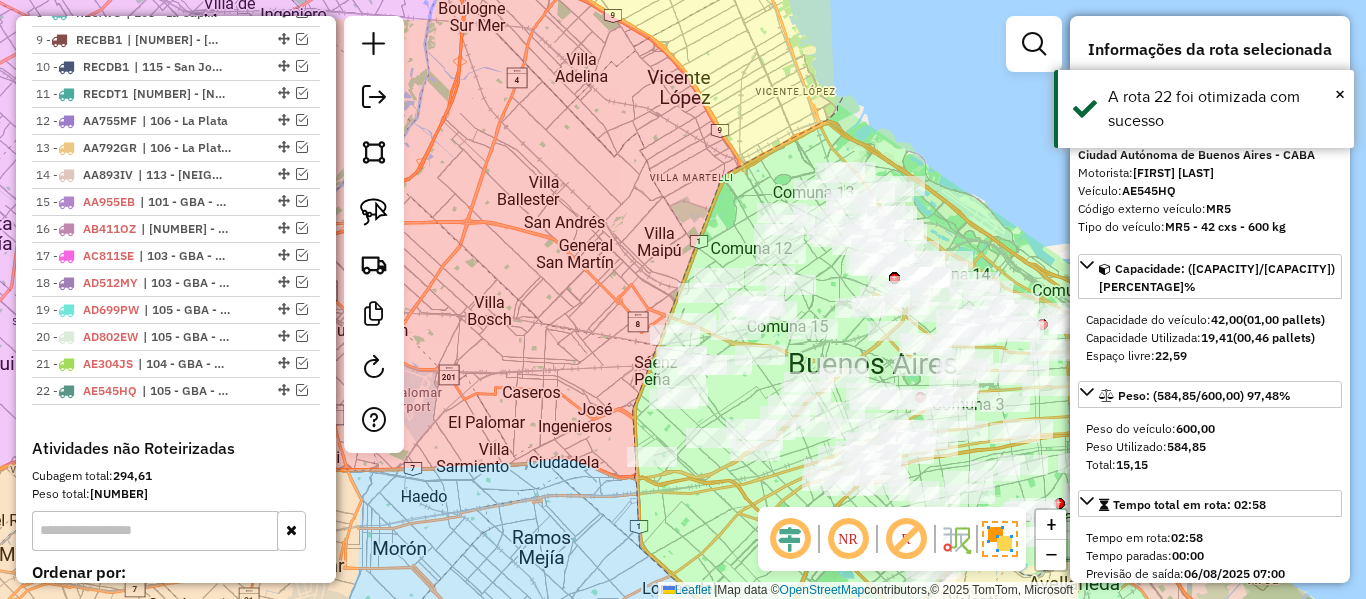 scroll, scrollTop: 659, scrollLeft: 0, axis: vertical 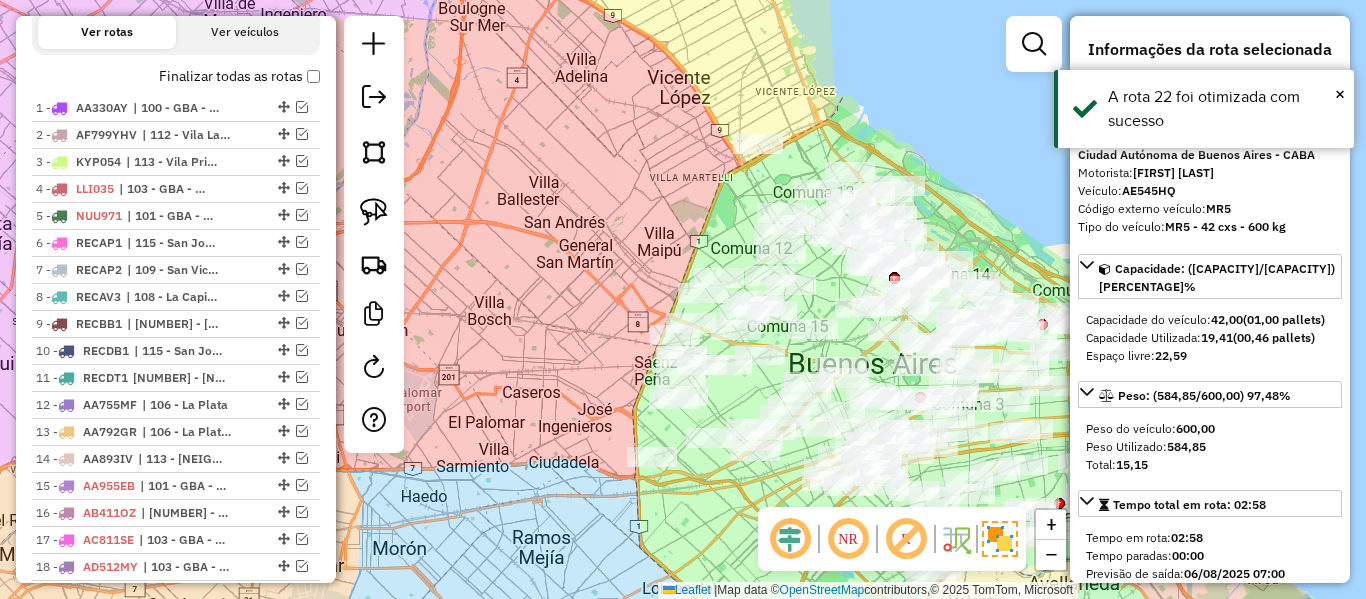 click 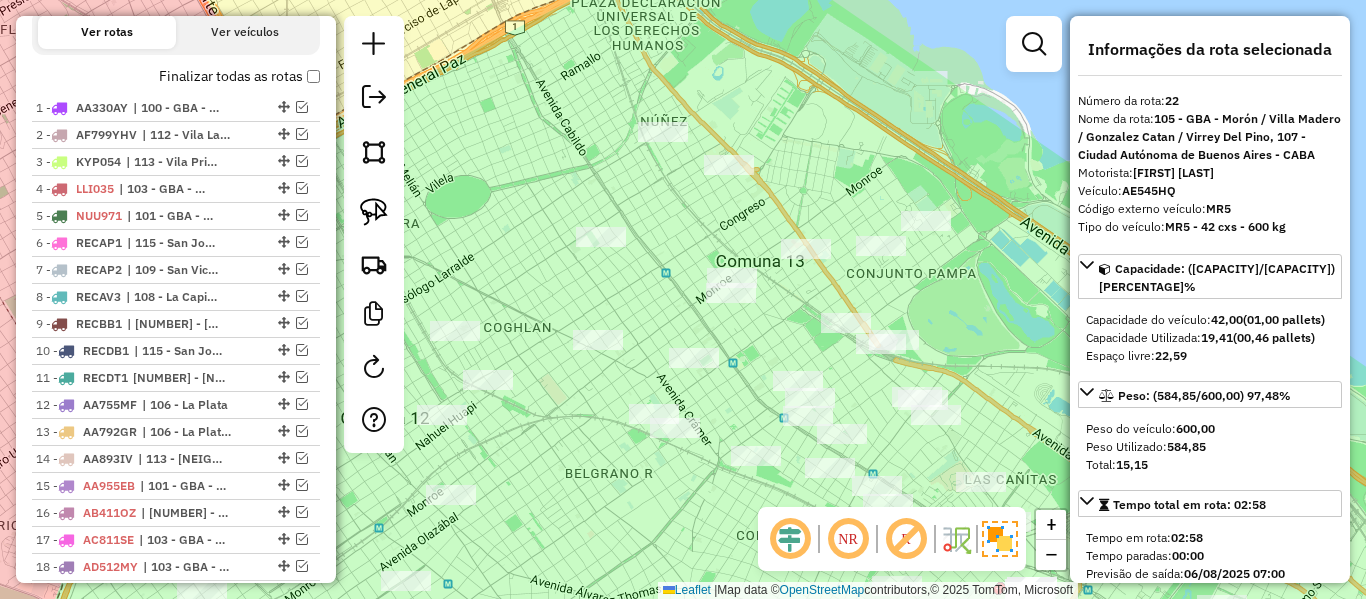 click on "Janela de atendimento Grade de atendimento Capacidade Transportadoras Veículos Cliente Pedidos  Rotas Selecione os dias de semana para filtrar as janelas de atendimento  Seg   Ter   Qua   Qui   Sex   Sáb   Dom  Informe o período da janela de atendimento: De: Até:  Filtrar exatamente a janela do cliente  Considerar janela de atendimento padrão  Selecione os dias de semana para filtrar as grades de atendimento  Seg   Ter   Qua   Qui   Sex   Sáb   Dom   Considerar clientes sem dia de atendimento cadastrado  Clientes fora do dia de atendimento selecionado Filtrar as atividades entre os valores definidos abaixo:  Peso mínimo:   Peso máximo:   Cubagem mínima:   Cubagem máxima:   De:   Até:  Filtrar as atividades entre o tempo de atendimento definido abaixo:  De:   Até:   Considerar capacidade total dos clientes não roteirizados Transportadora: Selecione um ou mais itens Tipo de veículo: Selecione um ou mais itens Veículo: Selecione um ou mais itens Motorista: Selecione um ou mais itens Nome: Rótulo:" 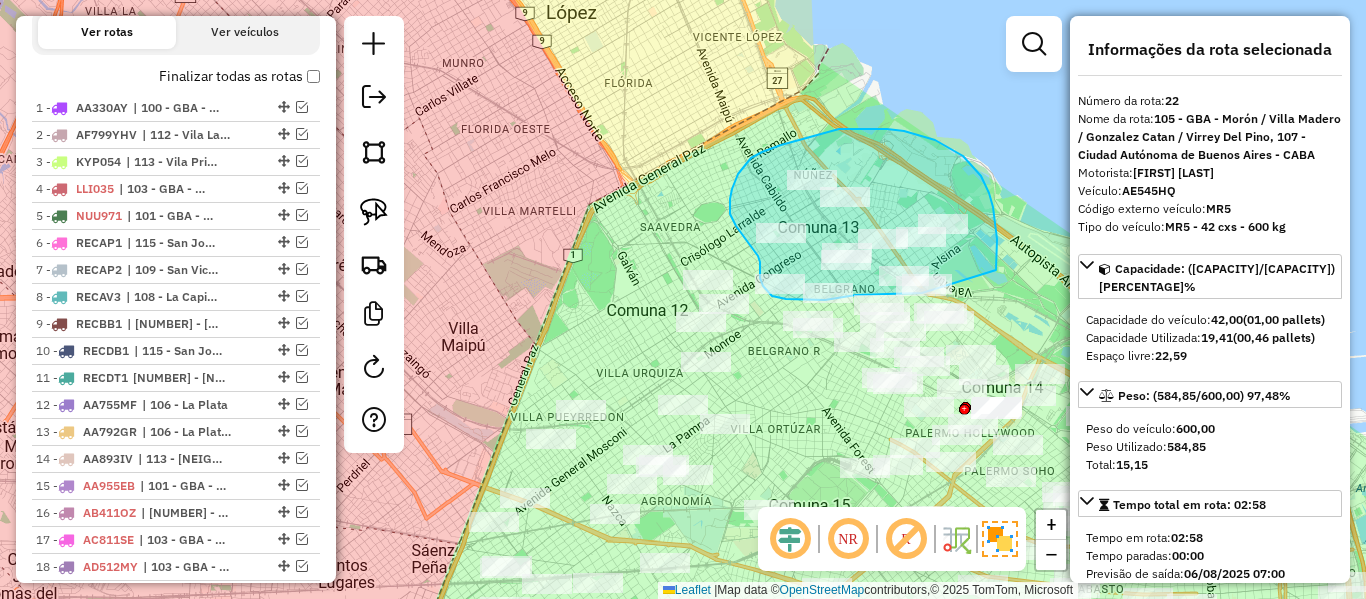 drag, startPoint x: 996, startPoint y: 270, endPoint x: 946, endPoint y: 297, distance: 56.82429 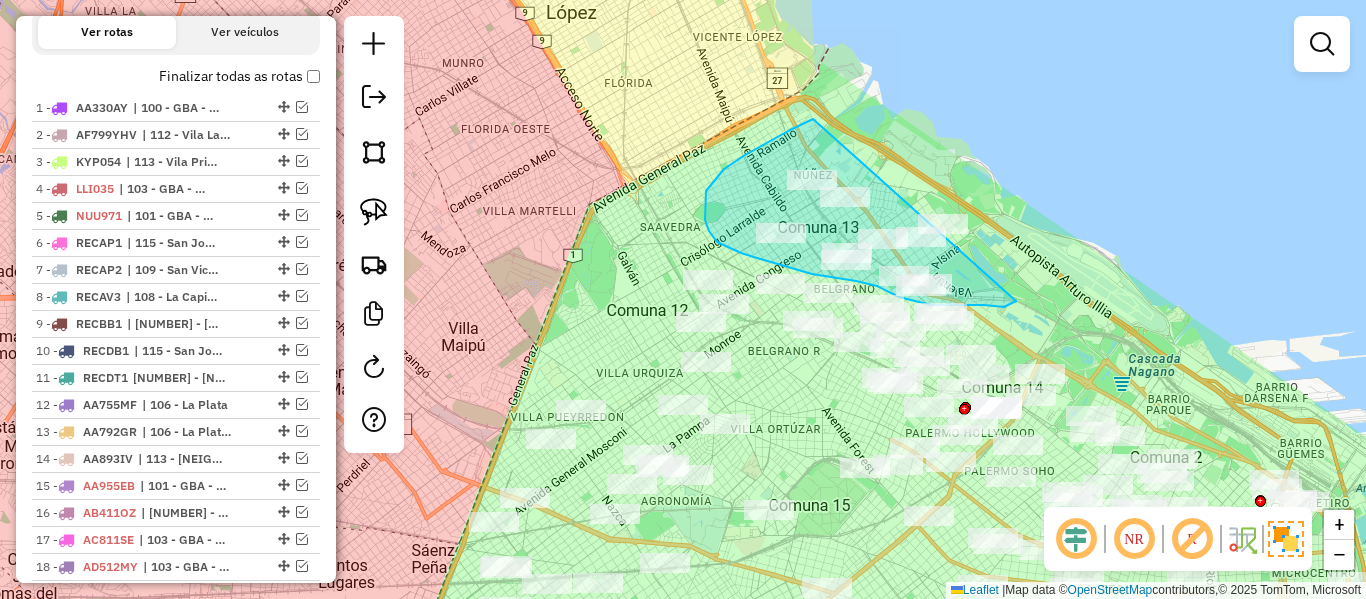 drag, startPoint x: 1013, startPoint y: 303, endPoint x: 998, endPoint y: 136, distance: 167.6723 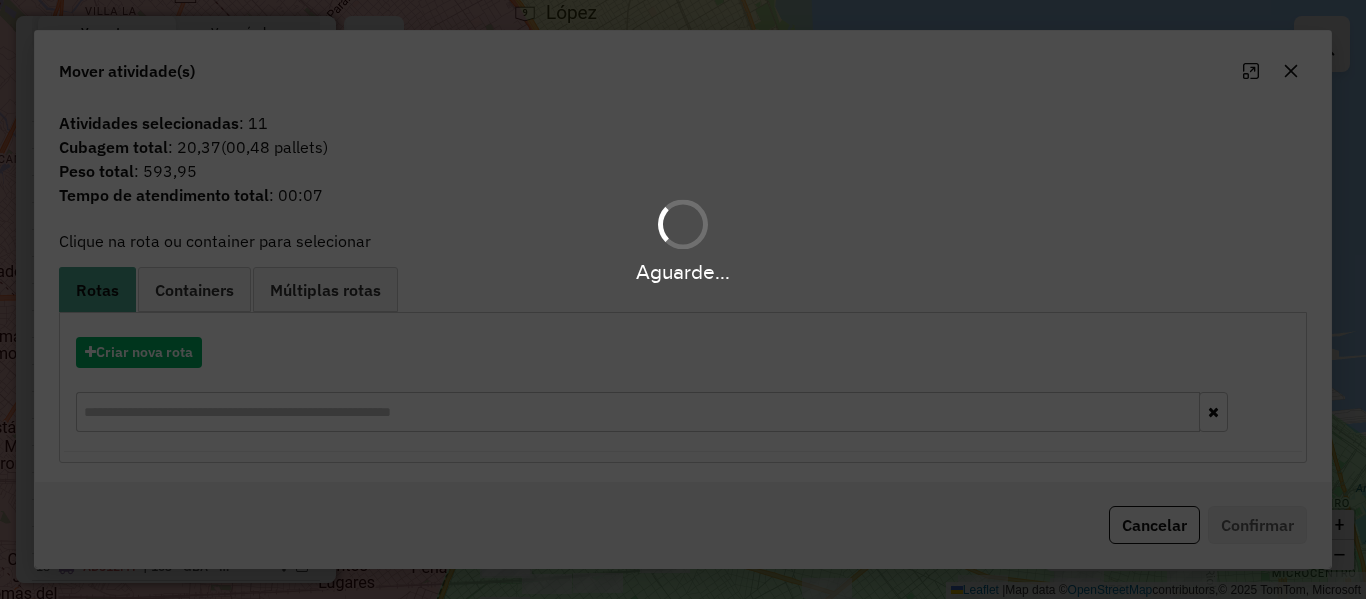 click on "Aguarde..." at bounding box center [683, 299] 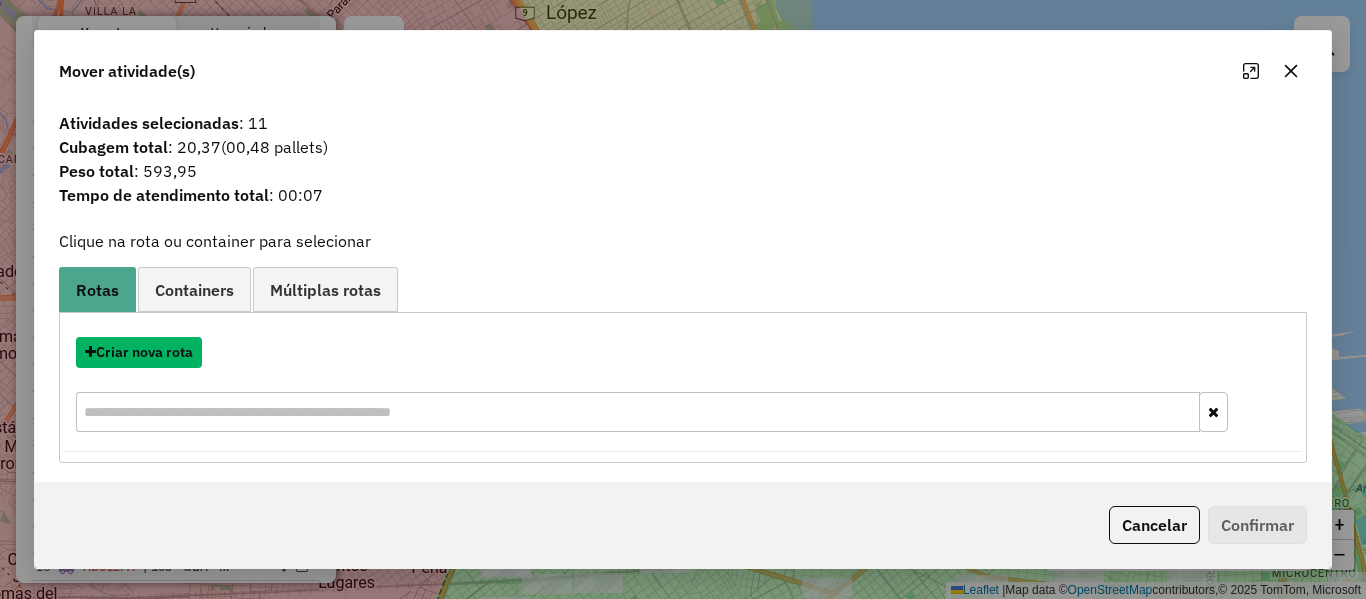 click on "Criar nova rota" at bounding box center (139, 352) 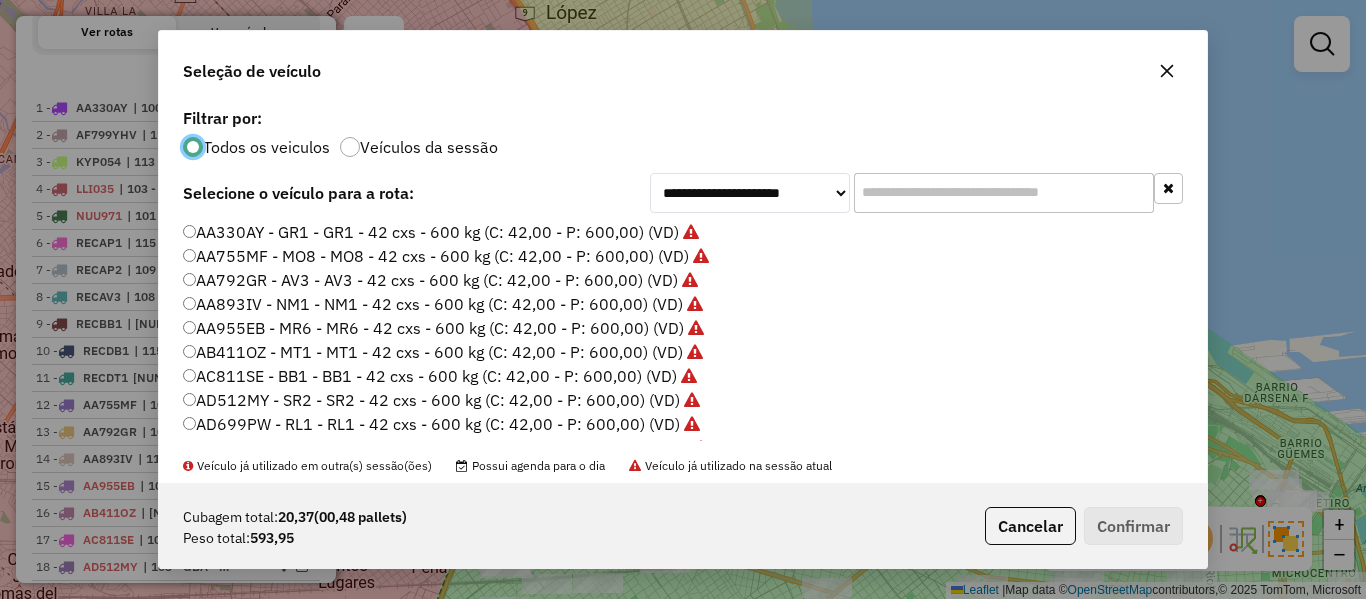 scroll, scrollTop: 11, scrollLeft: 6, axis: both 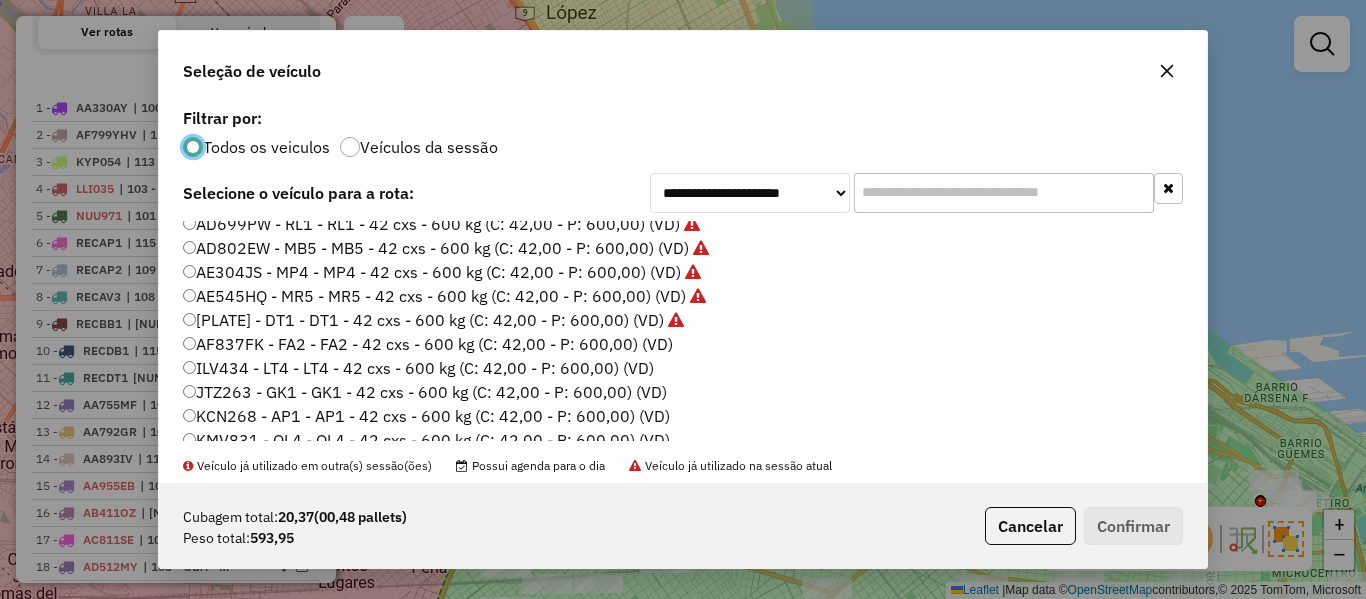 click on "AF837FK - FA2 - FA2 - 42 cxs - 600 kg (C: 42,00 - P: 600,00) (VD)" 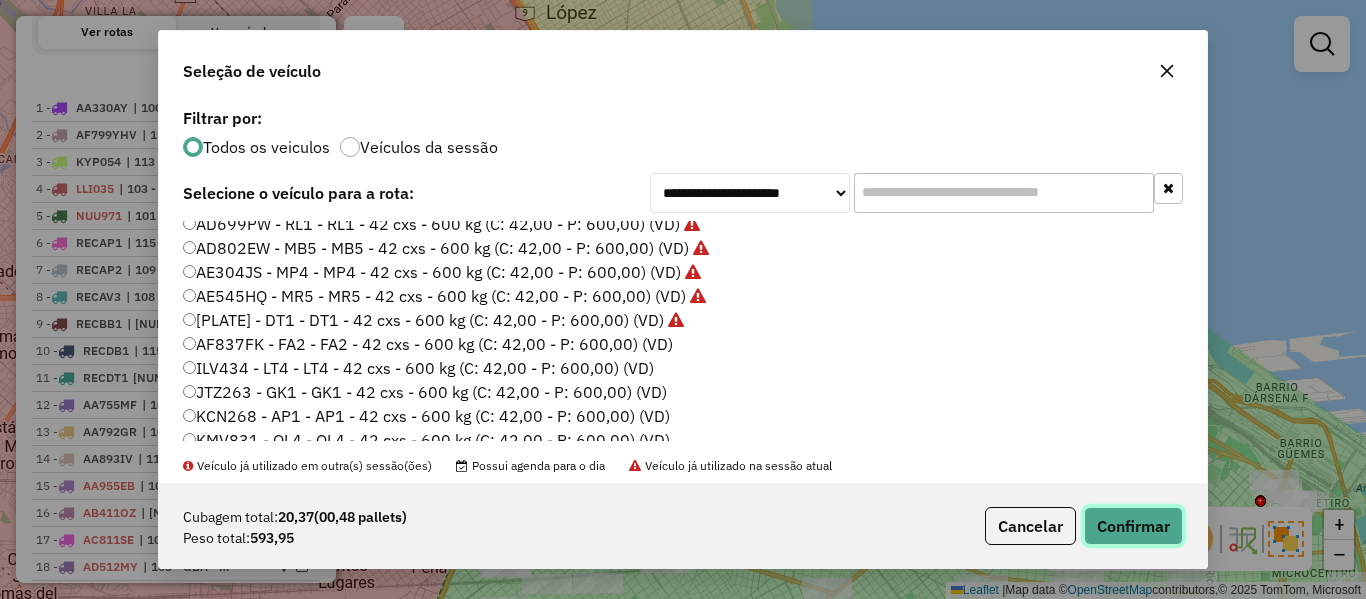 click on "Confirmar" 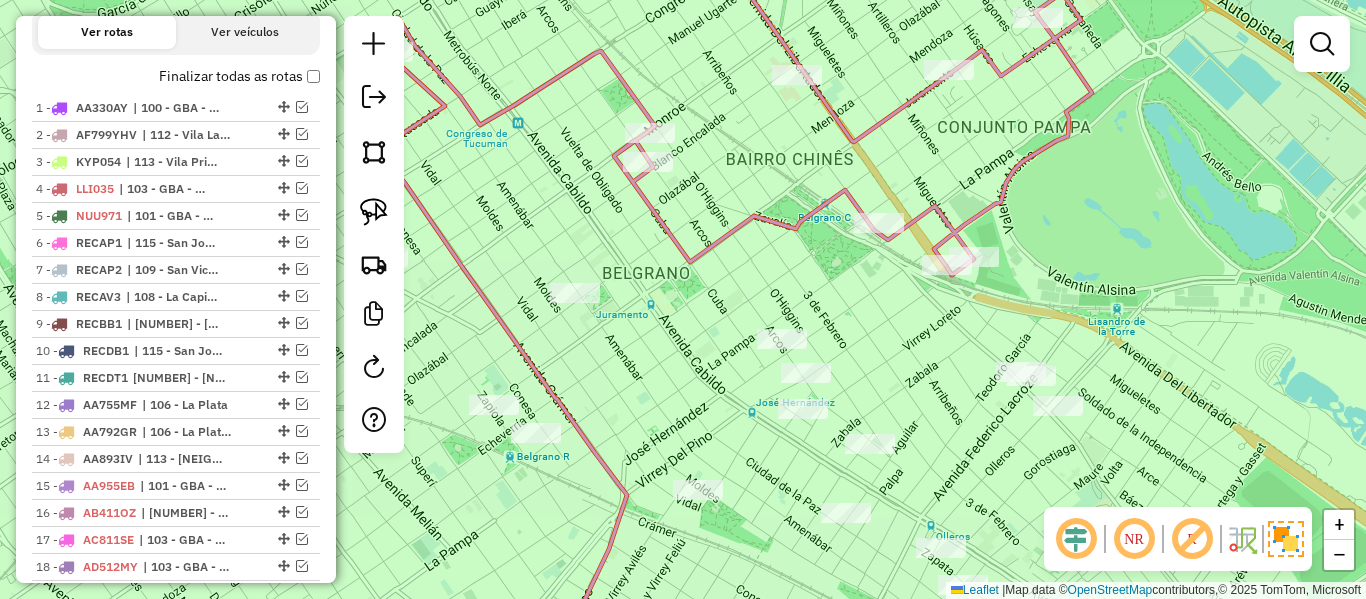 click 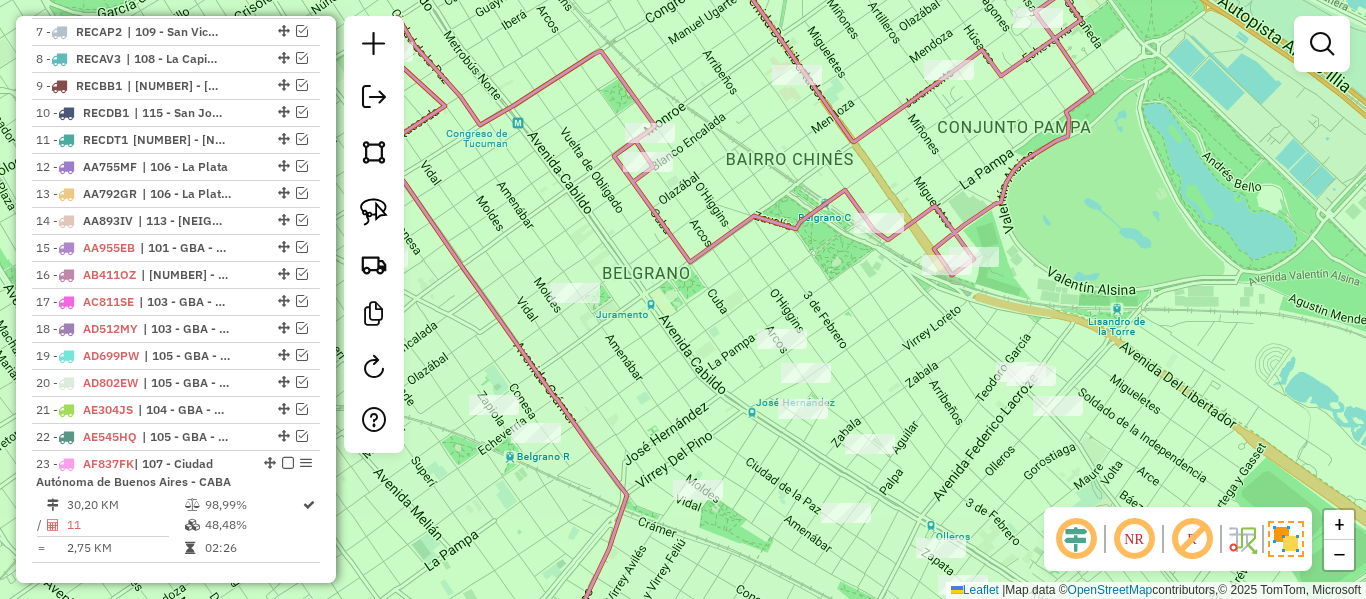 select on "**********" 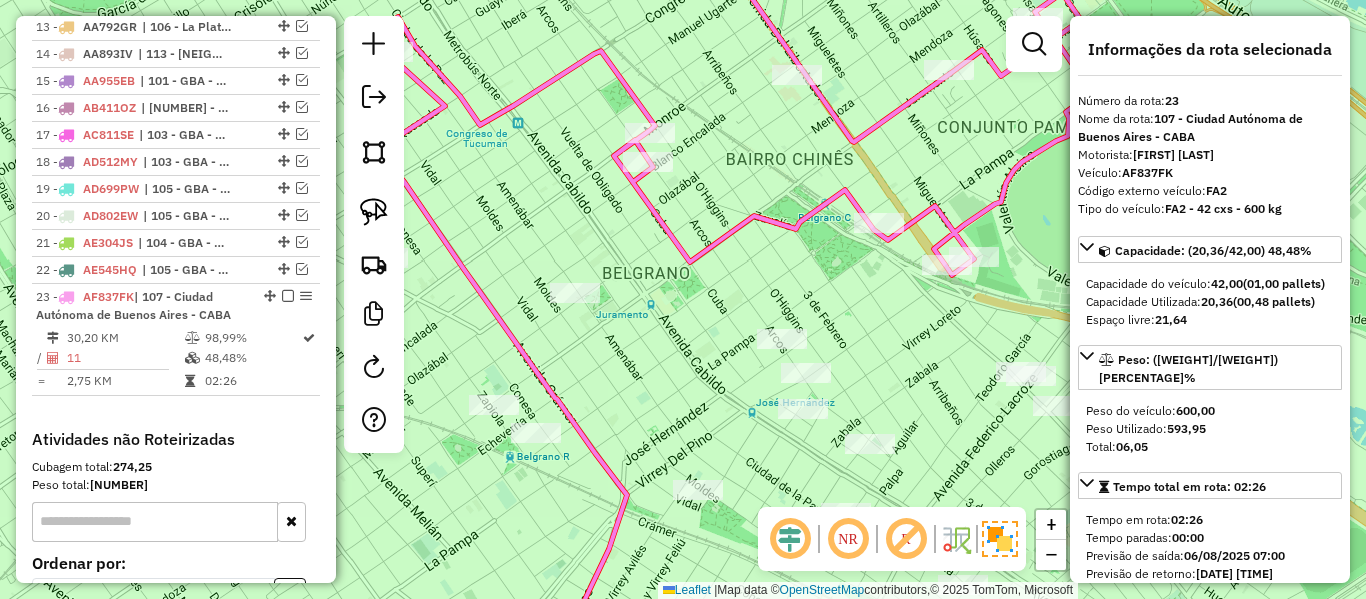 scroll, scrollTop: 1271, scrollLeft: 0, axis: vertical 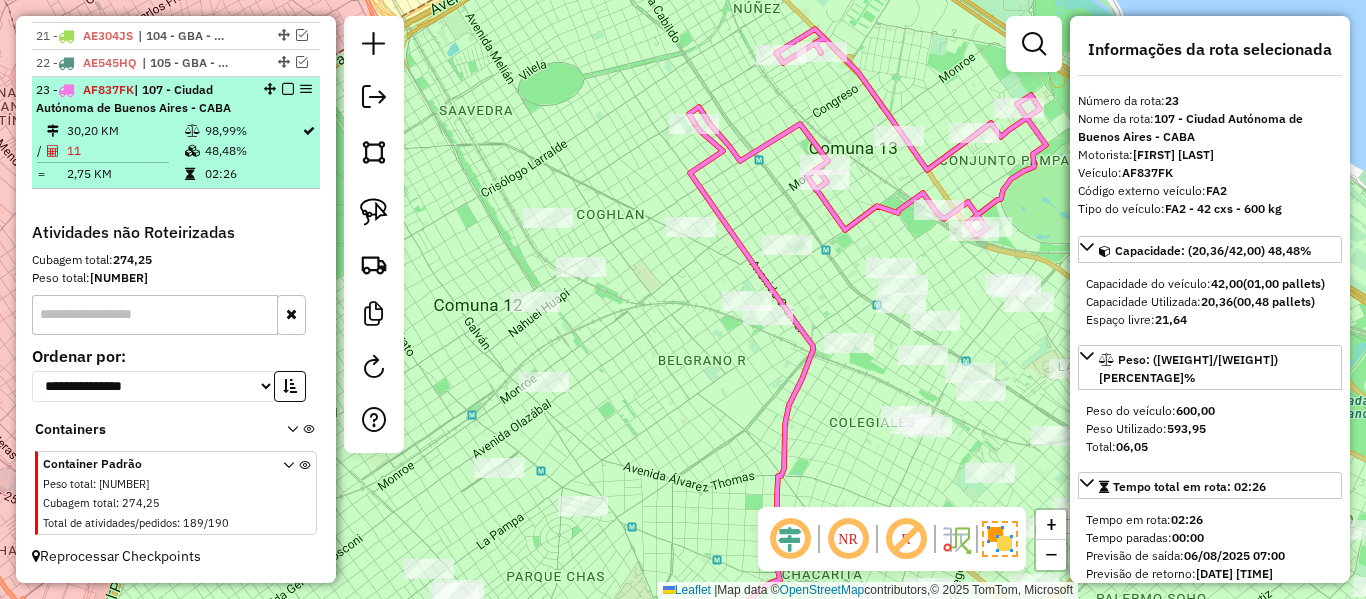 click at bounding box center [288, 89] 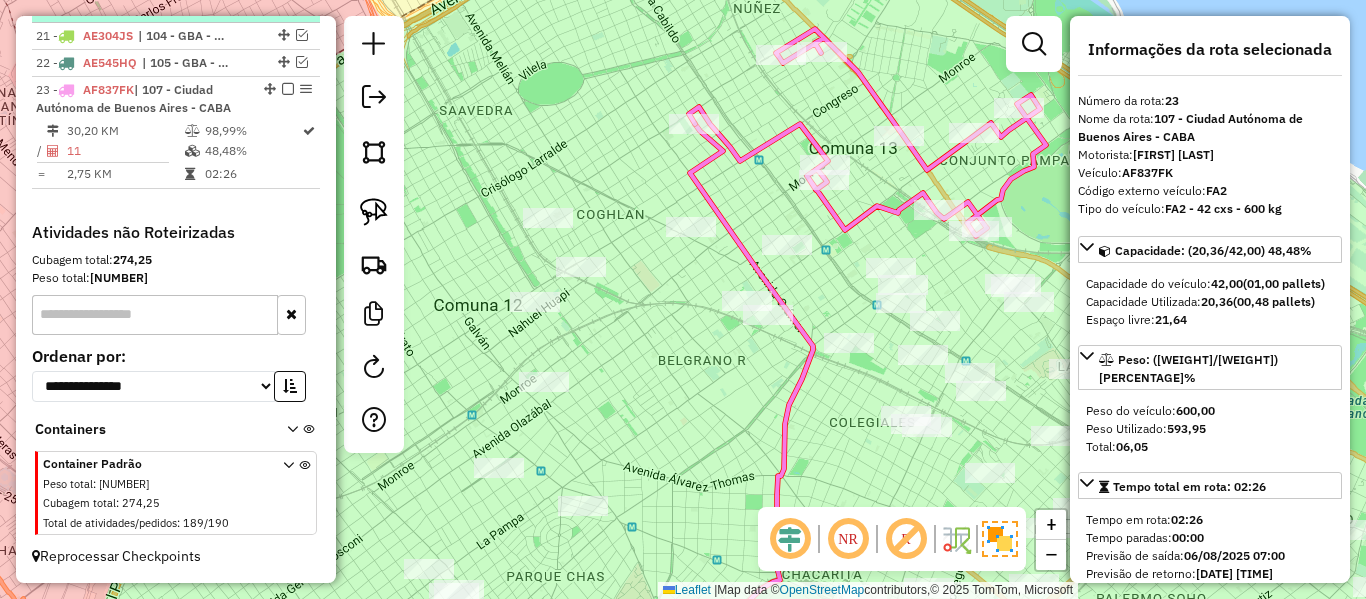 scroll, scrollTop: 1186, scrollLeft: 0, axis: vertical 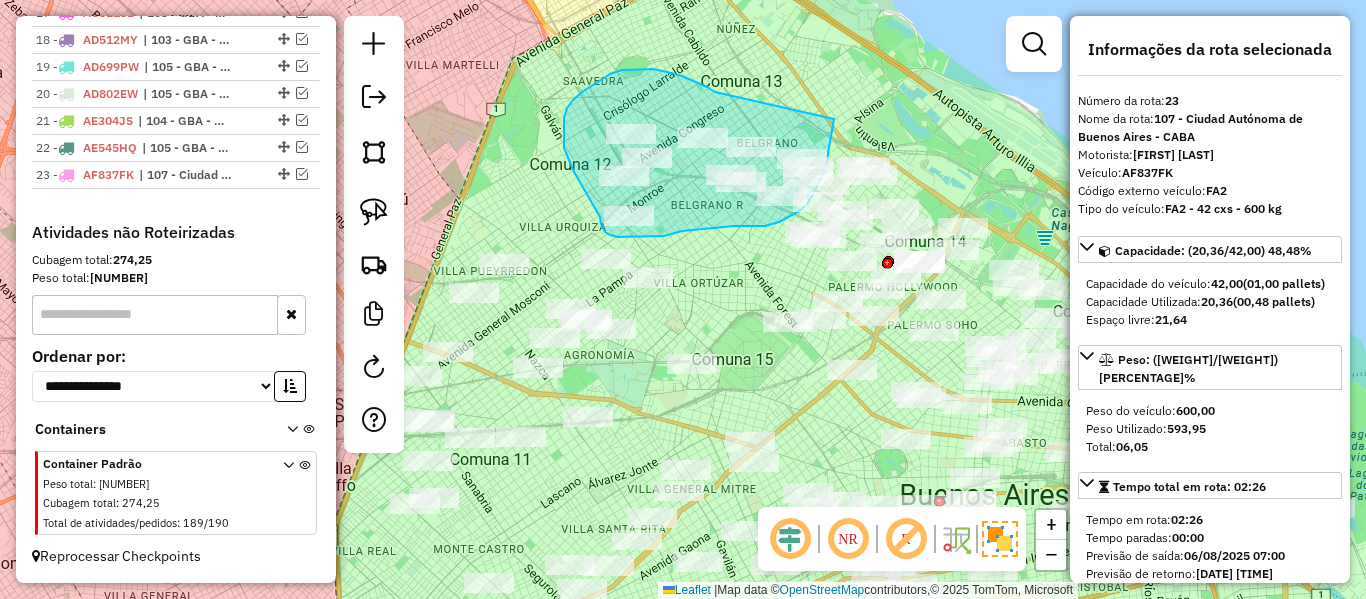 drag, startPoint x: 713, startPoint y: 90, endPoint x: 834, endPoint y: 114, distance: 123.35721 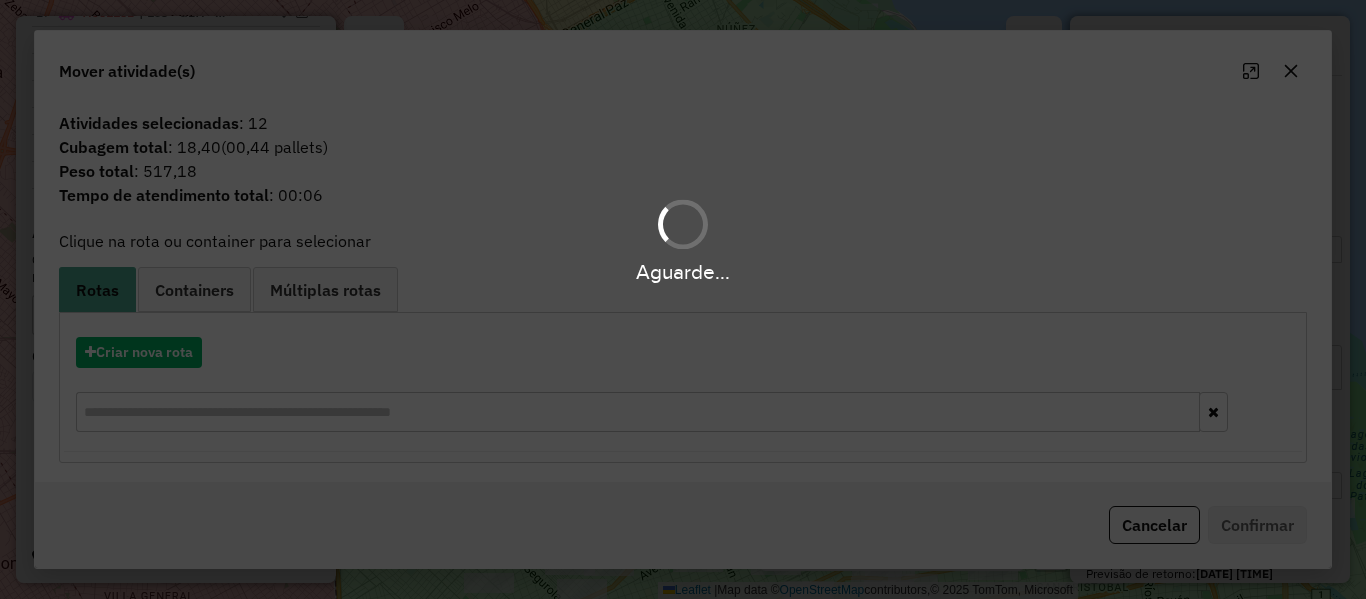click on "Aguarde..." at bounding box center (683, 299) 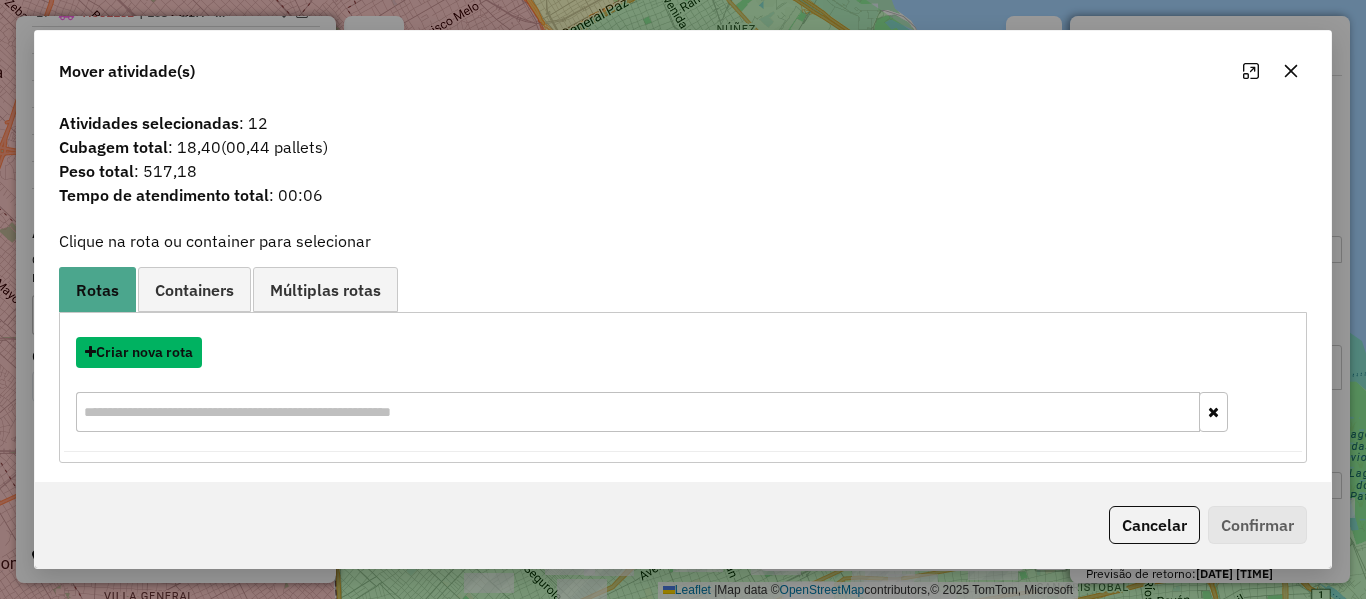 click on "Criar nova rota" at bounding box center (139, 352) 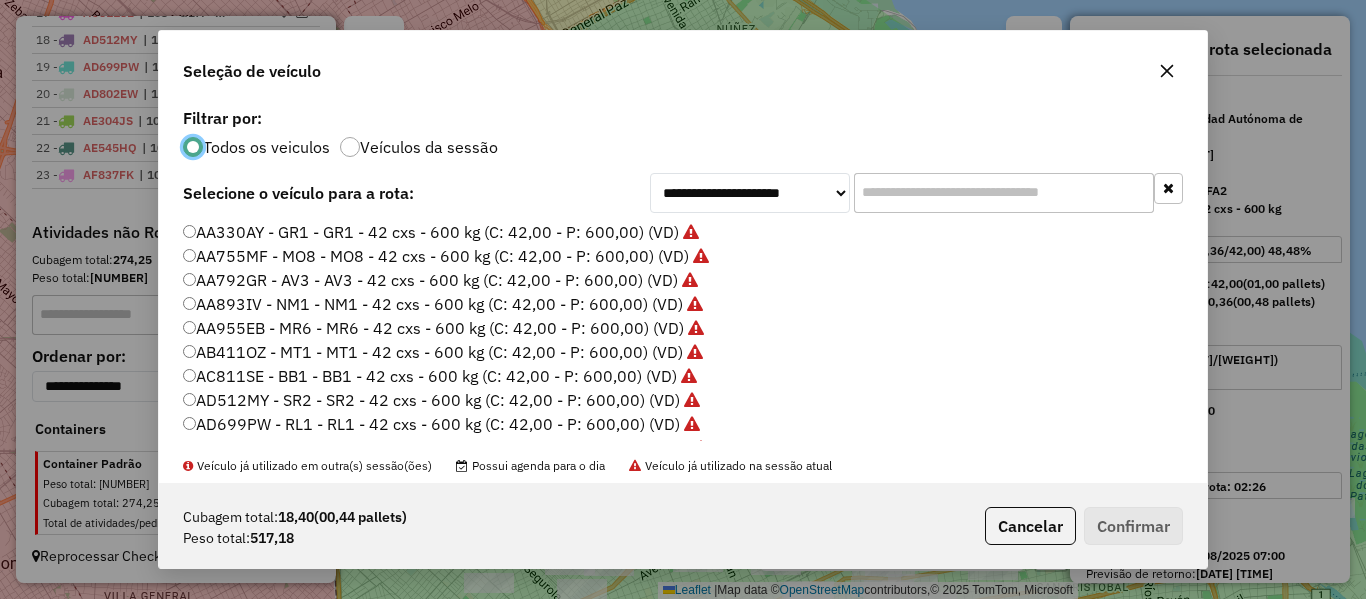 scroll, scrollTop: 11, scrollLeft: 6, axis: both 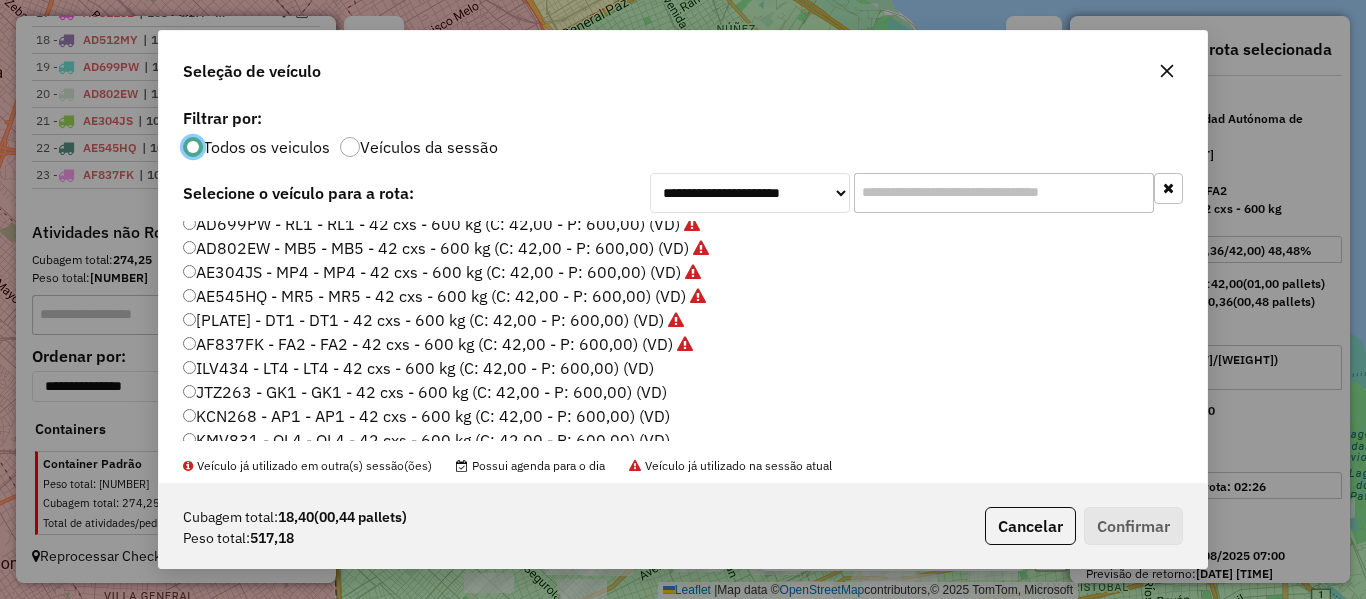 click on "ILV434 - LT4 - LT4 - 42 cxs - 600 kg (C: 42,00 - P: 600,00) (VD)" 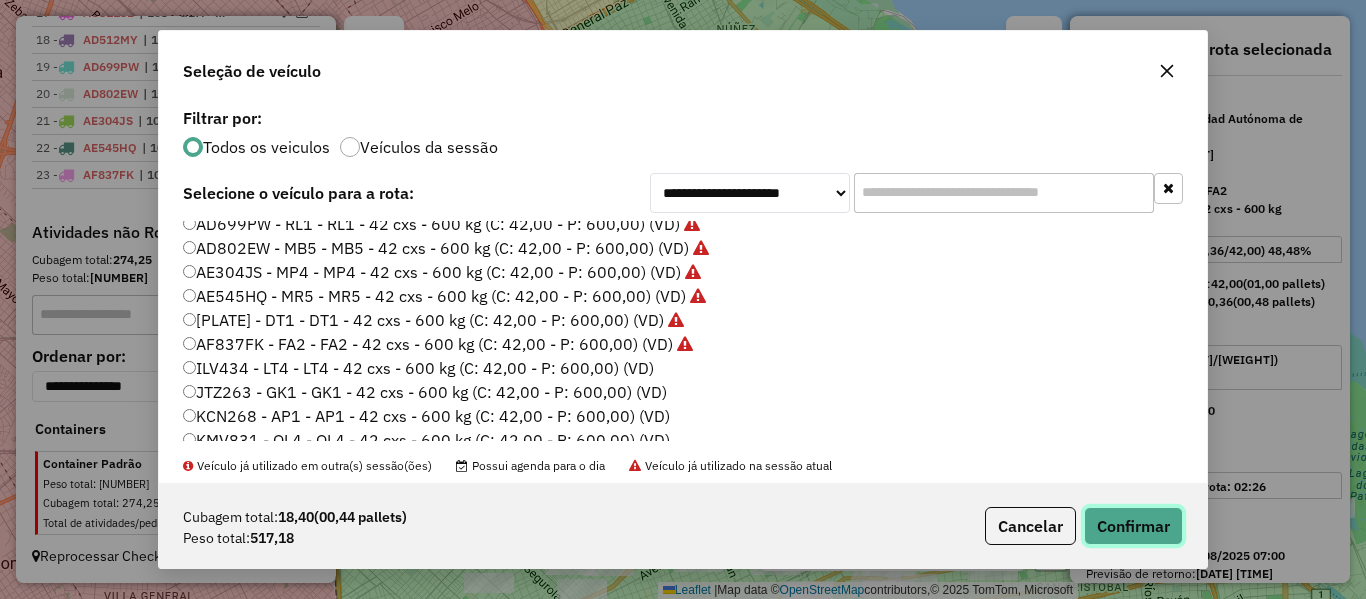 drag, startPoint x: 1136, startPoint y: 534, endPoint x: 1103, endPoint y: 513, distance: 39.115215 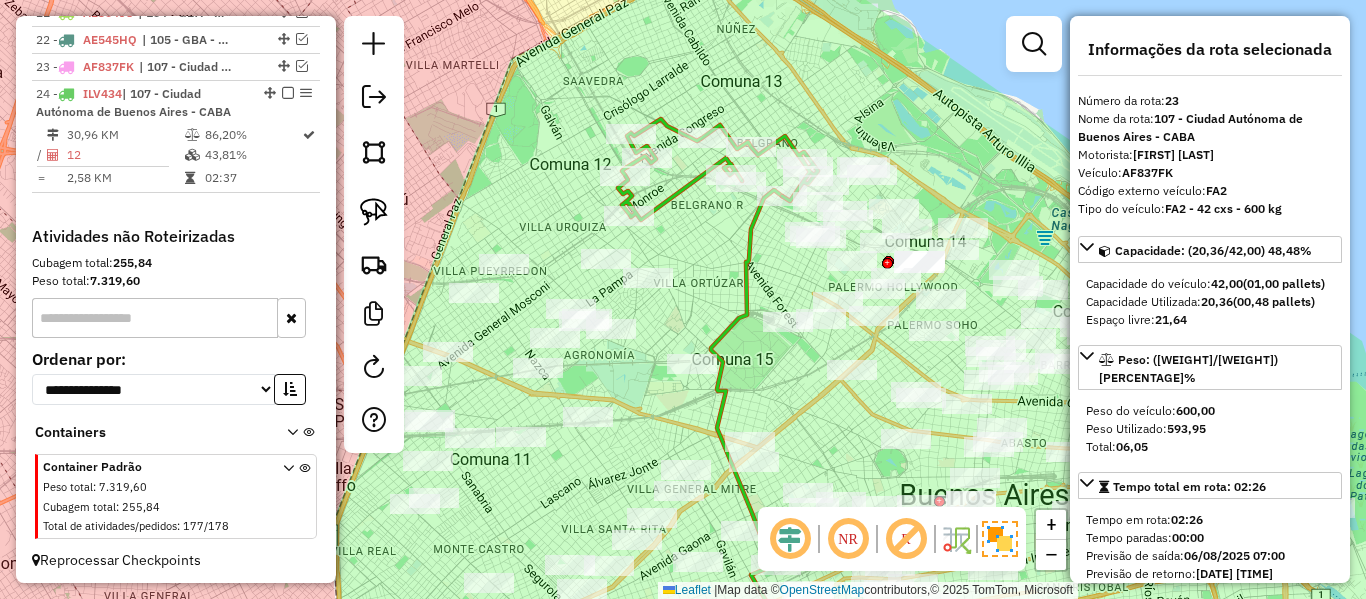 scroll, scrollTop: 1323, scrollLeft: 0, axis: vertical 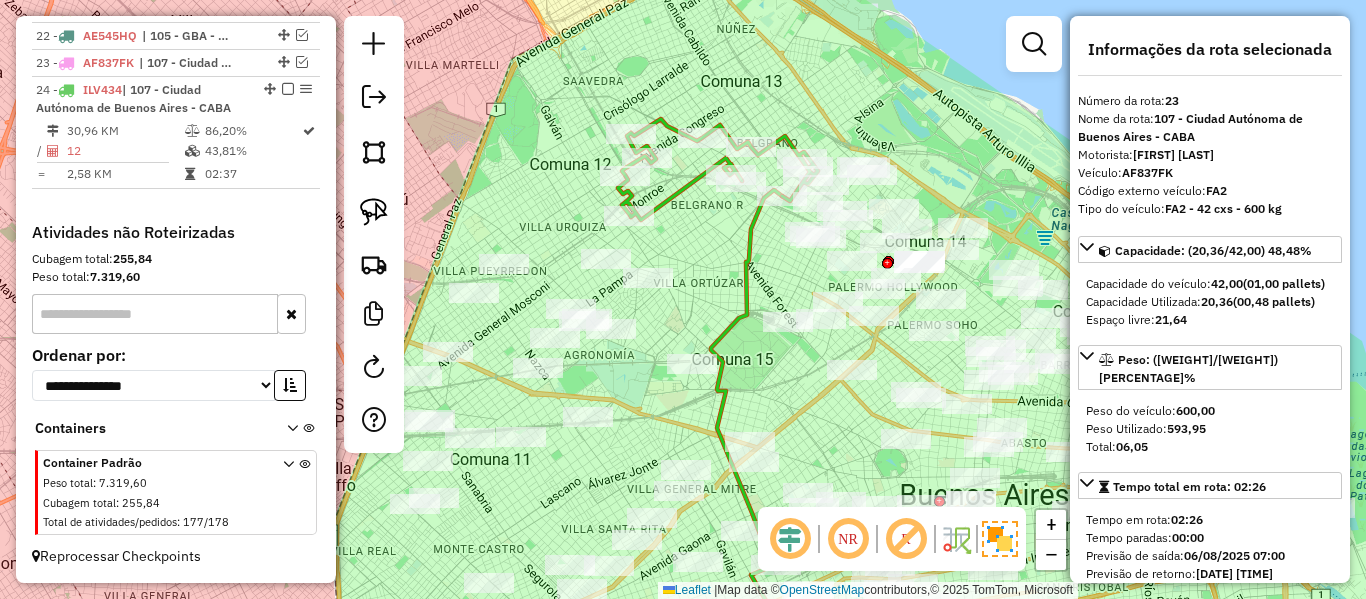 click 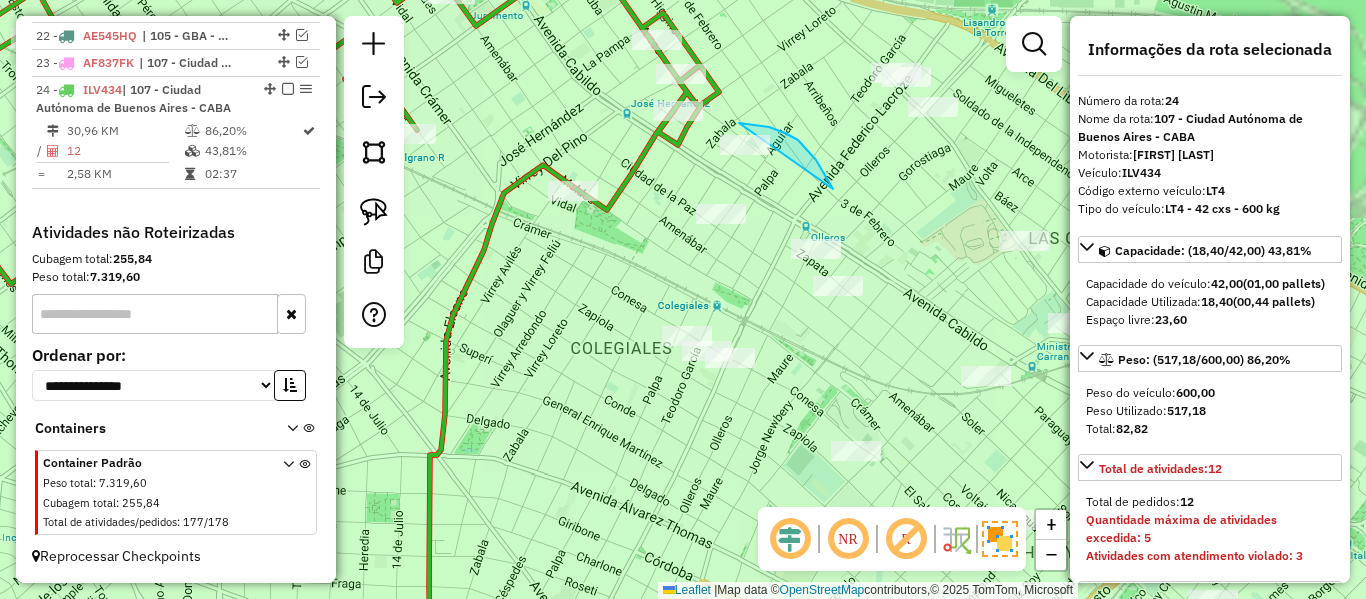 drag, startPoint x: 807, startPoint y: 149, endPoint x: 665, endPoint y: 165, distance: 142.89856 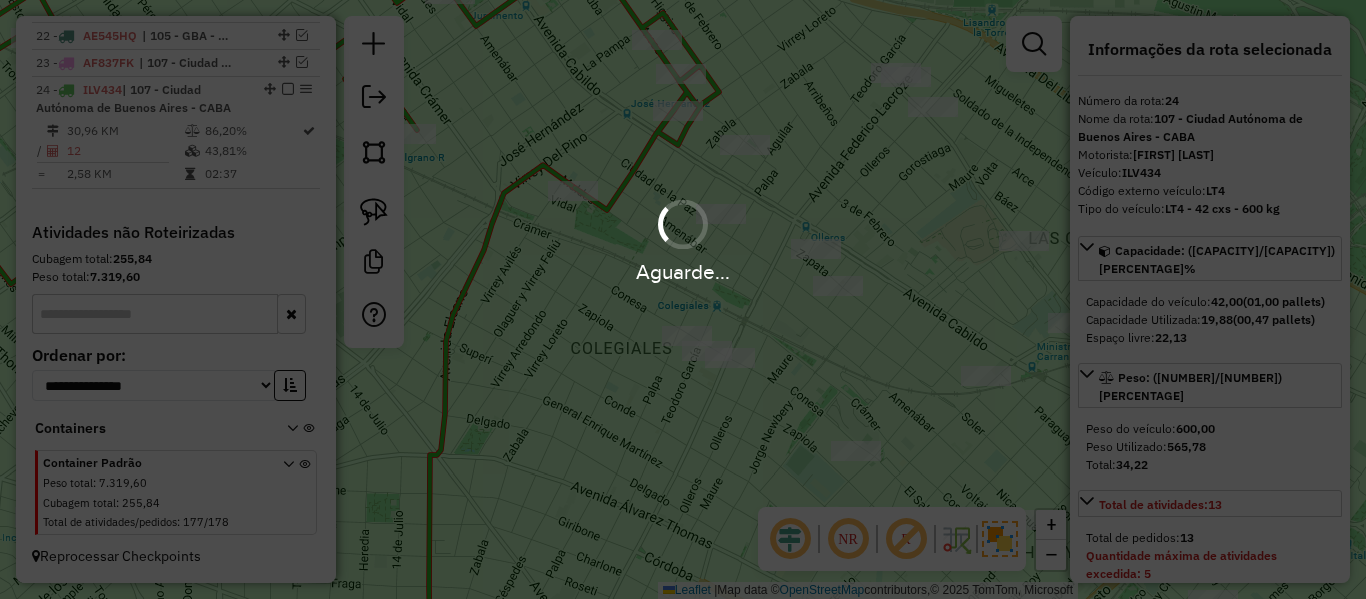 select on "**********" 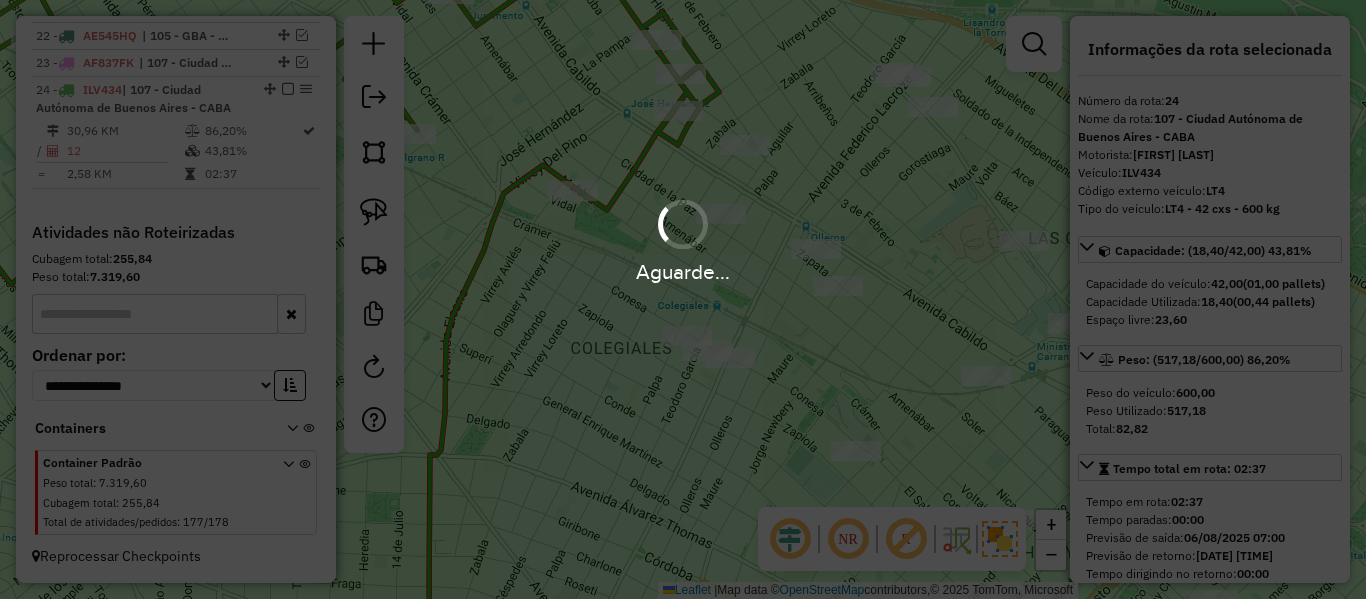 scroll, scrollTop: 1298, scrollLeft: 0, axis: vertical 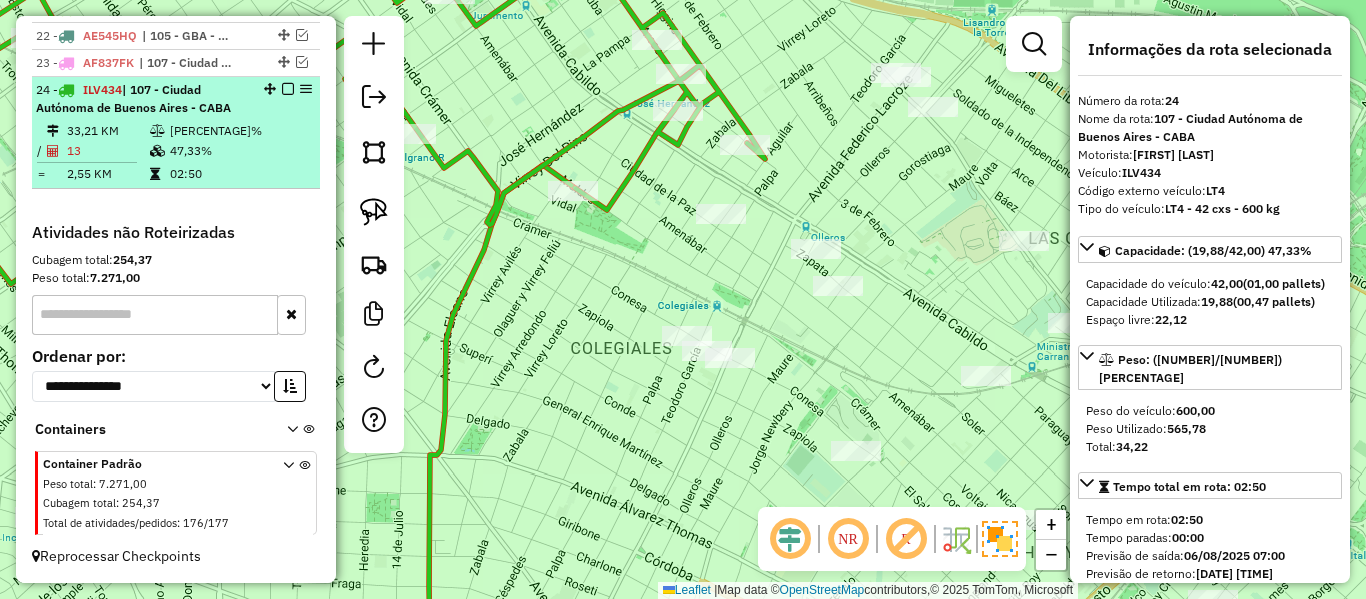 click at bounding box center [288, 89] 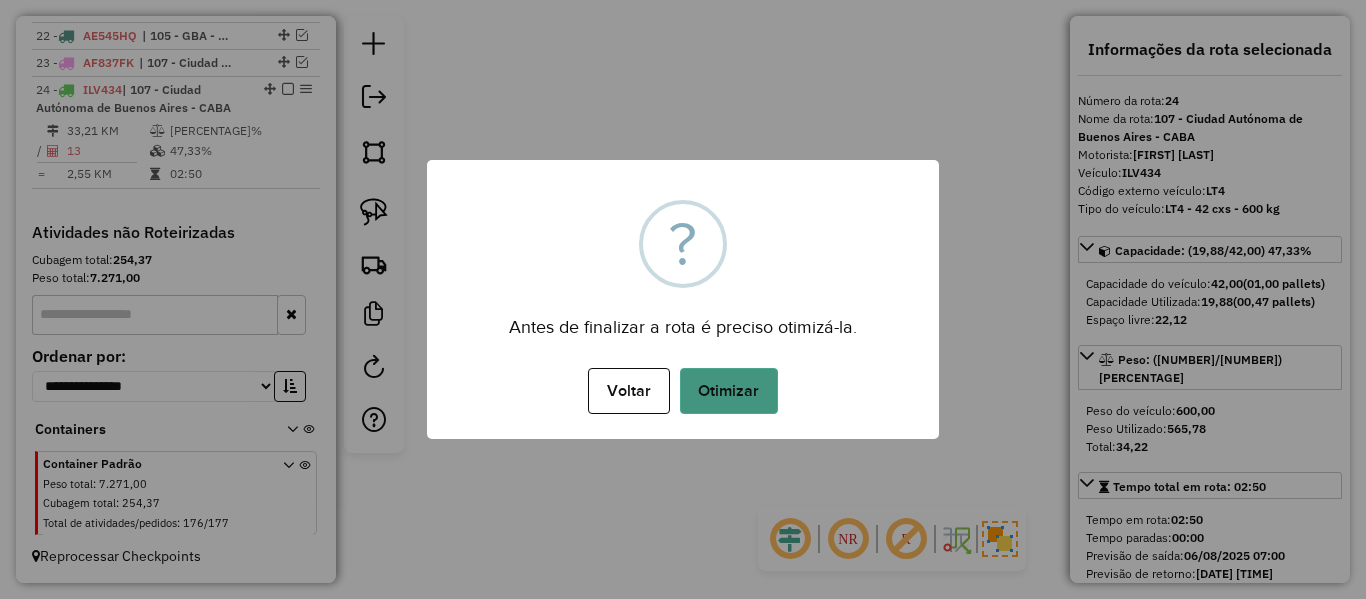 drag, startPoint x: 742, startPoint y: 358, endPoint x: 740, endPoint y: 374, distance: 16.124516 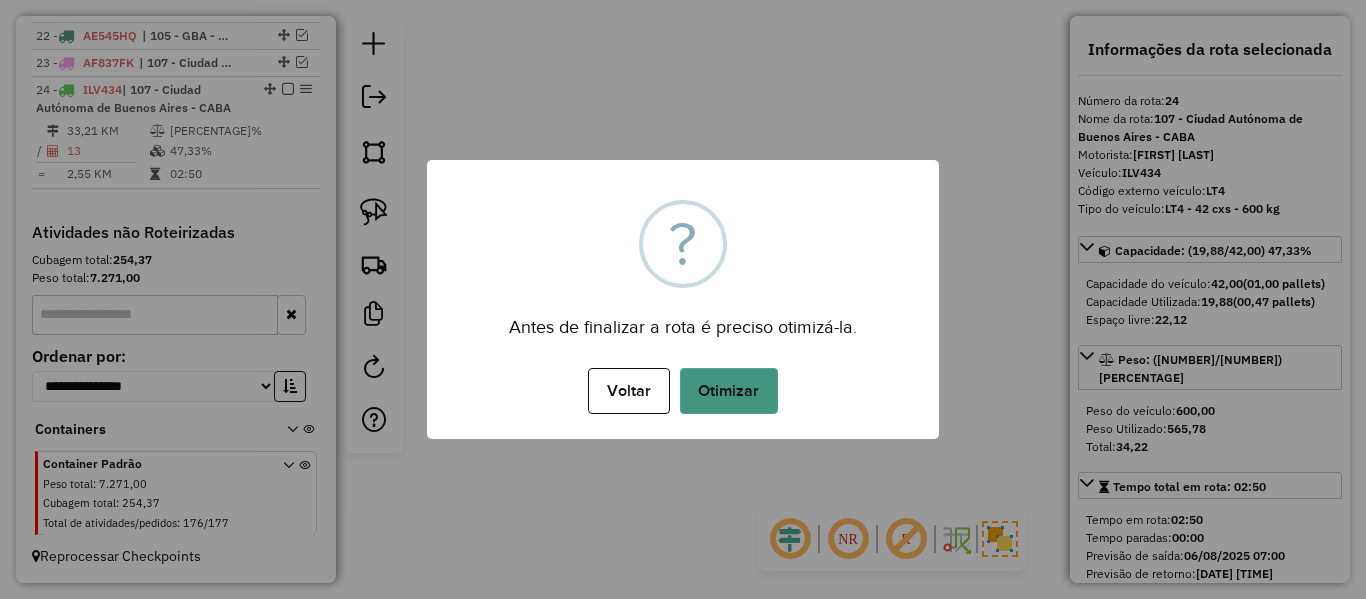 click on "× ? Antes de finalizar a rota é preciso otimizá-la. Voltar No Otimizar" at bounding box center (683, 299) 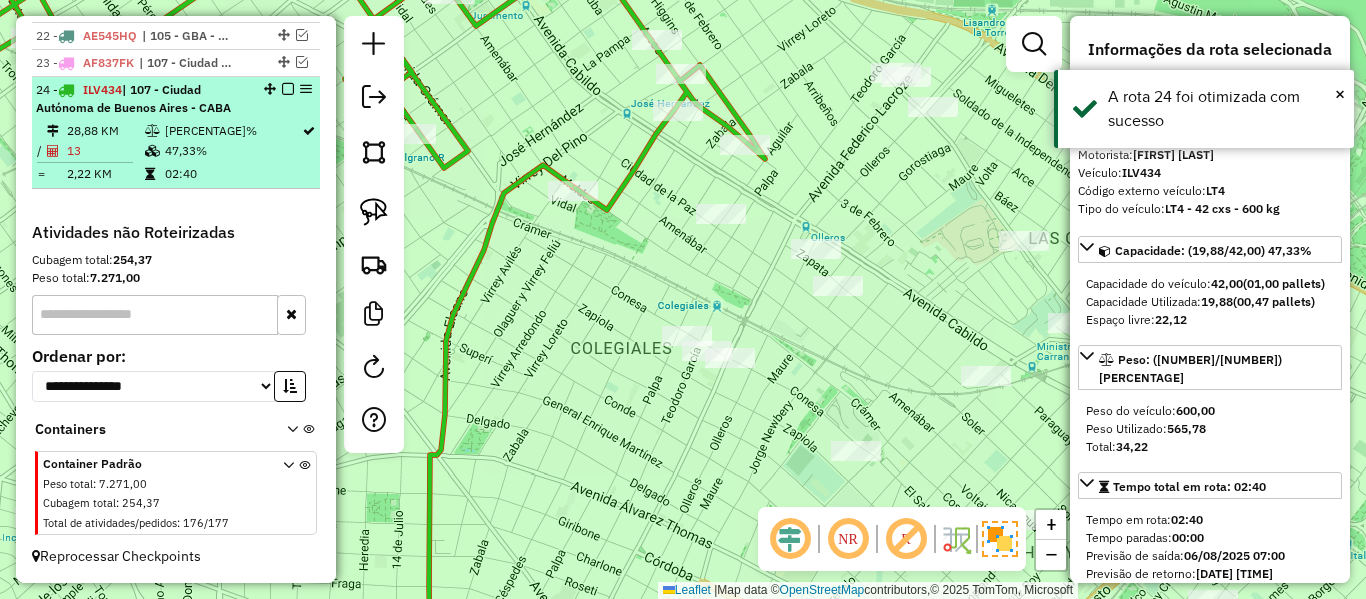 click at bounding box center [288, 89] 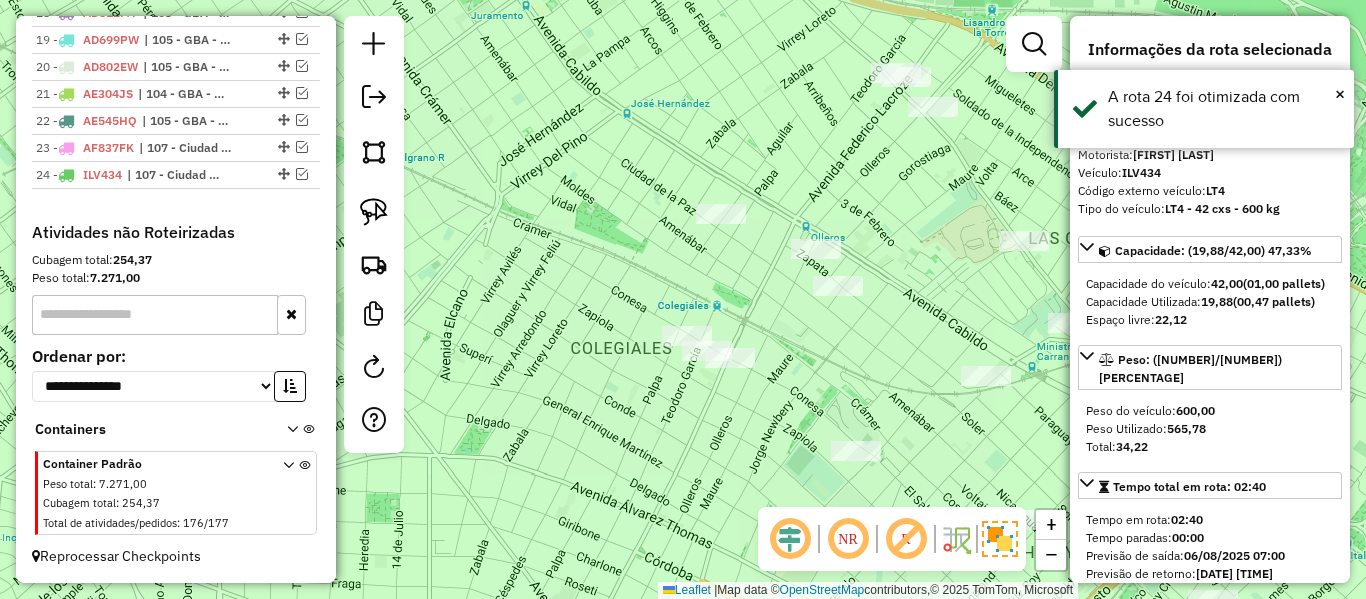 scroll, scrollTop: 1213, scrollLeft: 0, axis: vertical 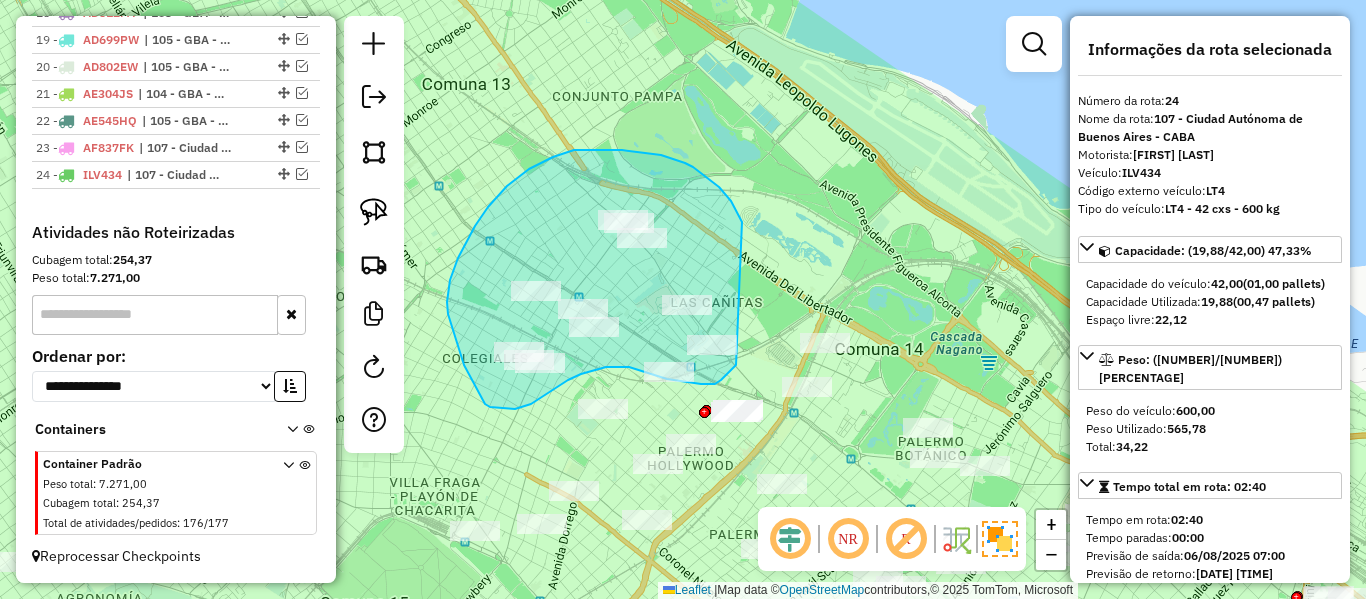 drag, startPoint x: 731, startPoint y: 201, endPoint x: 768, endPoint y: 324, distance: 128.44453 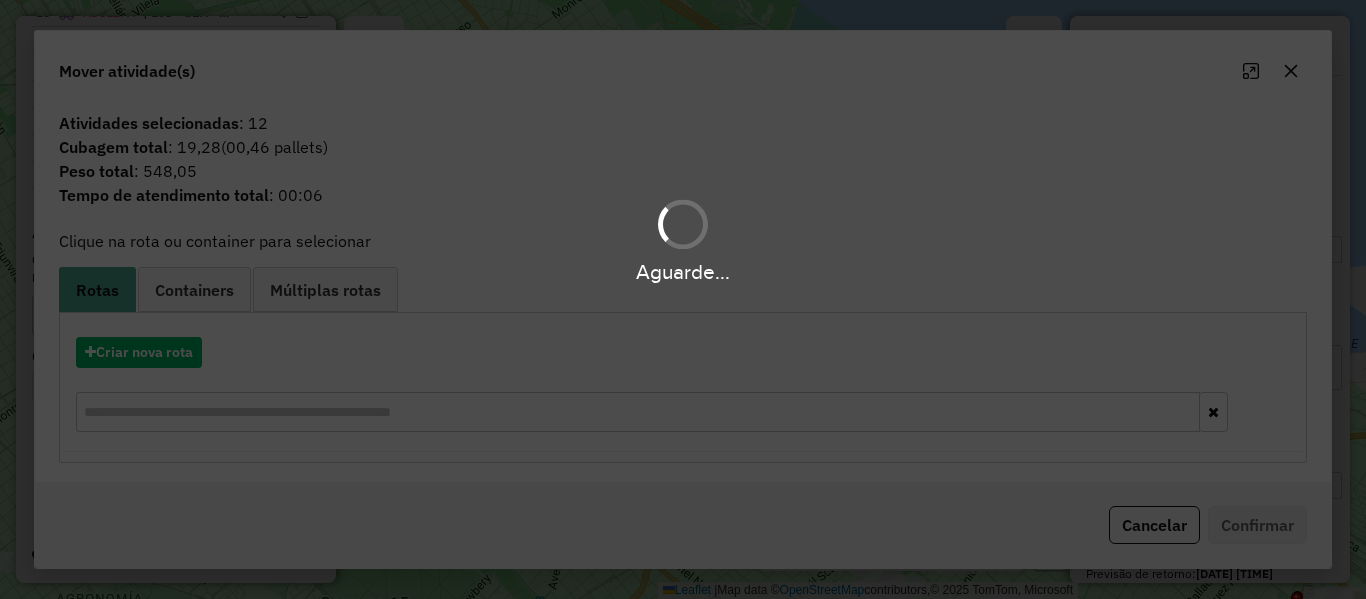click on "Aguarde..." at bounding box center (683, 299) 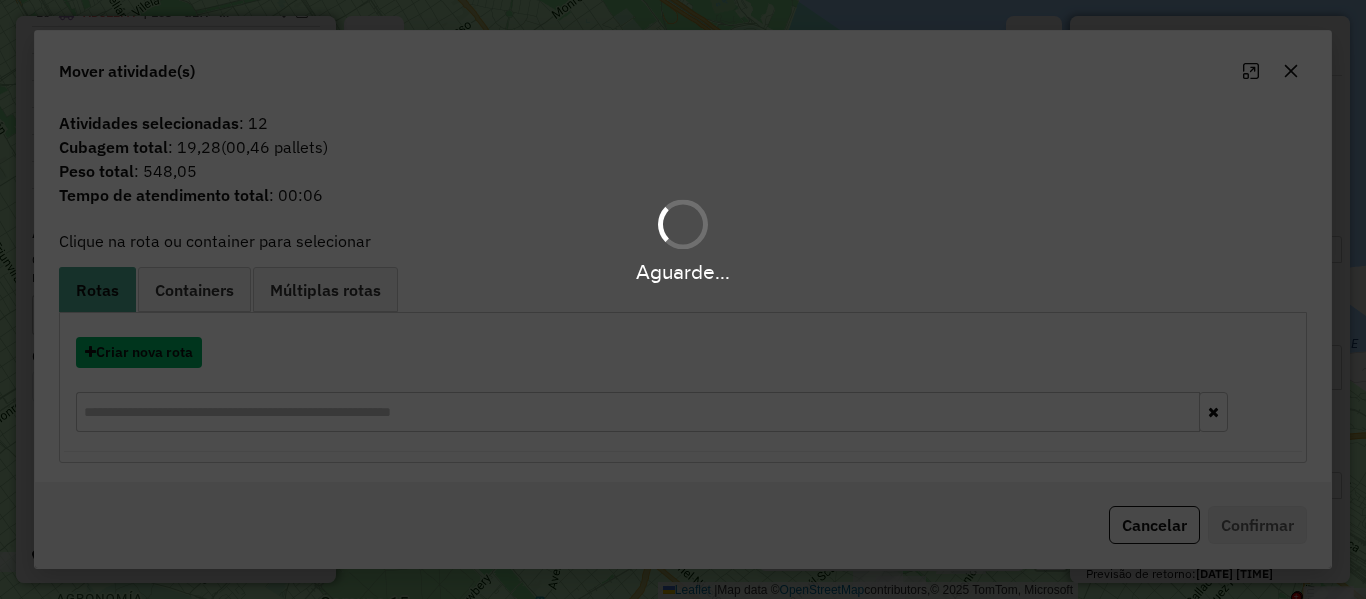 click on "Criar nova rota" at bounding box center [139, 352] 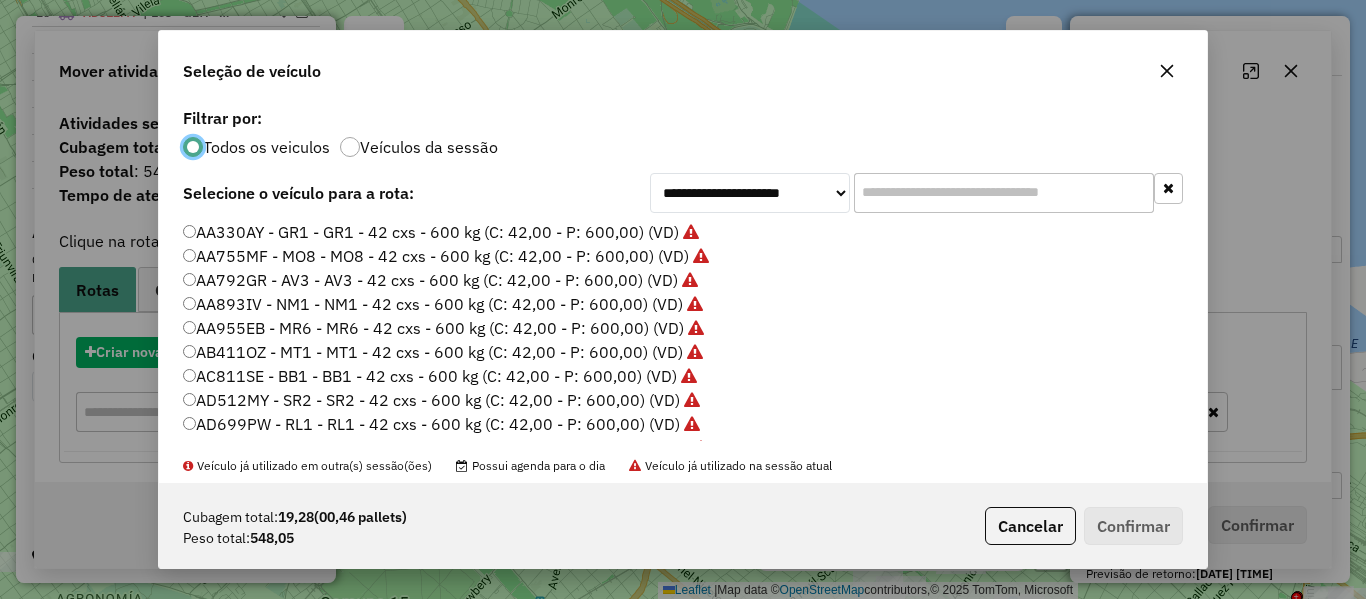 scroll, scrollTop: 11, scrollLeft: 6, axis: both 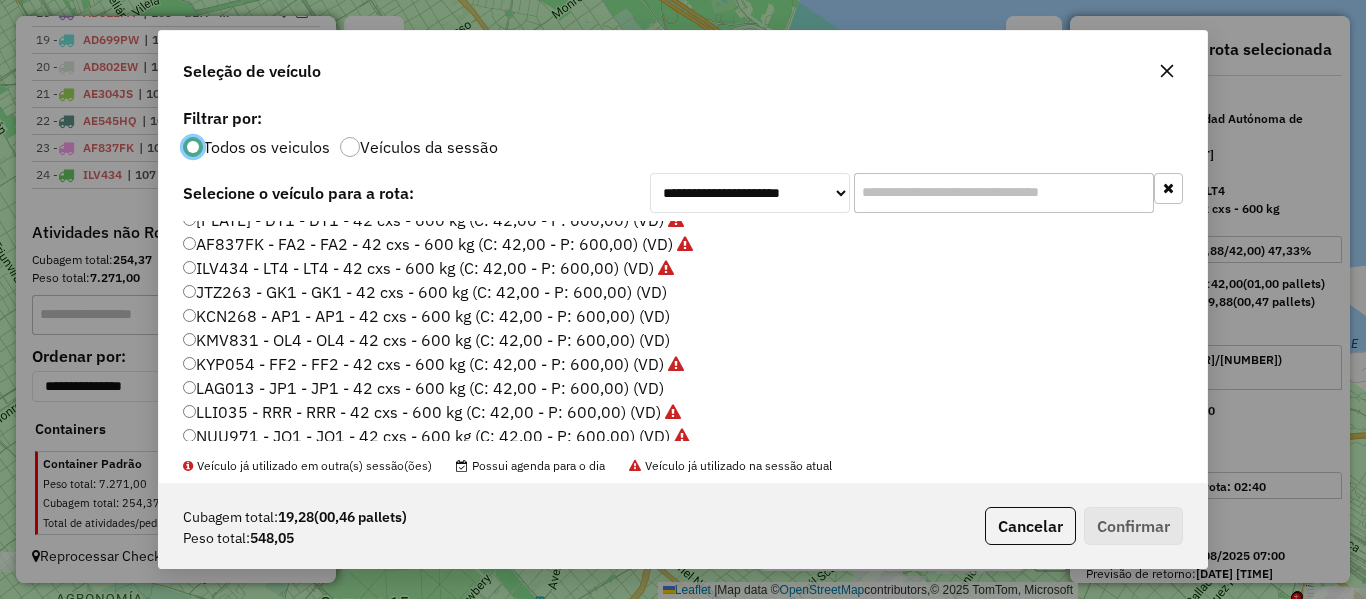 click on "JTZ263 - GK1 - GK1 - 42 cxs - 600 kg (C: 42,00 - P: 600,00) (VD)" 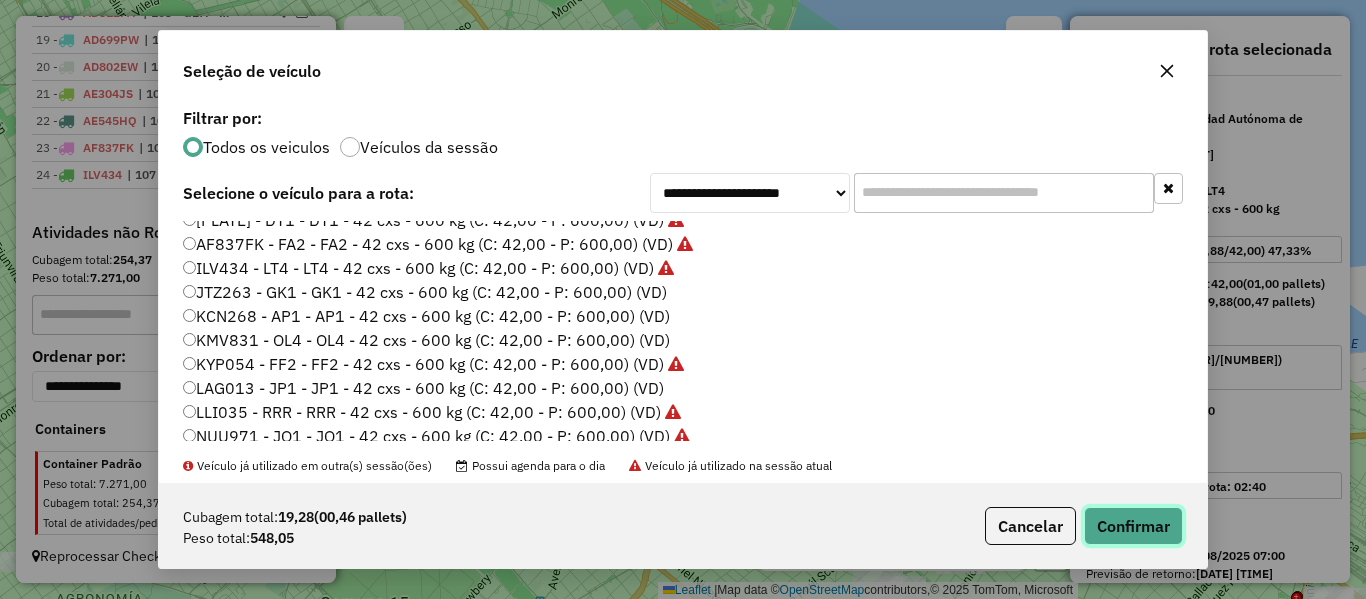 drag, startPoint x: 1127, startPoint y: 515, endPoint x: 859, endPoint y: 392, distance: 294.87793 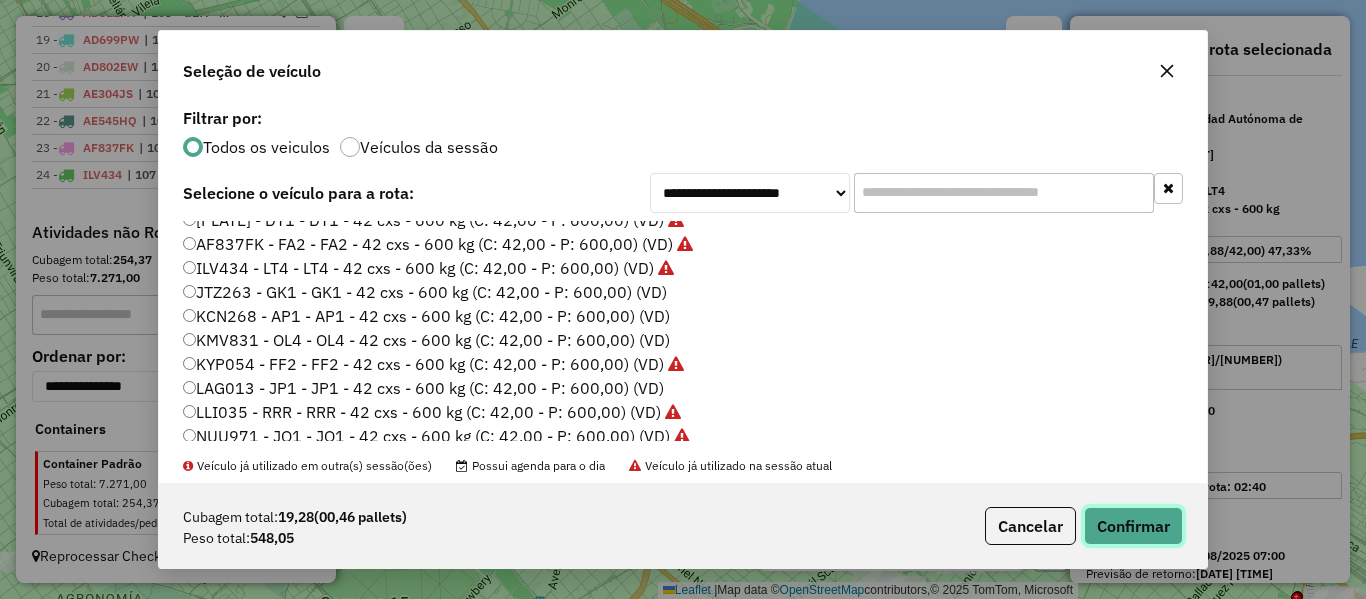 click on "Confirmar" 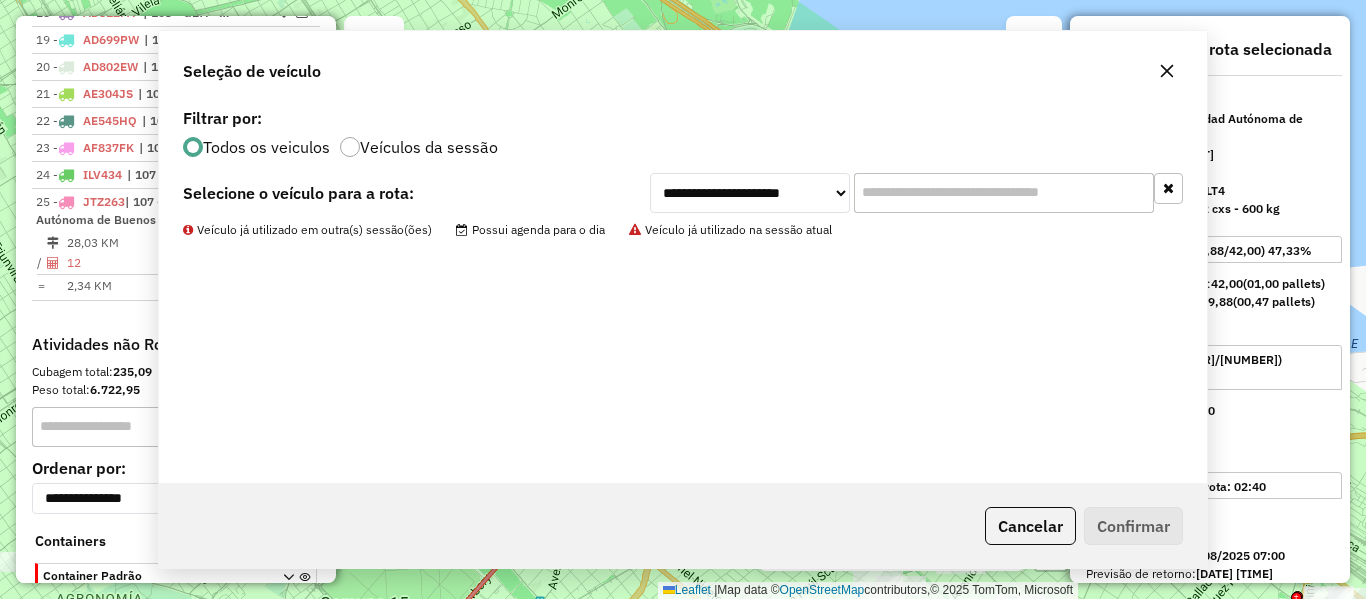 scroll, scrollTop: 1325, scrollLeft: 0, axis: vertical 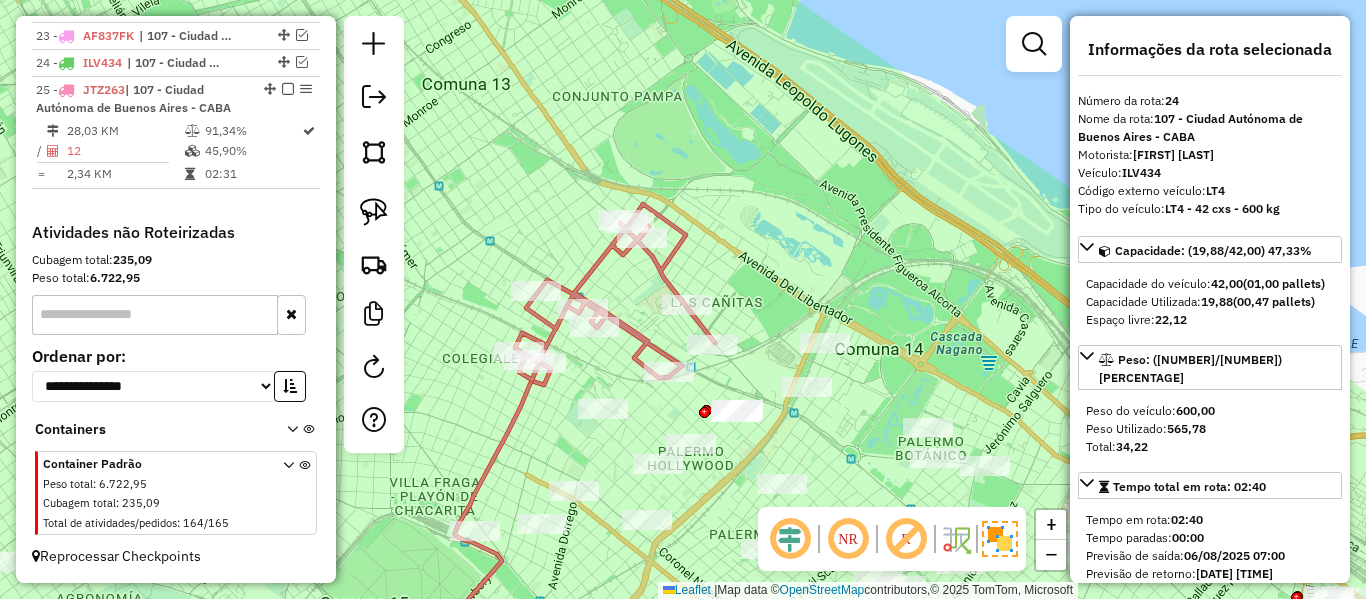 click 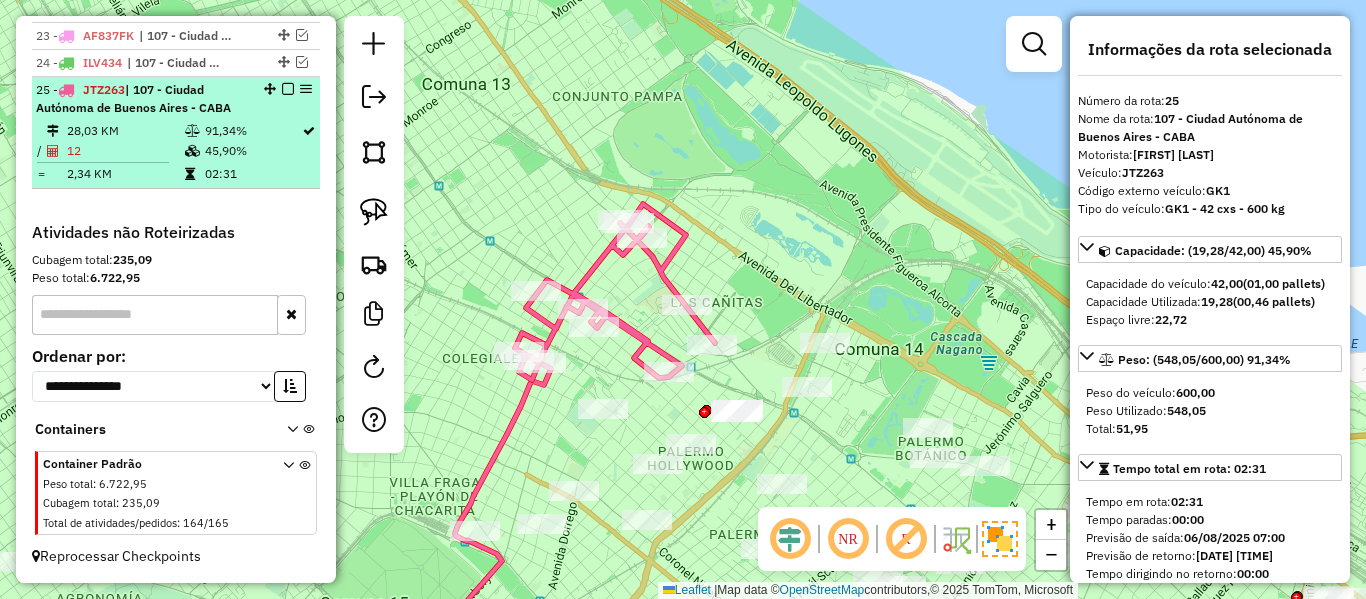 click at bounding box center [282, 89] 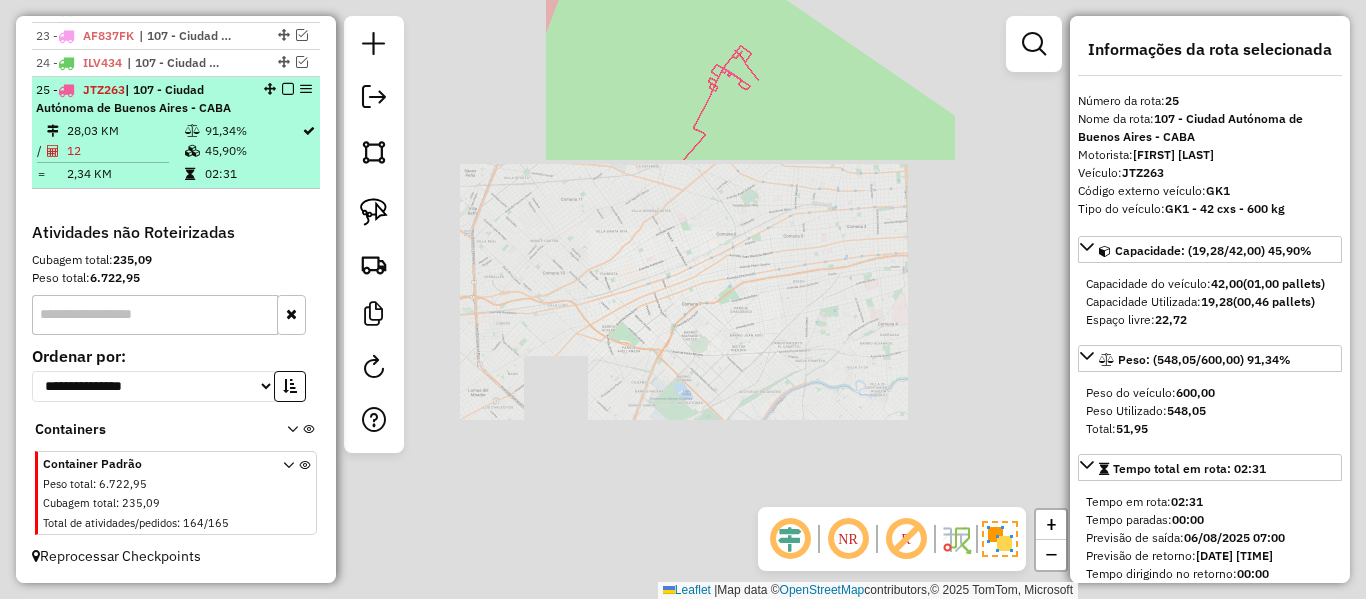 click at bounding box center (288, 89) 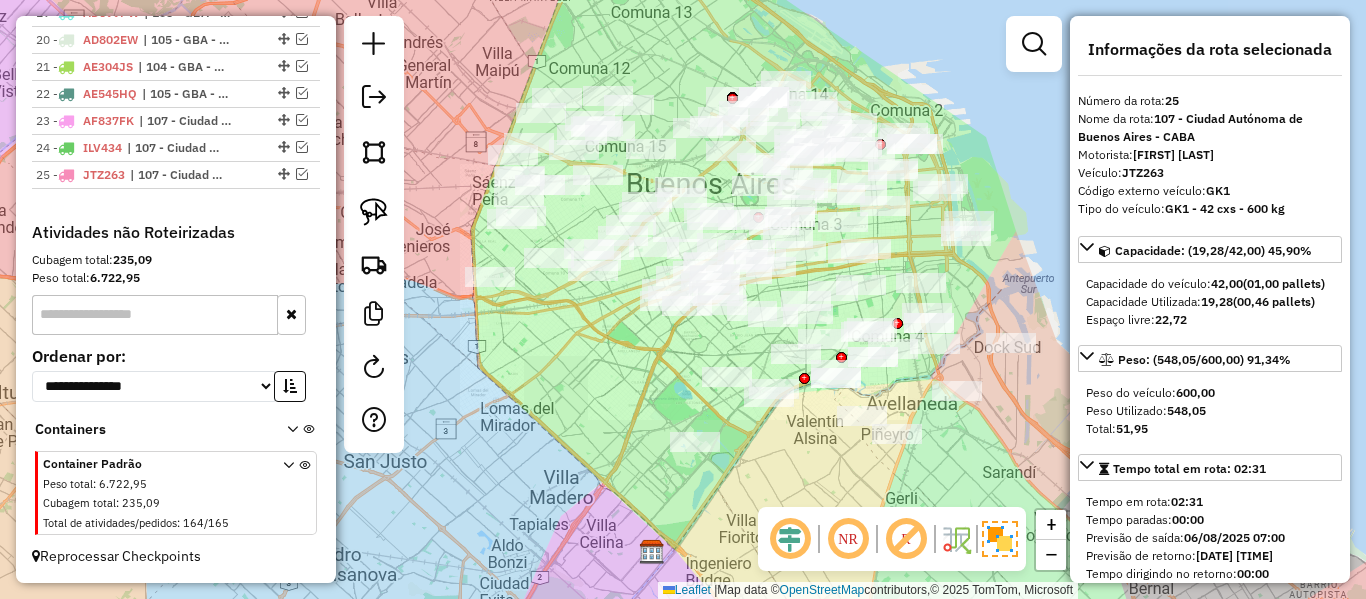 scroll, scrollTop: 1240, scrollLeft: 0, axis: vertical 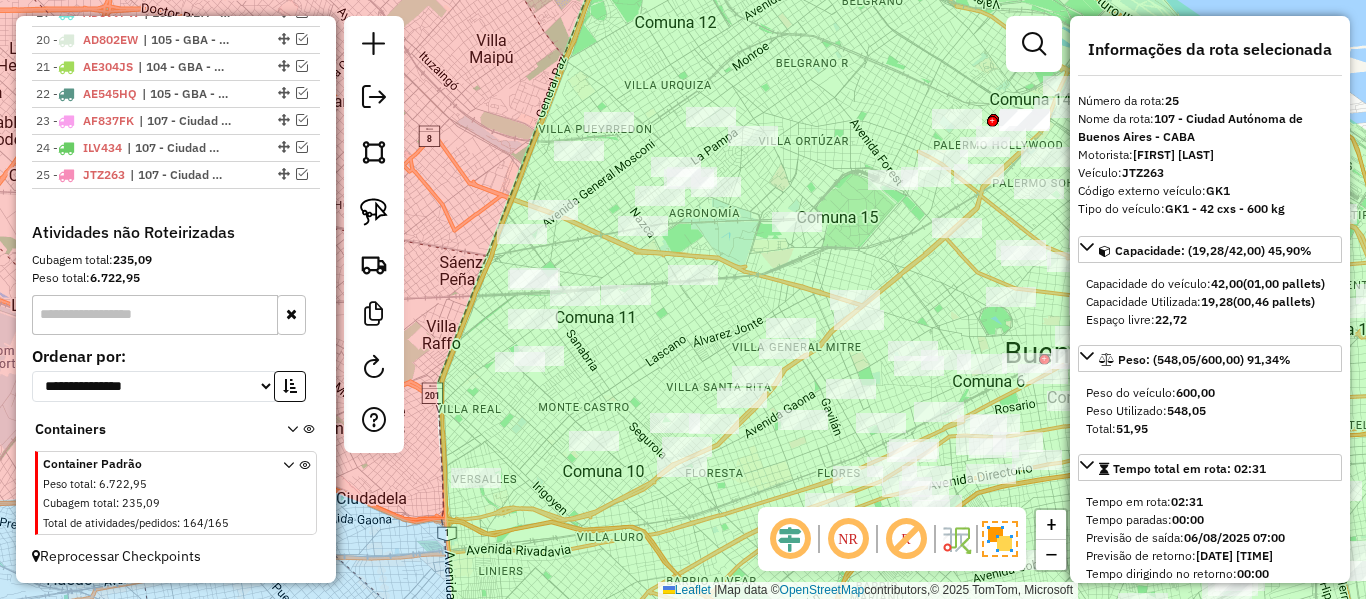 drag, startPoint x: 498, startPoint y: 96, endPoint x: 615, endPoint y: 94, distance: 117.01709 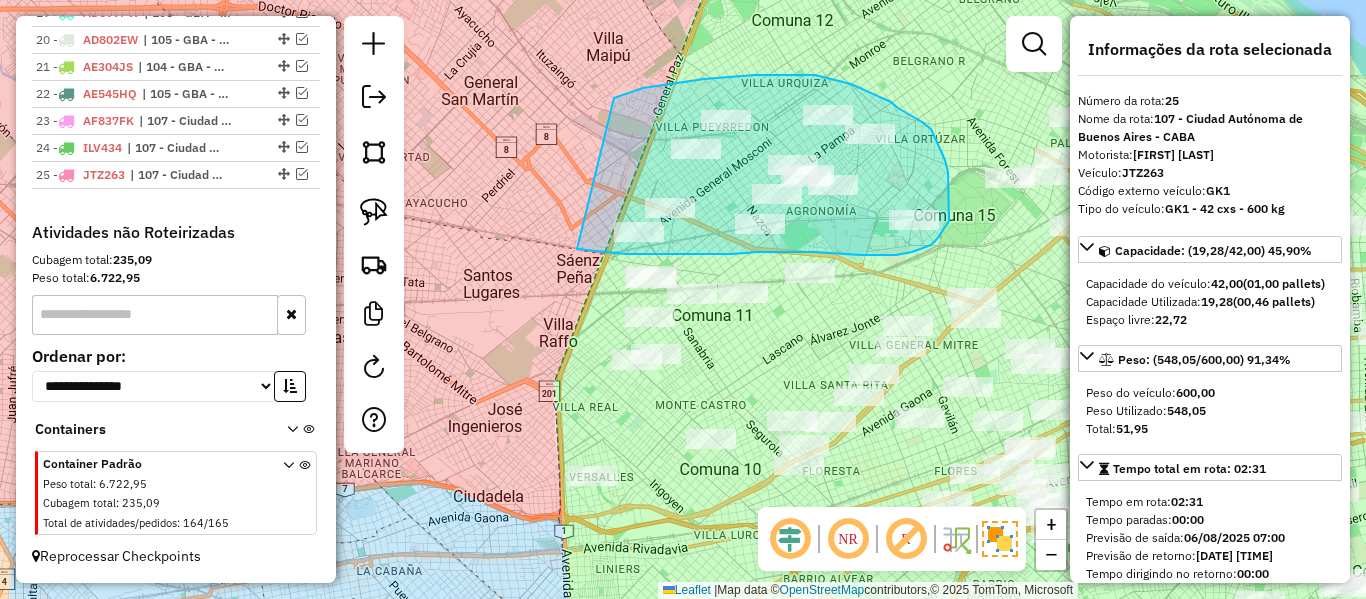 drag, startPoint x: 617, startPoint y: 97, endPoint x: 571, endPoint y: 249, distance: 158.80806 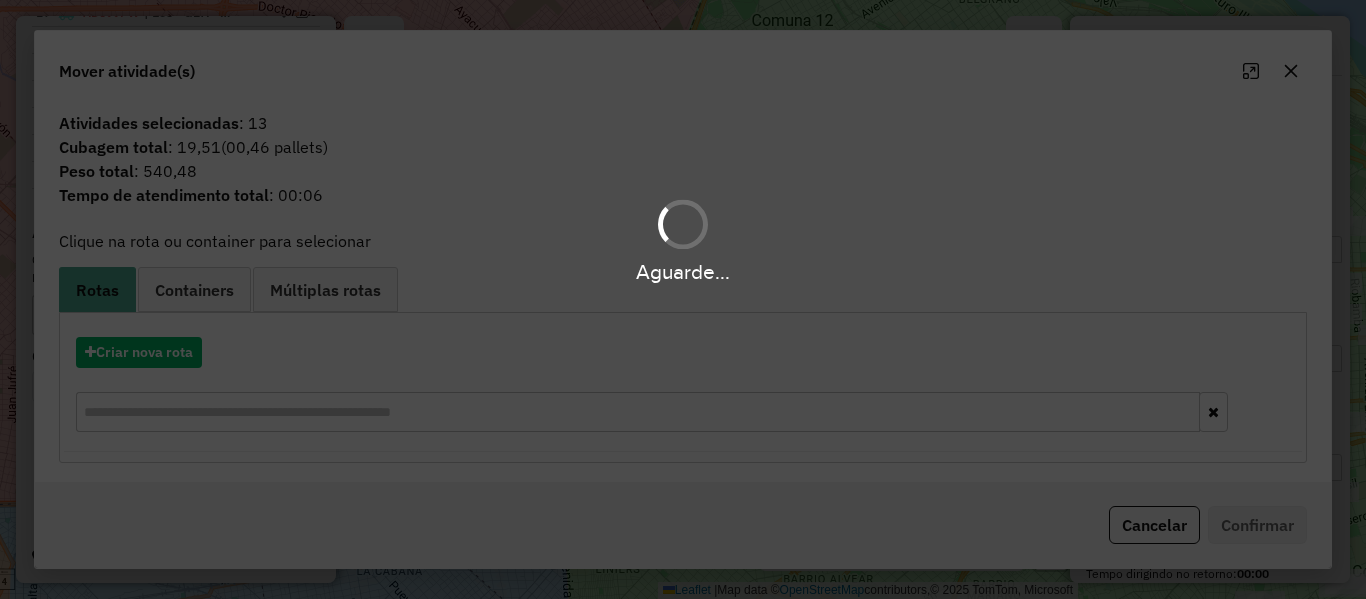 click on "Aguarde...  Pop-up bloqueado!  Seu navegador bloqueou automáticamente a abertura de uma nova janela.   Acesse as configurações e adicione o endereço do sistema a lista de permissão.   Fechar  Informações da Sessão 1224191 - 06/08/2025     Criação: 05/08/2025 13:02   Depósito:  SAZ AR - TaDa Shipick   Total de rotas:  25  Distância Total:  1.163,58 km  Tempo total:  73:26  Total de Atividades Roteirizadas:  303  Total de Pedidos Roteirizados:  305  Peso total roteirizado:  14.404,33  Cubagem total roteirizado:  514,86  Total de Atividades não Roteirizadas:  164  Total de Pedidos não Roteirizados:  165 Total de caixas por viagem:  514,86 /   25 =  20,59 Média de Atividades por viagem:  303 /   25 =  12,12 Ocupação média da frota:  96,03%  Clientes com Service Time:  0,00%   (0 de 467)   Rotas vários dias:  0  Clientes Priorizados NR:  0  Transportadoras  Rotas  Recargas: 0   Ver rotas   Ver veículos  Finalizar todas as rotas   1 -       AA330AY   2 -       AF799YHV   3 -       KYP054  :" at bounding box center [683, 299] 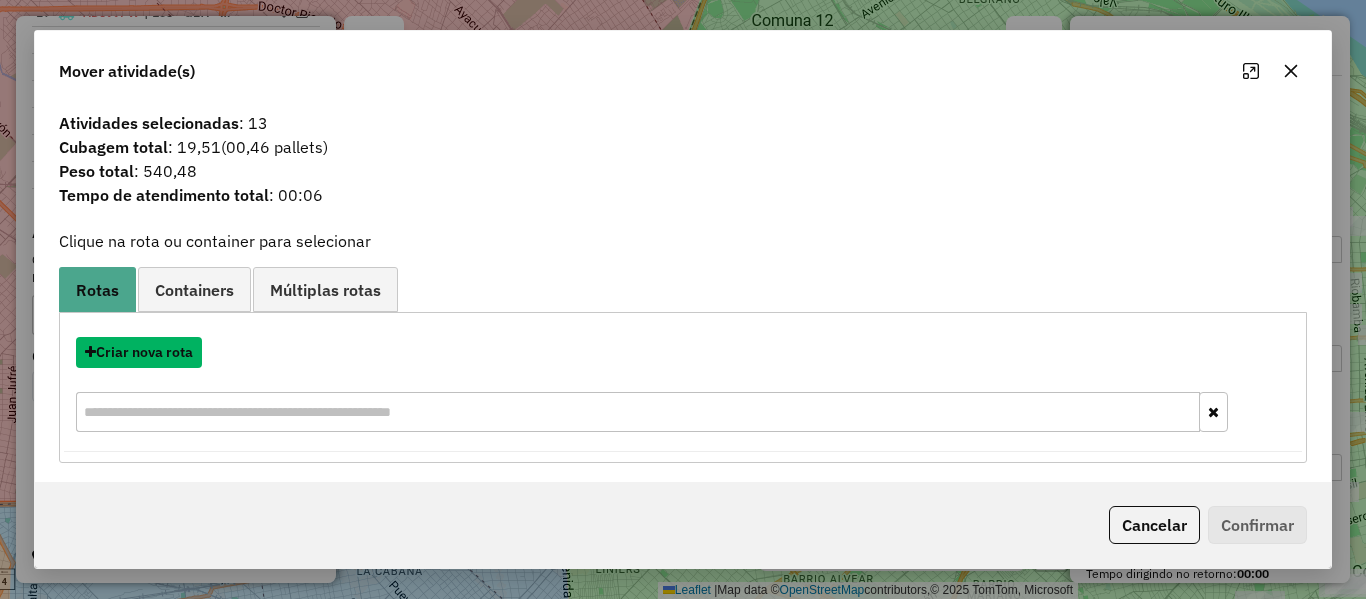click on "Criar nova rota" at bounding box center [139, 352] 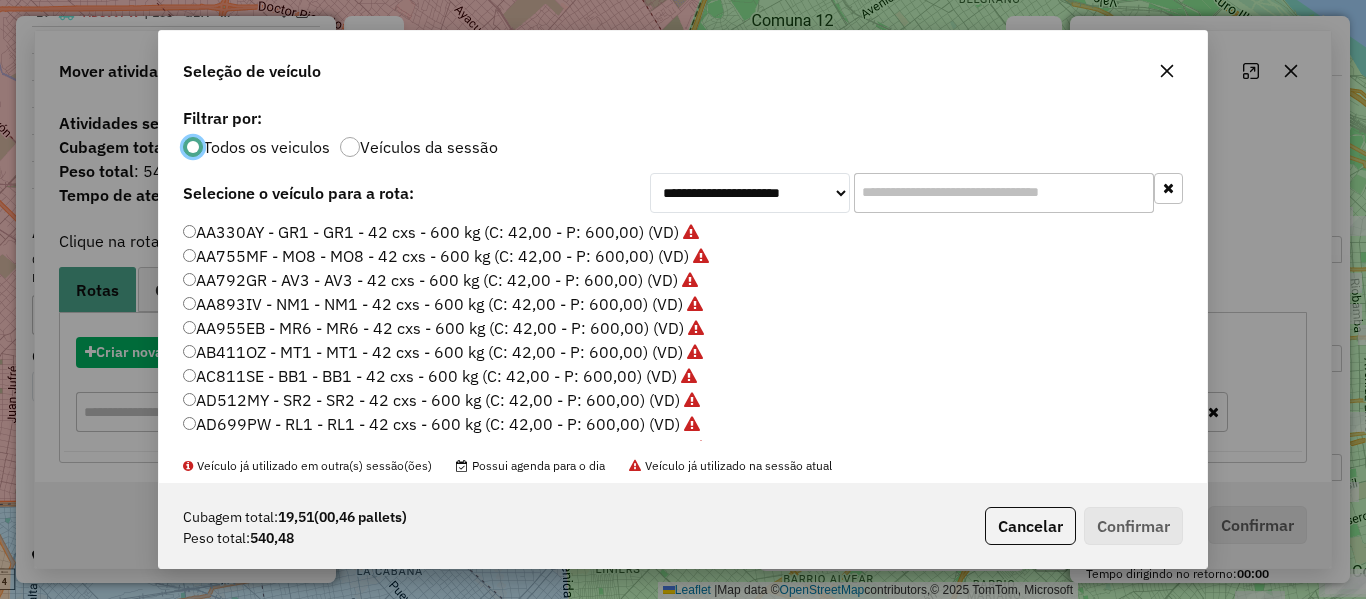 scroll, scrollTop: 11, scrollLeft: 6, axis: both 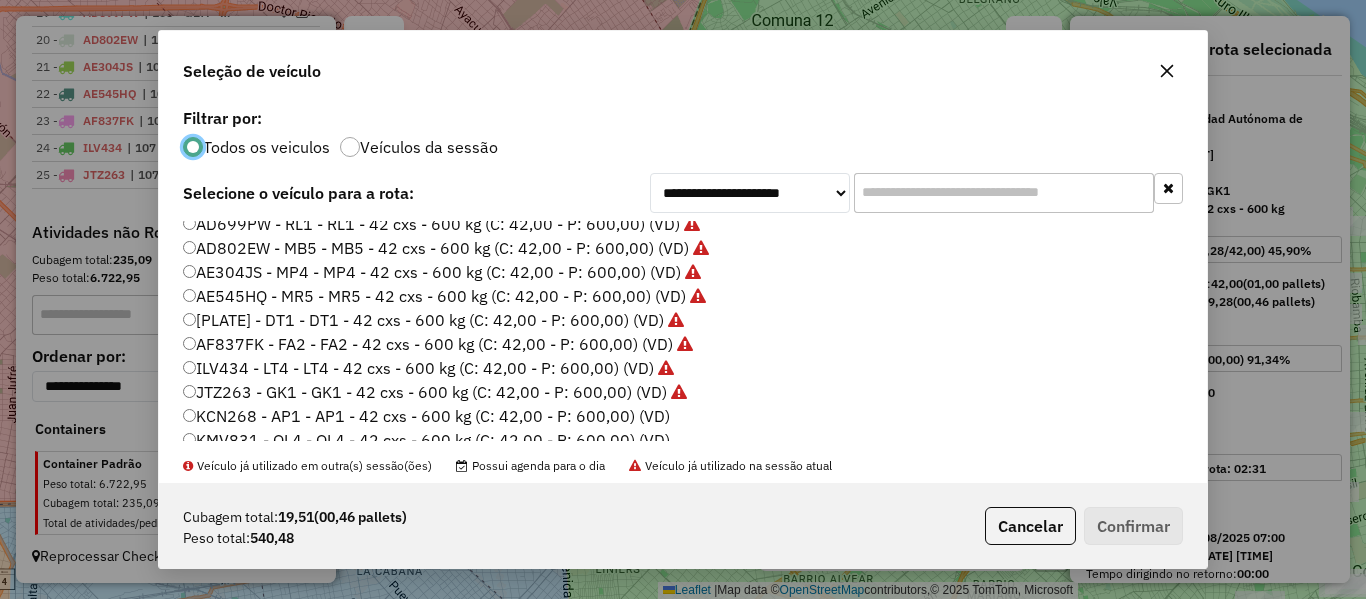 click on "KCN268 - AP1 - AP1 - 42 cxs - 600 kg (C: 42,00 - P: 600,00) (VD)" 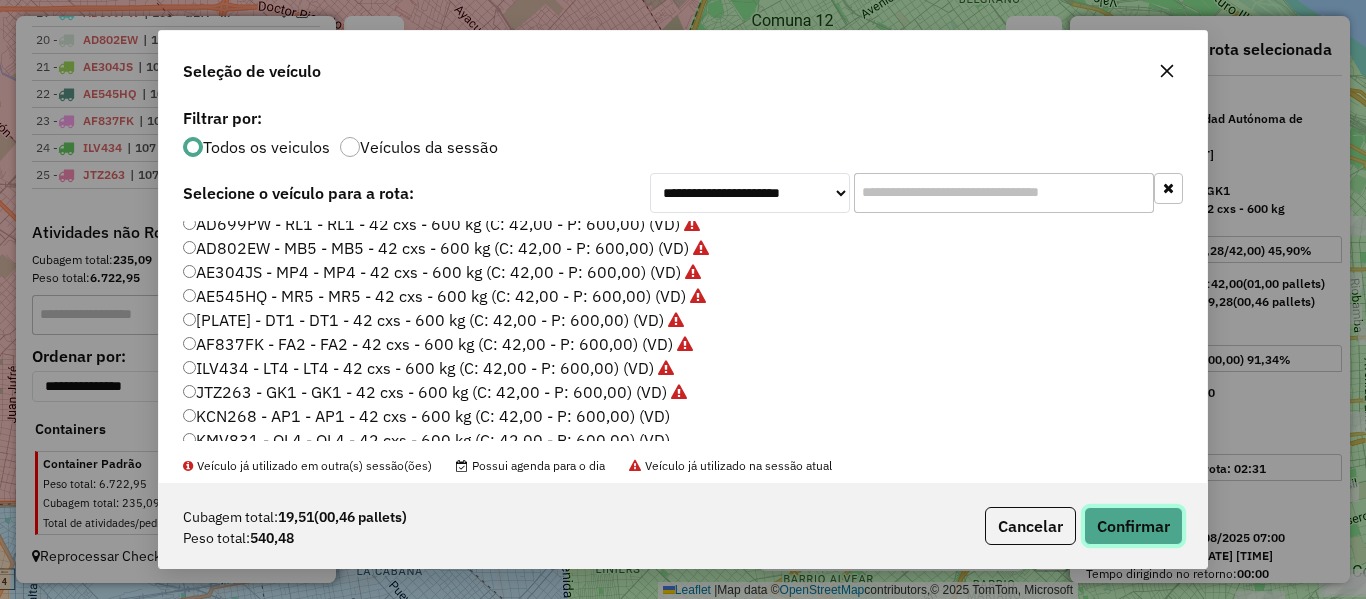 click on "Confirmar" 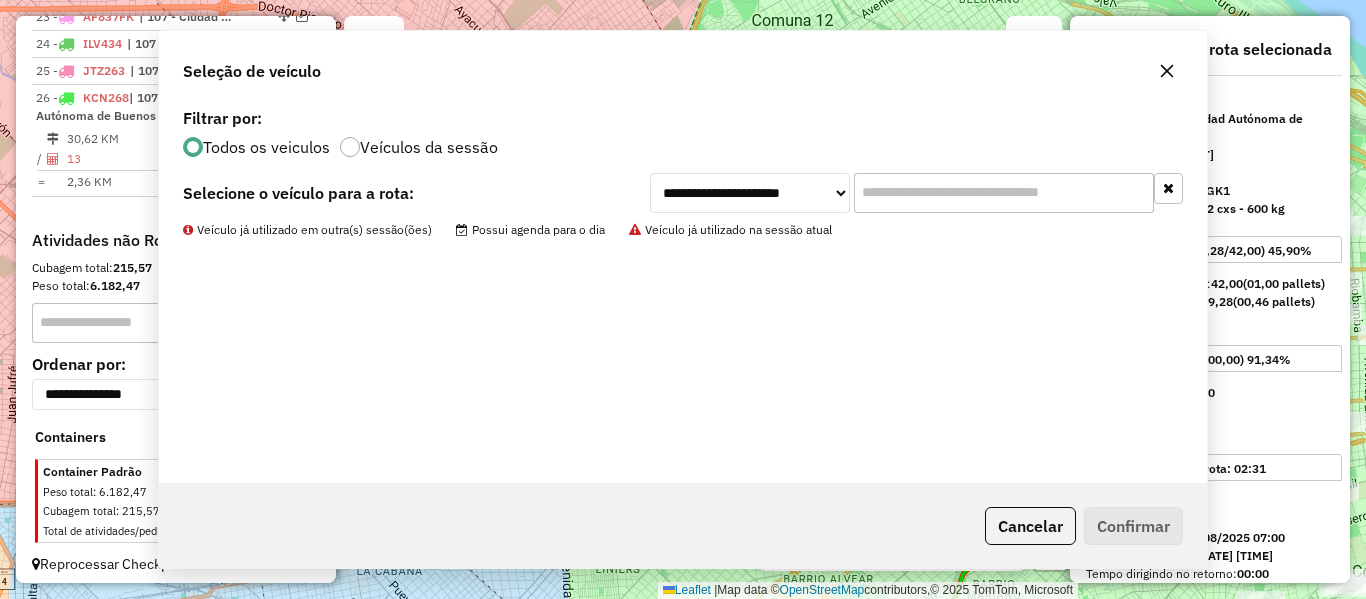 scroll, scrollTop: 1352, scrollLeft: 0, axis: vertical 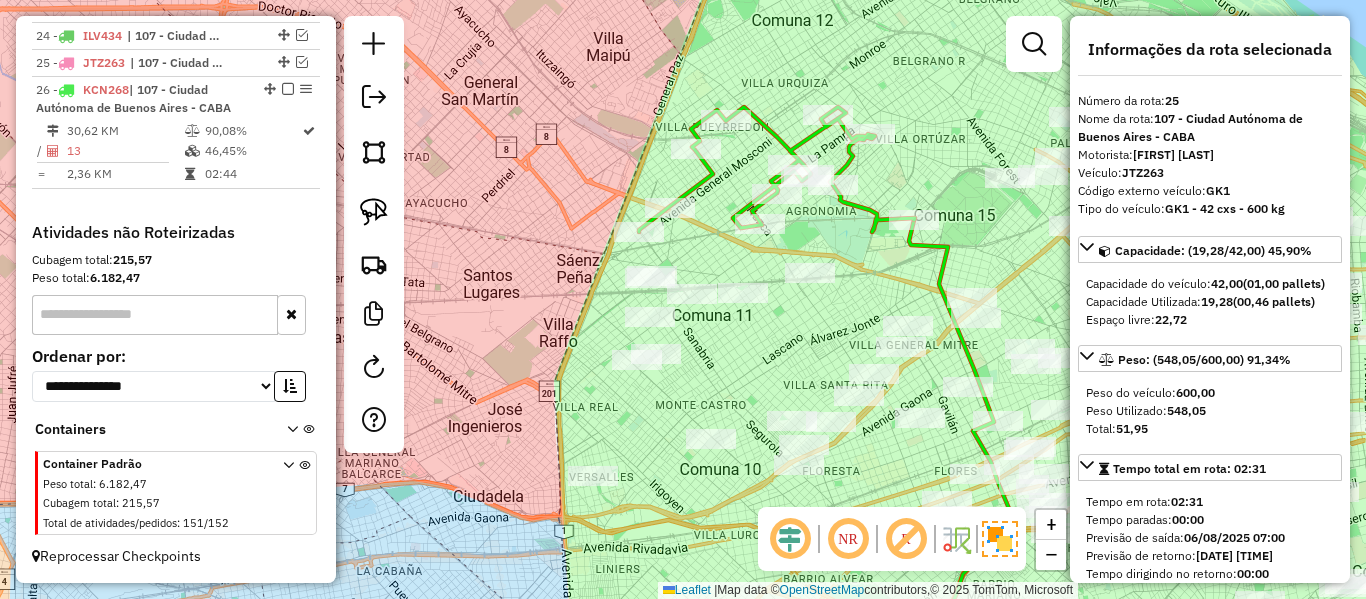 click 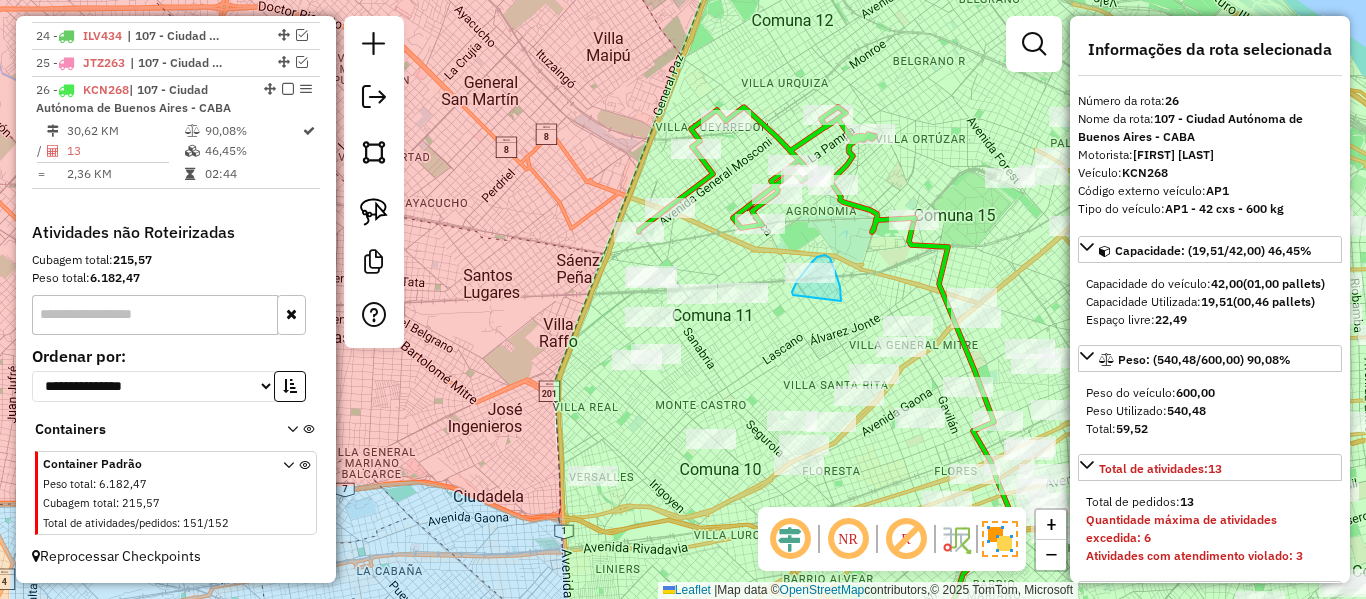 drag, startPoint x: 841, startPoint y: 301, endPoint x: 793, endPoint y: 295, distance: 48.373547 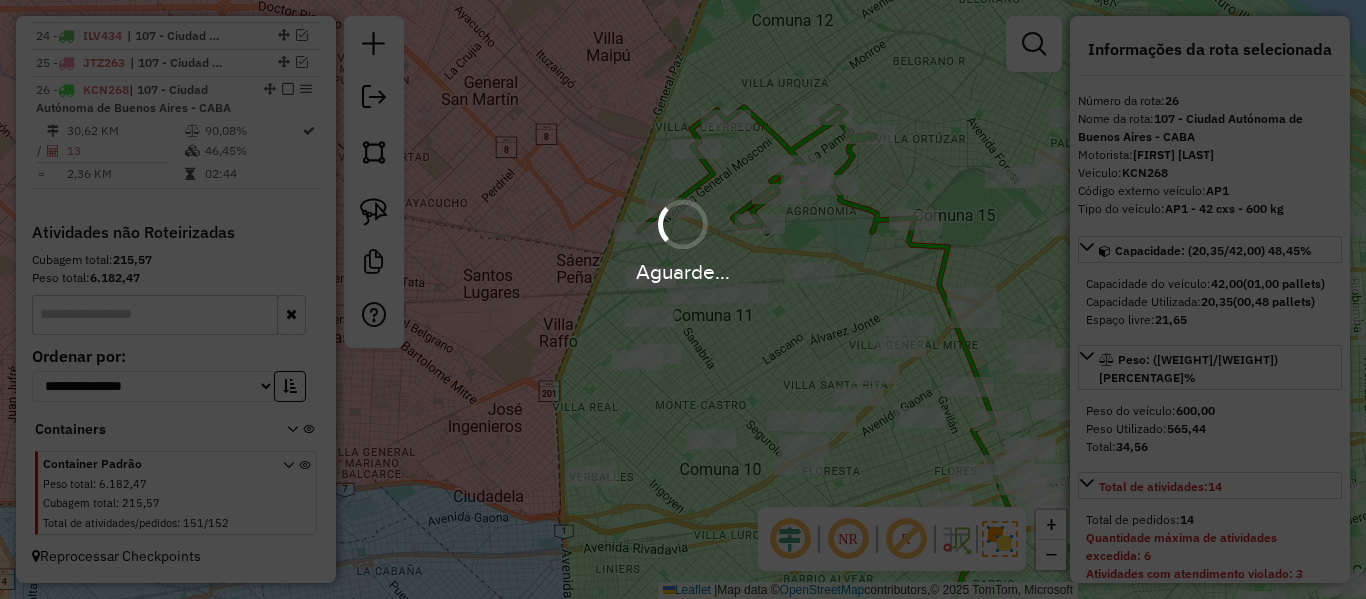 select on "**********" 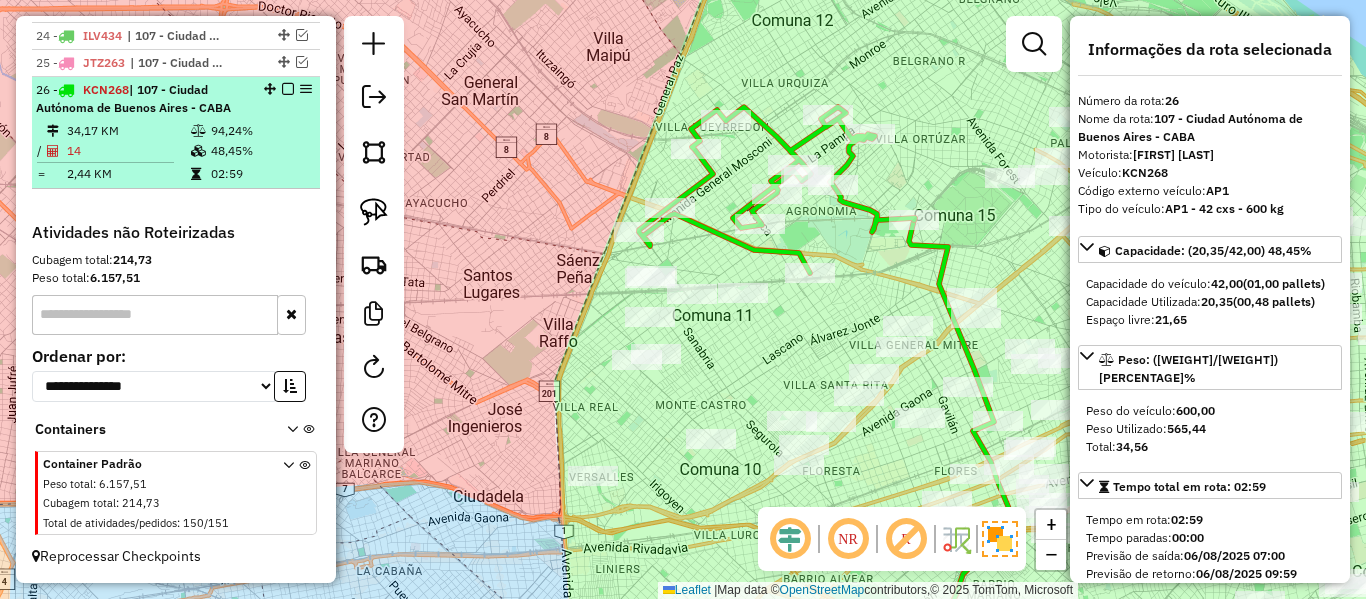 click at bounding box center (288, 89) 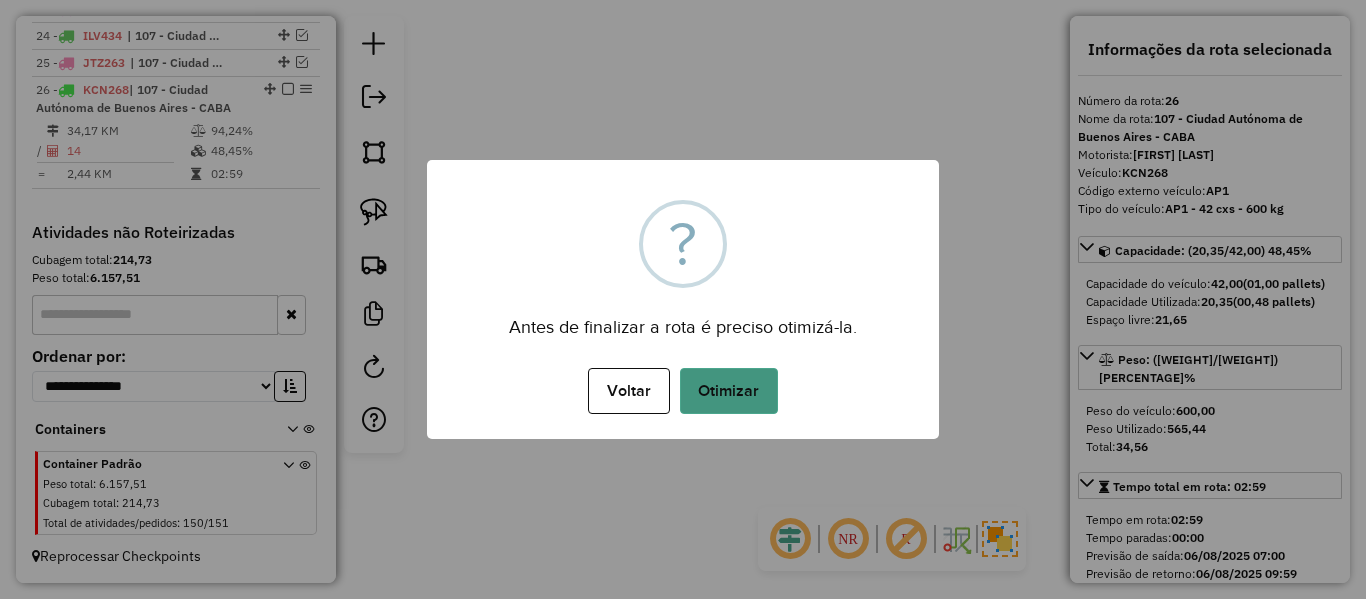 click on "Otimizar" at bounding box center [729, 391] 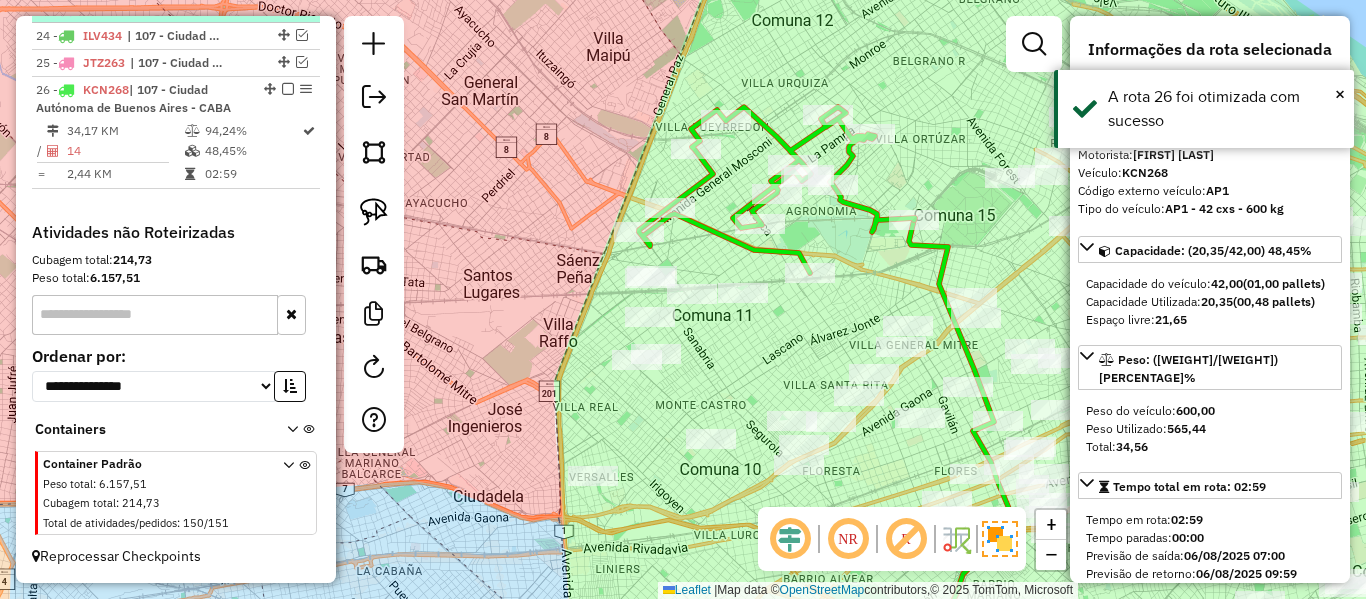 click at bounding box center (288, 89) 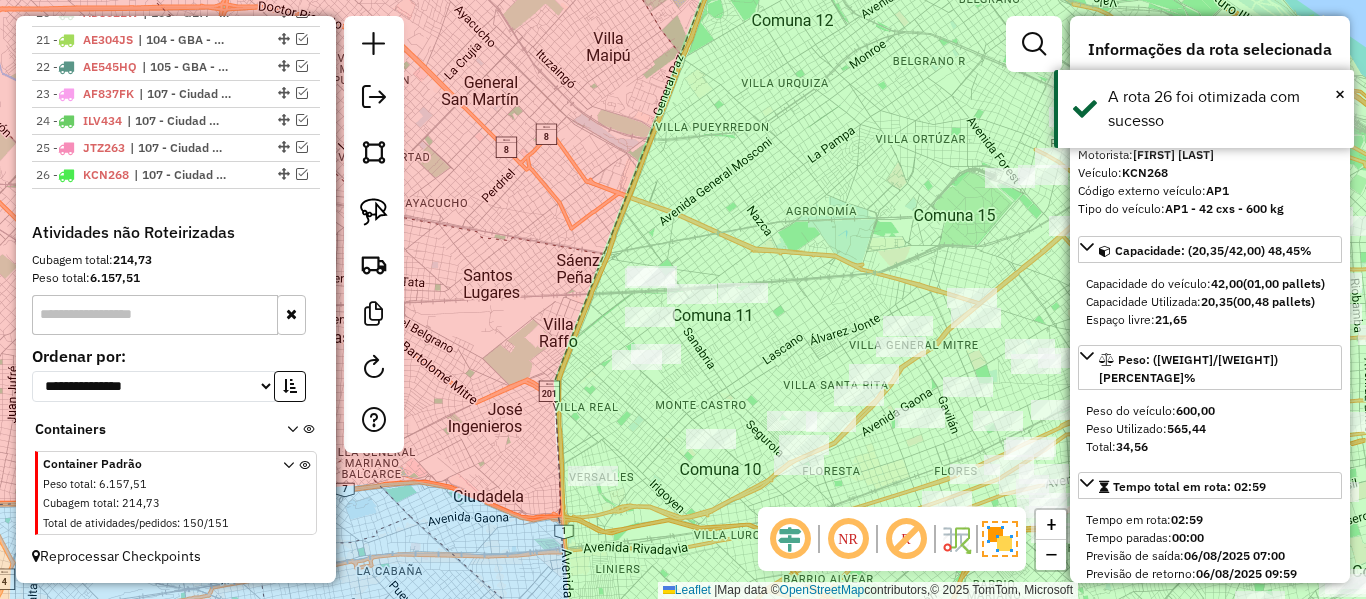 scroll, scrollTop: 1267, scrollLeft: 0, axis: vertical 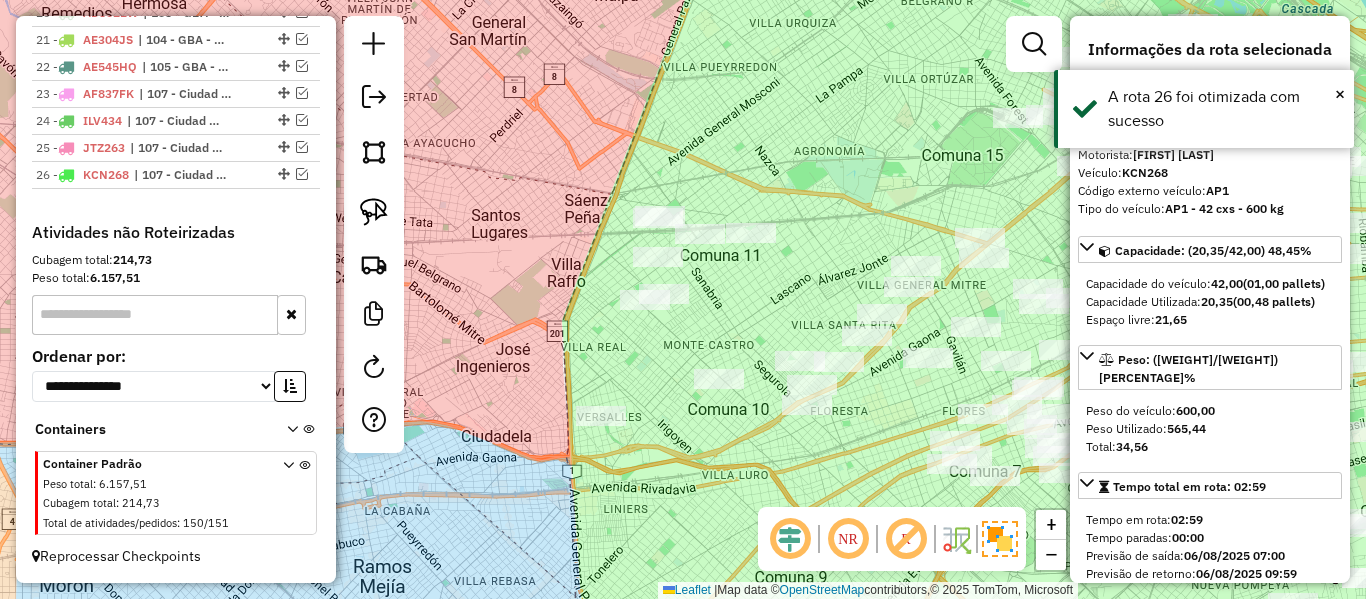 drag, startPoint x: 775, startPoint y: 249, endPoint x: 783, endPoint y: 188, distance: 61.522354 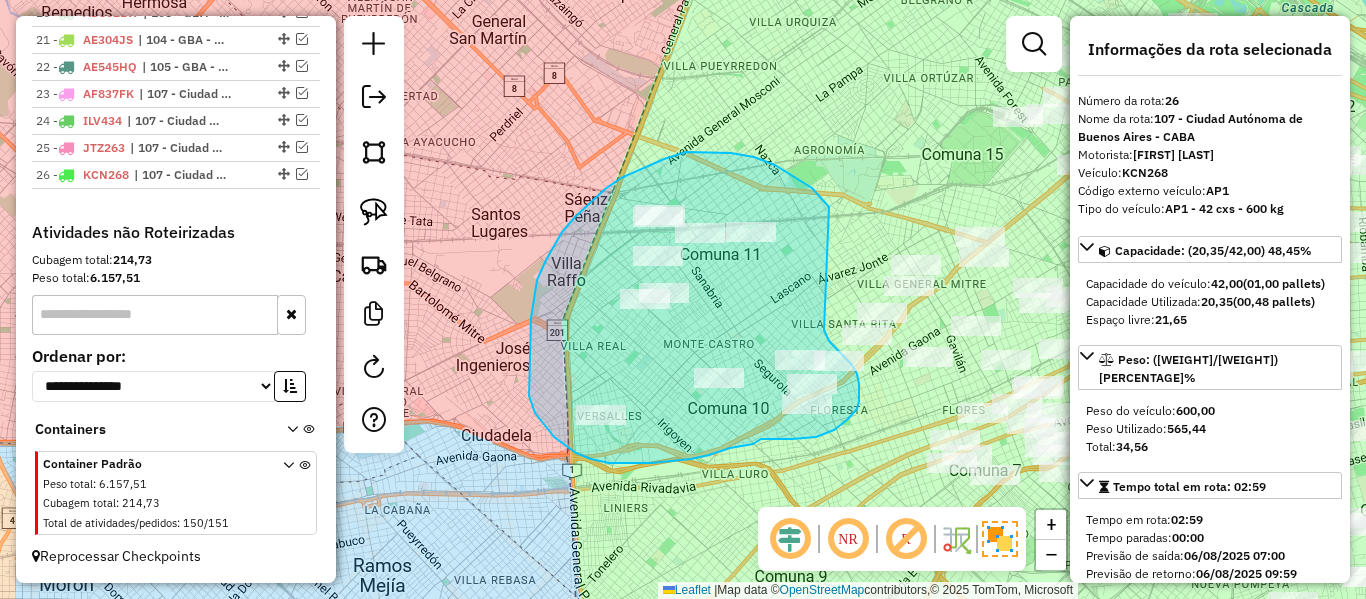 drag, startPoint x: 824, startPoint y: 202, endPoint x: 818, endPoint y: 326, distance: 124.14507 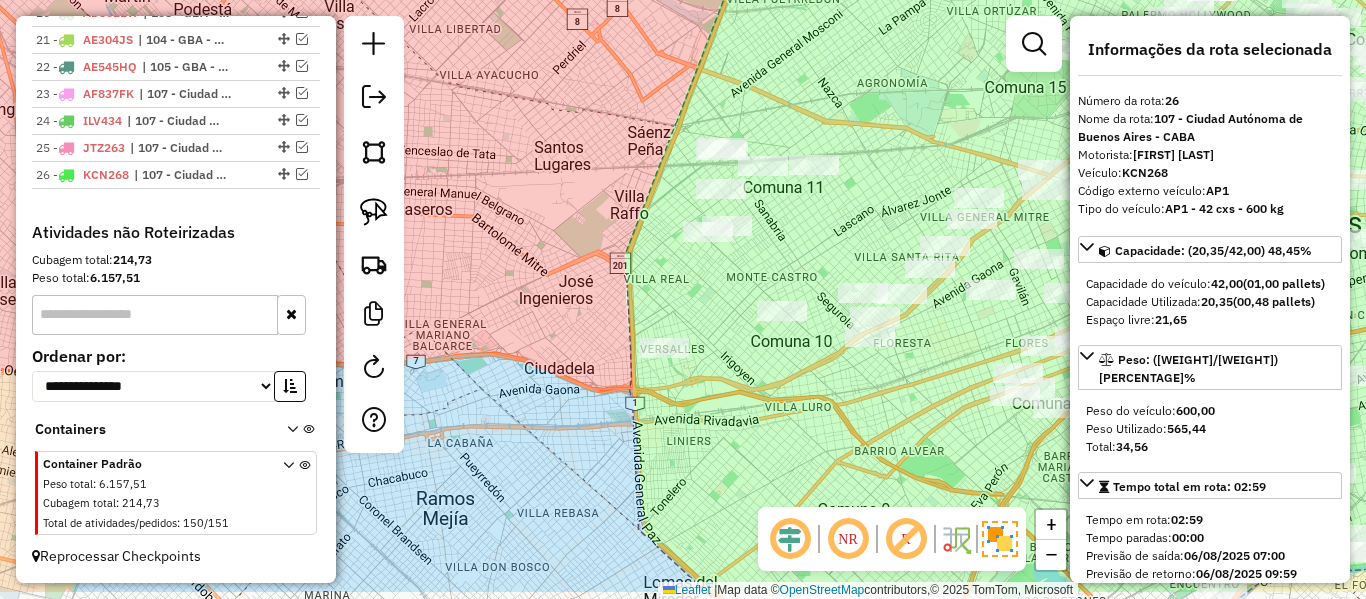 drag, startPoint x: 819, startPoint y: 436, endPoint x: 766, endPoint y: 435, distance: 53.009434 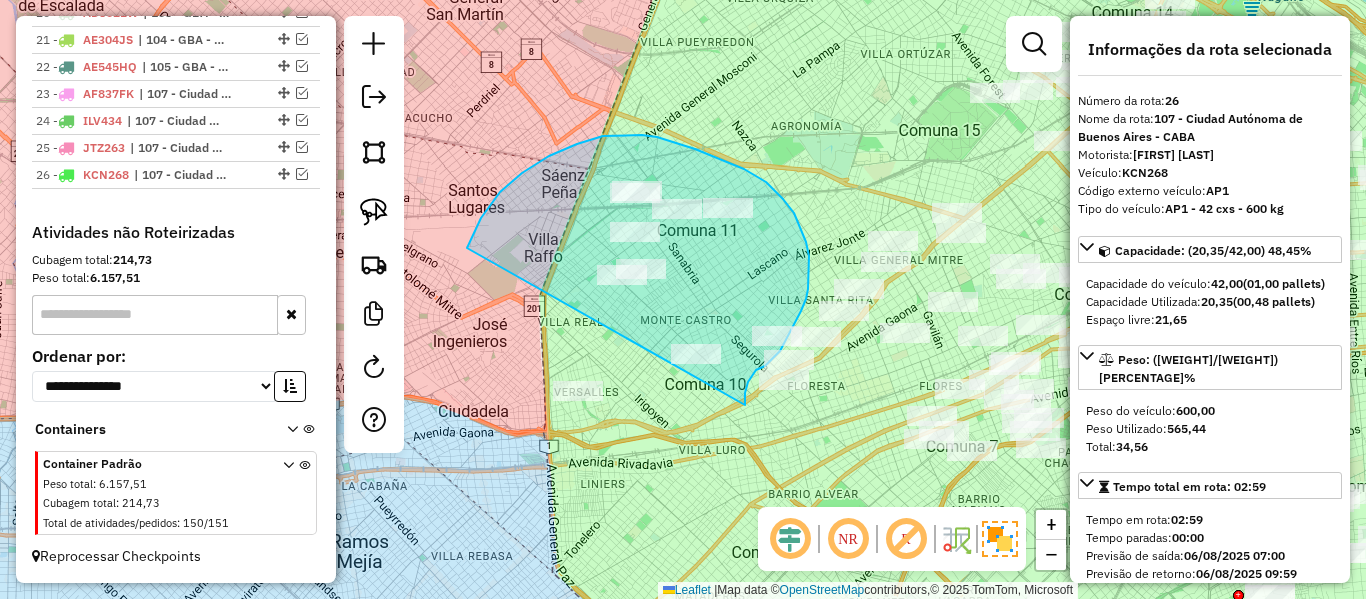 drag, startPoint x: 746, startPoint y: 387, endPoint x: 471, endPoint y: 403, distance: 275.46506 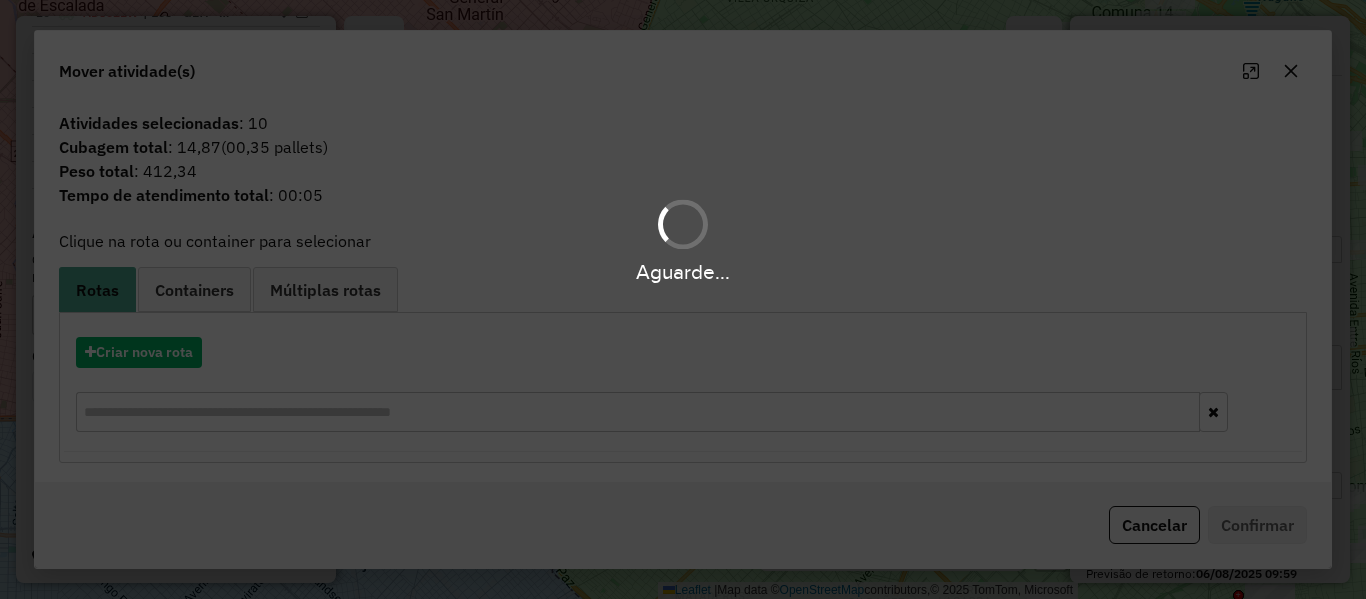 click on "Aguarde..." at bounding box center (683, 299) 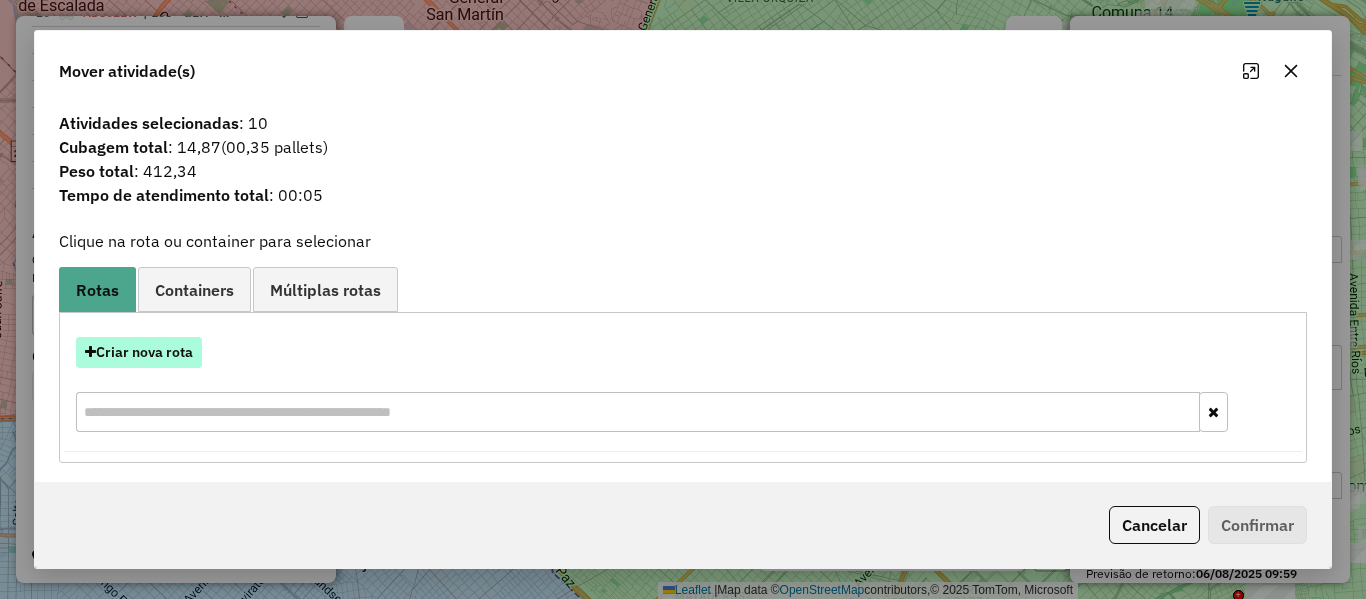 click on "Criar nova rota" at bounding box center (139, 352) 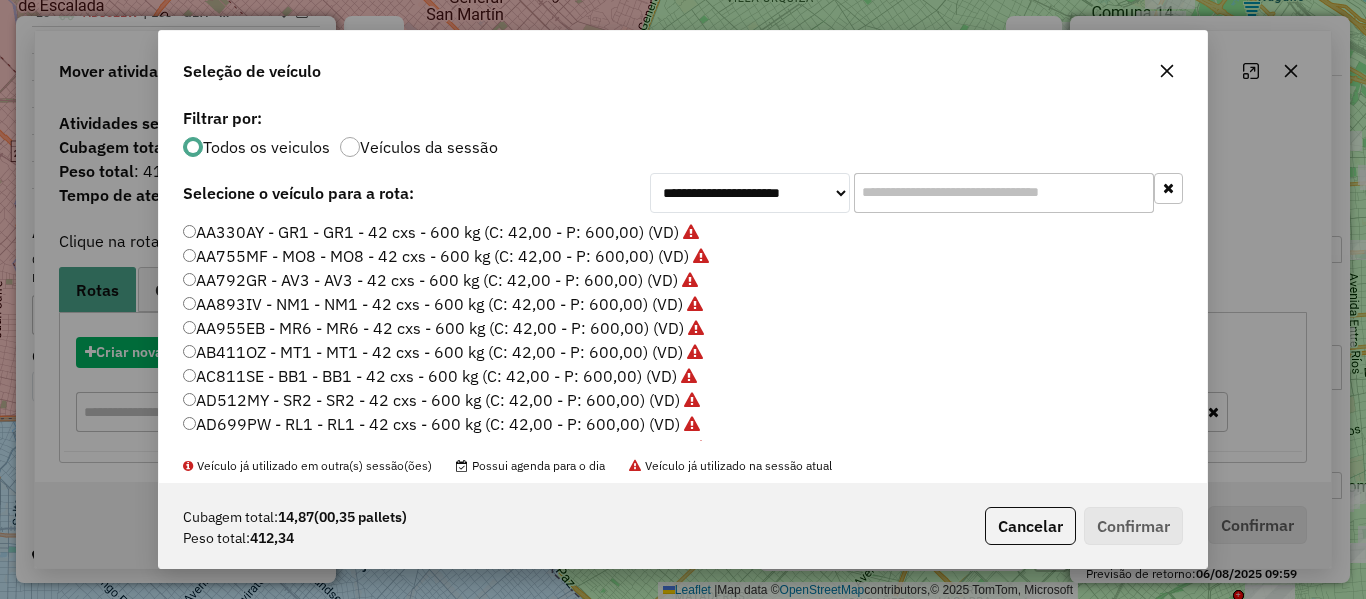 scroll, scrollTop: 11, scrollLeft: 6, axis: both 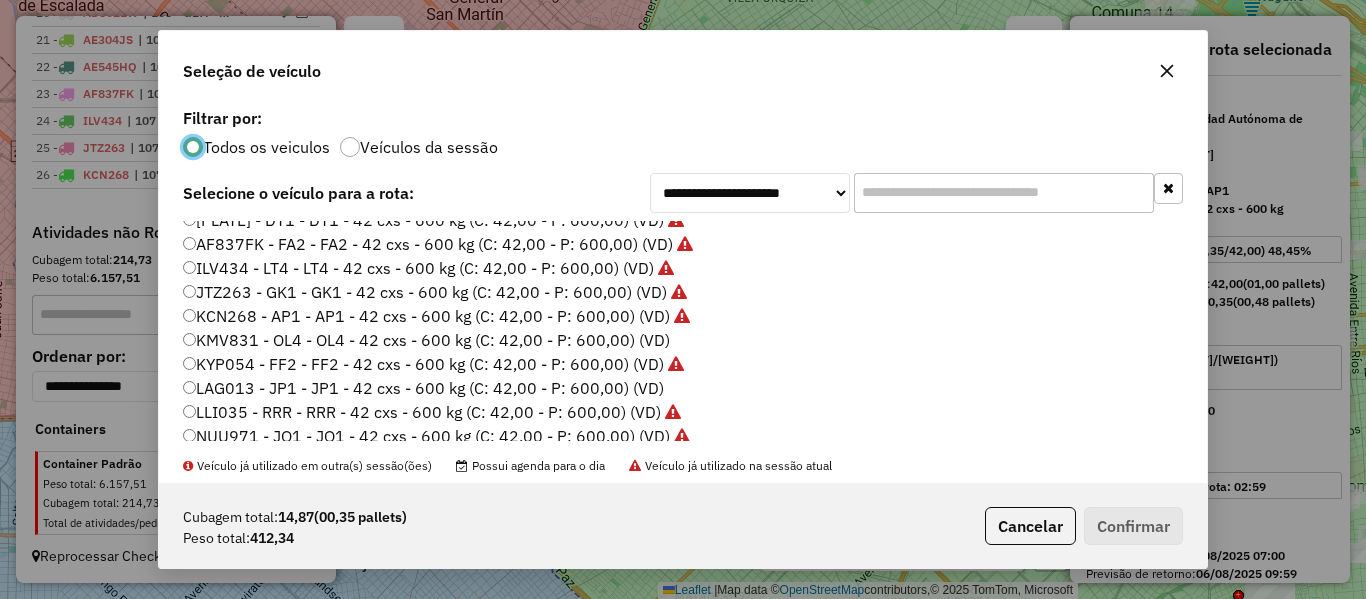 click on "KMV831 - OL4 - OL4 - 42 cxs - 600 kg (C: 42,00 - P: 600,00) (VD)" 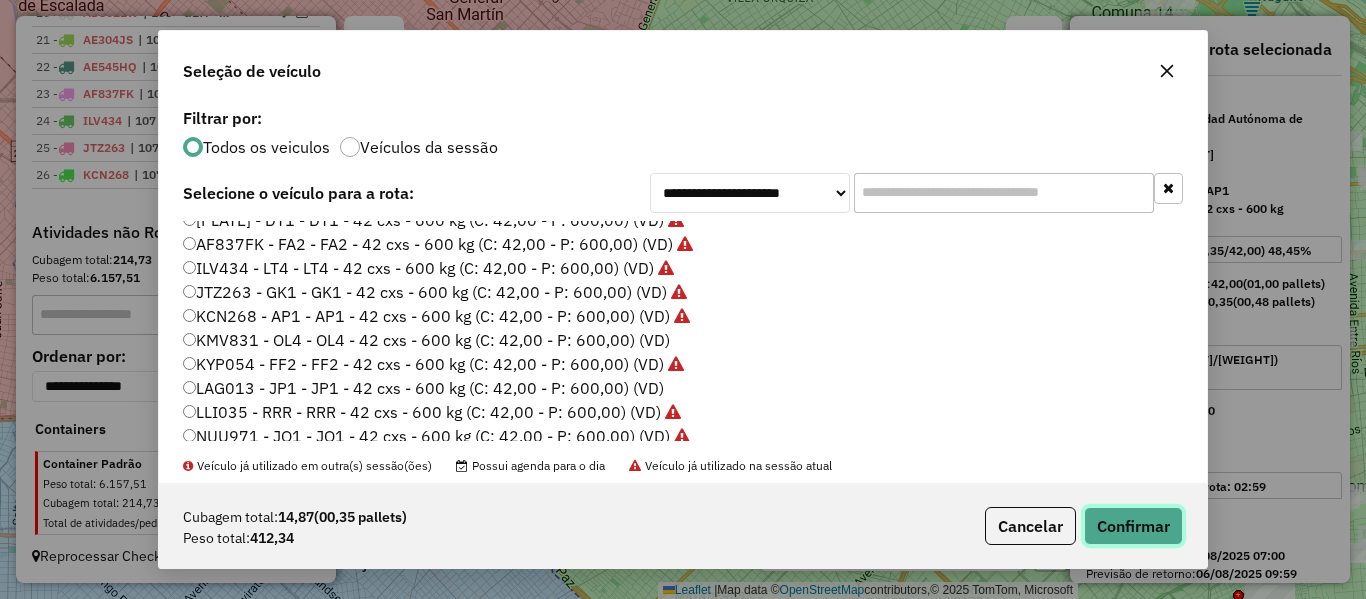 click on "Confirmar" 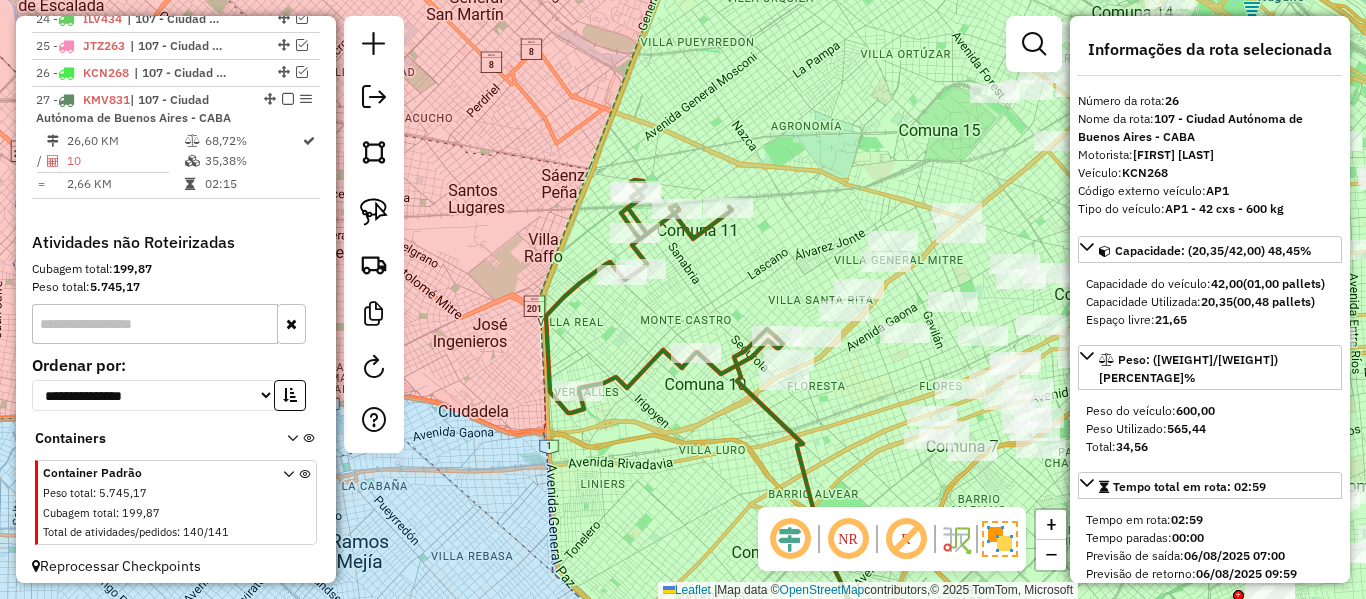 scroll, scrollTop: 1404, scrollLeft: 0, axis: vertical 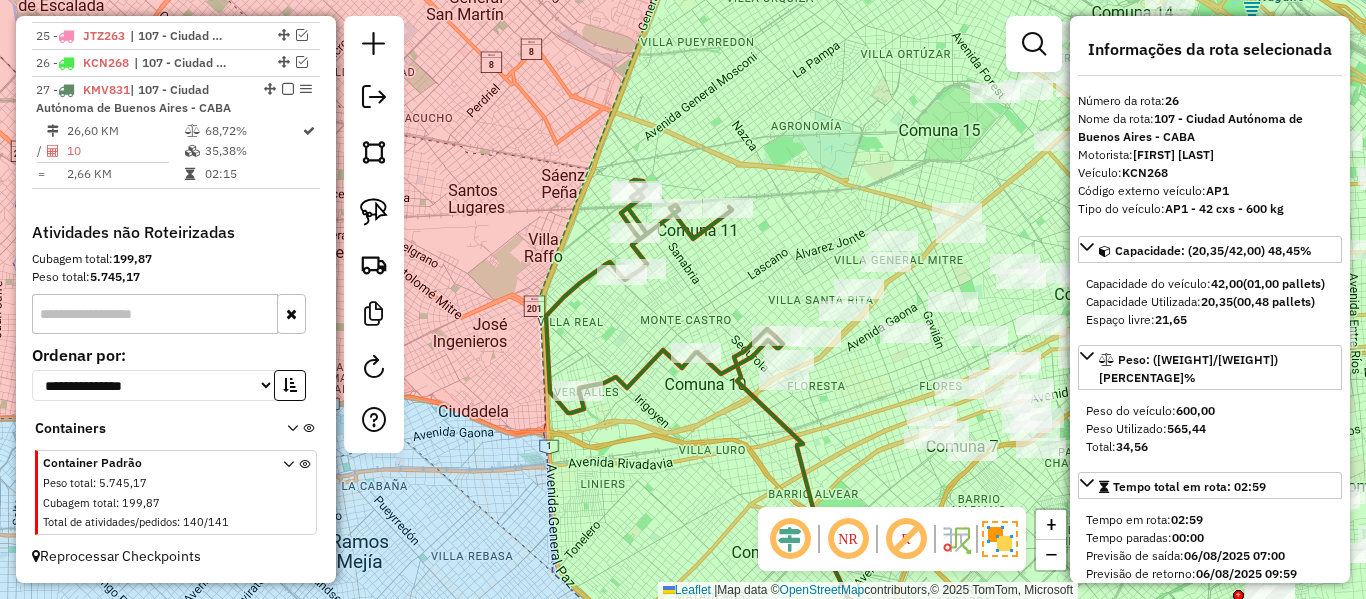 click 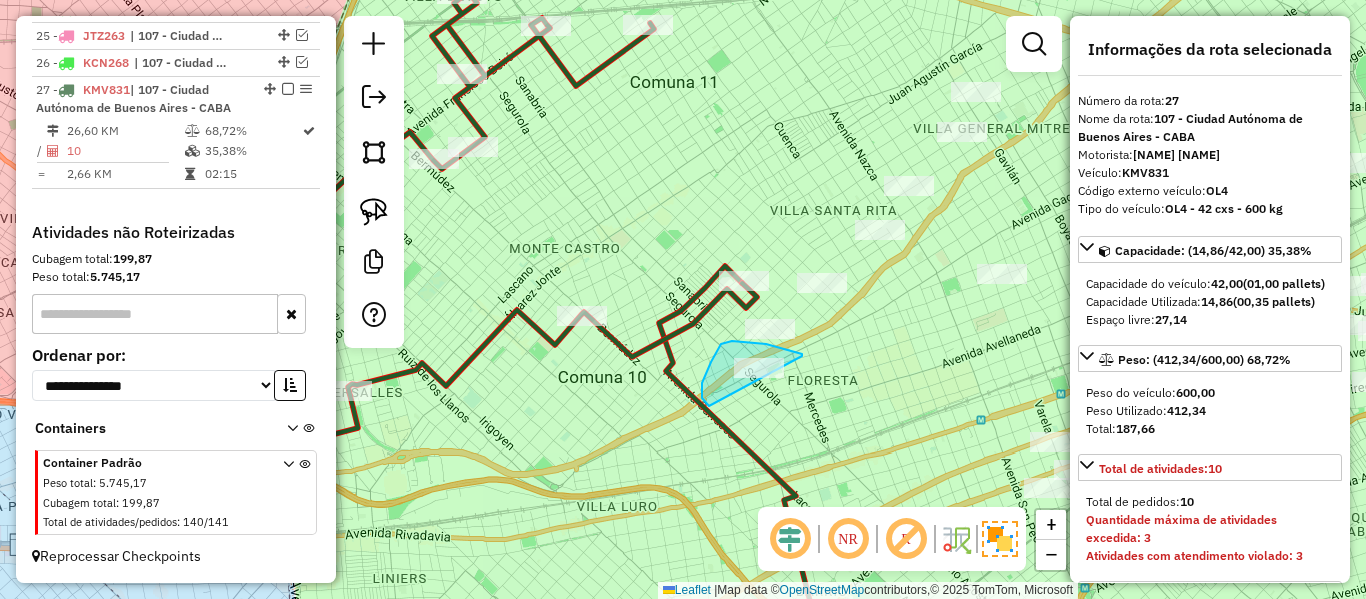 drag, startPoint x: 802, startPoint y: 356, endPoint x: 768, endPoint y: 448, distance: 98.0816 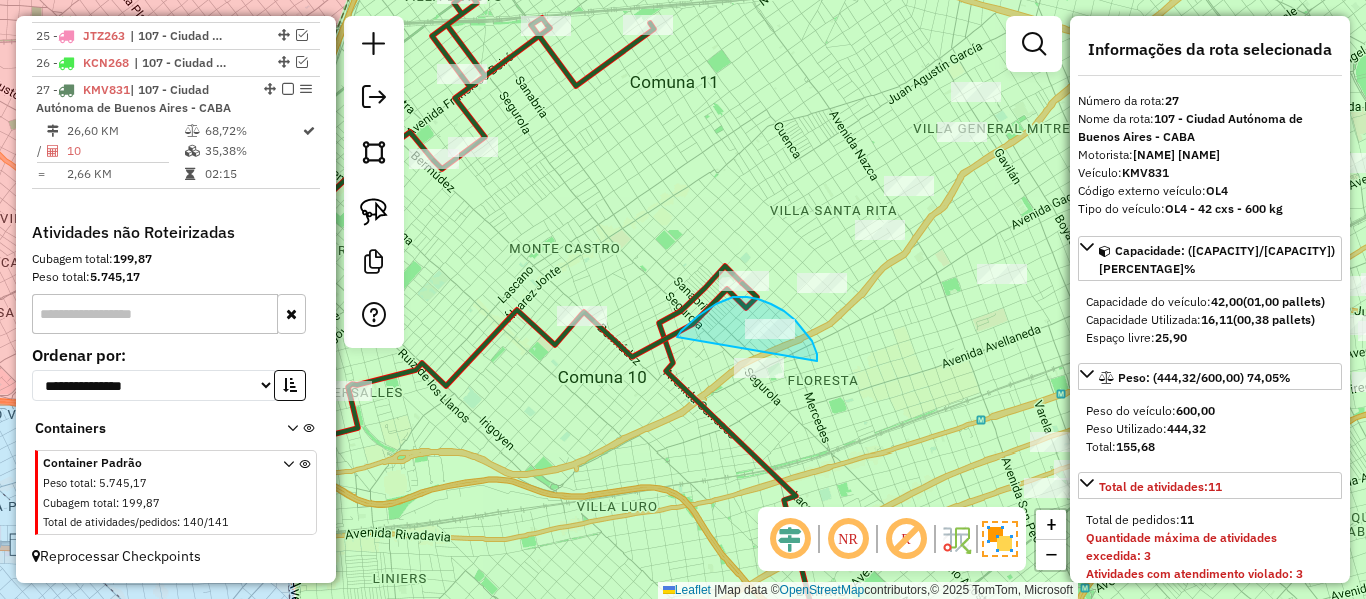 drag, startPoint x: 747, startPoint y: 297, endPoint x: 676, endPoint y: 343, distance: 84.59905 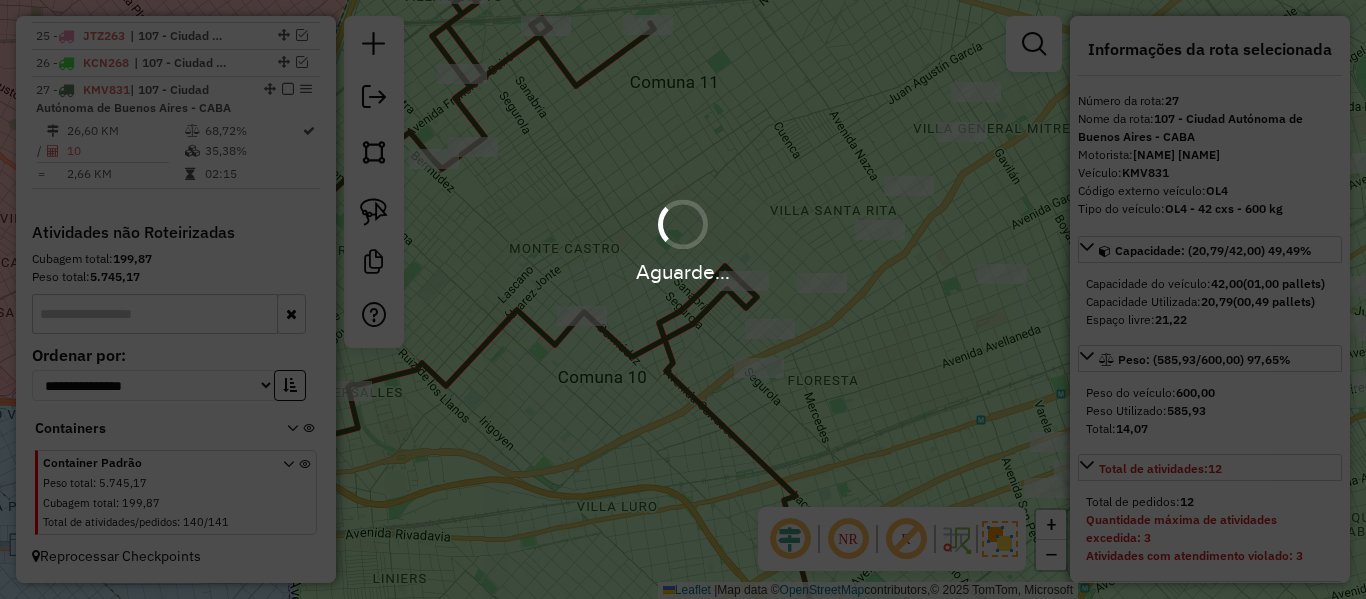 select on "**********" 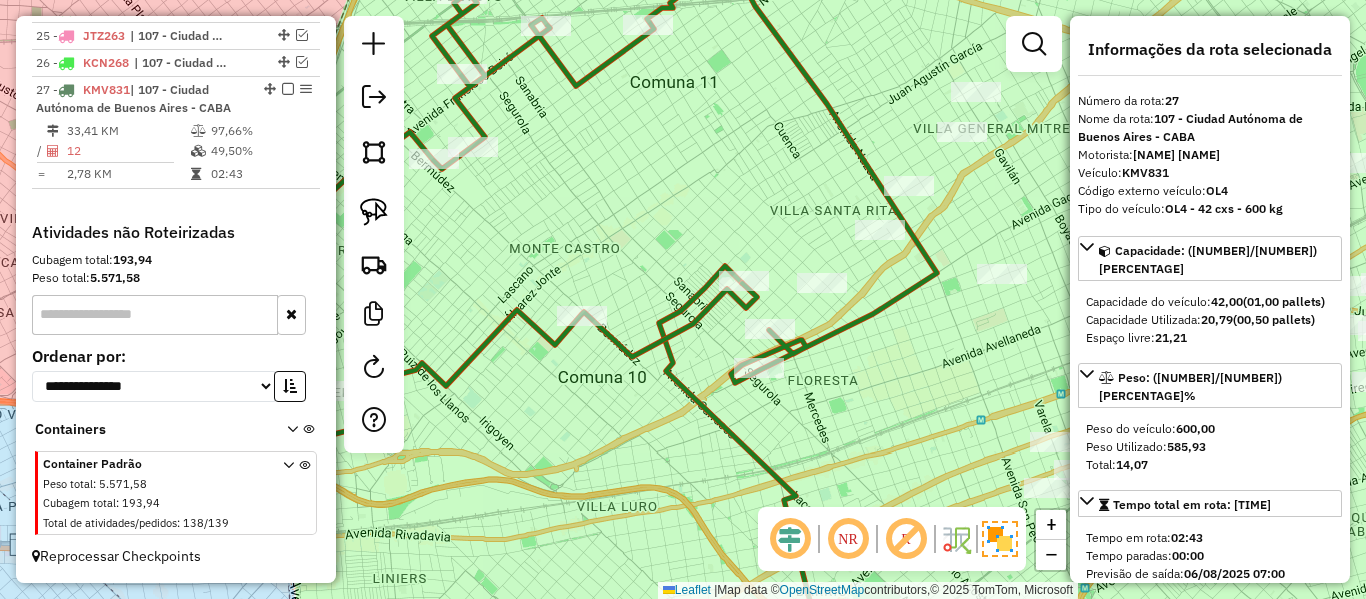 scroll, scrollTop: 1379, scrollLeft: 0, axis: vertical 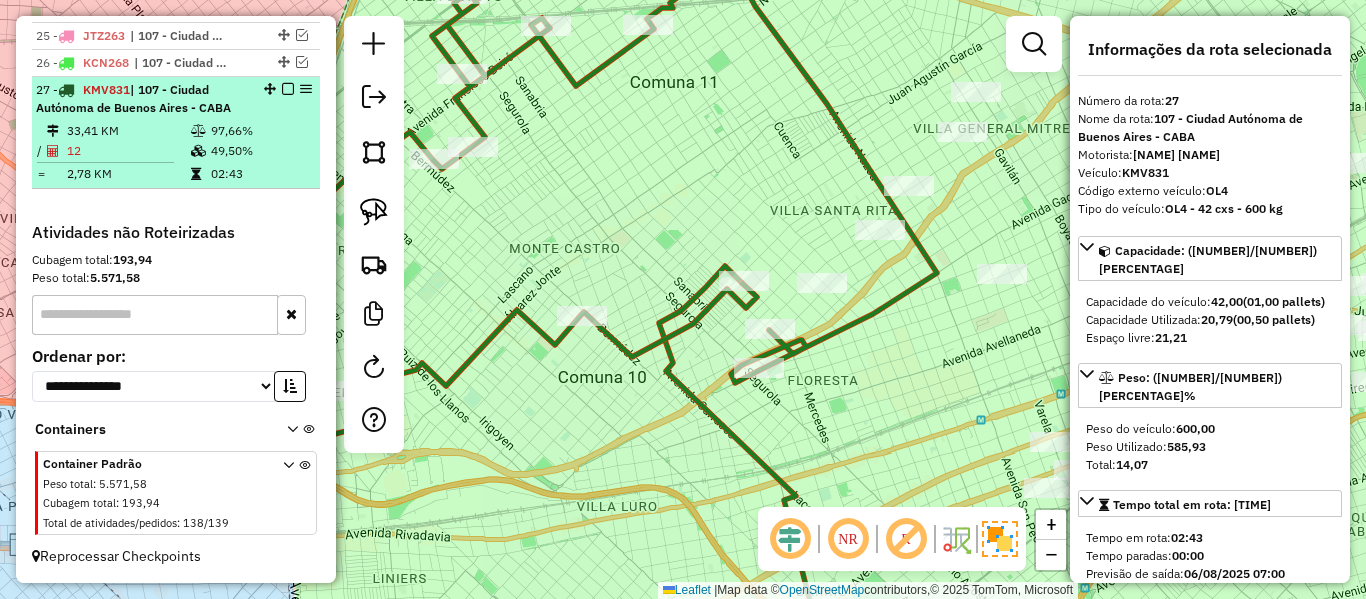 click at bounding box center [288, 89] 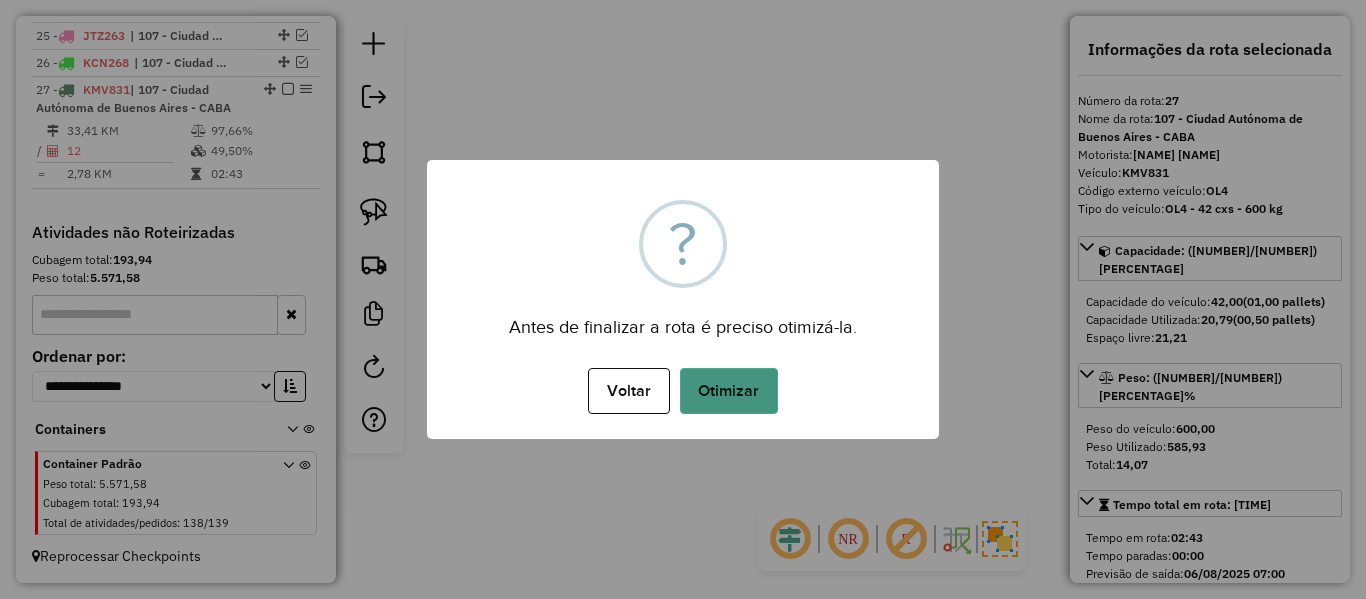 click on "Voltar No Otimizar" at bounding box center (683, 391) 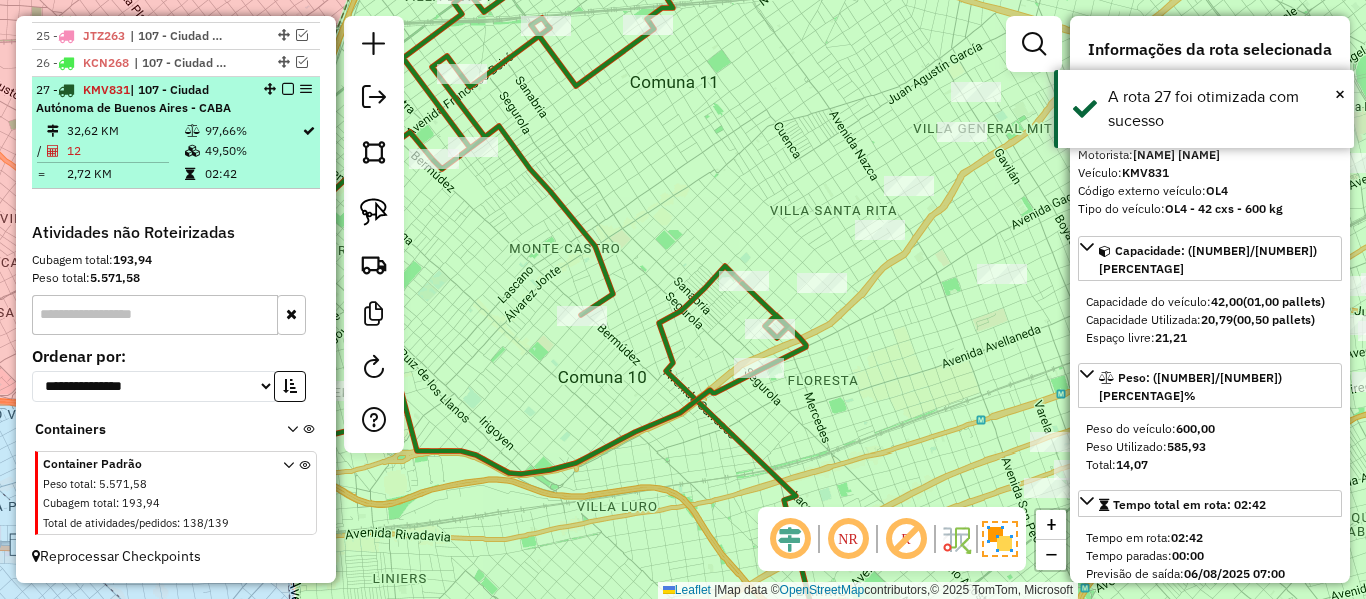 click at bounding box center (288, 89) 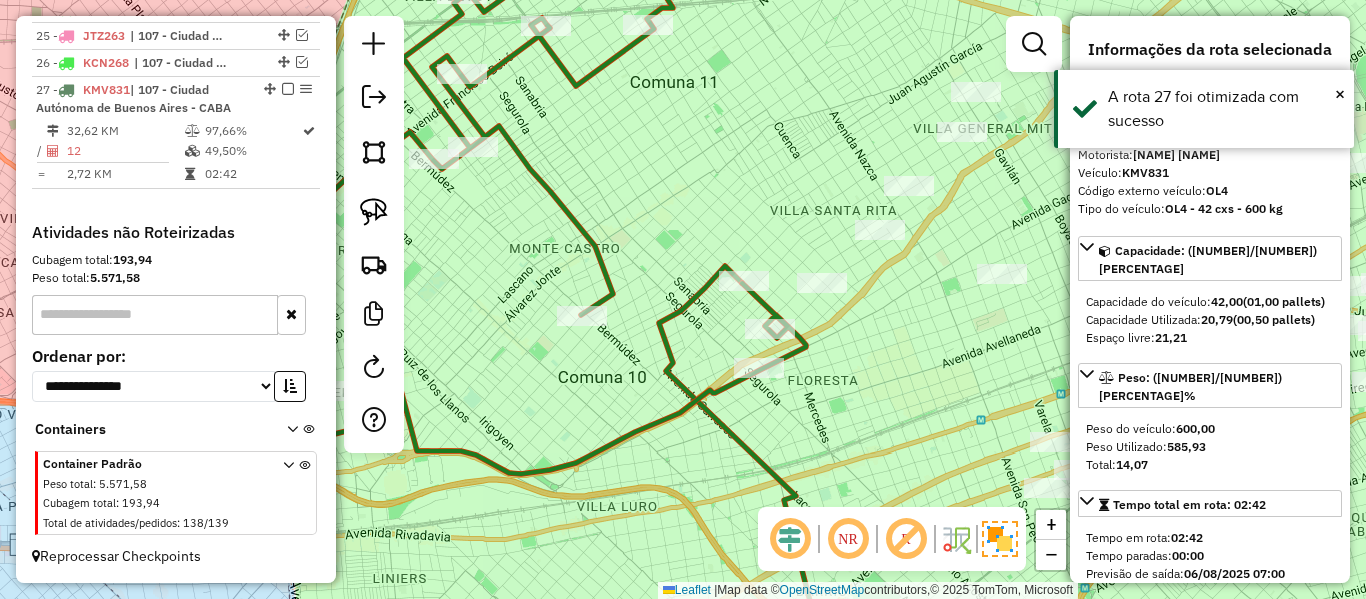 scroll, scrollTop: 1294, scrollLeft: 0, axis: vertical 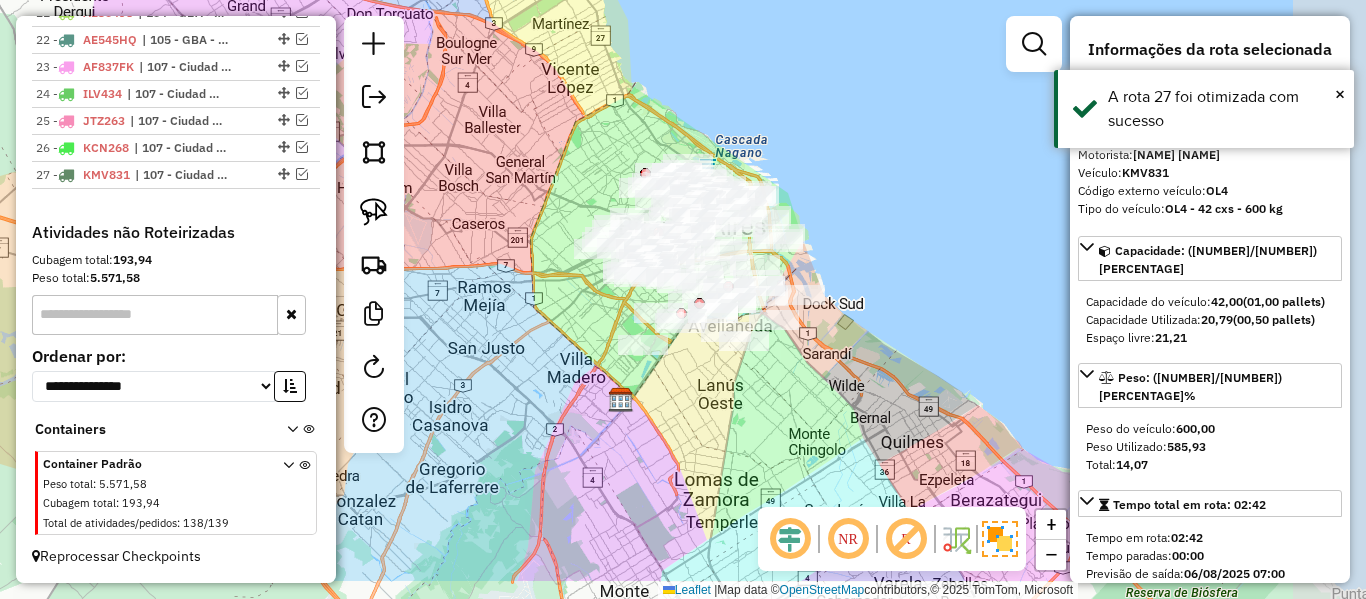 drag, startPoint x: 668, startPoint y: 391, endPoint x: 594, endPoint y: 386, distance: 74.168724 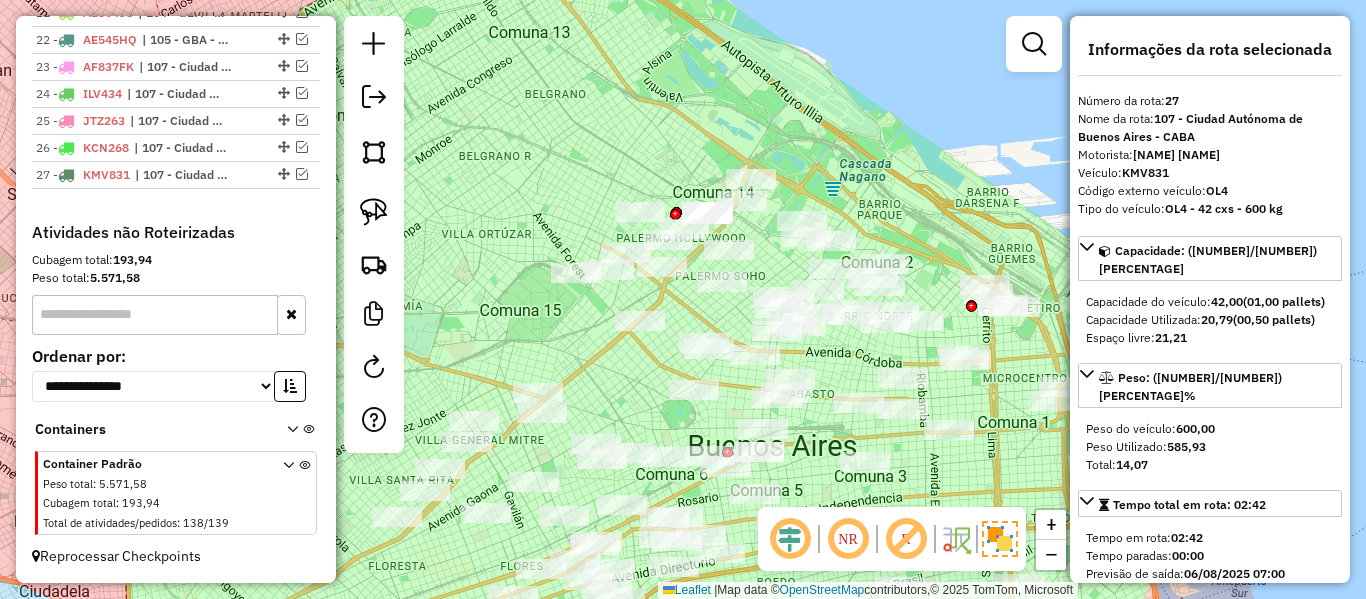 click on "Janela de atendimento Grade de atendimento Capacidade Transportadoras Veículos Cliente Pedidos  Rotas Selecione os dias de semana para filtrar as janelas de atendimento  Seg   Ter   Qua   Qui   Sex   Sáb   Dom  Informe o período da janela de atendimento: De: Até:  Filtrar exatamente a janela do cliente  Considerar janela de atendimento padrão  Selecione os dias de semana para filtrar as grades de atendimento  Seg   Ter   Qua   Qui   Sex   Sáb   Dom   Considerar clientes sem dia de atendimento cadastrado  Clientes fora do dia de atendimento selecionado Filtrar as atividades entre os valores definidos abaixo:  Peso mínimo:   Peso máximo:   Cubagem mínima:   Cubagem máxima:   De:   Até:  Filtrar as atividades entre o tempo de atendimento definido abaixo:  De:   Até:   Considerar capacidade total dos clientes não roteirizados Transportadora: Selecione um ou mais itens Tipo de veículo: Selecione um ou mais itens Veículo: Selecione um ou mais itens Motorista: Selecione um ou mais itens Nome: Rótulo:" 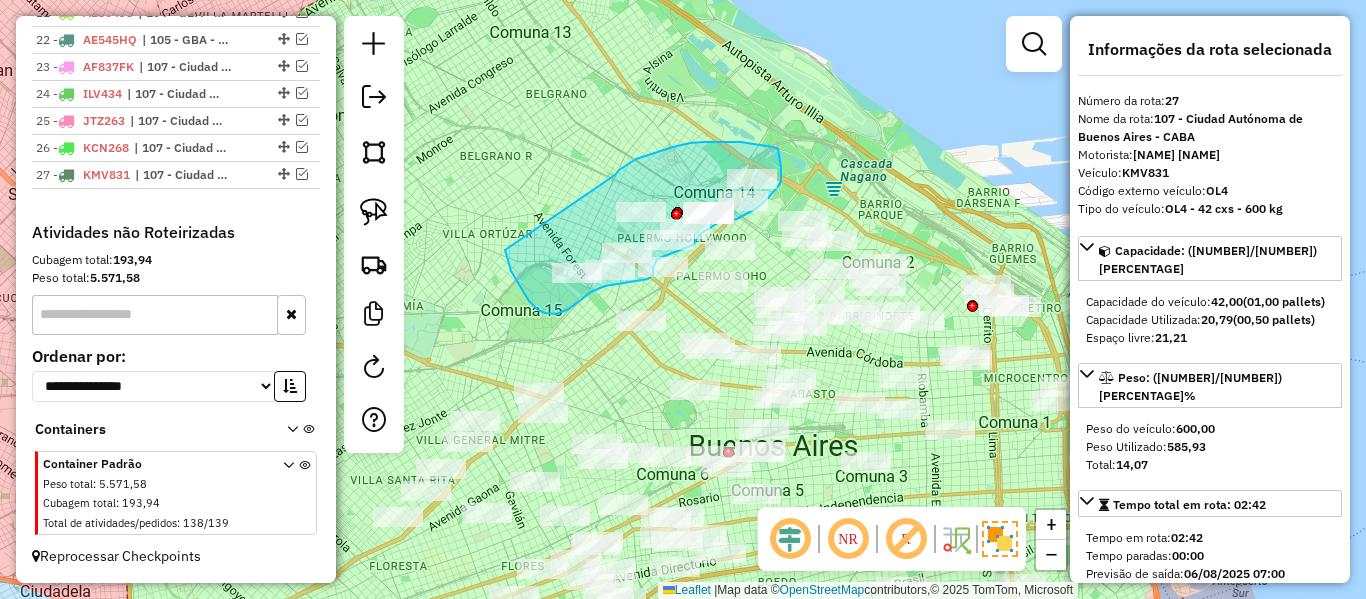 drag, startPoint x: 619, startPoint y: 170, endPoint x: 505, endPoint y: 249, distance: 138.69751 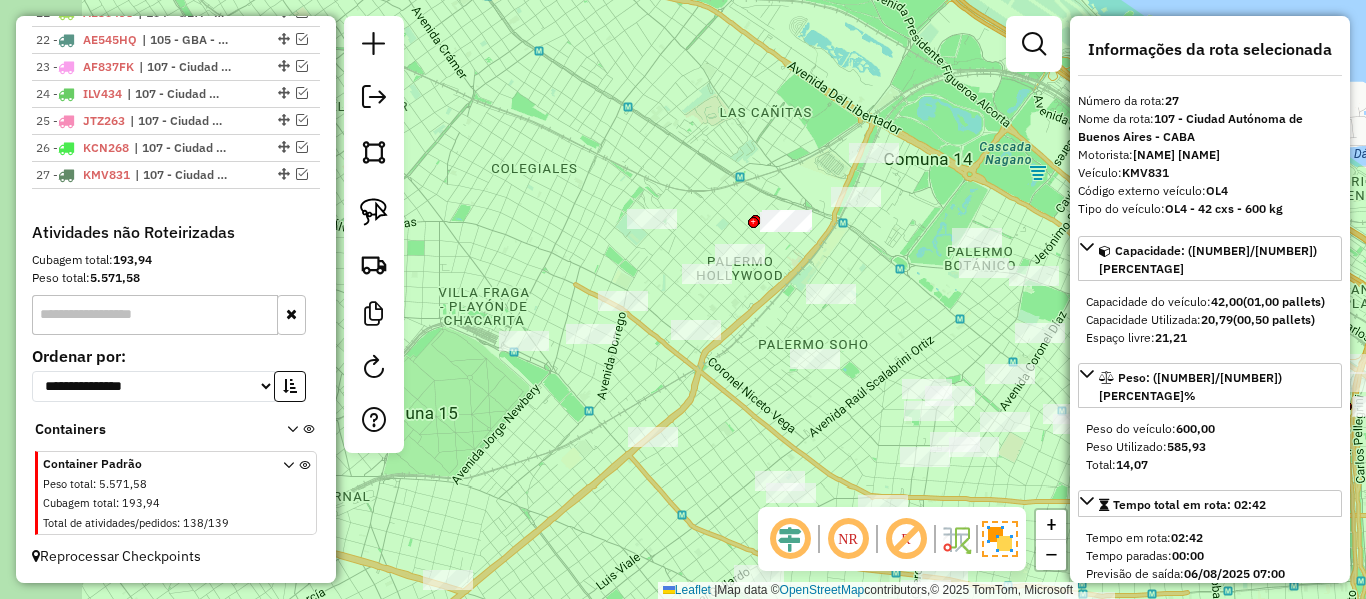 drag, startPoint x: 870, startPoint y: 259, endPoint x: 929, endPoint y: 259, distance: 59 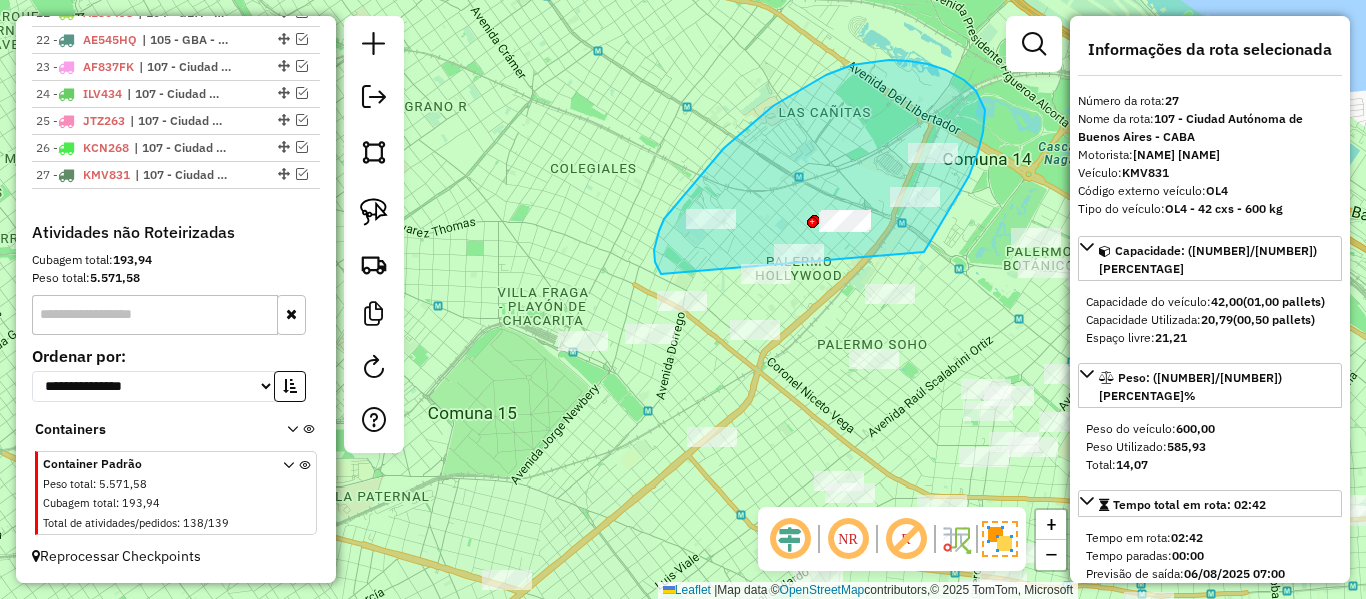 drag, startPoint x: 926, startPoint y: 249, endPoint x: 784, endPoint y: 303, distance: 151.92104 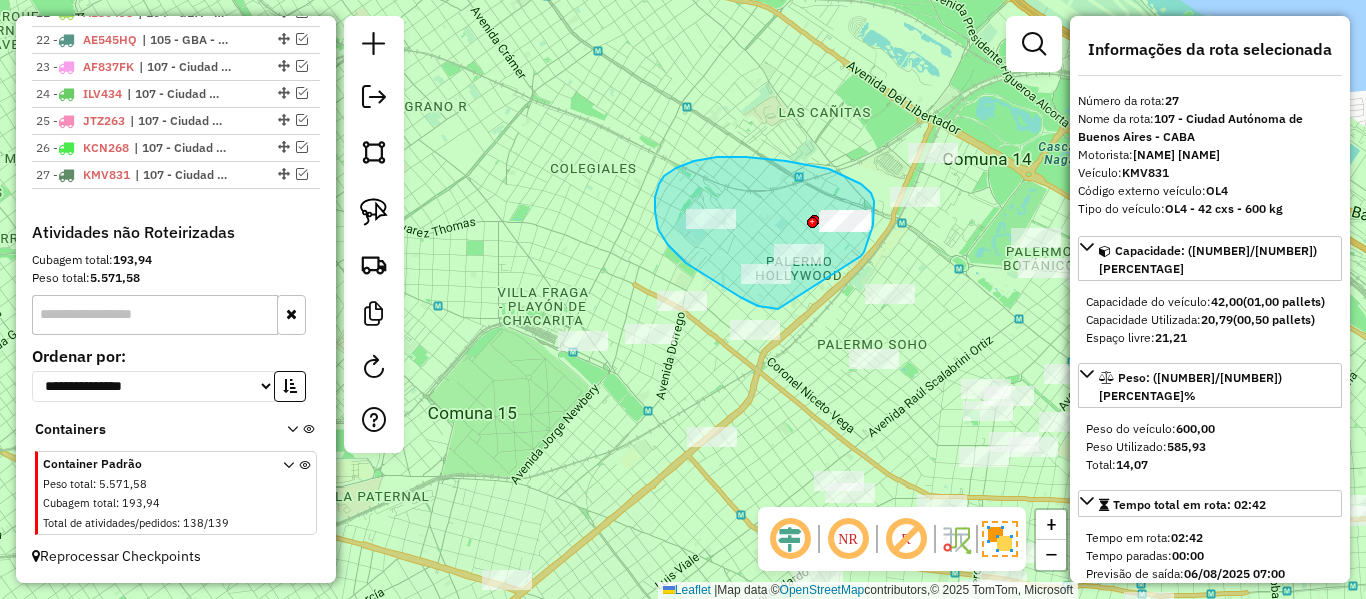 drag, startPoint x: 861, startPoint y: 256, endPoint x: 790, endPoint y: 306, distance: 86.83893 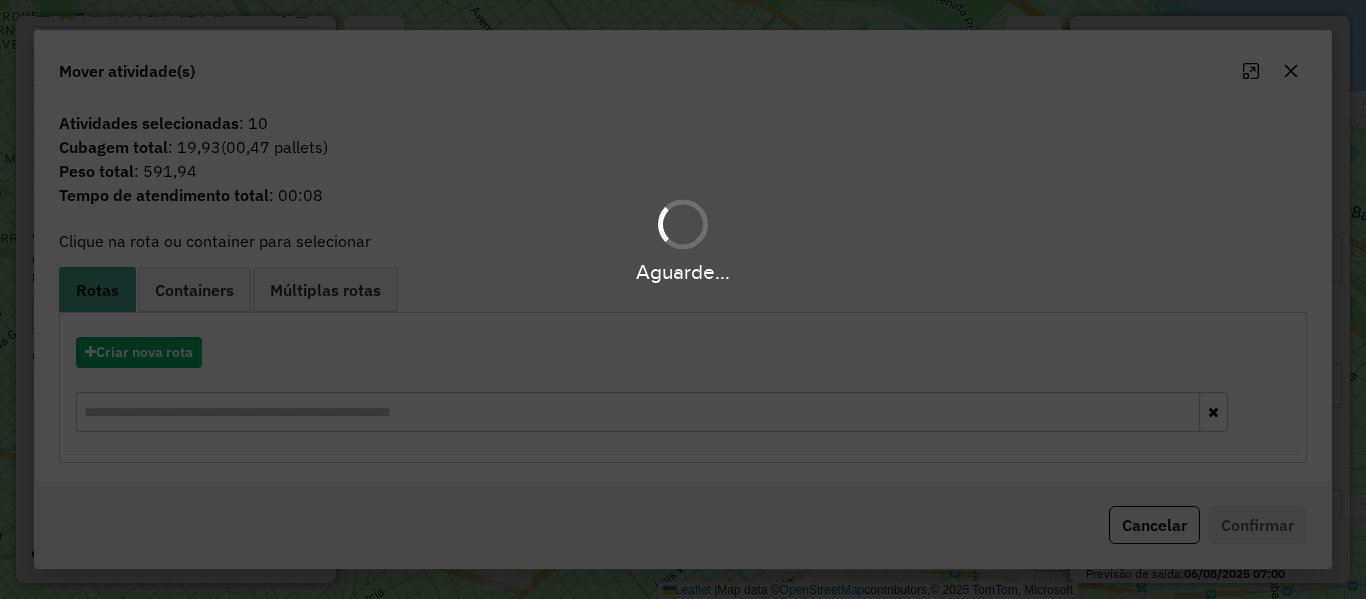 click on "Aguarde..." at bounding box center [683, 299] 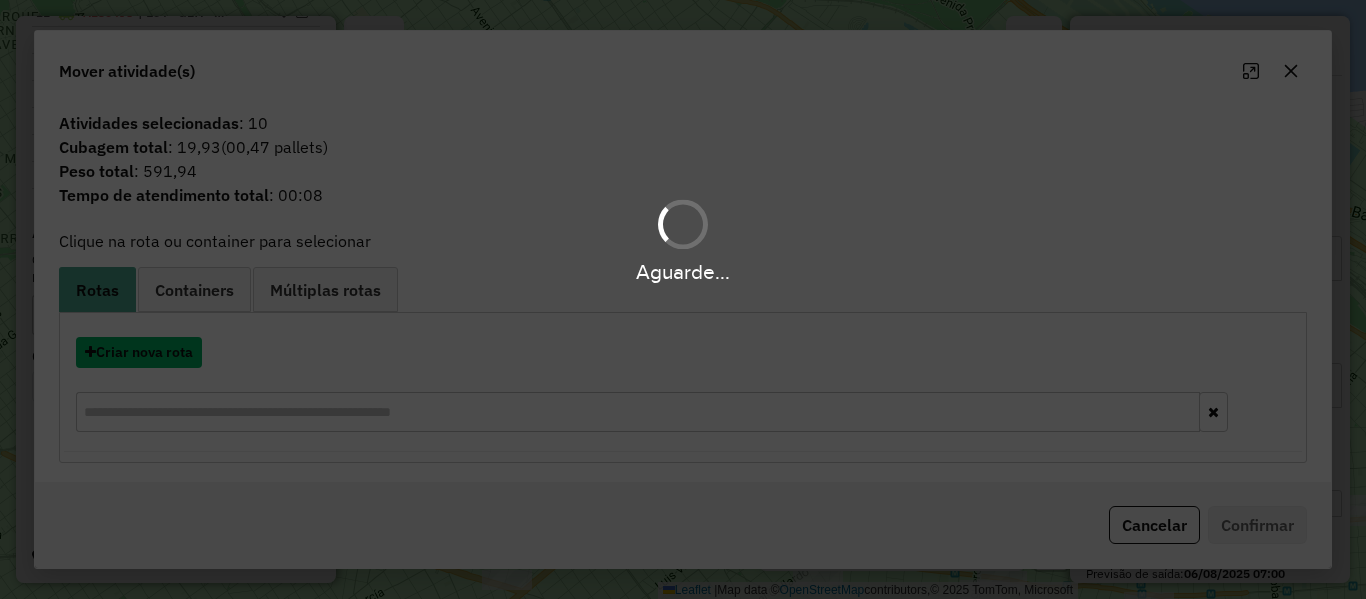 click on "Criar nova rota" at bounding box center (139, 352) 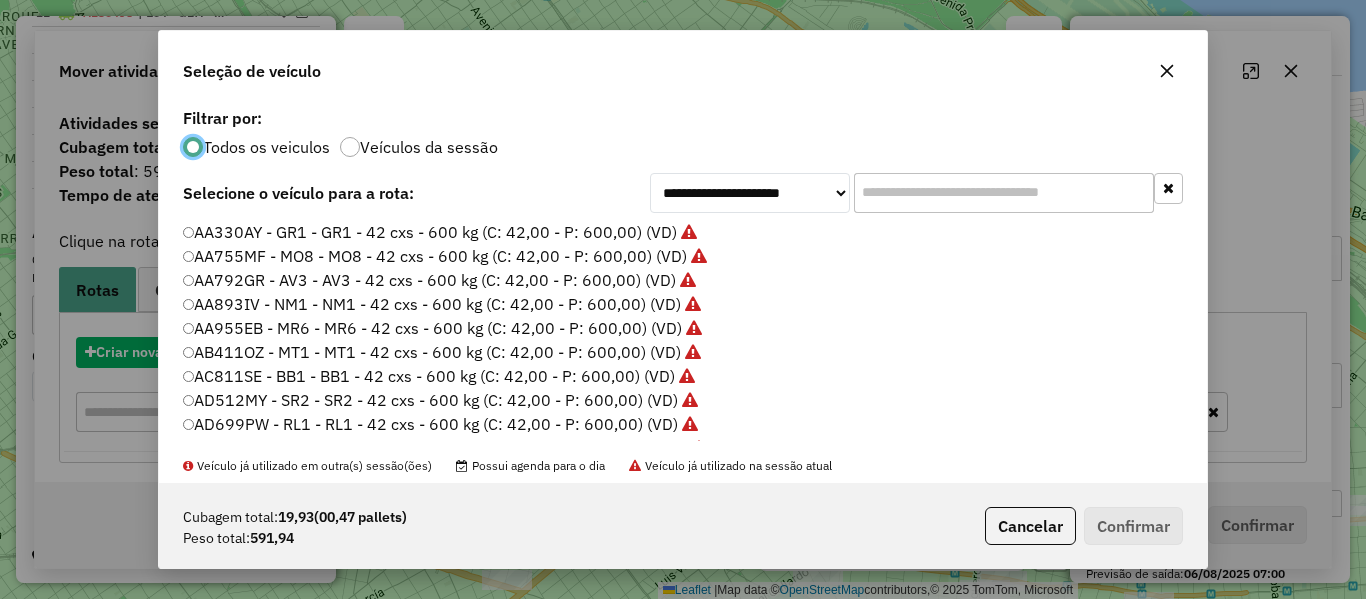 scroll, scrollTop: 11, scrollLeft: 6, axis: both 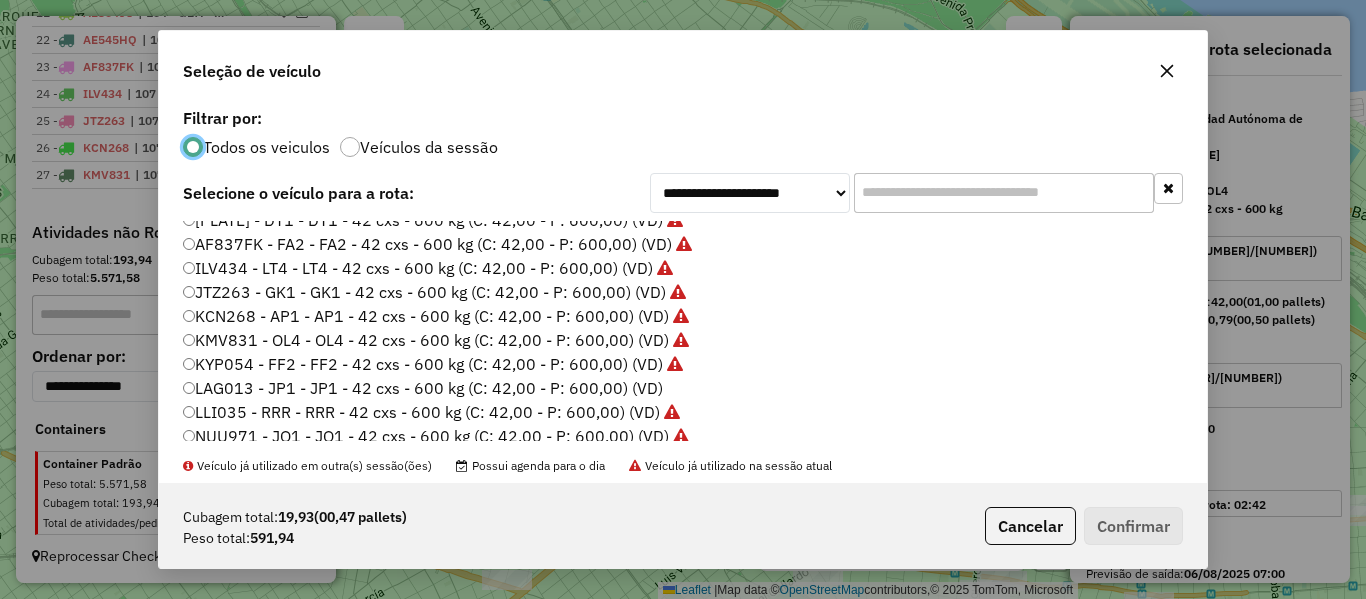 click on "LAG013 - JP1 - JP1 - 42 cxs - 600 kg (C: 42,00 - P: 600,00) (VD)" 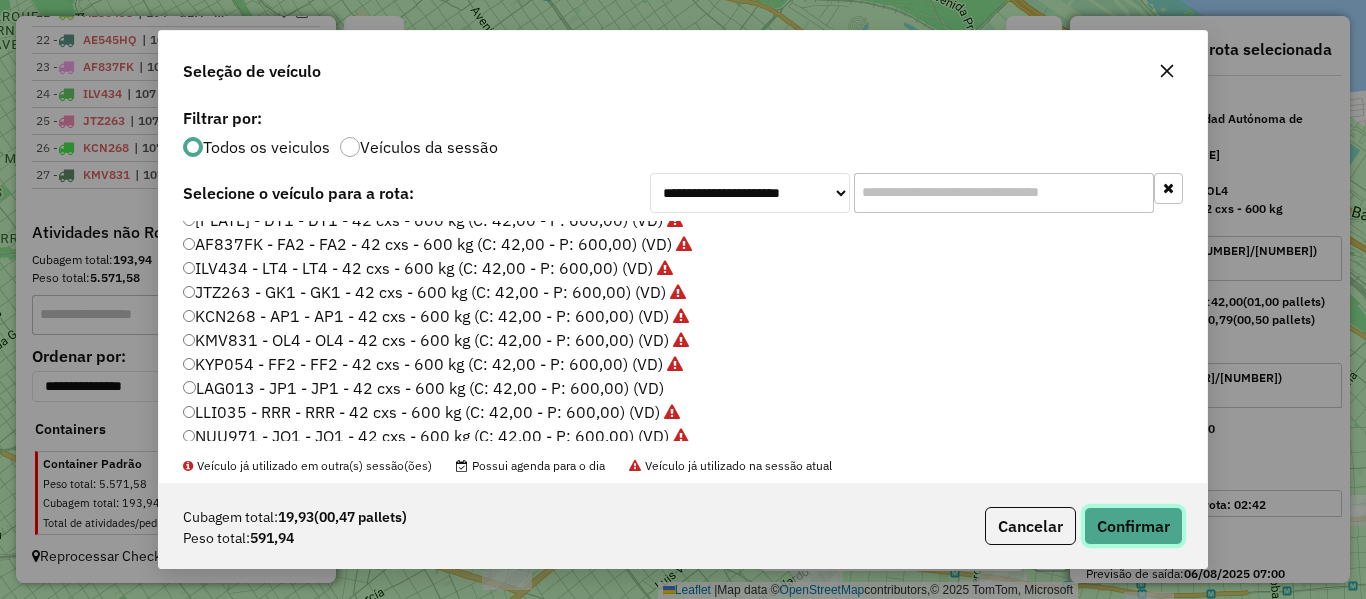 click on "Confirmar" 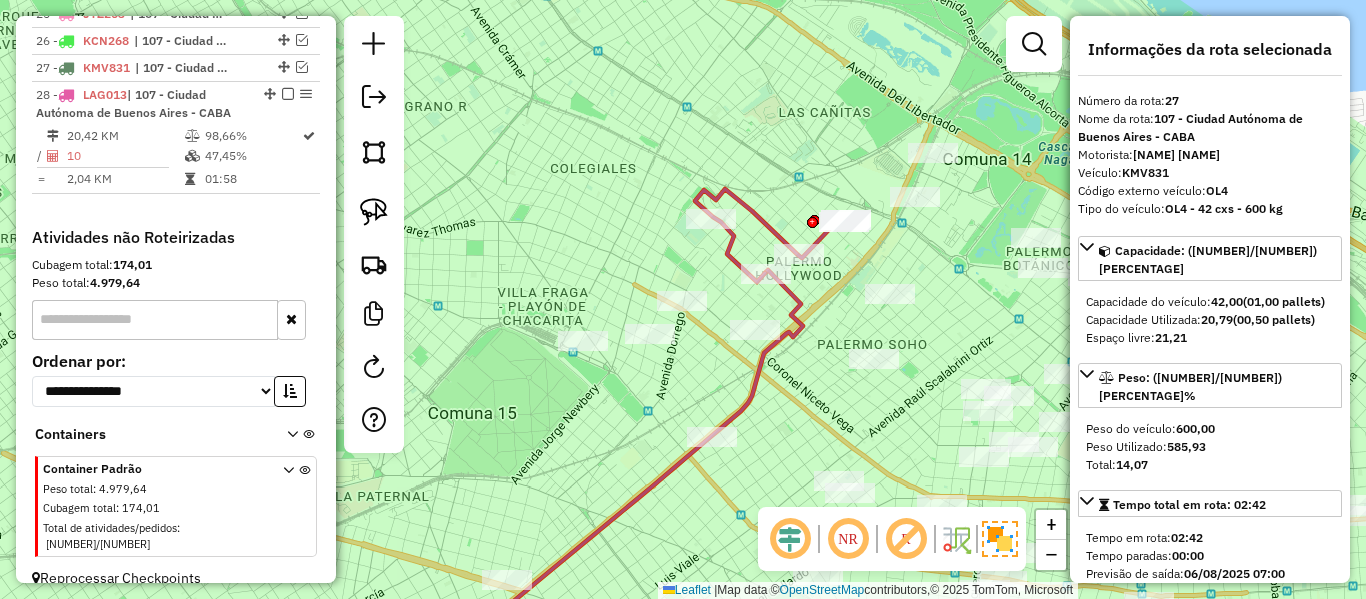scroll, scrollTop: 1406, scrollLeft: 0, axis: vertical 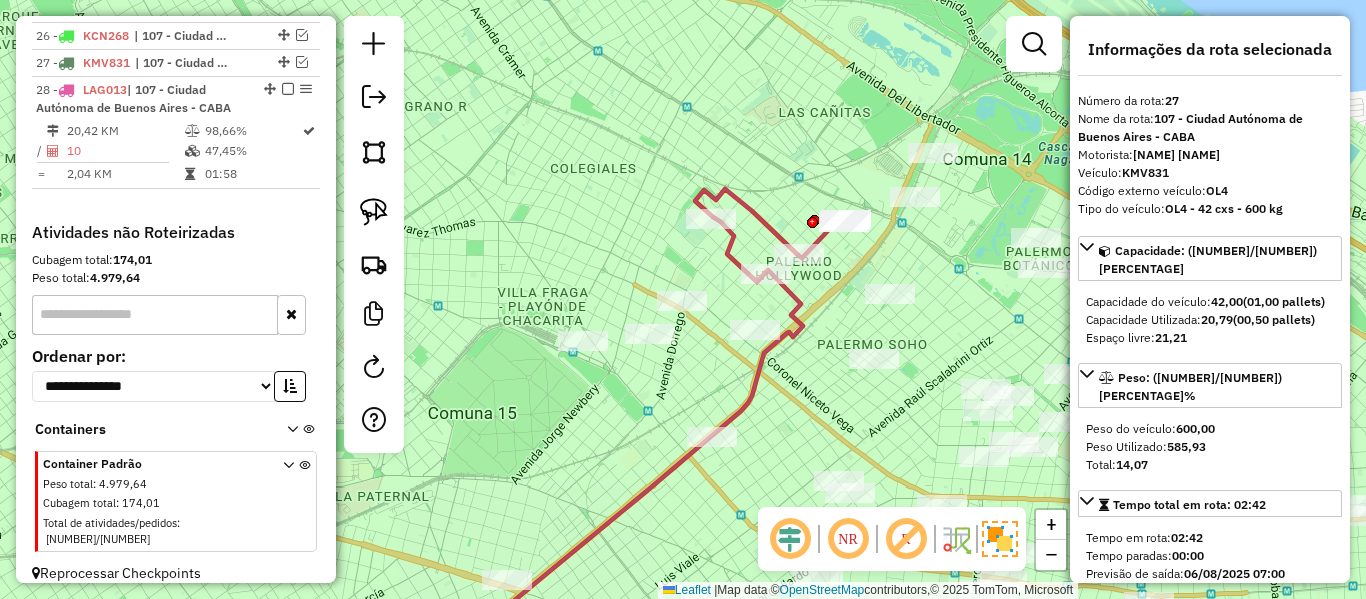 click 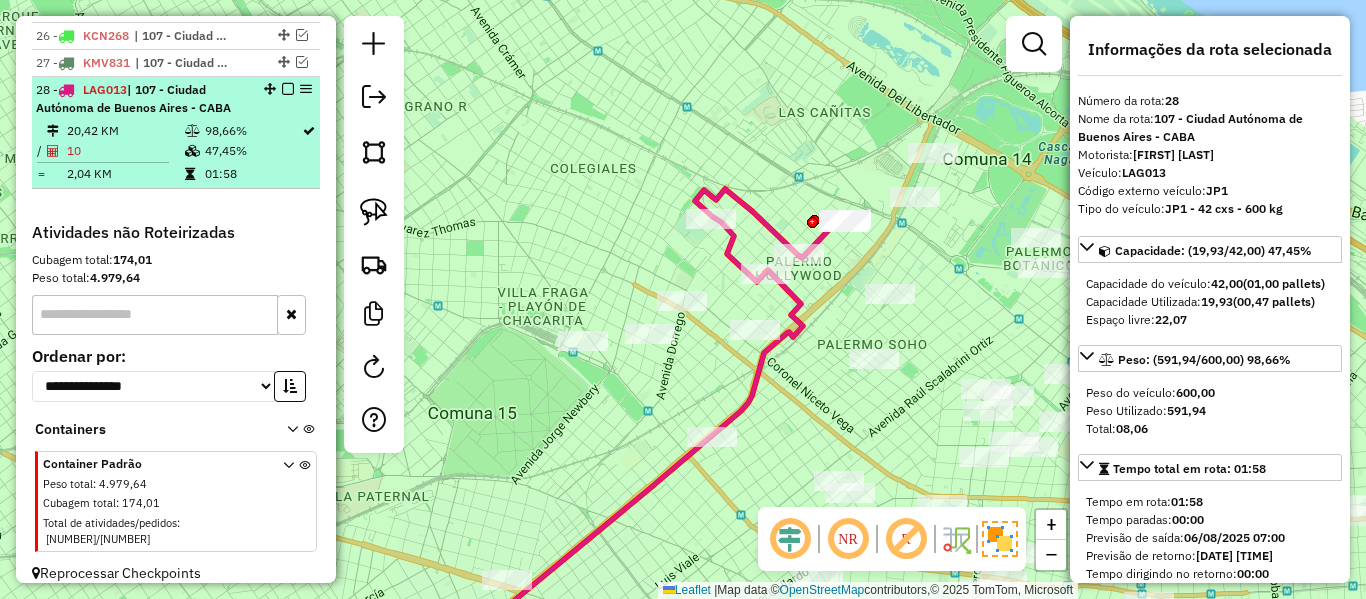 click at bounding box center (288, 89) 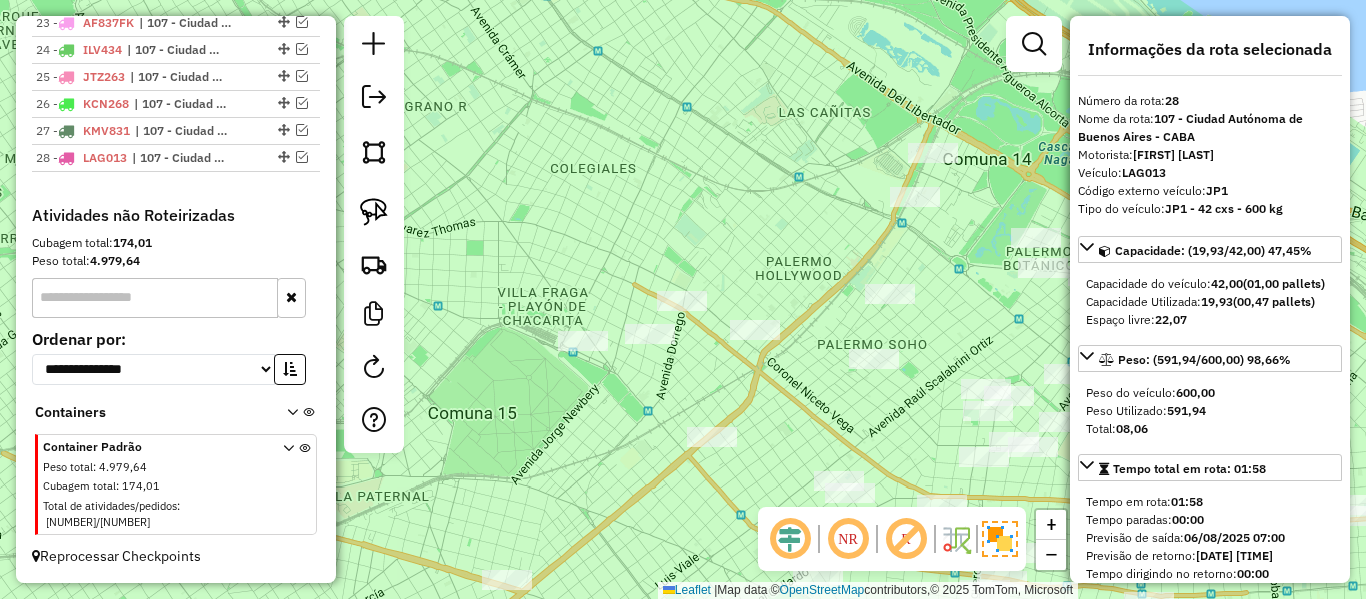 scroll, scrollTop: 1321, scrollLeft: 0, axis: vertical 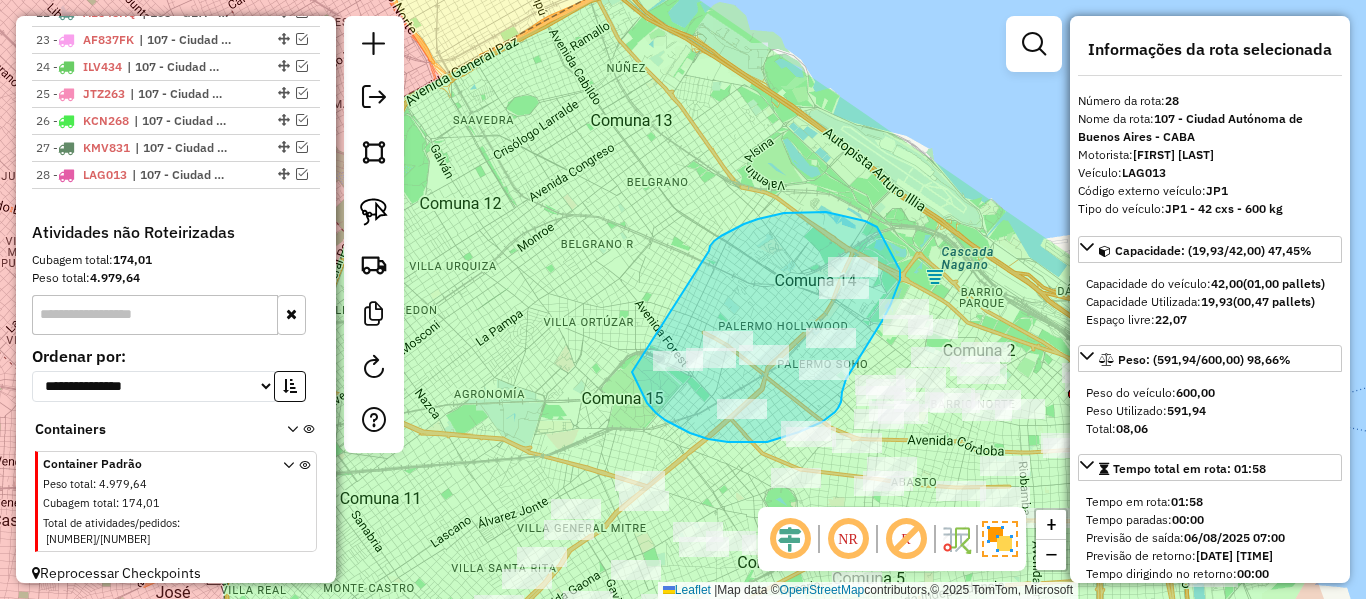 drag, startPoint x: 709, startPoint y: 251, endPoint x: 627, endPoint y: 344, distance: 123.9879 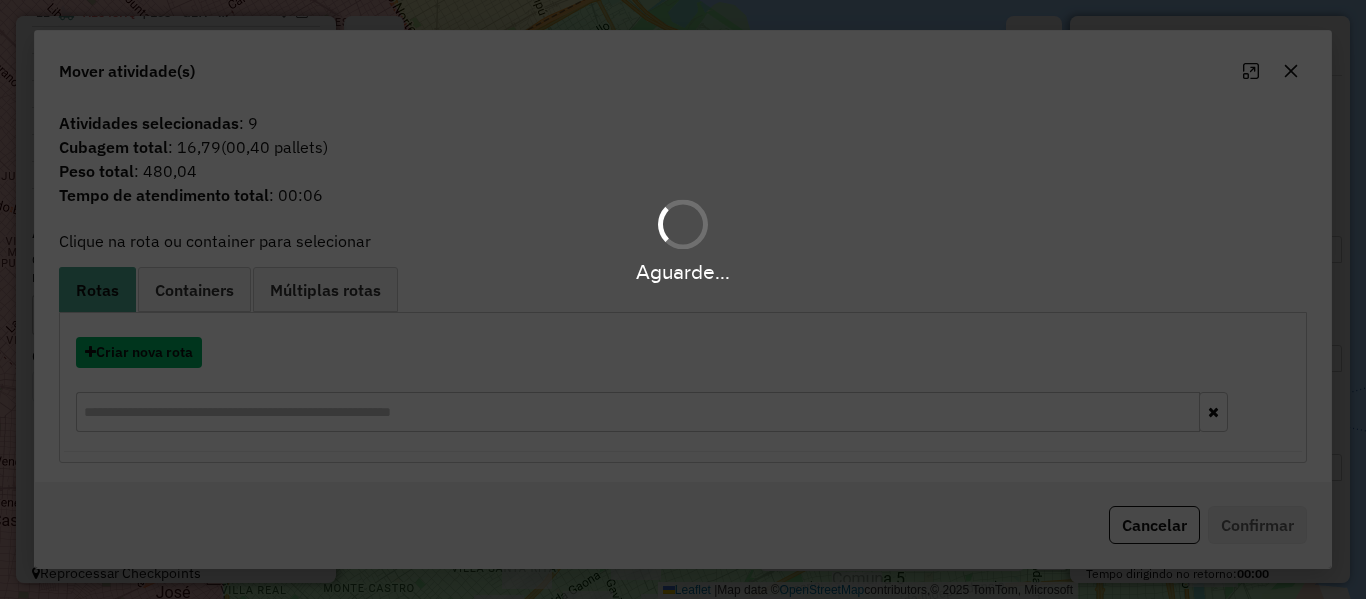 click on "Criar nova rota" at bounding box center [139, 352] 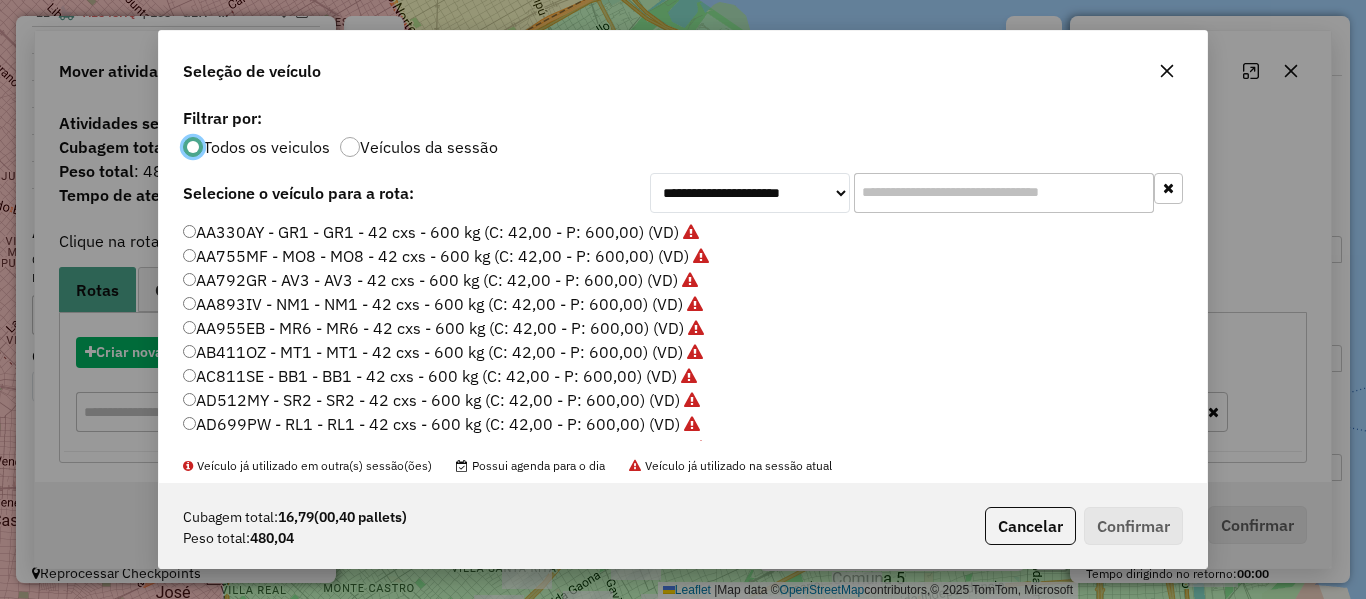 scroll, scrollTop: 11, scrollLeft: 6, axis: both 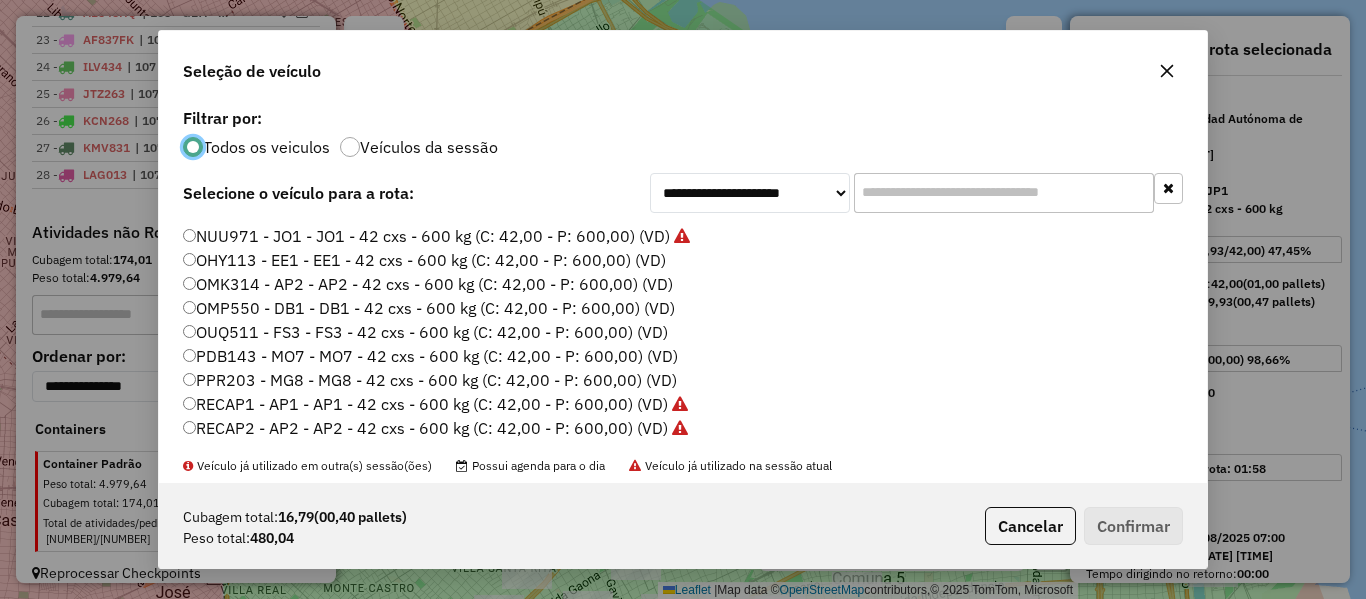 click on "OHY113 - EE1 - EE1 - 42 cxs - 600 kg (C: 42,00 - P: 600,00) (VD)" 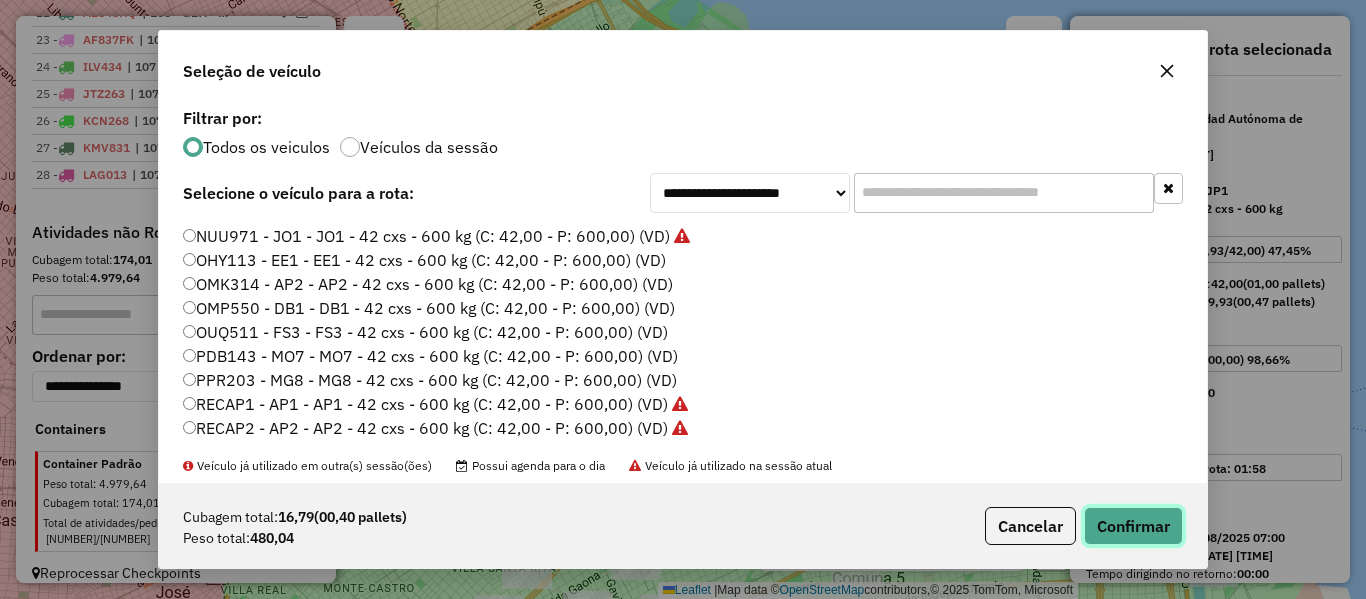 click on "Confirmar" 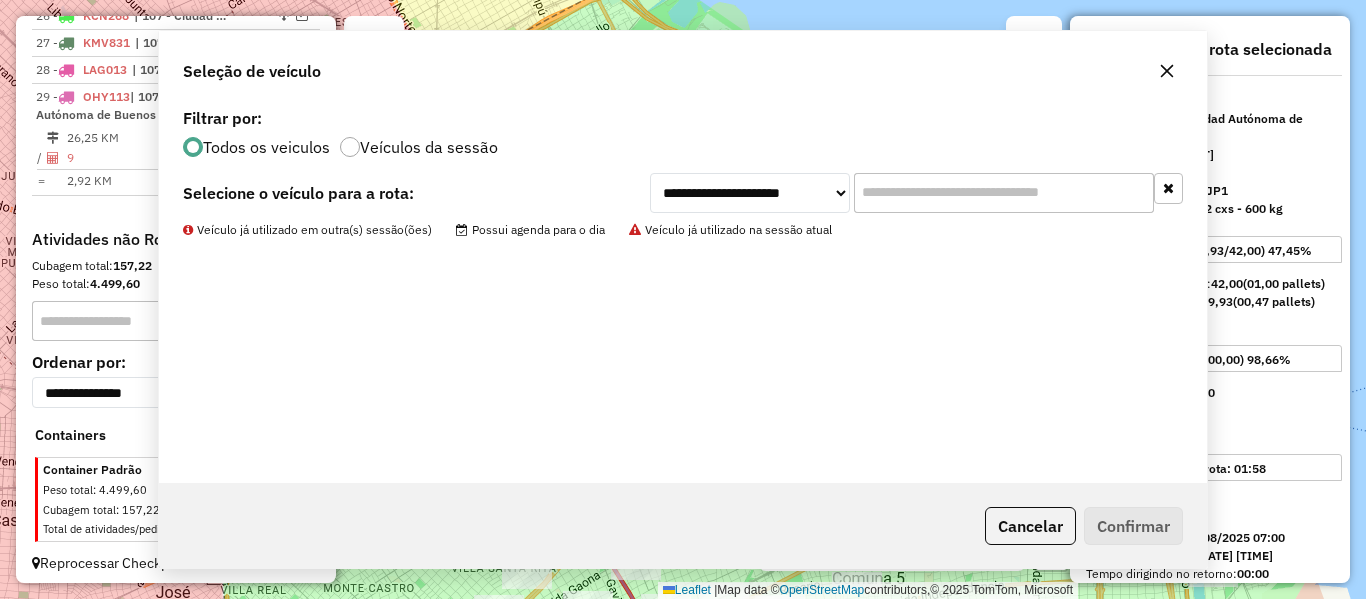 scroll, scrollTop: 1458, scrollLeft: 0, axis: vertical 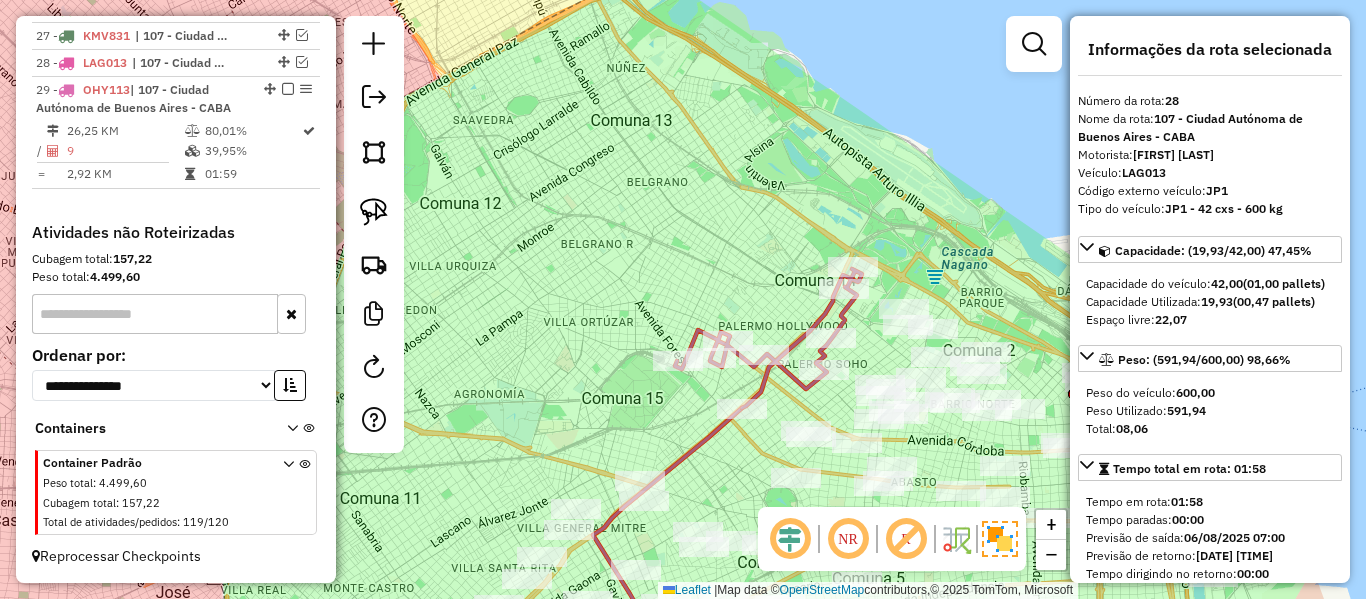 click 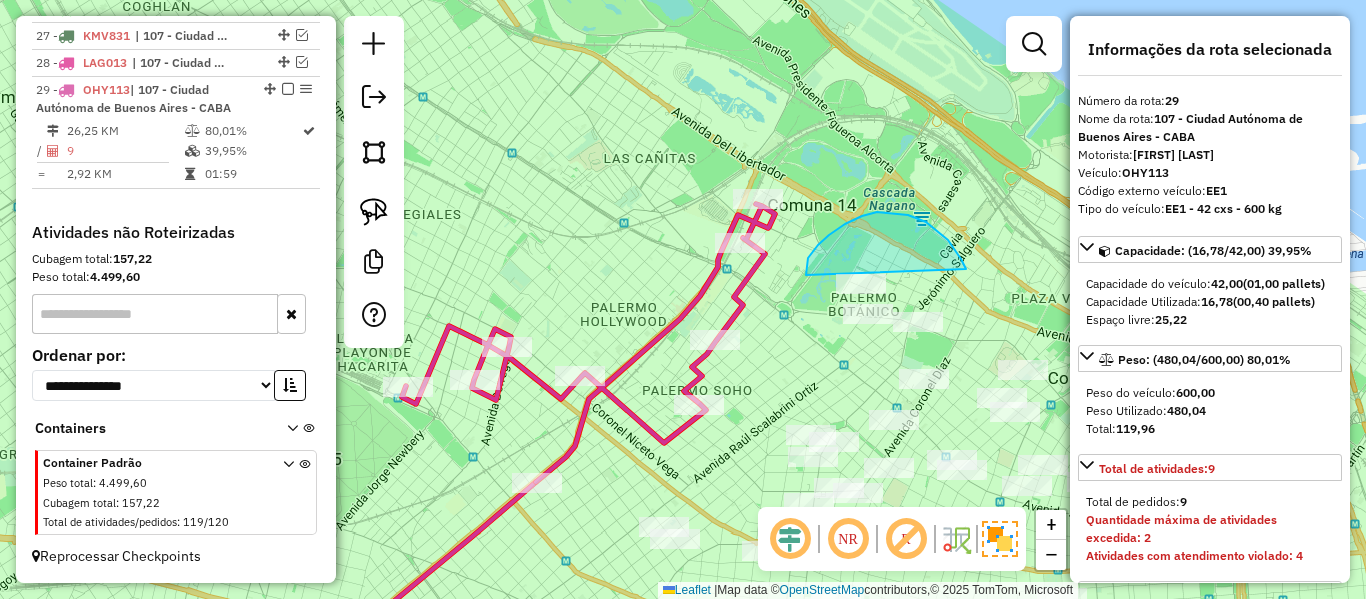 drag, startPoint x: 955, startPoint y: 250, endPoint x: 882, endPoint y: 354, distance: 127.06297 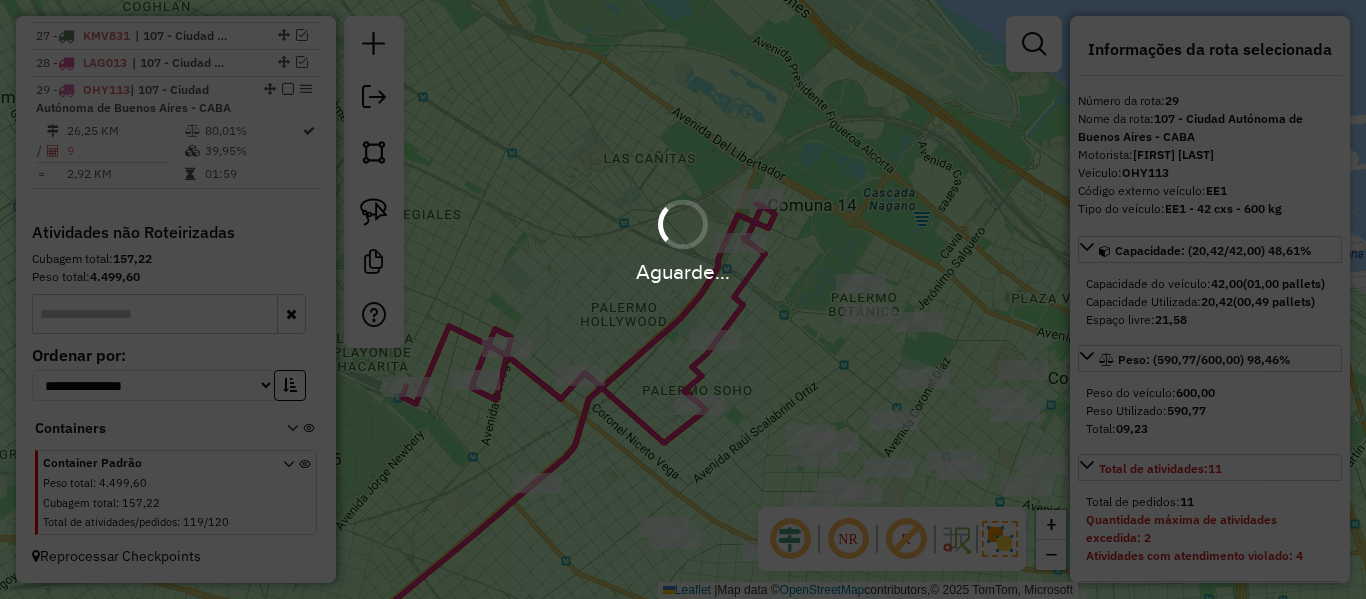 select on "**********" 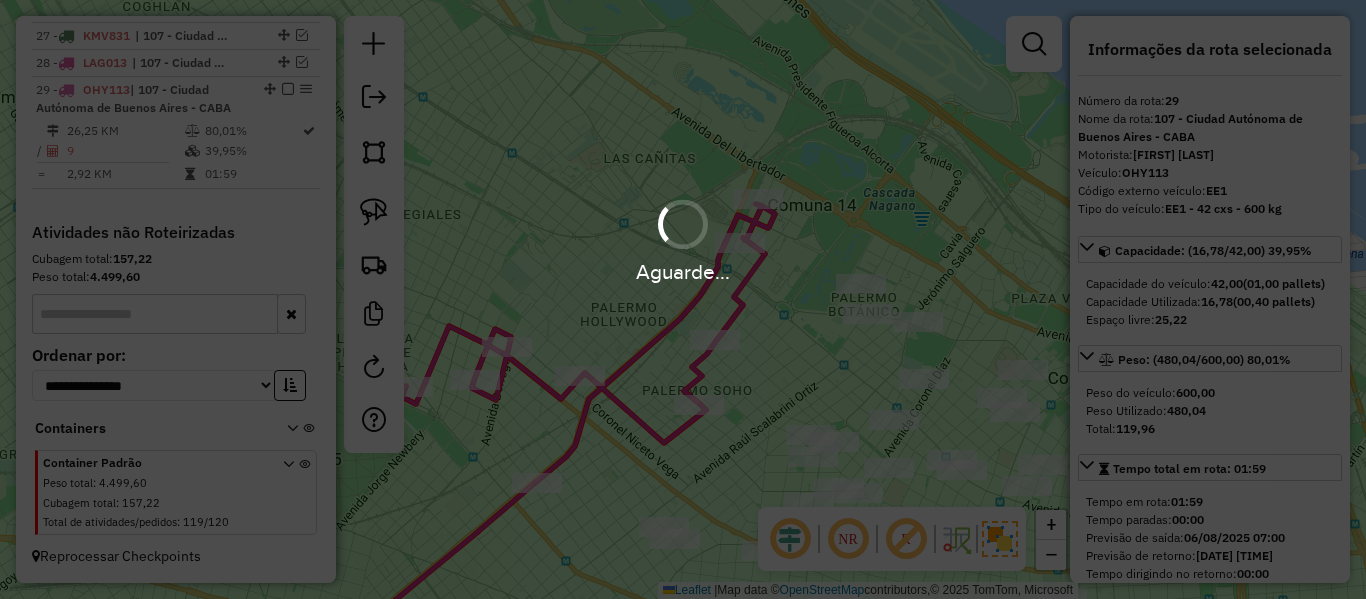 scroll, scrollTop: 1433, scrollLeft: 0, axis: vertical 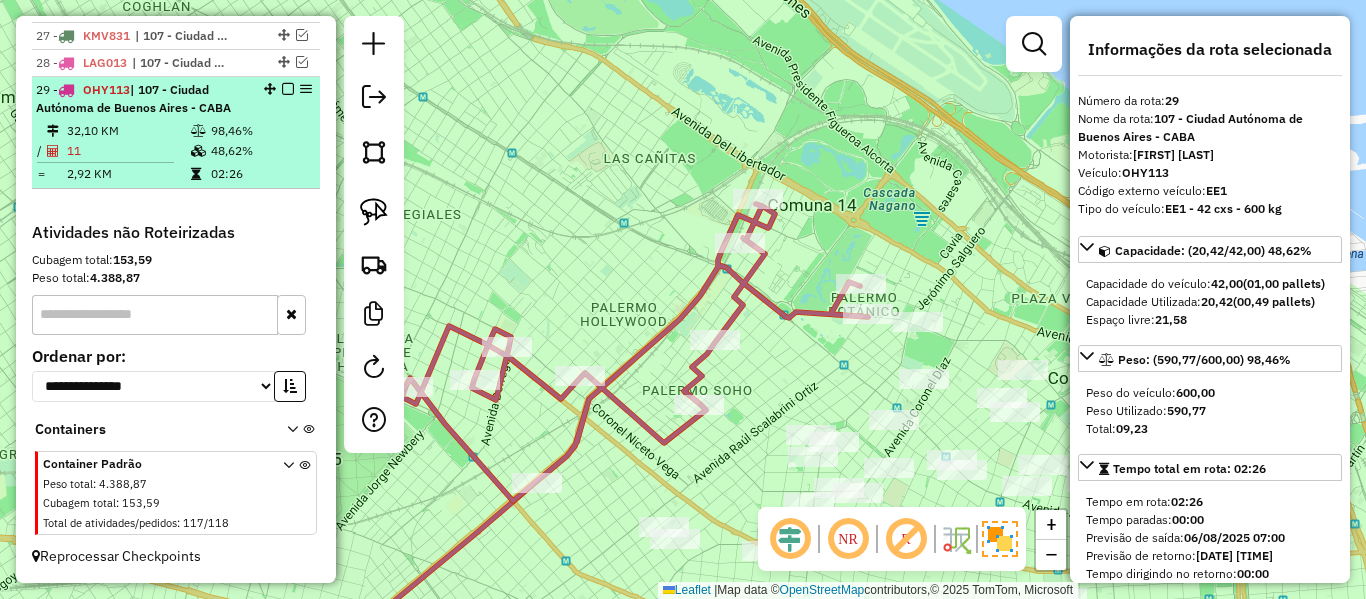 click at bounding box center (288, 89) 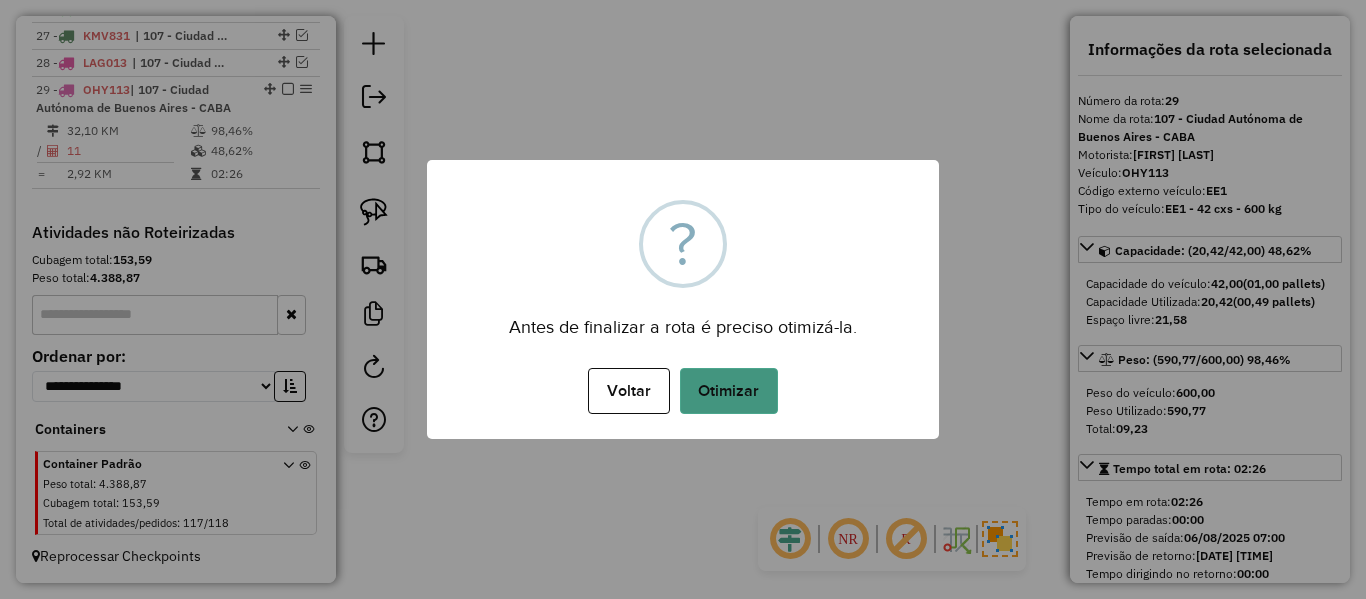 click on "Otimizar" at bounding box center (729, 391) 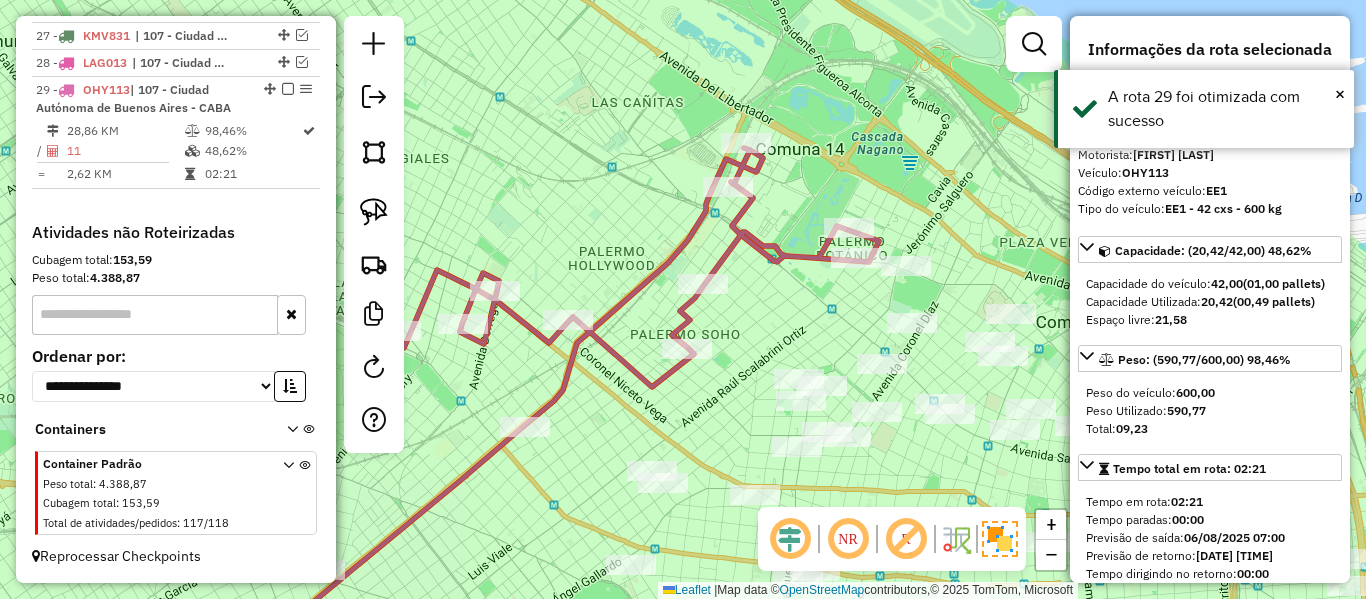 drag, startPoint x: 663, startPoint y: 297, endPoint x: 644, endPoint y: 239, distance: 61.03278 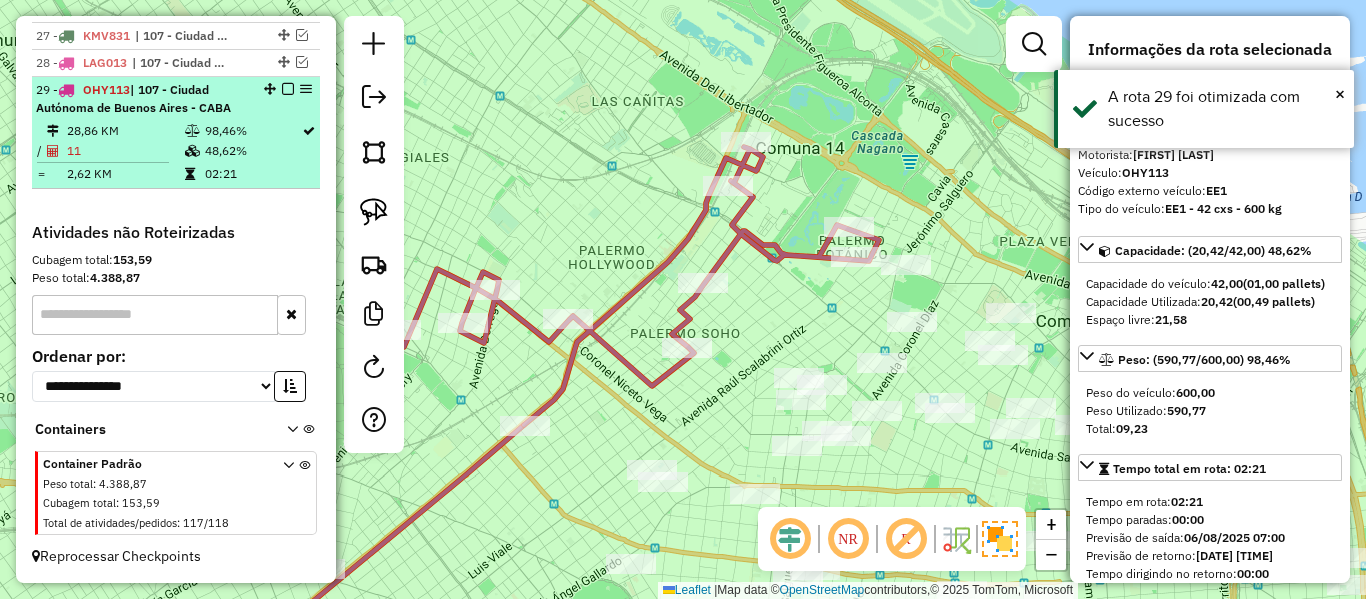 click at bounding box center [288, 89] 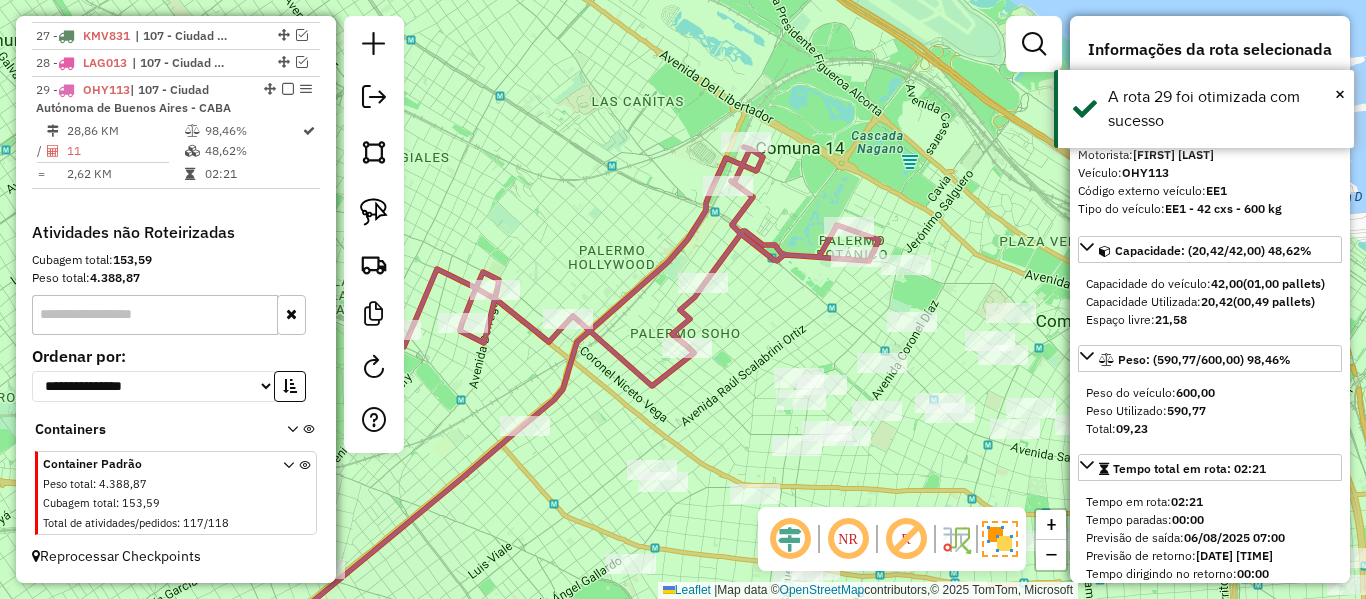 scroll, scrollTop: 1348, scrollLeft: 0, axis: vertical 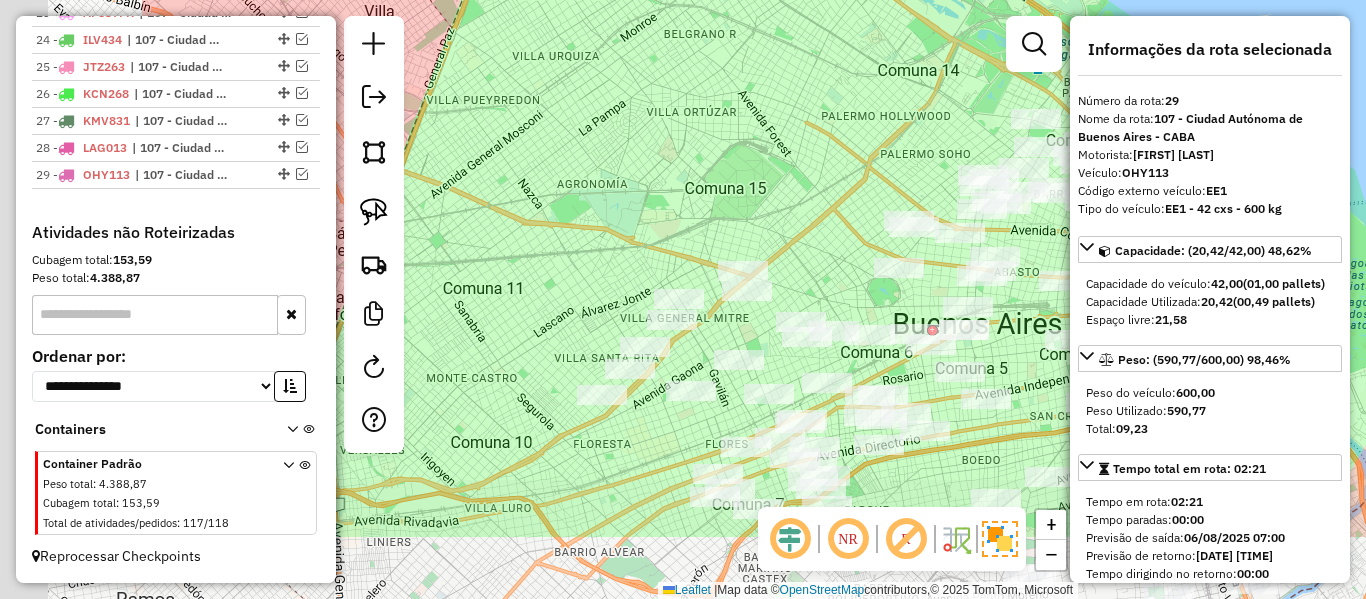 drag, startPoint x: 618, startPoint y: 283, endPoint x: 896, endPoint y: 157, distance: 305.22122 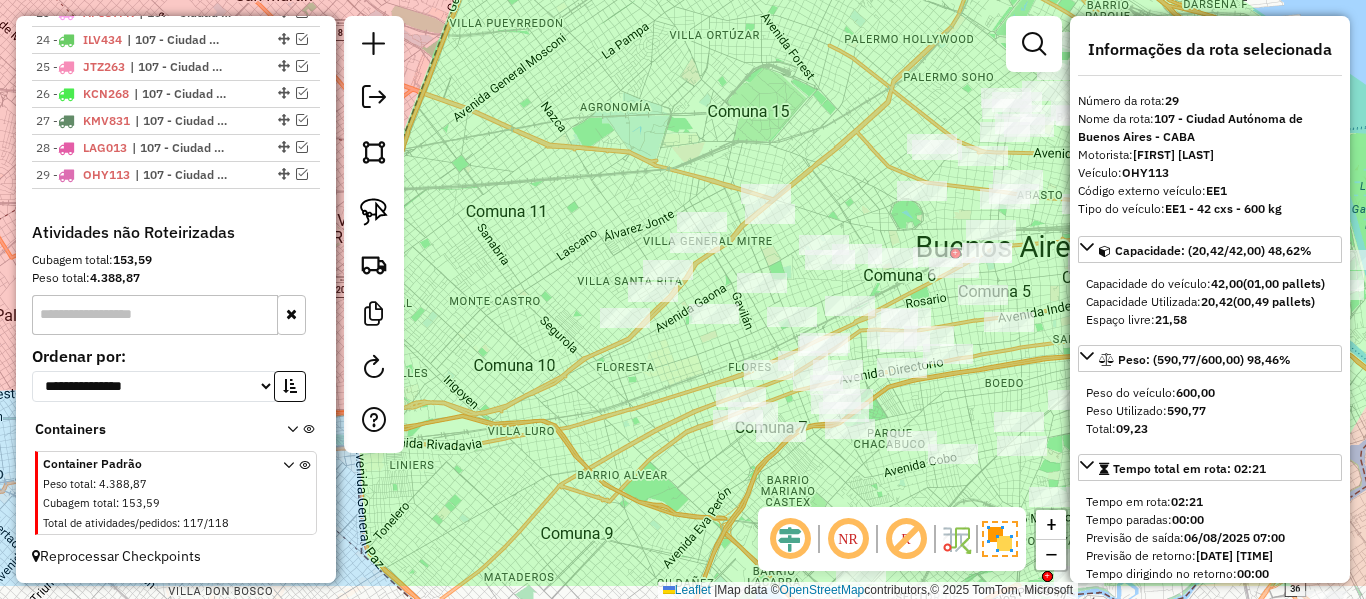 drag, startPoint x: 796, startPoint y: 220, endPoint x: 821, endPoint y: 175, distance: 51.47815 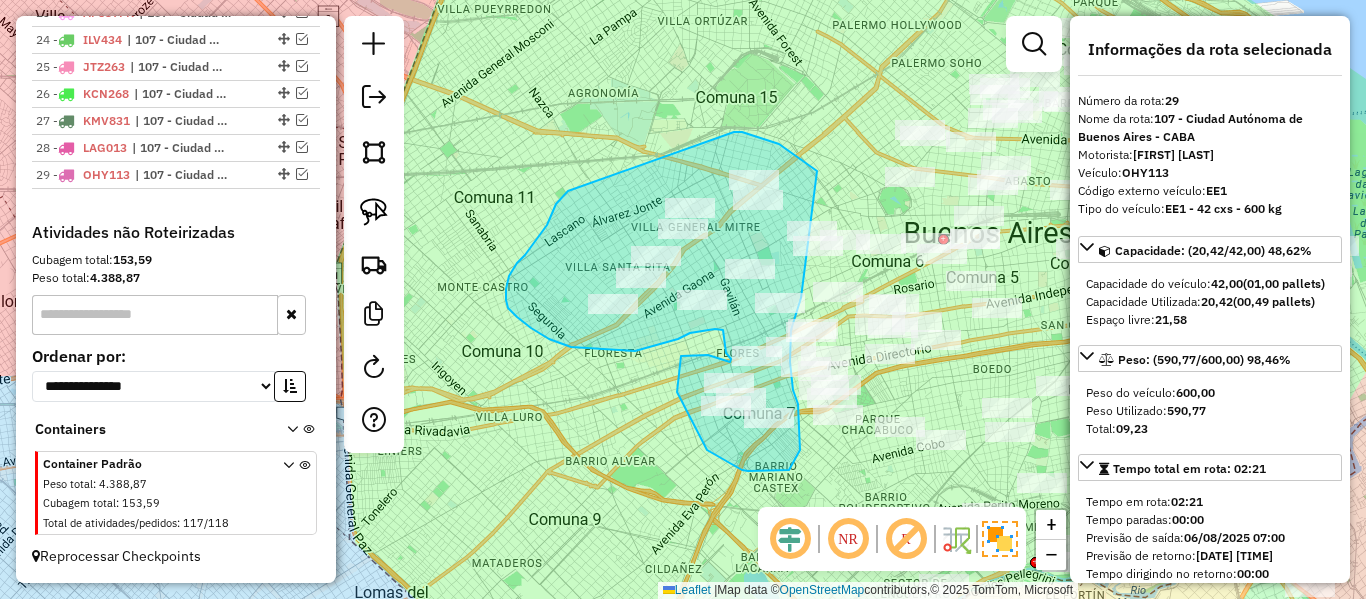 drag, startPoint x: 734, startPoint y: 132, endPoint x: 804, endPoint y: 289, distance: 171.89822 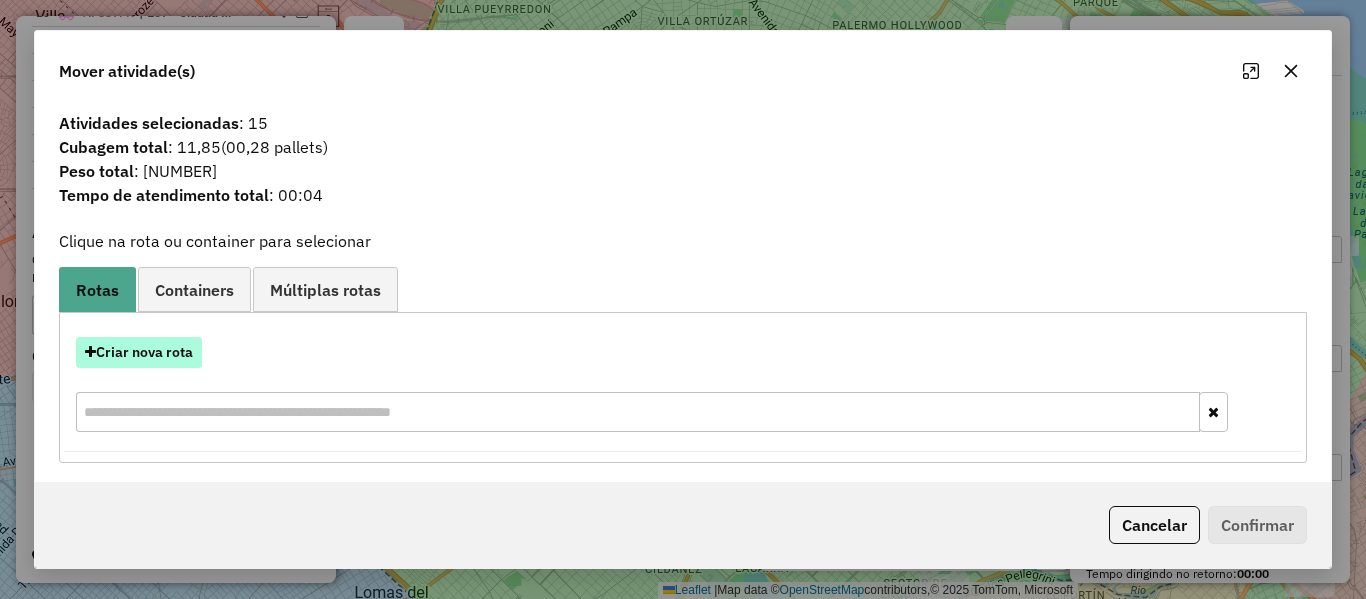 click on "Criar nova rota" at bounding box center [139, 352] 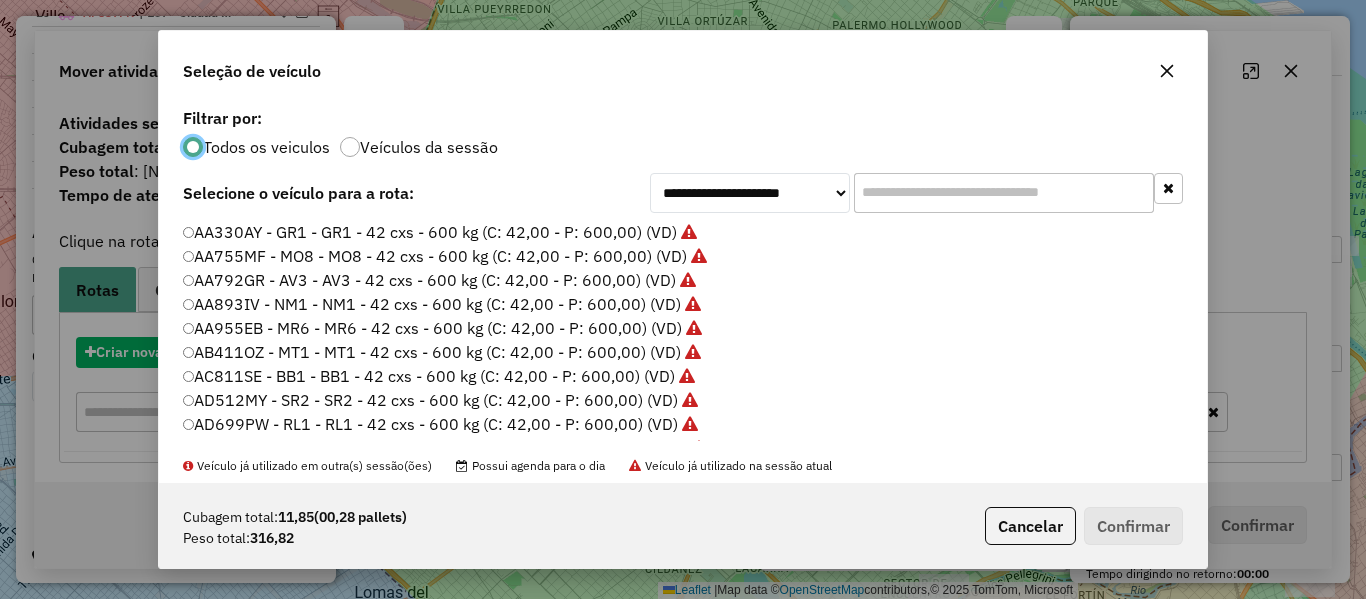 scroll, scrollTop: 11, scrollLeft: 6, axis: both 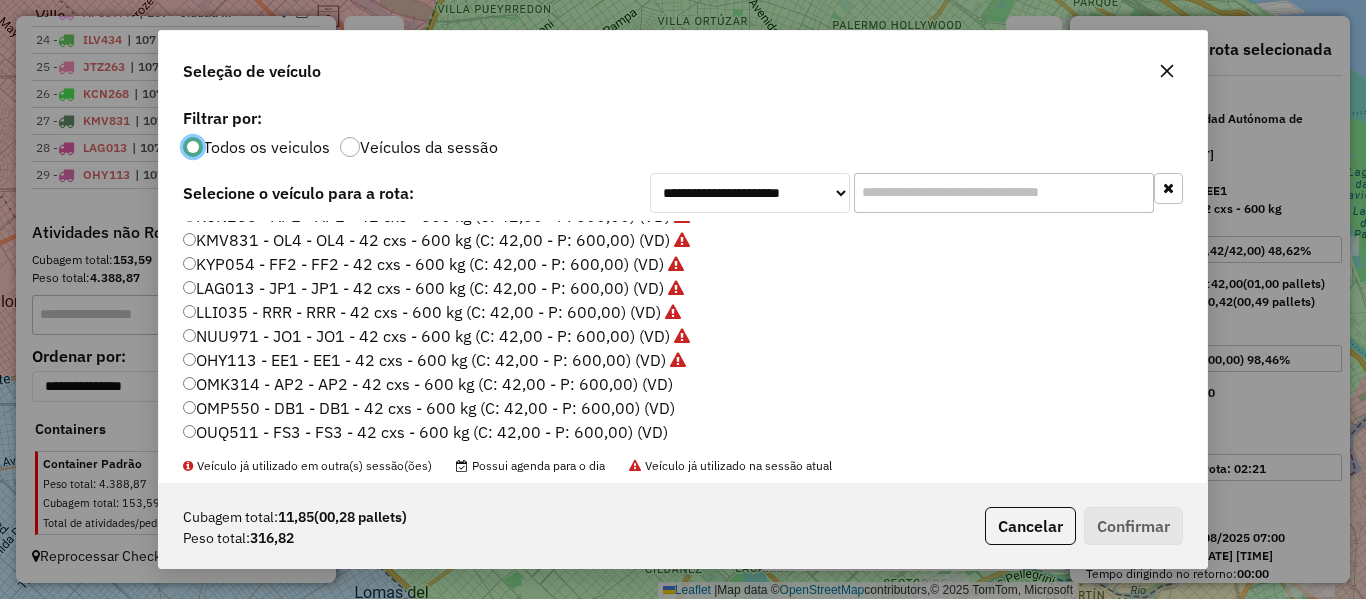 click on "OMK314 - AP2 - AP2 - 42 cxs - 600 kg (C: 42,00 - P: 600,00) (VD)" 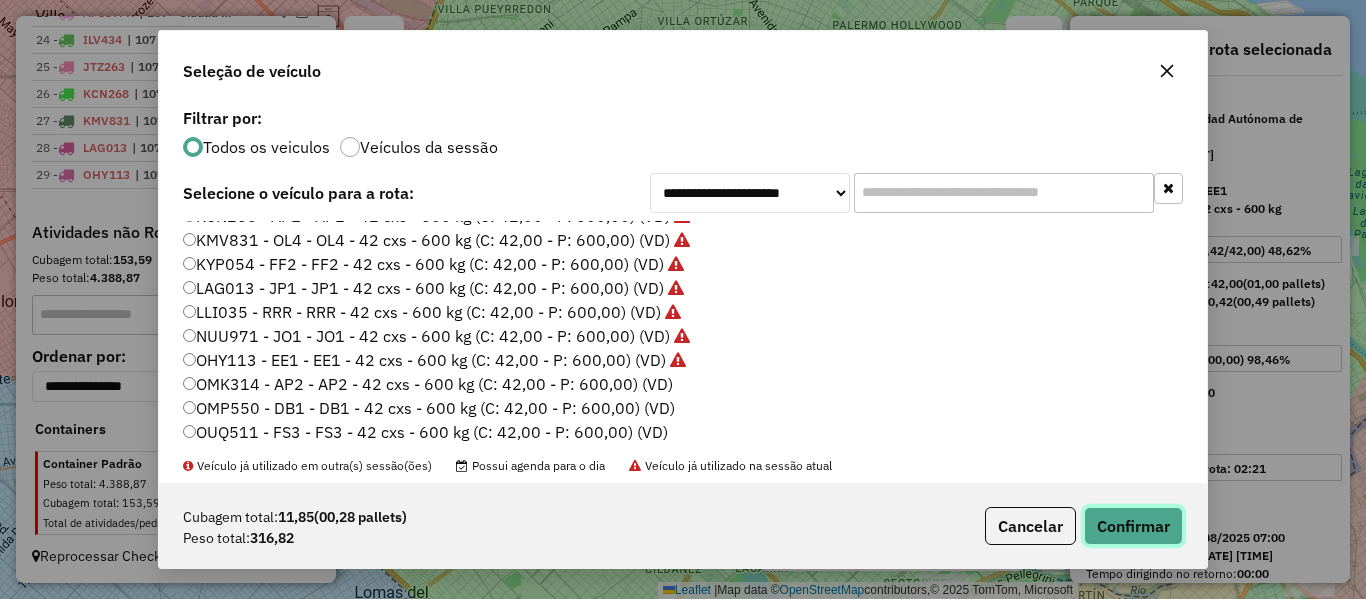 click on "Confirmar" 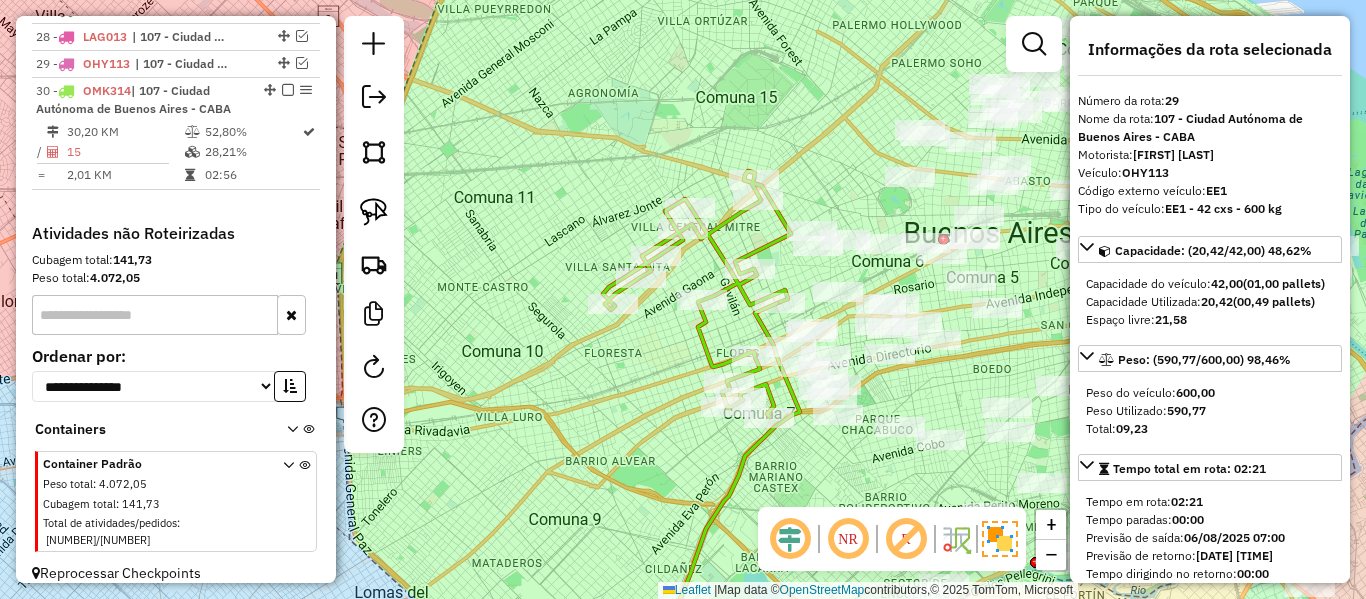 scroll, scrollTop: 1485, scrollLeft: 0, axis: vertical 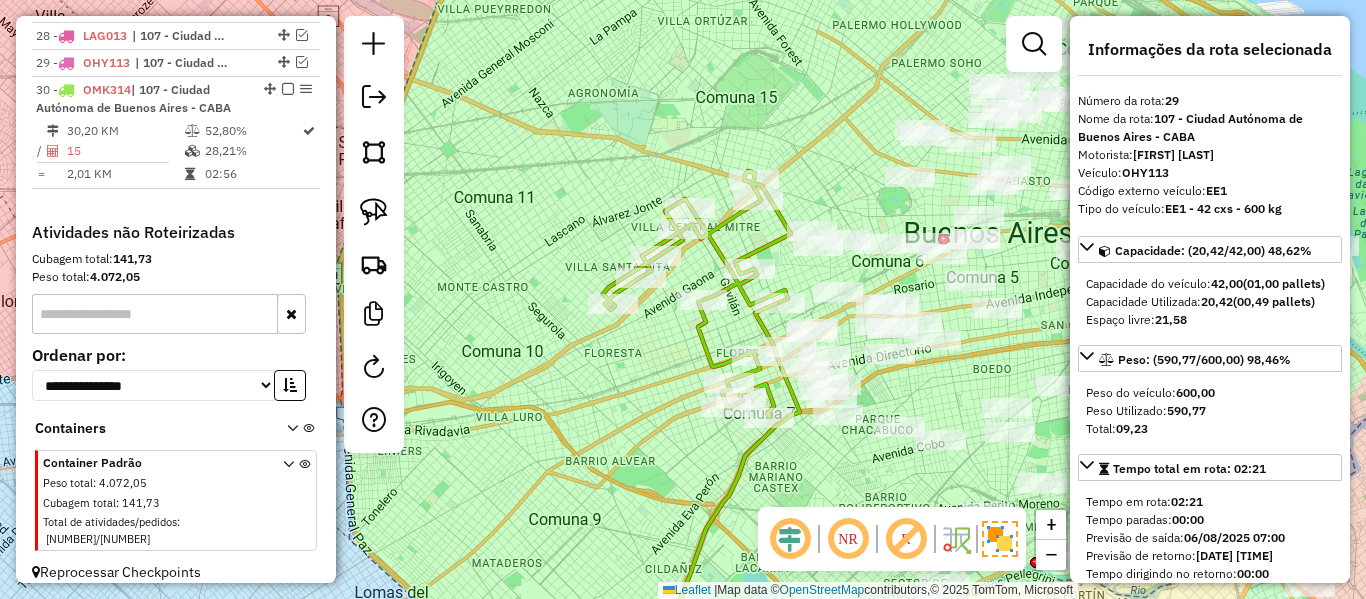 click 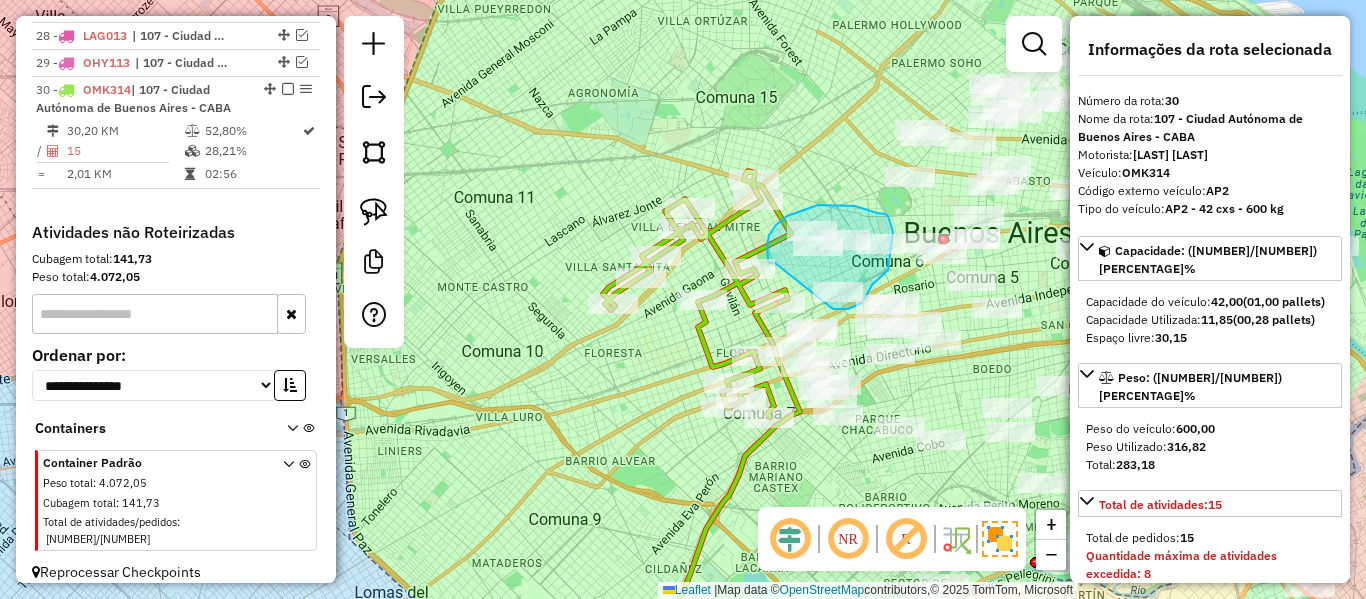 drag, startPoint x: 775, startPoint y: 263, endPoint x: 819, endPoint y: 303, distance: 59.464275 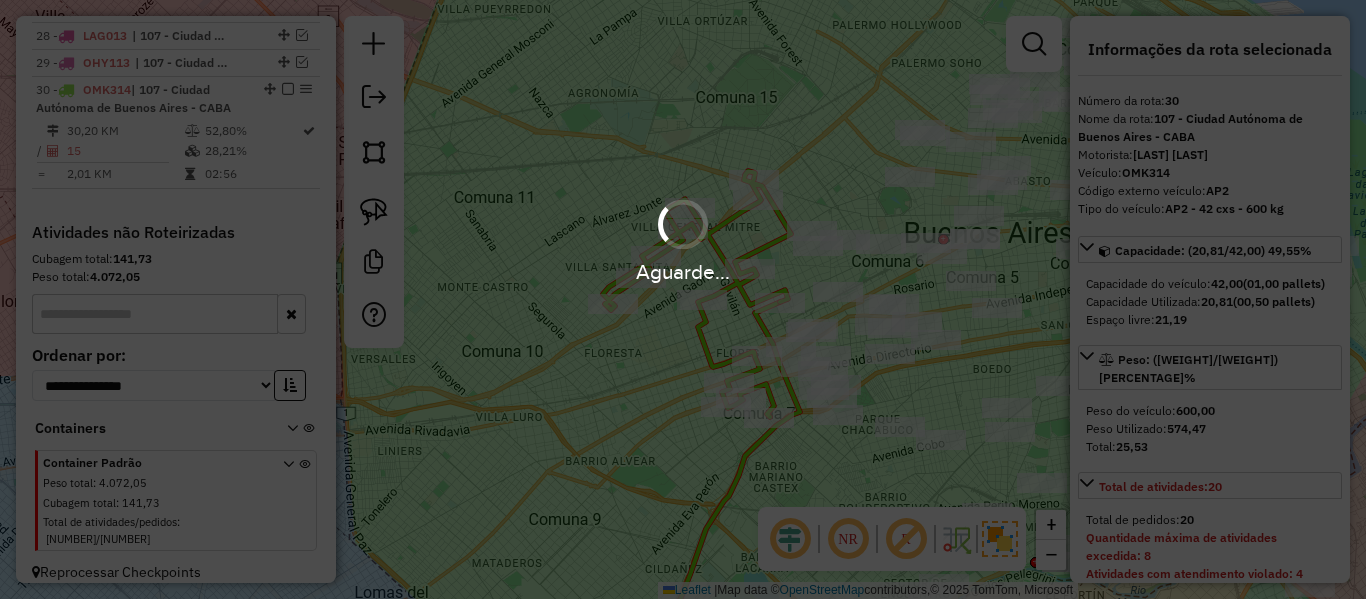 select on "**********" 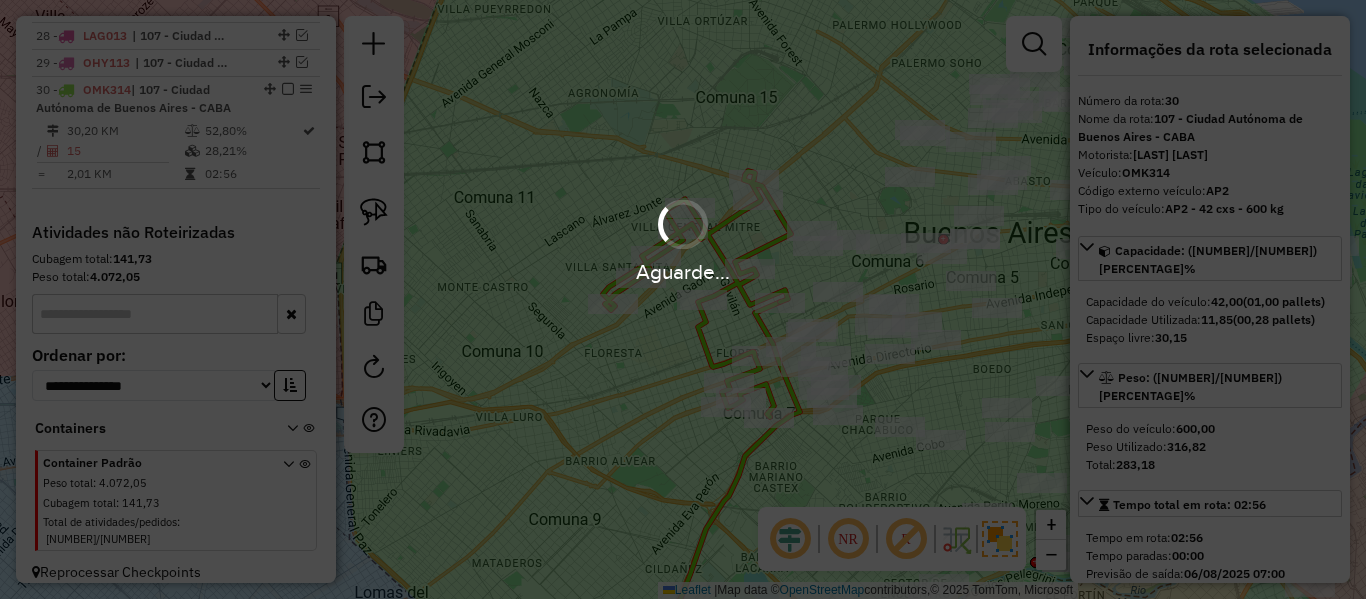 scroll, scrollTop: 1460, scrollLeft: 0, axis: vertical 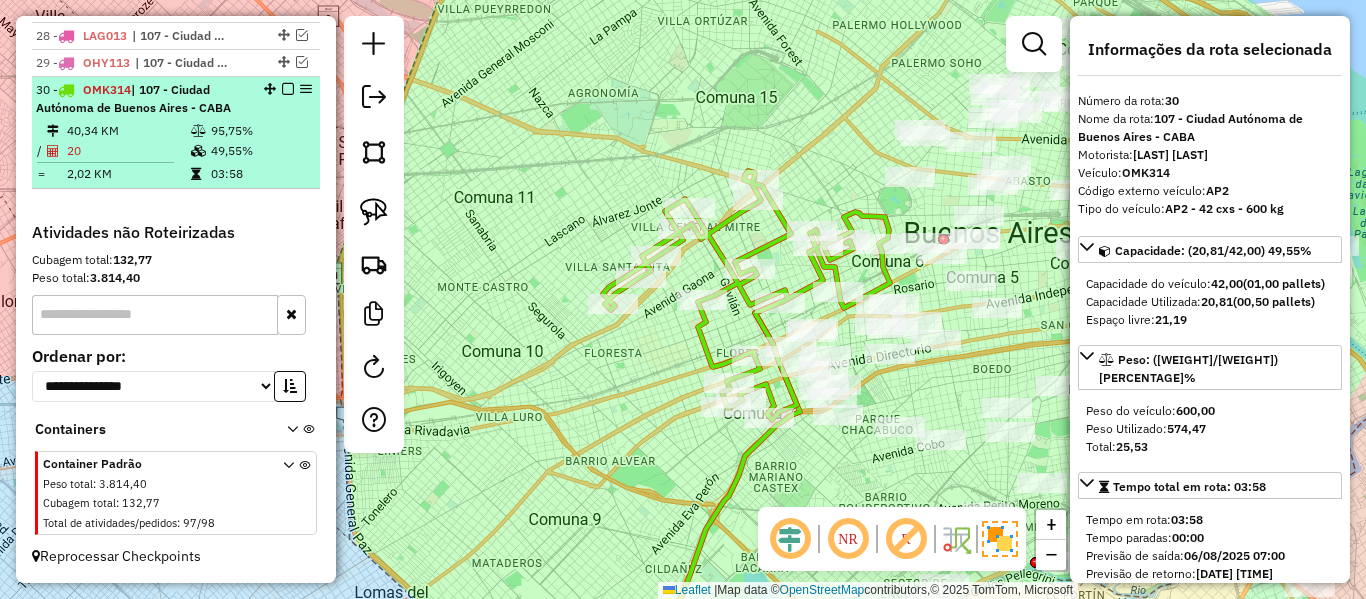 click at bounding box center (288, 89) 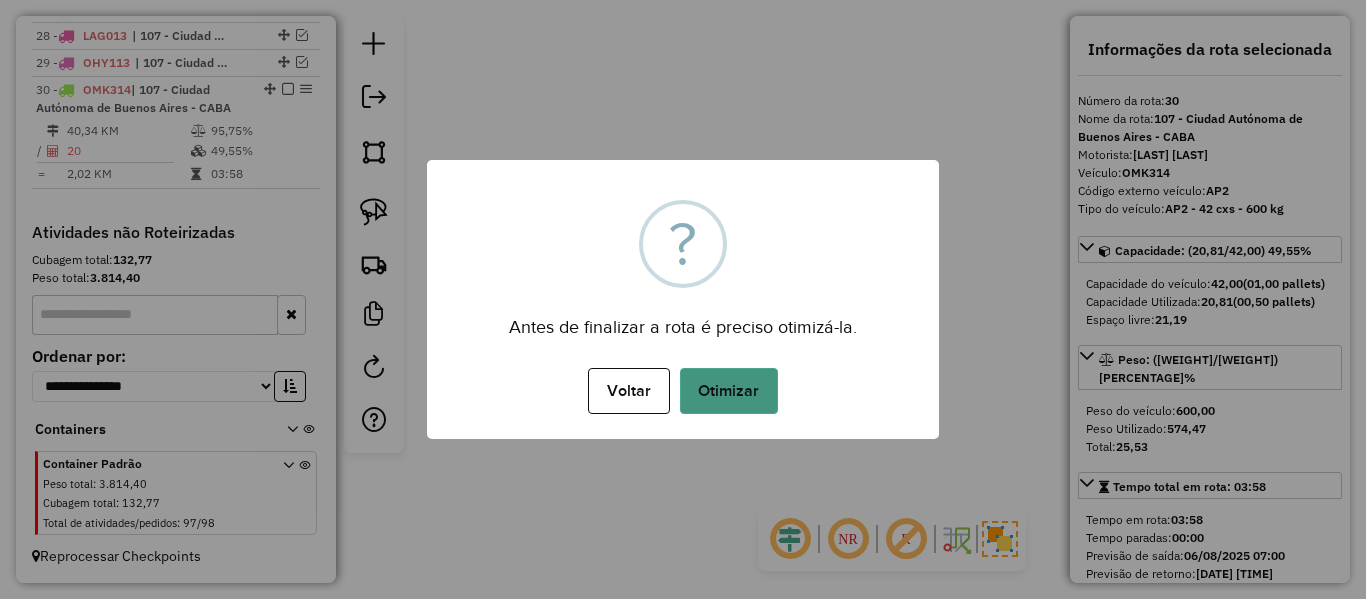 drag, startPoint x: 701, startPoint y: 365, endPoint x: 715, endPoint y: 388, distance: 26.925823 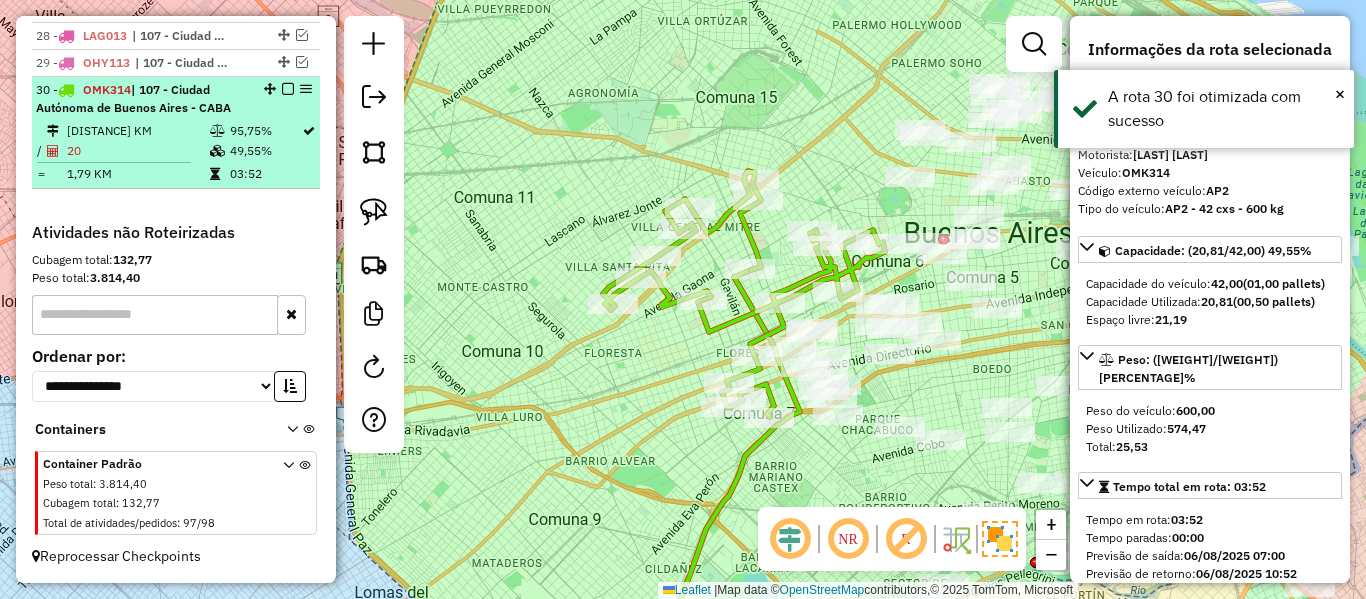 click at bounding box center [288, 89] 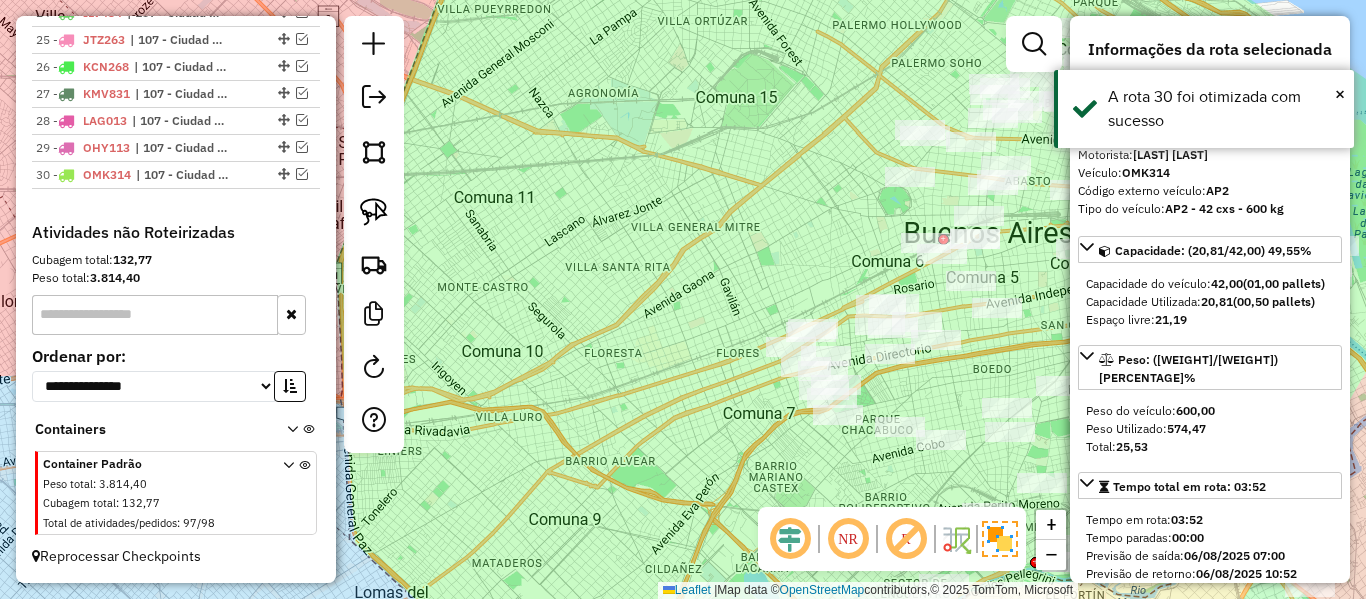 scroll, scrollTop: 1375, scrollLeft: 0, axis: vertical 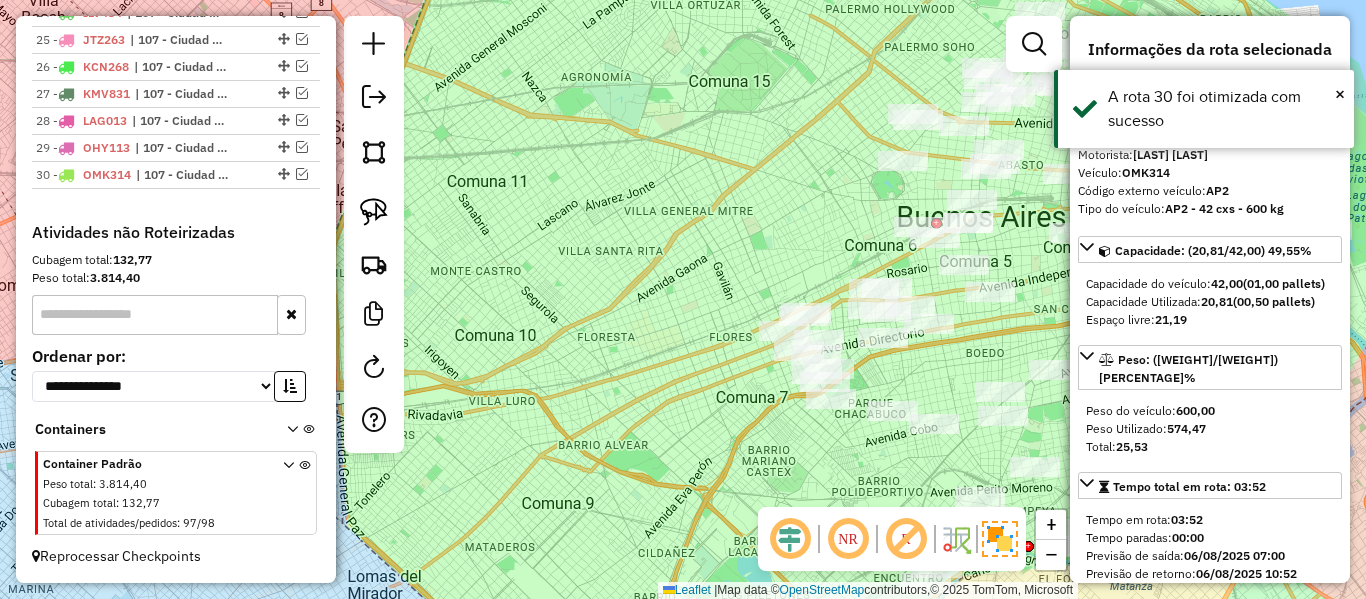 drag, startPoint x: 745, startPoint y: 261, endPoint x: 604, endPoint y: 102, distance: 212.51353 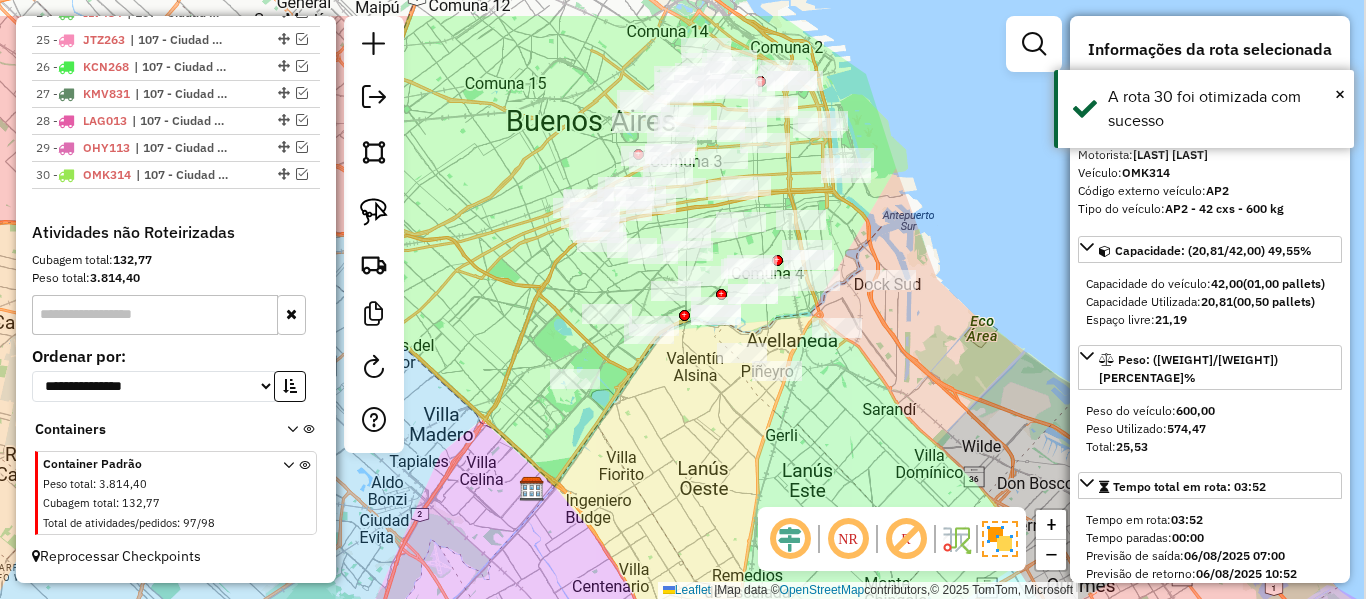 drag, startPoint x: 523, startPoint y: 232, endPoint x: 511, endPoint y: 325, distance: 93.770996 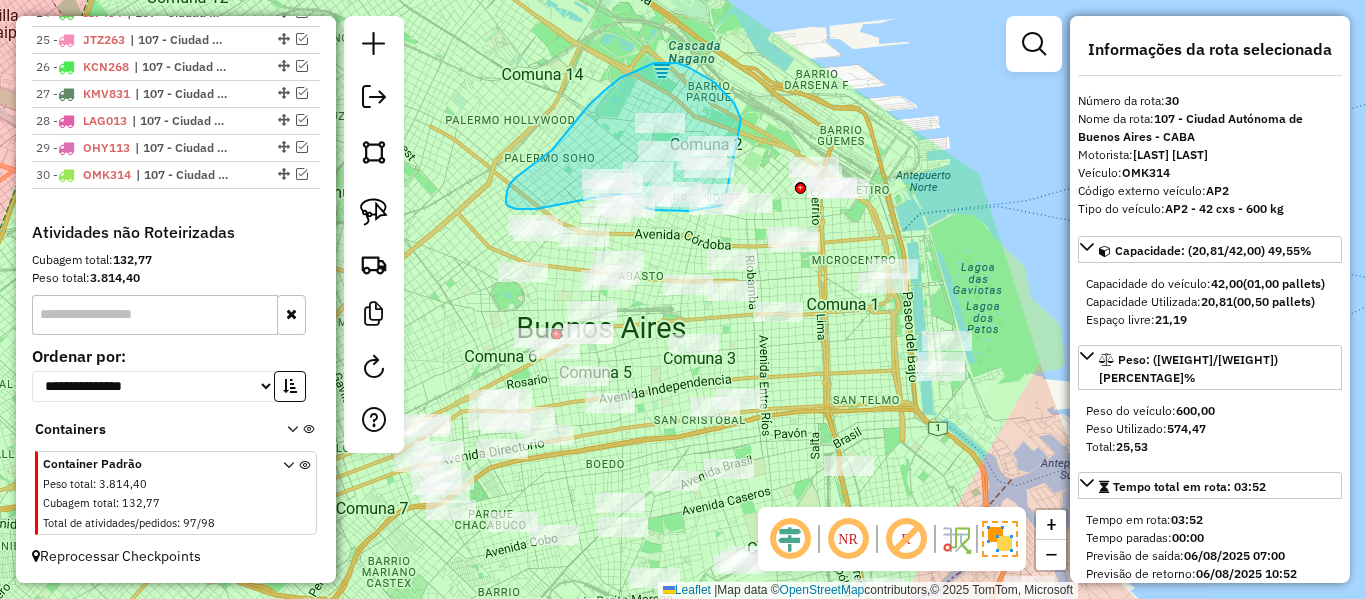 drag, startPoint x: 737, startPoint y: 108, endPoint x: 784, endPoint y: 192, distance: 96.25487 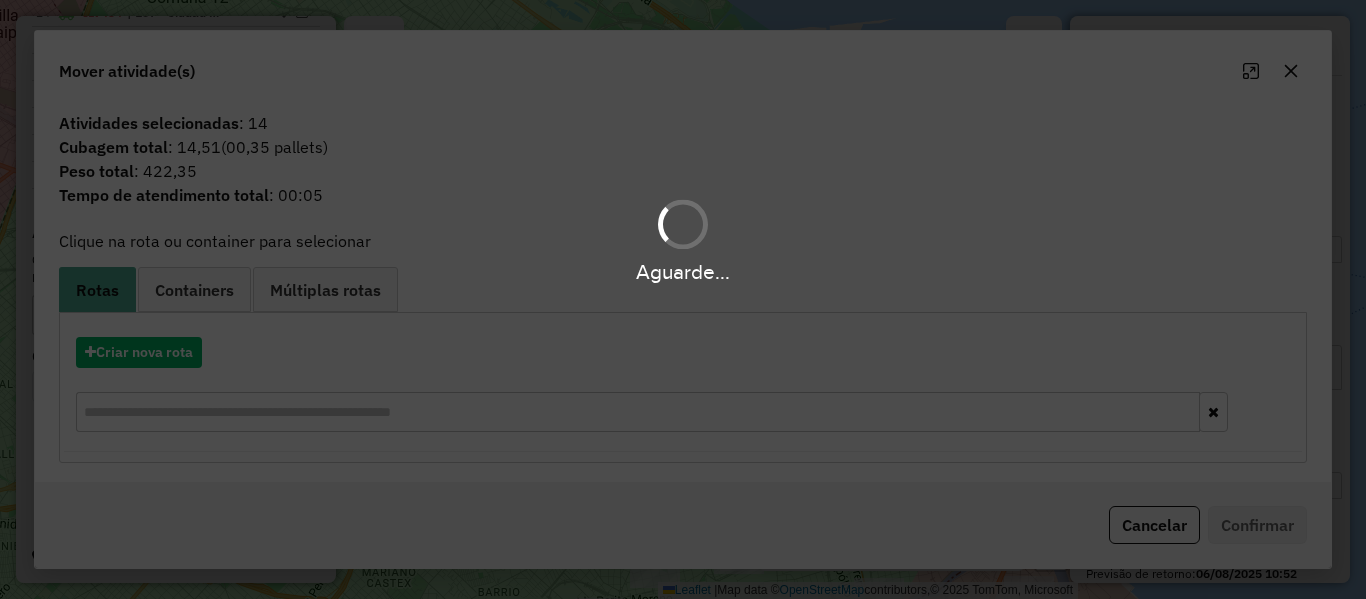 click on "Aguarde..." at bounding box center [683, 299] 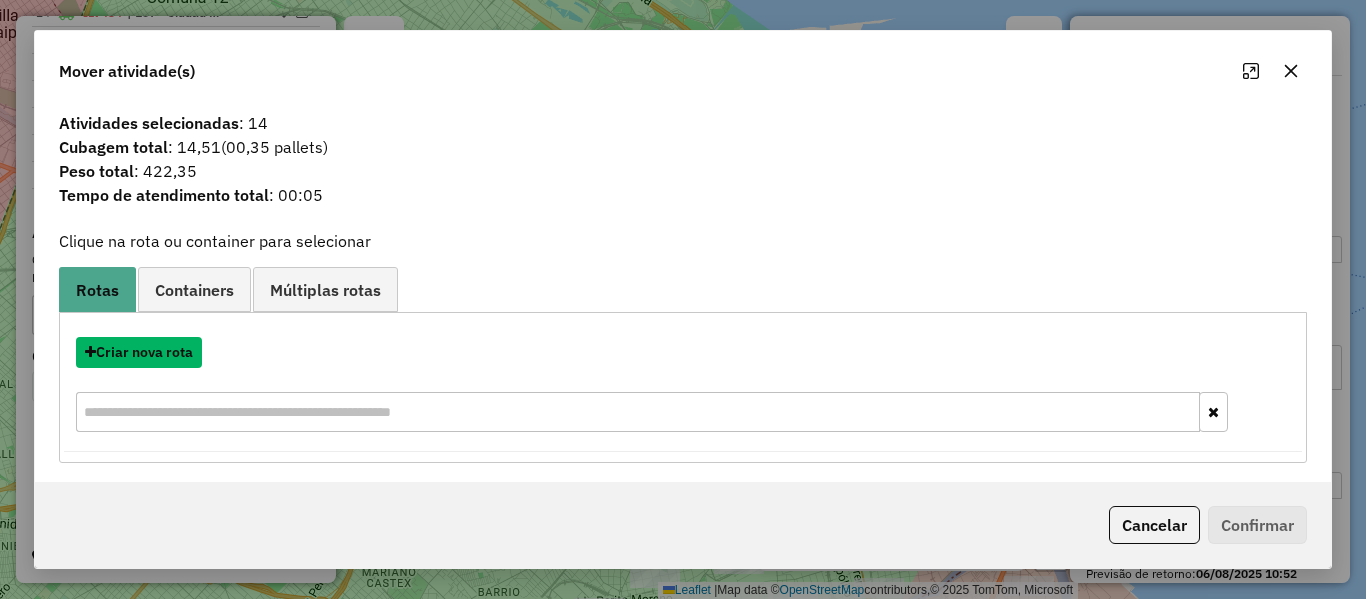 click on "Criar nova rota" at bounding box center [139, 352] 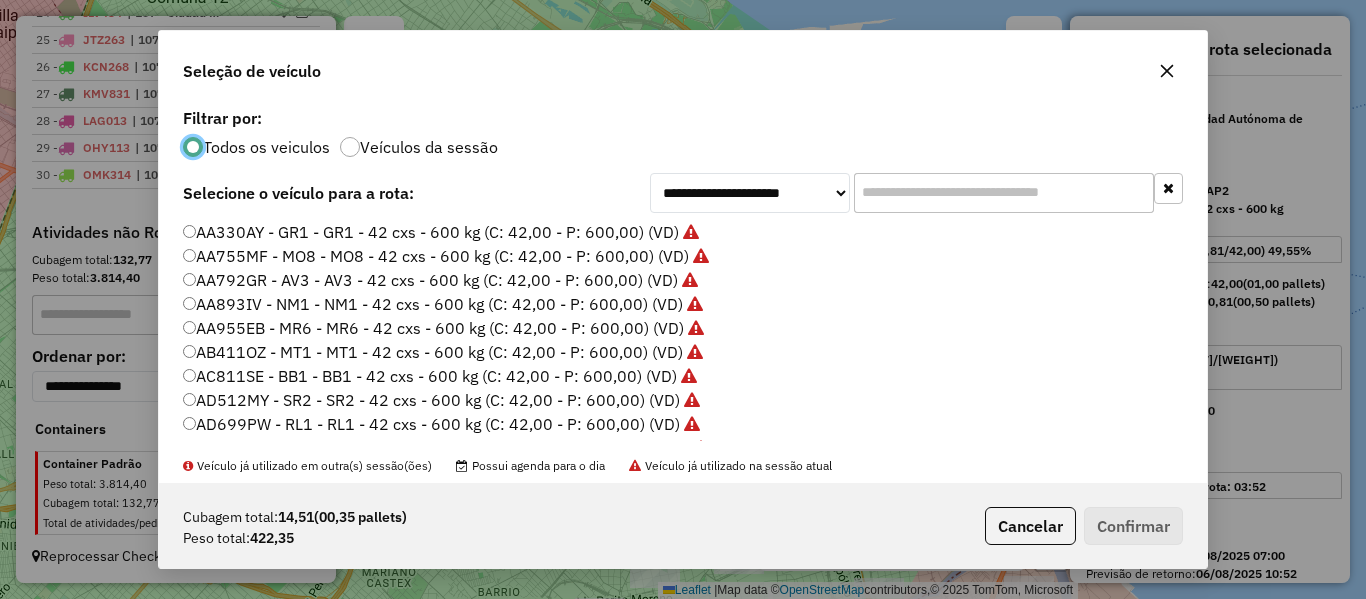 scroll, scrollTop: 11, scrollLeft: 6, axis: both 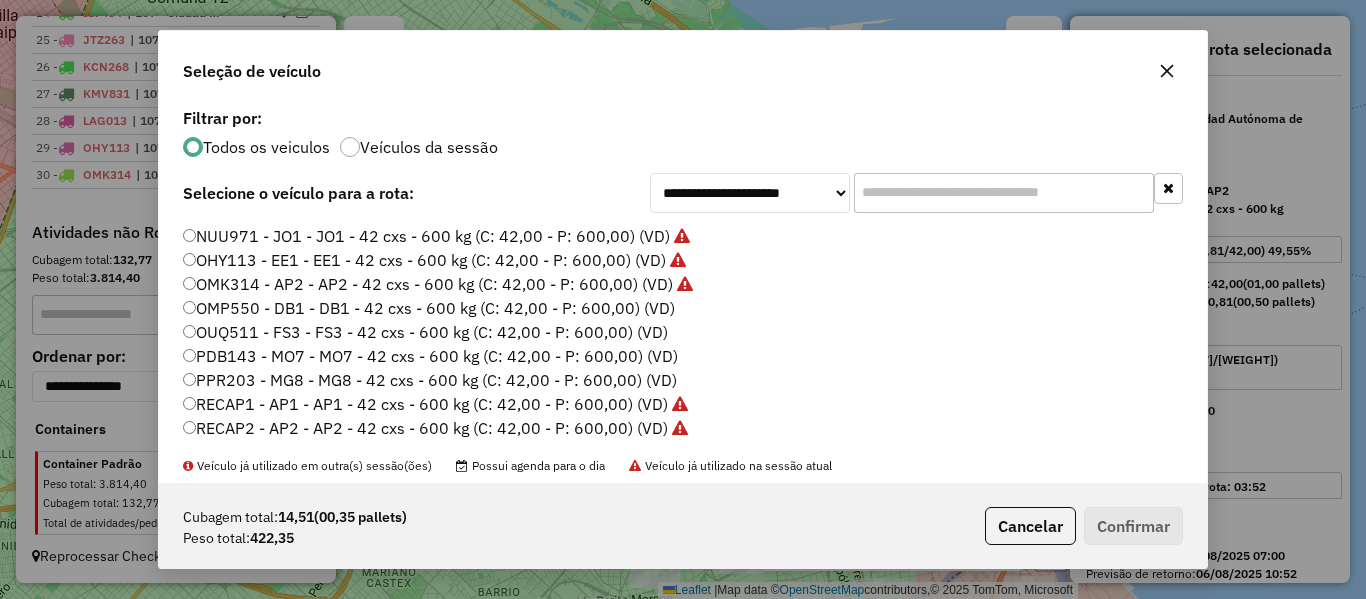 click on "OMP550 - DB1 - DB1 - 42 cxs - 600 kg (C: 42,00 - P: 600,00) (VD)" 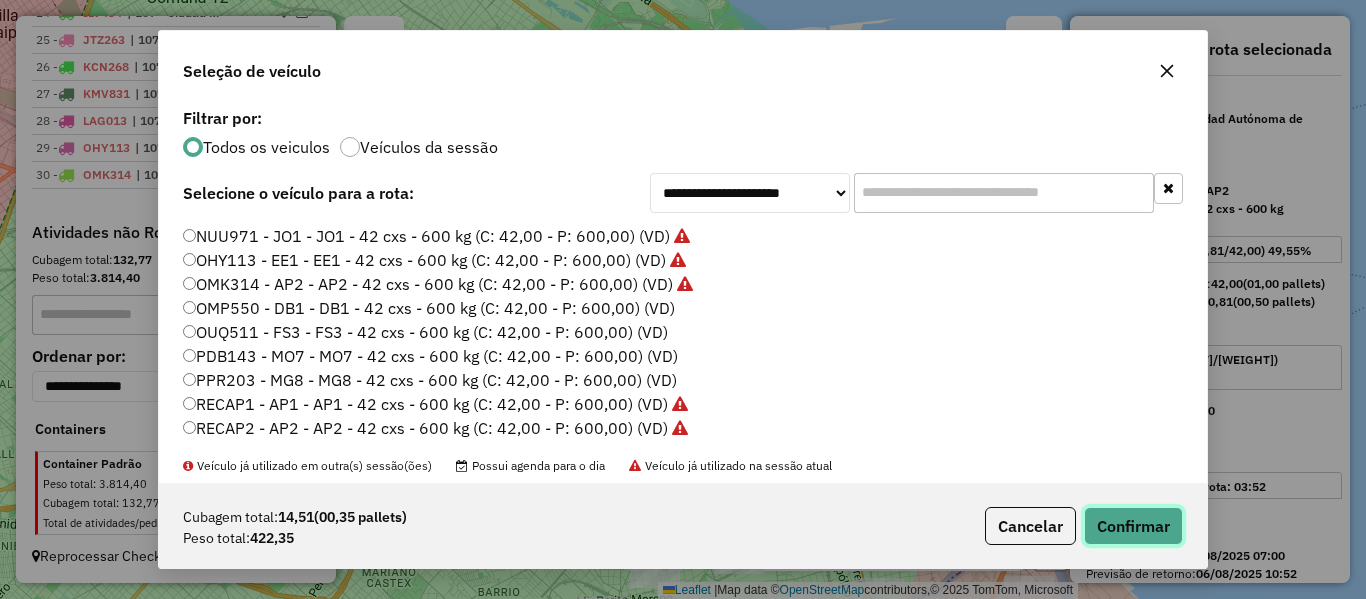 click on "Confirmar" 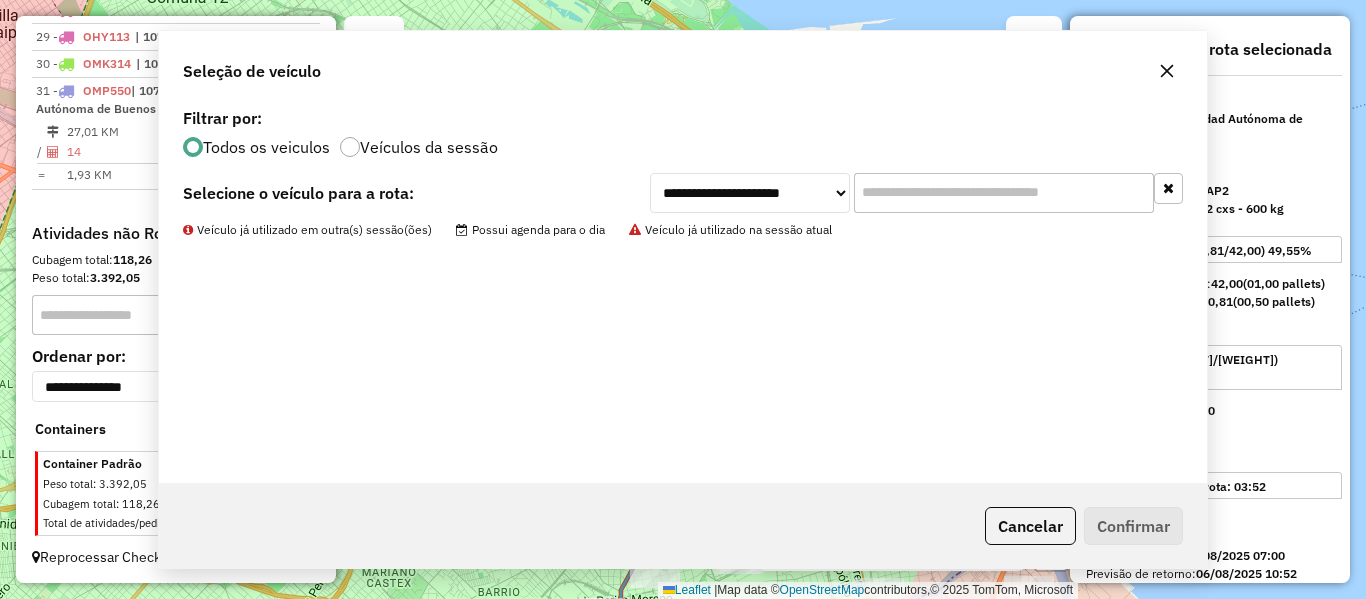 scroll, scrollTop: 1512, scrollLeft: 0, axis: vertical 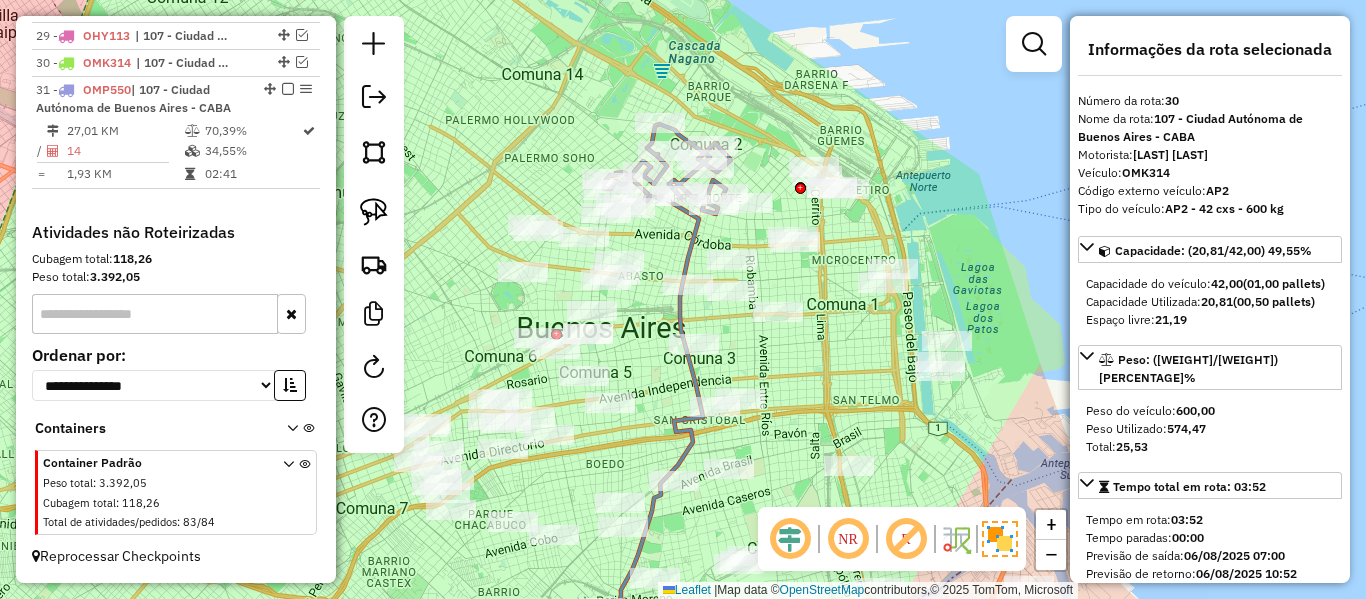 click 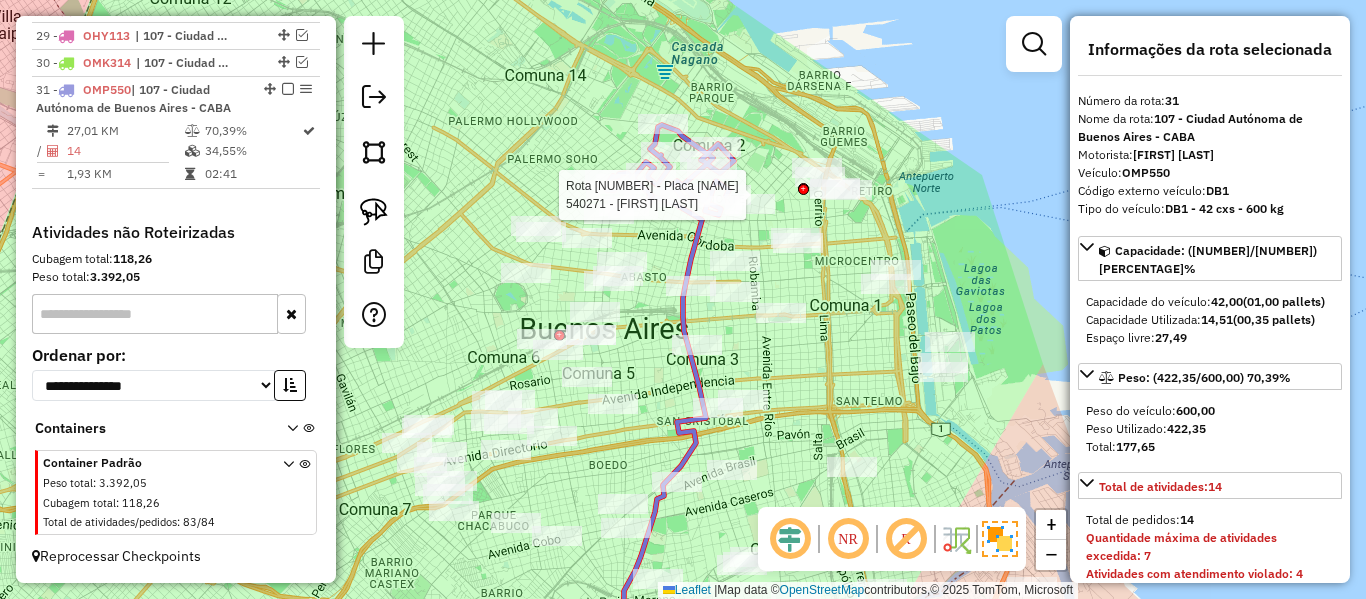 click on "Rota 31 - Placa OMP550  540271 - Magdalena Margo Janela de atendimento Grade de atendimento Capacidade Transportadoras Veículos Cliente Pedidos  Rotas Selecione os dias de semana para filtrar as janelas de atendimento  Seg   Ter   Qua   Qui   Sex   Sáb   Dom  Informe o período da janela de atendimento: De: Até:  Filtrar exatamente a janela do cliente  Considerar janela de atendimento padrão  Selecione os dias de semana para filtrar as grades de atendimento  Seg   Ter   Qua   Qui   Sex   Sáb   Dom   Considerar clientes sem dia de atendimento cadastrado  Clientes fora do dia de atendimento selecionado Filtrar as atividades entre os valores definidos abaixo:  Peso mínimo:   Peso máximo:   Cubagem mínima:   Cubagem máxima:   De:   Até:  Filtrar as atividades entre o tempo de atendimento definido abaixo:  De:   Até:   Considerar capacidade total dos clientes não roteirizados Transportadora: Selecione um ou mais itens Tipo de veículo: Selecione um ou mais itens Veículo: Selecione um ou mais itens De:" 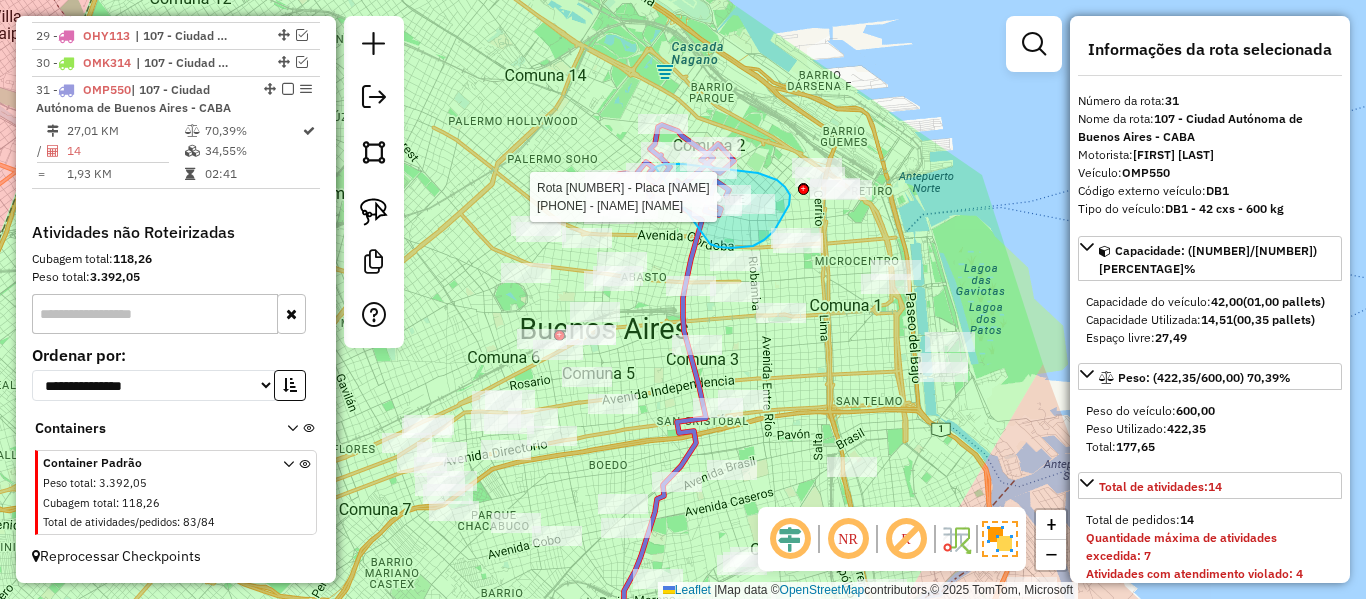click on "Rota 31 - Placa OMP550  509561 - Santiago Ahuad Janela de atendimento Grade de atendimento Capacidade Transportadoras Veículos Cliente Pedidos  Rotas Selecione os dias de semana para filtrar as janelas de atendimento  Seg   Ter   Qua   Qui   Sex   Sáb   Dom  Informe o período da janela de atendimento: De: Até:  Filtrar exatamente a janela do cliente  Considerar janela de atendimento padrão  Selecione os dias de semana para filtrar as grades de atendimento  Seg   Ter   Qua   Qui   Sex   Sáb   Dom   Considerar clientes sem dia de atendimento cadastrado  Clientes fora do dia de atendimento selecionado Filtrar as atividades entre os valores definidos abaixo:  Peso mínimo:   Peso máximo:   Cubagem mínima:   Cubagem máxima:   De:   Até:  Filtrar as atividades entre o tempo de atendimento definido abaixo:  De:   Até:   Considerar capacidade total dos clientes não roteirizados Transportadora: Selecione um ou mais itens Tipo de veículo: Selecione um ou mais itens Veículo: Selecione um ou mais itens De:" 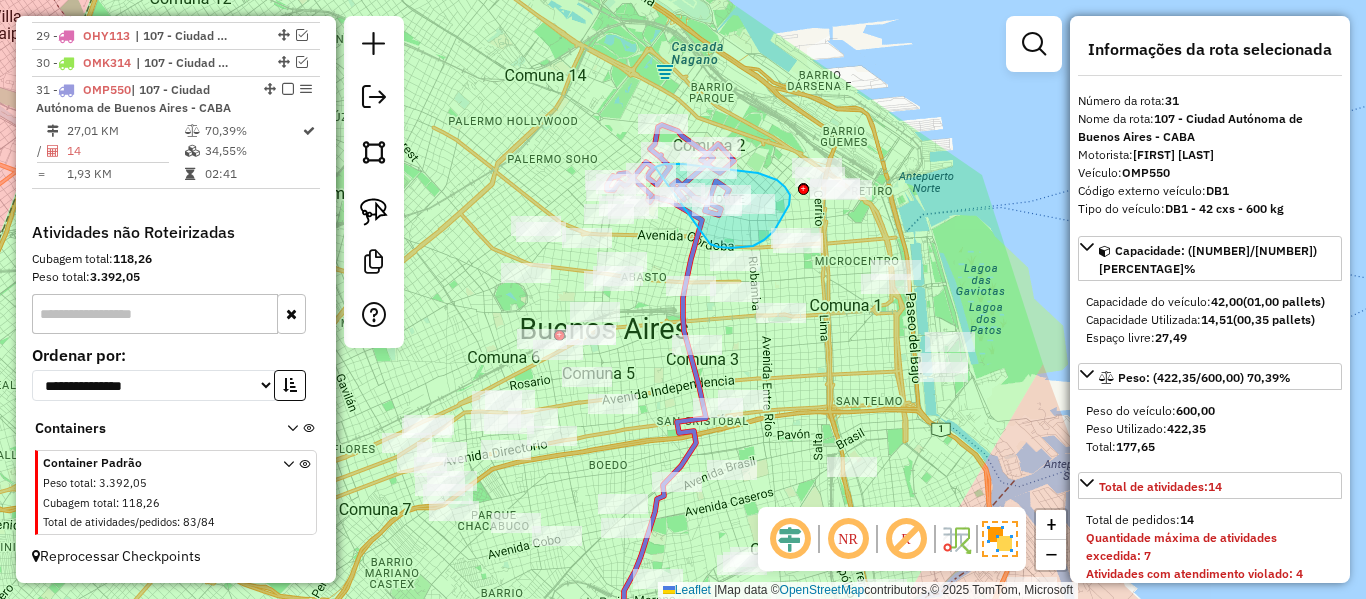 select on "**********" 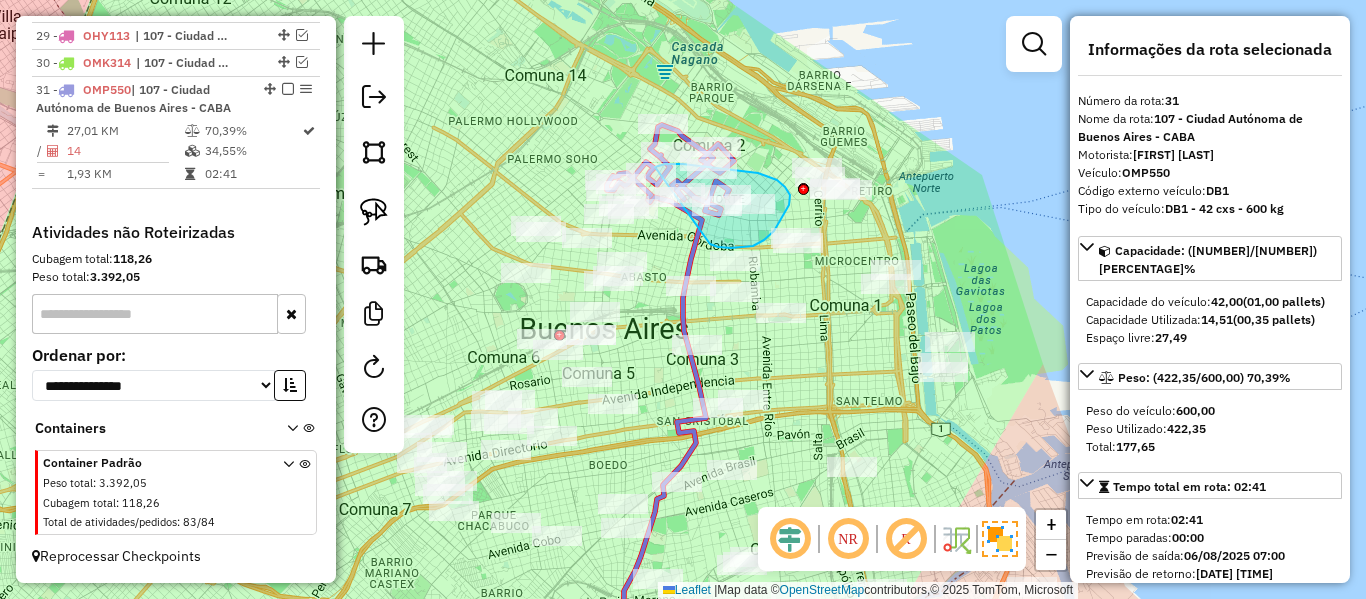click on "Janela de atendimento Grade de atendimento Capacidade Transportadoras Veículos Cliente Pedidos  Rotas Selecione os dias de semana para filtrar as janelas de atendimento  Seg   Ter   Qua   Qui   Sex   Sáb   Dom  Informe o período da janela de atendimento: De: Até:  Filtrar exatamente a janela do cliente  Considerar janela de atendimento padrão  Selecione os dias de semana para filtrar as grades de atendimento  Seg   Ter   Qua   Qui   Sex   Sáb   Dom   Considerar clientes sem dia de atendimento cadastrado  Clientes fora do dia de atendimento selecionado Filtrar as atividades entre os valores definidos abaixo:  Peso mínimo:   Peso máximo:   Cubagem mínima:   Cubagem máxima:   De:   Até:  Filtrar as atividades entre o tempo de atendimento definido abaixo:  De:   Até:   Considerar capacidade total dos clientes não roteirizados Transportadora: Selecione um ou mais itens Tipo de veículo: Selecione um ou mais itens Veículo: Selecione um ou mais itens Motorista: Selecione um ou mais itens Nome: Rótulo:" 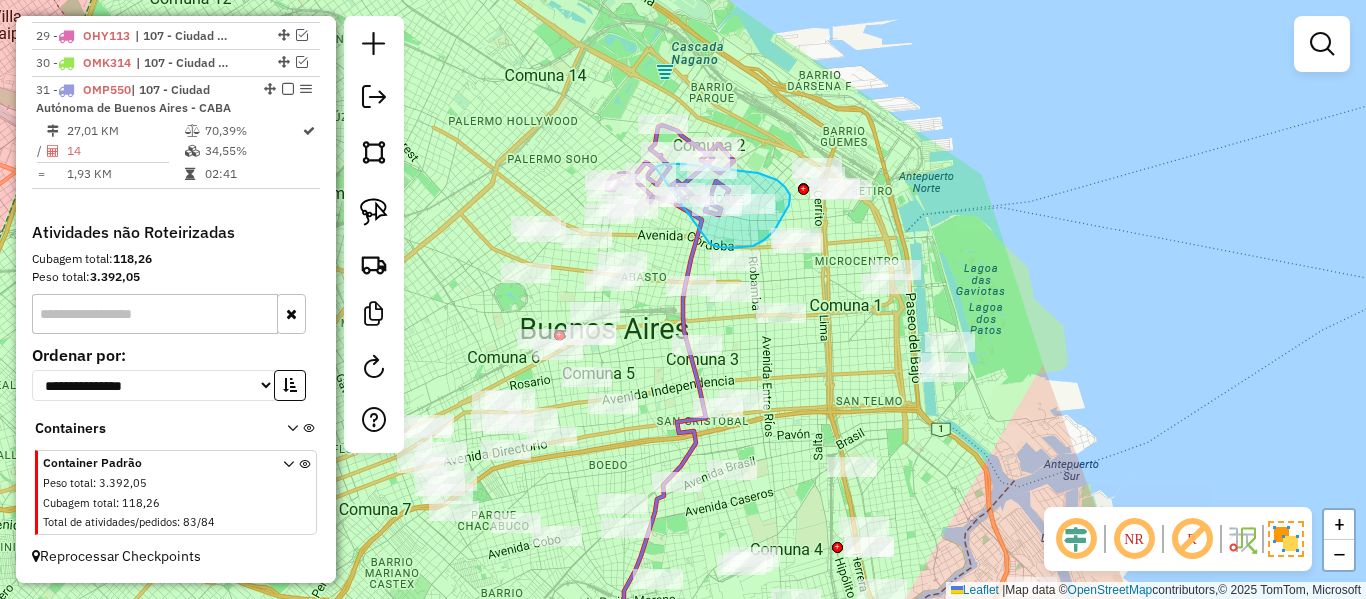 click 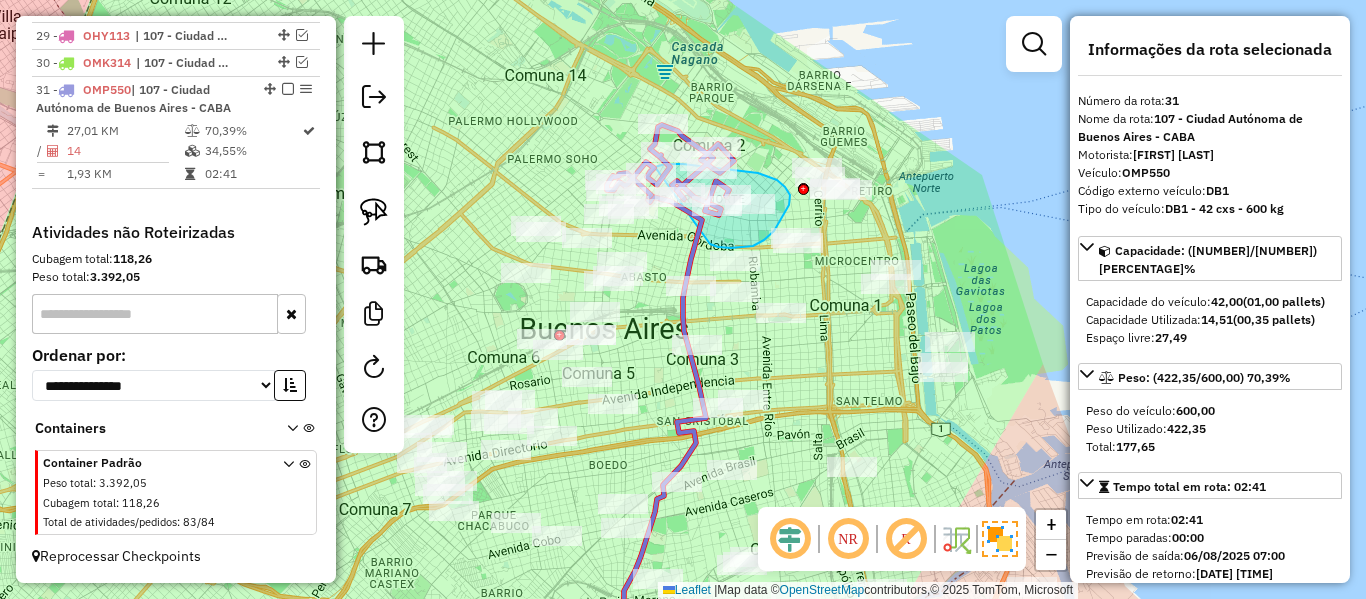 click 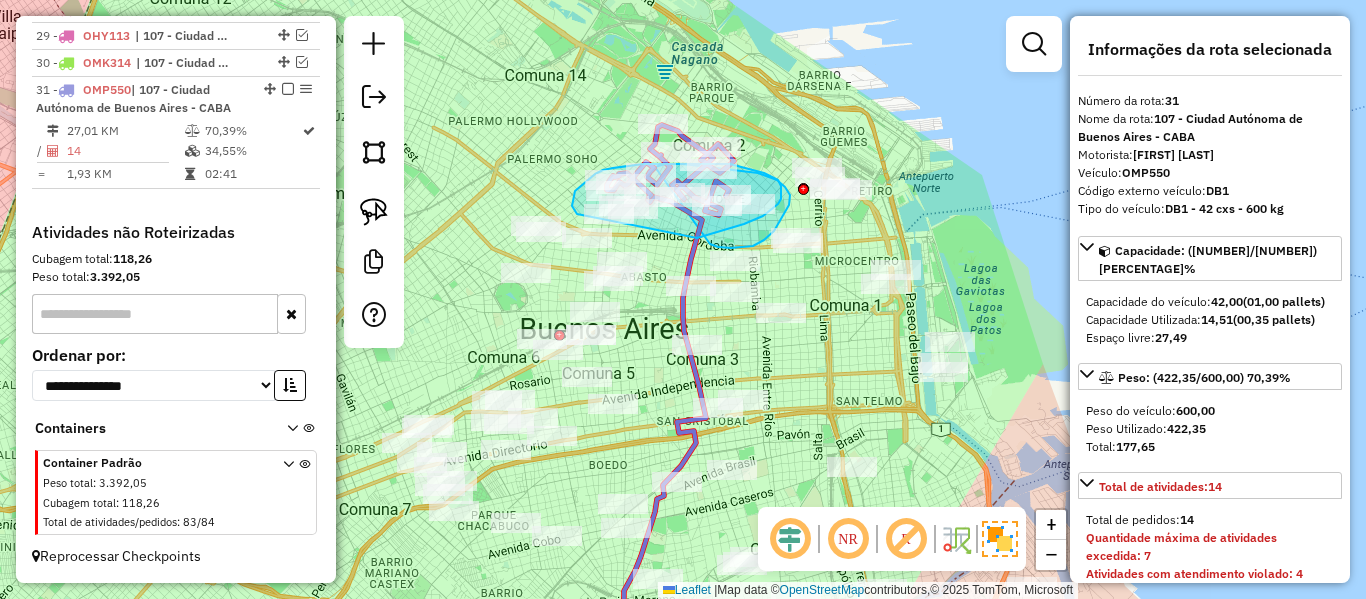 drag, startPoint x: 735, startPoint y: 226, endPoint x: 578, endPoint y: 215, distance: 157.38487 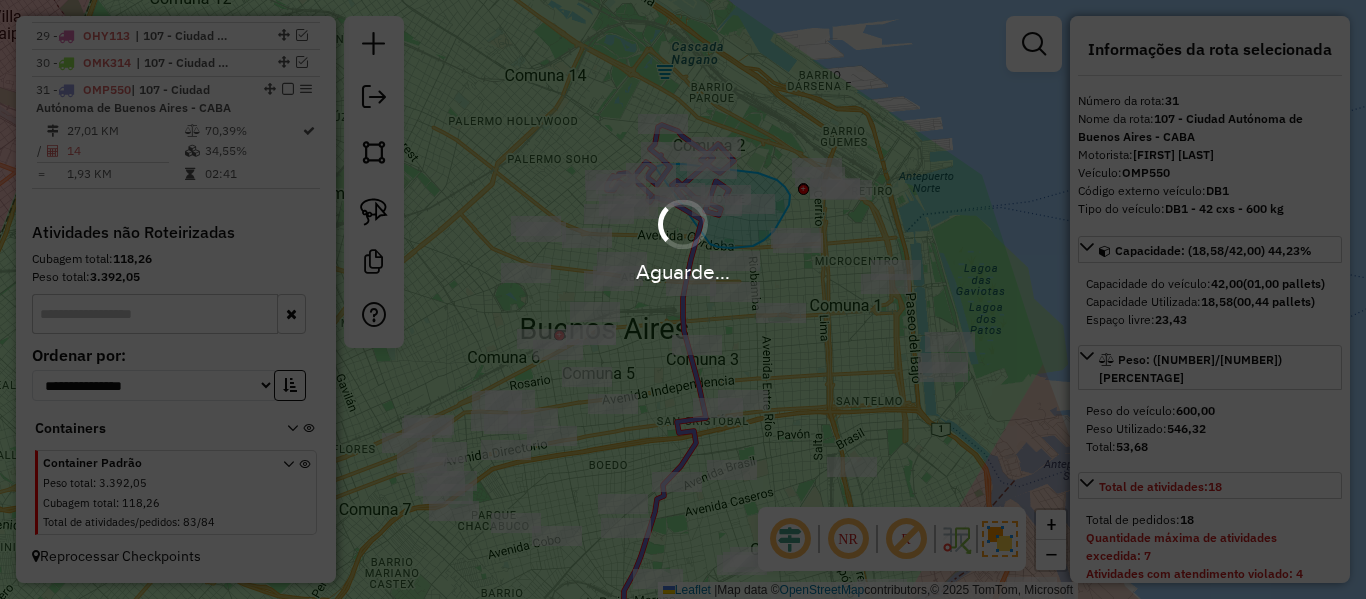 select on "**********" 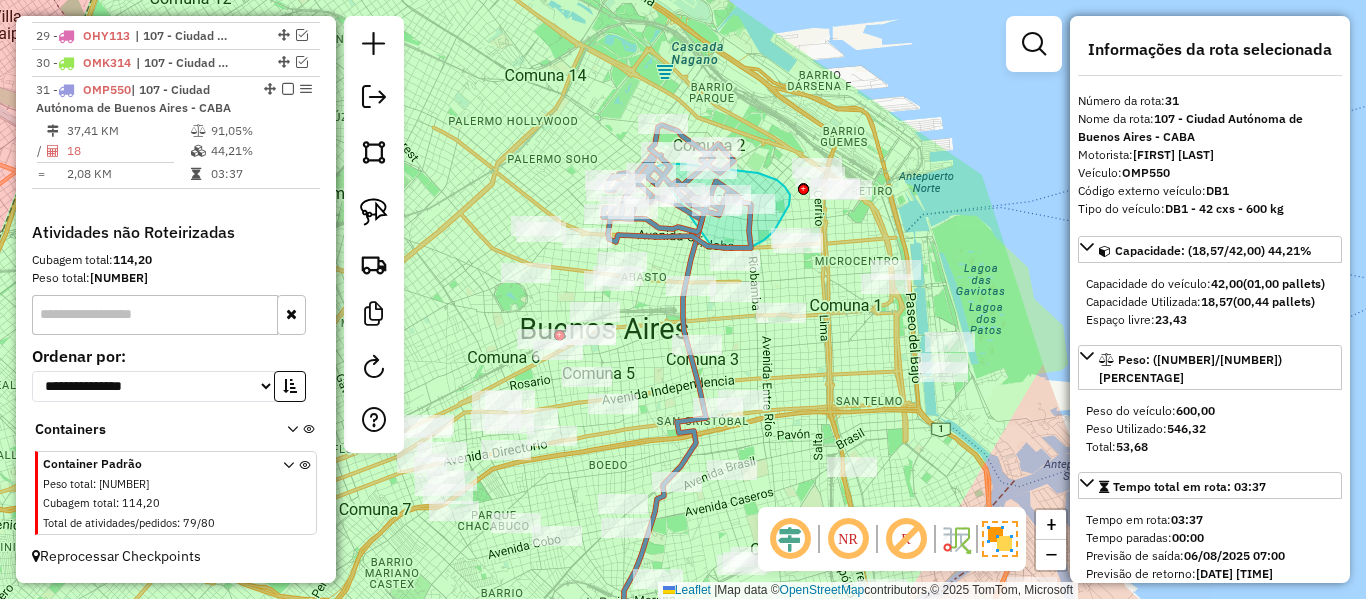 scroll, scrollTop: 1487, scrollLeft: 0, axis: vertical 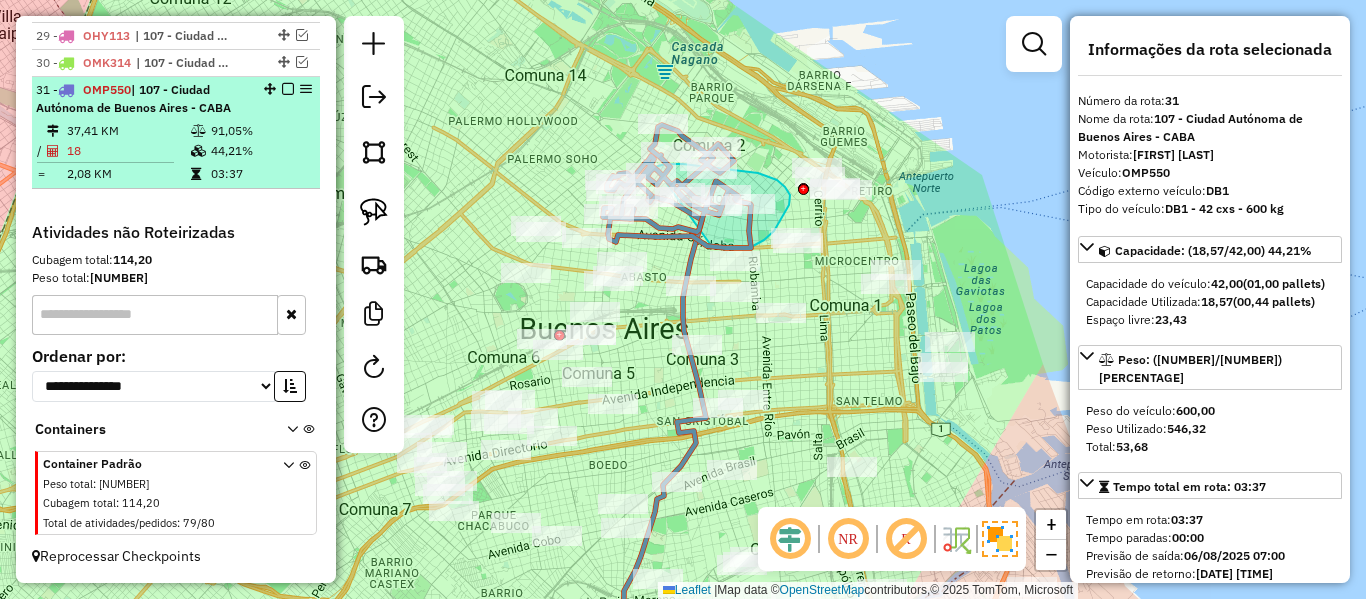 click at bounding box center [288, 89] 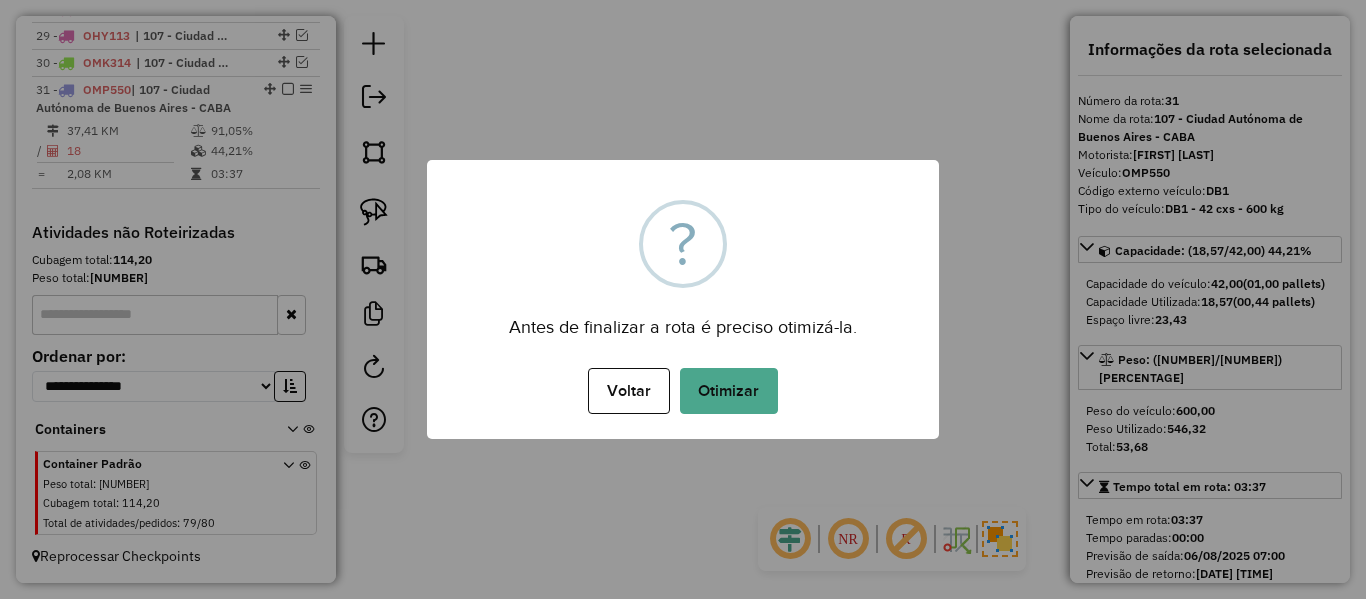 click on "Otimizar" at bounding box center (729, 391) 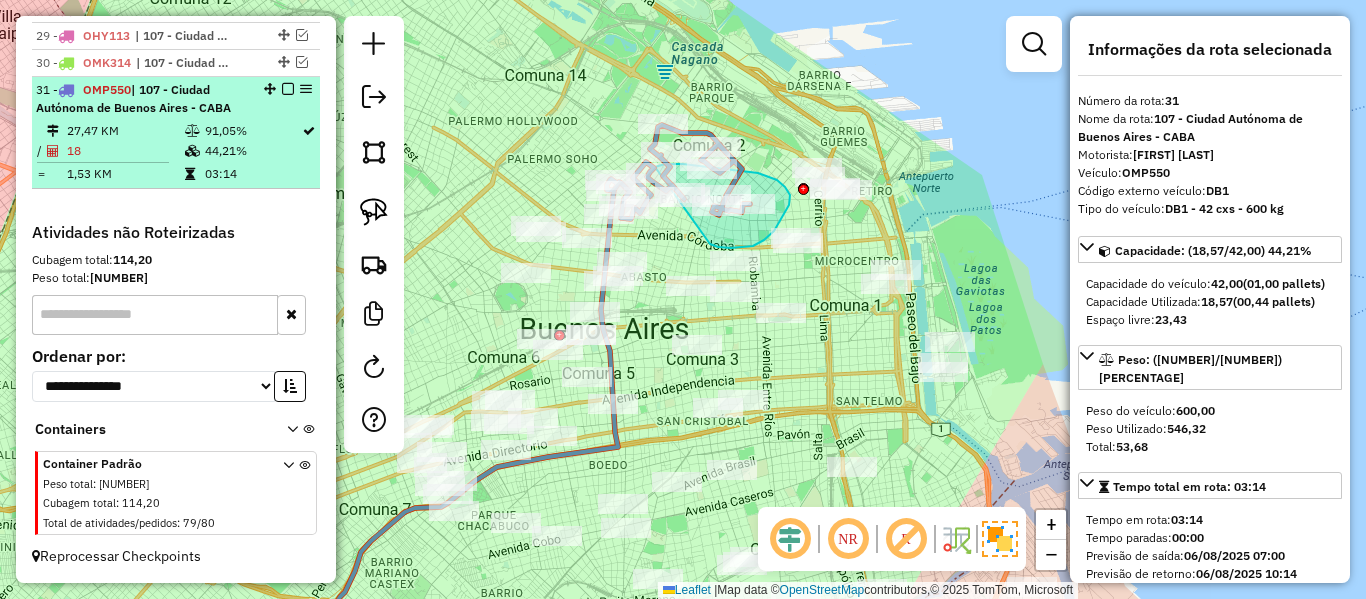 click at bounding box center [288, 89] 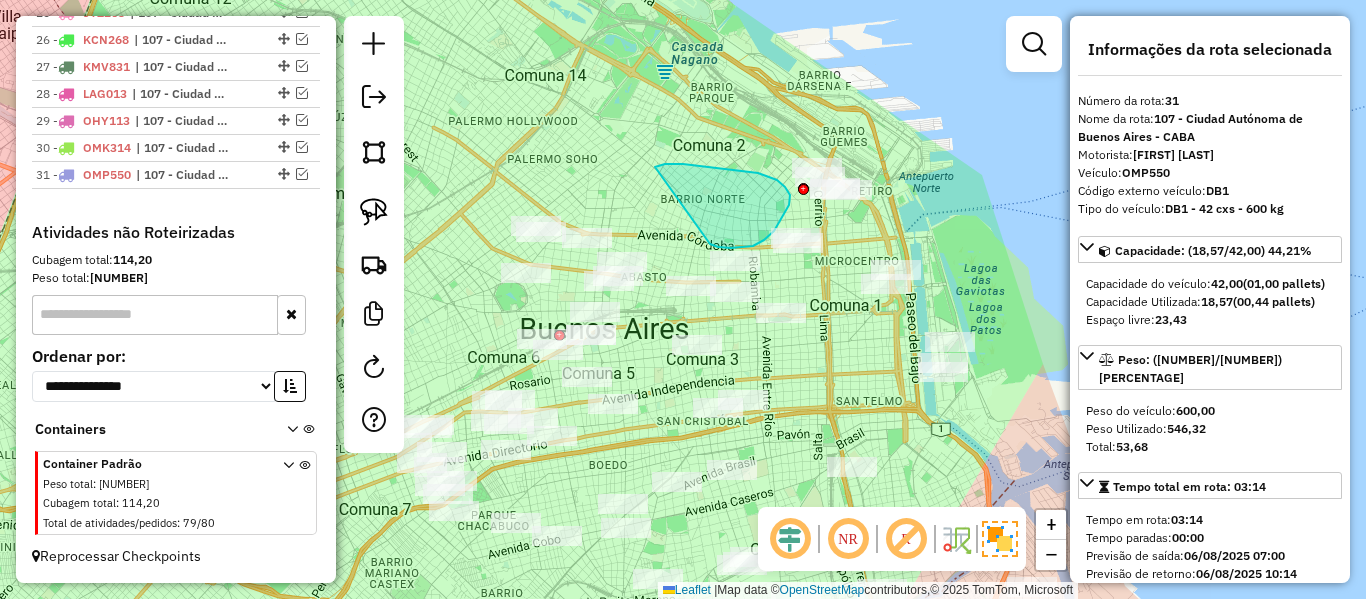 drag, startPoint x: 962, startPoint y: 225, endPoint x: 838, endPoint y: 181, distance: 131.57507 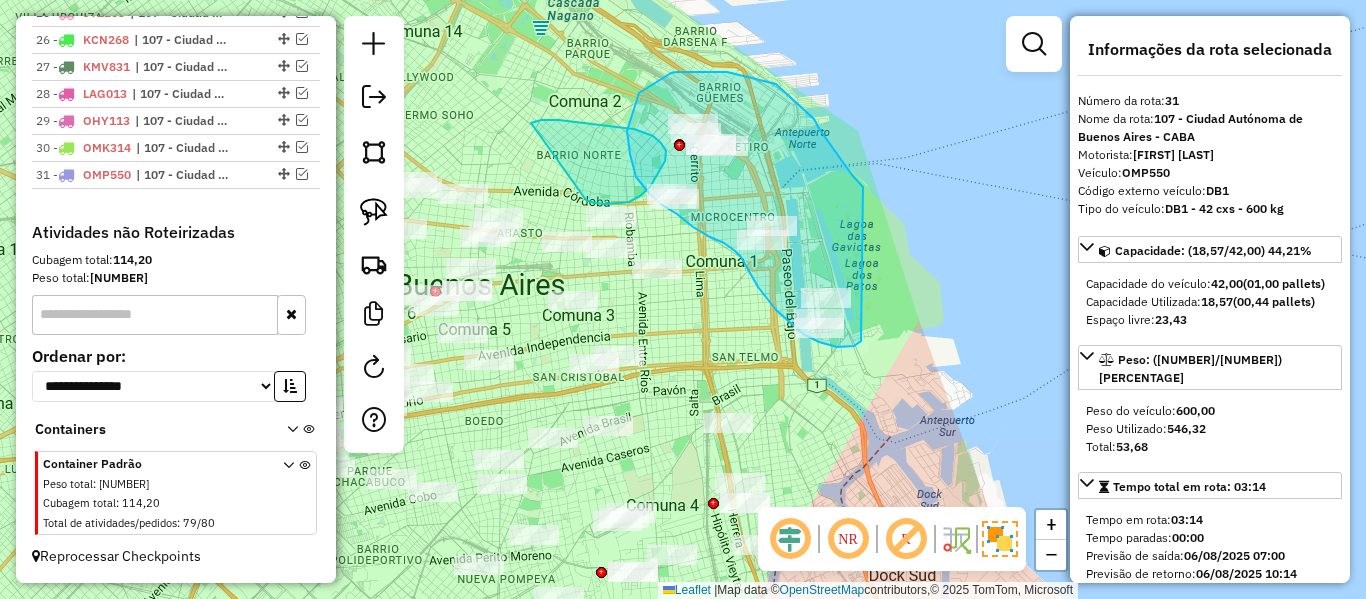 drag, startPoint x: 857, startPoint y: 179, endPoint x: 893, endPoint y: 307, distance: 132.96616 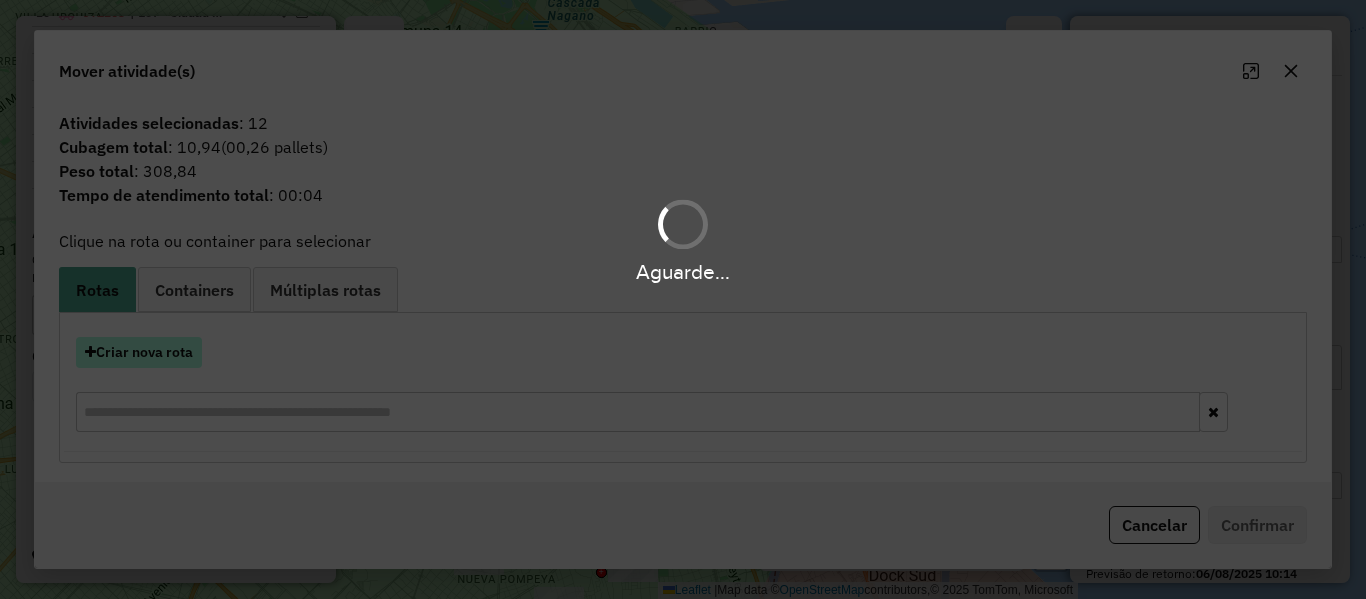 click on "Criar nova rota" at bounding box center (139, 352) 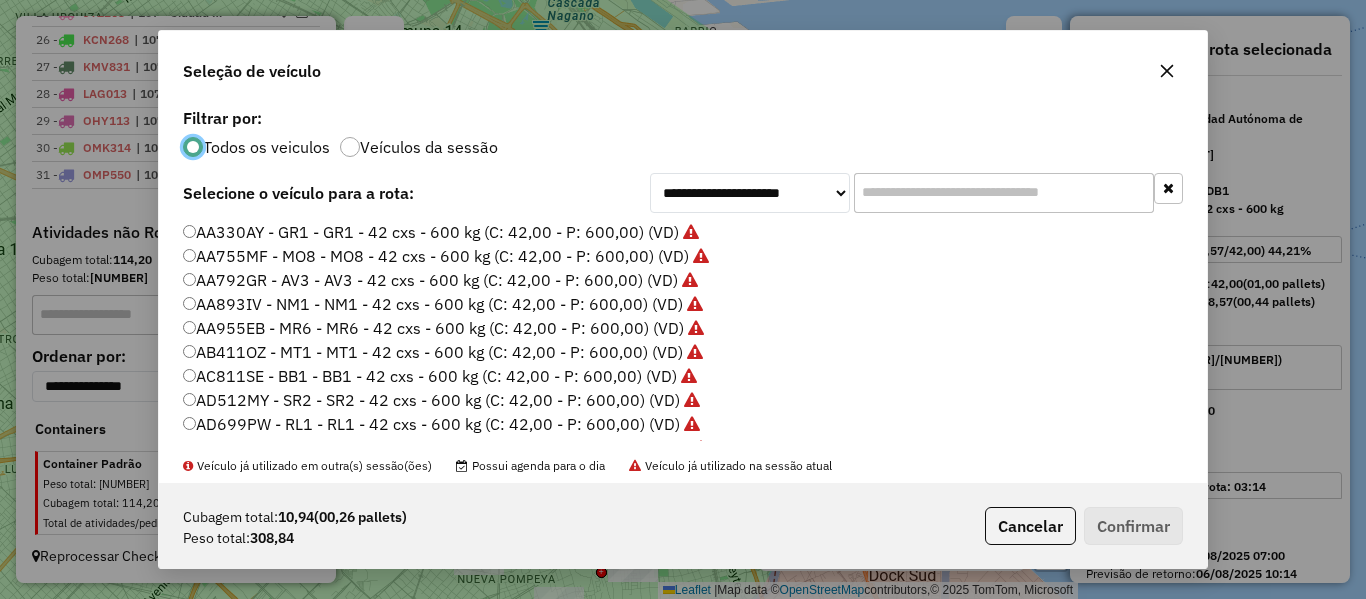 scroll, scrollTop: 11, scrollLeft: 6, axis: both 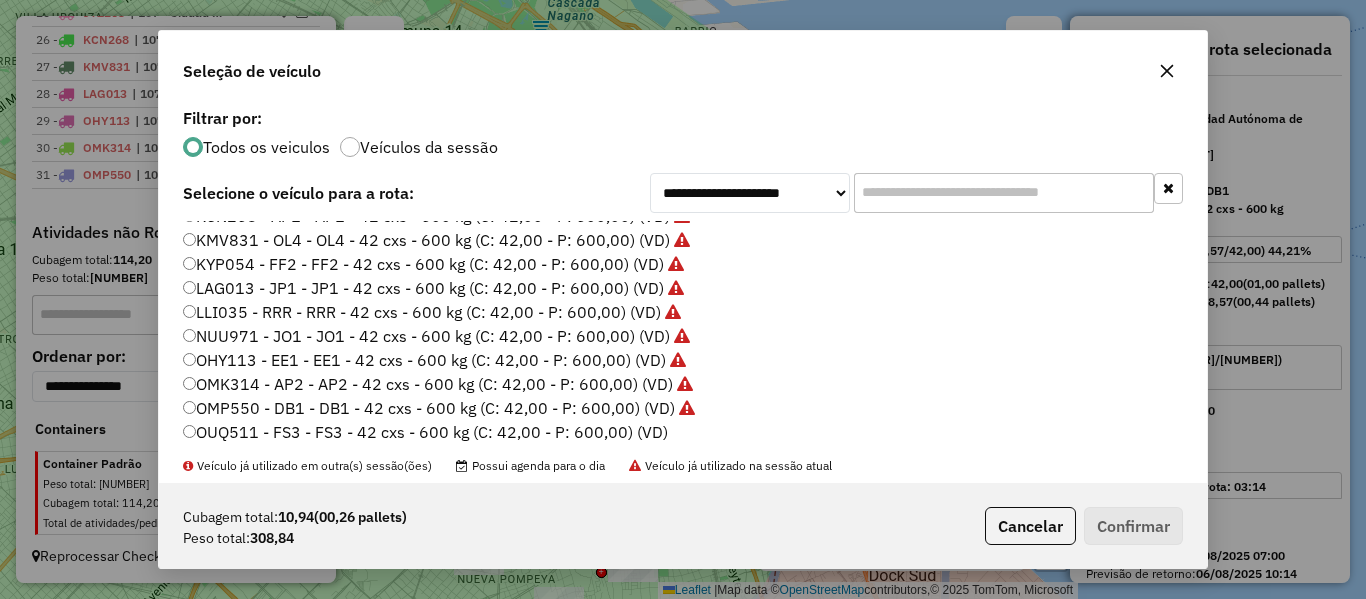 click on "OUQ511 - FS3 - FS3 - 42 cxs - 600 kg (C: 42,00 - P: 600,00) (VD)" 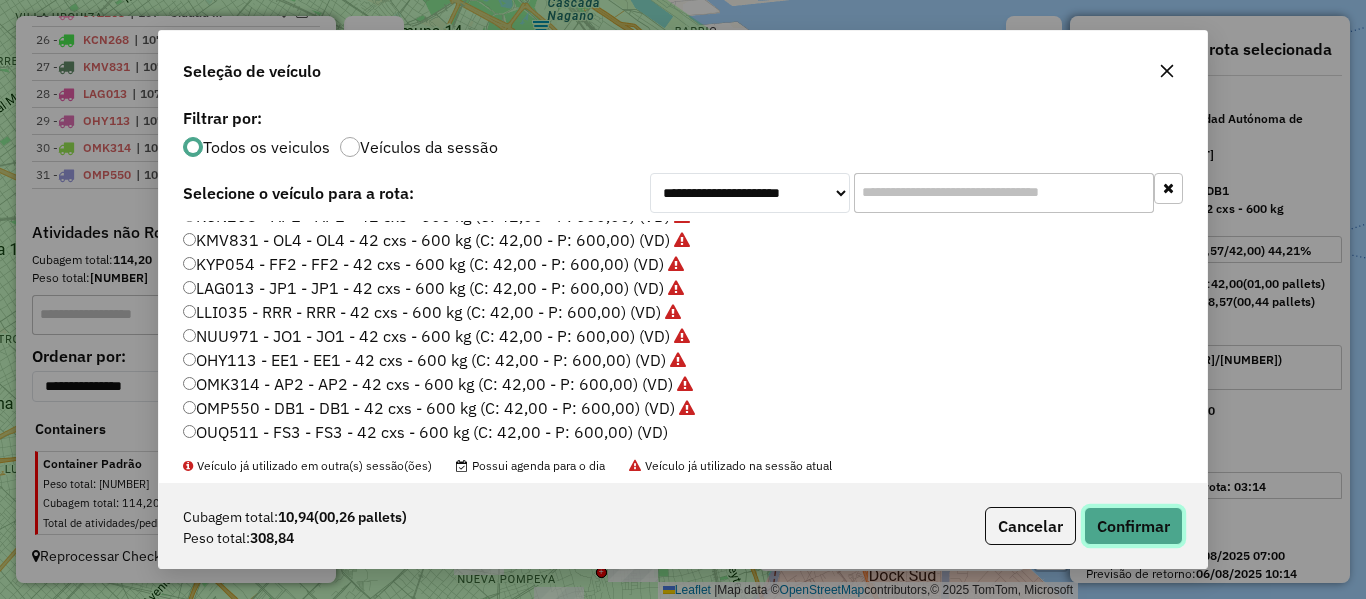 click on "Confirmar" 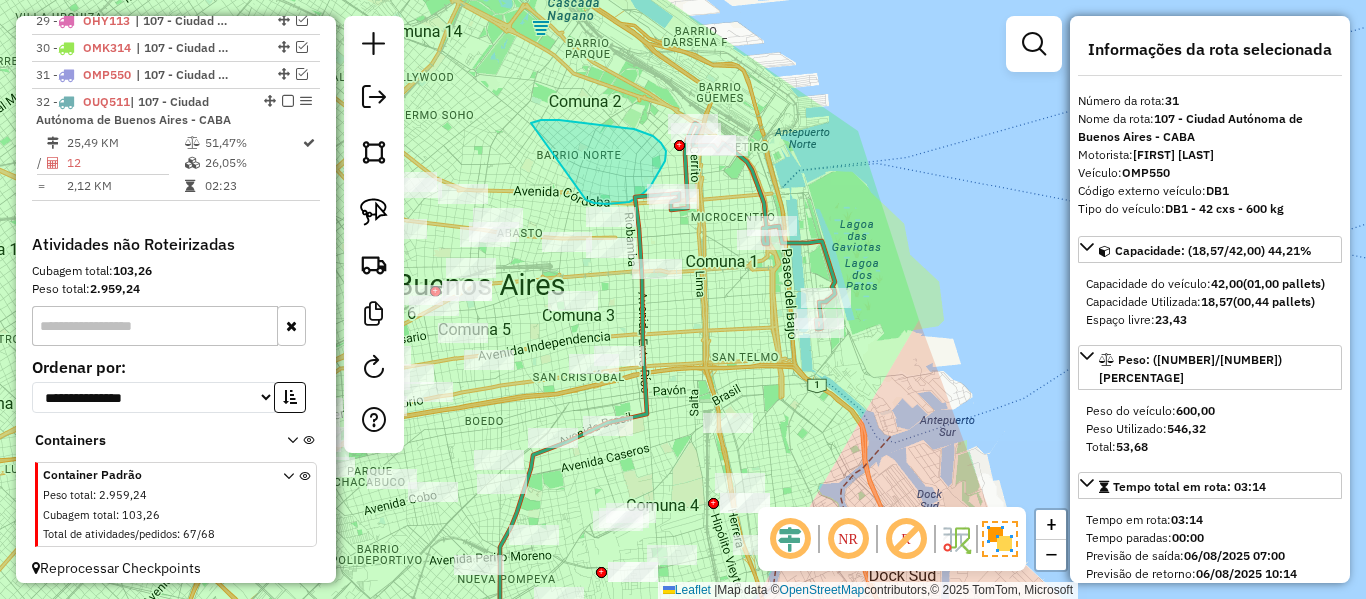 scroll, scrollTop: 1539, scrollLeft: 0, axis: vertical 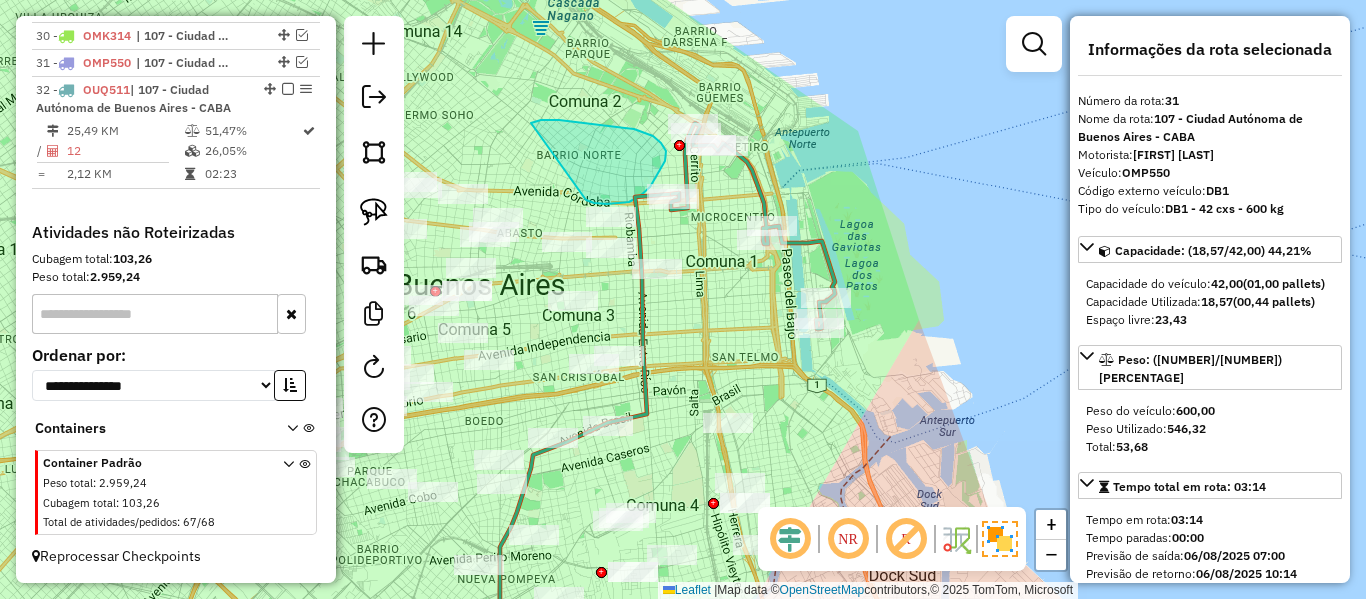 click 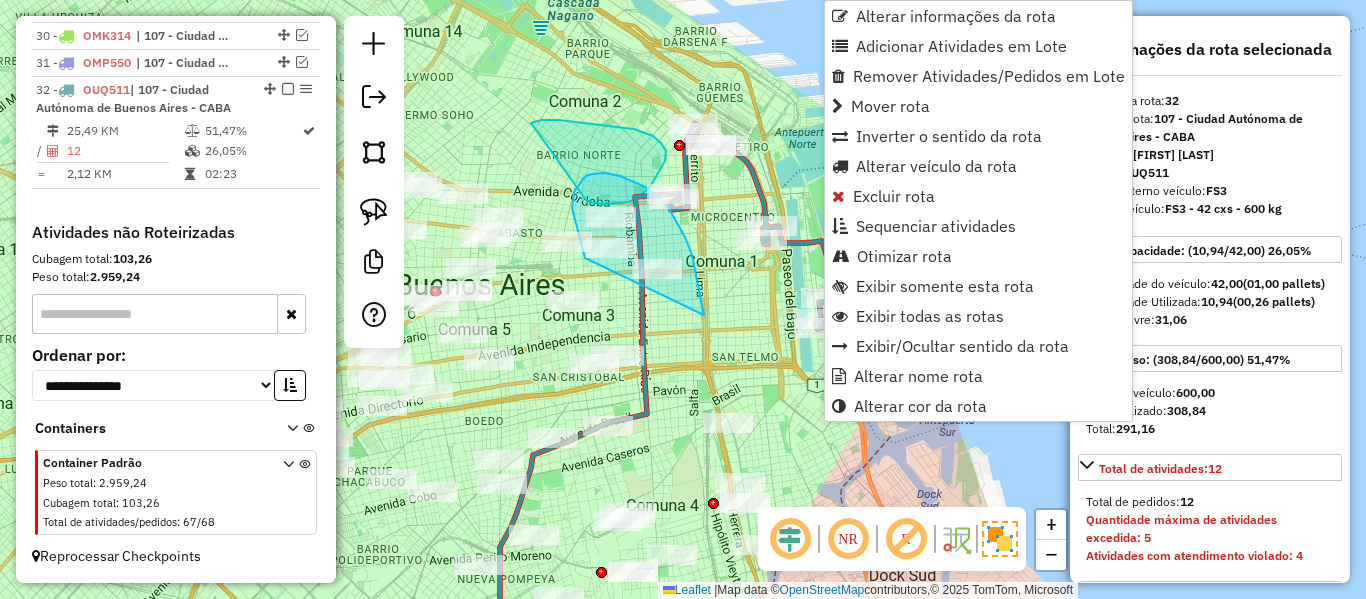 drag, startPoint x: 692, startPoint y: 255, endPoint x: 604, endPoint y: 277, distance: 90.70832 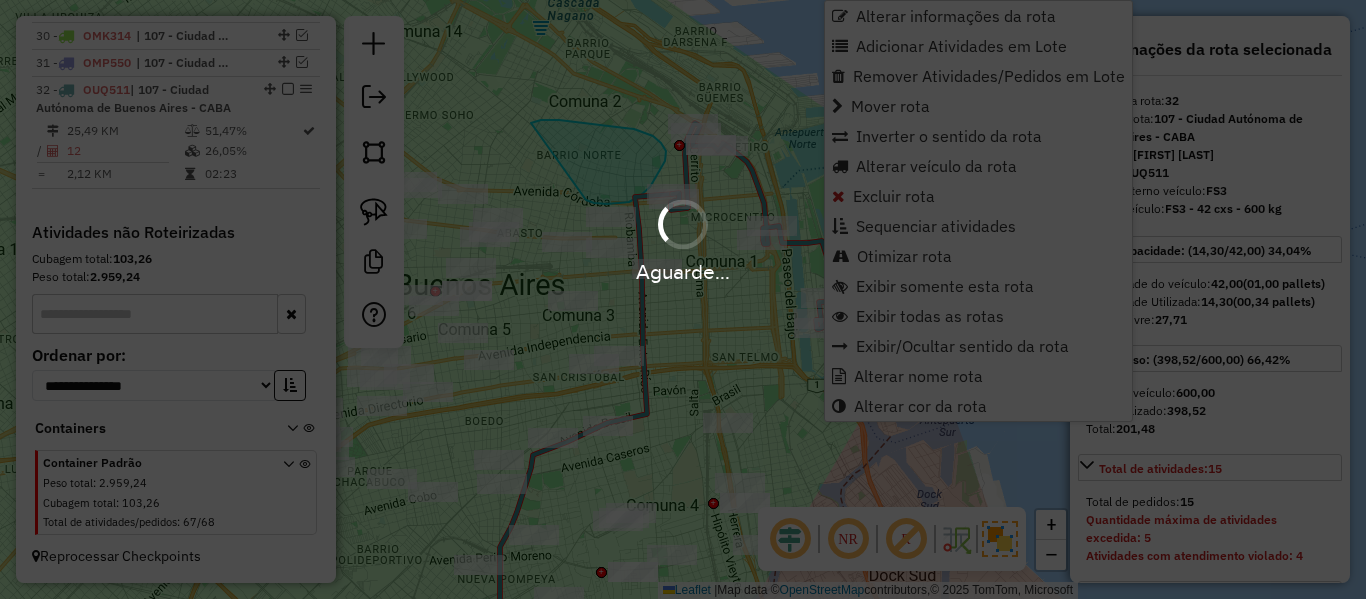 click on "Aguarde..." at bounding box center (683, 299) 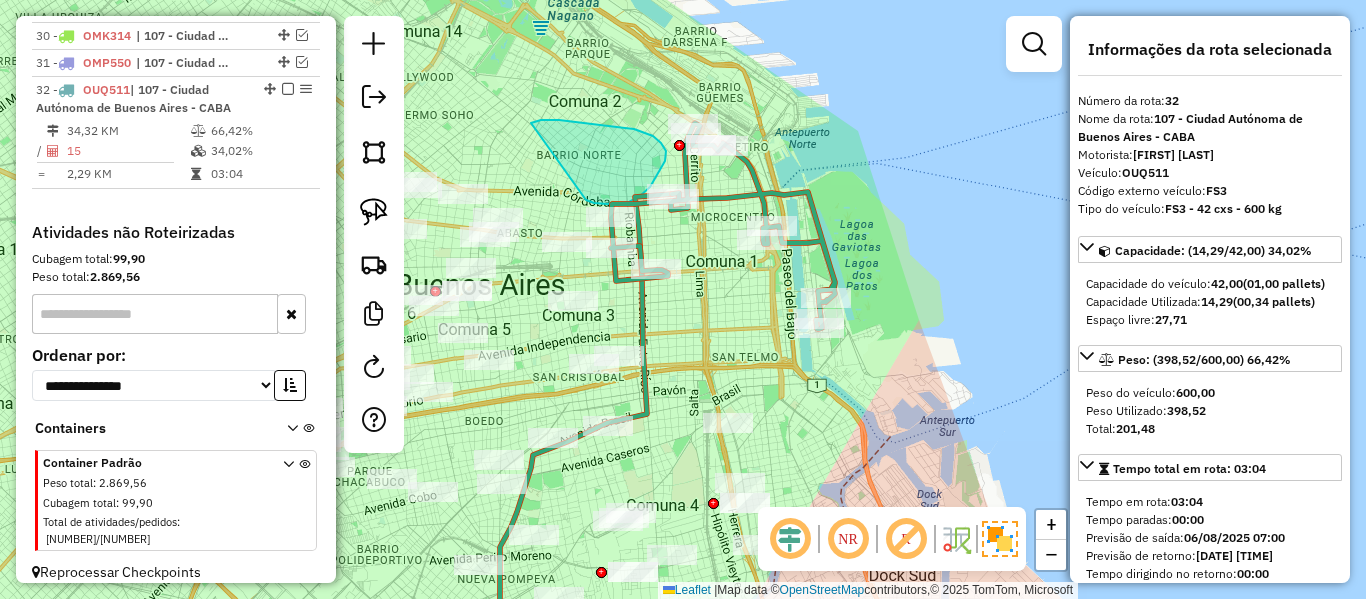 click 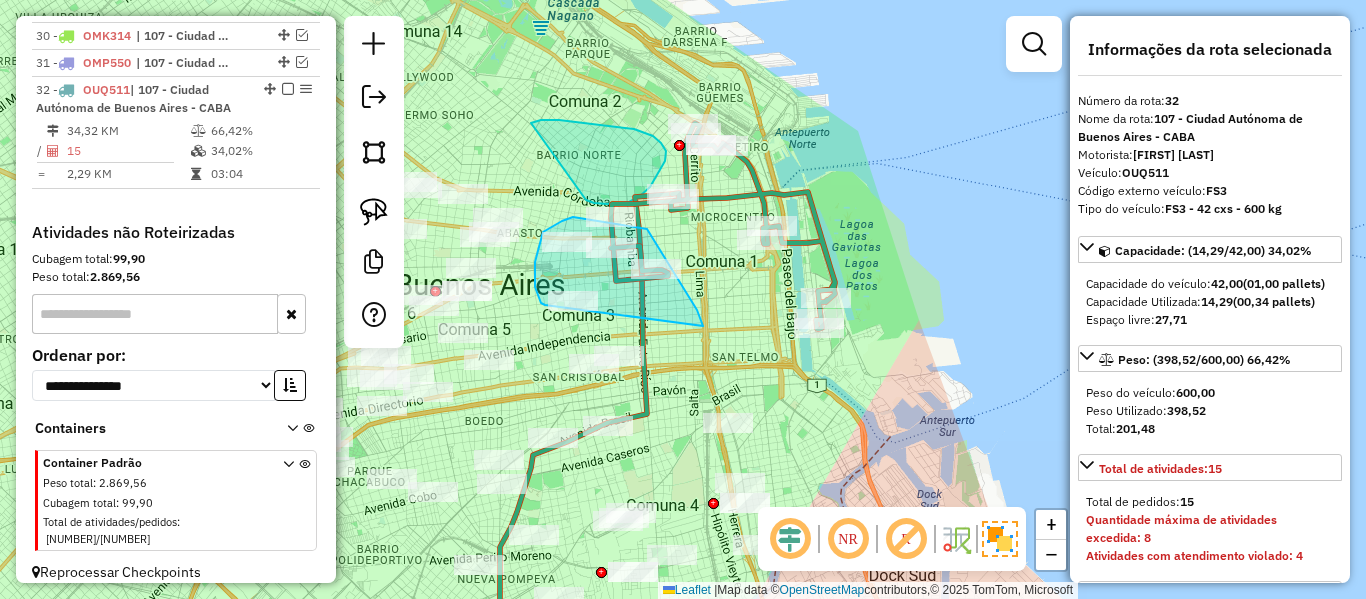 drag, startPoint x: 647, startPoint y: 229, endPoint x: 545, endPoint y: 305, distance: 127.20063 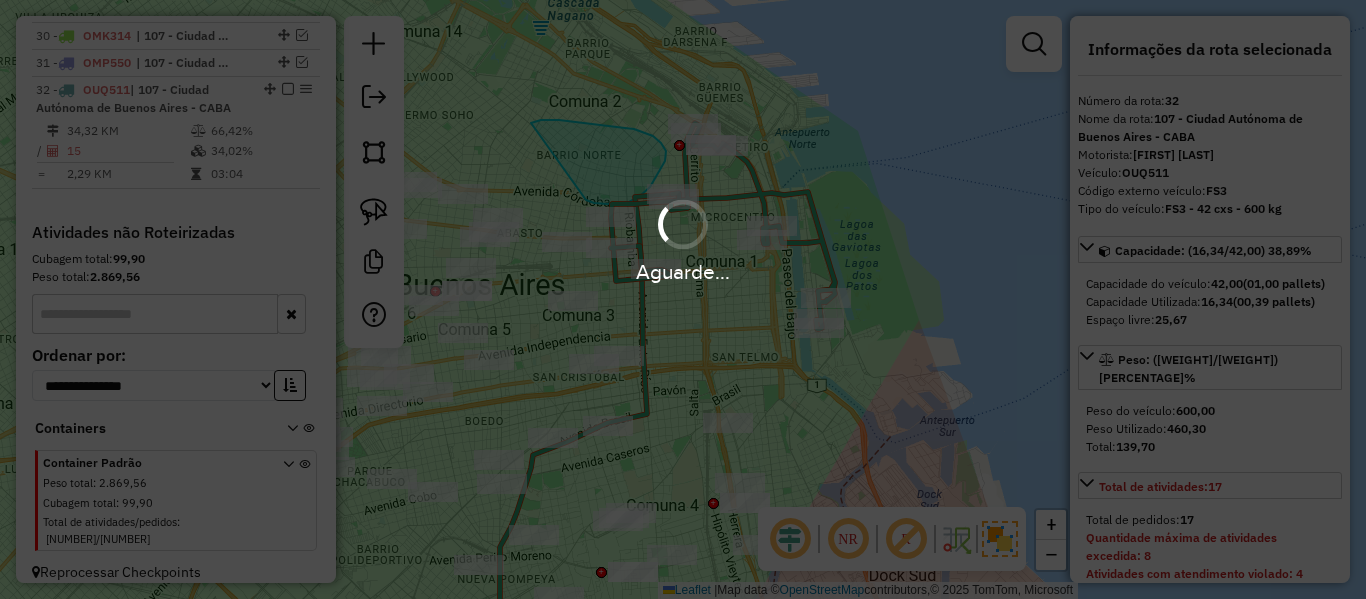 select on "**********" 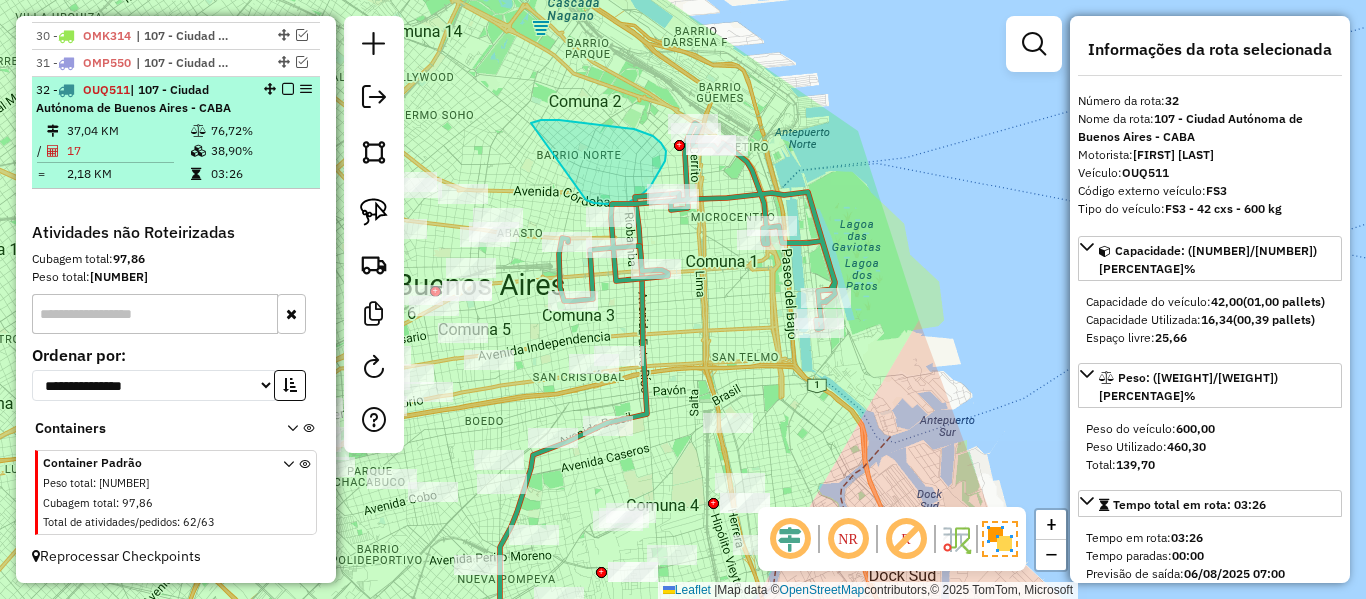 click at bounding box center [288, 89] 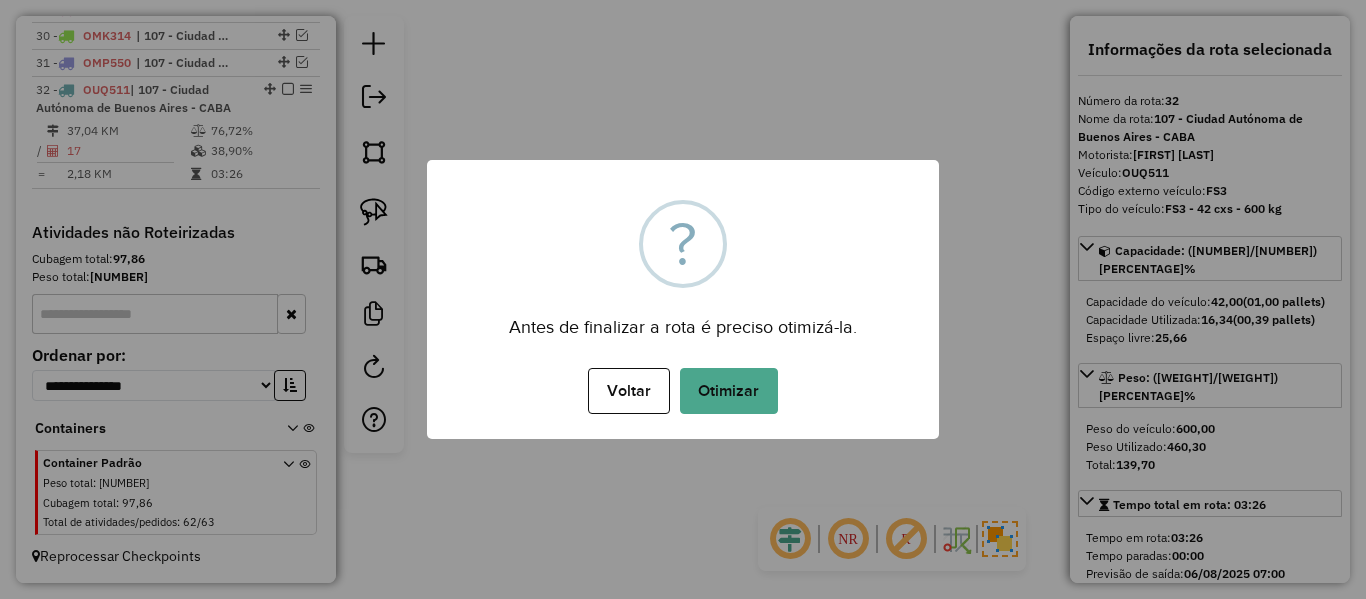 drag, startPoint x: 624, startPoint y: 252, endPoint x: 644, endPoint y: 242, distance: 22.36068 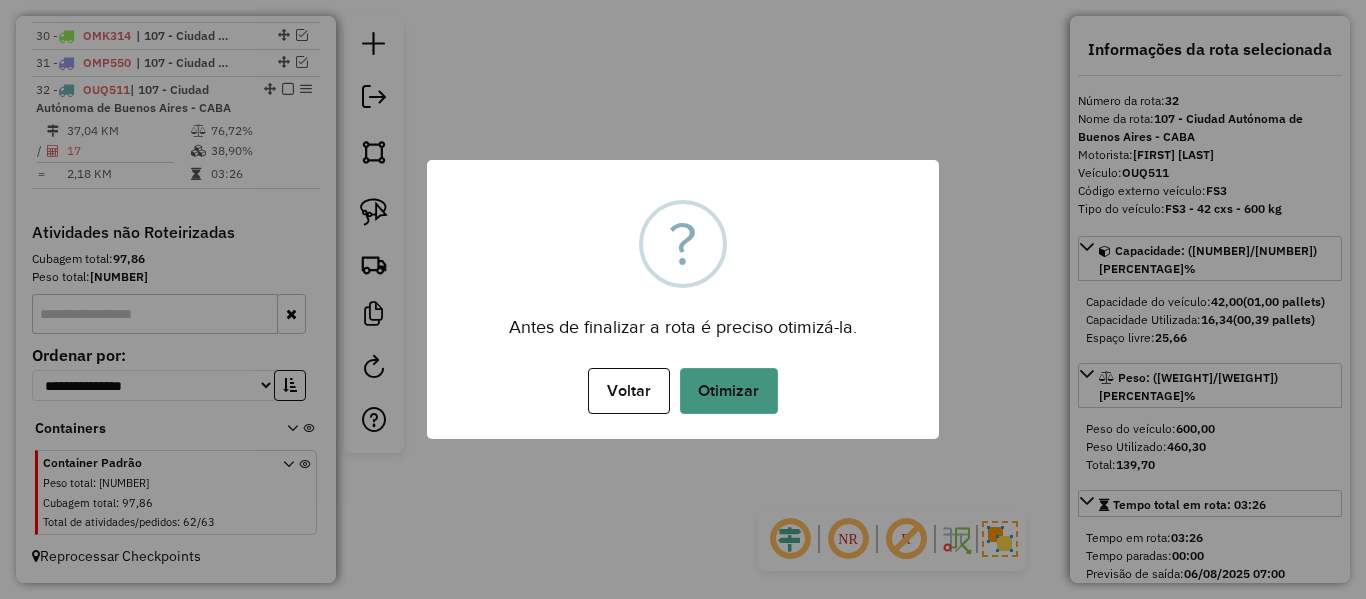 click on "Otimizar" at bounding box center (729, 391) 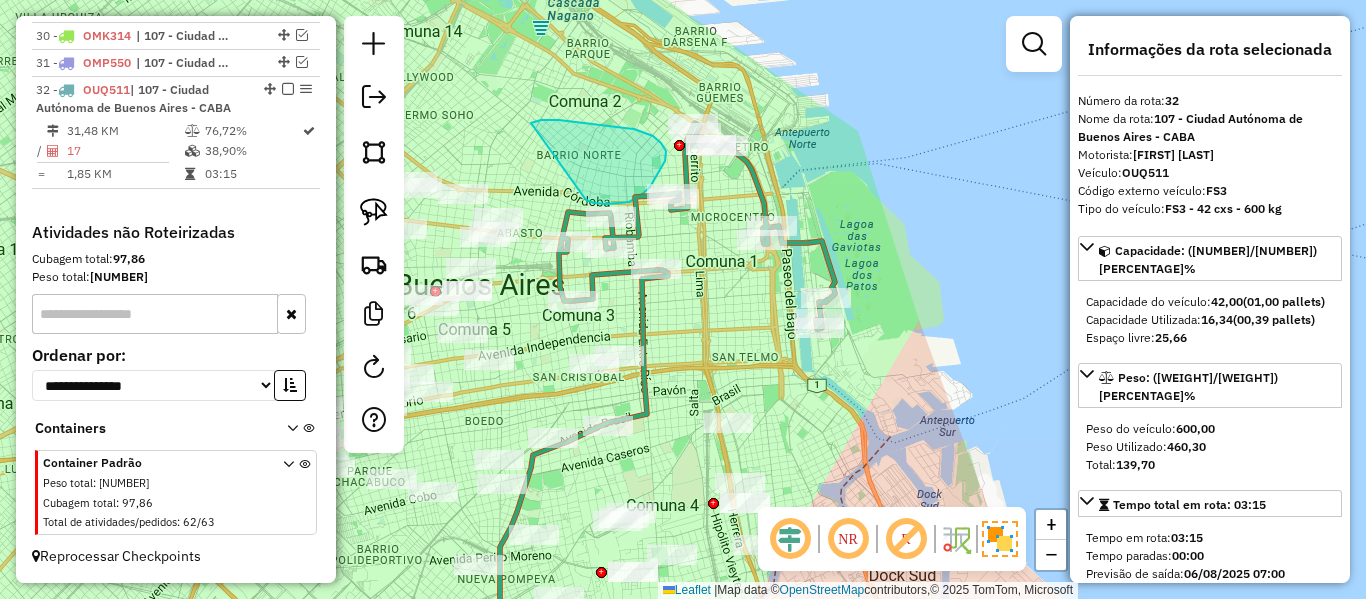 click 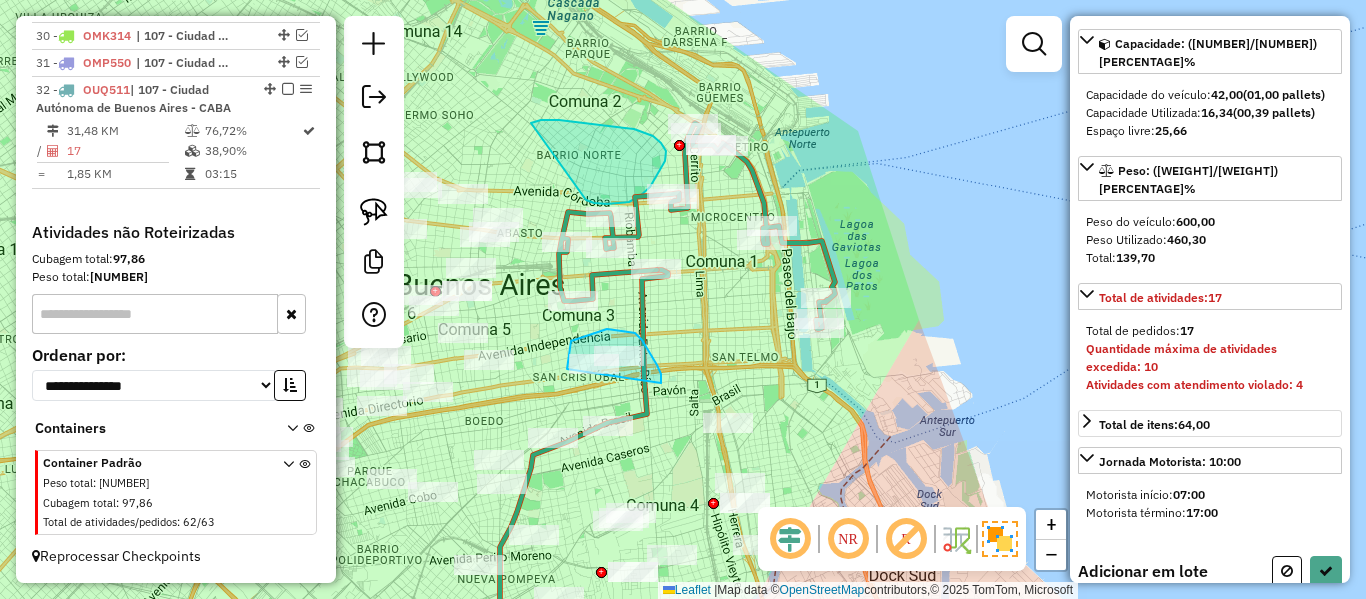 scroll, scrollTop: 227, scrollLeft: 0, axis: vertical 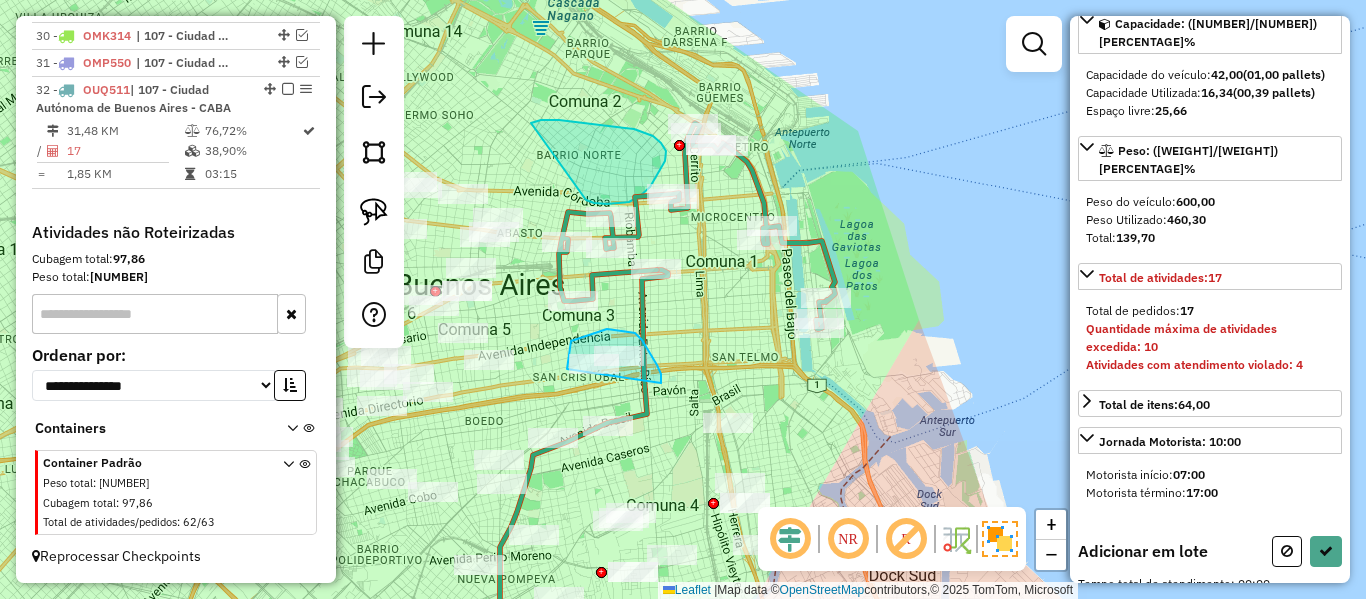 select on "**********" 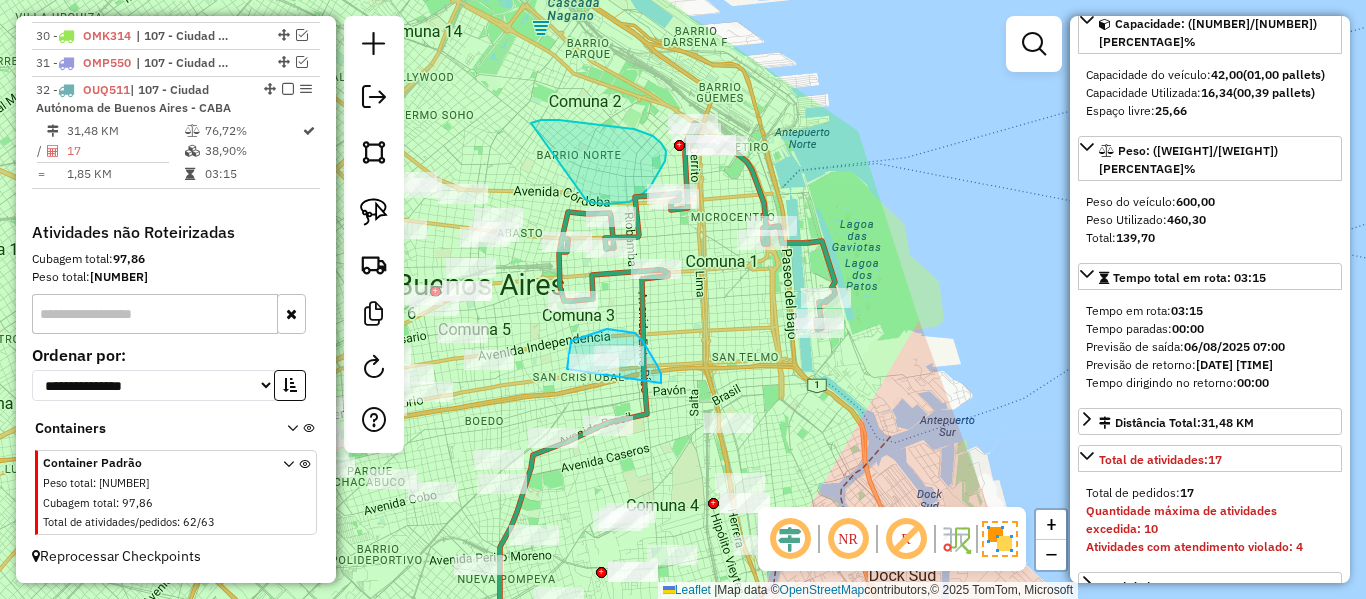 click 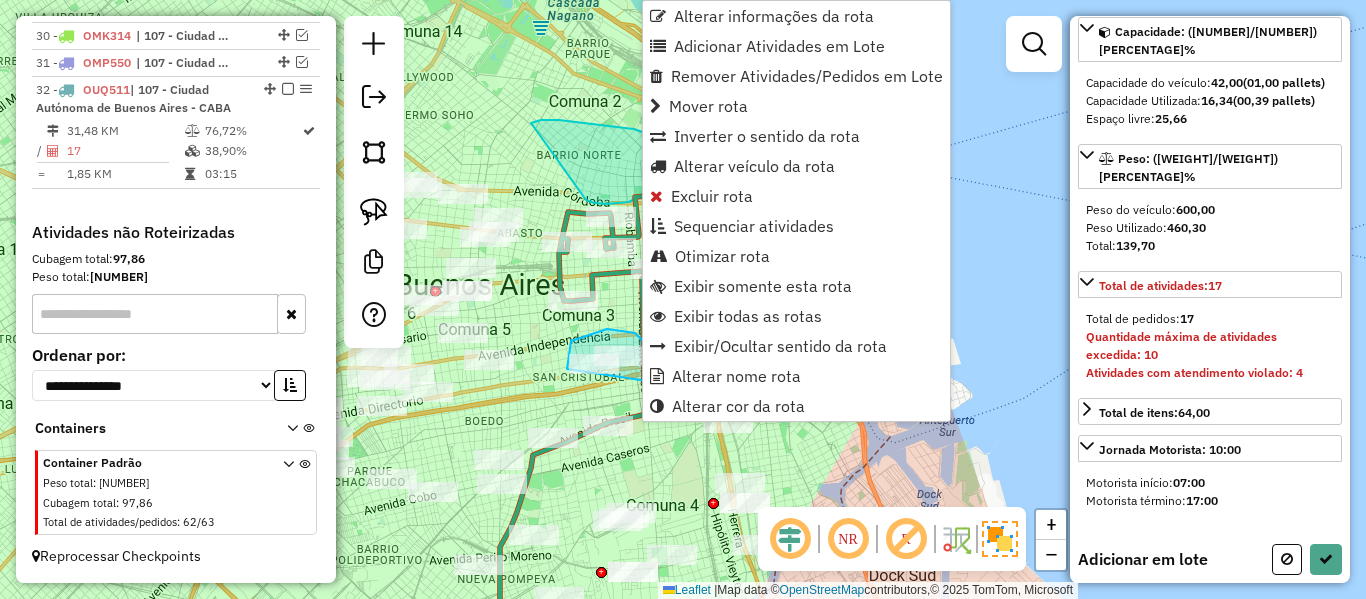 scroll, scrollTop: 227, scrollLeft: 0, axis: vertical 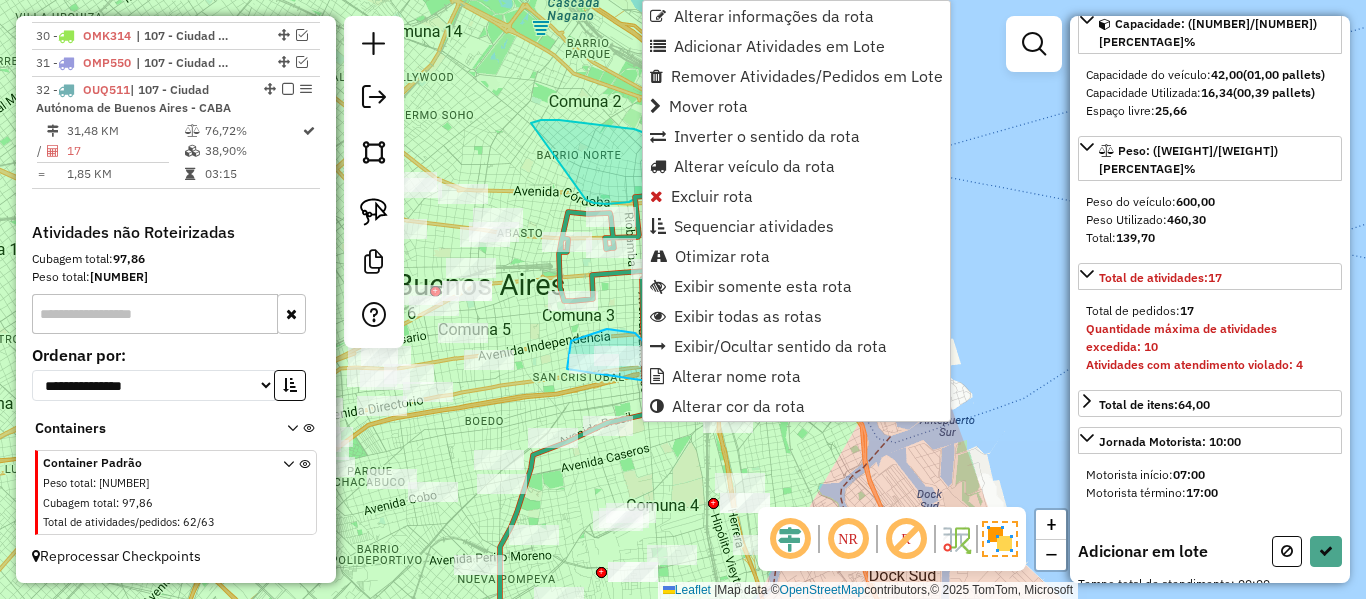 click on "Janela de atendimento Grade de atendimento Capacidade Transportadoras Veículos Cliente Pedidos  Rotas Selecione os dias de semana para filtrar as janelas de atendimento  Seg   Ter   Qua   Qui   Sex   Sáb   Dom  Informe o período da janela de atendimento: De: Até:  Filtrar exatamente a janela do cliente  Considerar janela de atendimento padrão  Selecione os dias de semana para filtrar as grades de atendimento  Seg   Ter   Qua   Qui   Sex   Sáb   Dom   Considerar clientes sem dia de atendimento cadastrado  Clientes fora do dia de atendimento selecionado Filtrar as atividades entre os valores definidos abaixo:  Peso mínimo:   Peso máximo:   Cubagem mínima:   Cubagem máxima:   De:   Até:  Filtrar as atividades entre o tempo de atendimento definido abaixo:  De:   Até:   Considerar capacidade total dos clientes não roteirizados Transportadora: Selecione um ou mais itens Tipo de veículo: Selecione um ou mais itens Veículo: Selecione um ou mais itens Motorista: Selecione um ou mais itens Nome: Rótulo:" 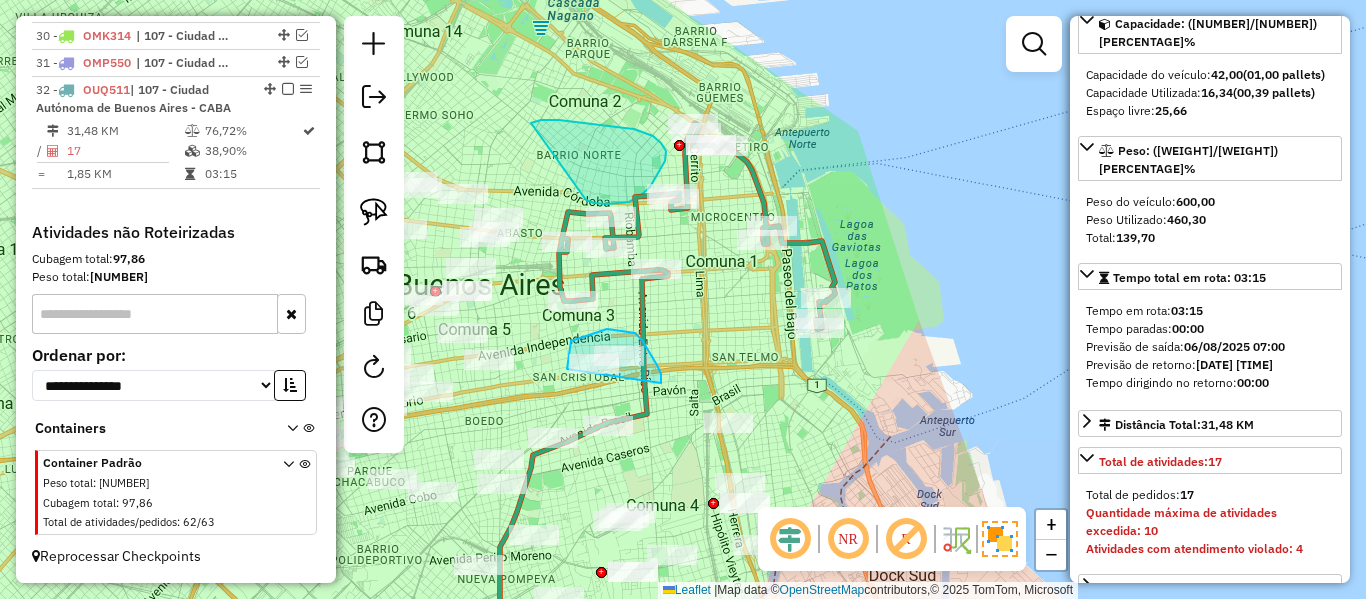click on "Janela de atendimento Grade de atendimento Capacidade Transportadoras Veículos Cliente Pedidos  Rotas Selecione os dias de semana para filtrar as janelas de atendimento  Seg   Ter   Qua   Qui   Sex   Sáb   Dom  Informe o período da janela de atendimento: De: Até:  Filtrar exatamente a janela do cliente  Considerar janela de atendimento padrão  Selecione os dias de semana para filtrar as grades de atendimento  Seg   Ter   Qua   Qui   Sex   Sáb   Dom   Considerar clientes sem dia de atendimento cadastrado  Clientes fora do dia de atendimento selecionado Filtrar as atividades entre os valores definidos abaixo:  Peso mínimo:   Peso máximo:   Cubagem mínima:   Cubagem máxima:   De:   Até:  Filtrar as atividades entre o tempo de atendimento definido abaixo:  De:   Até:   Considerar capacidade total dos clientes não roteirizados Transportadora: Selecione um ou mais itens Tipo de veículo: Selecione um ou mais itens Veículo: Selecione um ou mais itens Motorista: Selecione um ou mais itens Nome: Rótulo:" 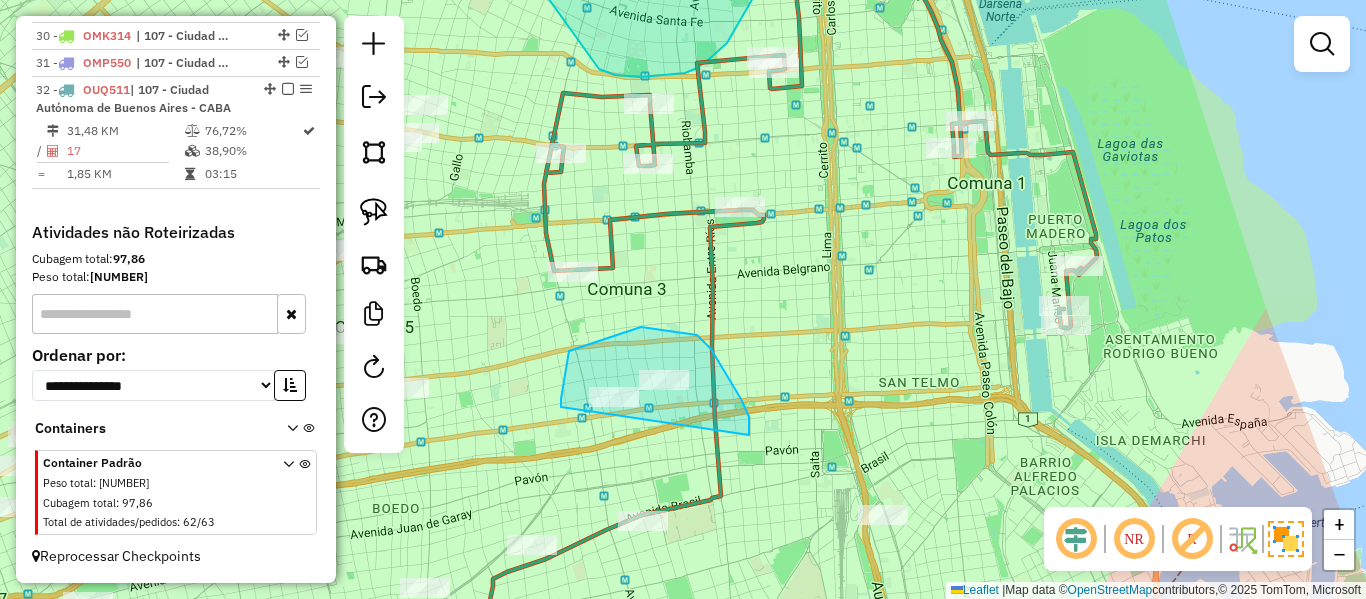 click on "Janela de atendimento Grade de atendimento Capacidade Transportadoras Veículos Cliente Pedidos  Rotas Selecione os dias de semana para filtrar as janelas de atendimento  Seg   Ter   Qua   Qui   Sex   Sáb   Dom  Informe o período da janela de atendimento: De: Até:  Filtrar exatamente a janela do cliente  Considerar janela de atendimento padrão  Selecione os dias de semana para filtrar as grades de atendimento  Seg   Ter   Qua   Qui   Sex   Sáb   Dom   Considerar clientes sem dia de atendimento cadastrado  Clientes fora do dia de atendimento selecionado Filtrar as atividades entre os valores definidos abaixo:  Peso mínimo:   Peso máximo:   Cubagem mínima:   Cubagem máxima:   De:   Até:  Filtrar as atividades entre o tempo de atendimento definido abaixo:  De:   Até:   Considerar capacidade total dos clientes não roteirizados Transportadora: Selecione um ou mais itens Tipo de veículo: Selecione um ou mais itens Veículo: Selecione um ou mais itens Motorista: Selecione um ou mais itens Nome: Rótulo:" 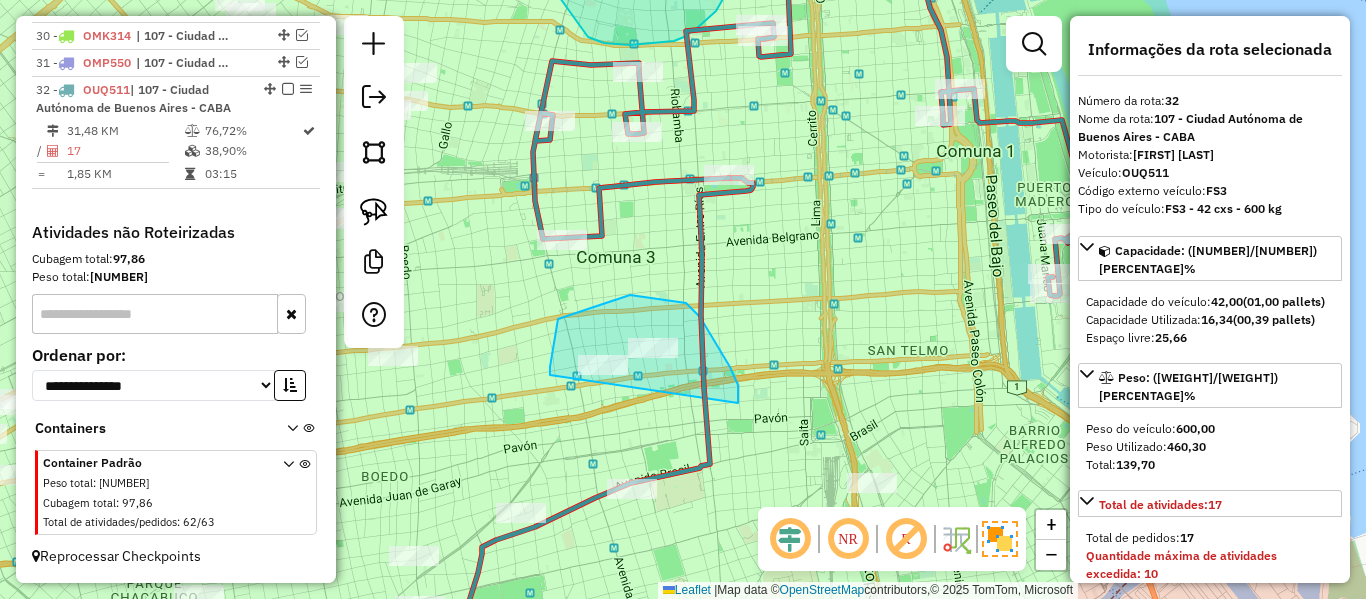 drag, startPoint x: 812, startPoint y: 334, endPoint x: 802, endPoint y: 307, distance: 28.79236 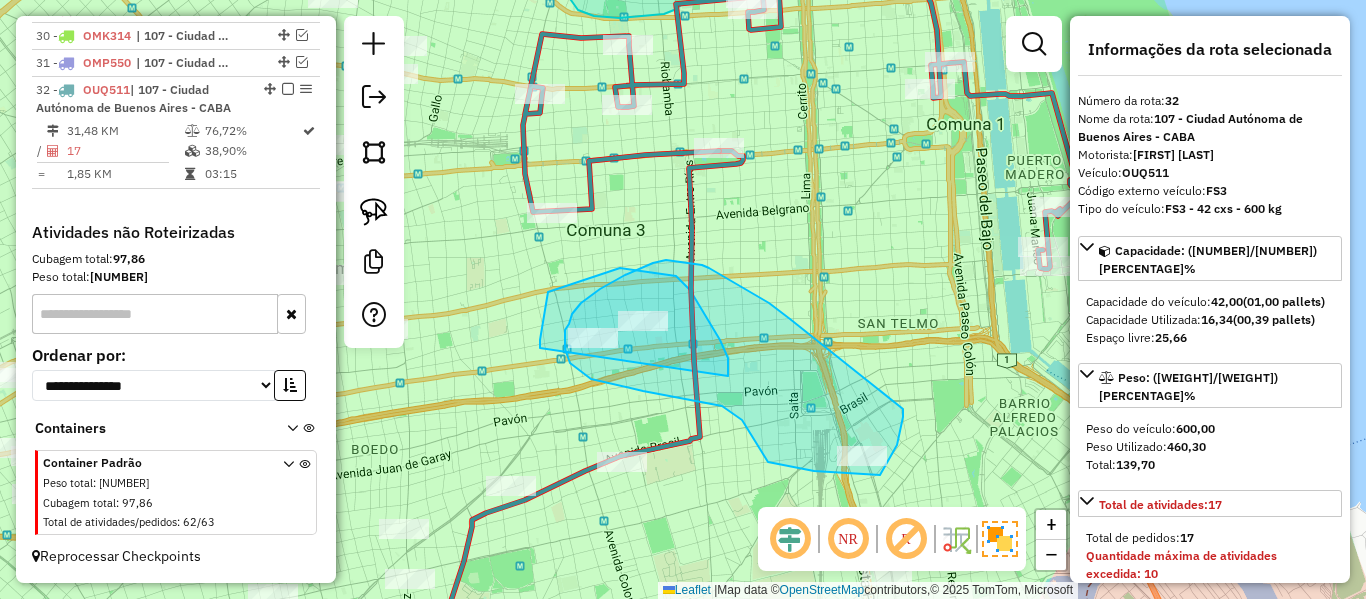 click on "Janela de atendimento Grade de atendimento Capacidade Transportadoras Veículos Cliente Pedidos  Rotas Selecione os dias de semana para filtrar as janelas de atendimento  Seg   Ter   Qua   Qui   Sex   Sáb   Dom  Informe o período da janela de atendimento: De: Até:  Filtrar exatamente a janela do cliente  Considerar janela de atendimento padrão  Selecione os dias de semana para filtrar as grades de atendimento  Seg   Ter   Qua   Qui   Sex   Sáb   Dom   Considerar clientes sem dia de atendimento cadastrado  Clientes fora do dia de atendimento selecionado Filtrar as atividades entre os valores definidos abaixo:  Peso mínimo:   Peso máximo:   Cubagem mínima:   Cubagem máxima:   De:   Até:  Filtrar as atividades entre o tempo de atendimento definido abaixo:  De:   Até:   Considerar capacidade total dos clientes não roteirizados Transportadora: Selecione um ou mais itens Tipo de veículo: Selecione um ou mais itens Veículo: Selecione um ou mais itens Motorista: Selecione um ou mais itens Nome: Rótulo:" 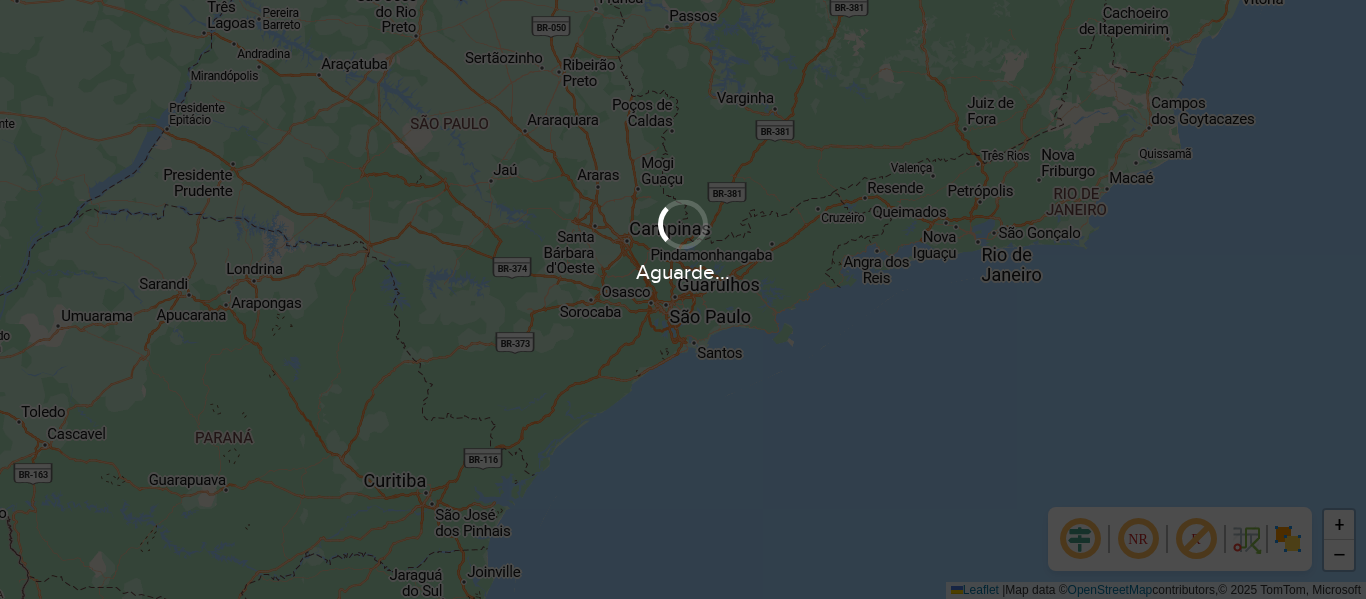 scroll, scrollTop: 0, scrollLeft: 0, axis: both 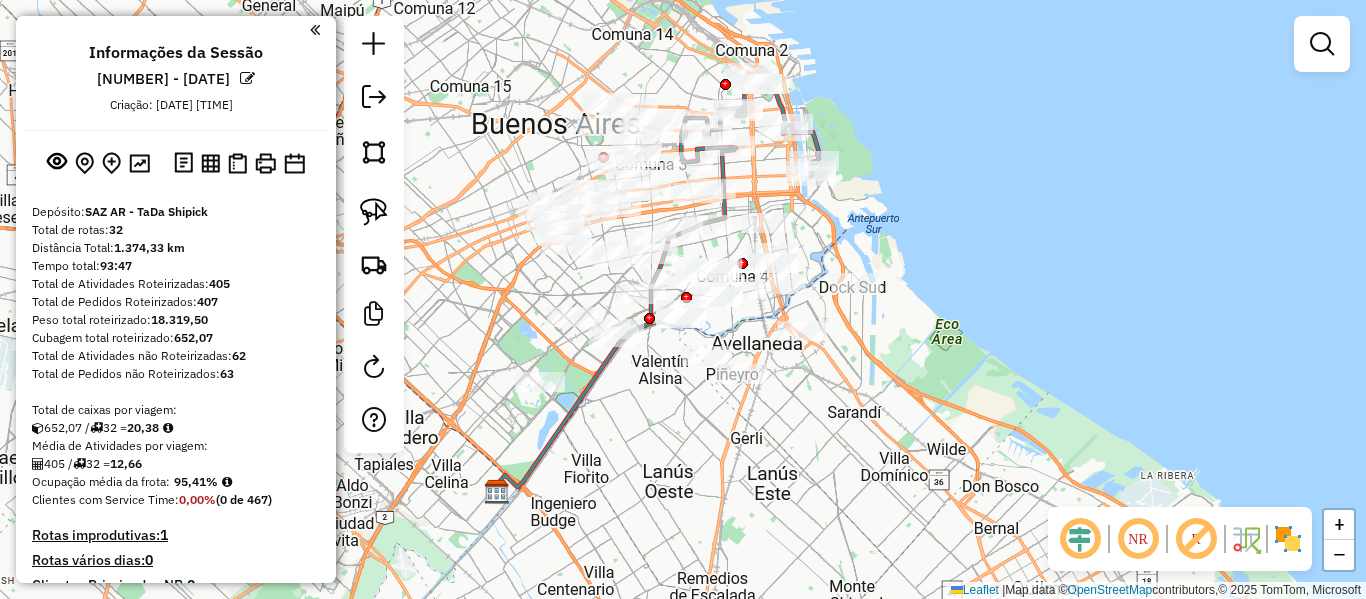 click 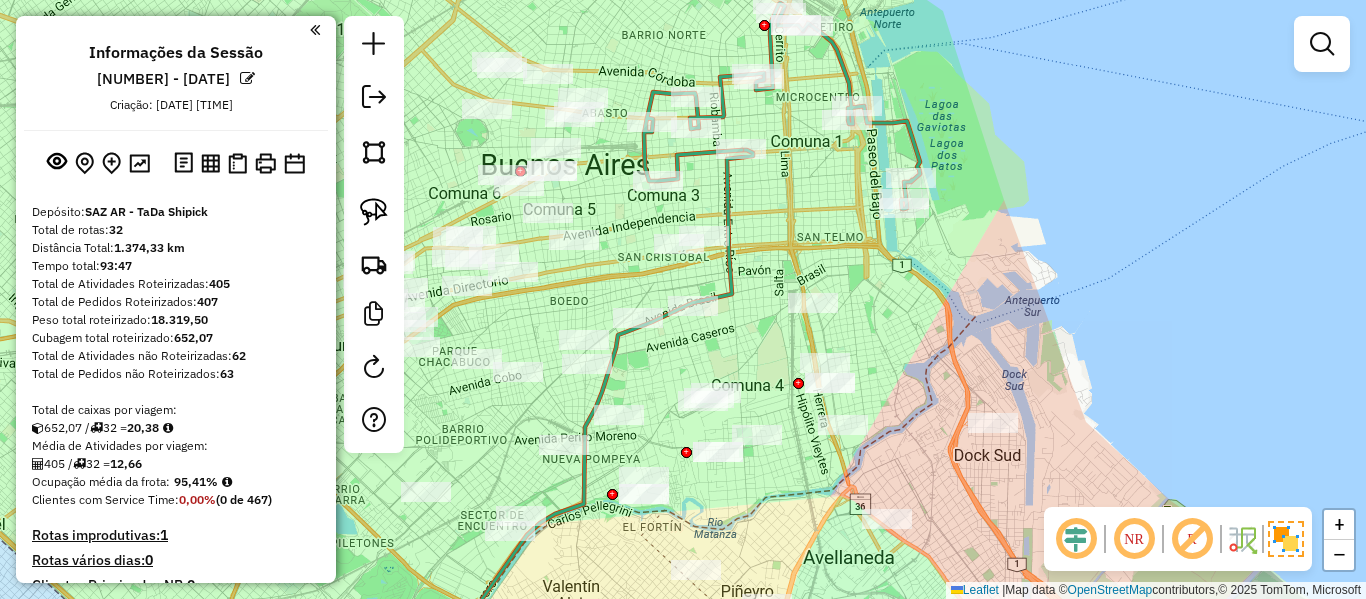 click 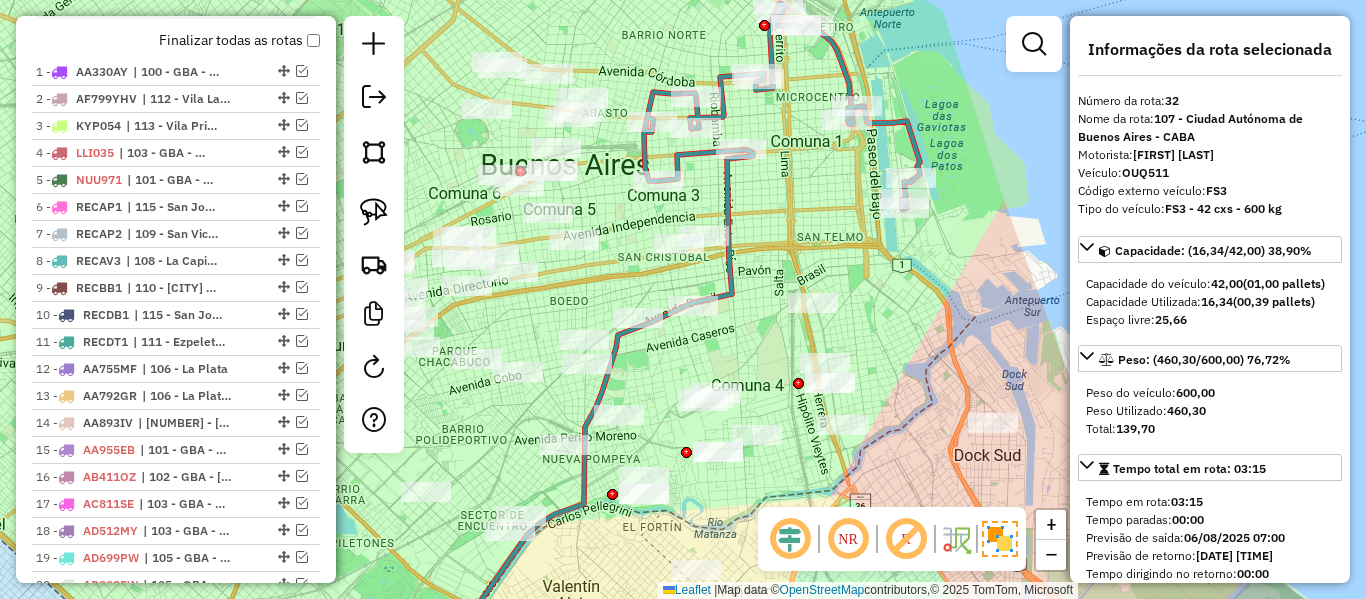 scroll, scrollTop: 1539, scrollLeft: 0, axis: vertical 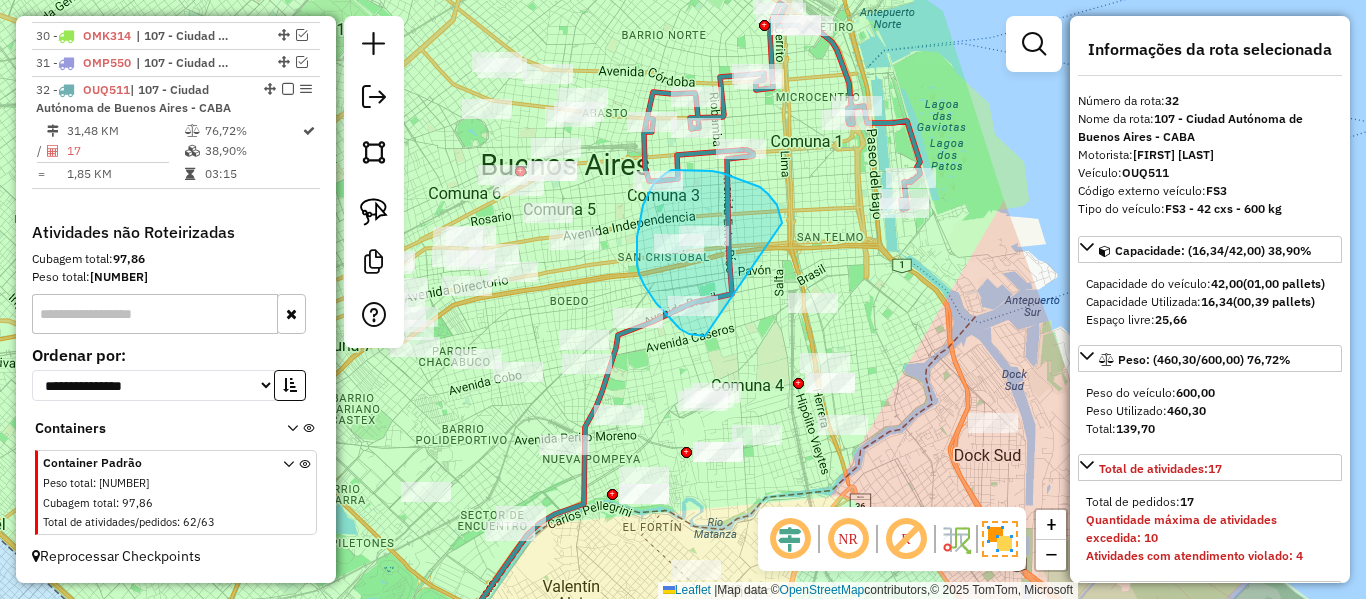 drag, startPoint x: 782, startPoint y: 223, endPoint x: 729, endPoint y: 334, distance: 123.00407 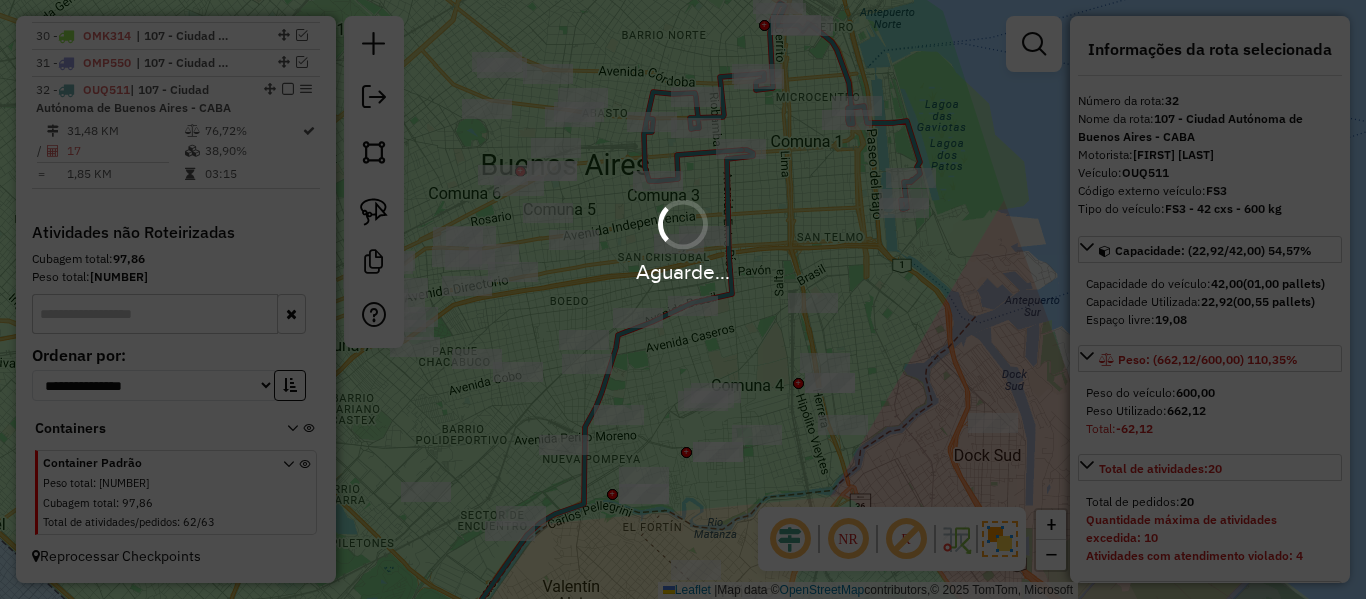 select on "**********" 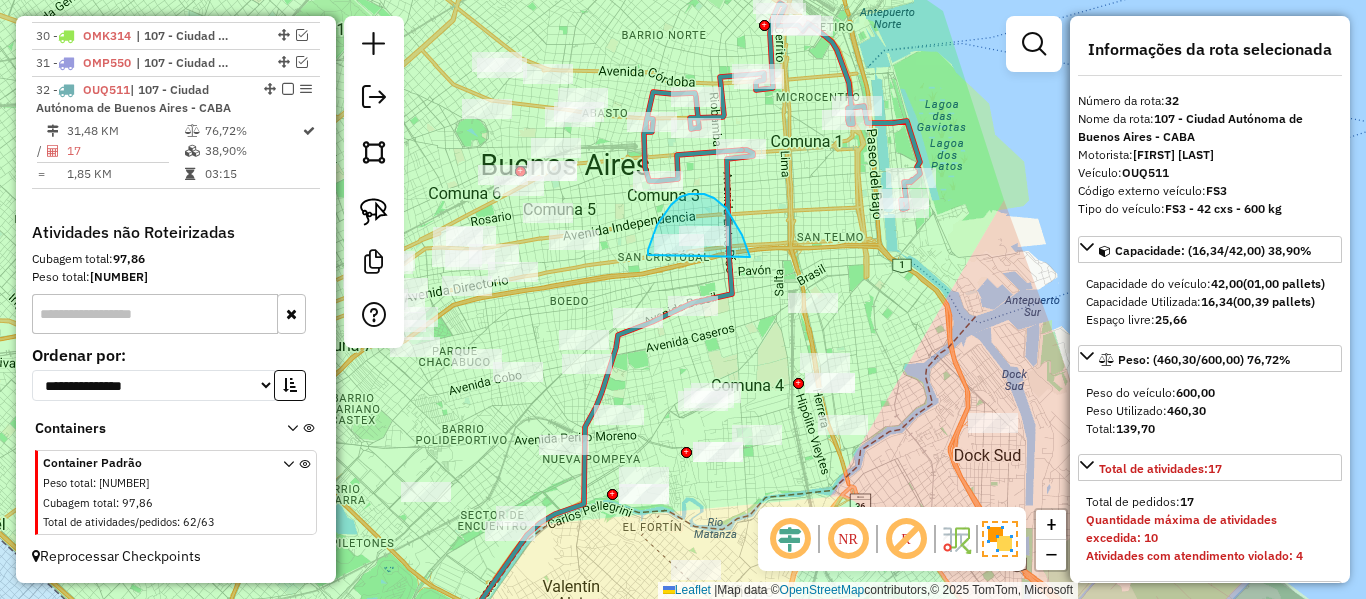 drag, startPoint x: 718, startPoint y: 202, endPoint x: 655, endPoint y: 263, distance: 87.69264 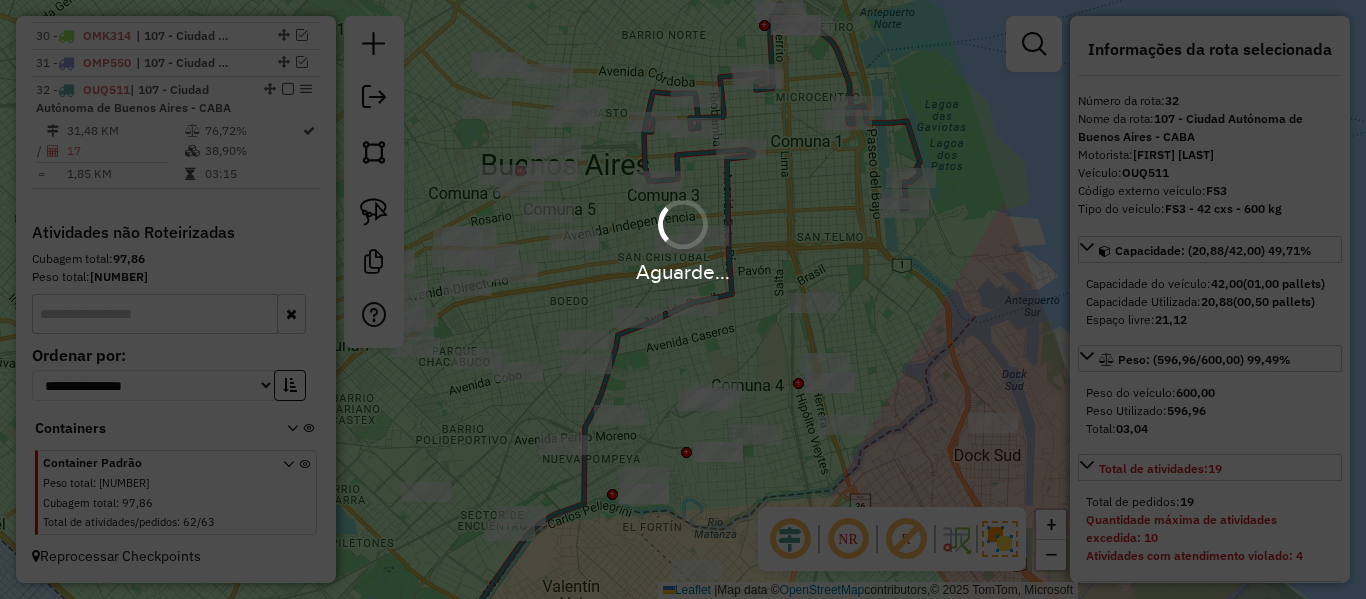 select on "**********" 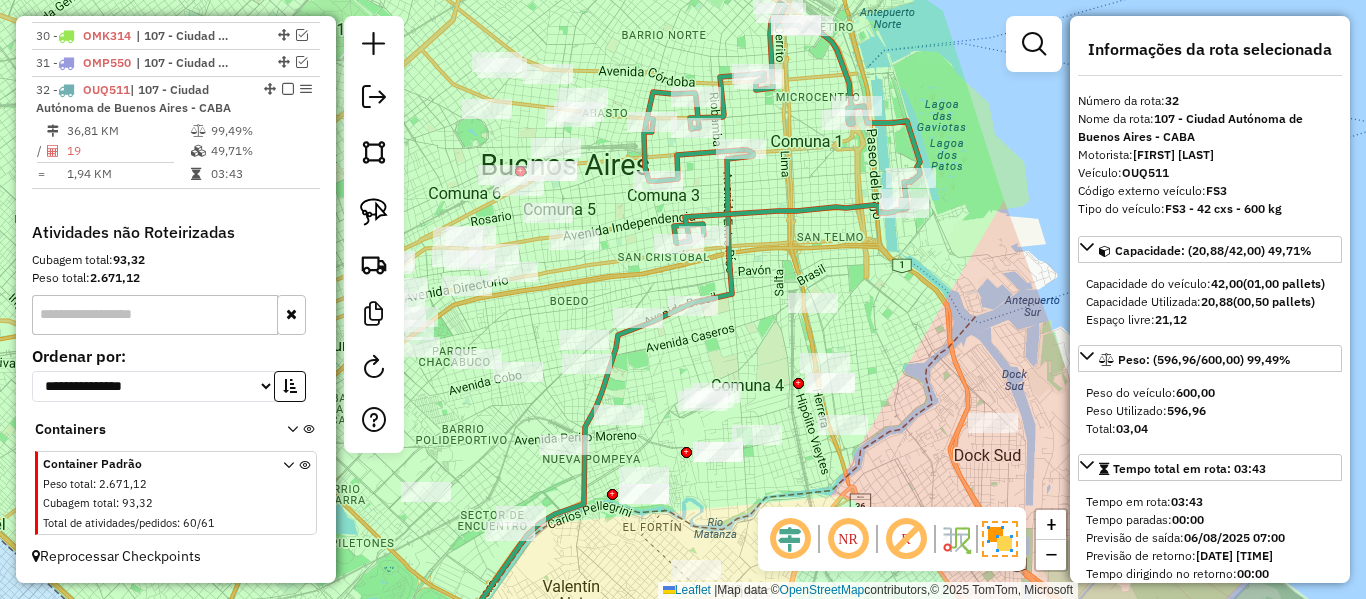 scroll, scrollTop: 1514, scrollLeft: 0, axis: vertical 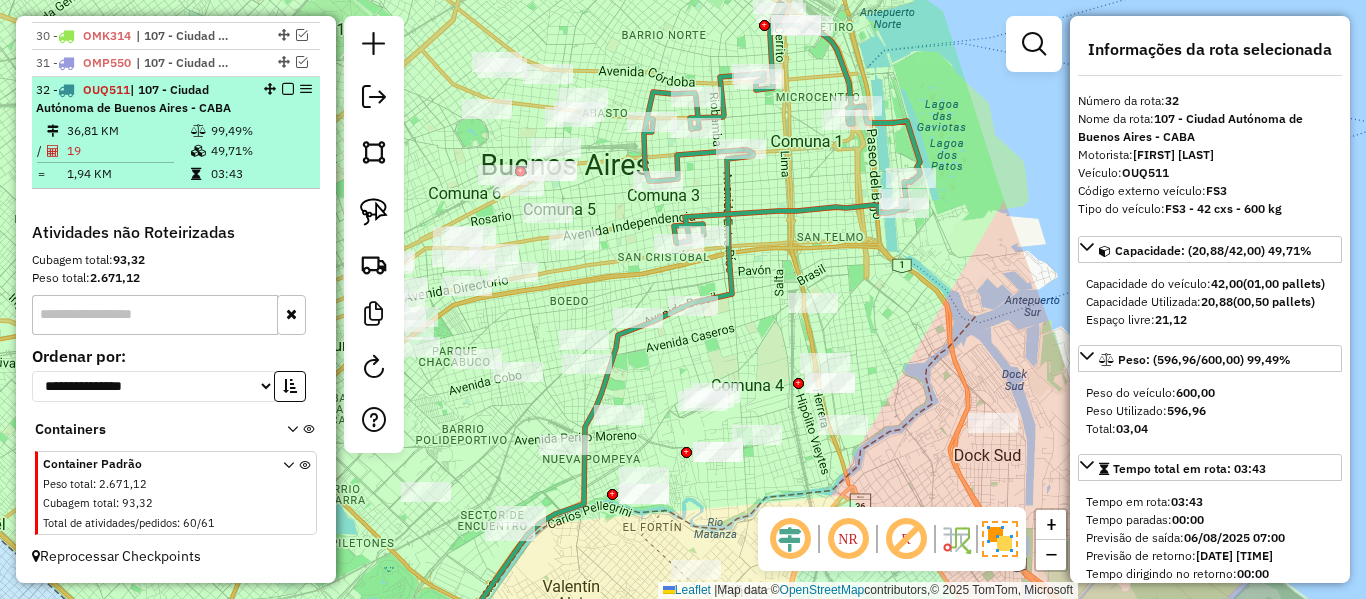 click at bounding box center (288, 89) 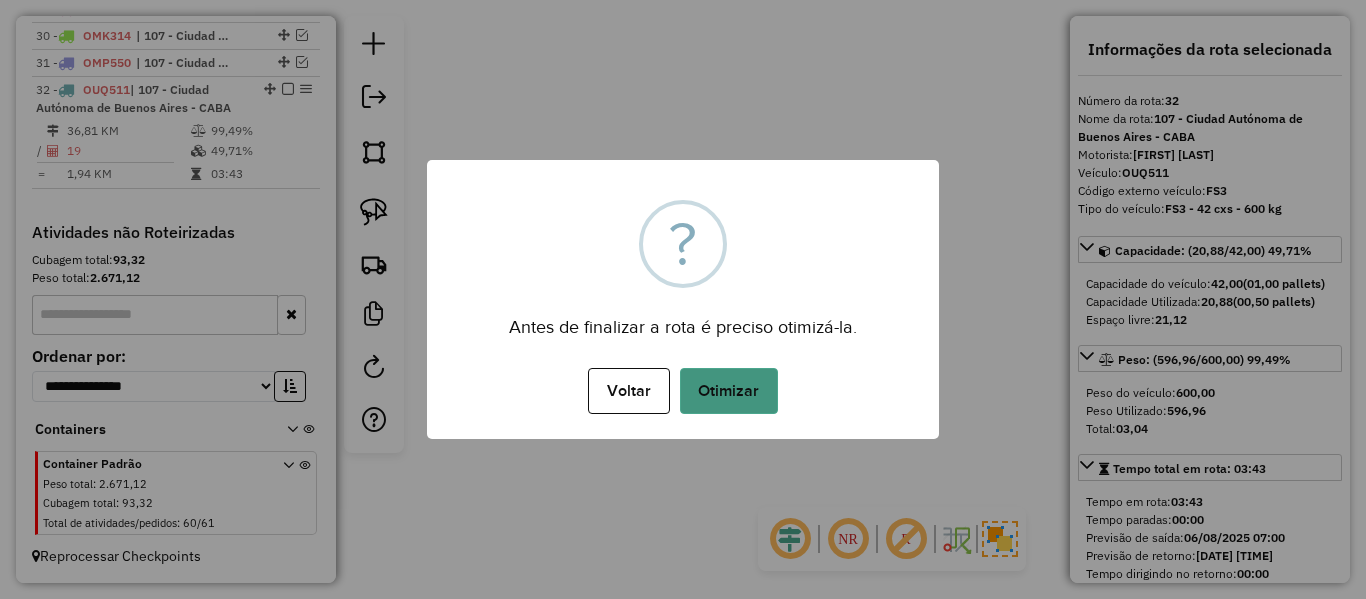 click on "Otimizar" at bounding box center (729, 391) 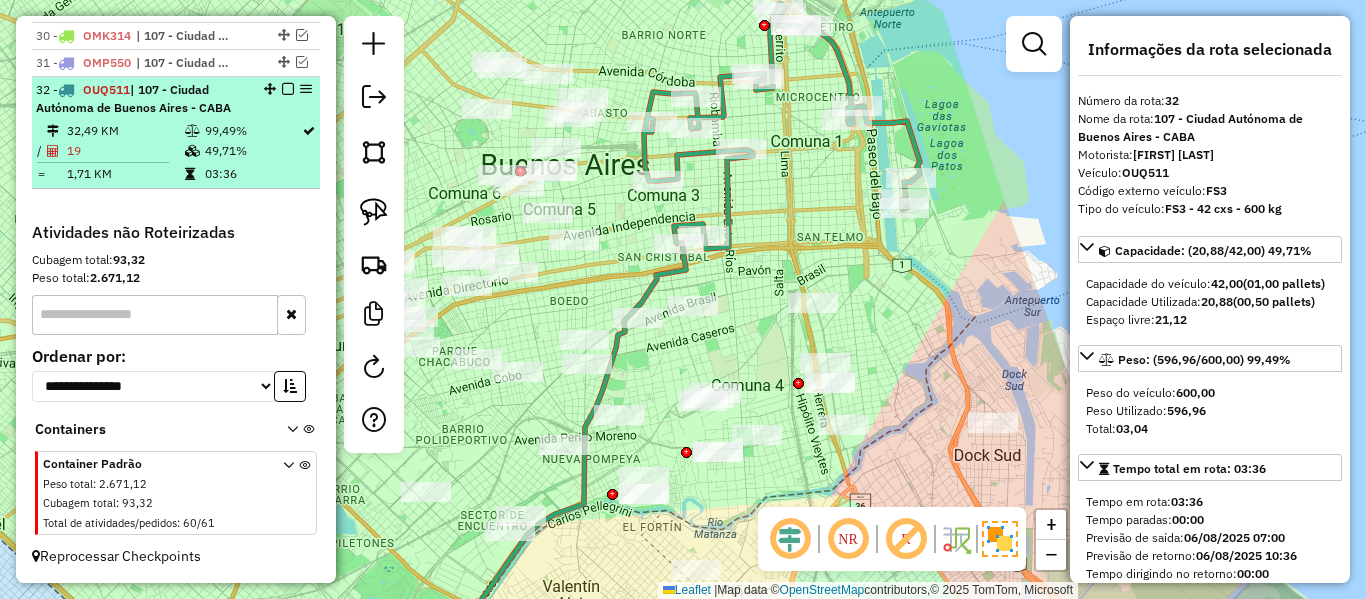click at bounding box center (288, 89) 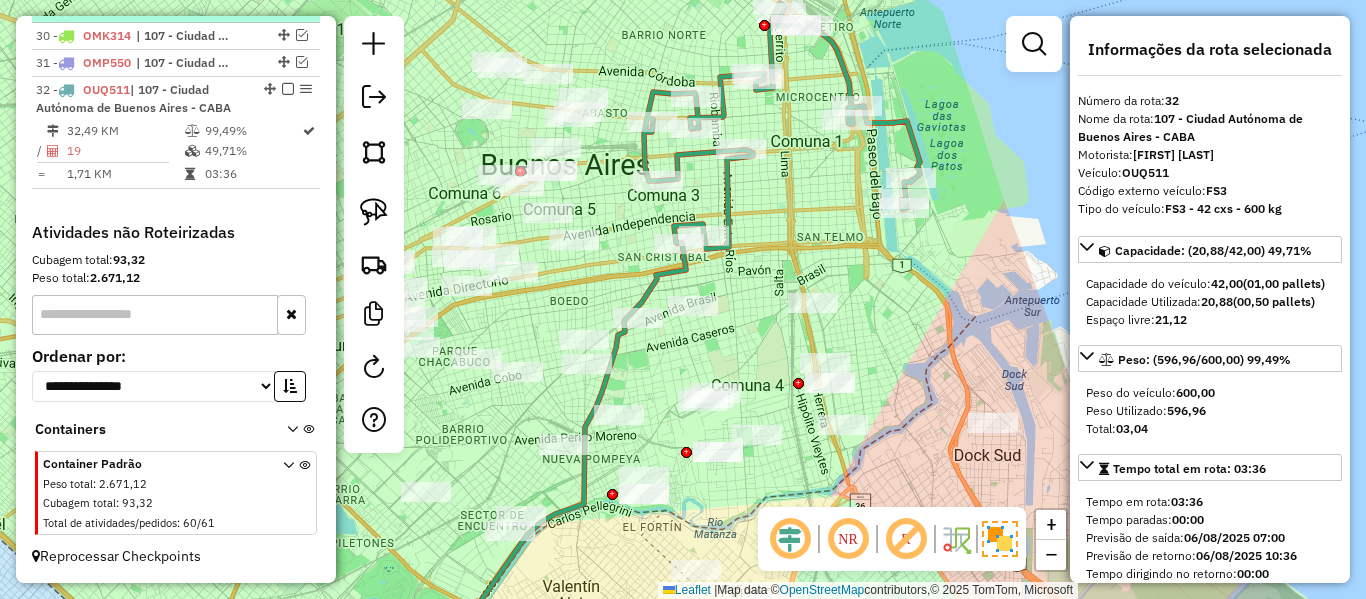 scroll, scrollTop: 1429, scrollLeft: 0, axis: vertical 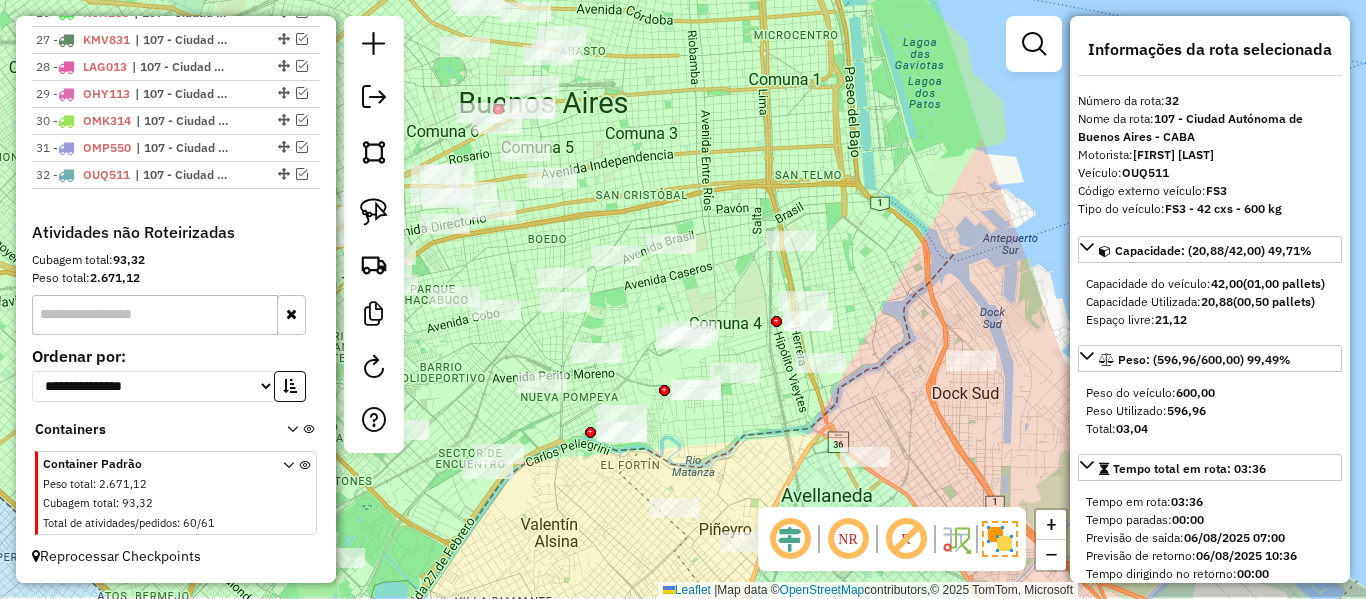 click on "Janela de atendimento Grade de atendimento Capacidade Transportadoras Veículos Cliente Pedidos  Rotas Selecione os dias de semana para filtrar as janelas de atendimento  Seg   Ter   Qua   Qui   Sex   Sáb   Dom  Informe o período da janela de atendimento: De: Até:  Filtrar exatamente a janela do cliente  Considerar janela de atendimento padrão  Selecione os dias de semana para filtrar as grades de atendimento  Seg   Ter   Qua   Qui   Sex   Sáb   Dom   Considerar clientes sem dia de atendimento cadastrado  Clientes fora do dia de atendimento selecionado Filtrar as atividades entre os valores definidos abaixo:  Peso mínimo:   Peso máximo:   Cubagem mínima:   Cubagem máxima:   De:   Até:  Filtrar as atividades entre o tempo de atendimento definido abaixo:  De:   Até:   Considerar capacidade total dos clientes não roteirizados Transportadora: Selecione um ou mais itens Tipo de veículo: Selecione um ou mais itens Veículo: Selecione um ou mais itens Motorista: Selecione um ou mais itens Nome: Rótulo:" 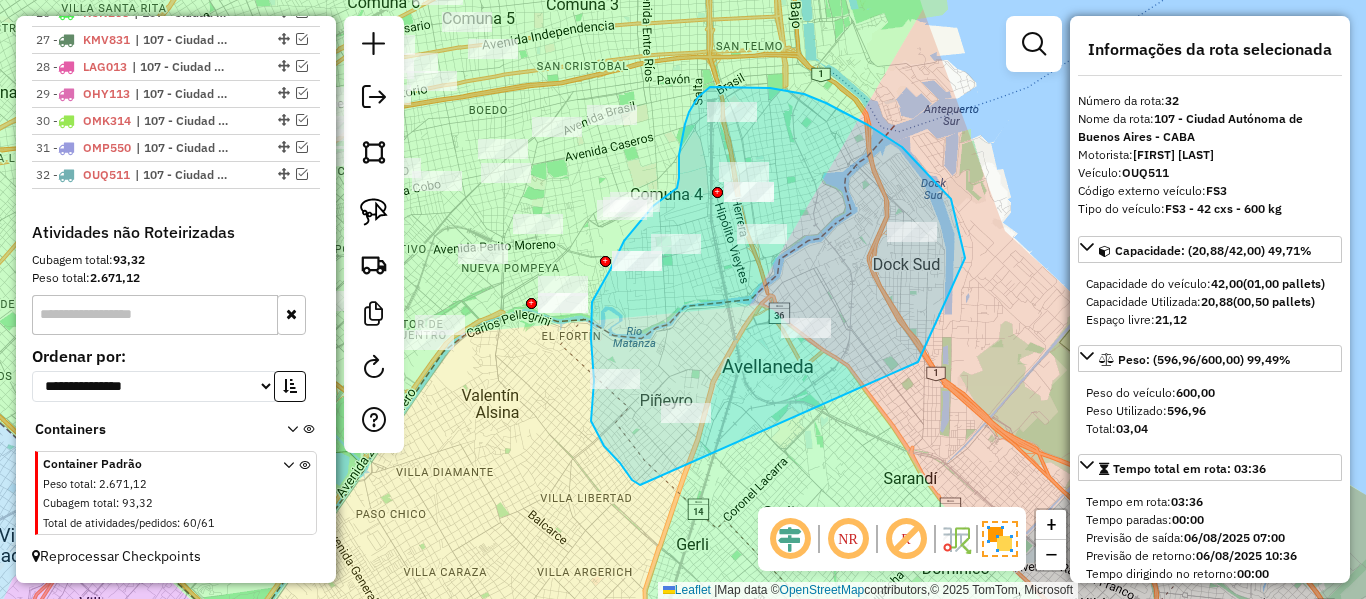 click on "Janela de atendimento Grade de atendimento Capacidade Transportadoras Veículos Cliente Pedidos  Rotas Selecione os dias de semana para filtrar as janelas de atendimento  Seg   Ter   Qua   Qui   Sex   Sáb   Dom  Informe o período da janela de atendimento: De: Até:  Filtrar exatamente a janela do cliente  Considerar janela de atendimento padrão  Selecione os dias de semana para filtrar as grades de atendimento  Seg   Ter   Qua   Qui   Sex   Sáb   Dom   Considerar clientes sem dia de atendimento cadastrado  Clientes fora do dia de atendimento selecionado Filtrar as atividades entre os valores definidos abaixo:  Peso mínimo:   Peso máximo:   Cubagem mínima:   Cubagem máxima:   De:   Até:  Filtrar as atividades entre o tempo de atendimento definido abaixo:  De:   Até:   Considerar capacidade total dos clientes não roteirizados Transportadora: Selecione um ou mais itens Tipo de veículo: Selecione um ou mais itens Veículo: Selecione um ou mais itens Motorista: Selecione um ou mais itens Nome: Rótulo:" 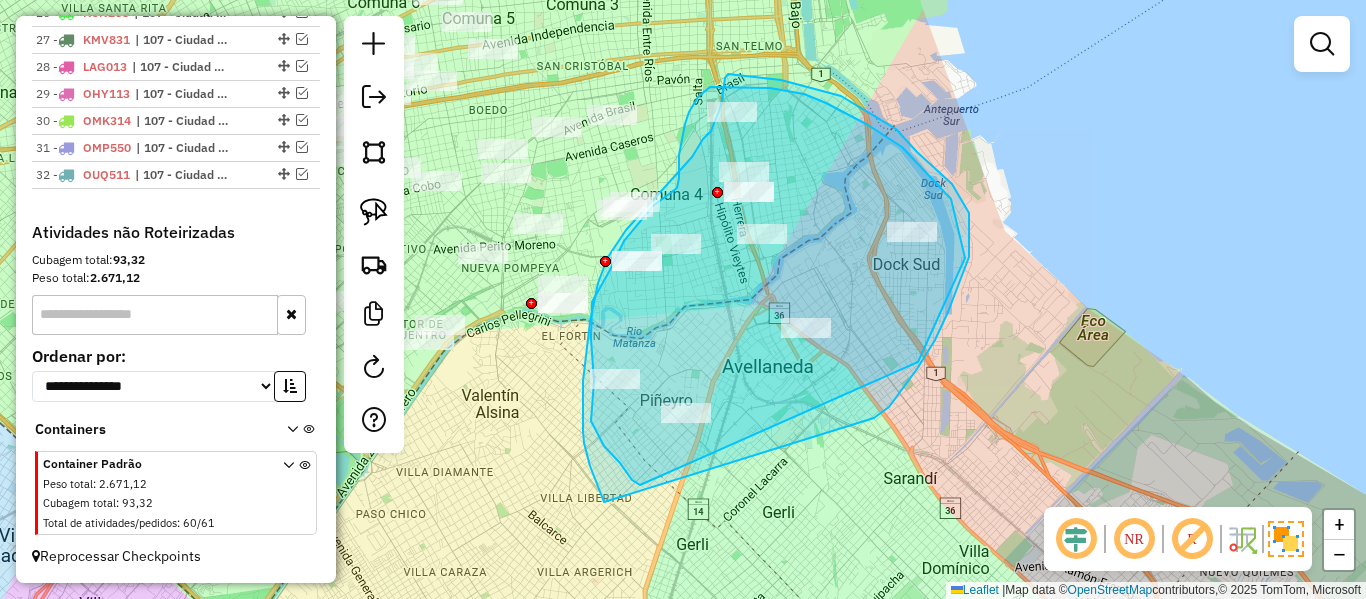 drag, startPoint x: 963, startPoint y: 273, endPoint x: 604, endPoint y: 502, distance: 425.8192 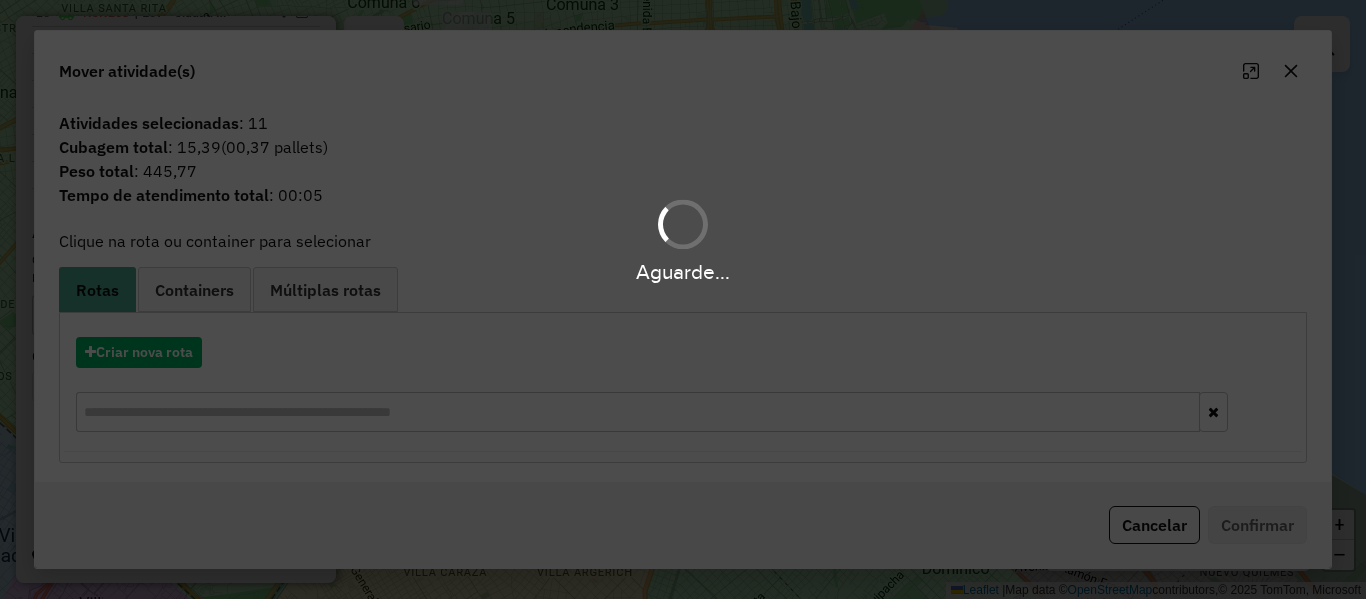 click on "Aguarde...  Pop-up bloqueado!  Seu navegador bloqueou automáticamente a abertura de uma nova janela.   Acesse as configurações e adicione o endereço do sistema a lista de permissão.   Fechar  Informações da Sessão 1224191 - 06/08/2025     Criação: 05/08/2025 13:02   Depósito:  SAZ AR - TaDa Shipick   Total de rotas:  32  Distância Total:  1.375,33 km  Tempo total:  94:08  Total de Atividades Roteirizadas:  407  Total de Pedidos Roteirizados:  409  Peso total roteirizado:  18.456,16  Cubagem total roteirizado:  656,61  Total de Atividades não Roteirizadas:  60  Total de Pedidos não Roteirizados:  61 Total de caixas por viagem:  656,61 /   32 =  20,52 Média de Atividades por viagem:  407 /   32 =  12,72 Ocupação média da frota:  96,13%  Clientes com Service Time:  0,00%   (0 de 467)   Rotas vários dias:  0  Clientes Priorizados NR:  0  Transportadoras  Rotas  Recargas: 0   Ver rotas   Ver veículos  Finalizar todas as rotas   1 -       AA330AY   2 -       AF799YHV   3 -       KYP054" at bounding box center [683, 299] 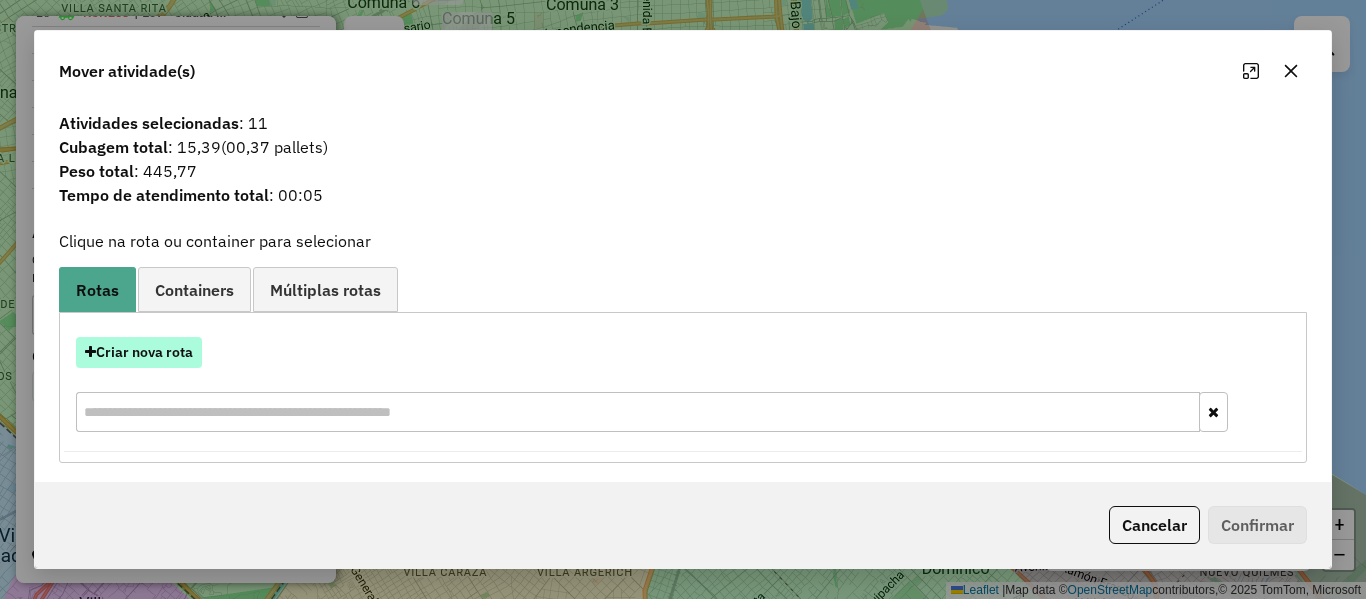 click on "Criar nova rota" at bounding box center (139, 352) 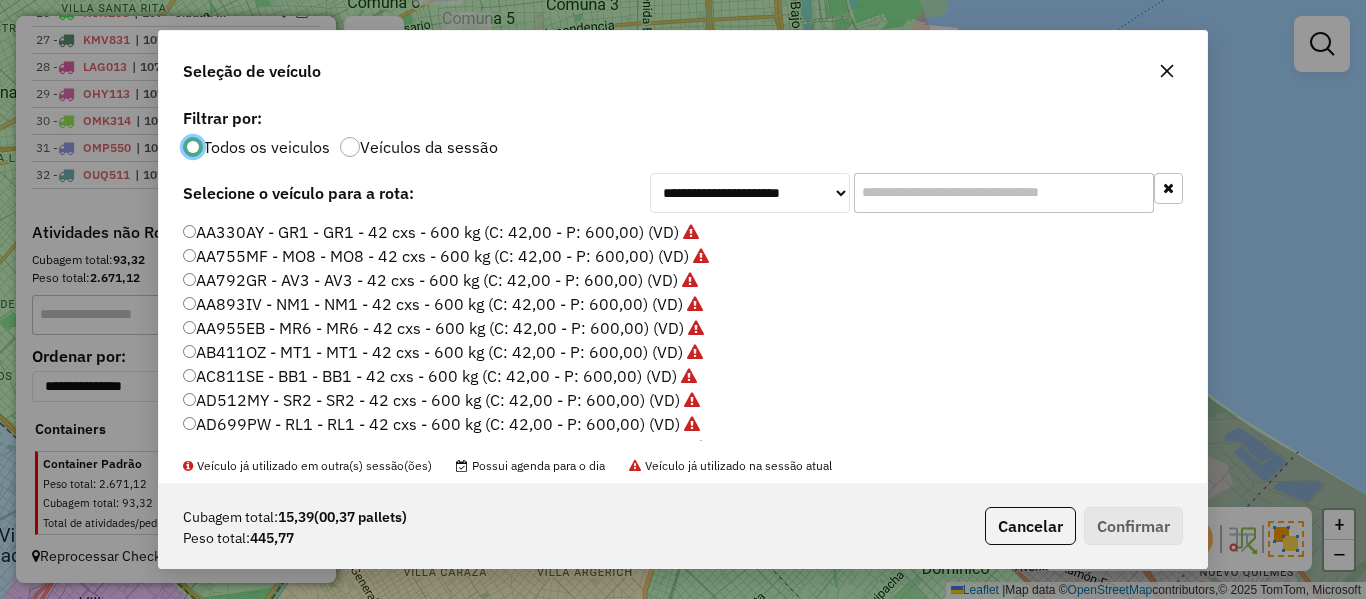 scroll, scrollTop: 11, scrollLeft: 6, axis: both 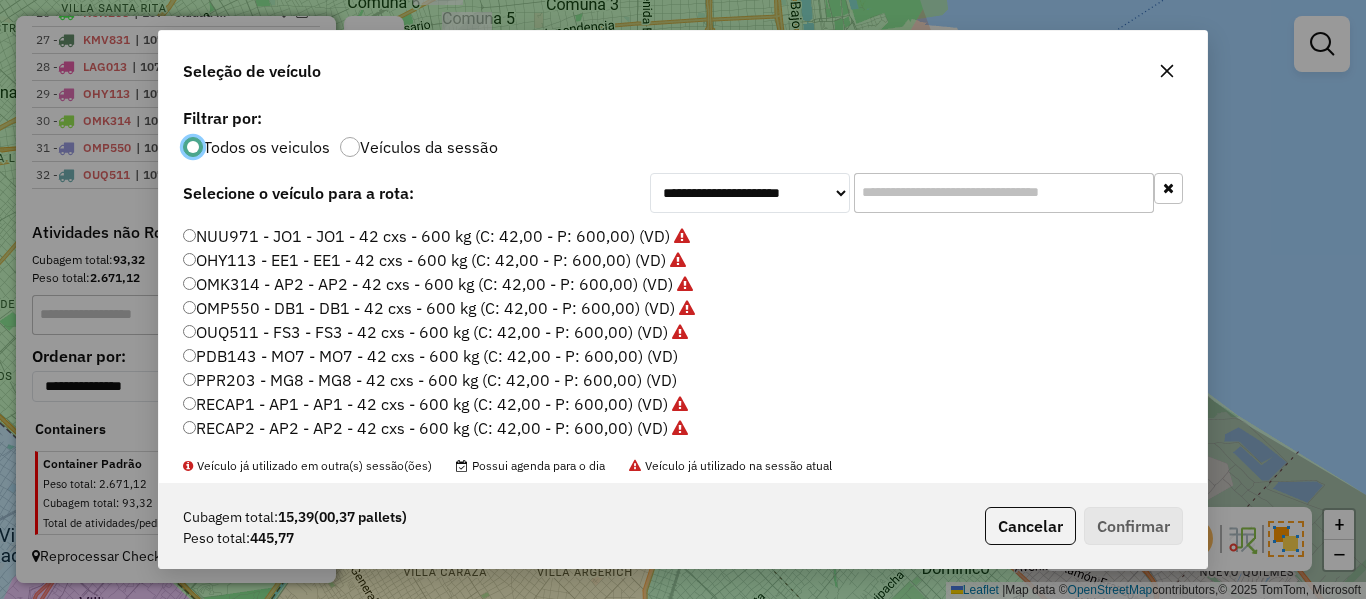 click on "PDB143 - MO7 - MO7 - 42 cxs - 600 kg (C: 42,00 - P: 600,00) (VD)" 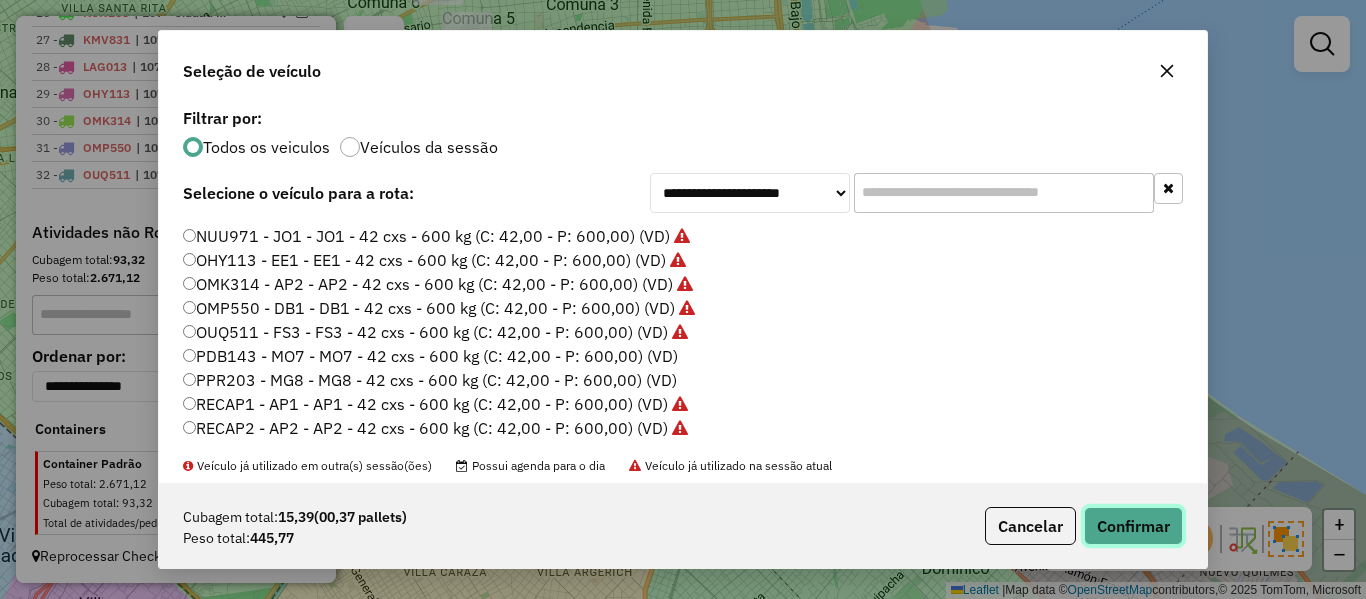 click on "Confirmar" 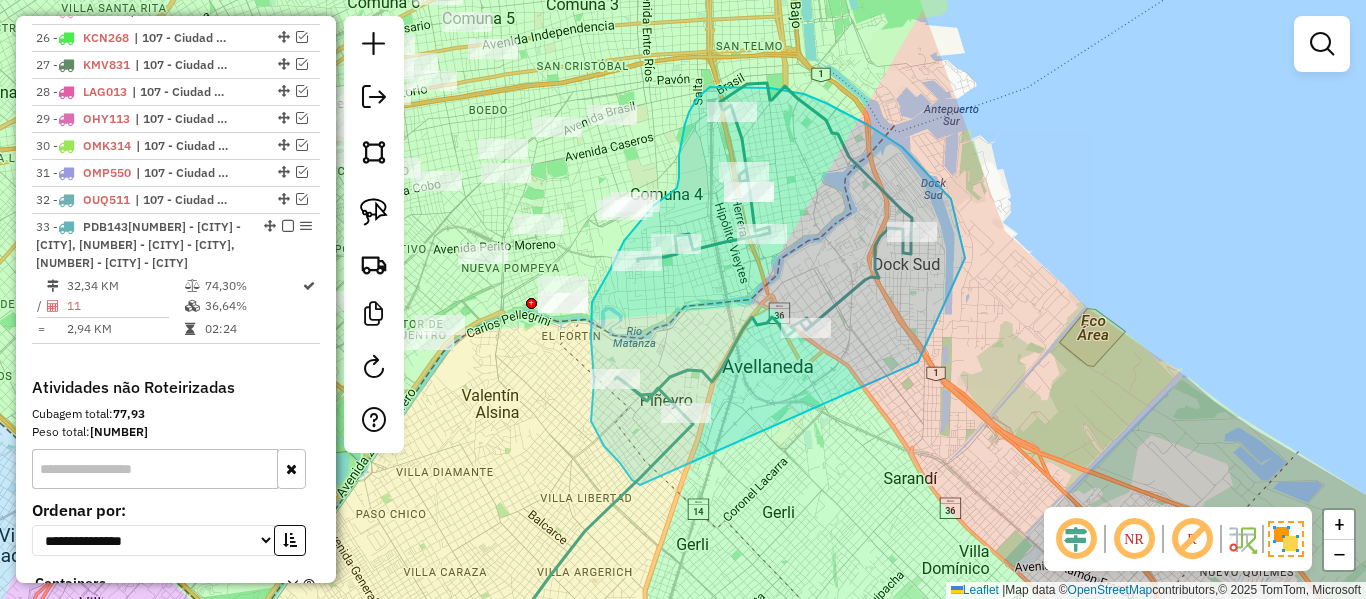 scroll, scrollTop: 1539, scrollLeft: 0, axis: vertical 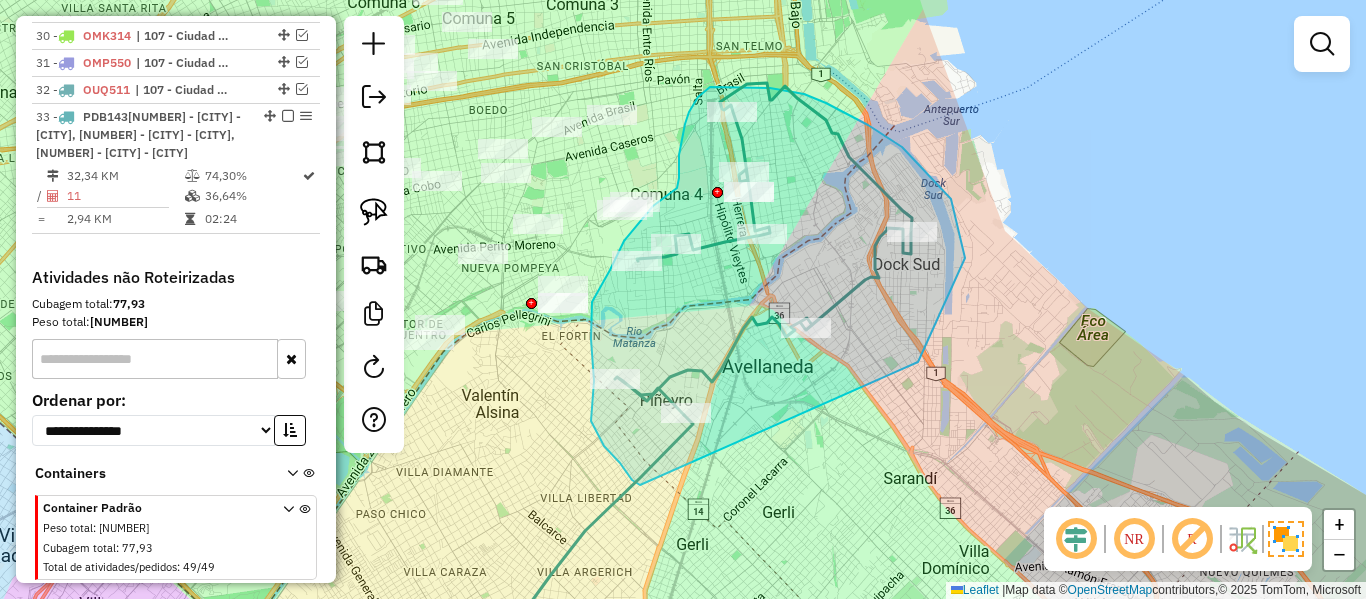 click 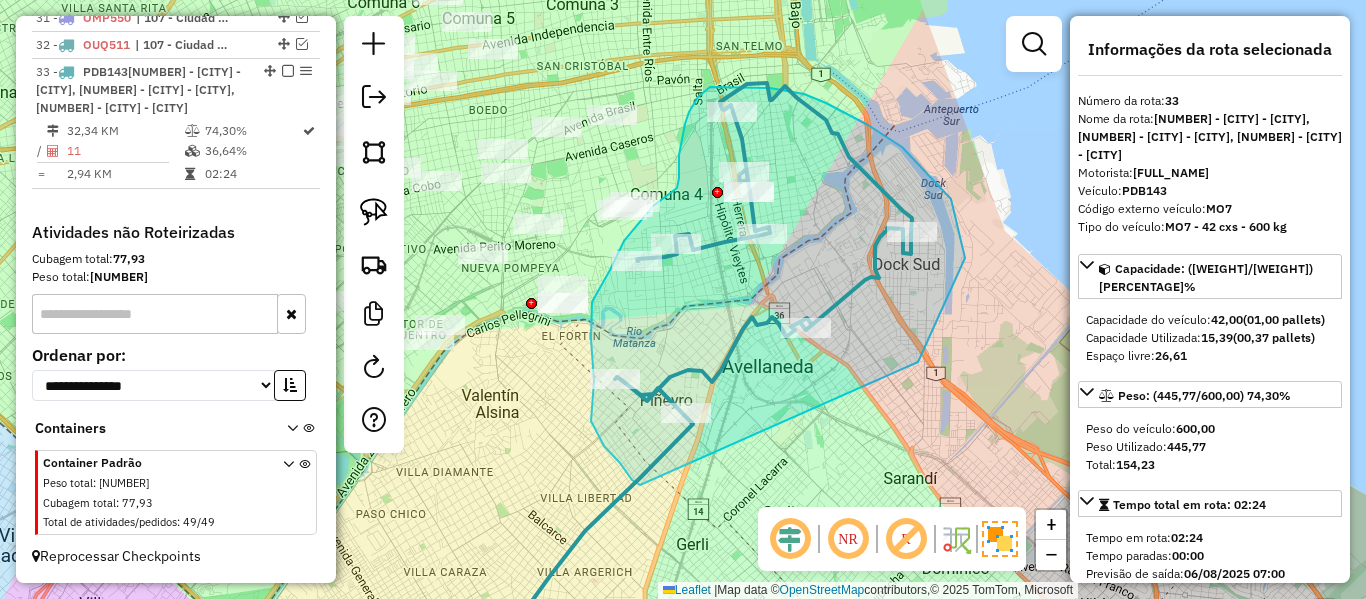 scroll, scrollTop: 1620, scrollLeft: 0, axis: vertical 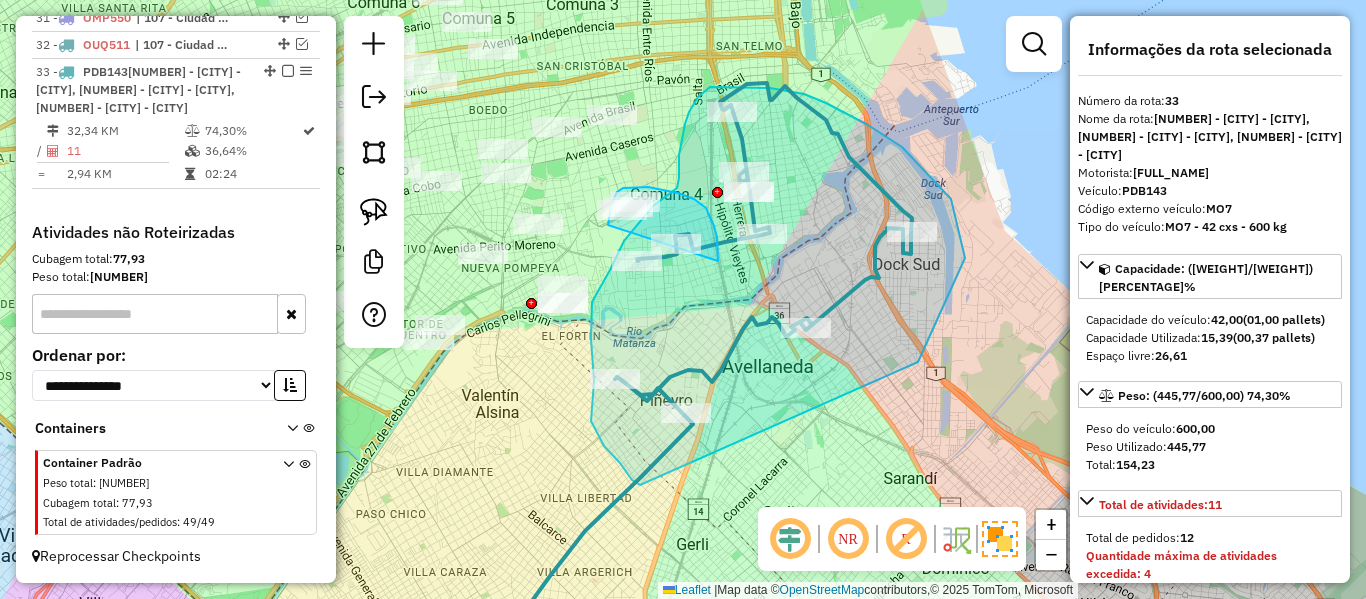 drag, startPoint x: 718, startPoint y: 261, endPoint x: 608, endPoint y: 225, distance: 115.74109 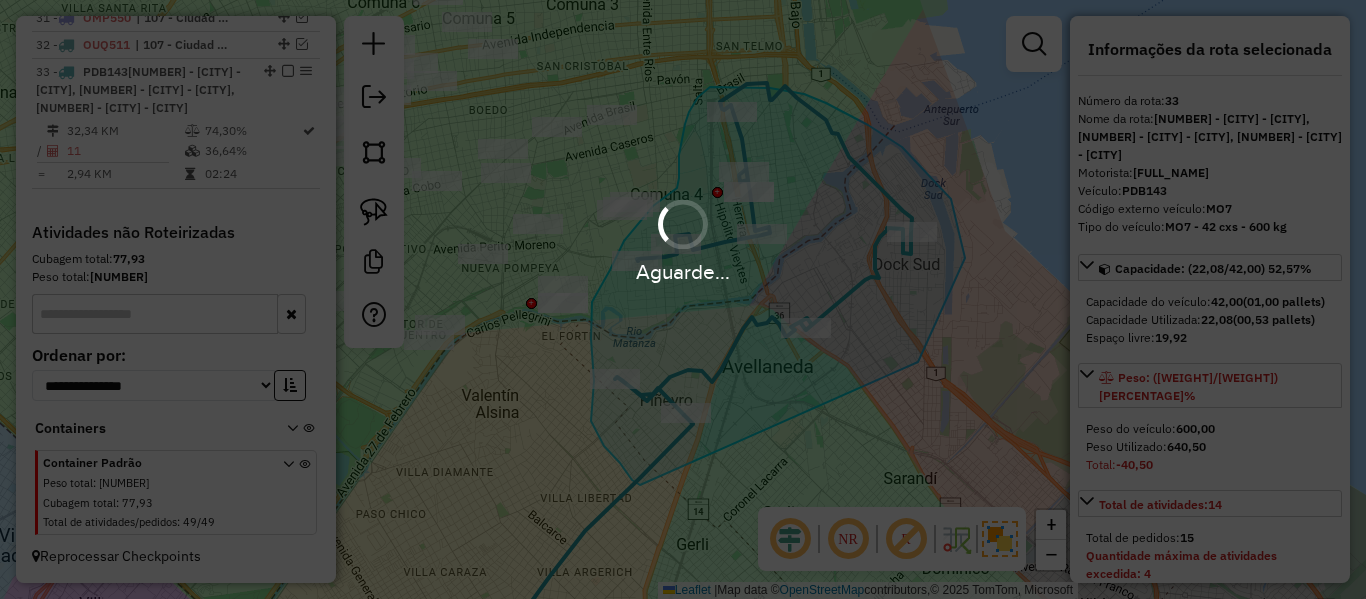 select on "**********" 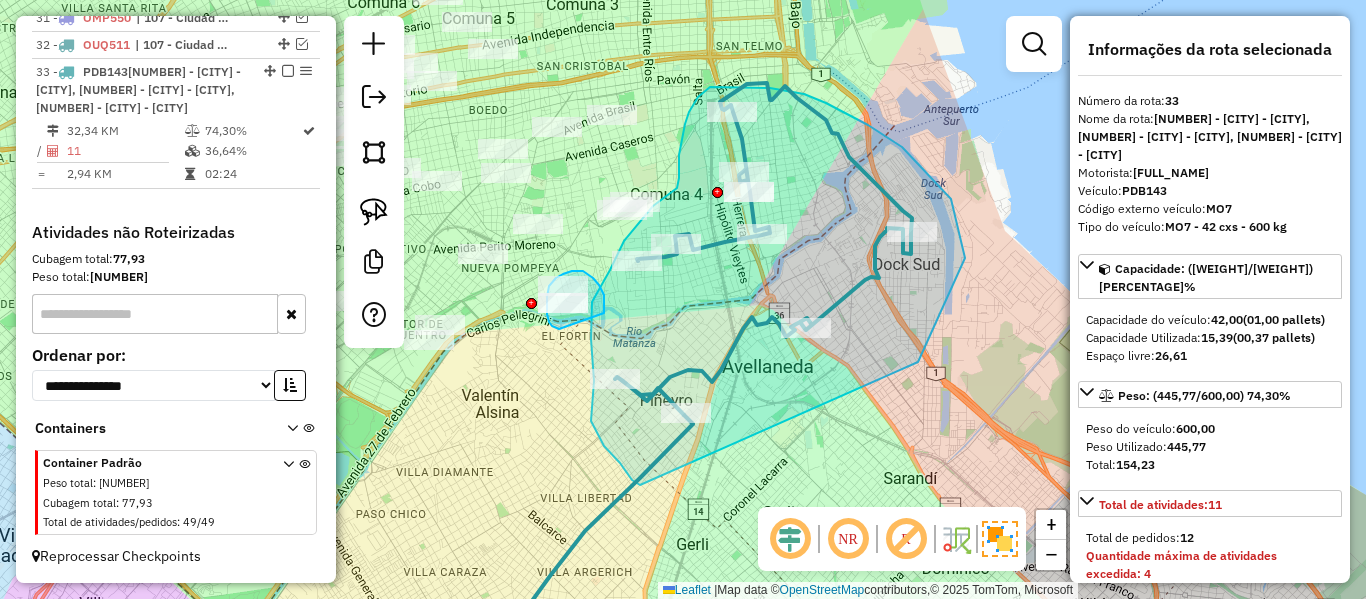 drag, startPoint x: 604, startPoint y: 313, endPoint x: 569, endPoint y: 333, distance: 40.311287 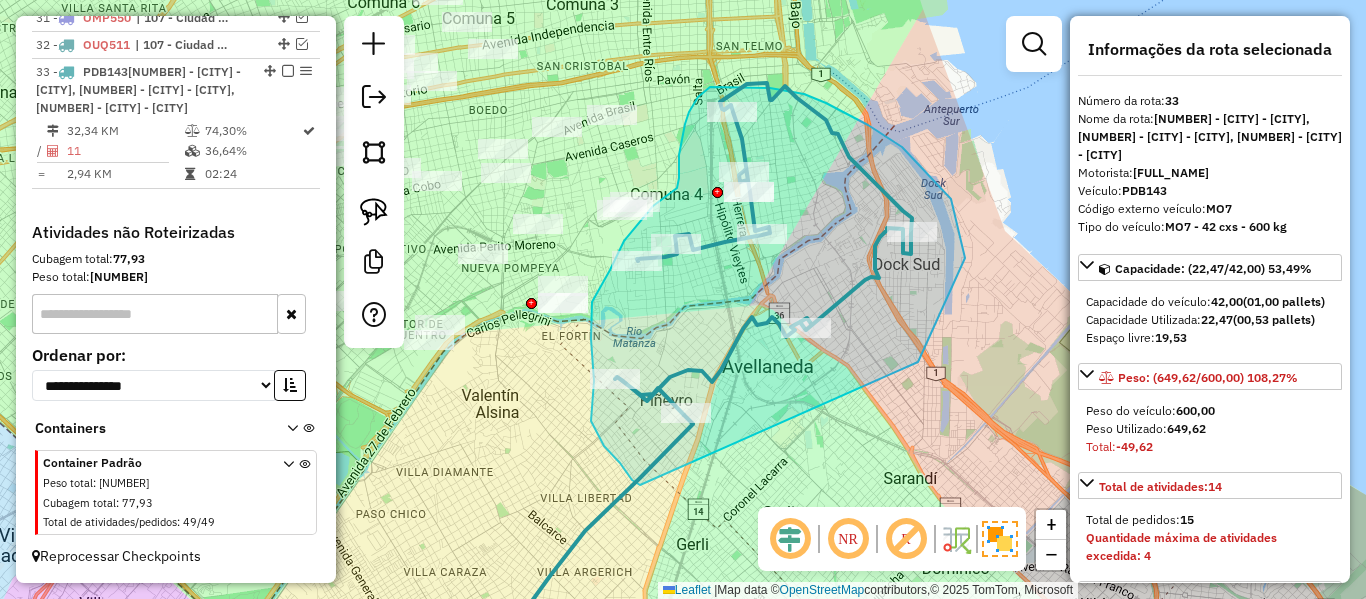 select on "**********" 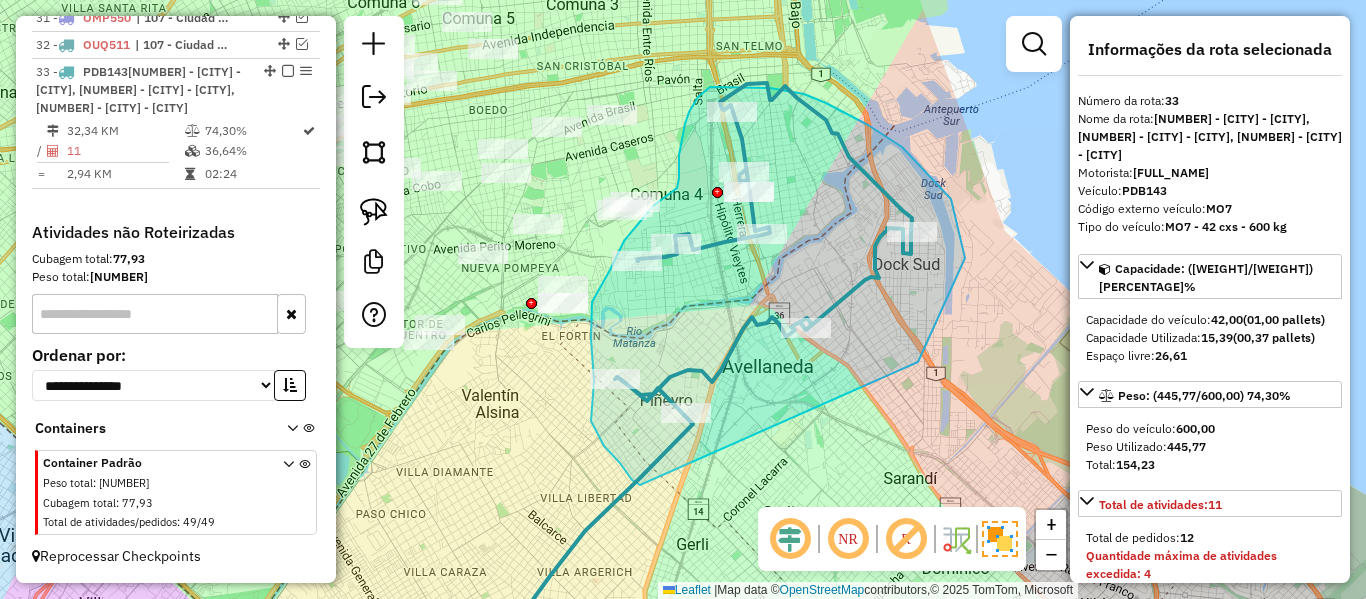 click 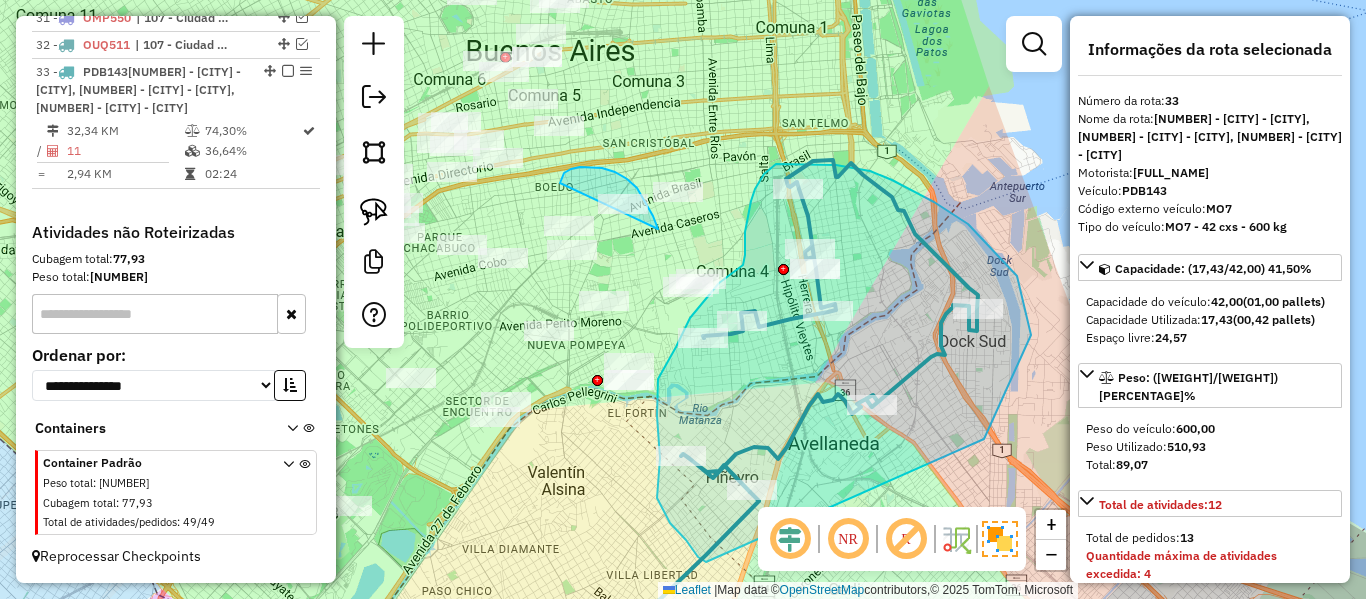 drag, startPoint x: 658, startPoint y: 229, endPoint x: 607, endPoint y: 249, distance: 54.781384 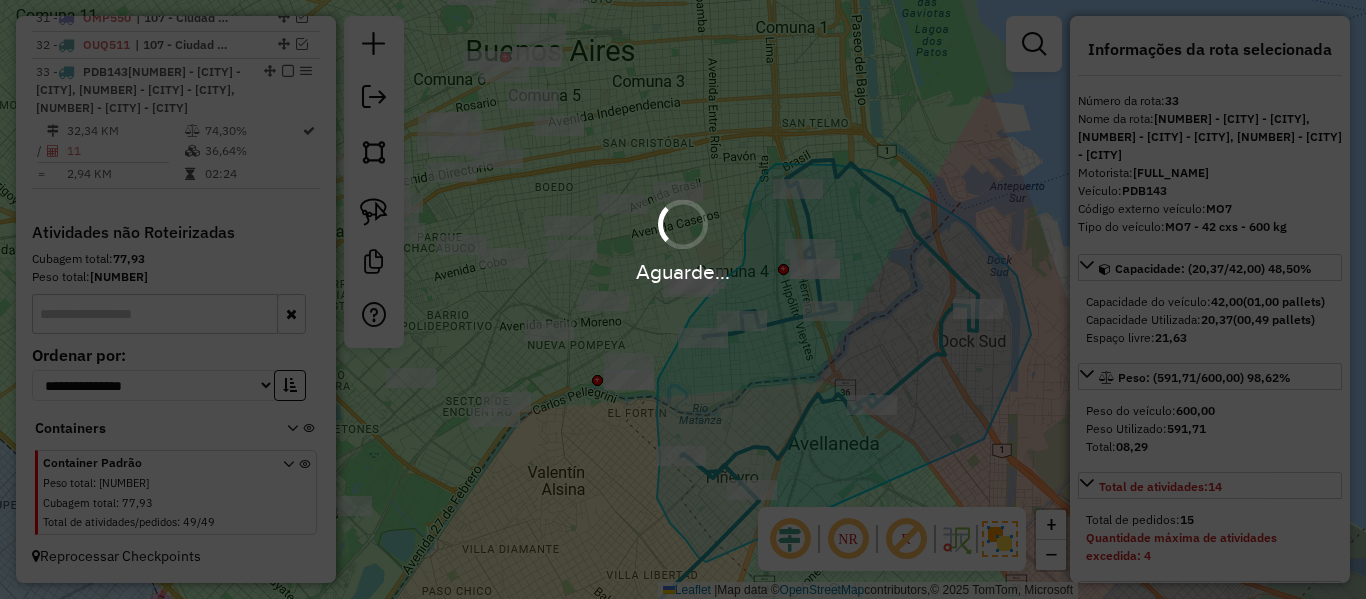 select on "**********" 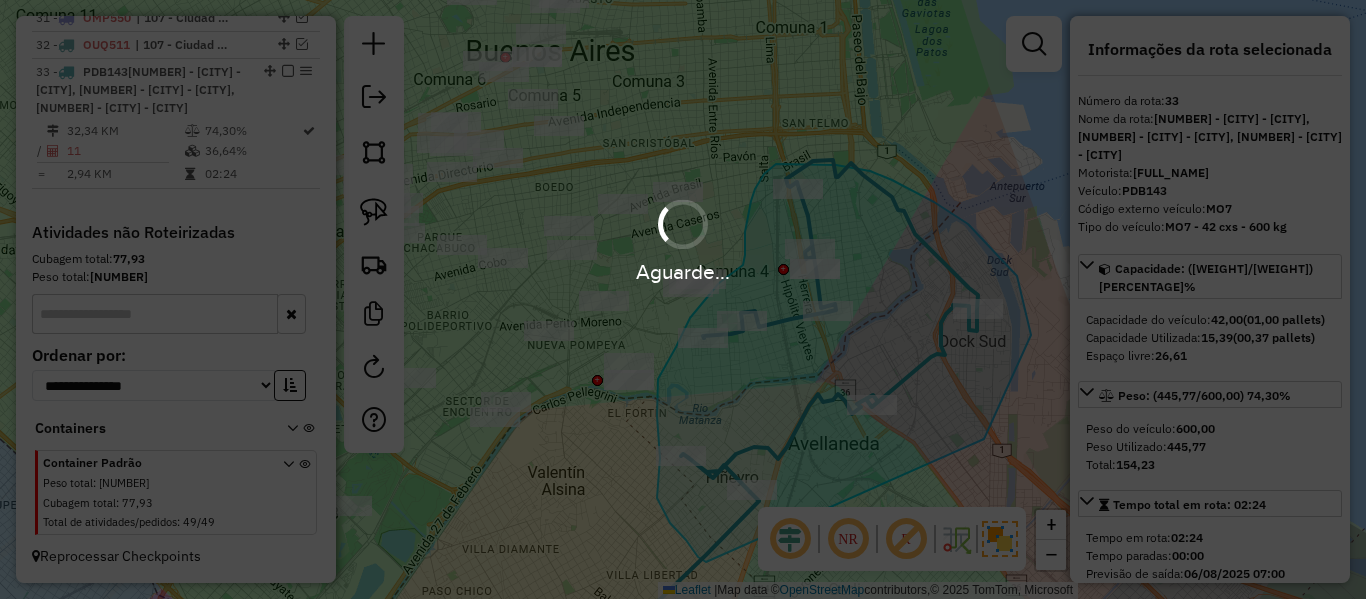 scroll, scrollTop: 1595, scrollLeft: 0, axis: vertical 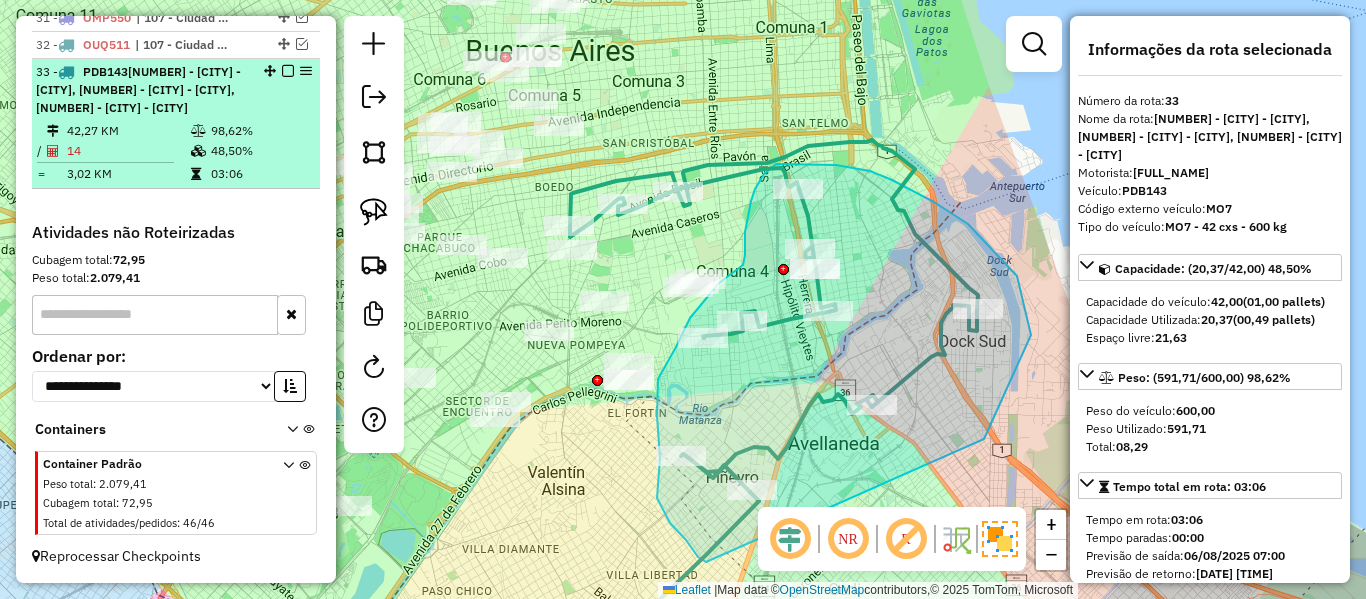 click at bounding box center (288, 71) 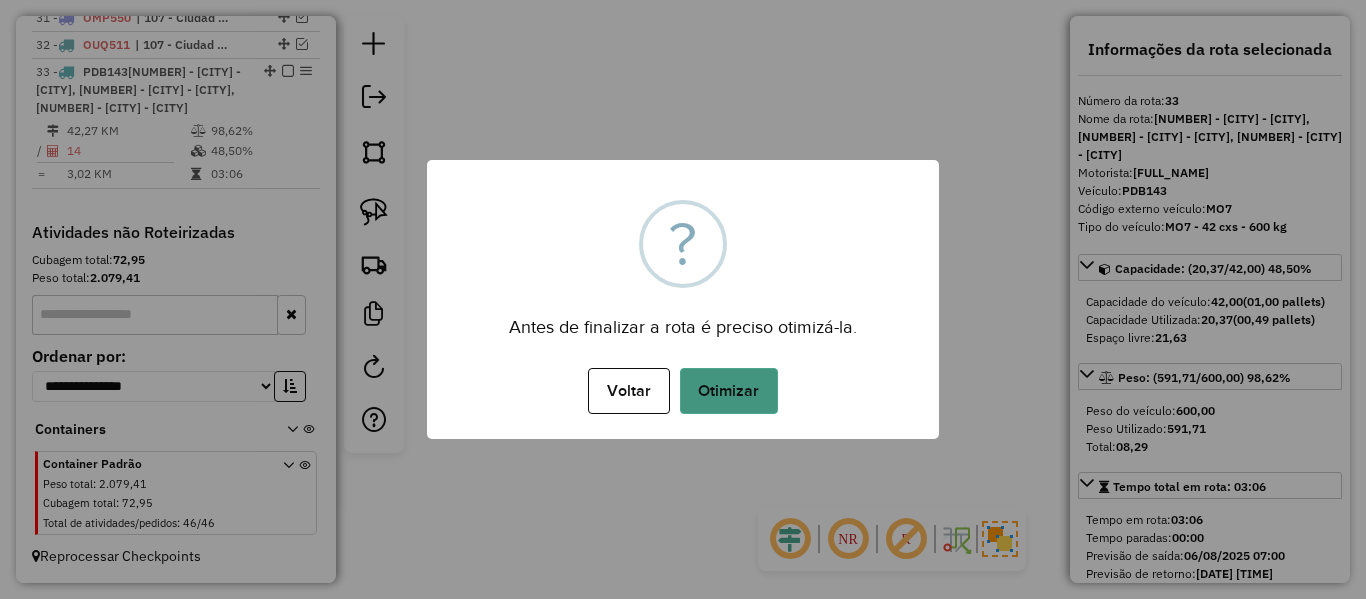 click on "Otimizar" at bounding box center [729, 391] 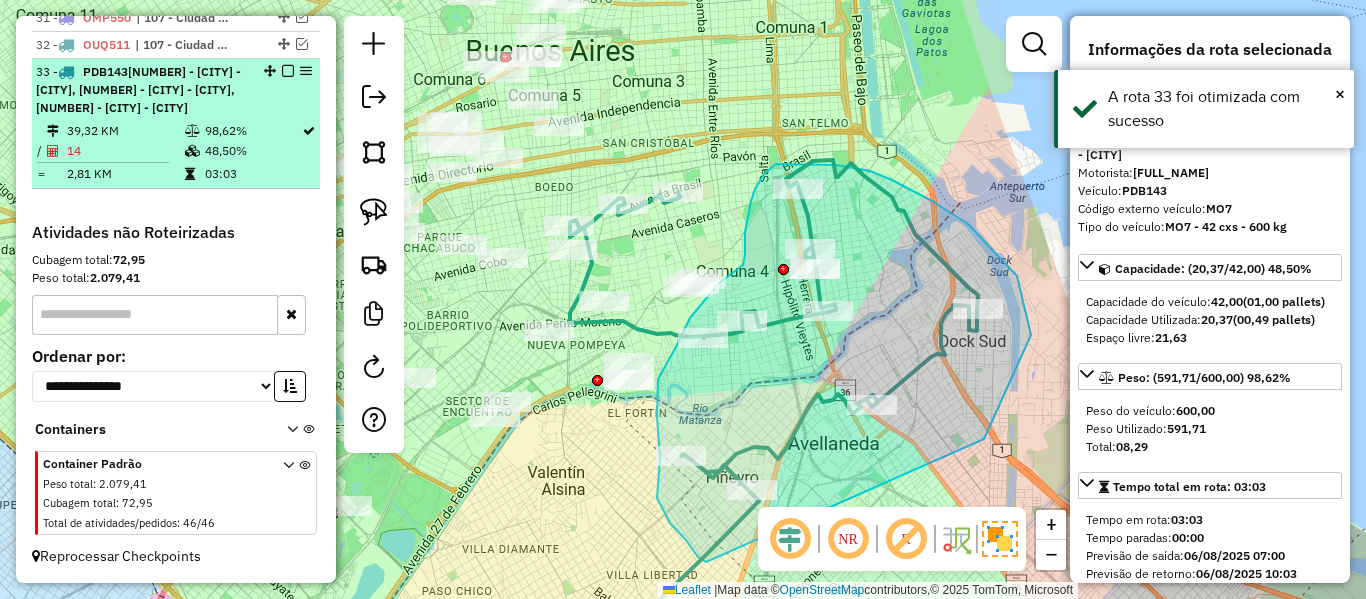 click at bounding box center (288, 71) 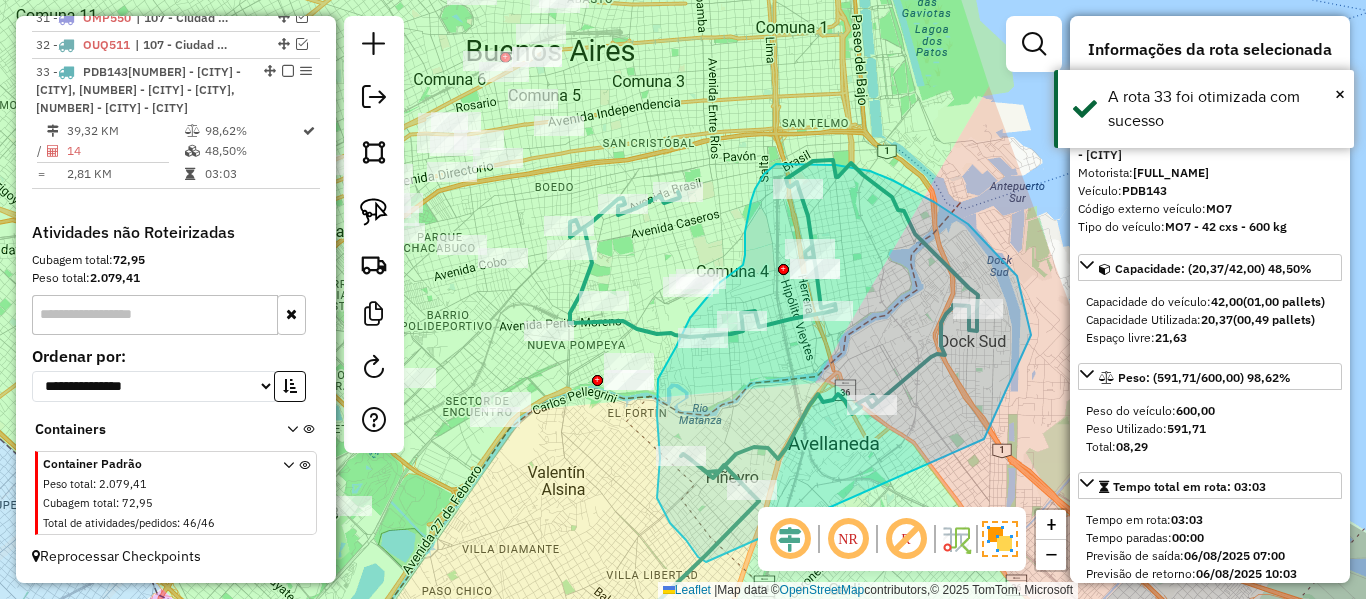 scroll, scrollTop: 1456, scrollLeft: 0, axis: vertical 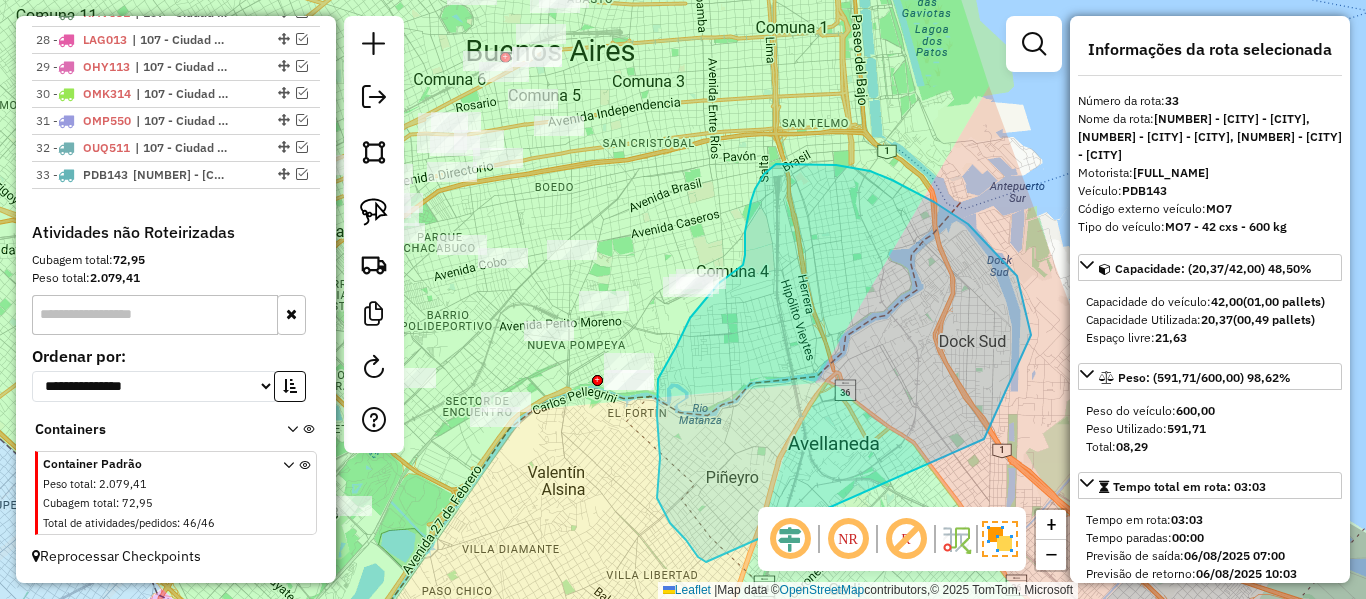 click 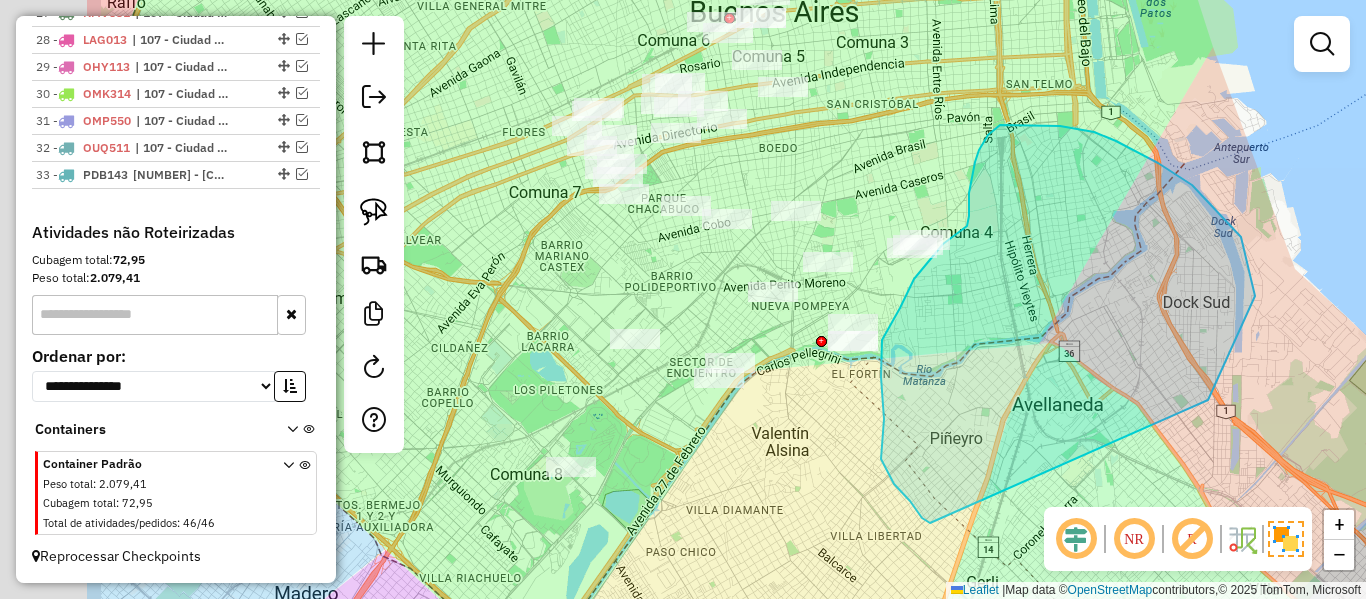 click 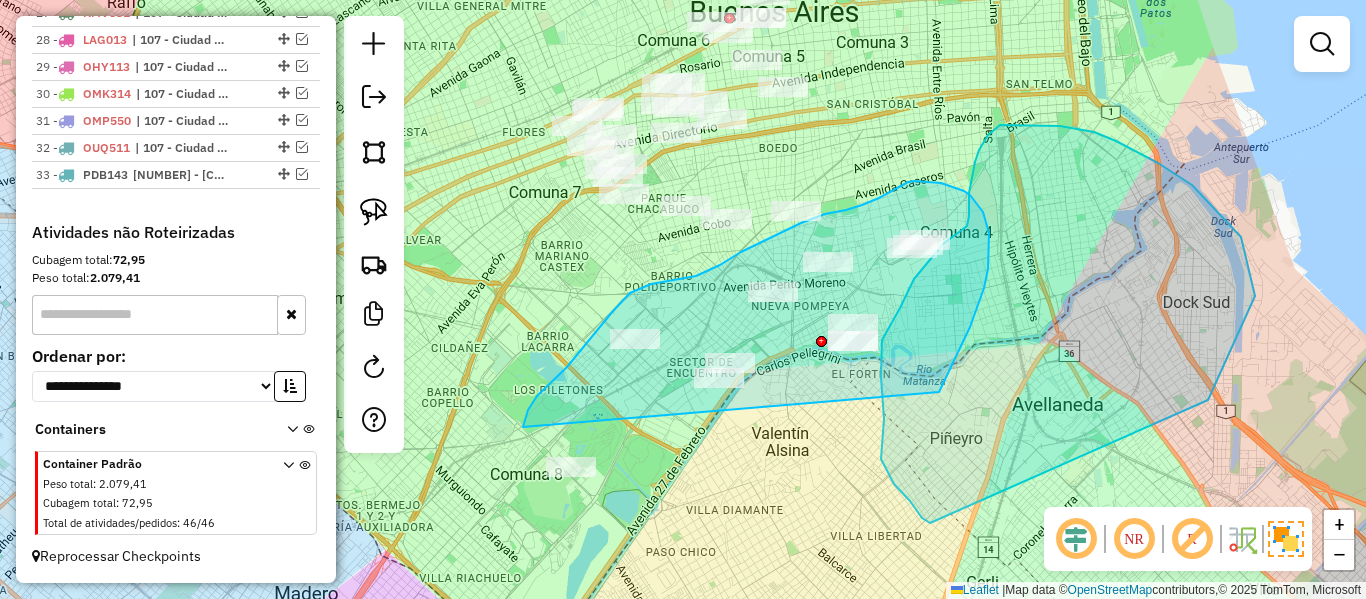 drag, startPoint x: 939, startPoint y: 392, endPoint x: 589, endPoint y: 542, distance: 380.78867 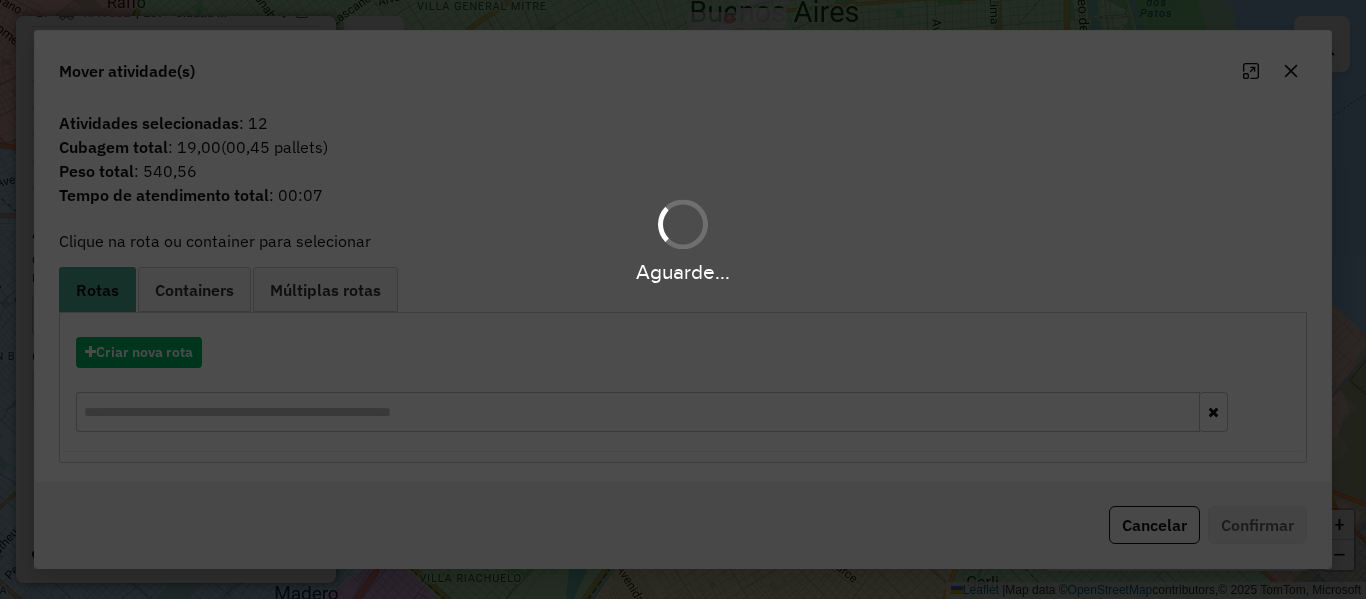 click on "Aguarde...  Pop-up bloqueado!  Seu navegador bloqueou automáticamente a abertura de uma nova janela.   Acesse as configurações e adicione o endereço do sistema a lista de permissão.   Fechar  Informações da Sessão 1224191 - 06/08/2025     Criação: 05/08/2025 13:02   Depósito:  SAZ AR - TaDa Shipick   Total de rotas:  33  Distância Total:  1.414,66 km  Tempo total:  97:11  Total de Atividades Roteirizadas:  421  Total de Pedidos Roteirizados:  424  Peso total roteirizado:  19.047,87  Cubagem total roteirizado:  676,98  Total de Atividades não Roteirizadas:  46  Total de Pedidos não Roteirizados:  46 Total de caixas por viagem:  676,98 /   33 =  20,51 Média de Atividades por viagem:  421 /   33 =  12,76 Ocupação média da frota:  96,20%  Clientes com Service Time:  0,00%   (0 de 467)   Rotas vários dias:  0  Clientes Priorizados NR:  0  Transportadoras  Rotas  Recargas: 0   Ver rotas   Ver veículos  Finalizar todas as rotas   1 -       AA330AY   2 -       AF799YHV   3 -       KYP054" at bounding box center [683, 299] 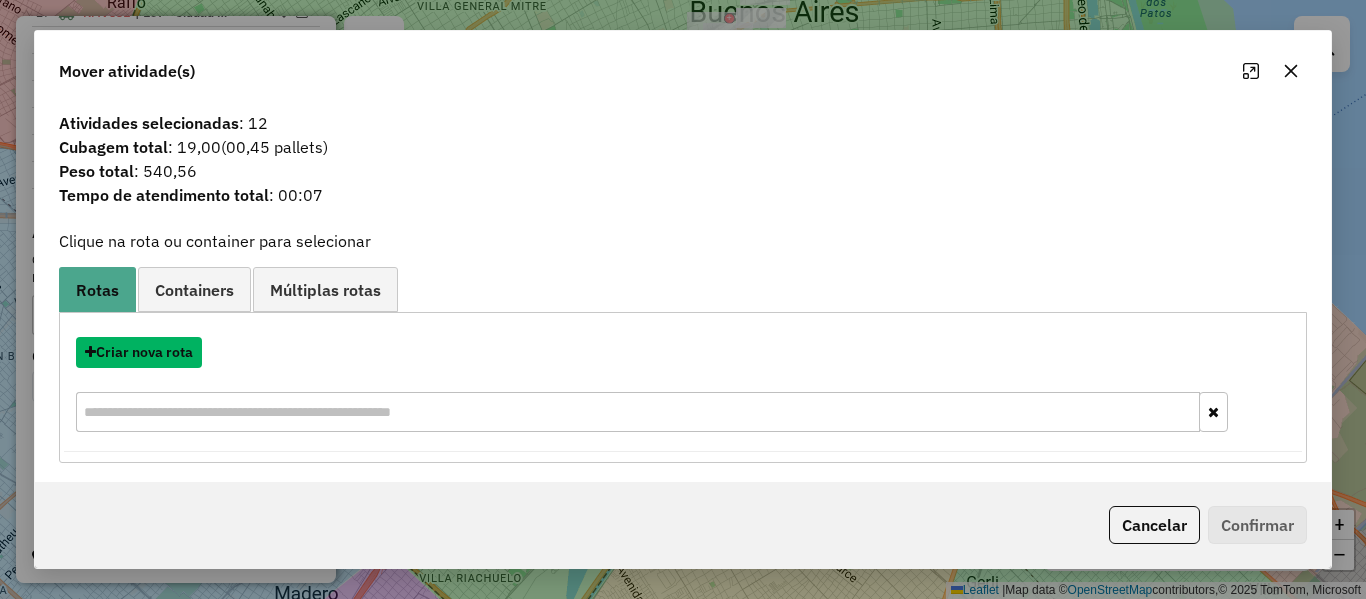 click on "Criar nova rota" at bounding box center (139, 352) 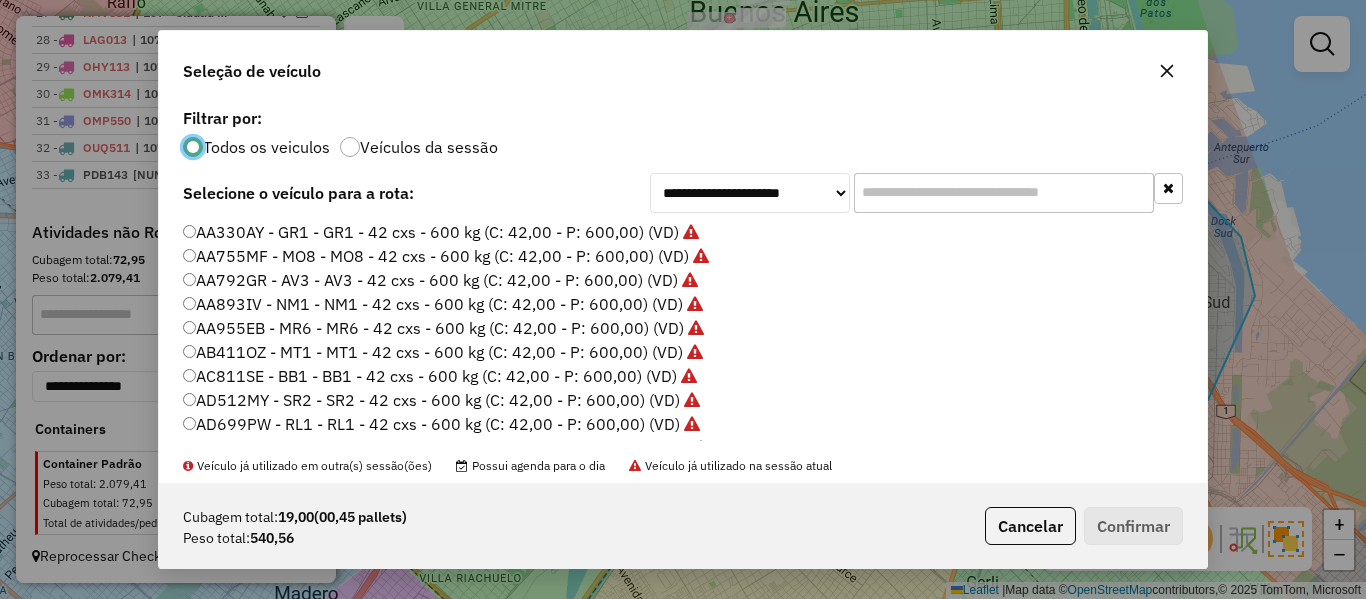 scroll, scrollTop: 11, scrollLeft: 6, axis: both 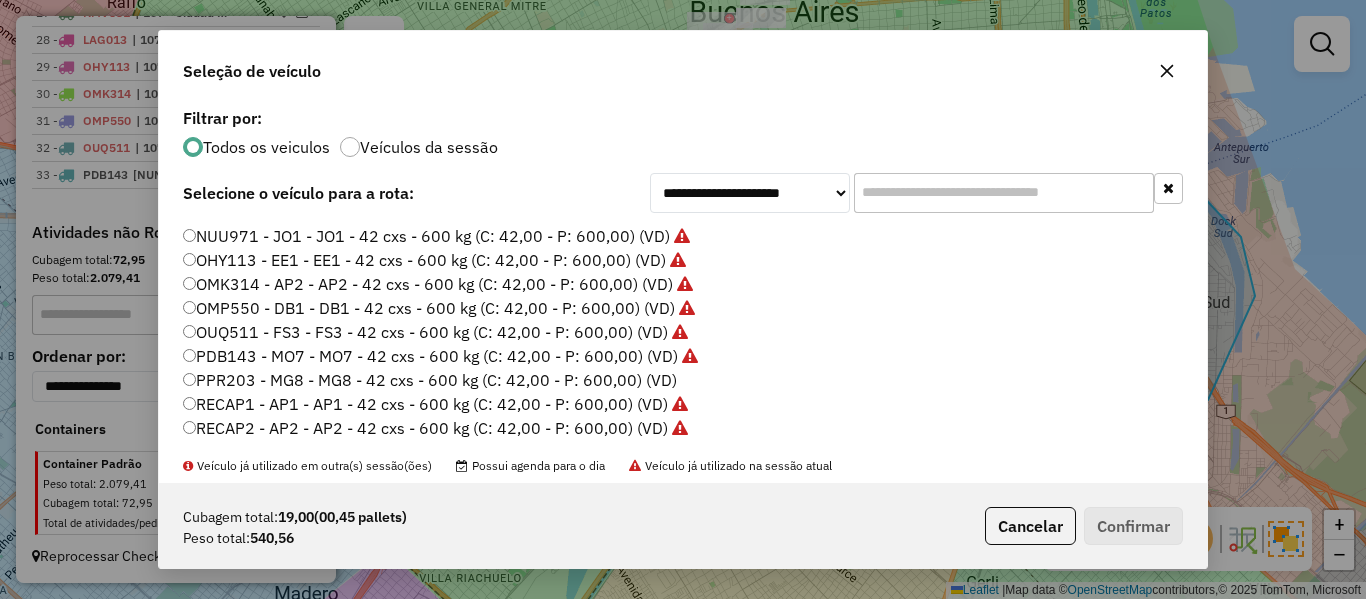 click on "PPR203 - MG8 - MG8 - 42 cxs - 600 kg (C: 42,00 - P: 600,00) (VD)" 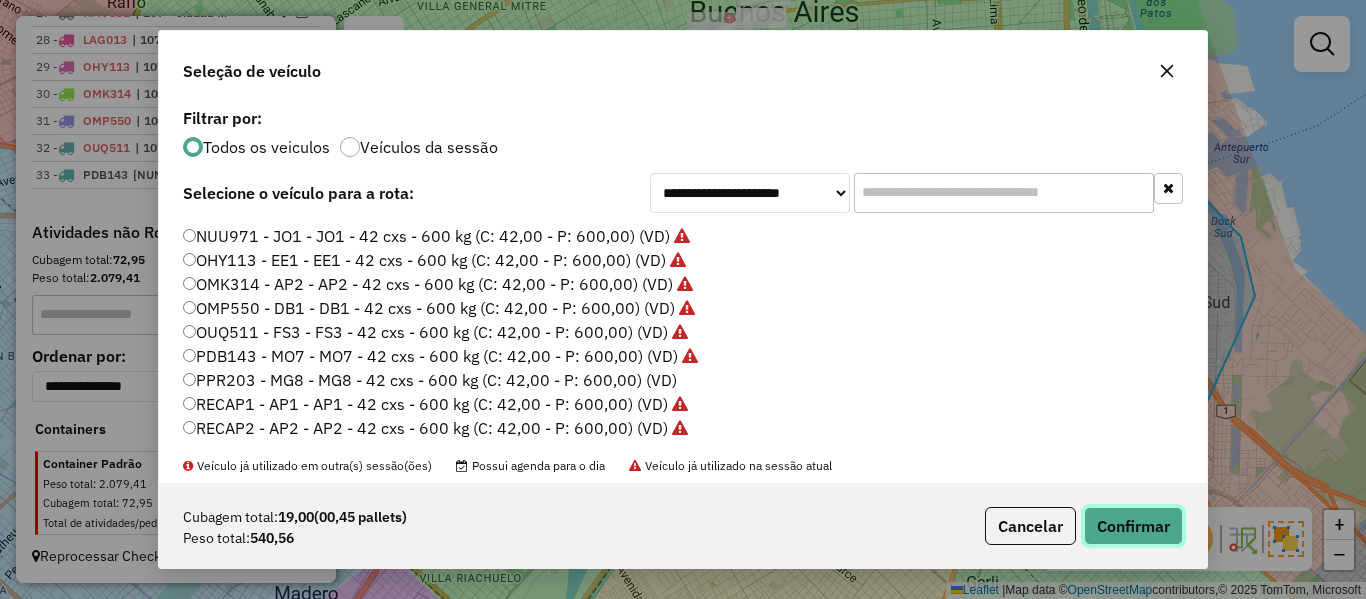 click on "Confirmar" 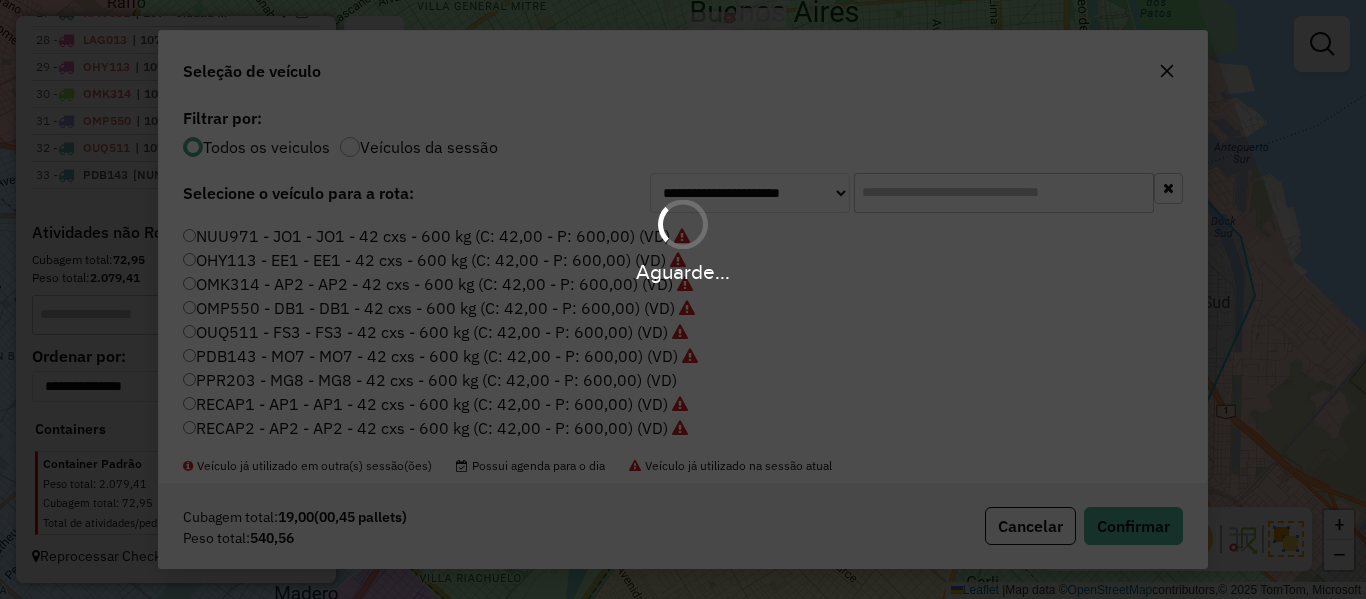 scroll, scrollTop: 1568, scrollLeft: 0, axis: vertical 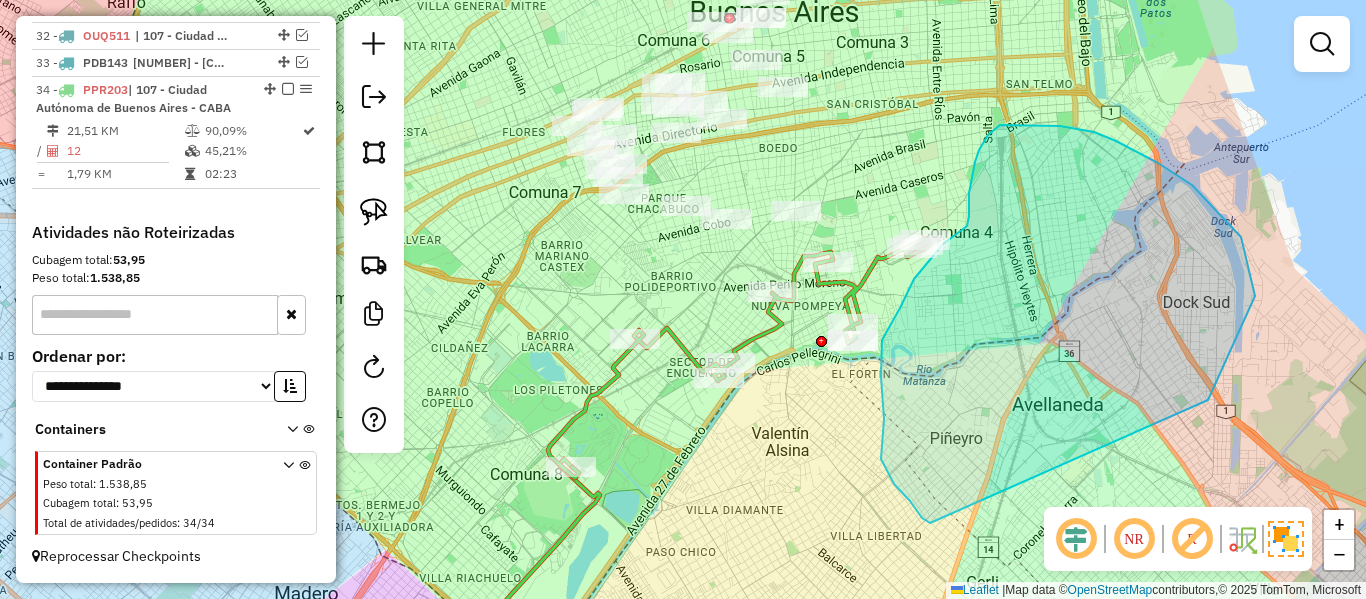 click 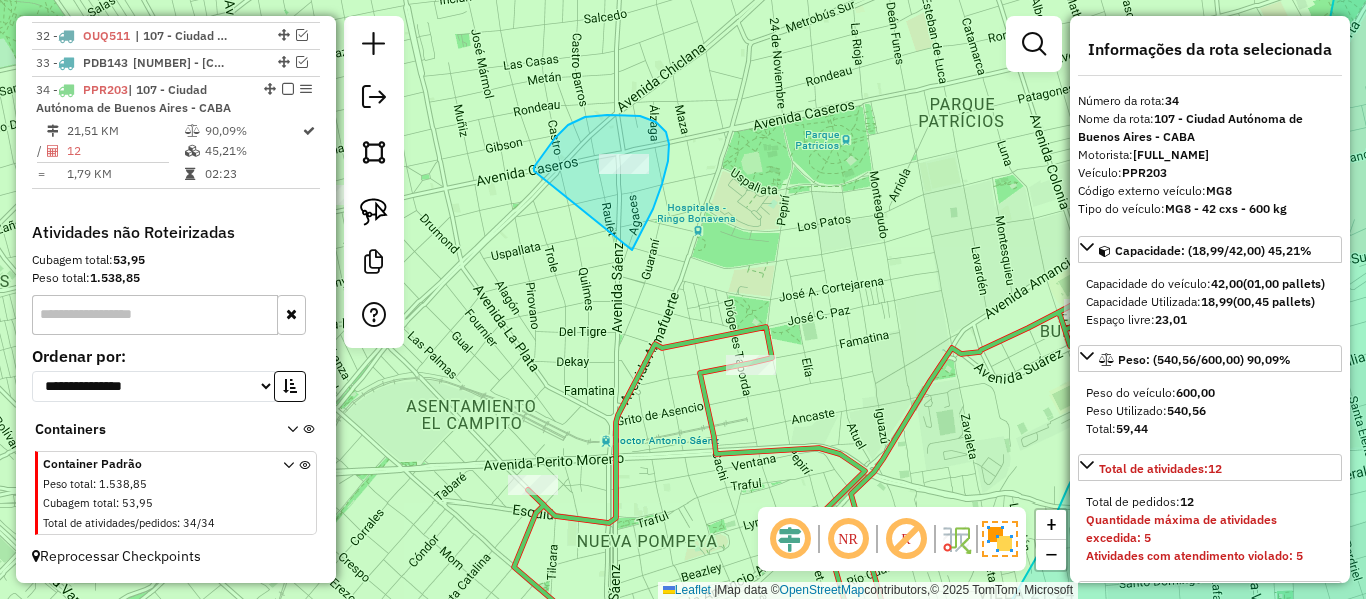 drag, startPoint x: 643, startPoint y: 228, endPoint x: 550, endPoint y: 186, distance: 102.044106 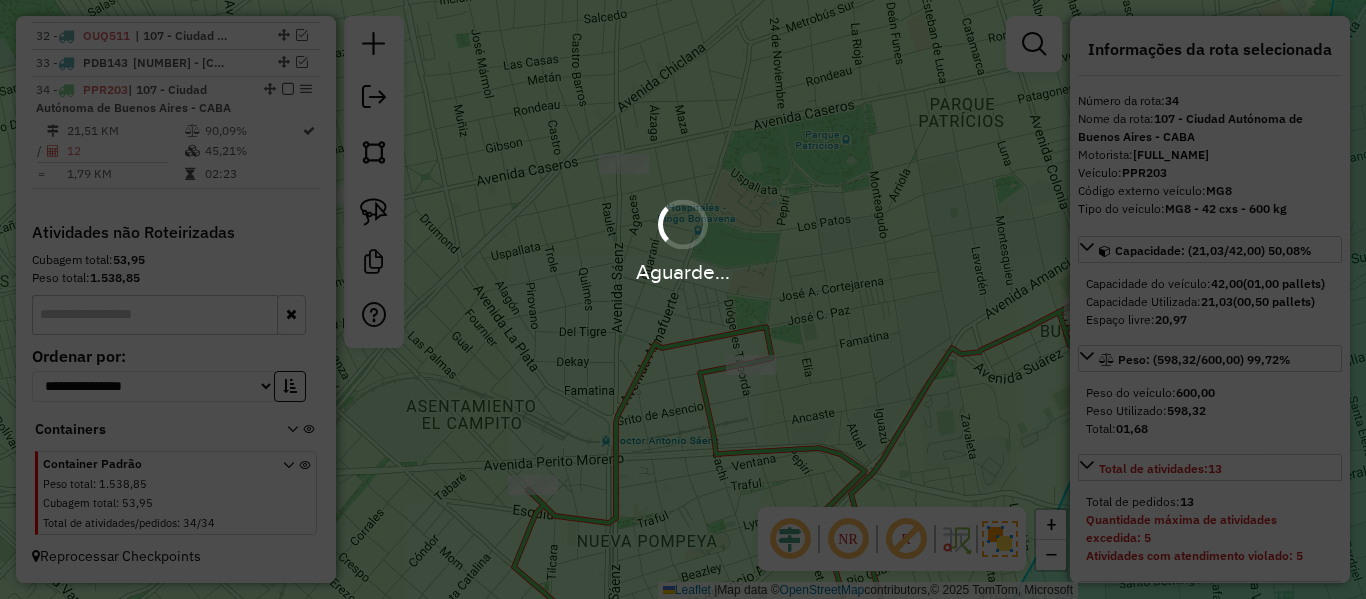 select on "**********" 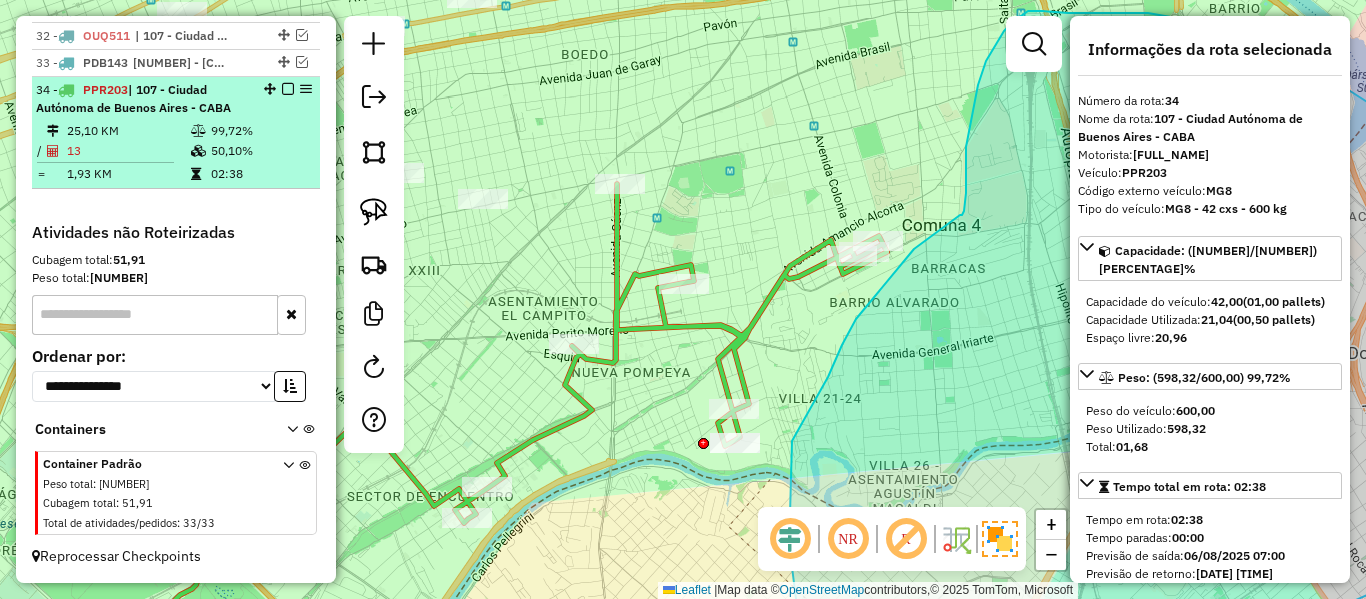 click at bounding box center [288, 89] 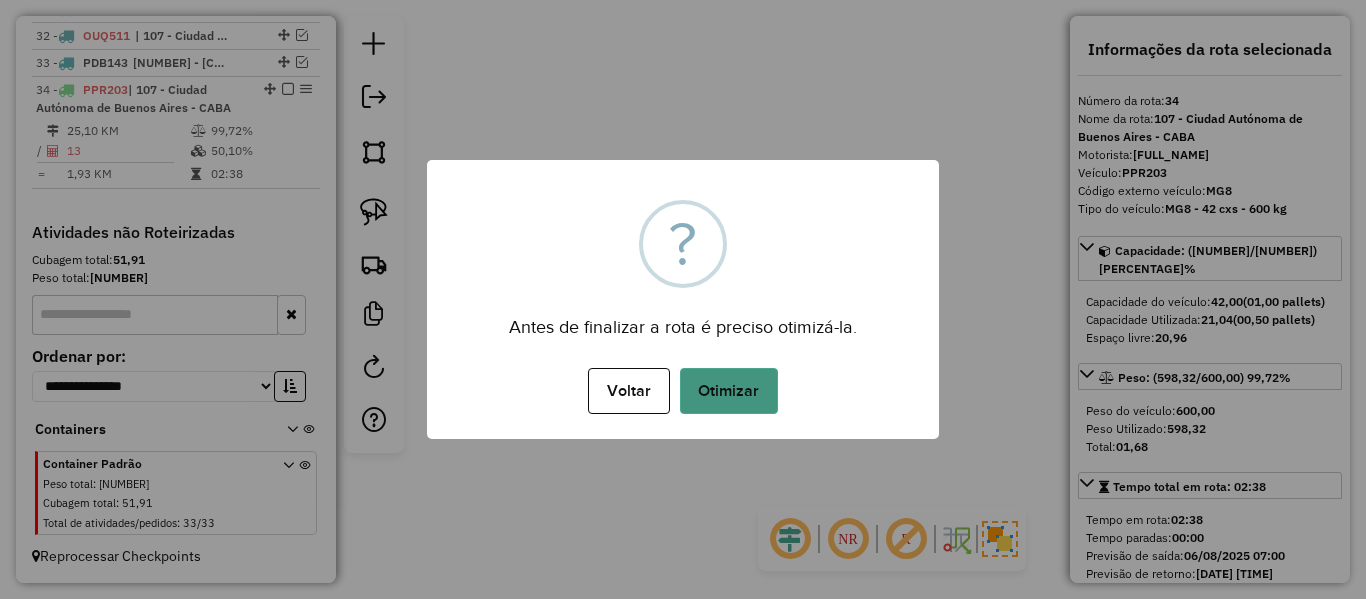 click on "Otimizar" at bounding box center (729, 391) 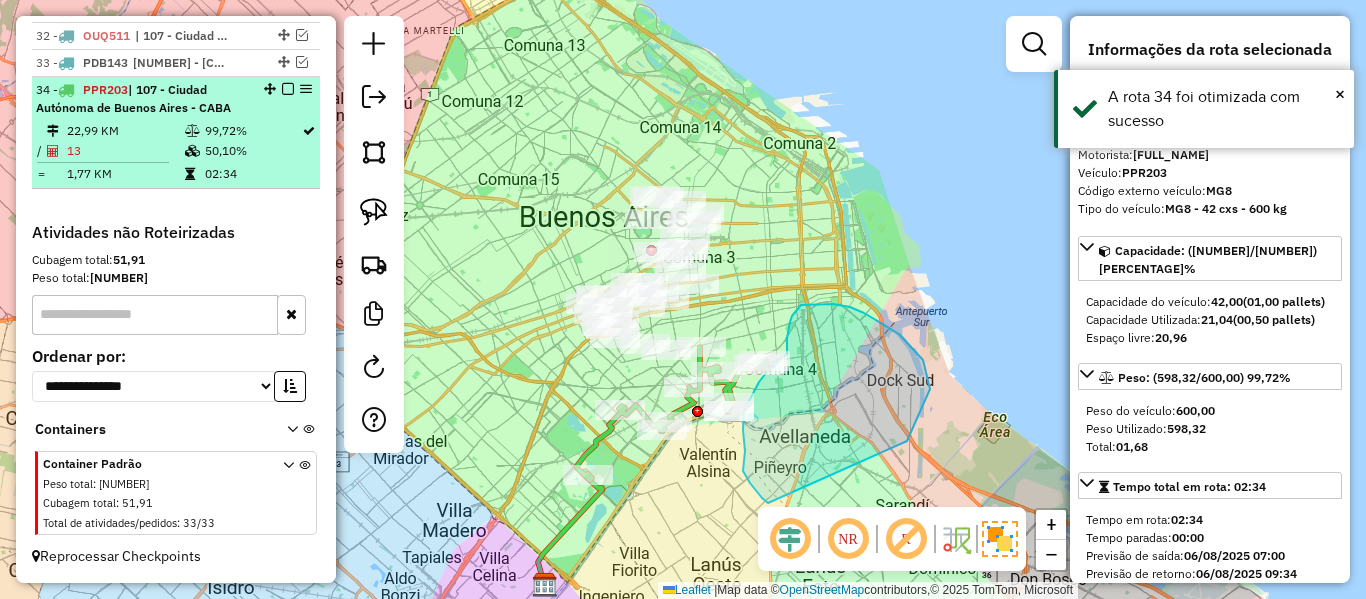 click at bounding box center [288, 89] 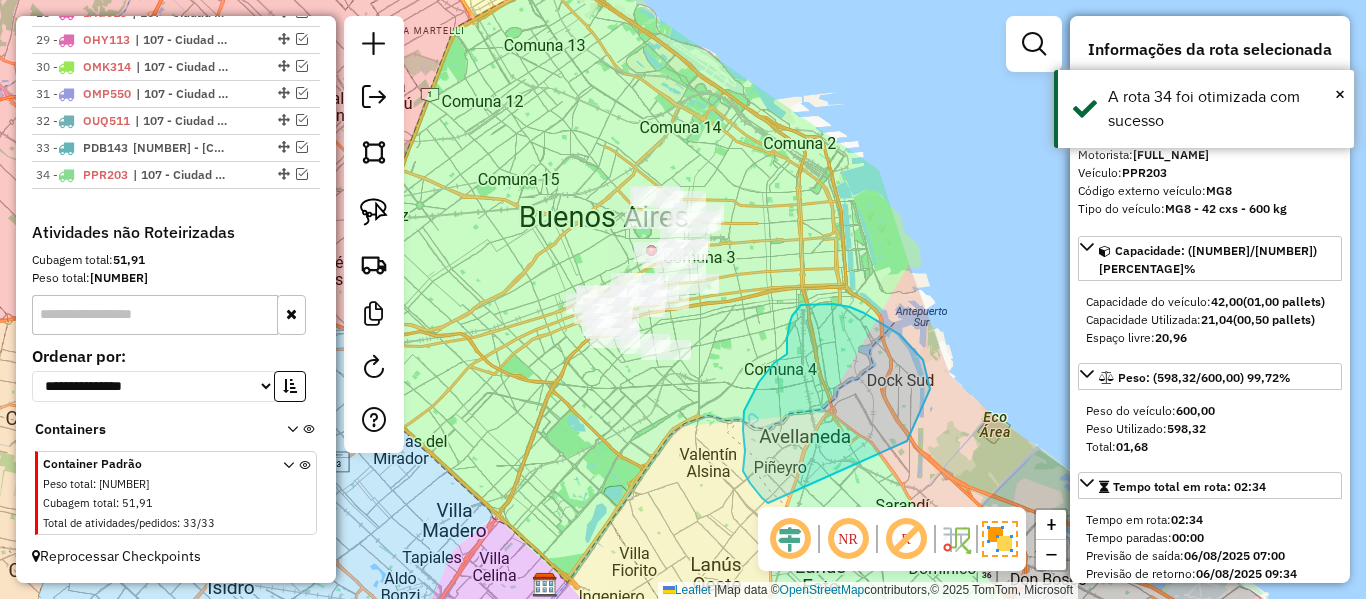 scroll, scrollTop: 1483, scrollLeft: 0, axis: vertical 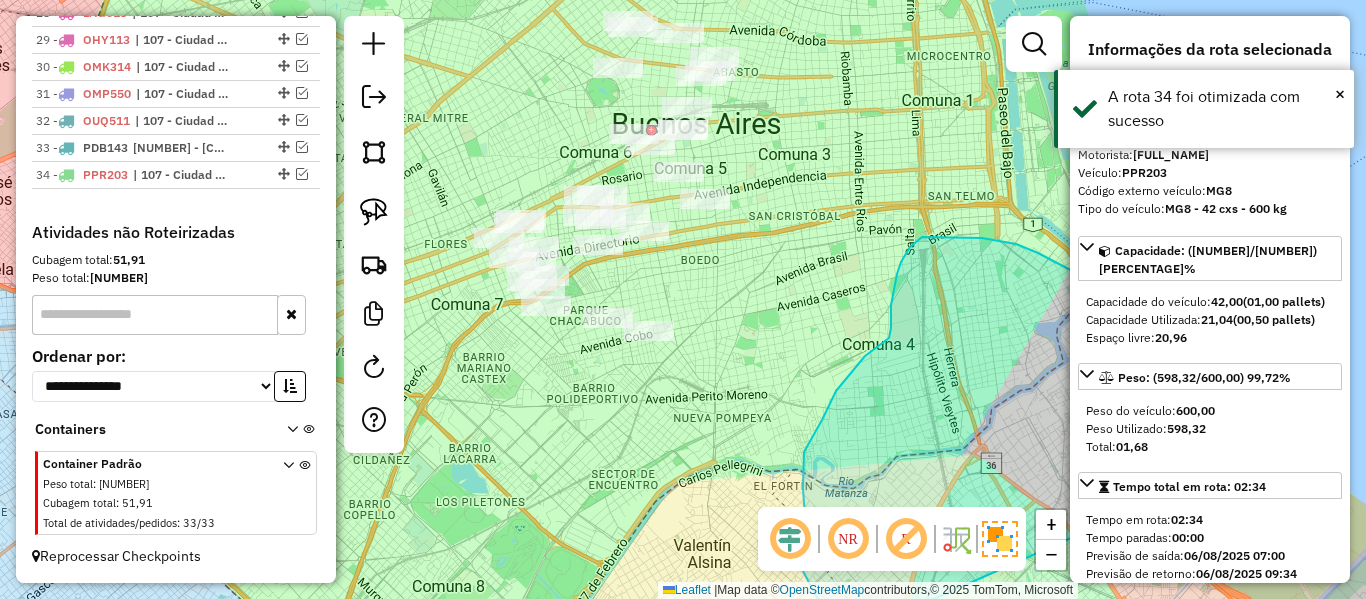 click on "Janela de atendimento Grade de atendimento Capacidade Transportadoras Veículos Cliente Pedidos  Rotas Selecione os dias de semana para filtrar as janelas de atendimento  Seg   Ter   Qua   Qui   Sex   Sáb   Dom  Informe o período da janela de atendimento: De: Até:  Filtrar exatamente a janela do cliente  Considerar janela de atendimento padrão  Selecione os dias de semana para filtrar as grades de atendimento  Seg   Ter   Qua   Qui   Sex   Sáb   Dom   Considerar clientes sem dia de atendimento cadastrado  Clientes fora do dia de atendimento selecionado Filtrar as atividades entre os valores definidos abaixo:  Peso mínimo:   Peso máximo:   Cubagem mínima:   Cubagem máxima:   De:   Até:  Filtrar as atividades entre o tempo de atendimento definido abaixo:  De:   Até:   Considerar capacidade total dos clientes não roteirizados Transportadora: Selecione um ou mais itens Tipo de veículo: Selecione um ou mais itens Veículo: Selecione um ou mais itens Motorista: Selecione um ou mais itens Nome: Rótulo:" 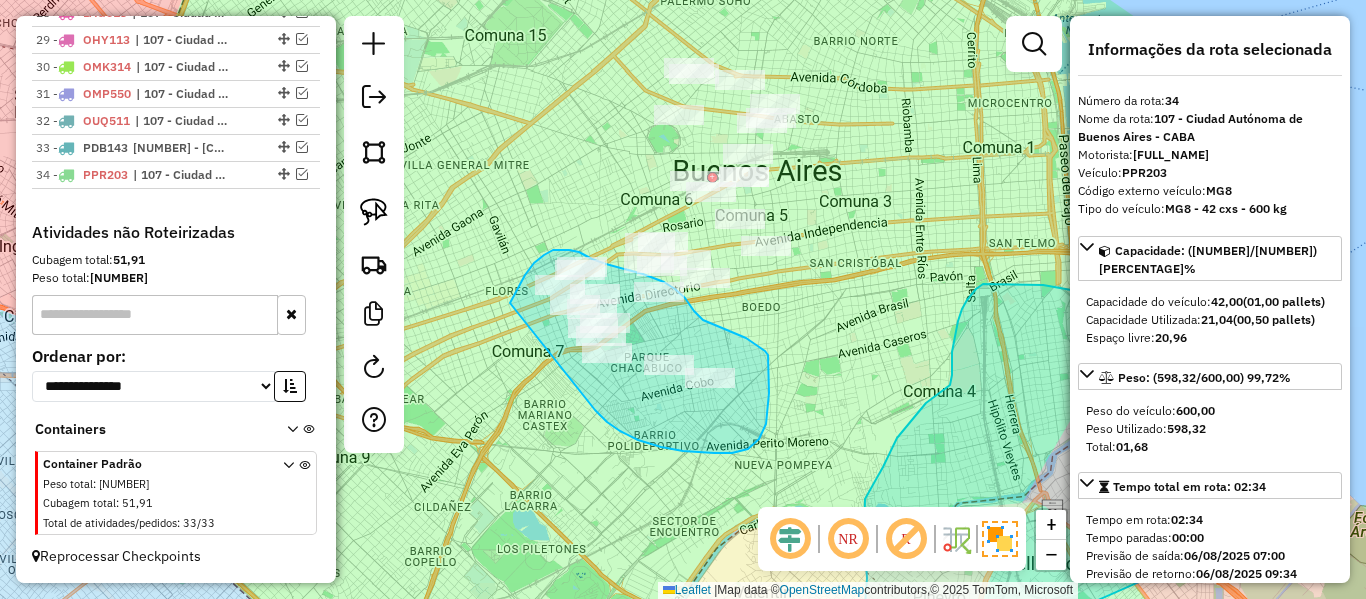 drag, startPoint x: 607, startPoint y: 422, endPoint x: 494, endPoint y: 343, distance: 137.87675 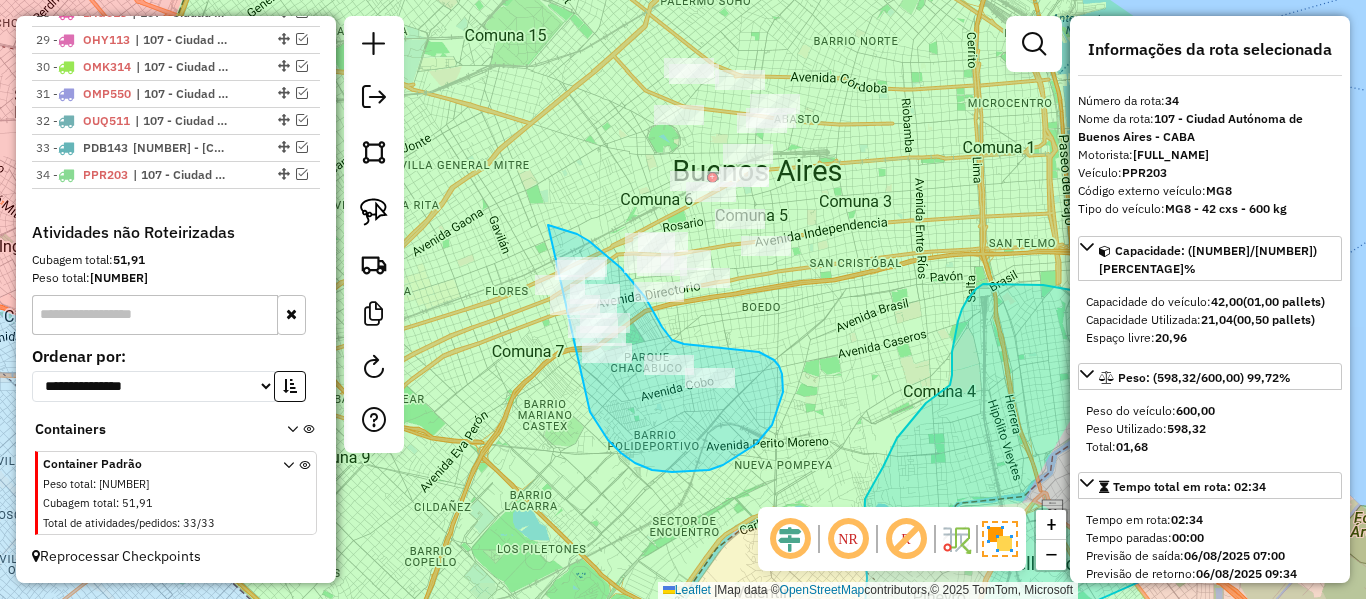 drag, startPoint x: 756, startPoint y: 444, endPoint x: 520, endPoint y: 384, distance: 243.5077 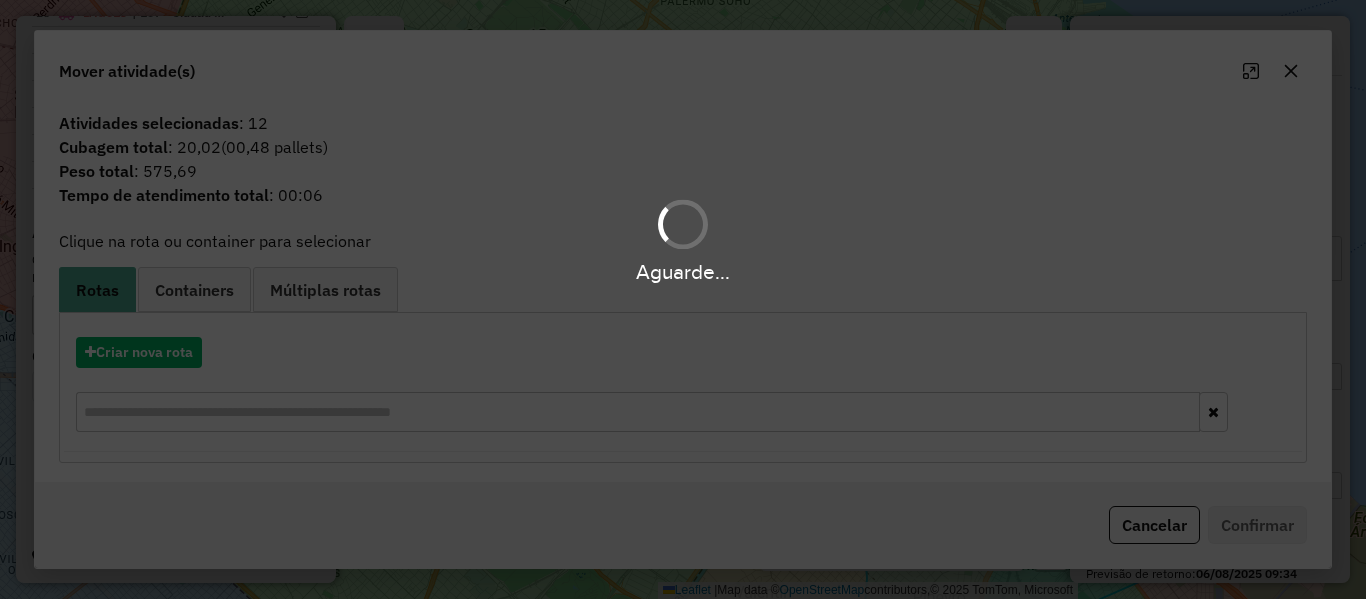 click on "Aguarde..." at bounding box center [683, 299] 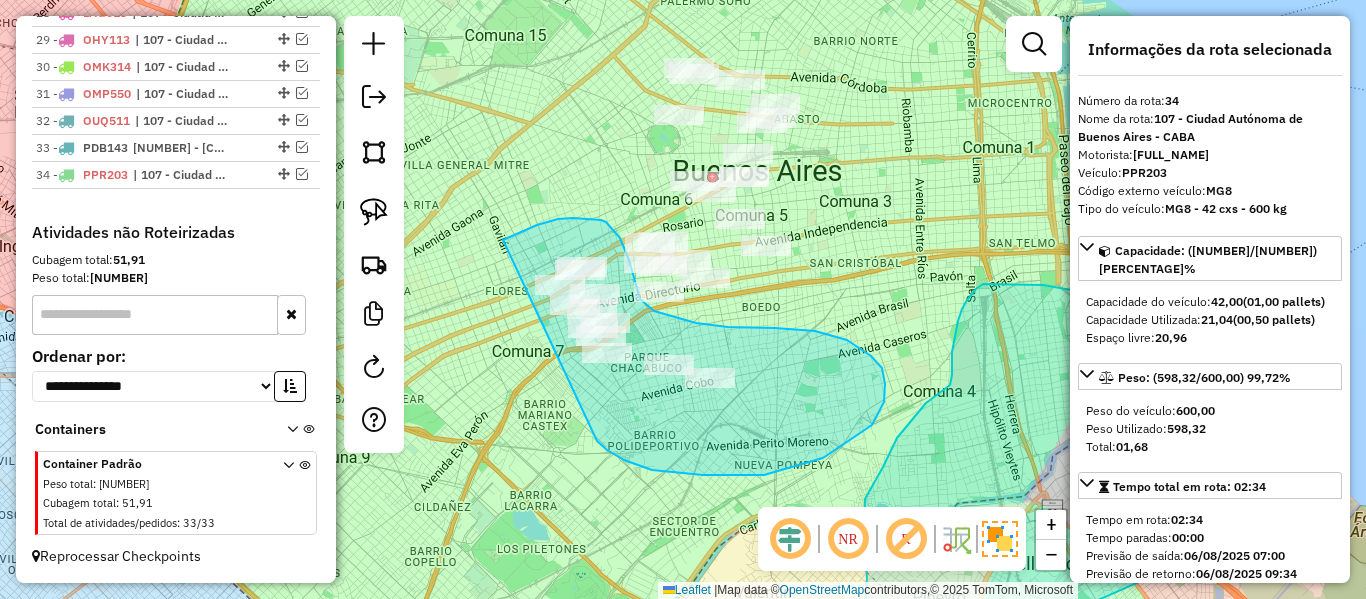 drag, startPoint x: 597, startPoint y: 441, endPoint x: 538, endPoint y: 377, distance: 87.04597 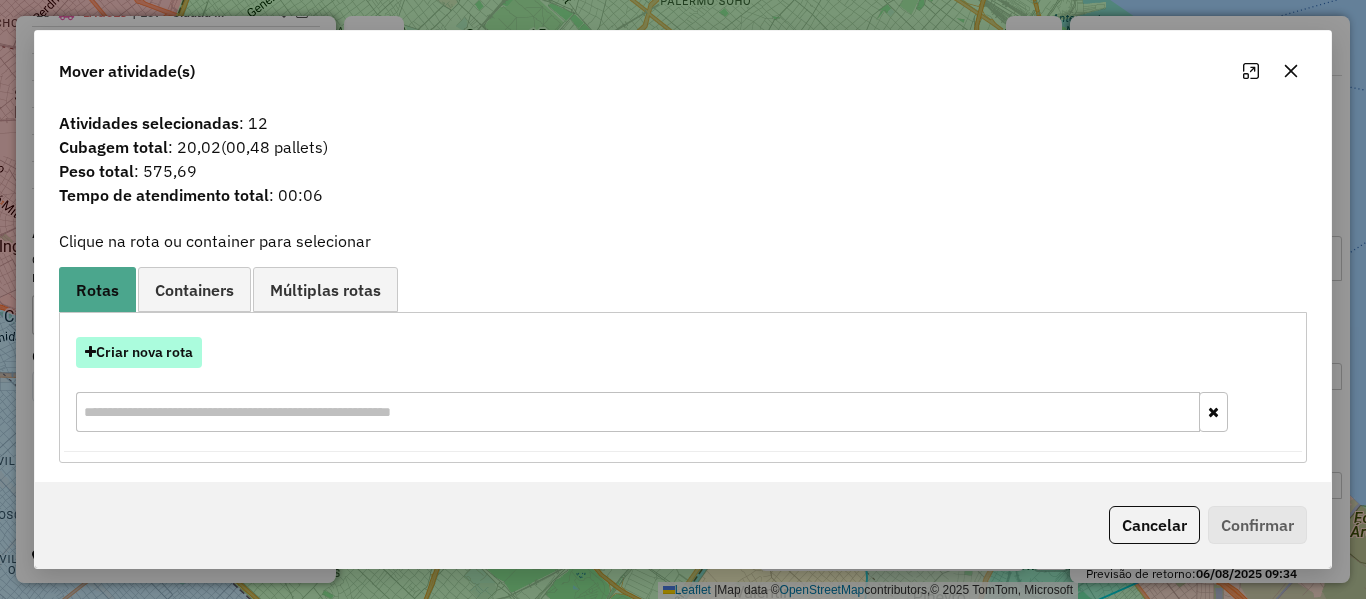 click on "Criar nova rota" at bounding box center [139, 352] 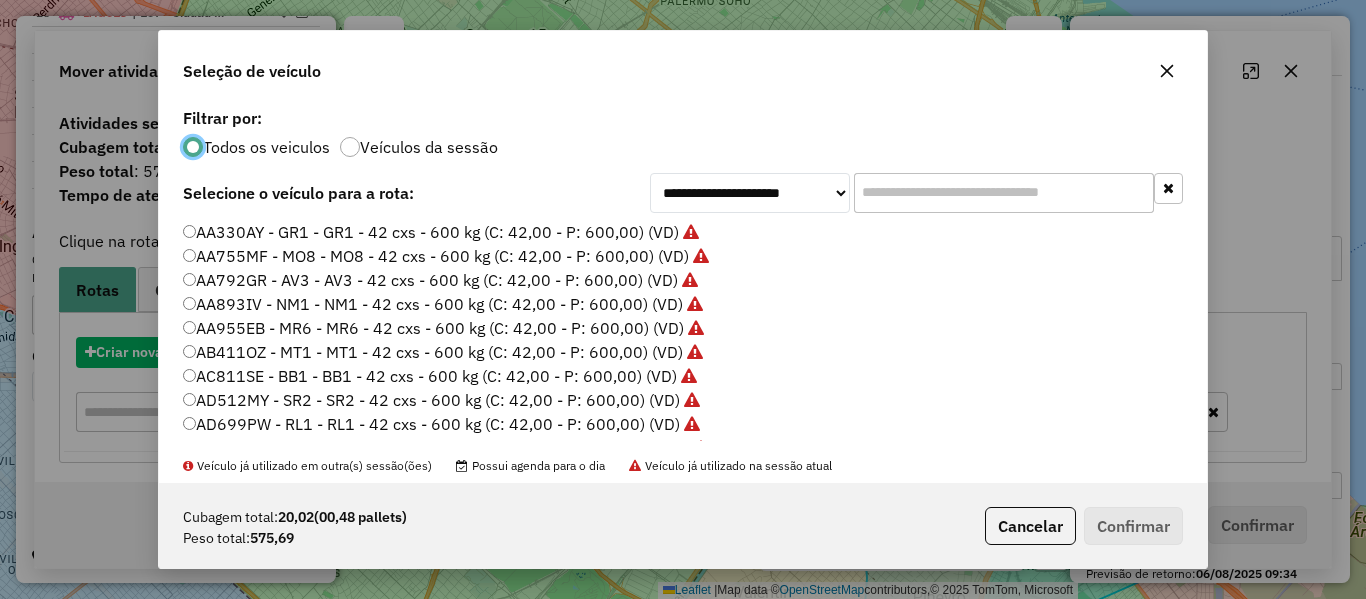 scroll, scrollTop: 11, scrollLeft: 6, axis: both 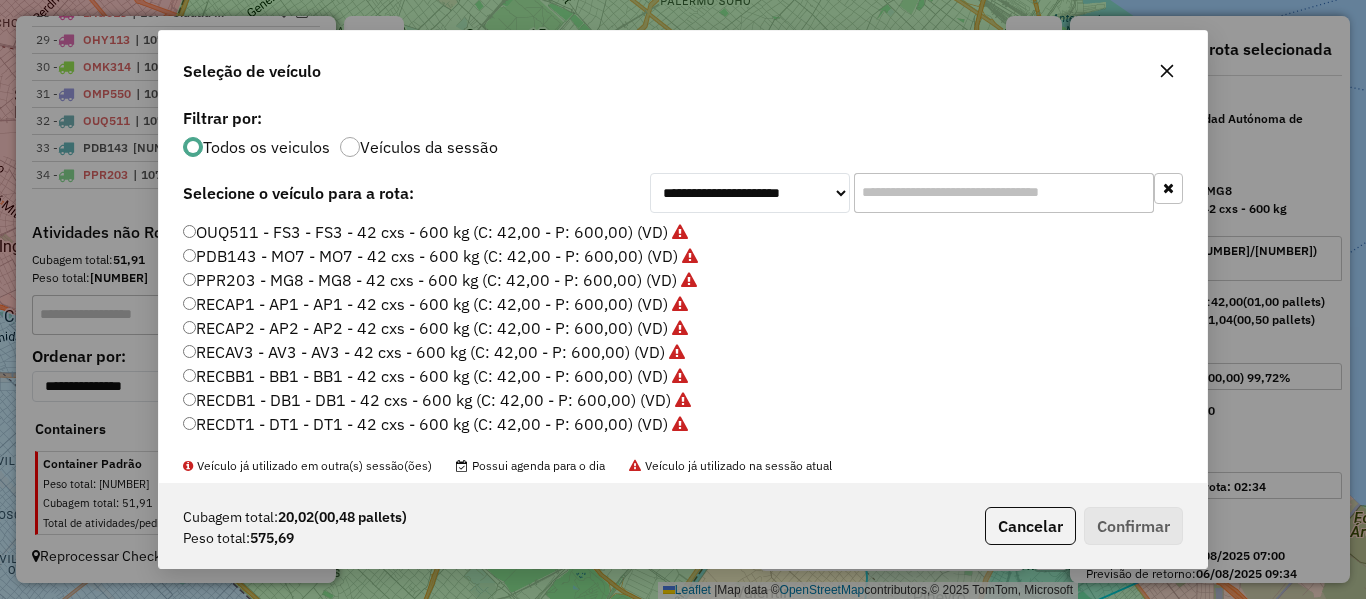 click on "Veículos da sessão" 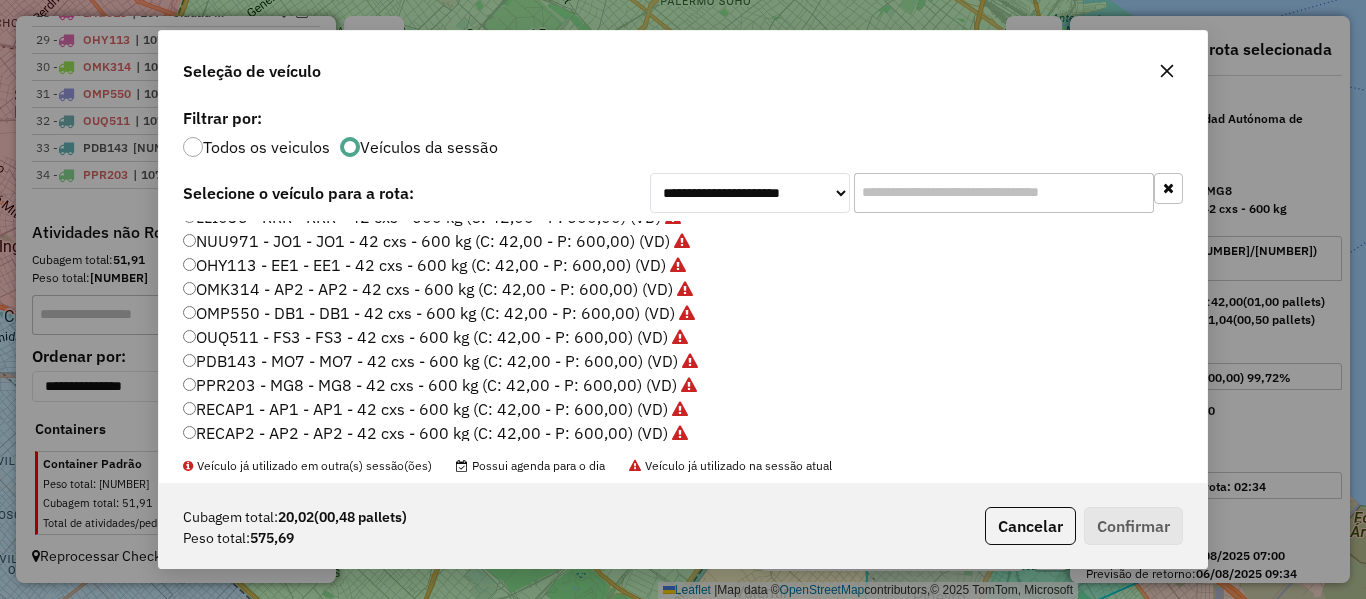 scroll, scrollTop: 596, scrollLeft: 0, axis: vertical 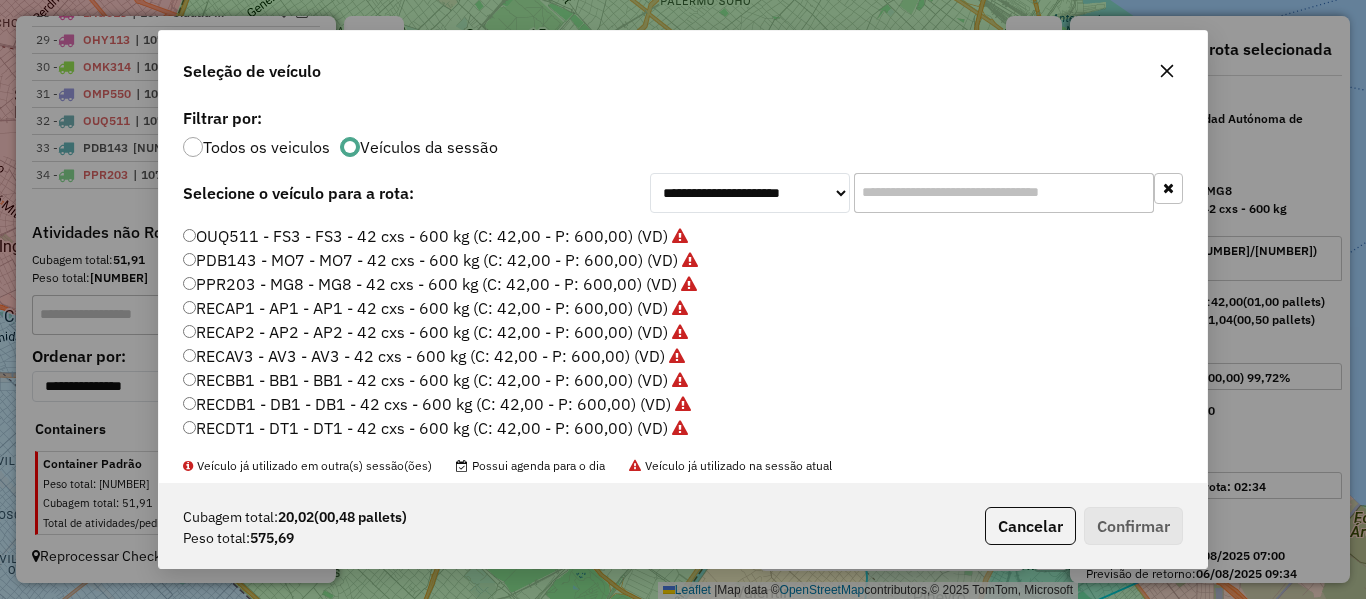click on "Todos os veiculos" 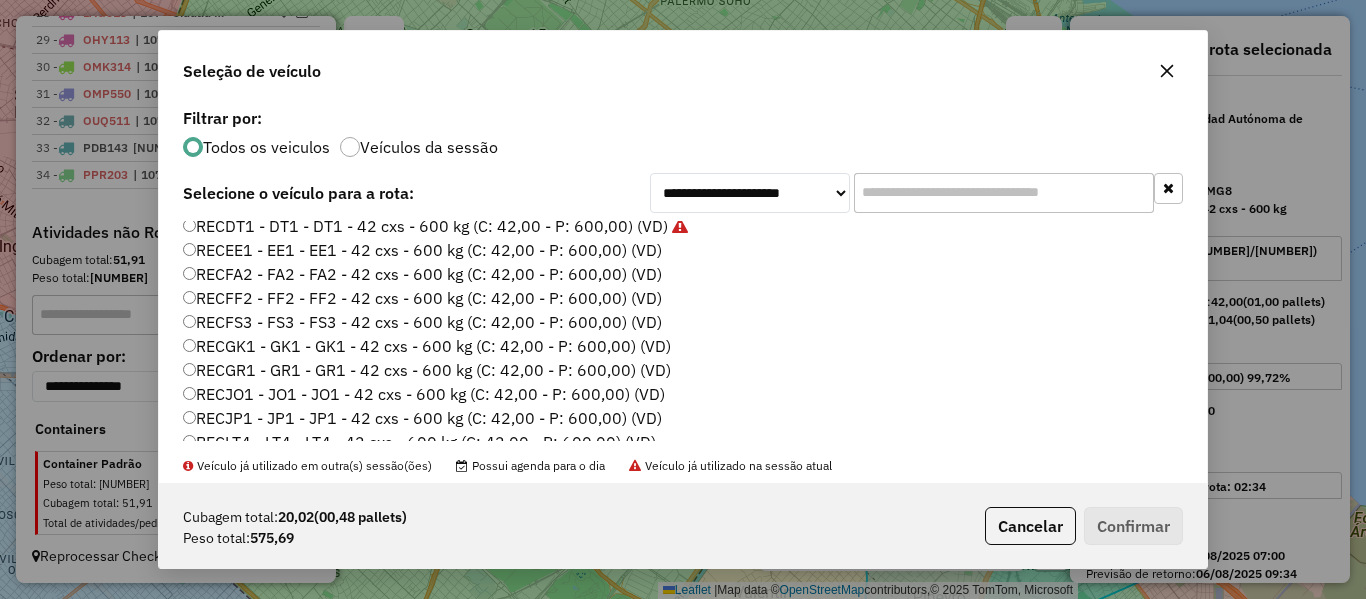 scroll, scrollTop: 800, scrollLeft: 0, axis: vertical 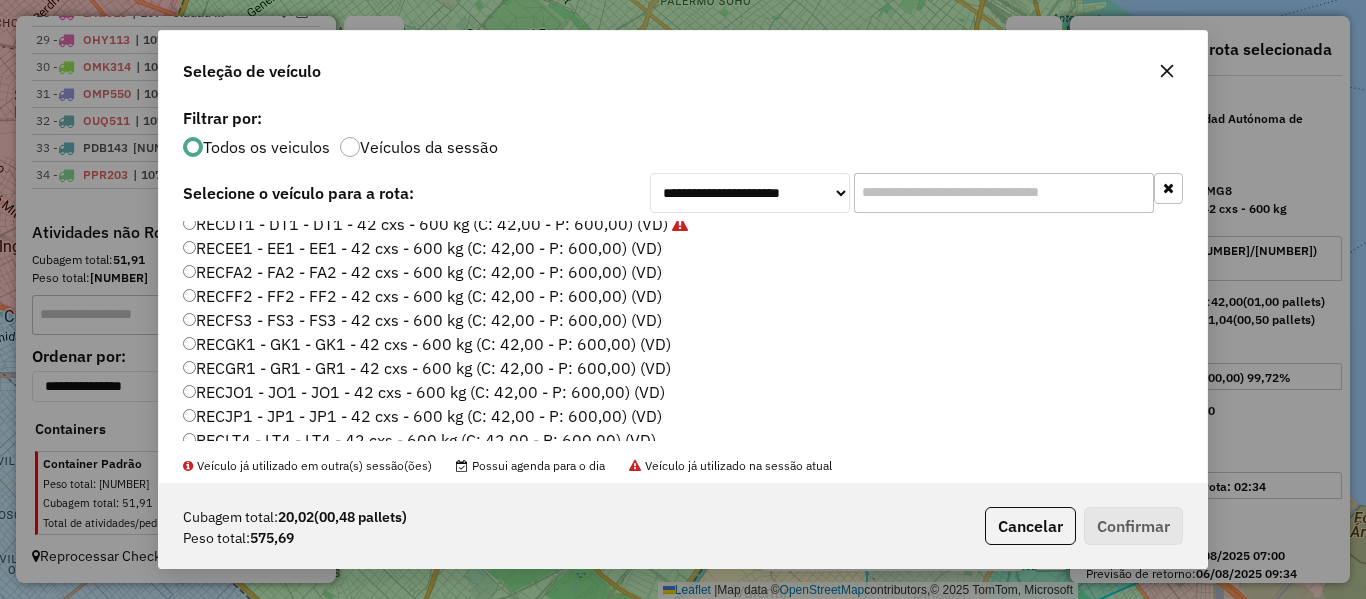 click on "RECEE1 - EE1 - EE1 - 42 cxs - 600 kg (C: 42,00 - P: 600,00) (VD)" 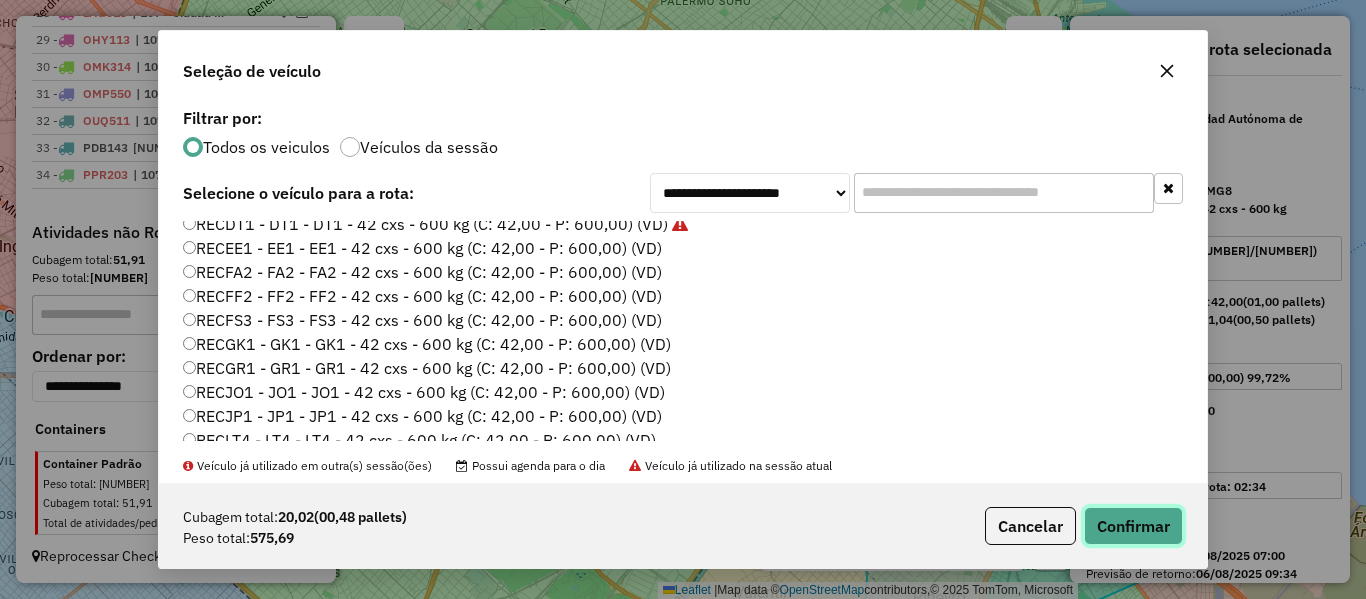 click on "Confirmar" 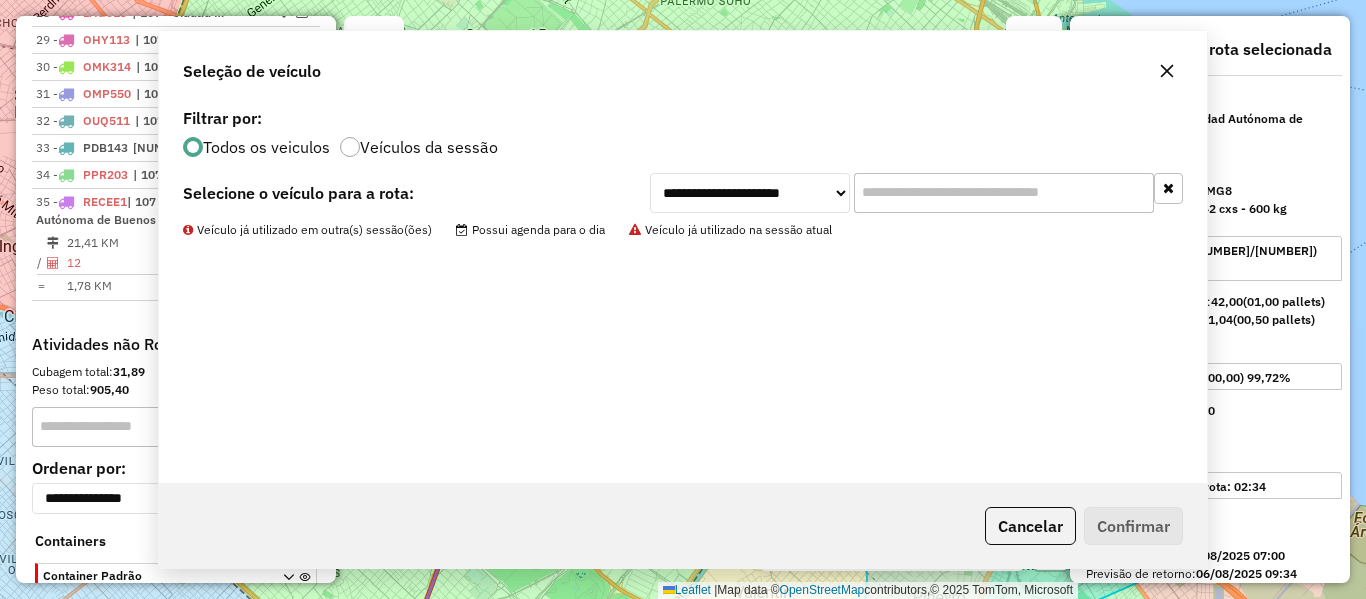 scroll, scrollTop: 1595, scrollLeft: 0, axis: vertical 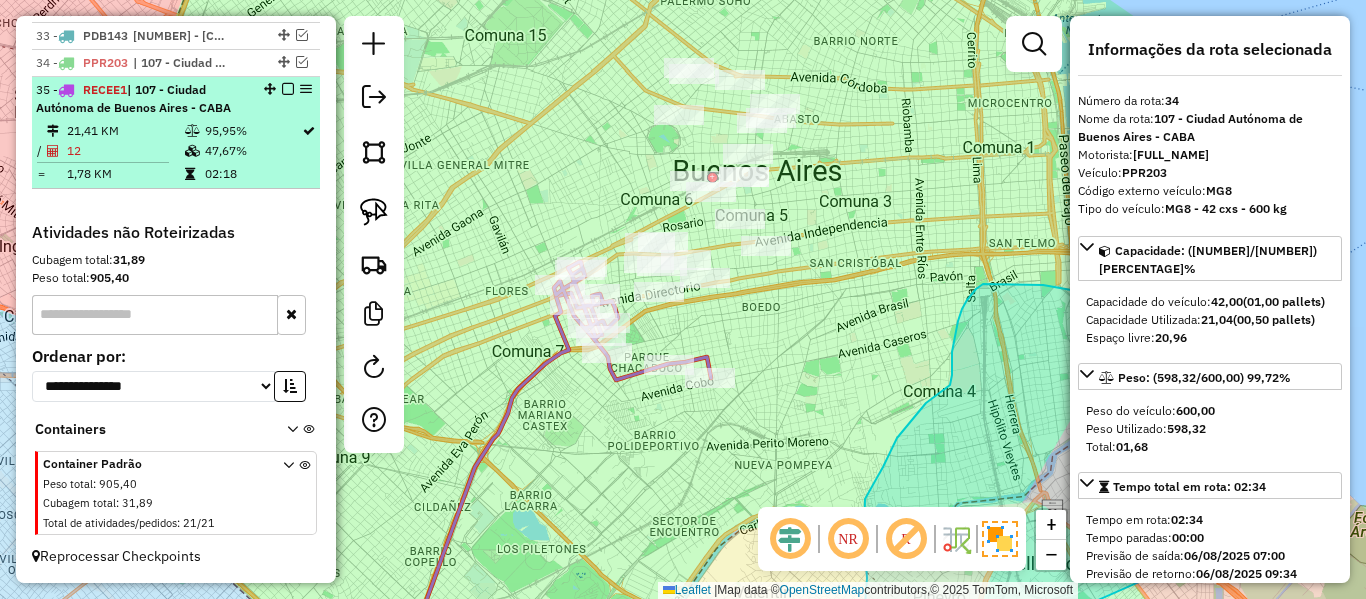 click at bounding box center (288, 89) 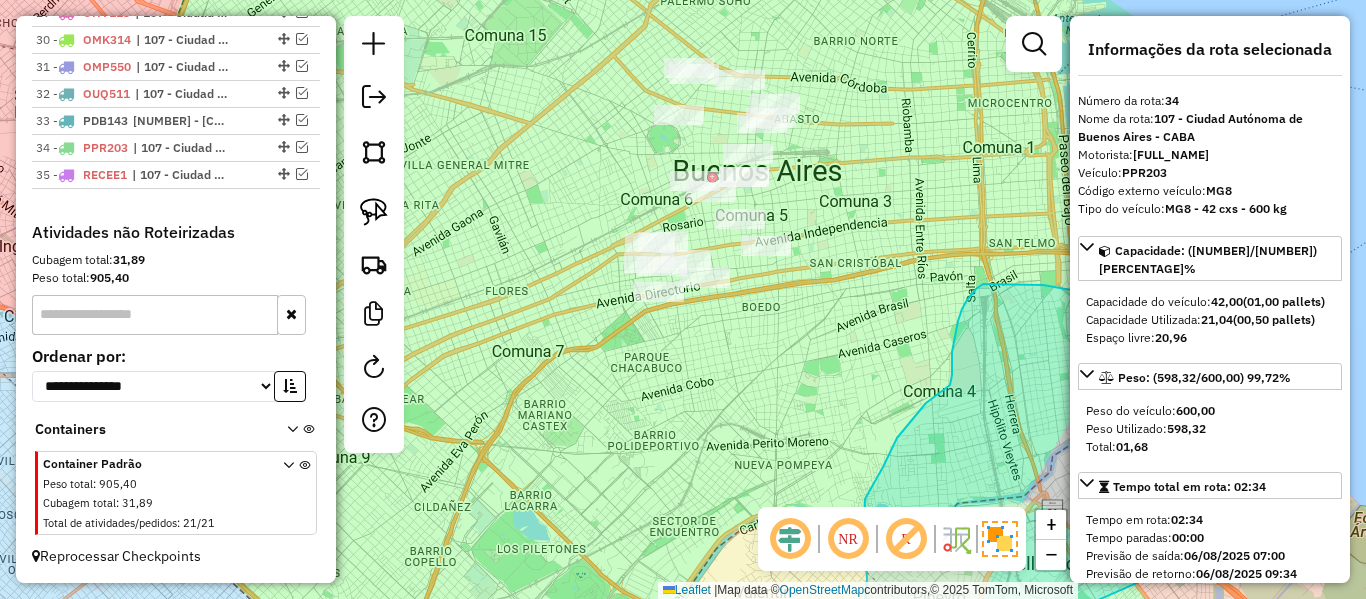 scroll, scrollTop: 1510, scrollLeft: 0, axis: vertical 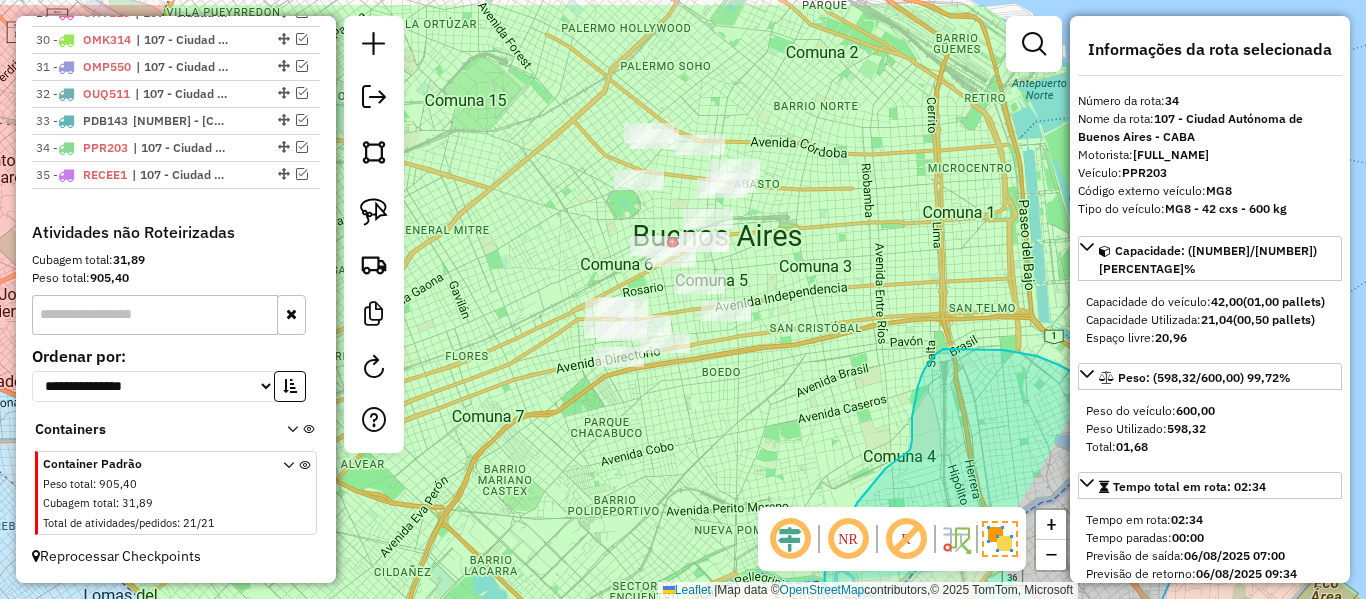 drag, startPoint x: 552, startPoint y: 351, endPoint x: 529, endPoint y: 385, distance: 41.04875 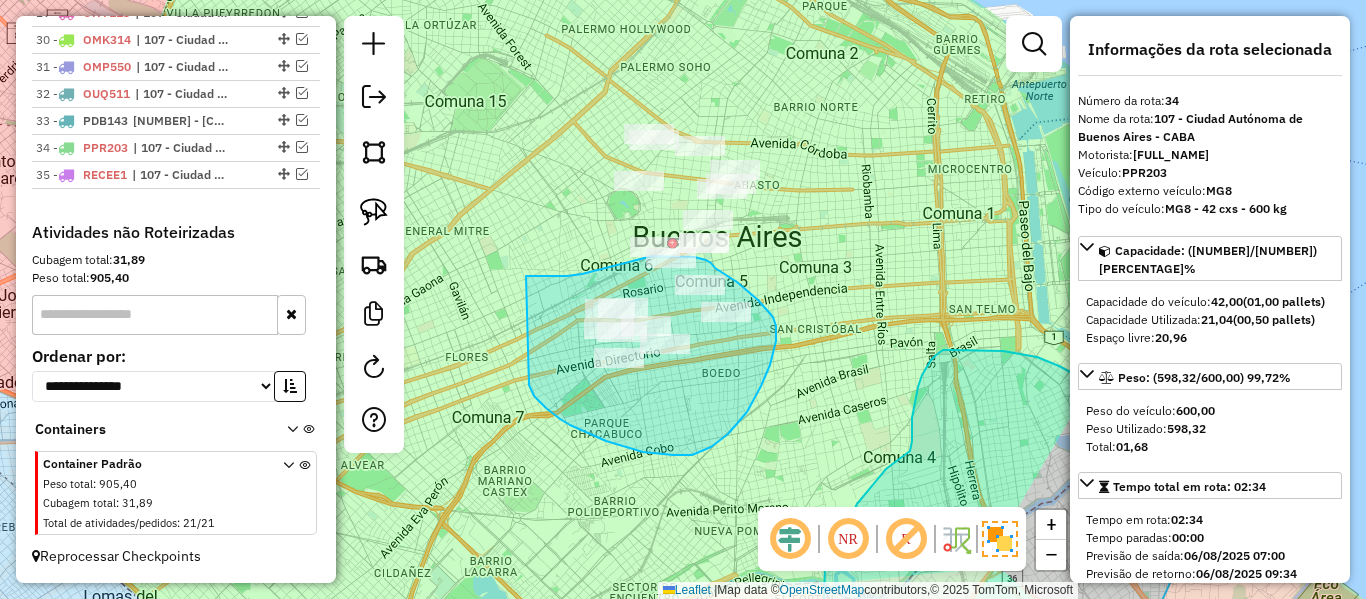 click 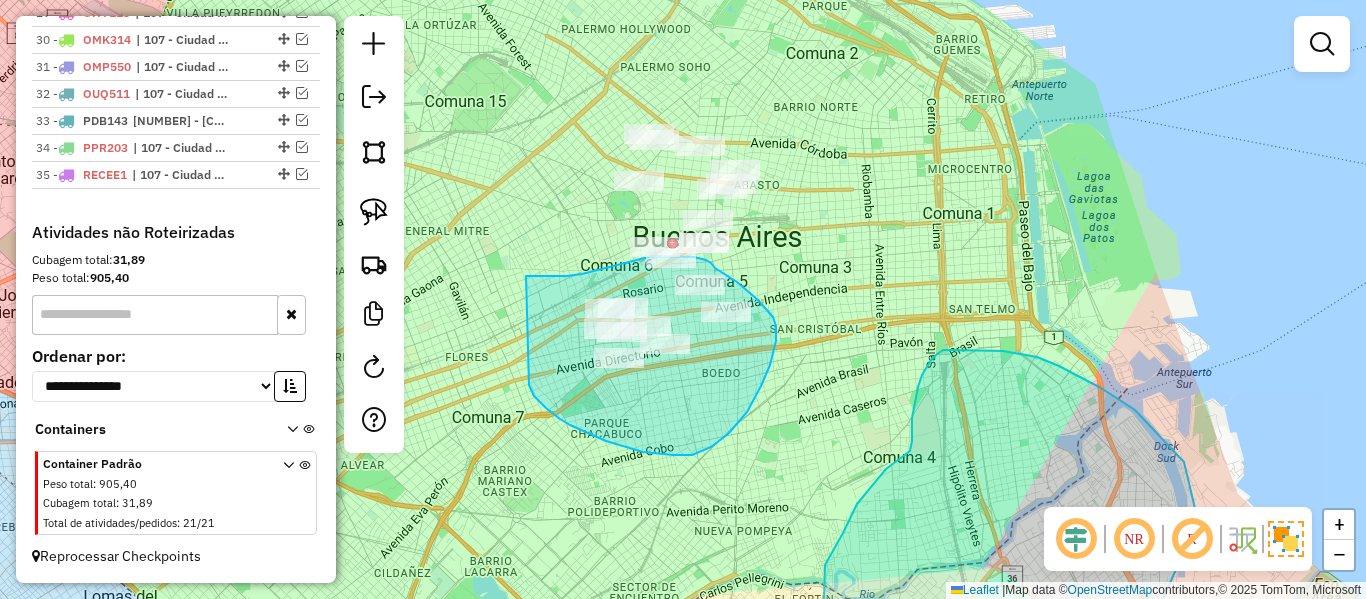 click 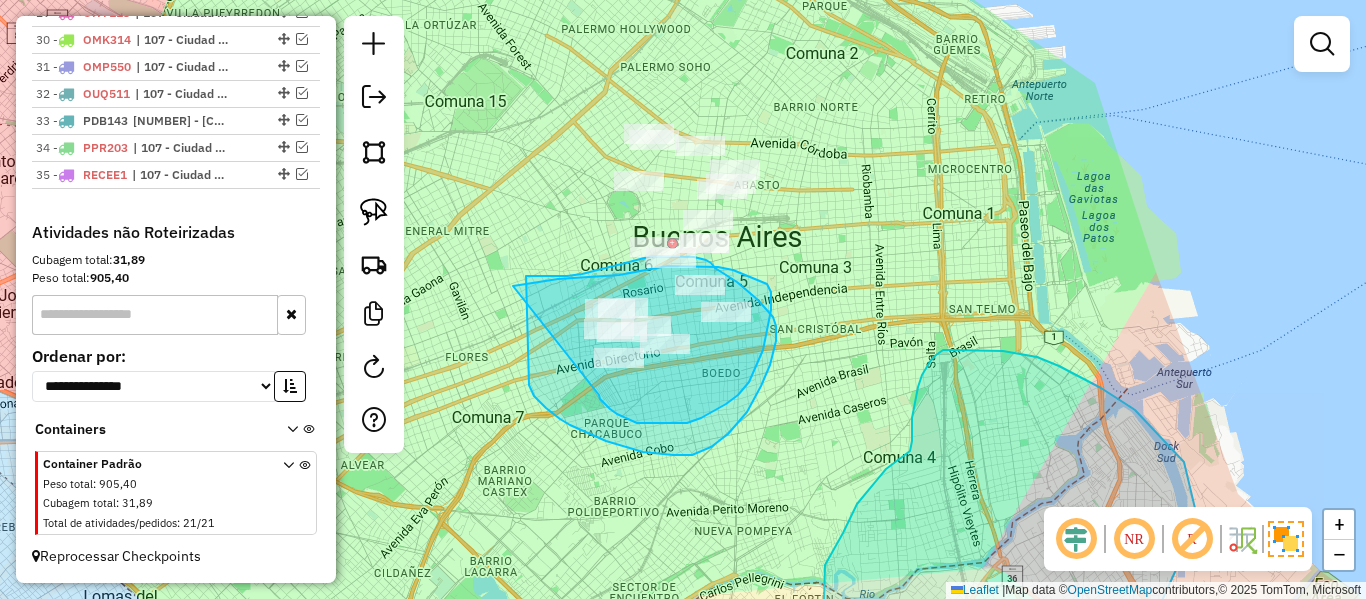 drag, startPoint x: 599, startPoint y: 395, endPoint x: 498, endPoint y: 296, distance: 141.42842 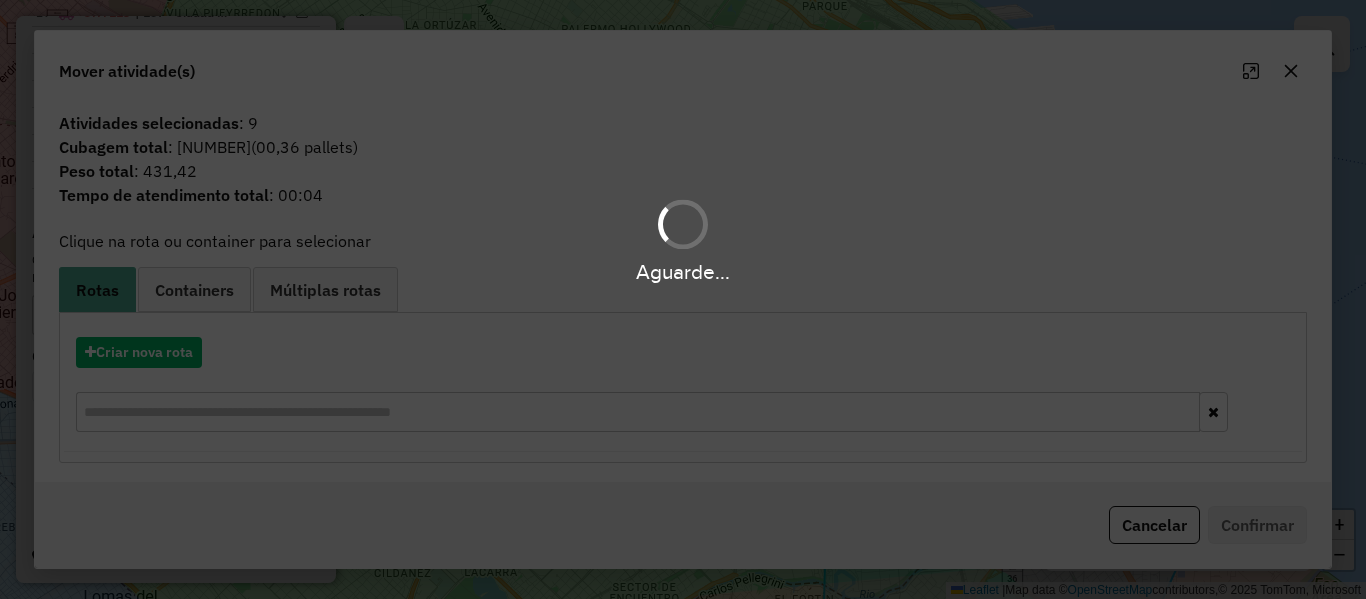 click on "Aguarde..." at bounding box center (683, 299) 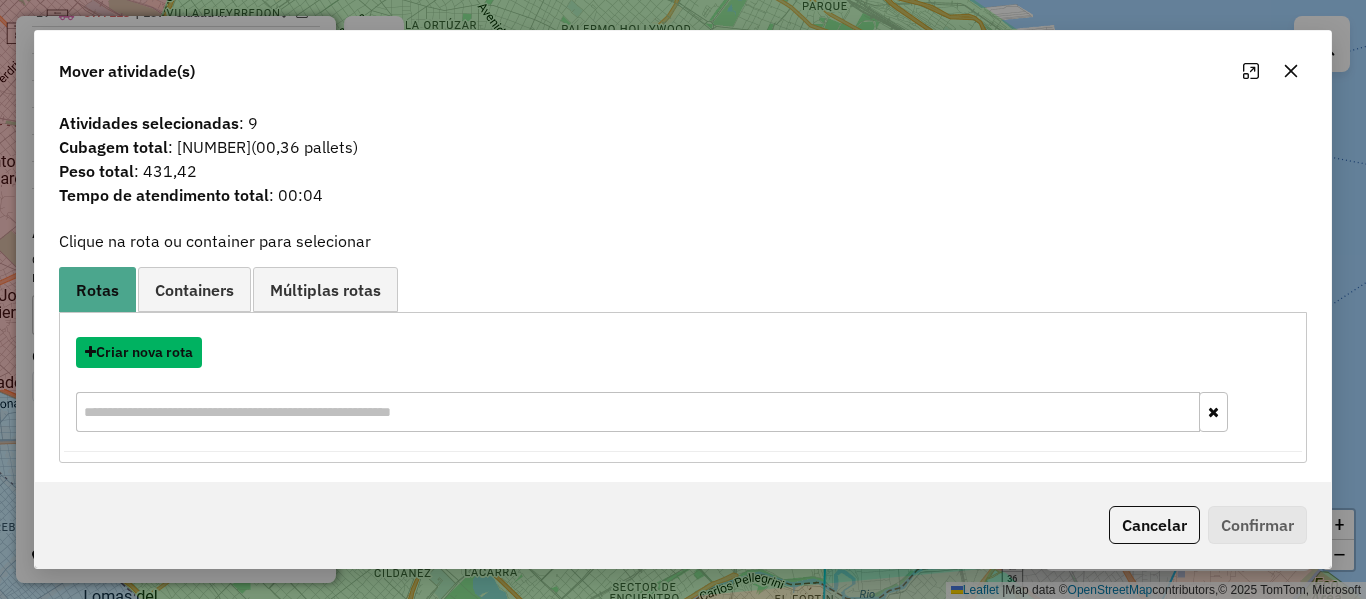 click on "Criar nova rota" at bounding box center [139, 352] 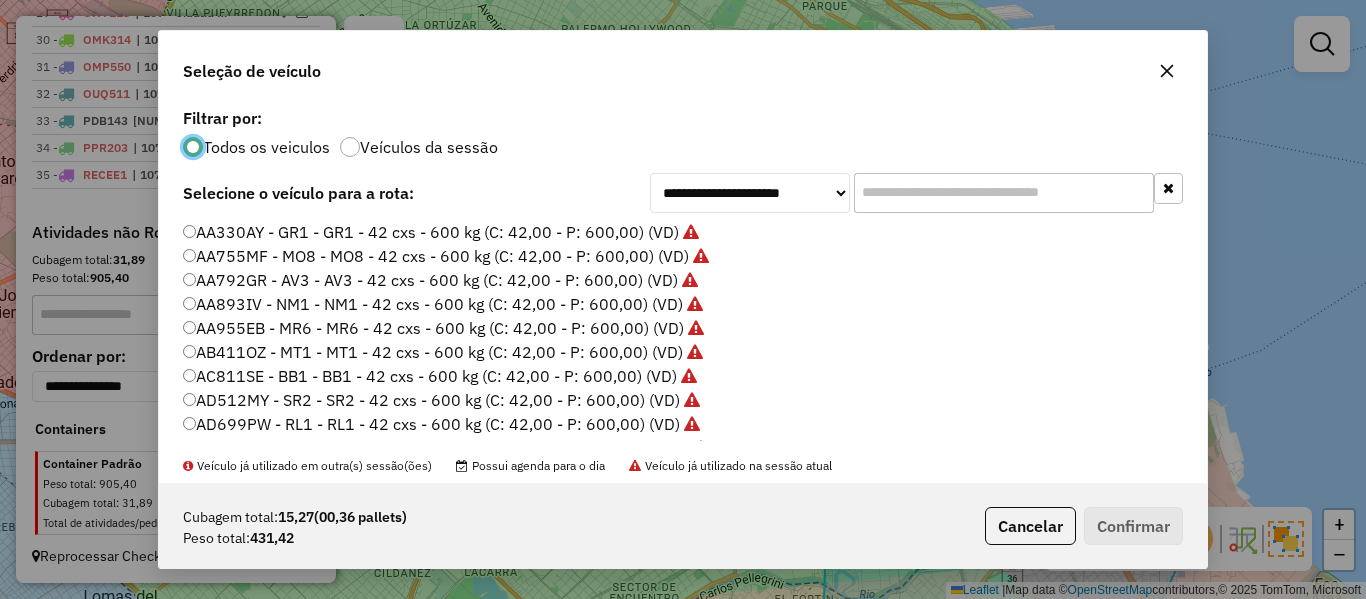 scroll, scrollTop: 11, scrollLeft: 6, axis: both 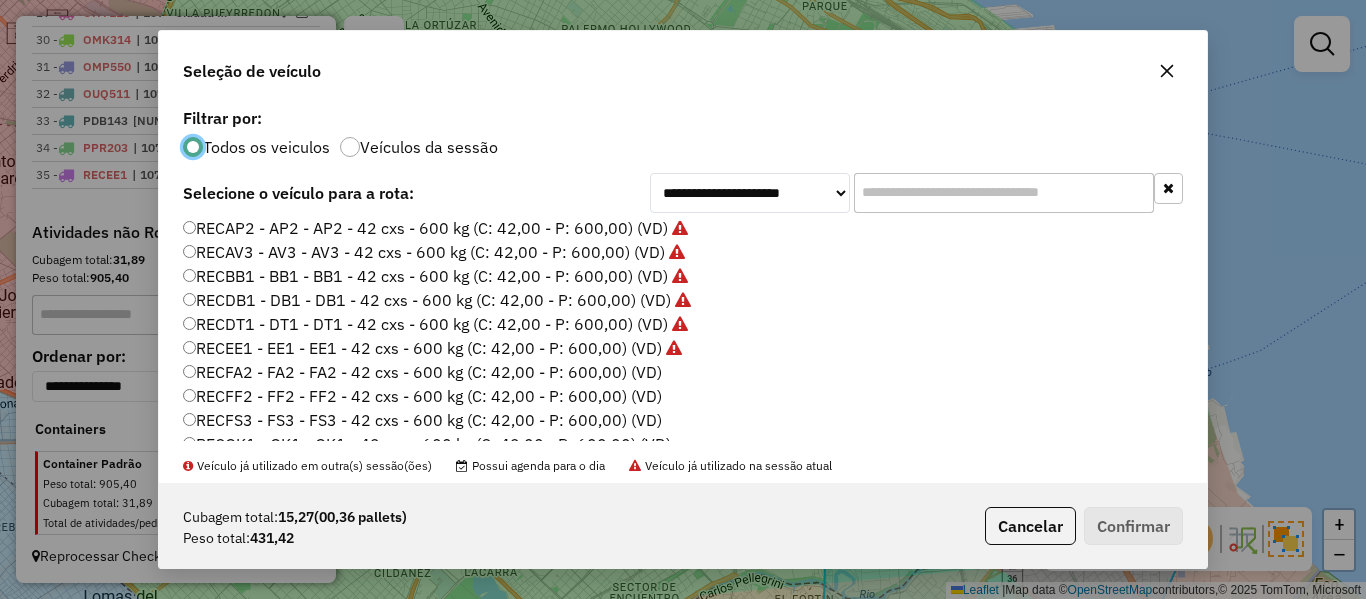 click on "RECFA2 - FA2 - FA2 - 42 cxs - 600 kg (C: 42,00 - P: 600,00) (VD)" 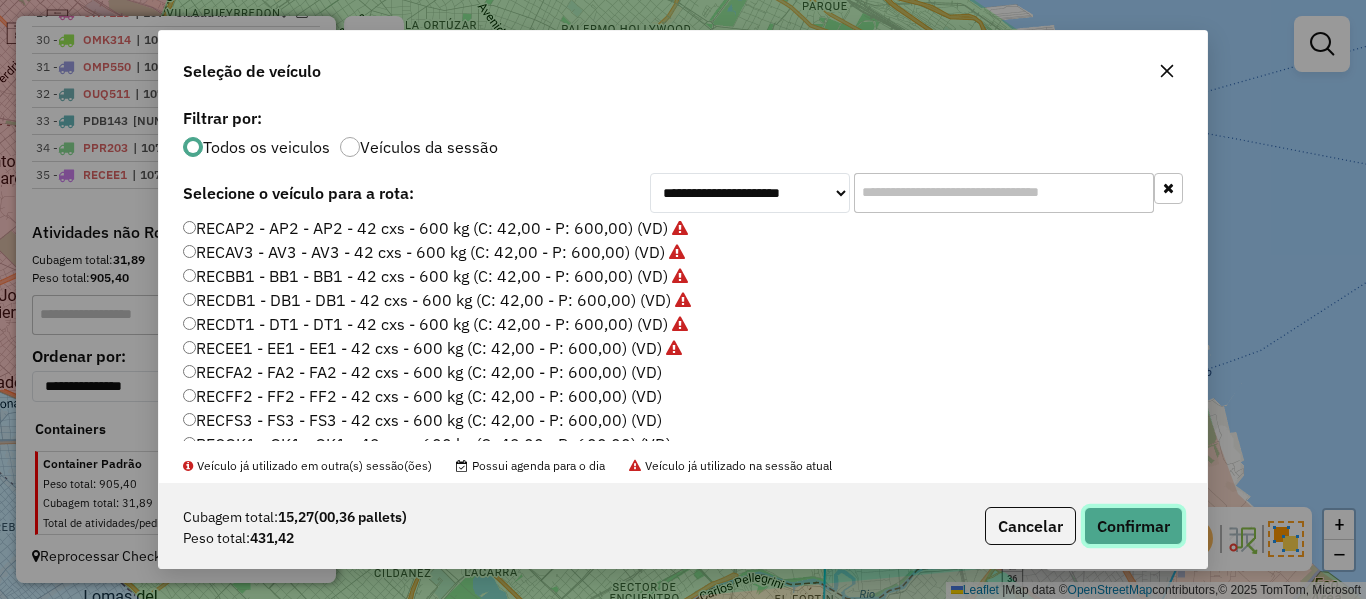 click on "Confirmar" 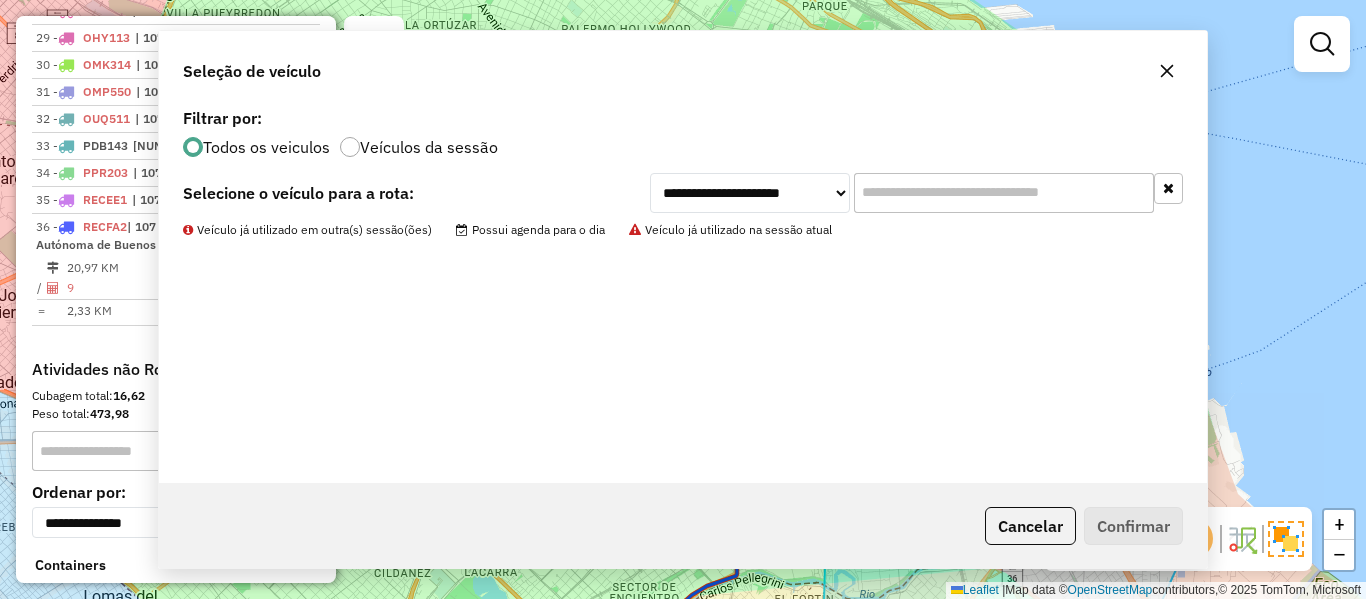 scroll, scrollTop: 1620, scrollLeft: 0, axis: vertical 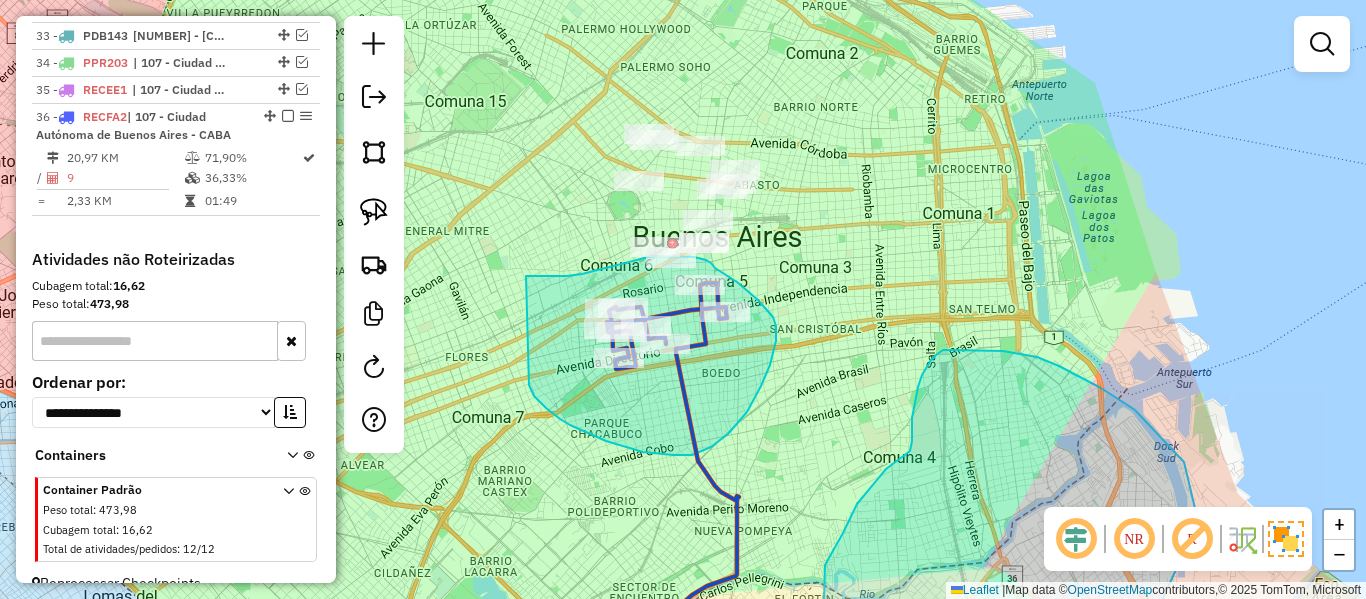click 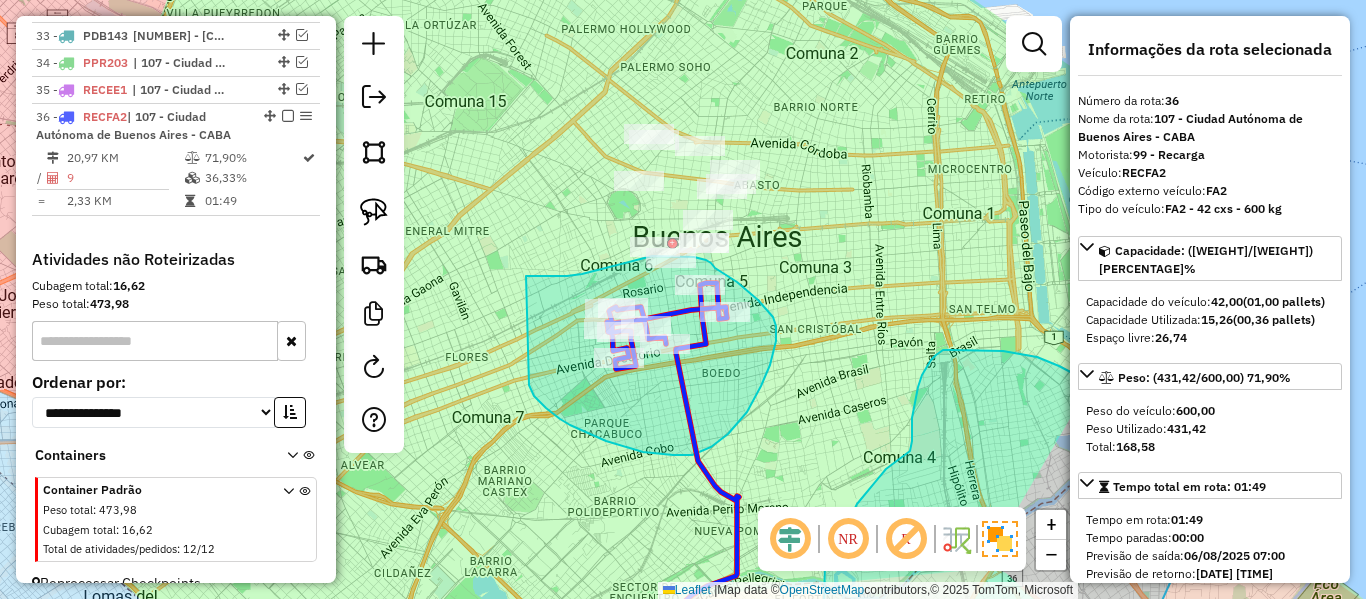 scroll, scrollTop: 1647, scrollLeft: 0, axis: vertical 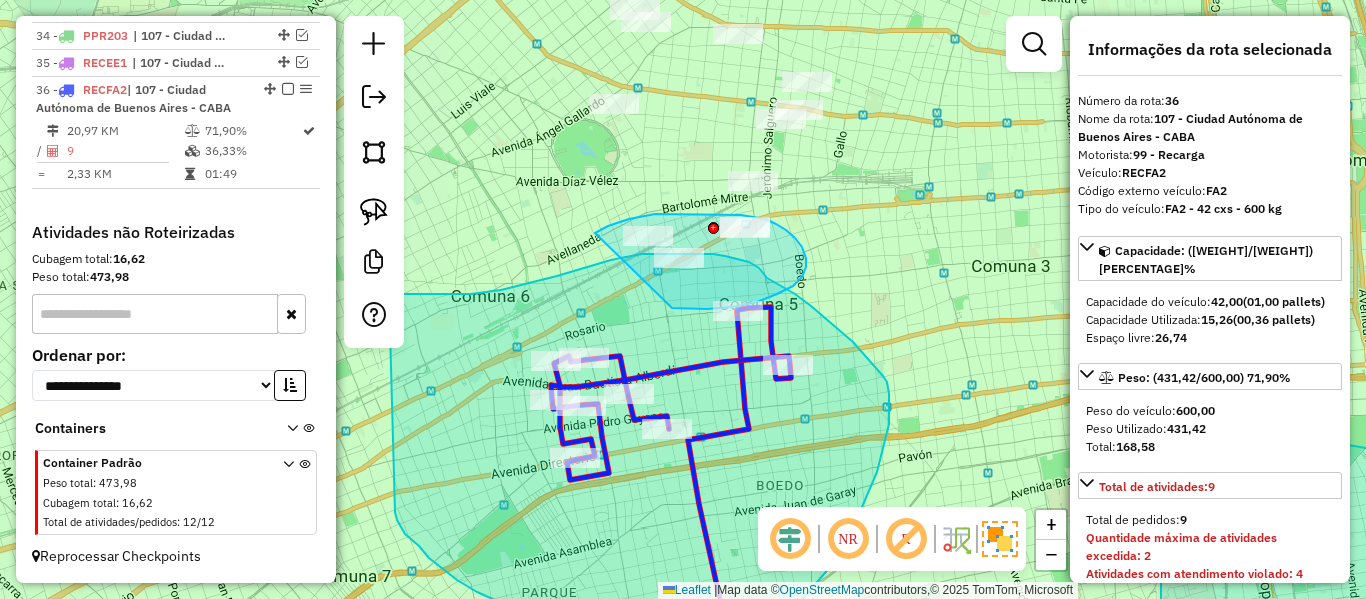 drag, startPoint x: 675, startPoint y: 308, endPoint x: 577, endPoint y: 266, distance: 106.62083 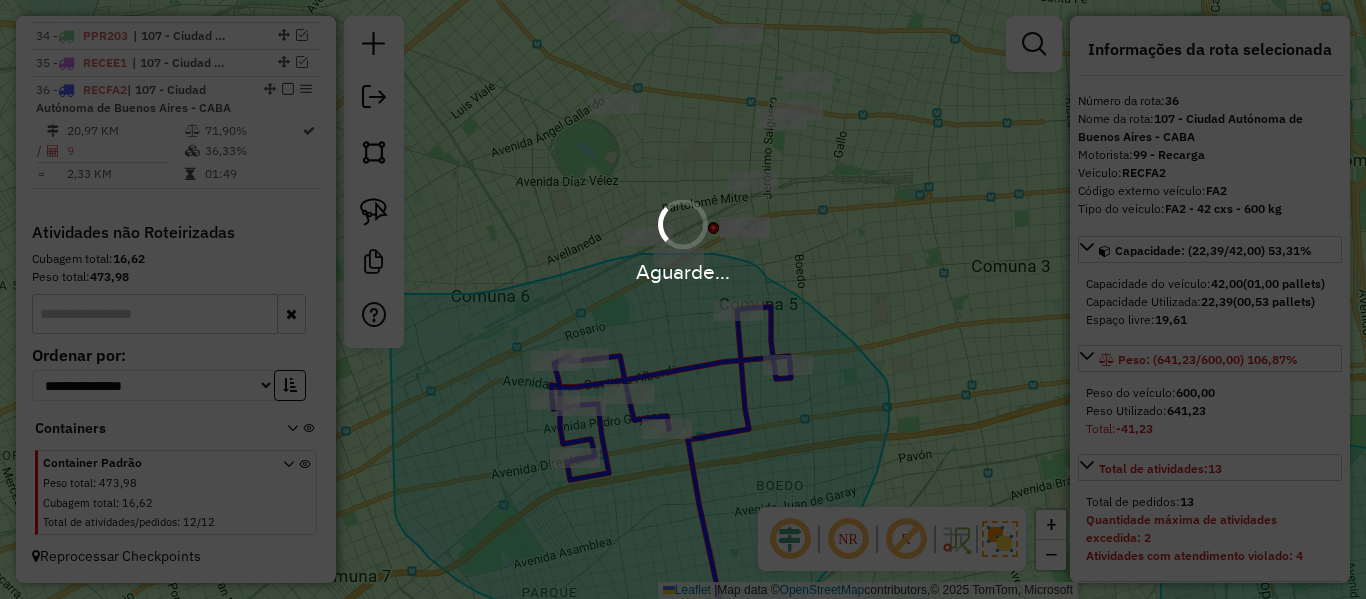 select on "**********" 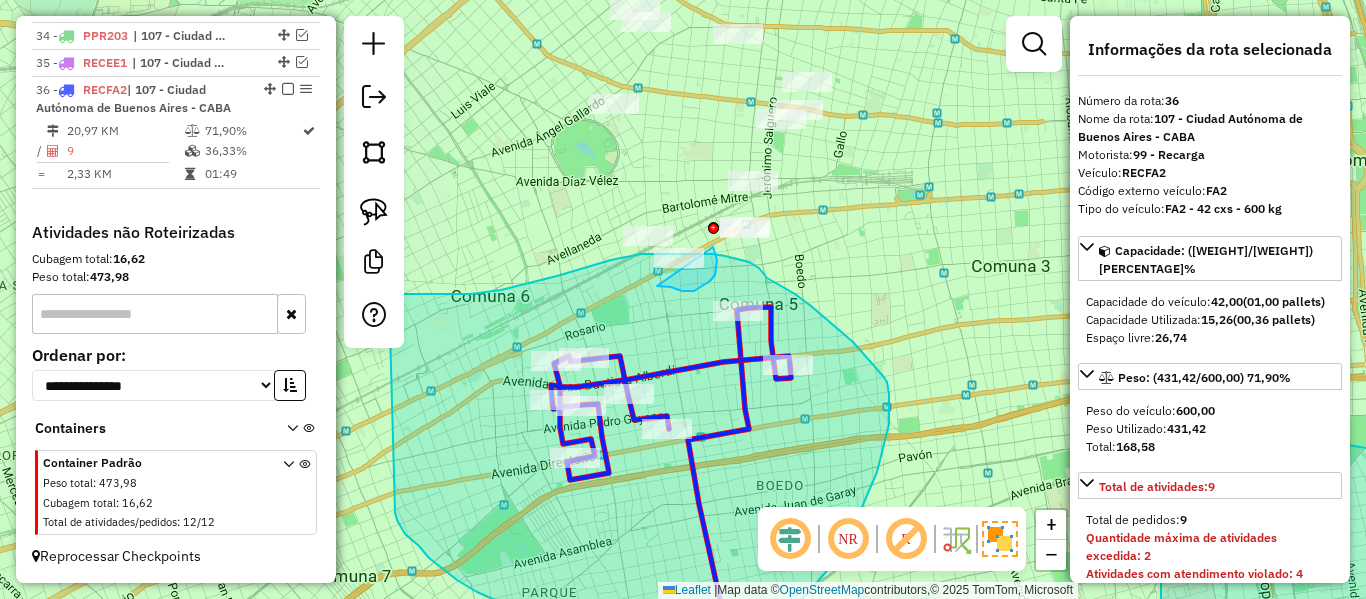 drag, startPoint x: 677, startPoint y: 289, endPoint x: 617, endPoint y: 271, distance: 62.641838 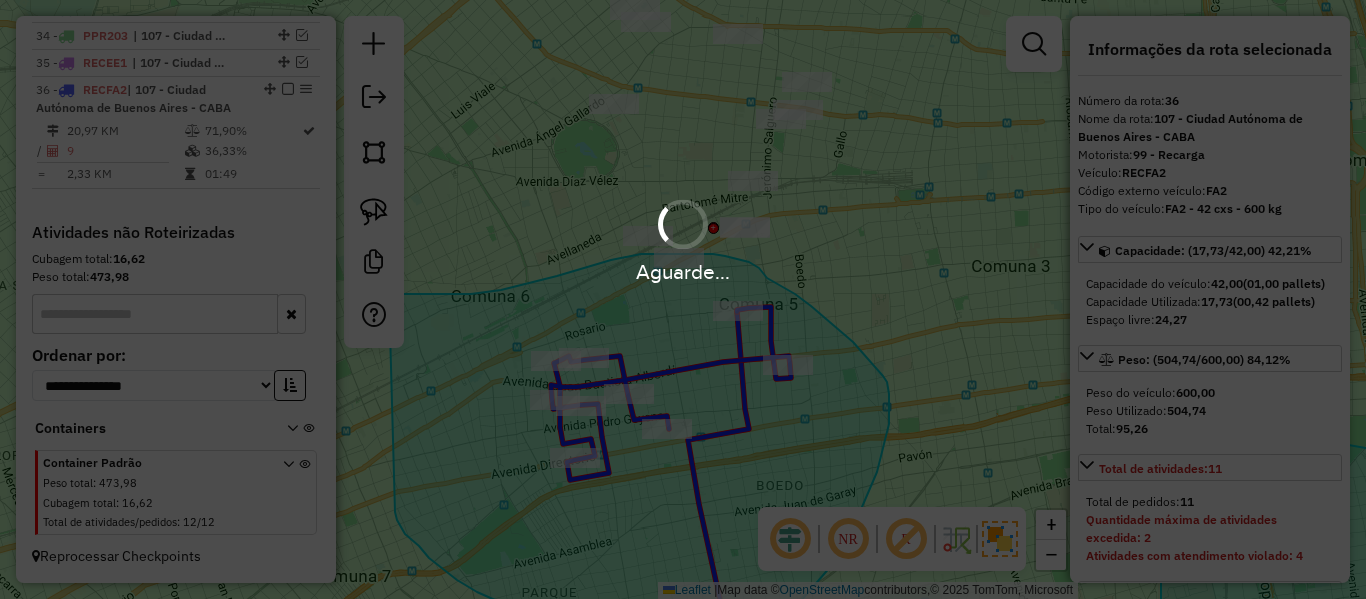 select on "**********" 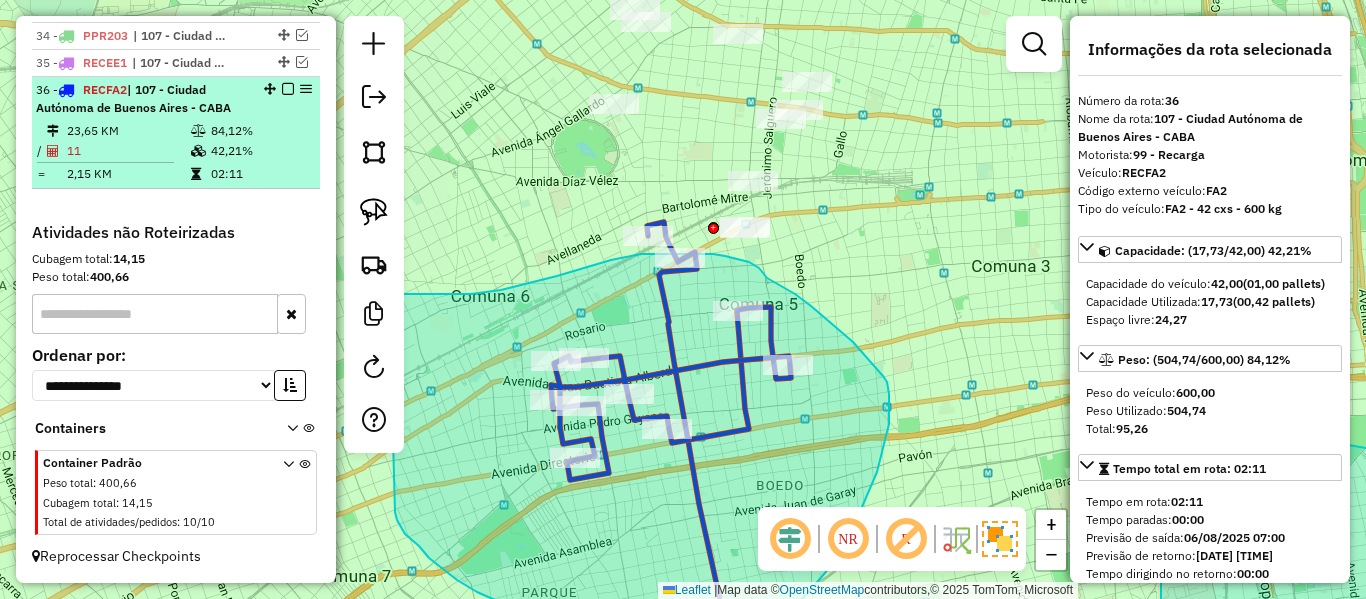 click at bounding box center [288, 89] 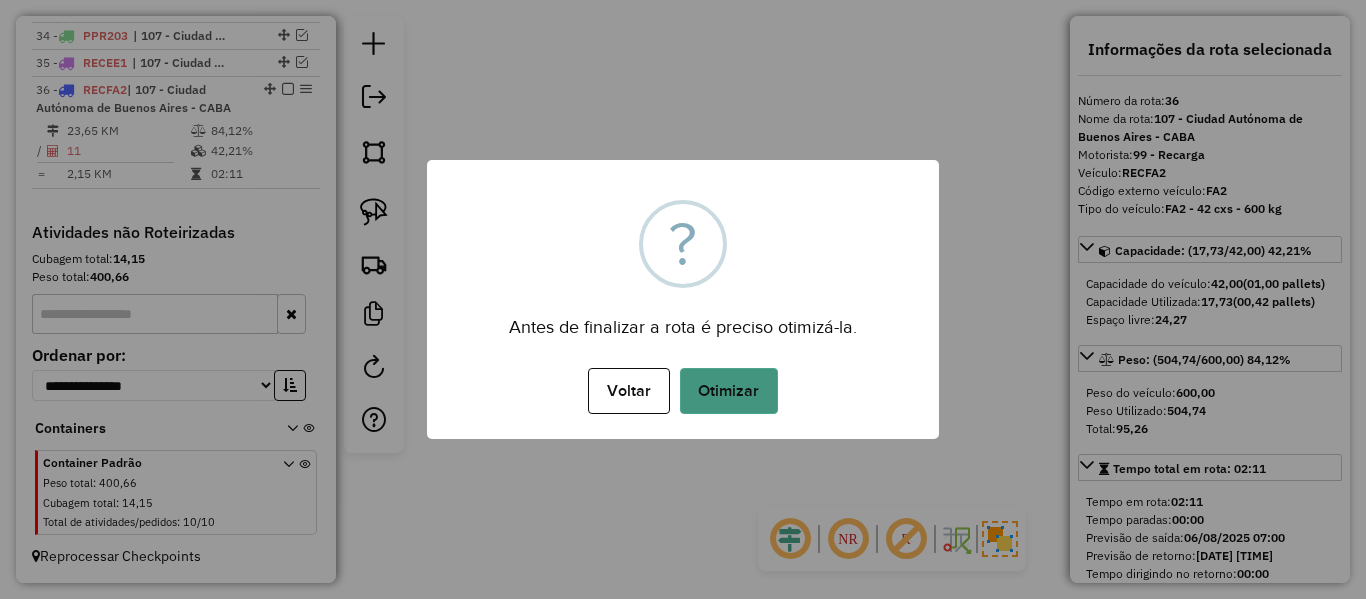 click on "Otimizar" at bounding box center [729, 391] 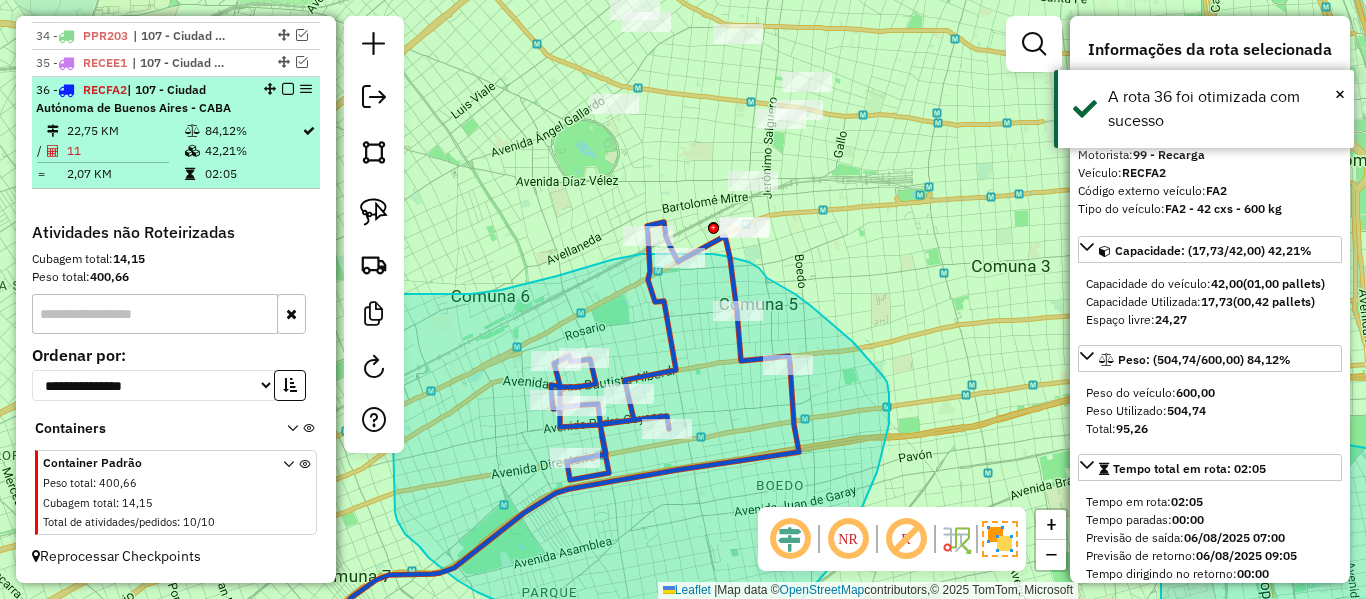 click at bounding box center [288, 89] 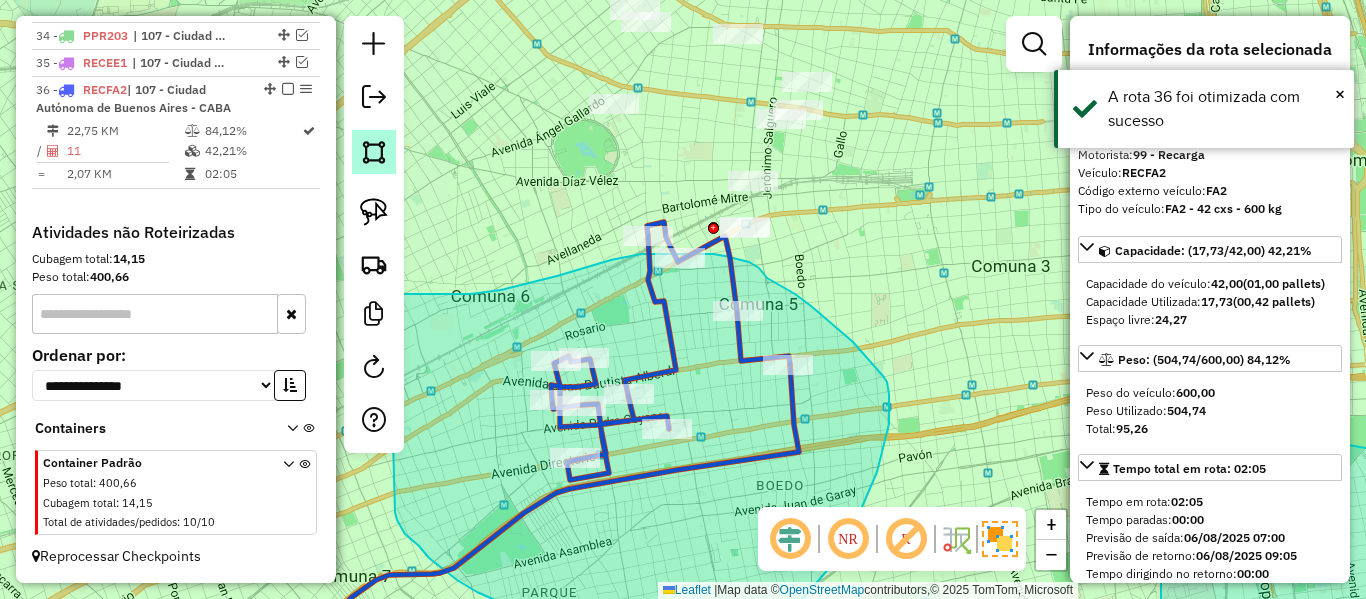 scroll, scrollTop: 1562, scrollLeft: 0, axis: vertical 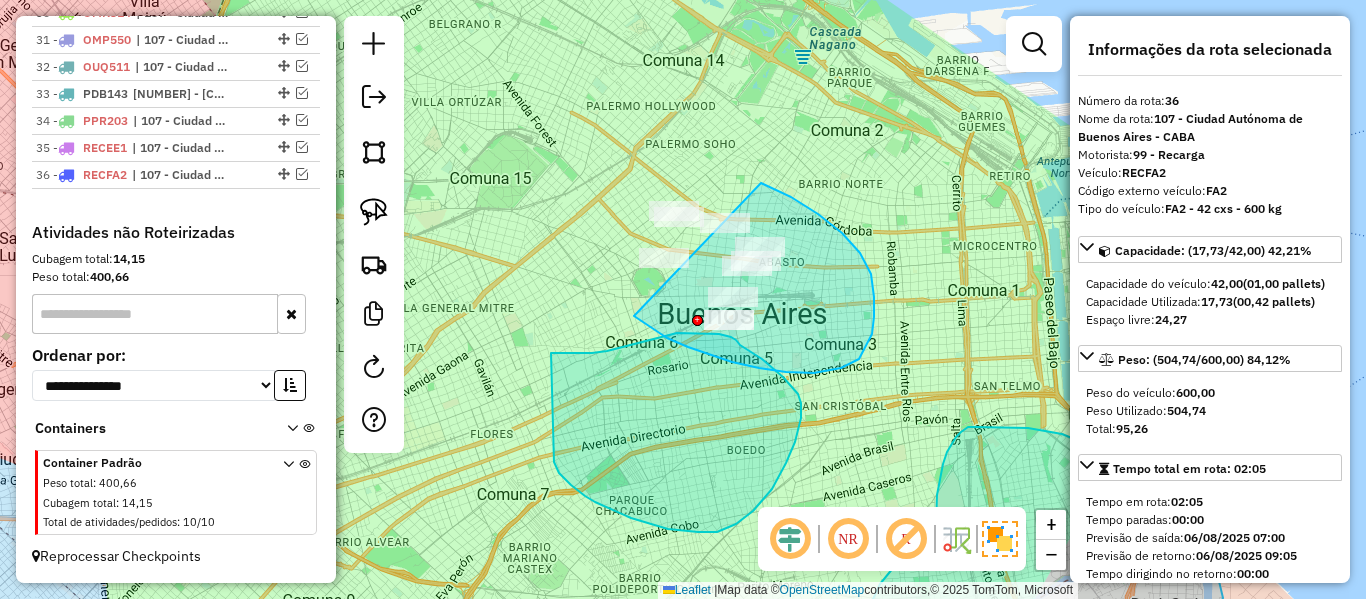 drag, startPoint x: 634, startPoint y: 316, endPoint x: 568, endPoint y: 223, distance: 114.03947 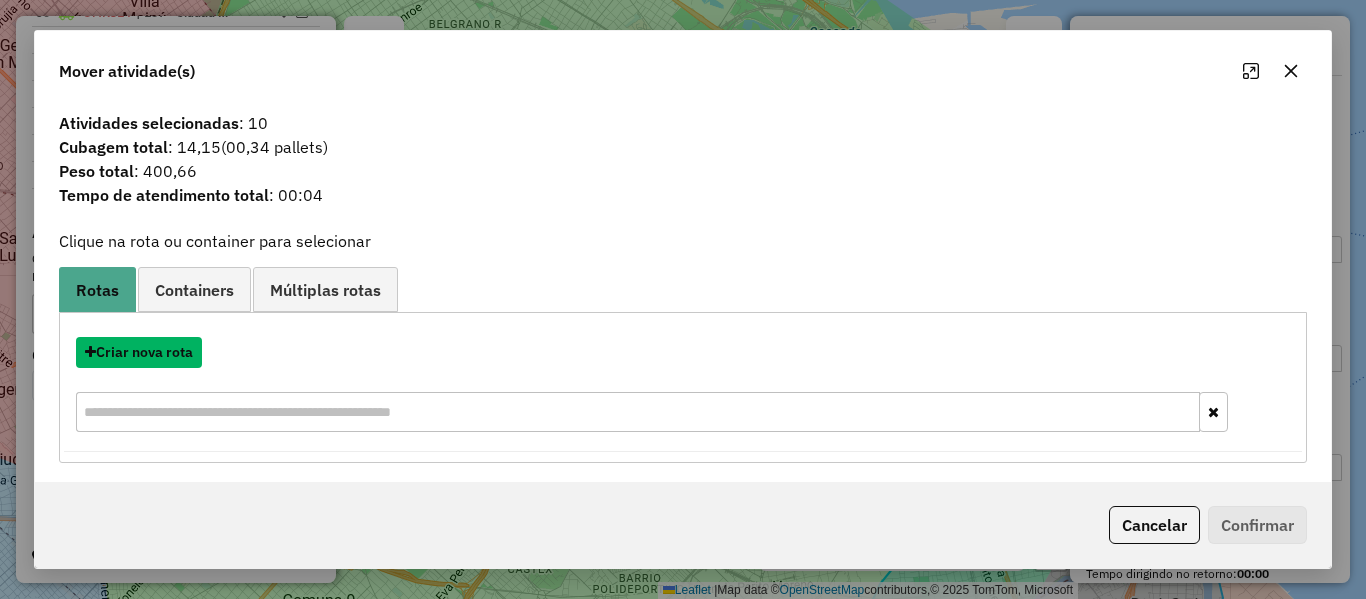 click on "Criar nova rota" at bounding box center (139, 352) 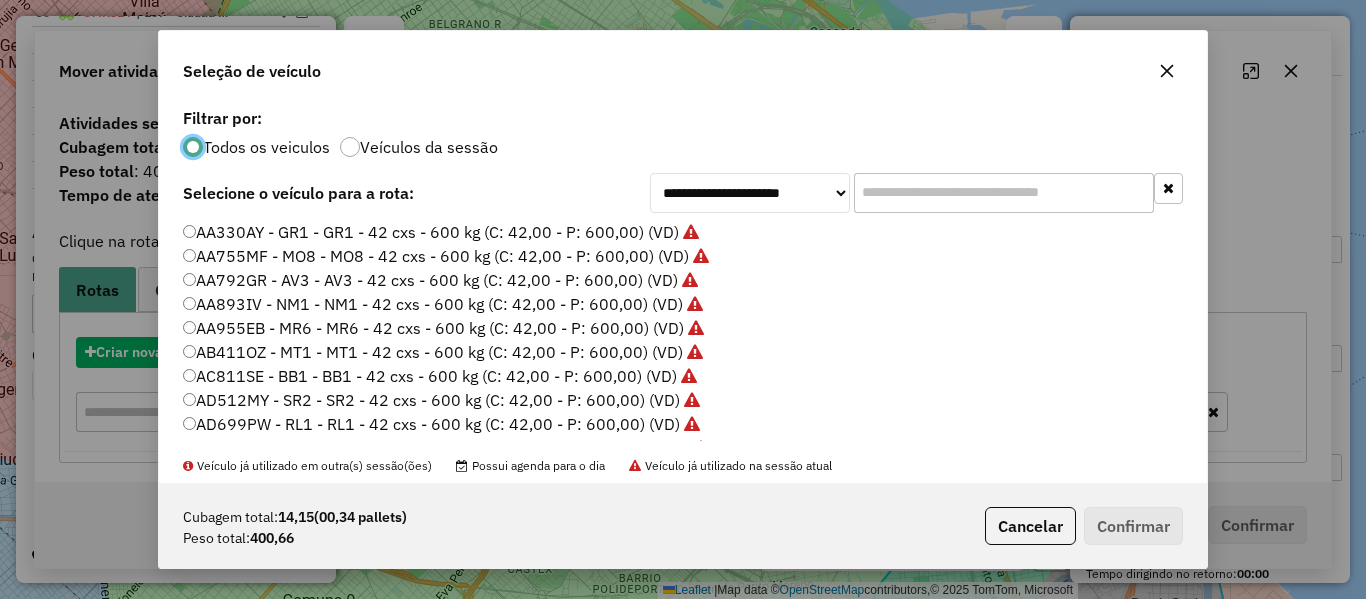 scroll, scrollTop: 11, scrollLeft: 6, axis: both 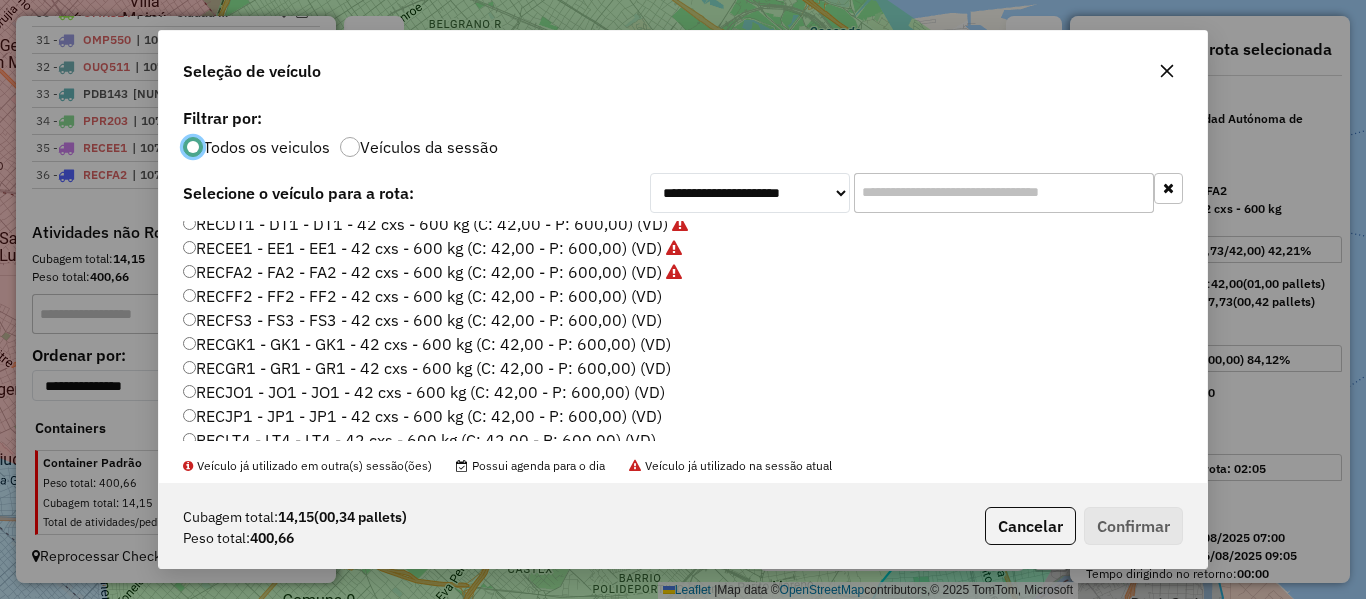 click on "RECFF2 - FF2 - FF2 - 42 cxs - 600 kg (C: 42,00 - P: 600,00) (VD)" 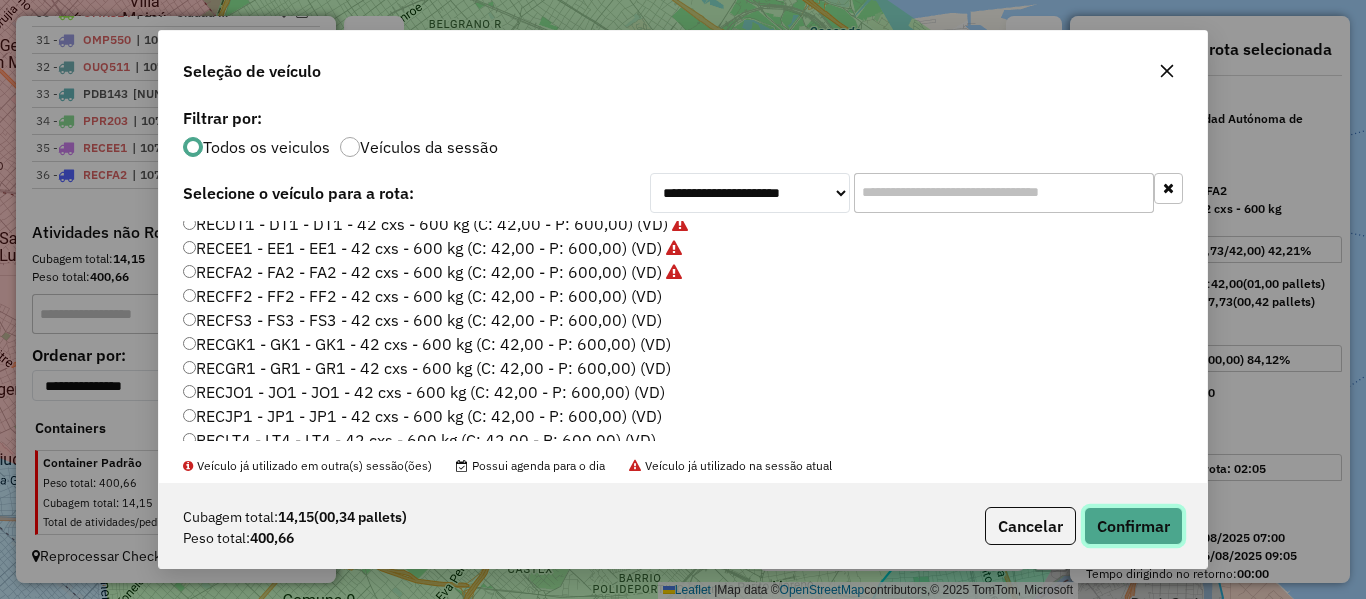 click on "Confirmar" 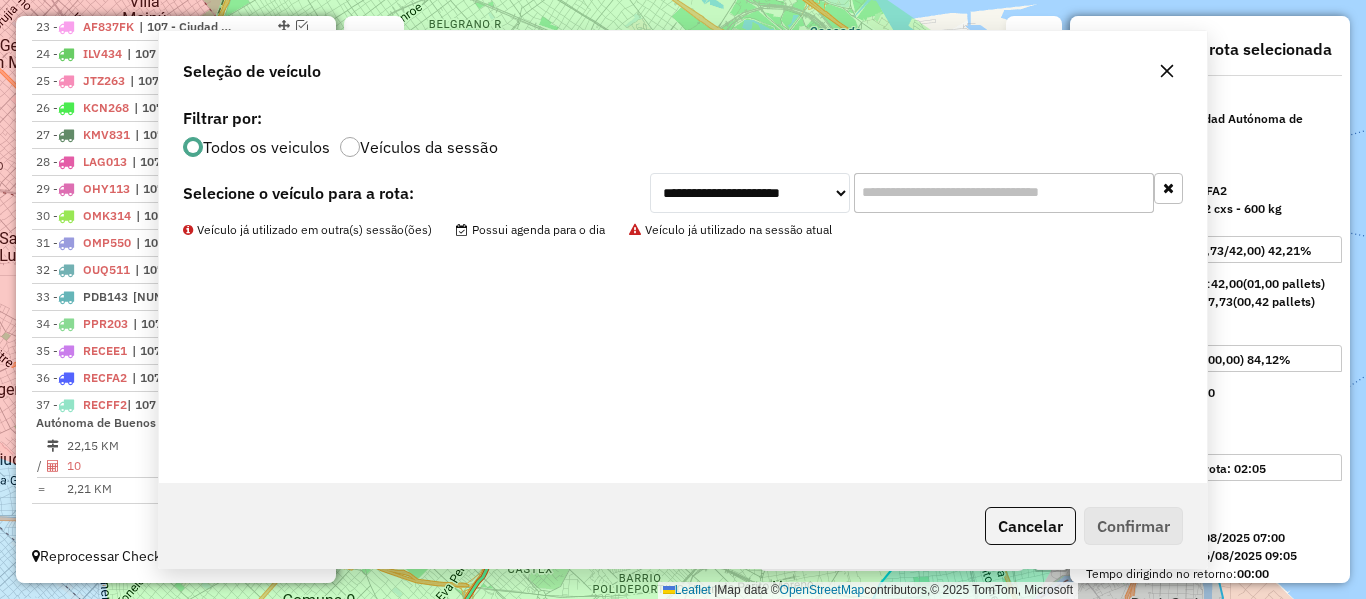 scroll, scrollTop: 1359, scrollLeft: 0, axis: vertical 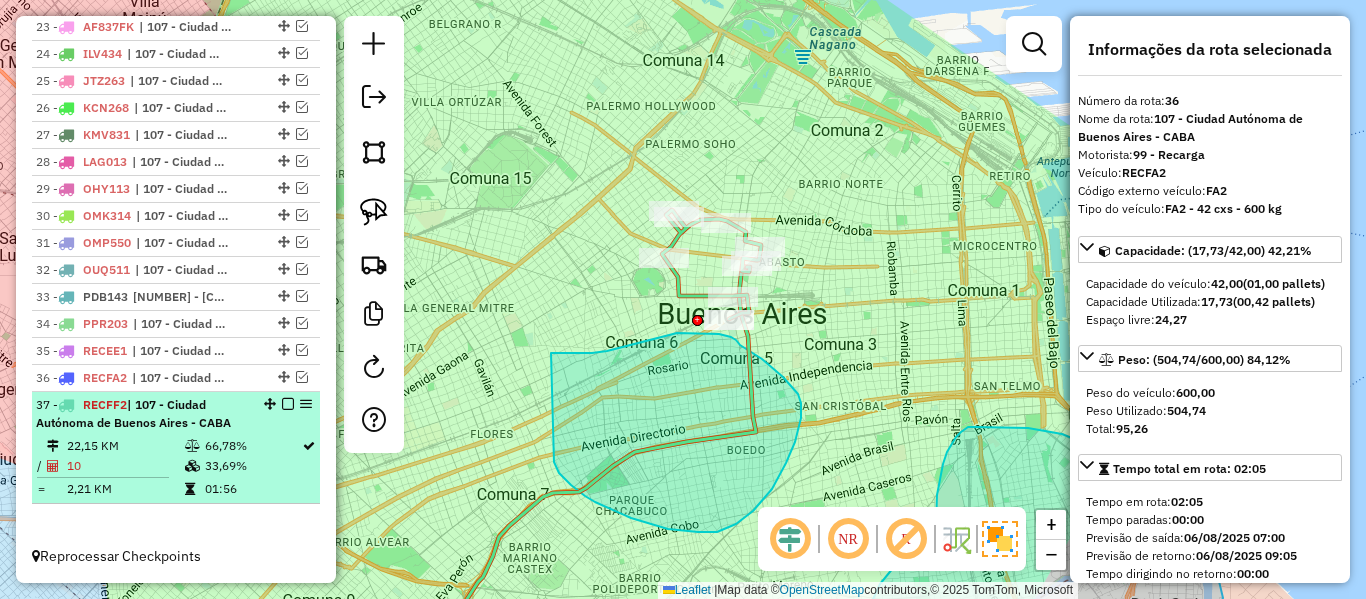 click at bounding box center [288, 404] 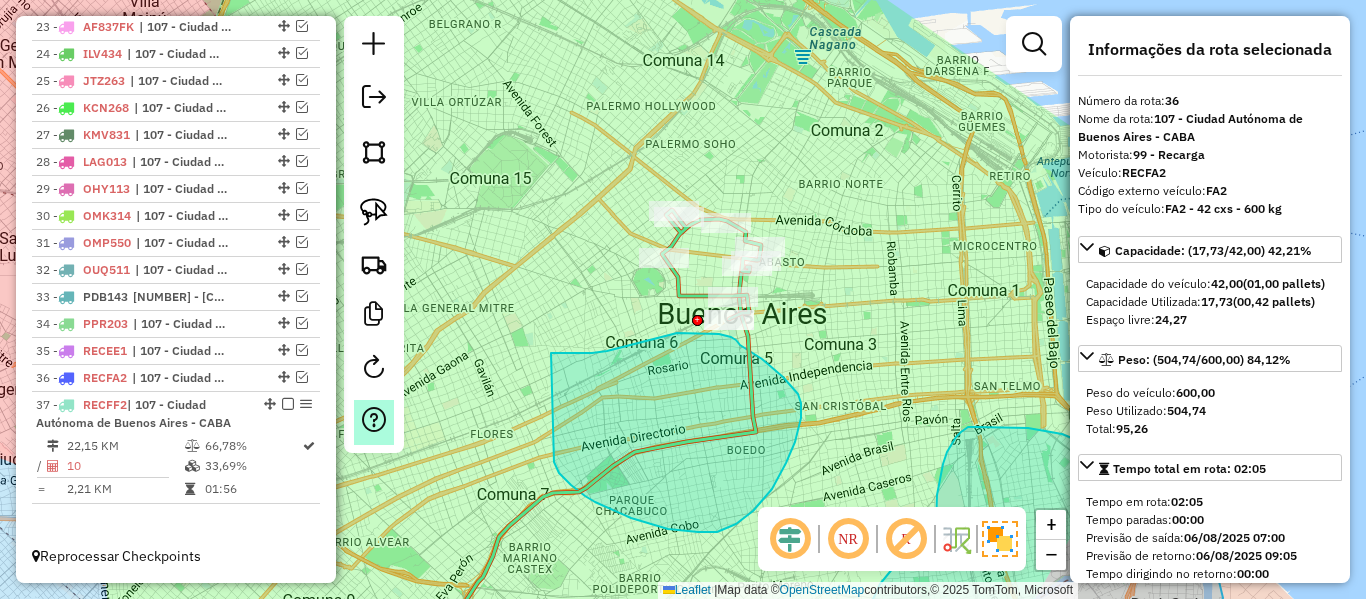 scroll, scrollTop: 1274, scrollLeft: 0, axis: vertical 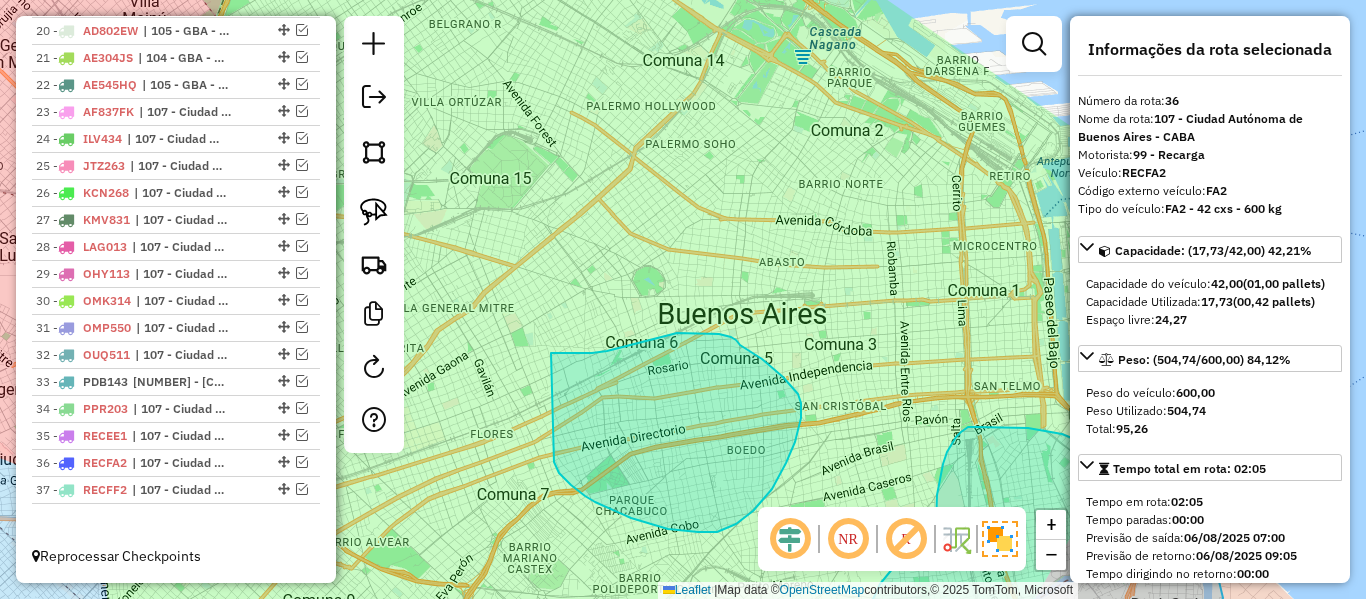 click 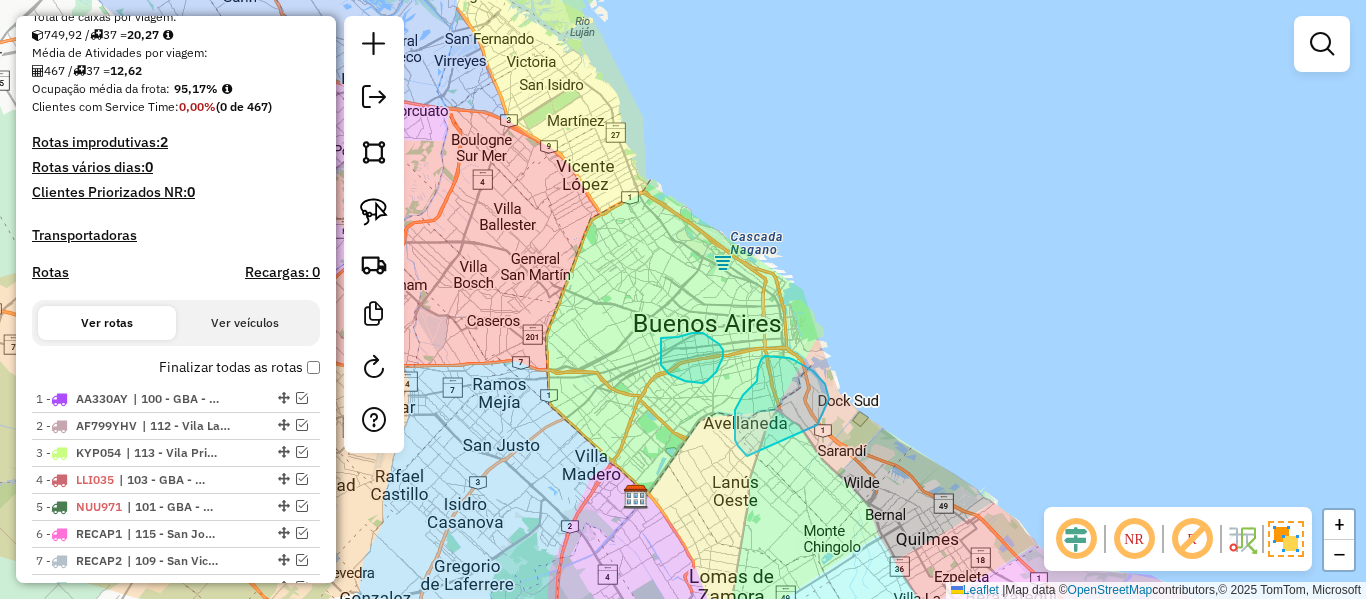 scroll, scrollTop: 274, scrollLeft: 0, axis: vertical 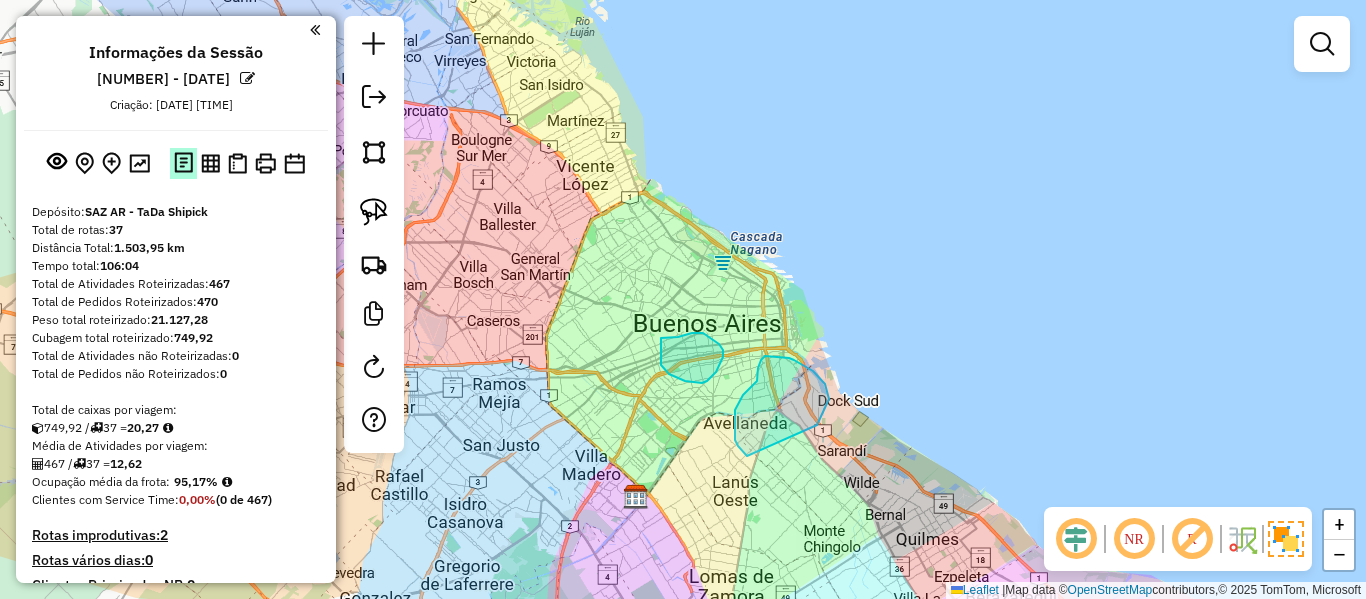 click at bounding box center (183, 163) 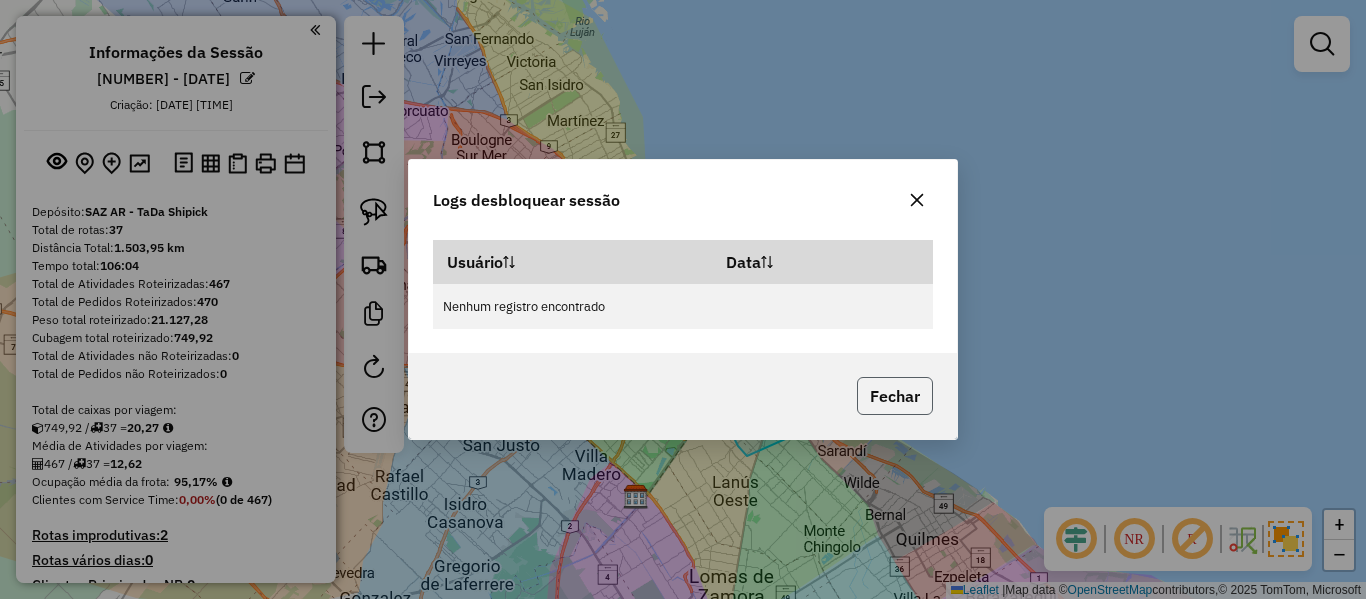 click on "Fechar" 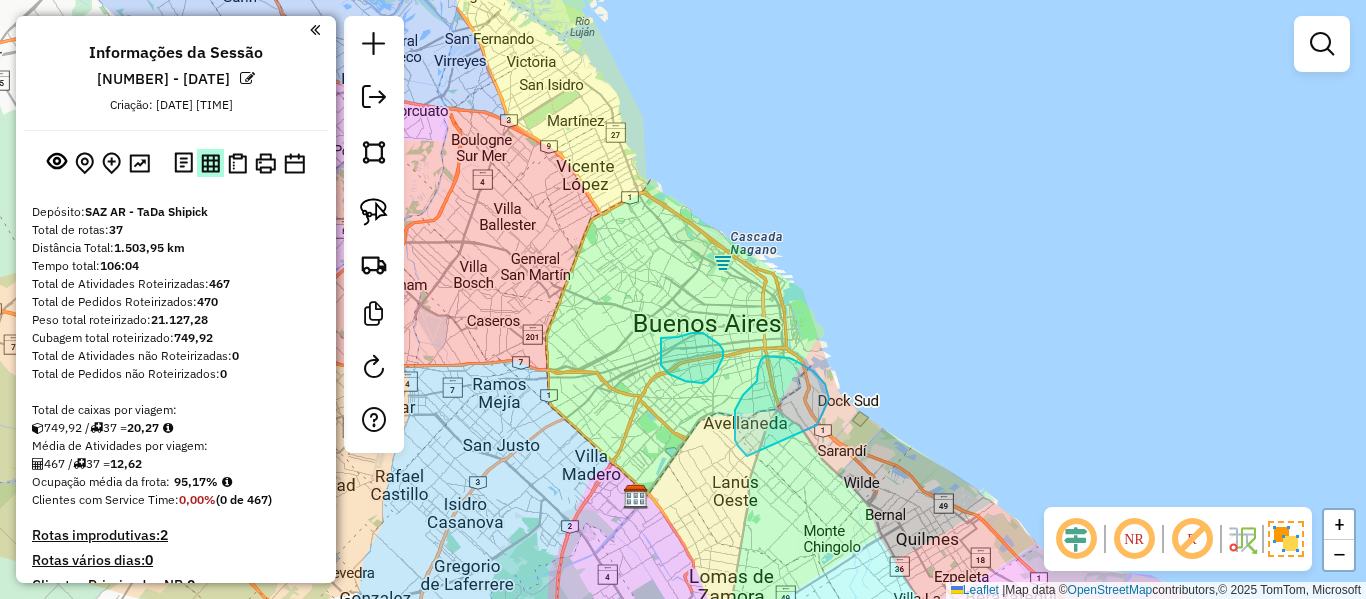 click at bounding box center [210, 163] 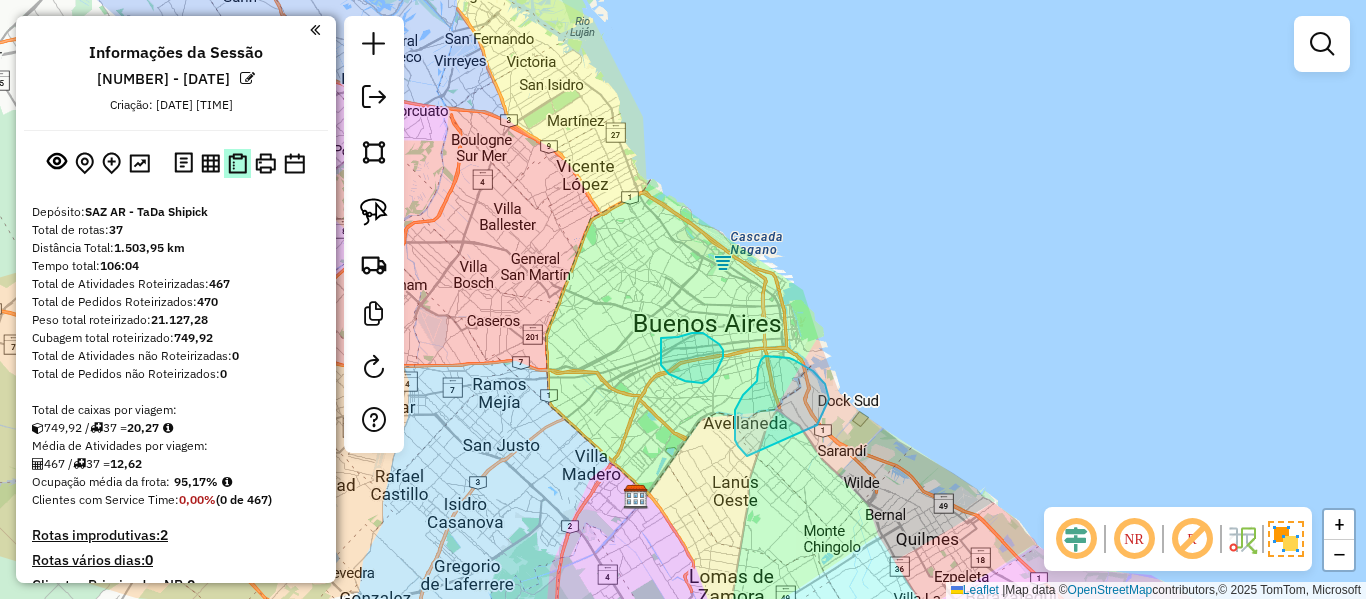 click at bounding box center (237, 163) 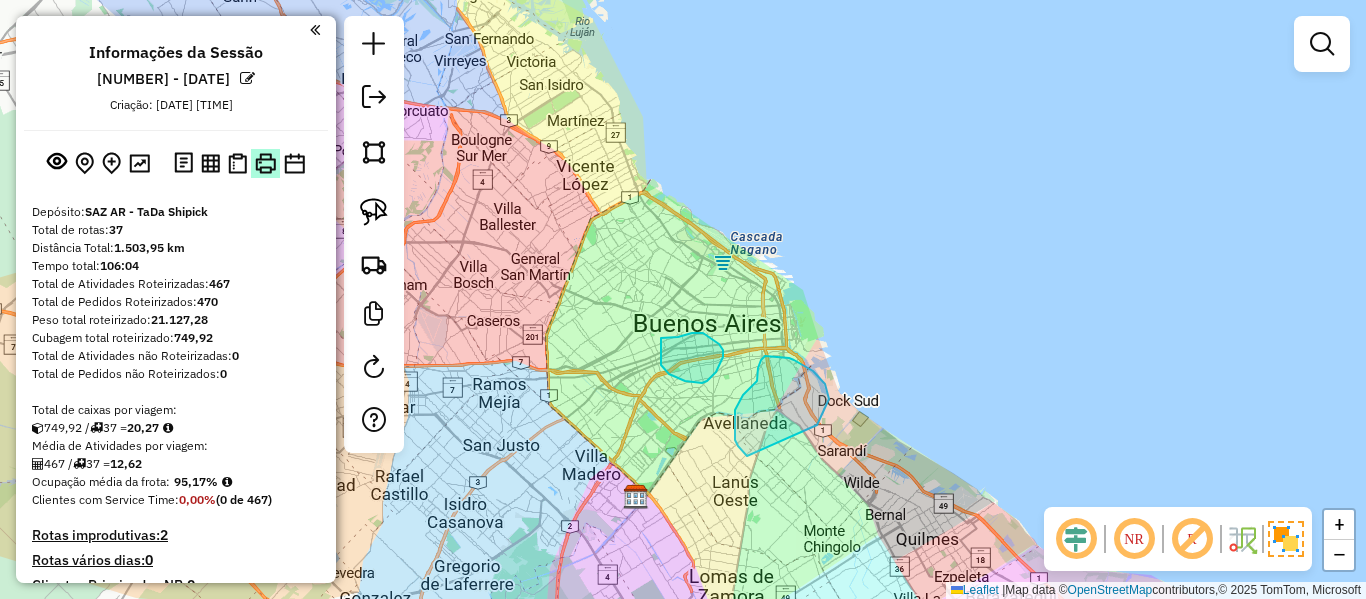click at bounding box center (265, 163) 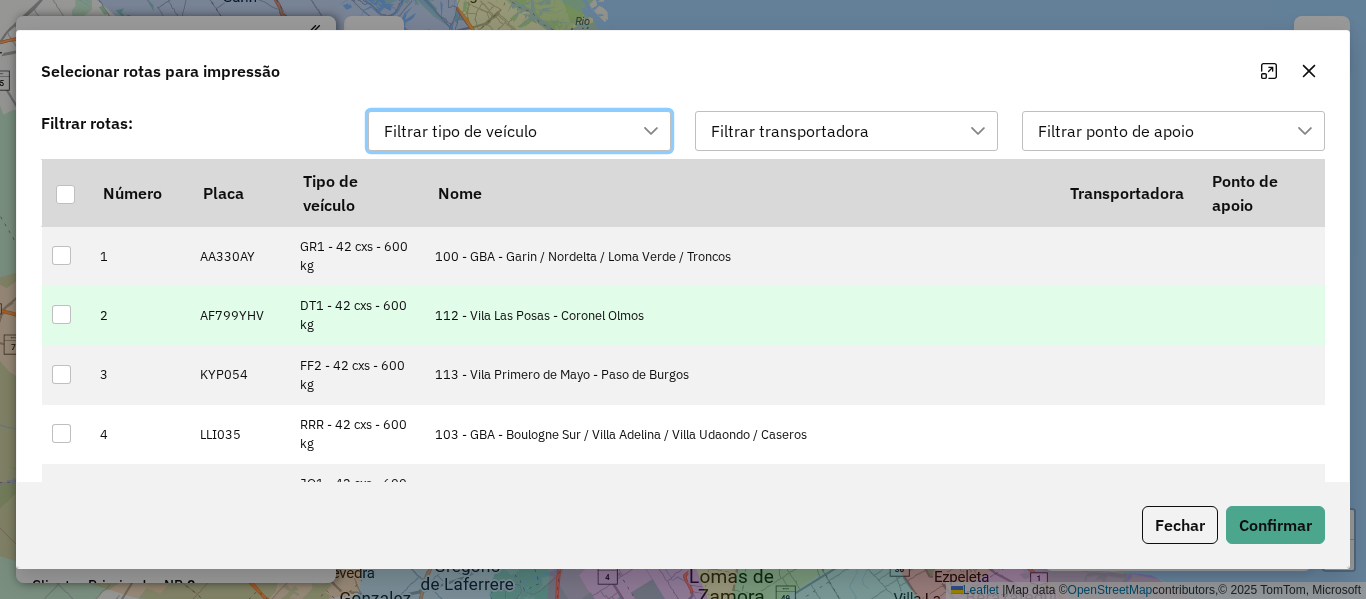 scroll, scrollTop: 15, scrollLeft: 91, axis: both 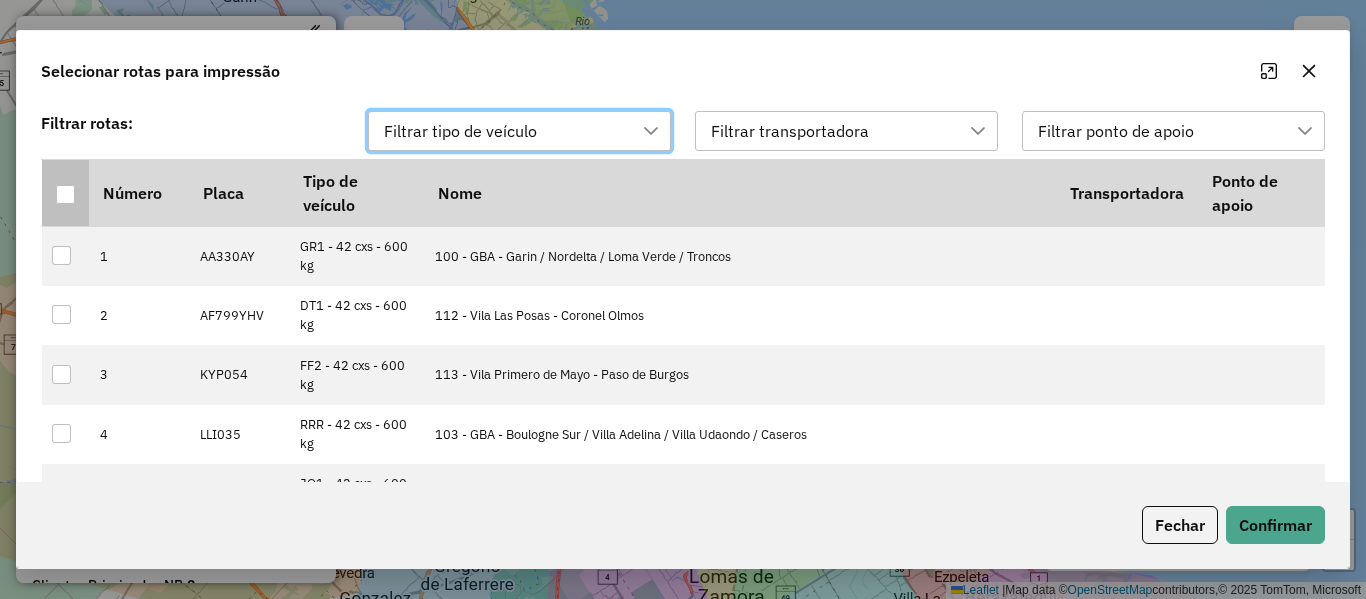 click at bounding box center (66, 192) 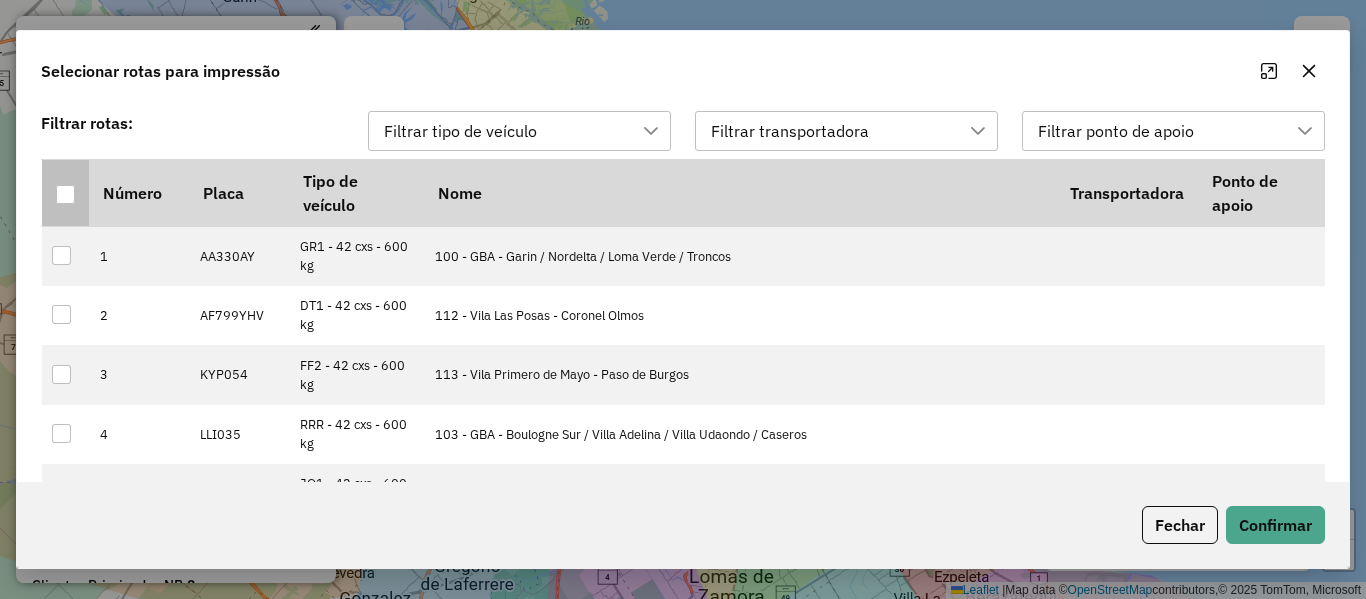 click at bounding box center (65, 194) 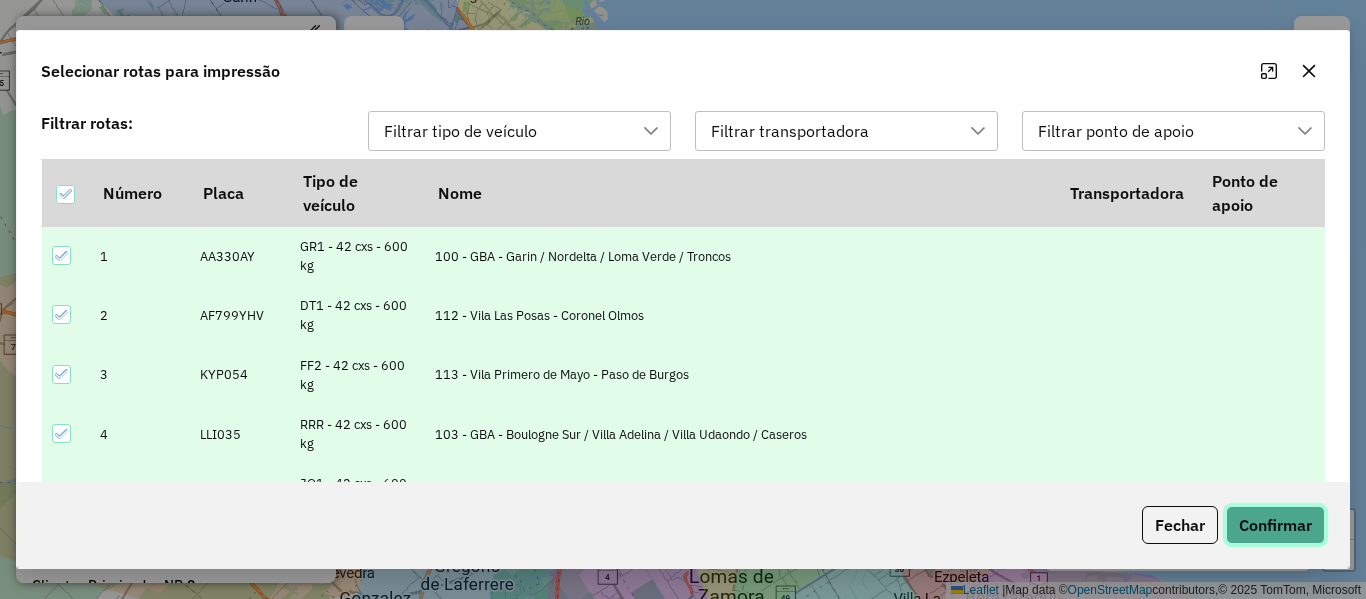 click on "Confirmar" 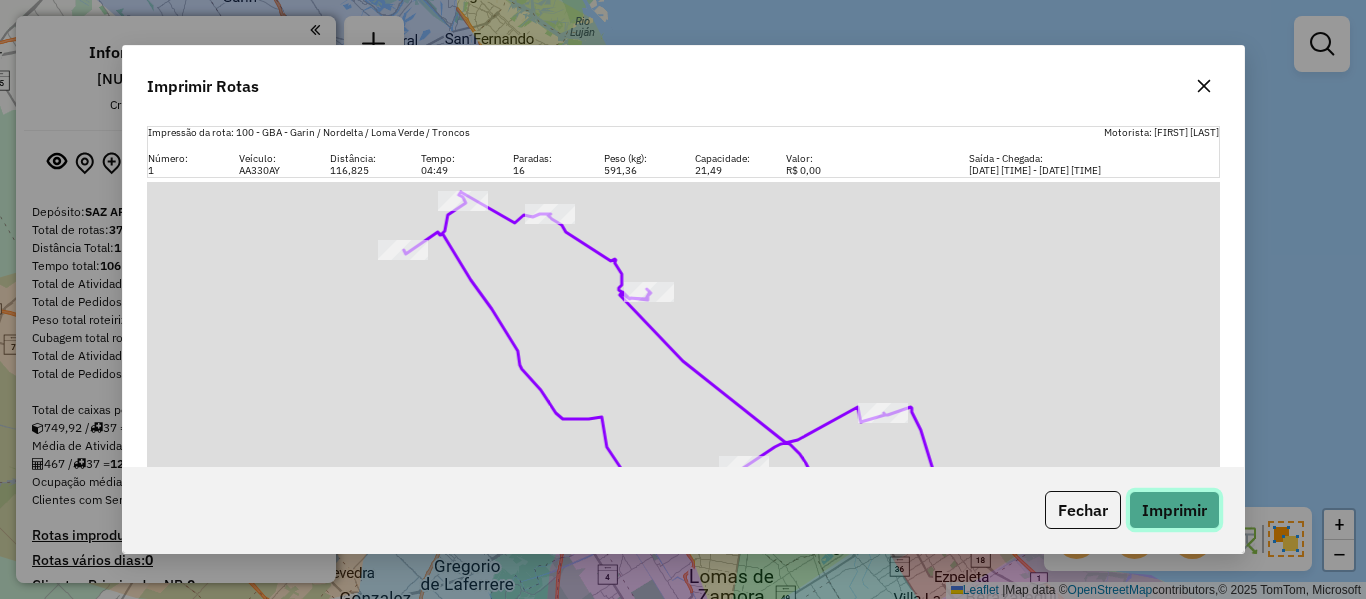 click on "Imprimir" 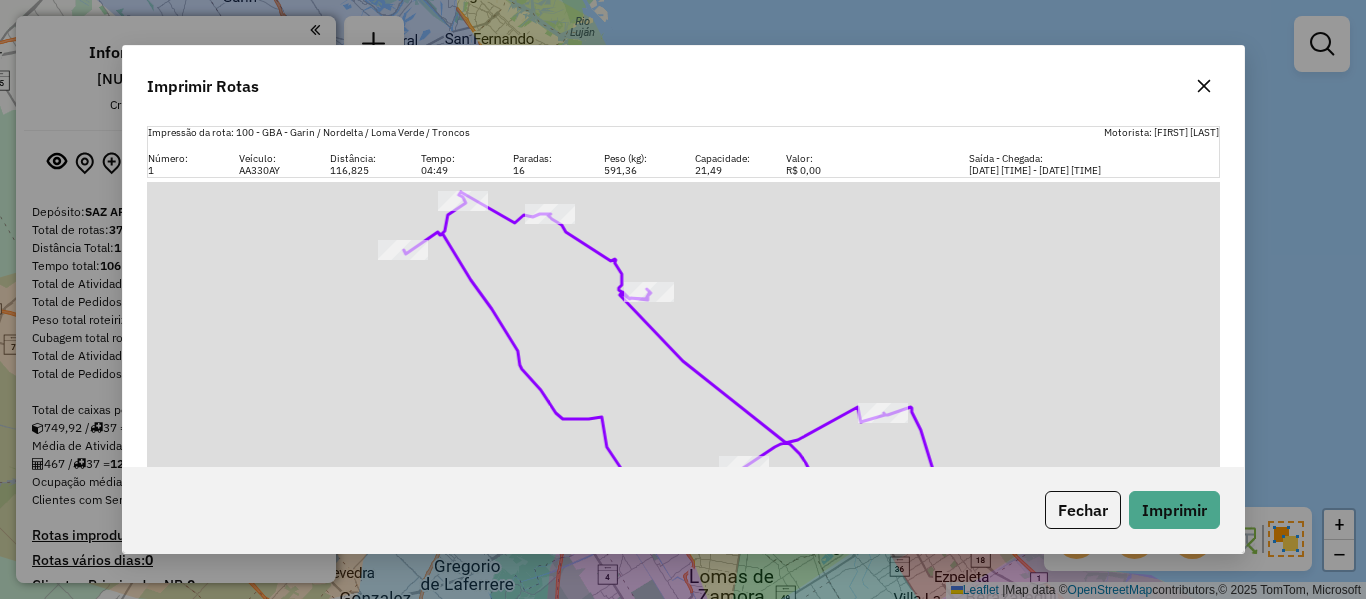 click 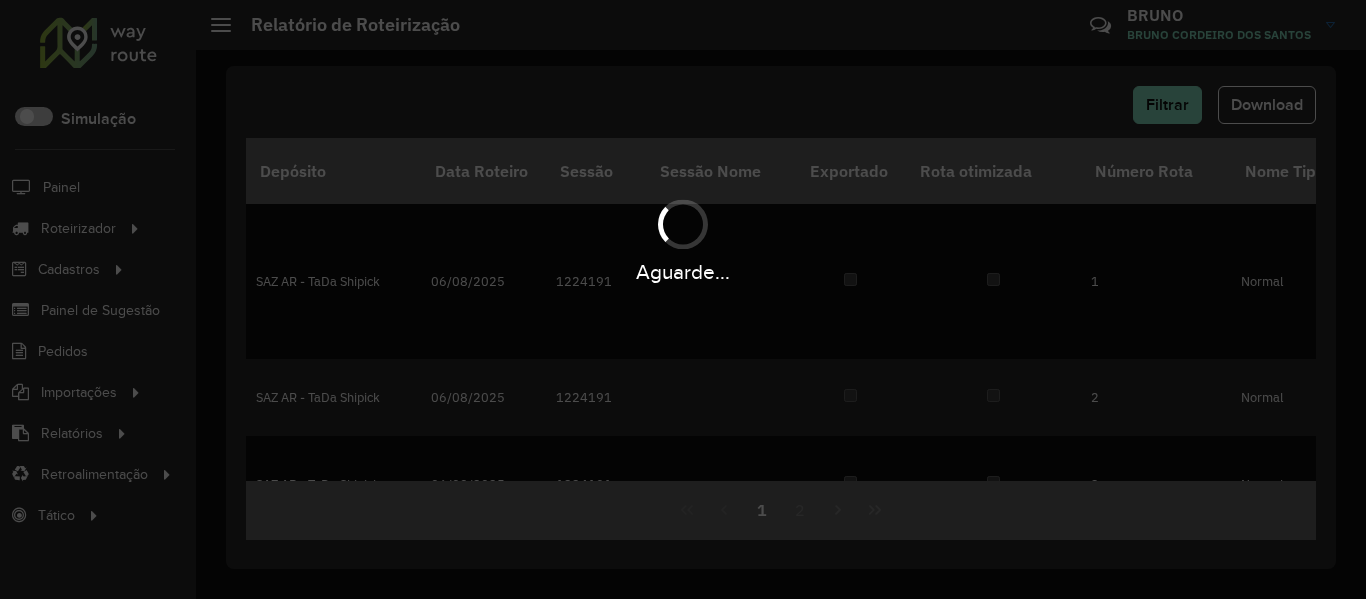 scroll, scrollTop: 0, scrollLeft: 0, axis: both 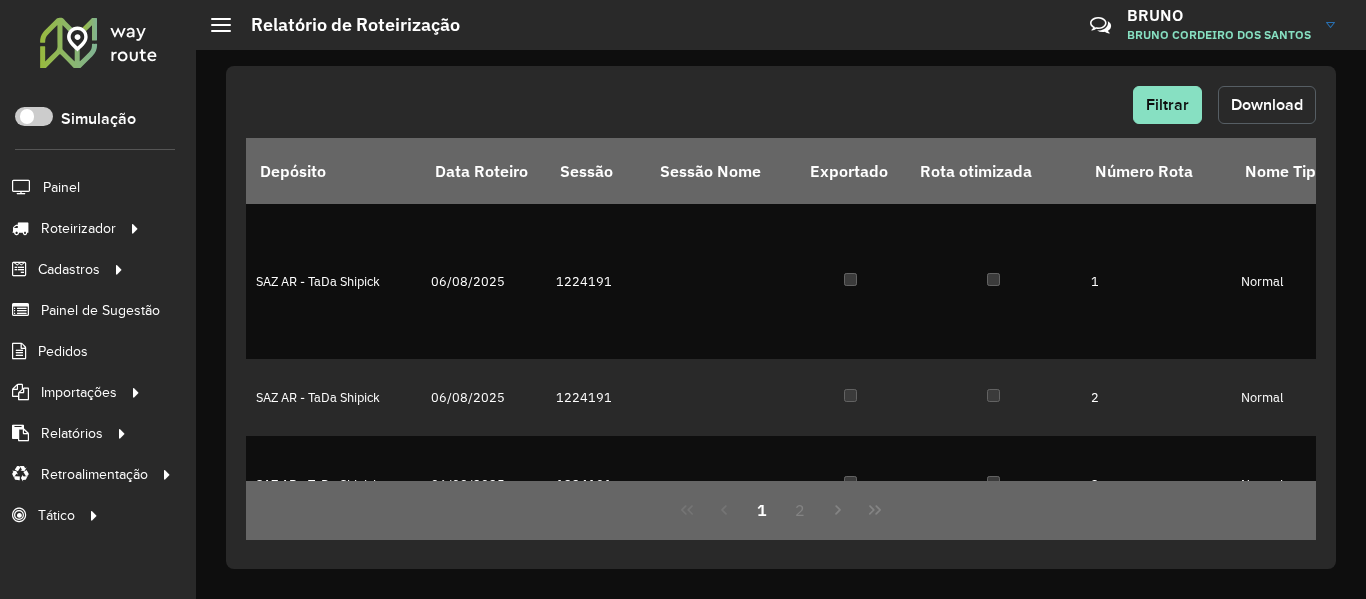 click on "Download" 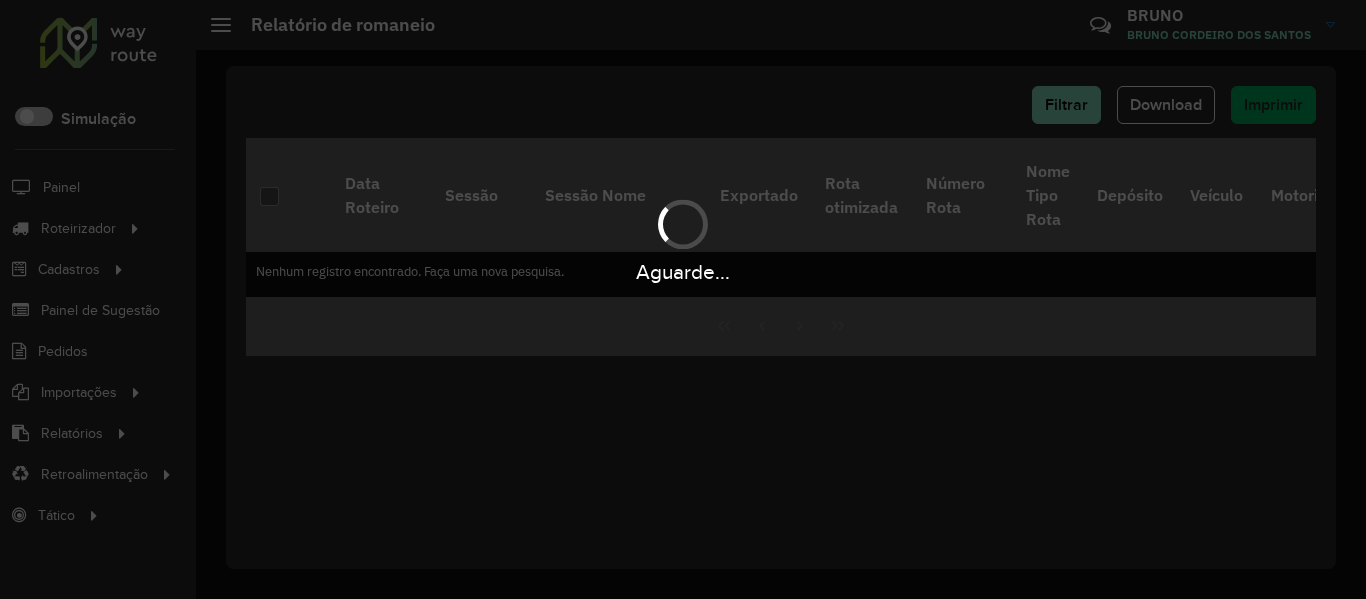 scroll, scrollTop: 0, scrollLeft: 0, axis: both 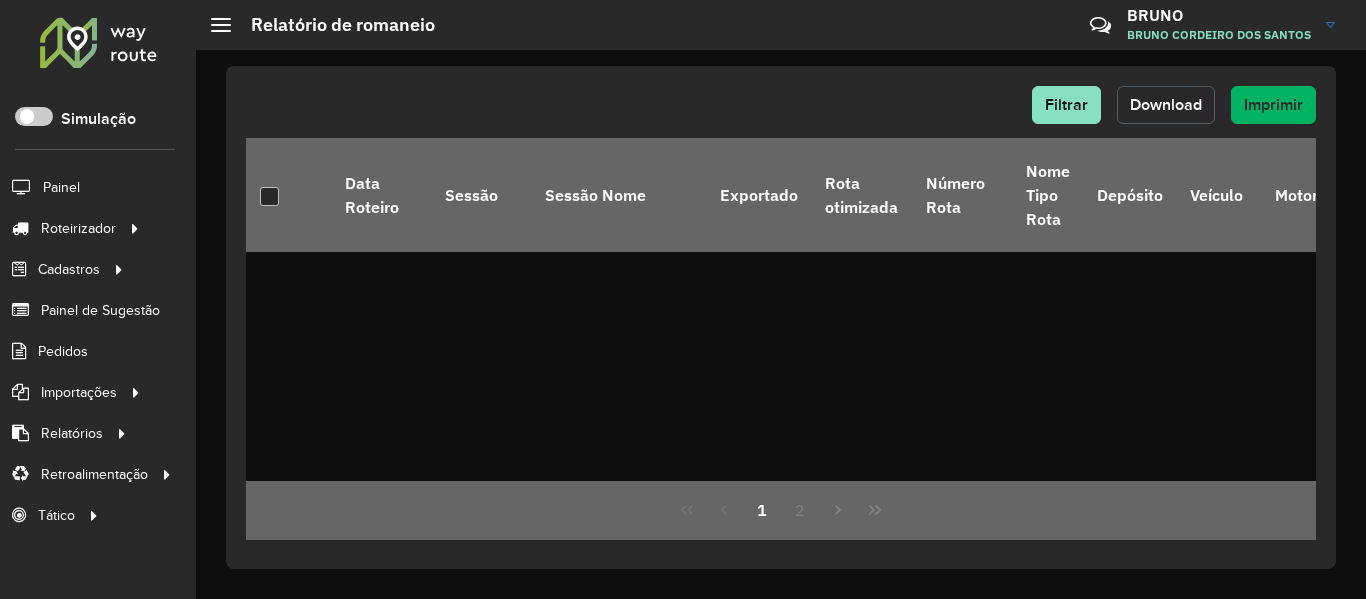 click on "Download" 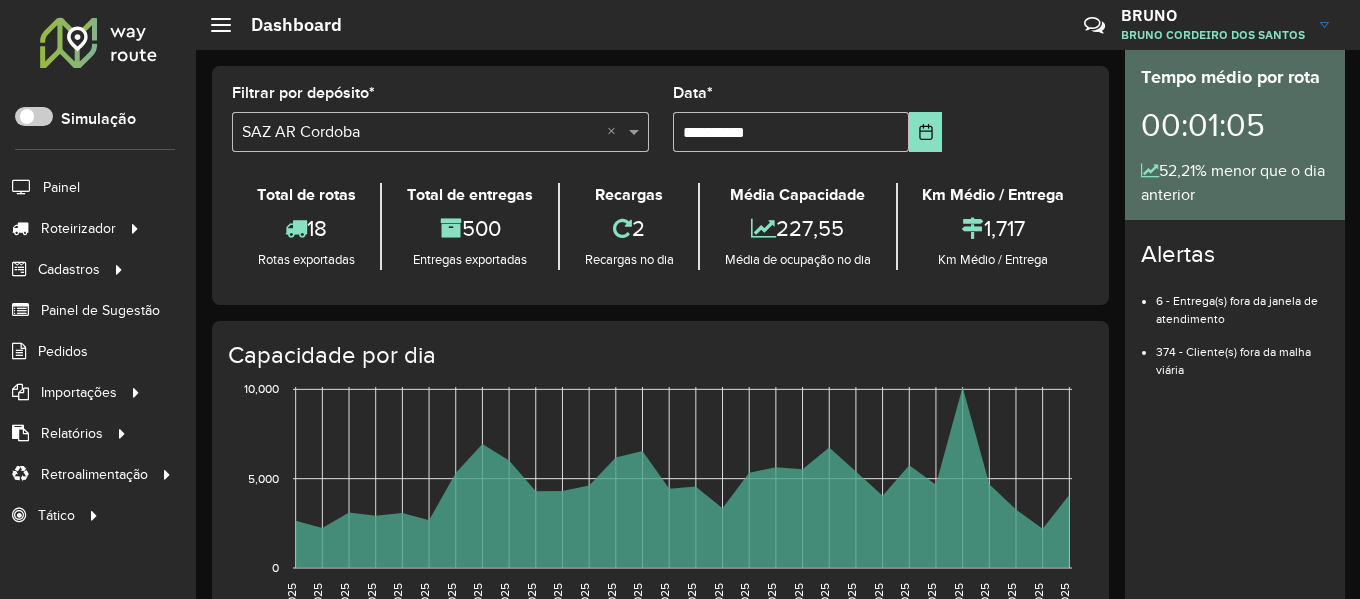 scroll, scrollTop: 0, scrollLeft: 0, axis: both 